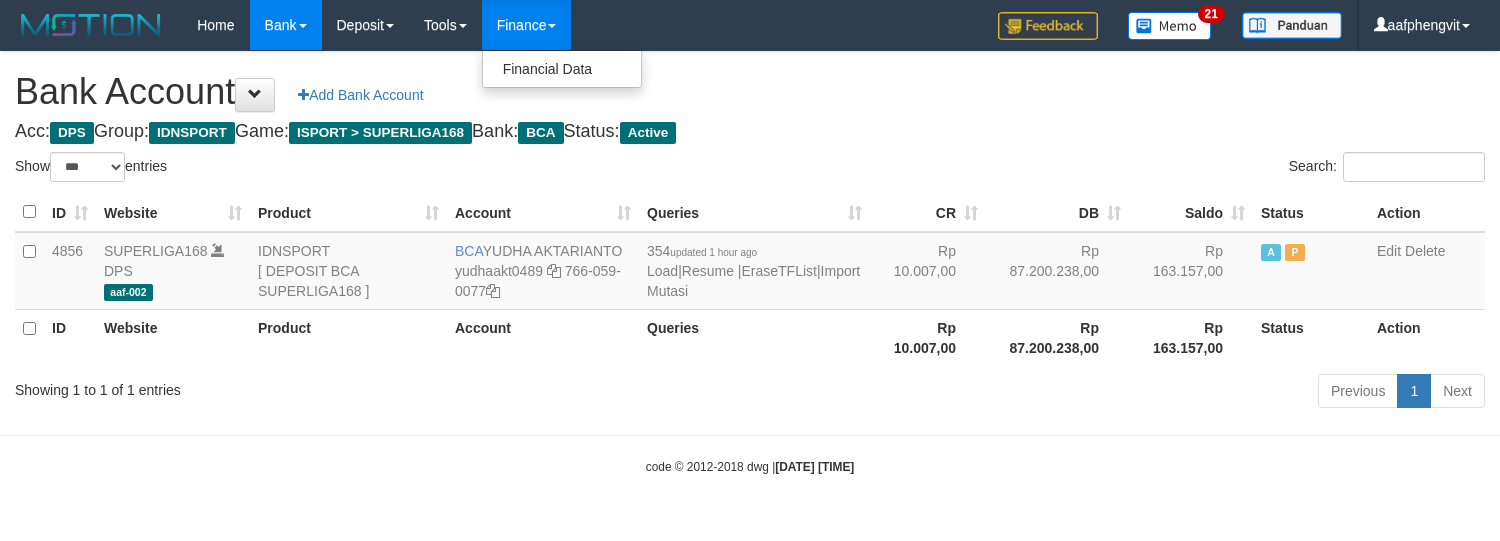 select on "***" 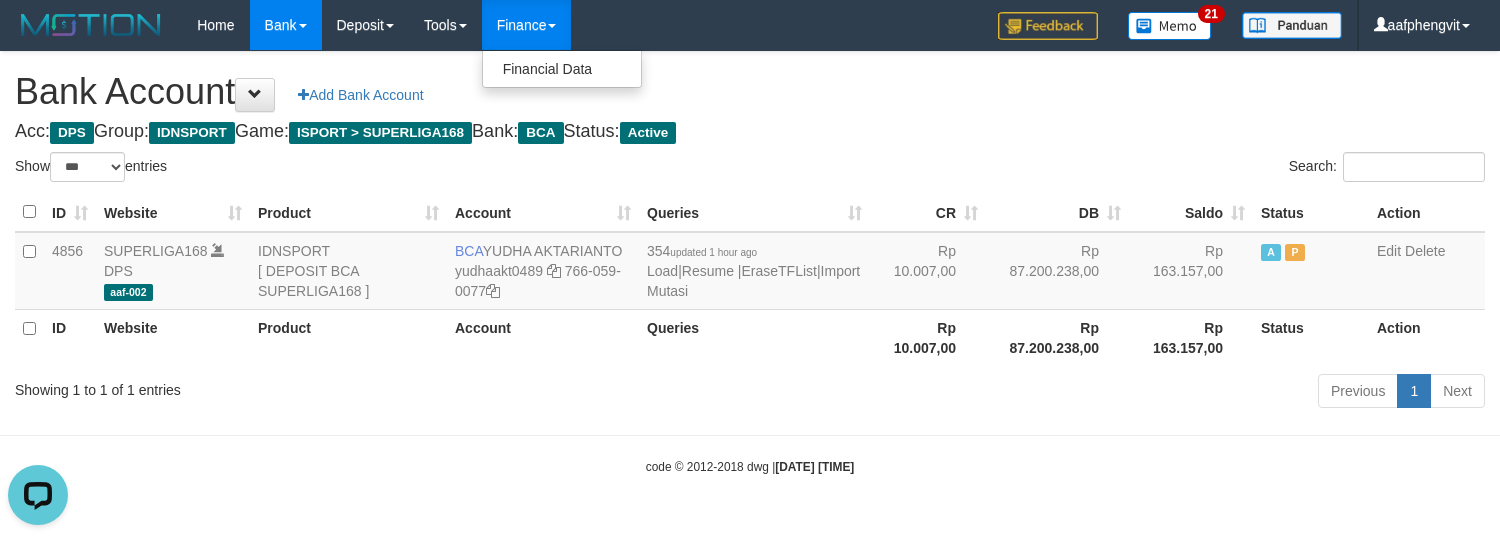 scroll, scrollTop: 0, scrollLeft: 0, axis: both 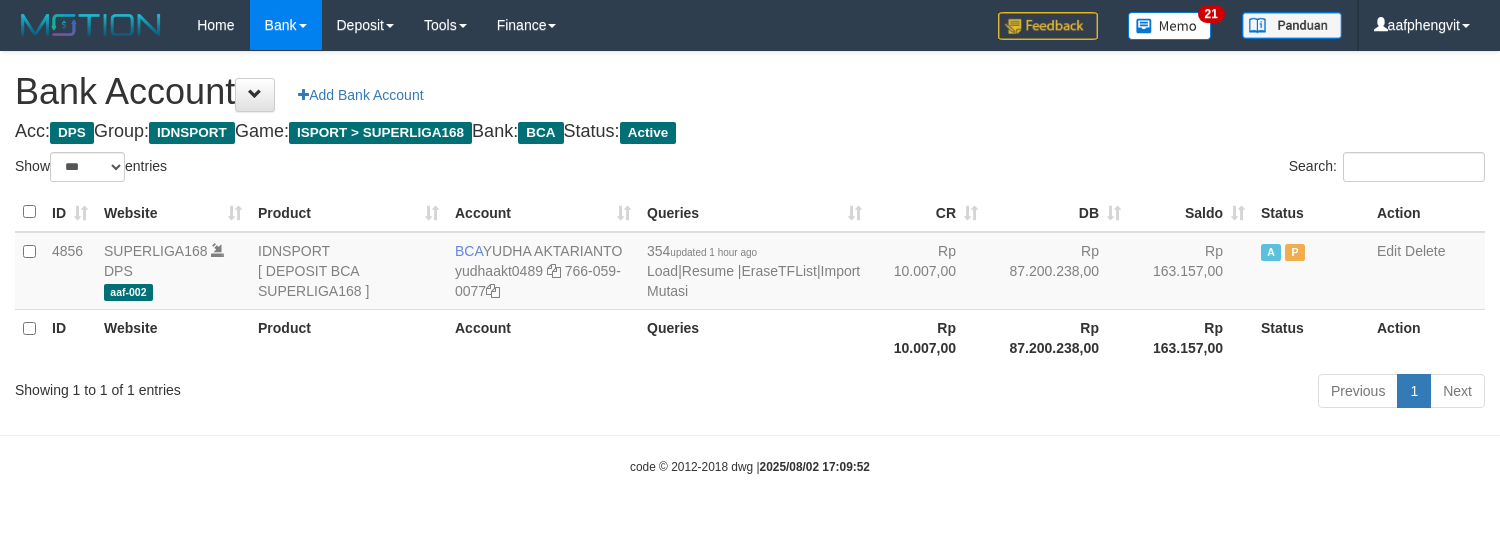select on "***" 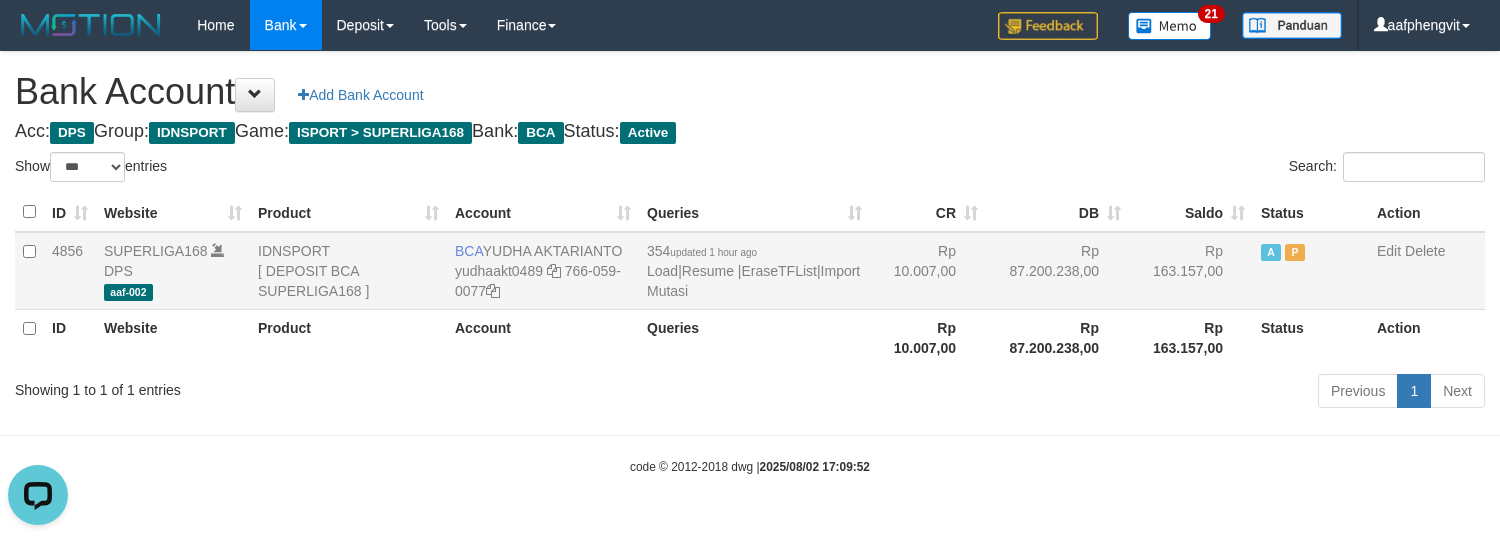 scroll, scrollTop: 0, scrollLeft: 0, axis: both 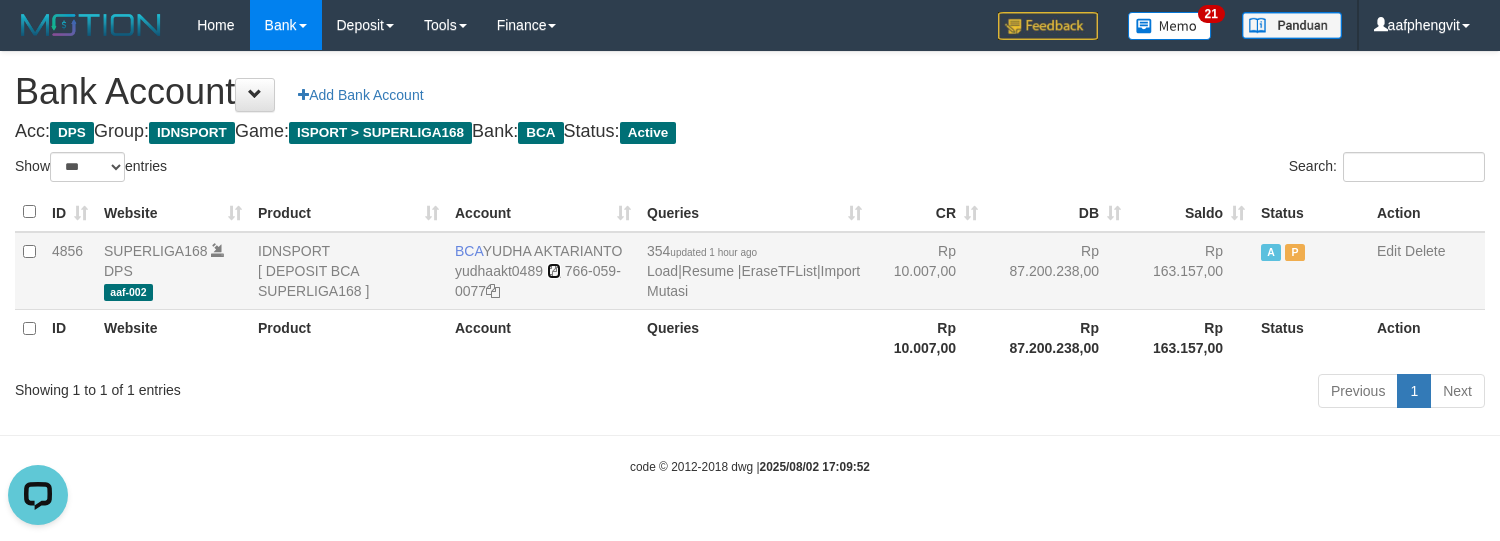 click at bounding box center (554, 271) 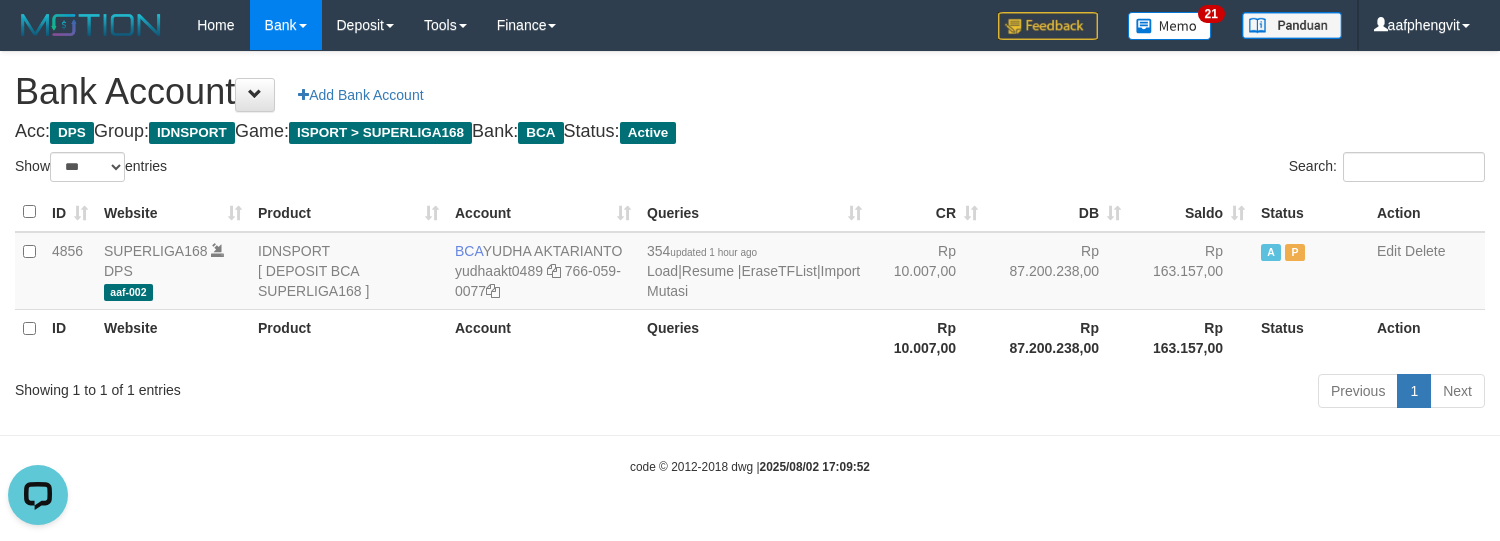 click on "Bank Account
Add Bank Account" at bounding box center [750, 92] 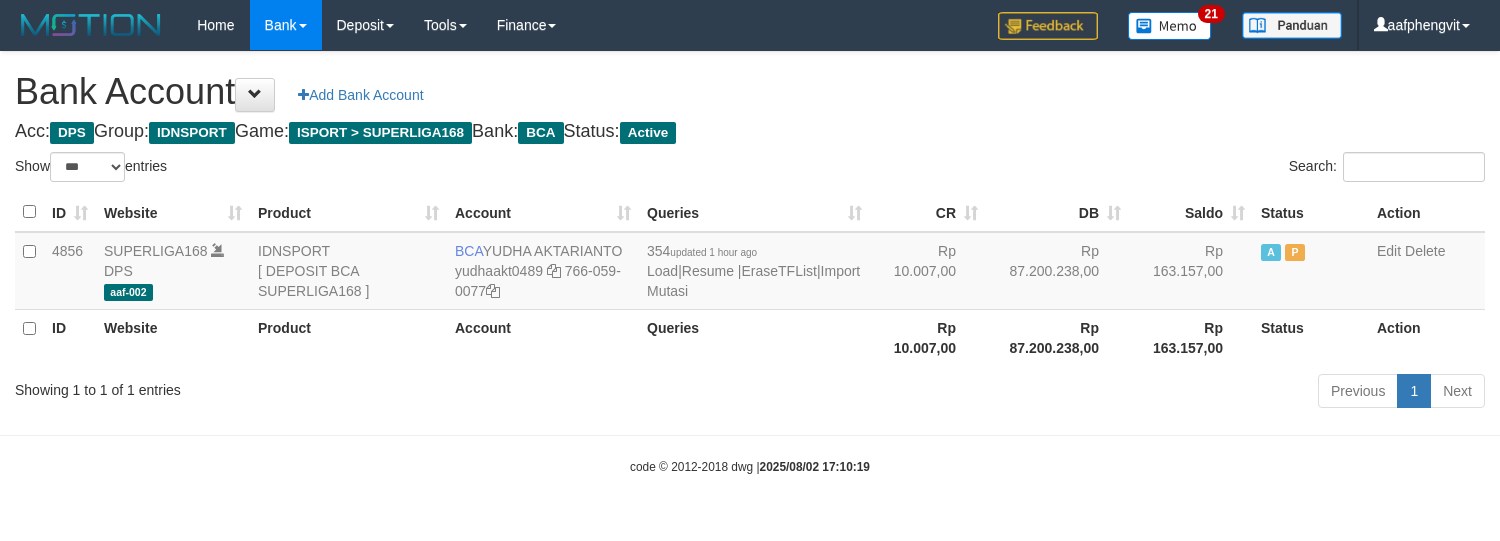 select on "***" 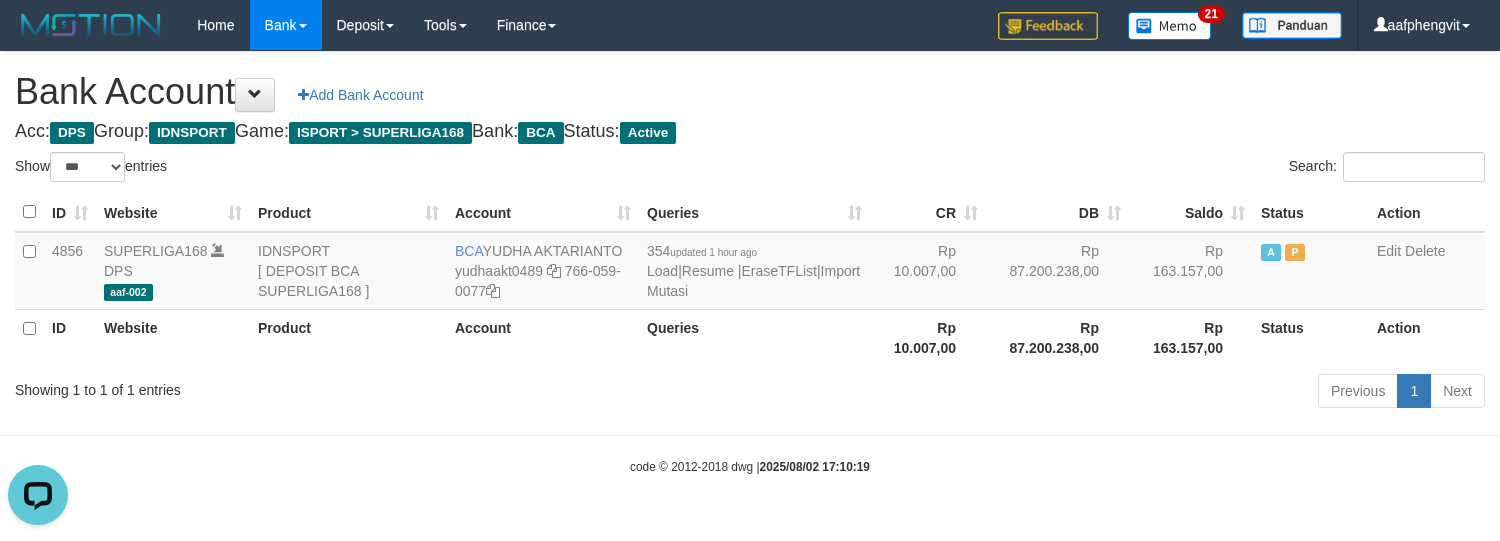 scroll, scrollTop: 0, scrollLeft: 0, axis: both 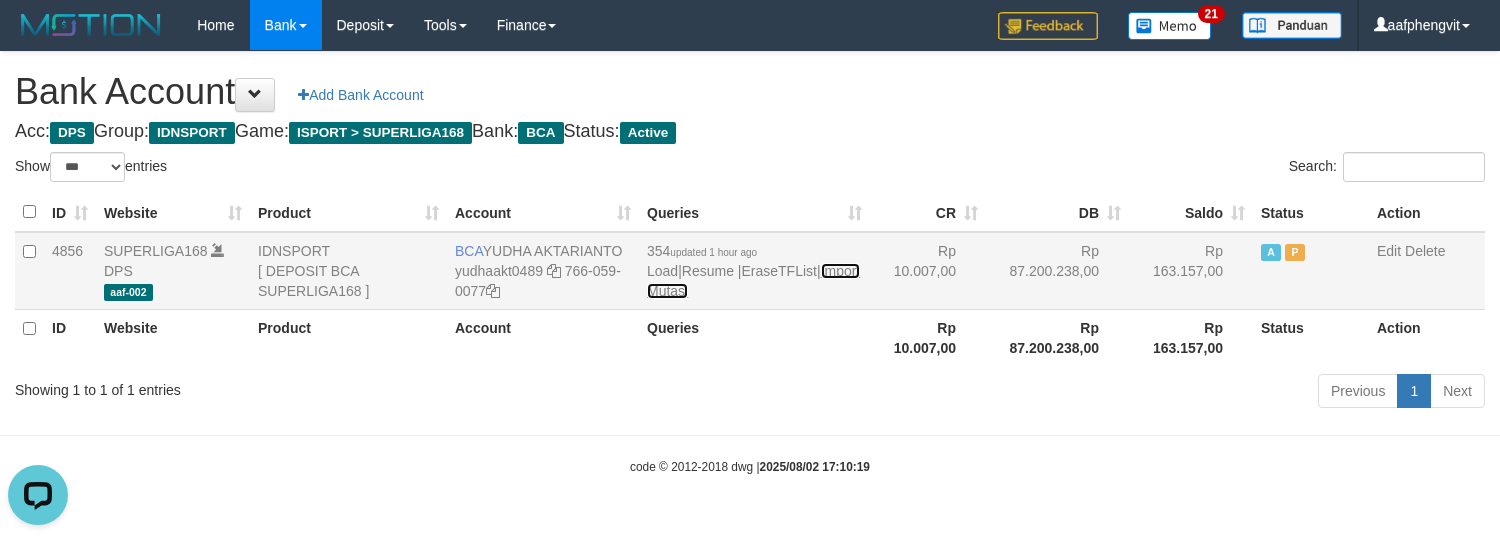 click on "Import Mutasi" at bounding box center [753, 281] 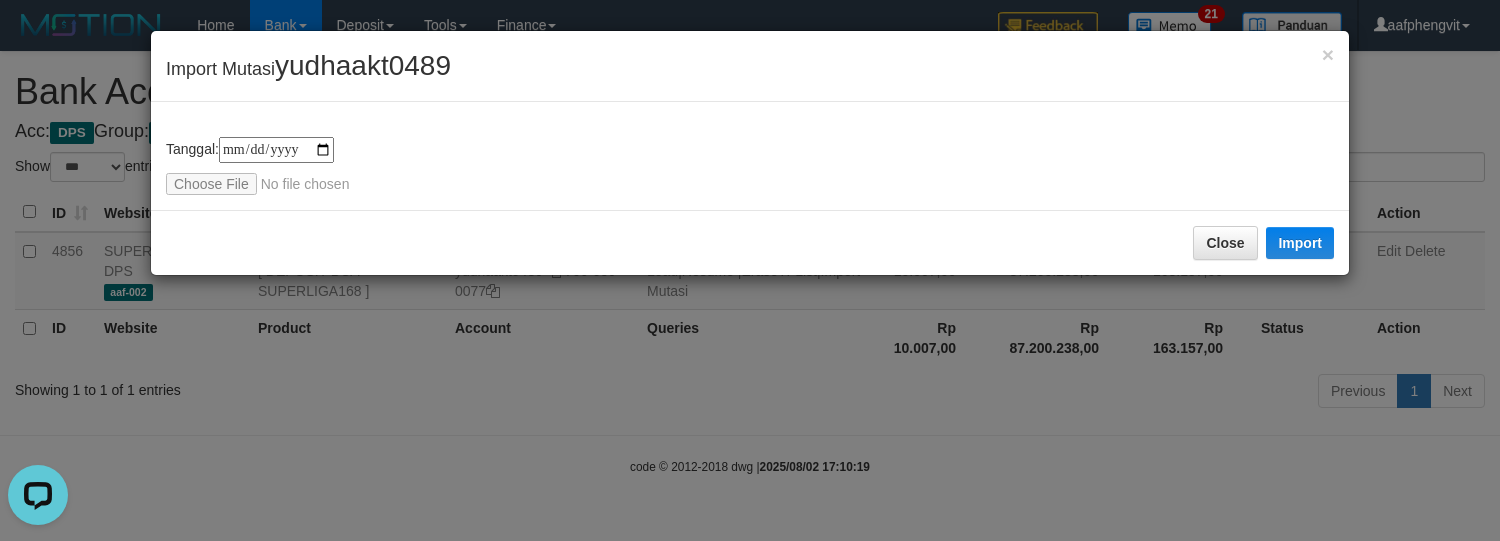type on "**********" 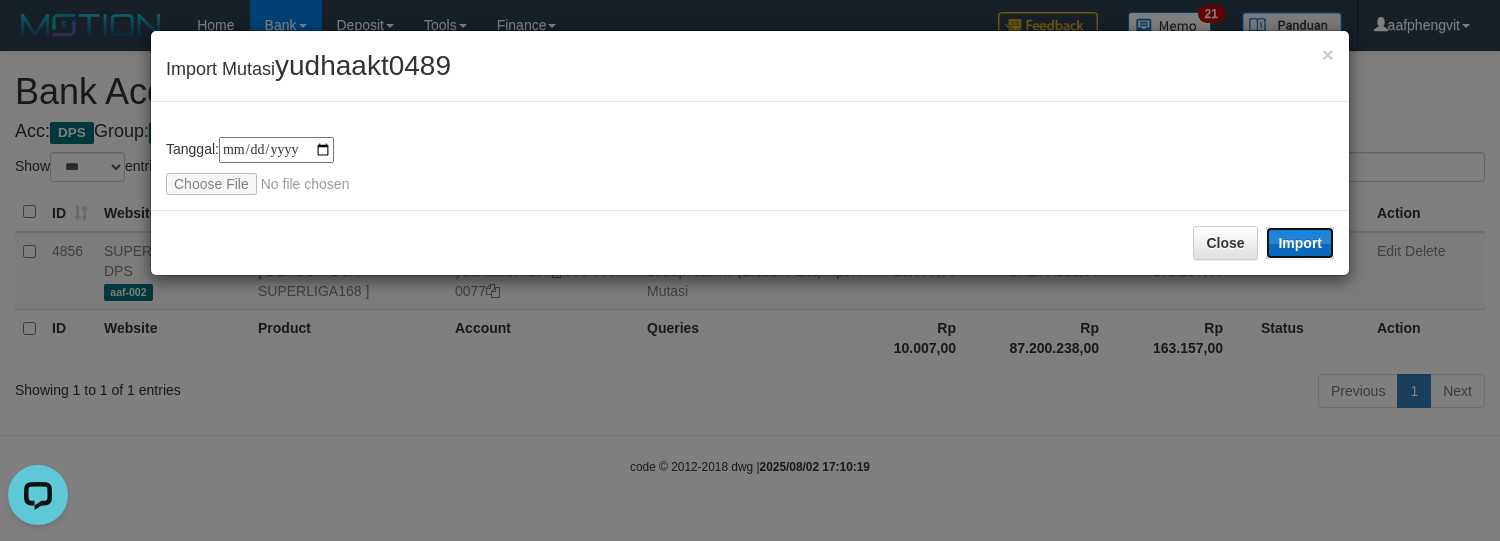 click on "Import" at bounding box center (1300, 243) 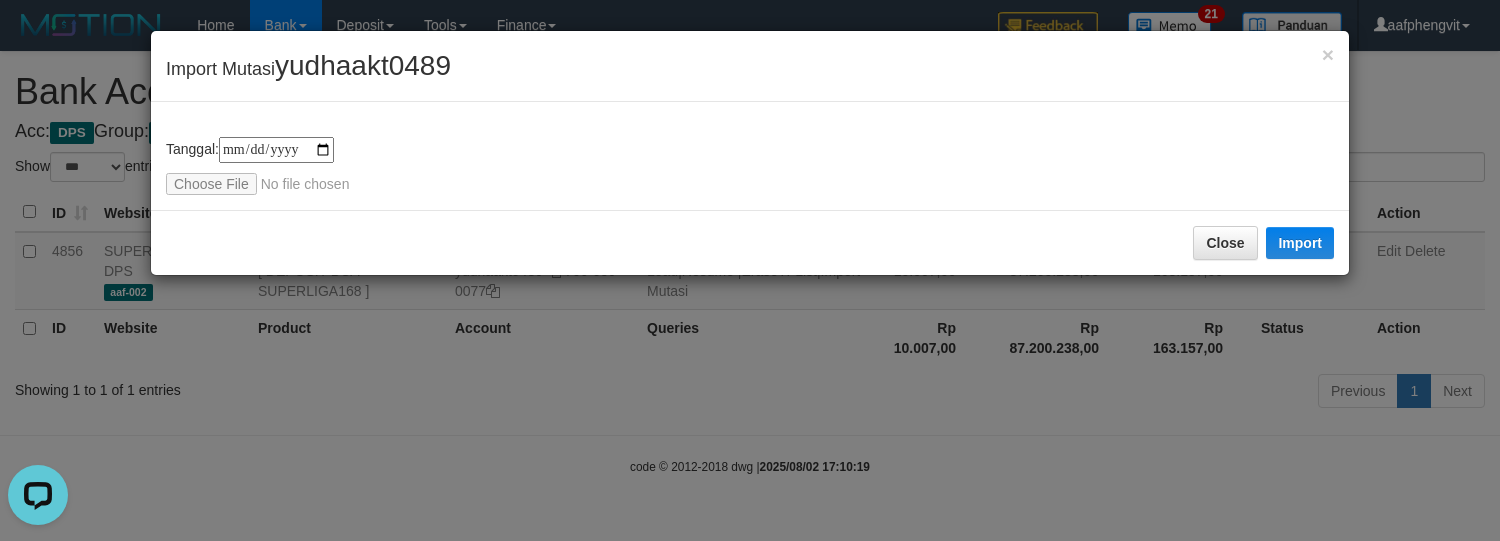 click on "**********" at bounding box center [750, 156] 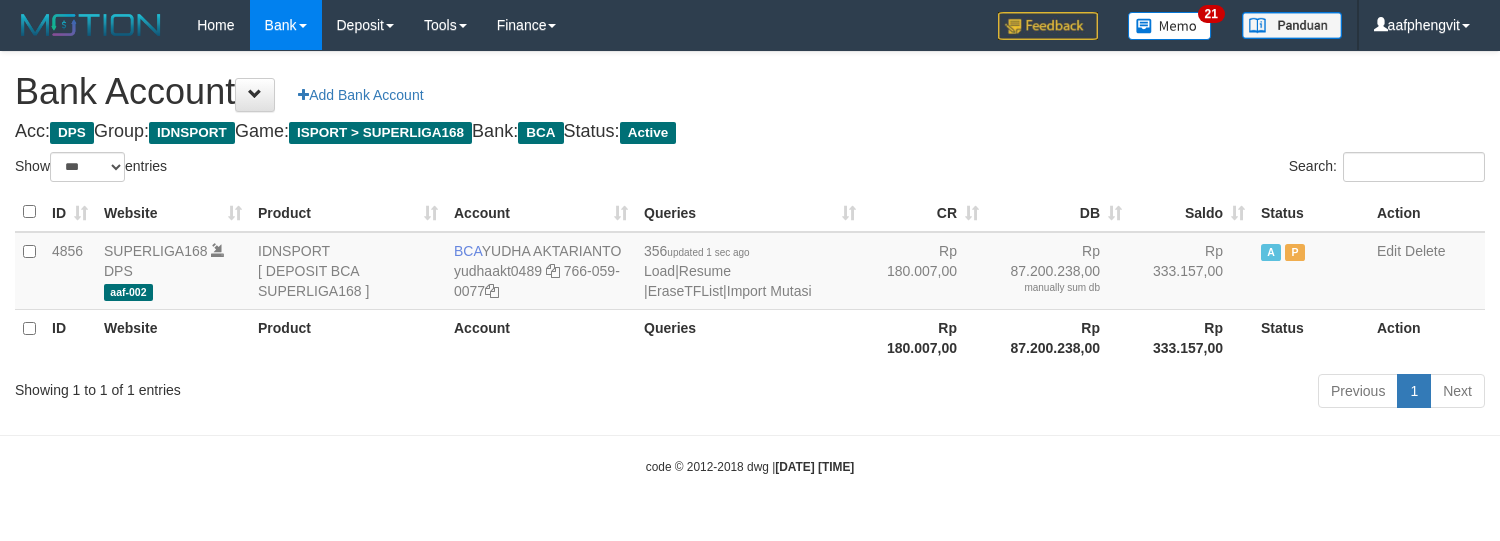 select on "***" 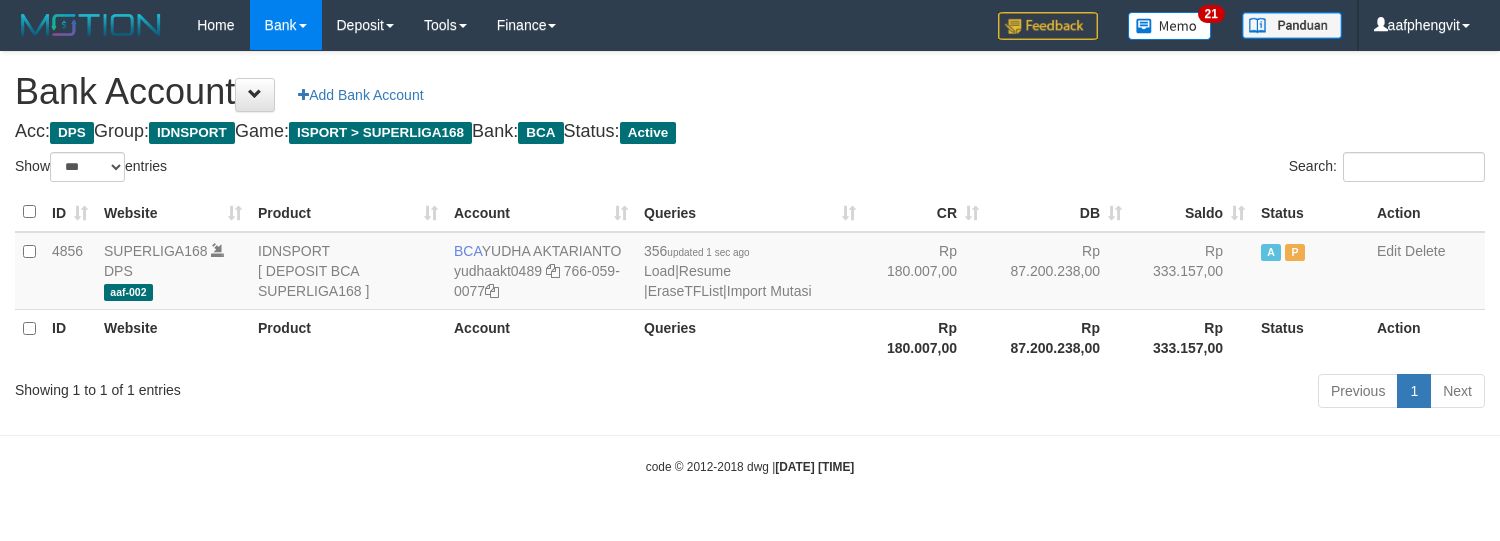 select on "***" 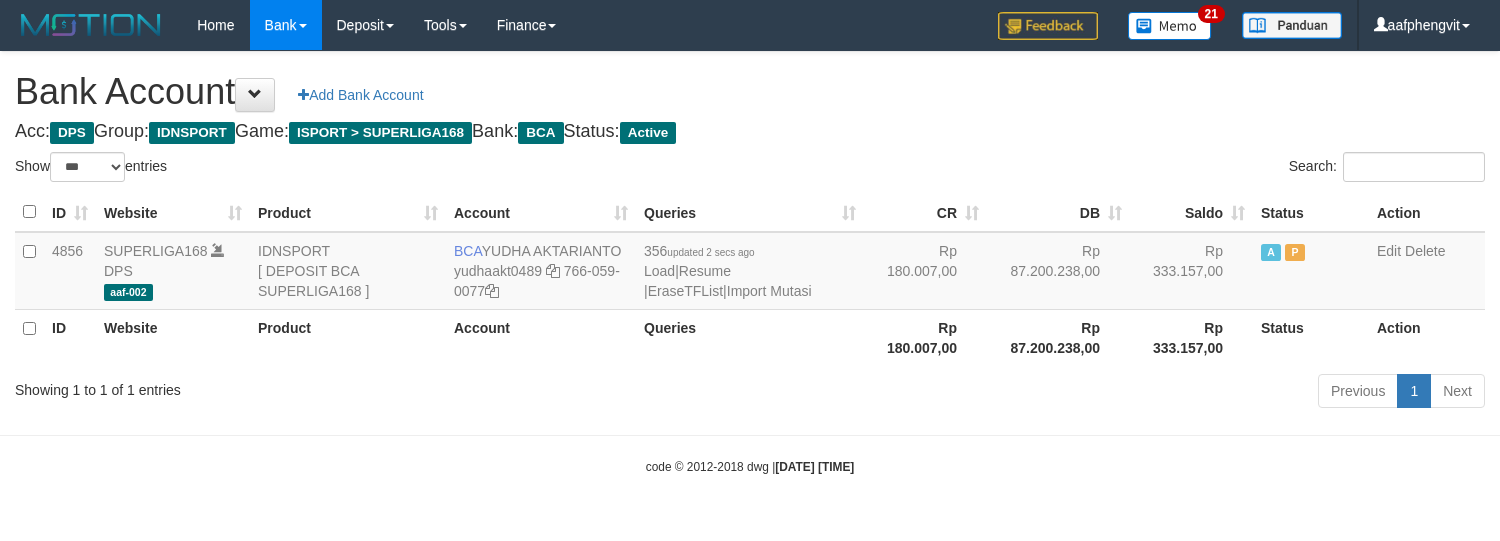 select on "***" 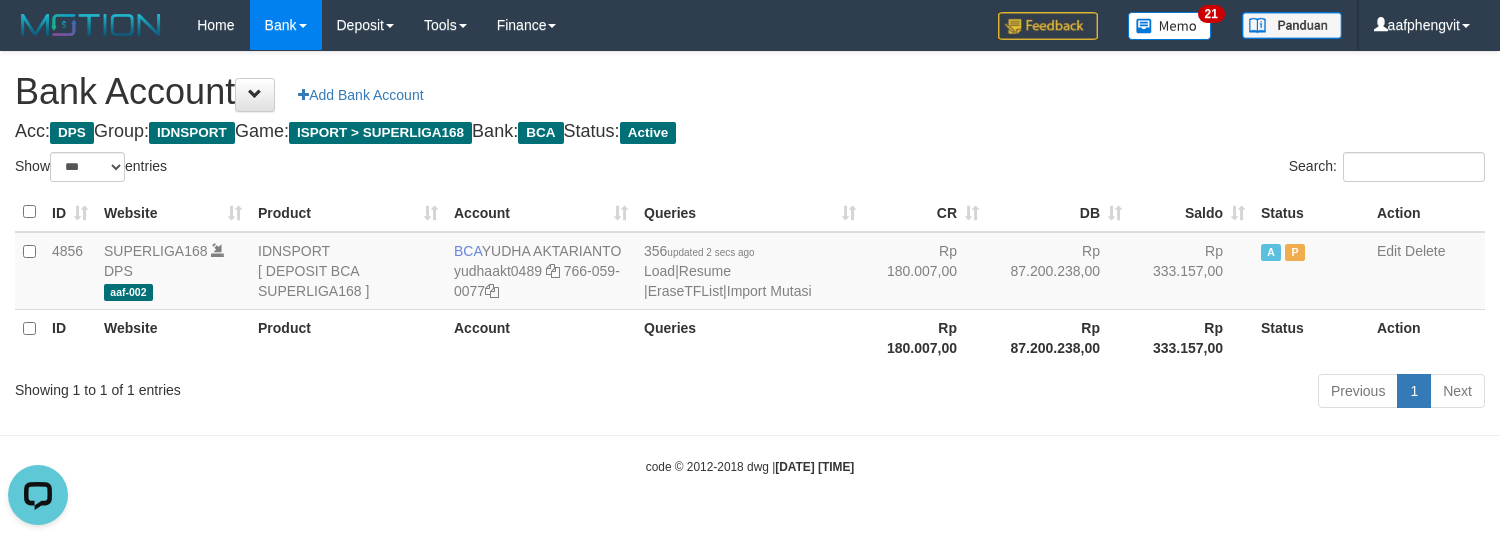scroll, scrollTop: 0, scrollLeft: 0, axis: both 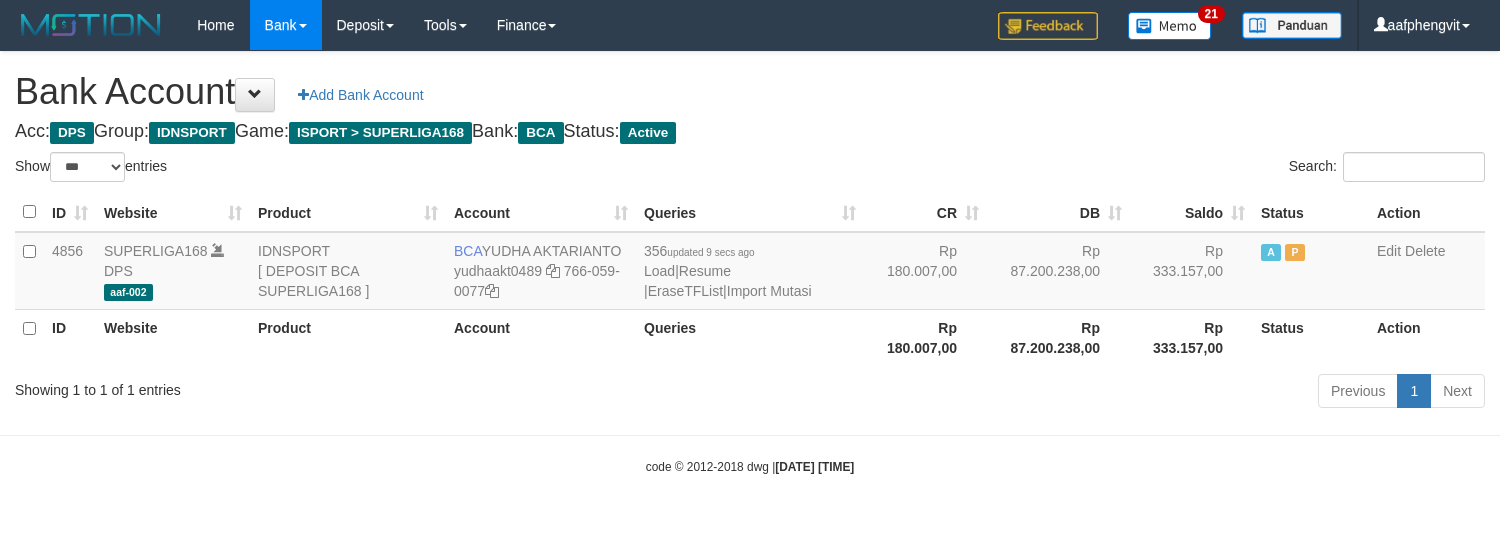 select on "***" 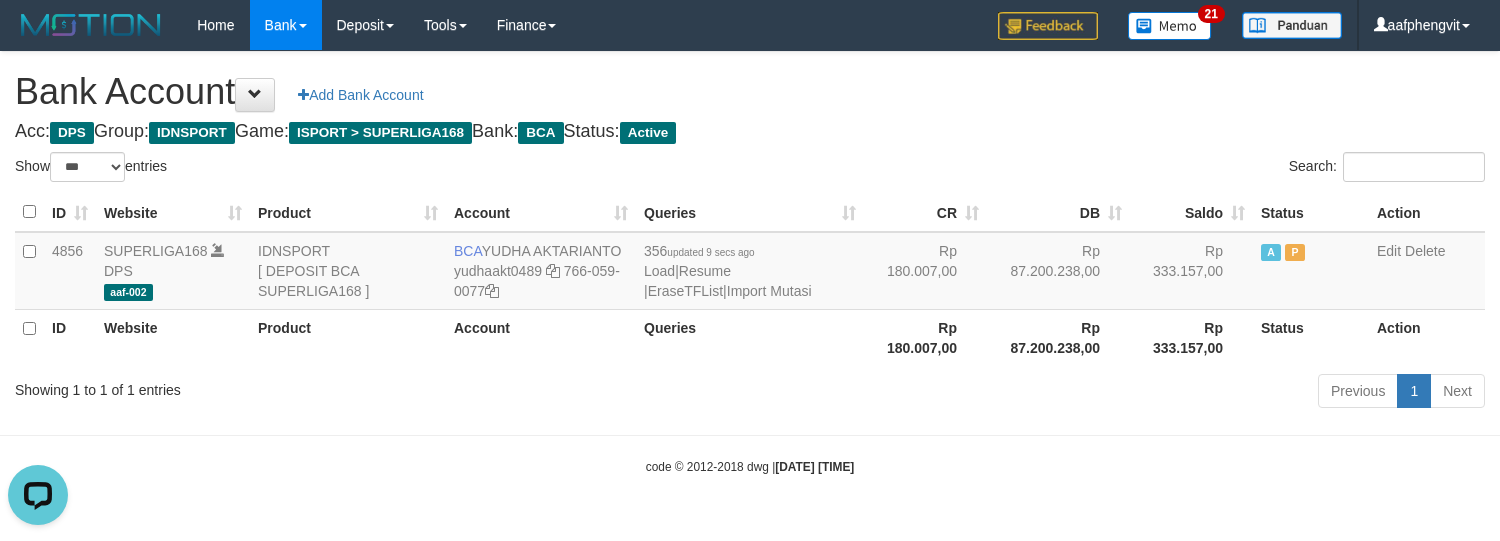 scroll, scrollTop: 0, scrollLeft: 0, axis: both 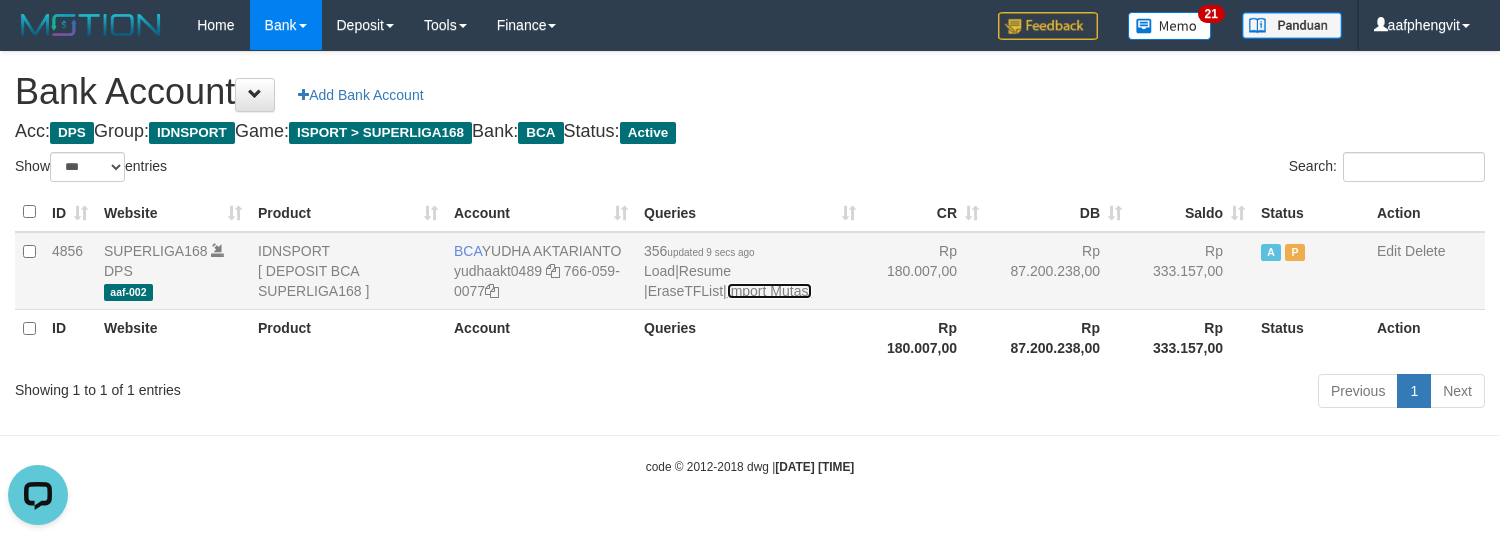 click on "Import Mutasi" at bounding box center (769, 291) 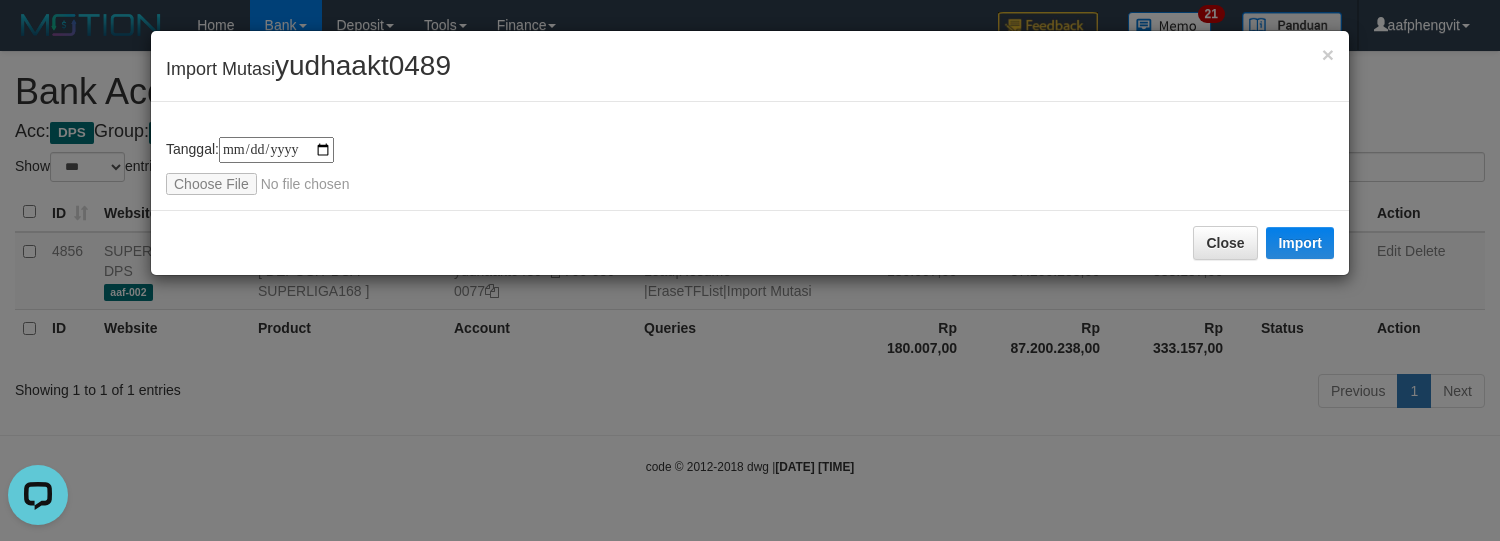type on "**********" 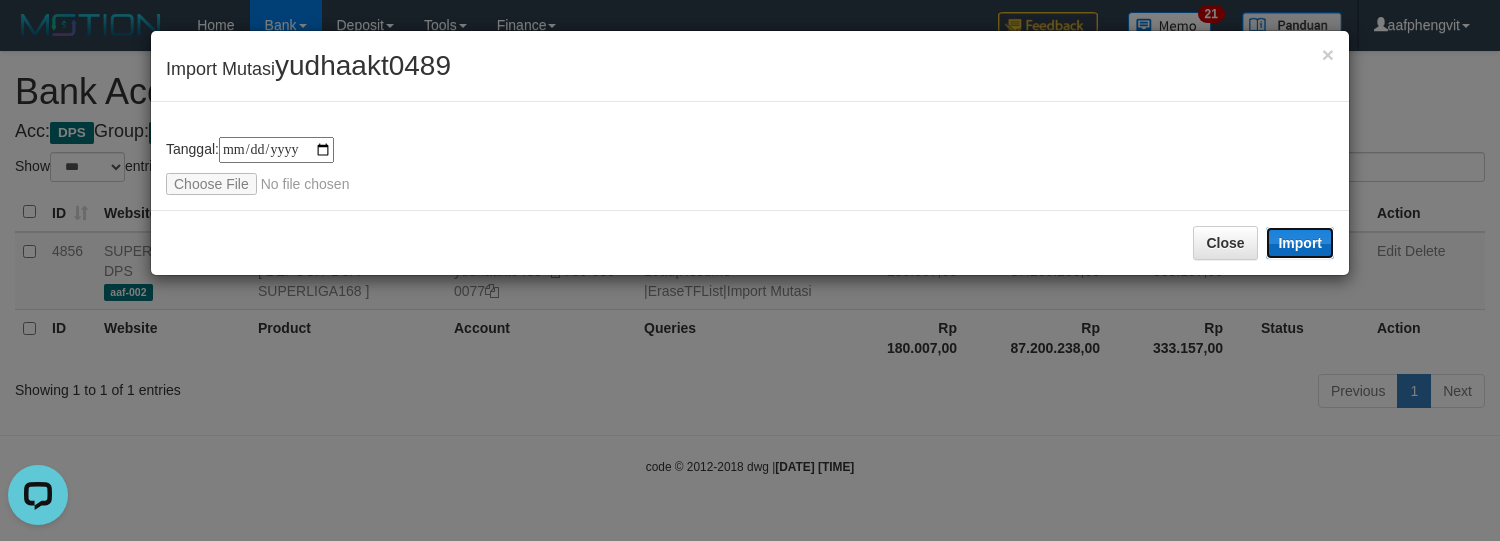click on "Import" at bounding box center (1300, 243) 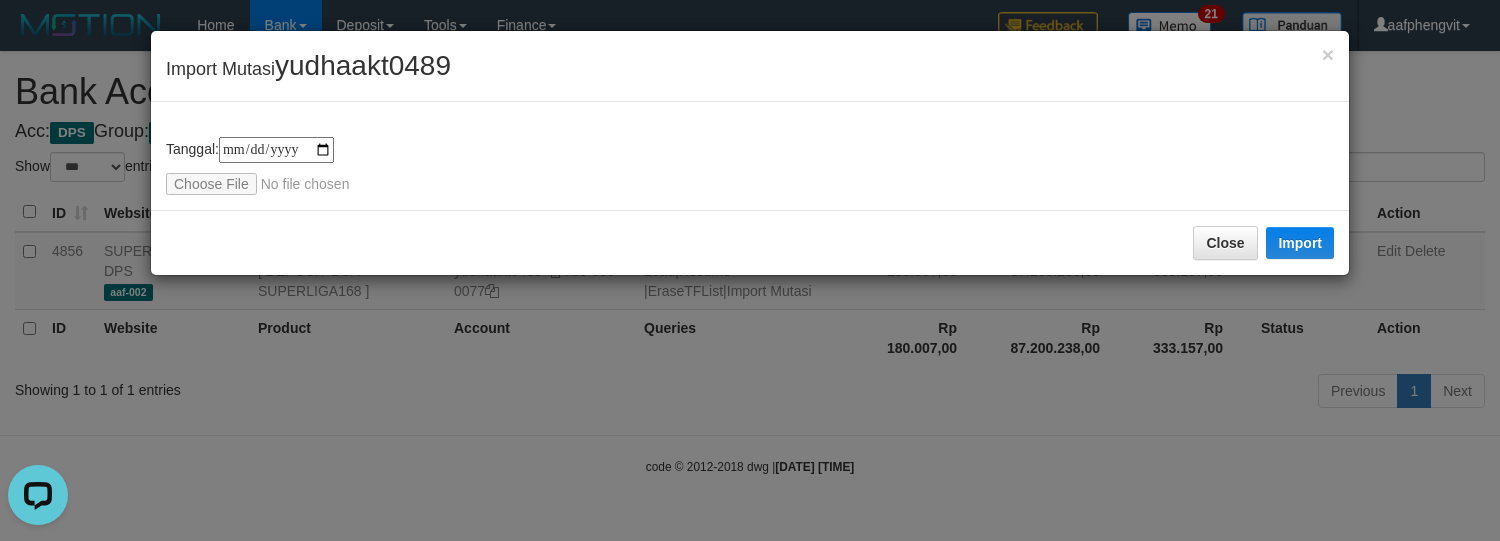 click on "**********" at bounding box center (750, 156) 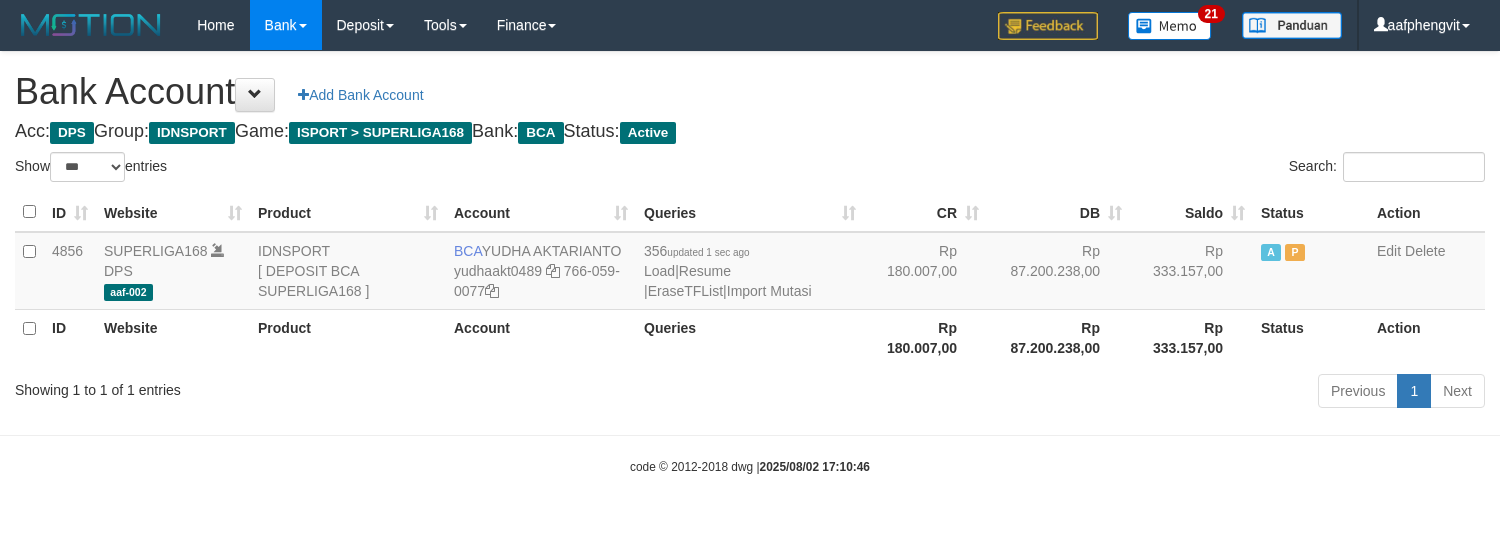 select on "***" 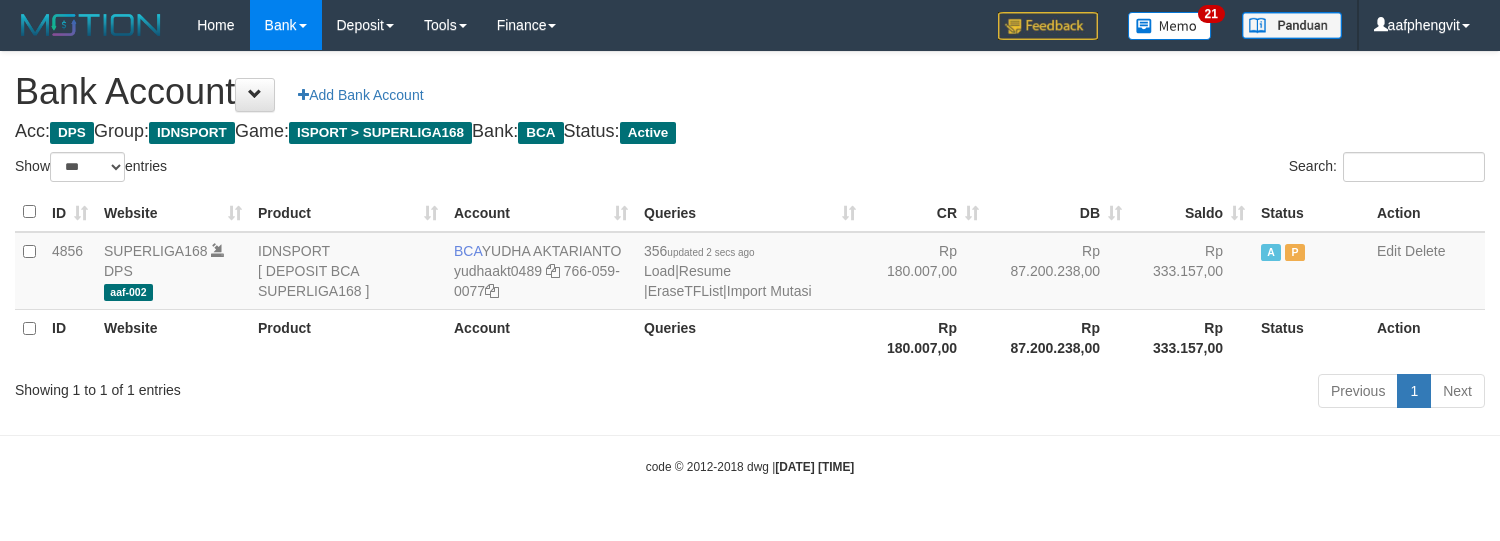 select on "***" 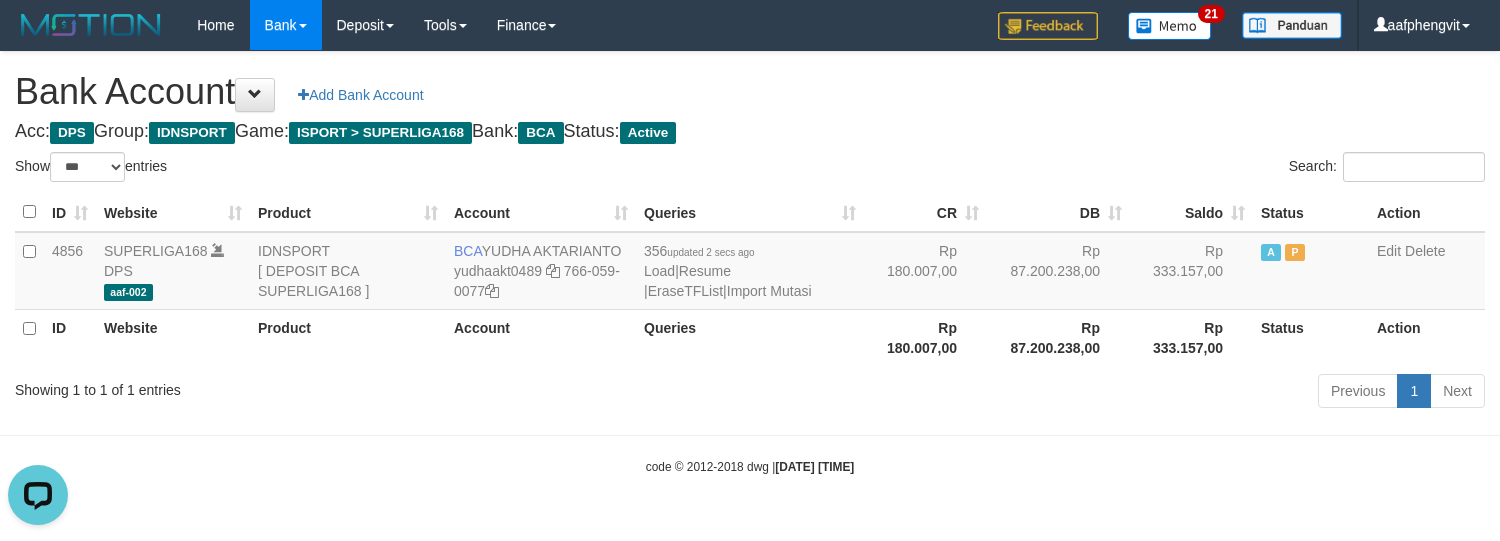 scroll, scrollTop: 0, scrollLeft: 0, axis: both 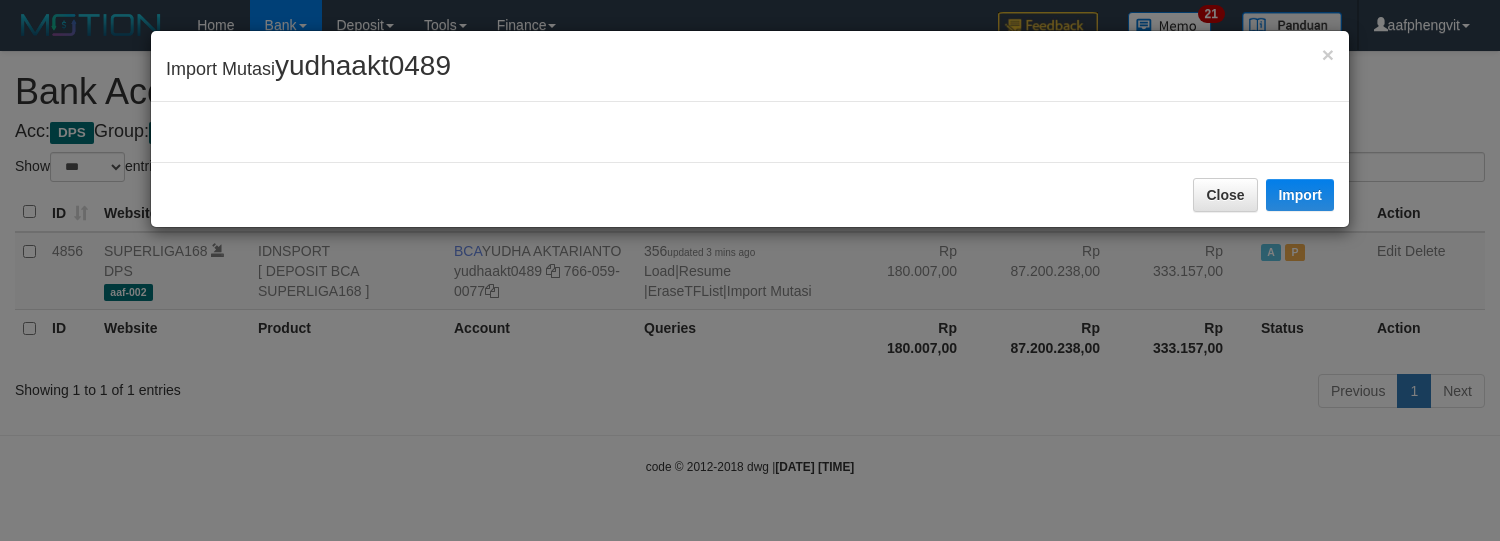 select on "***" 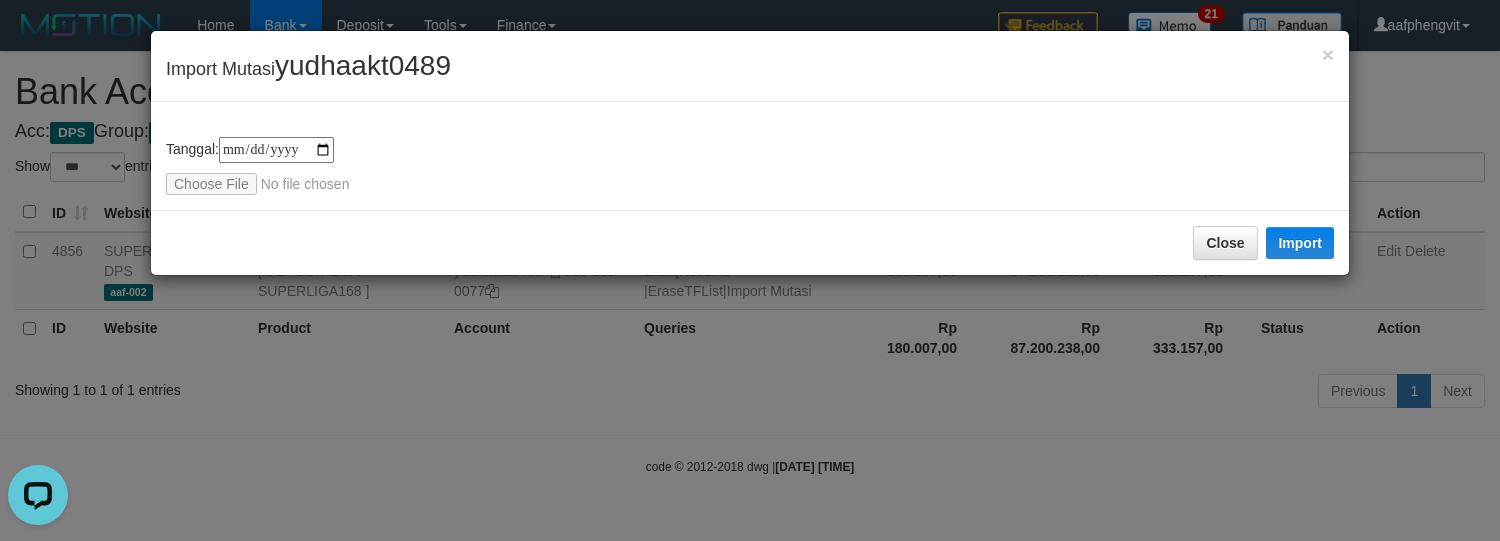 scroll, scrollTop: 0, scrollLeft: 0, axis: both 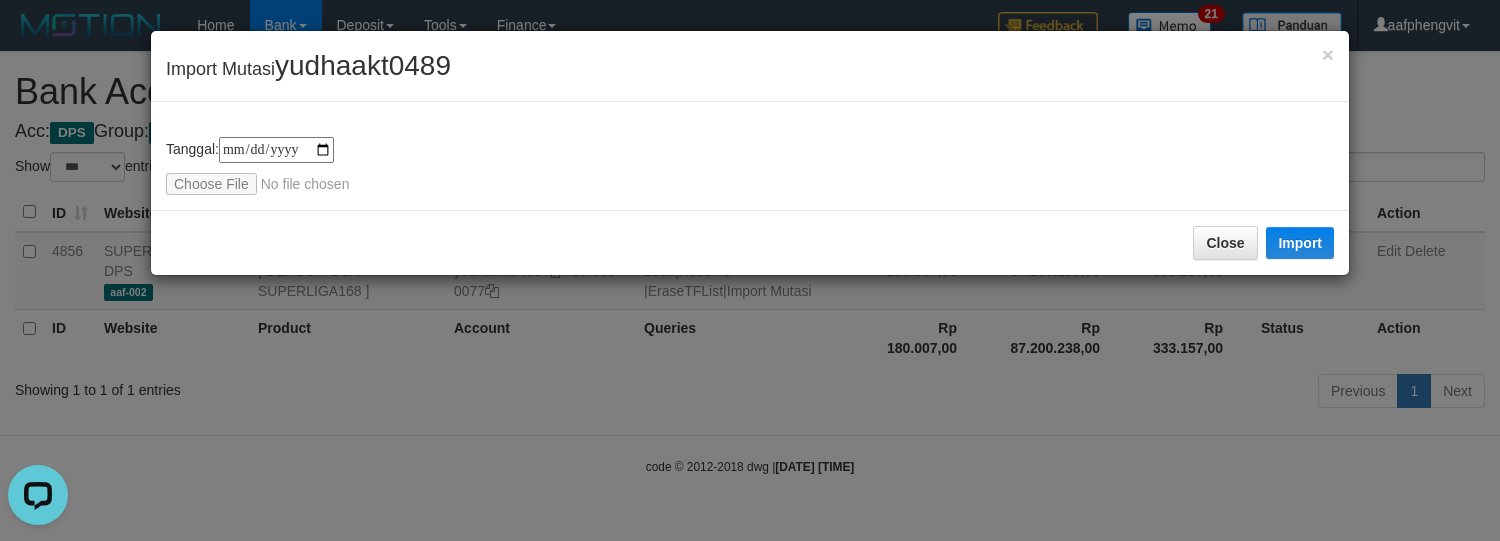 type on "**********" 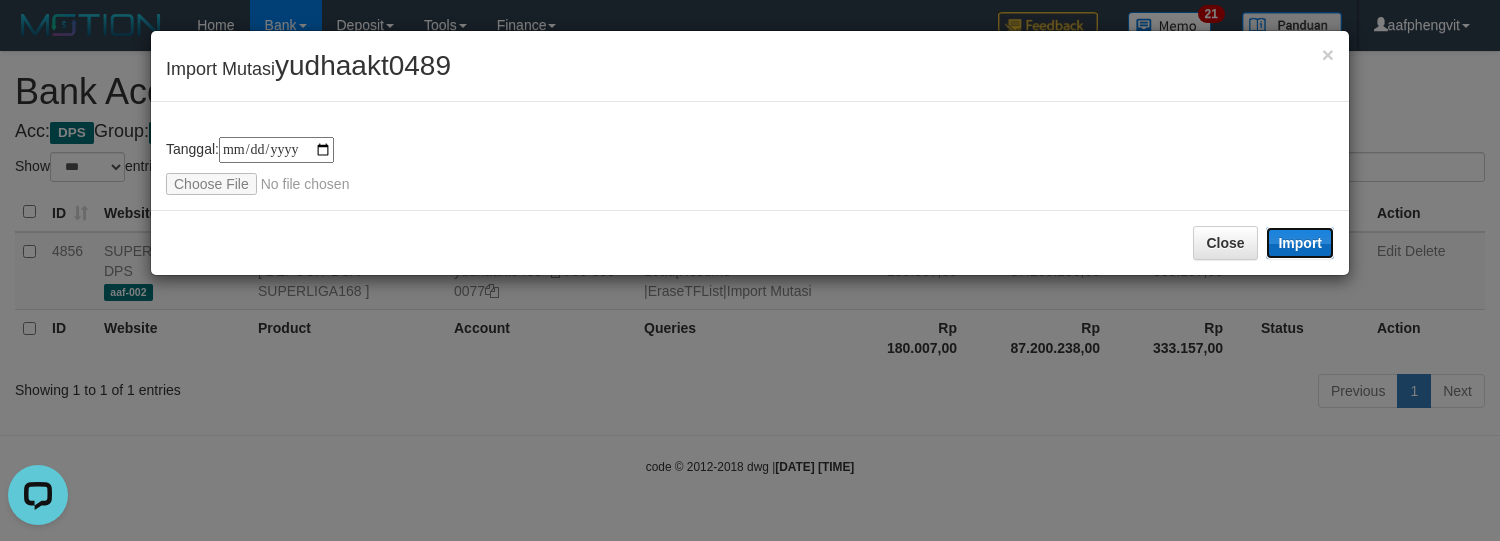 click on "Import" at bounding box center [1300, 243] 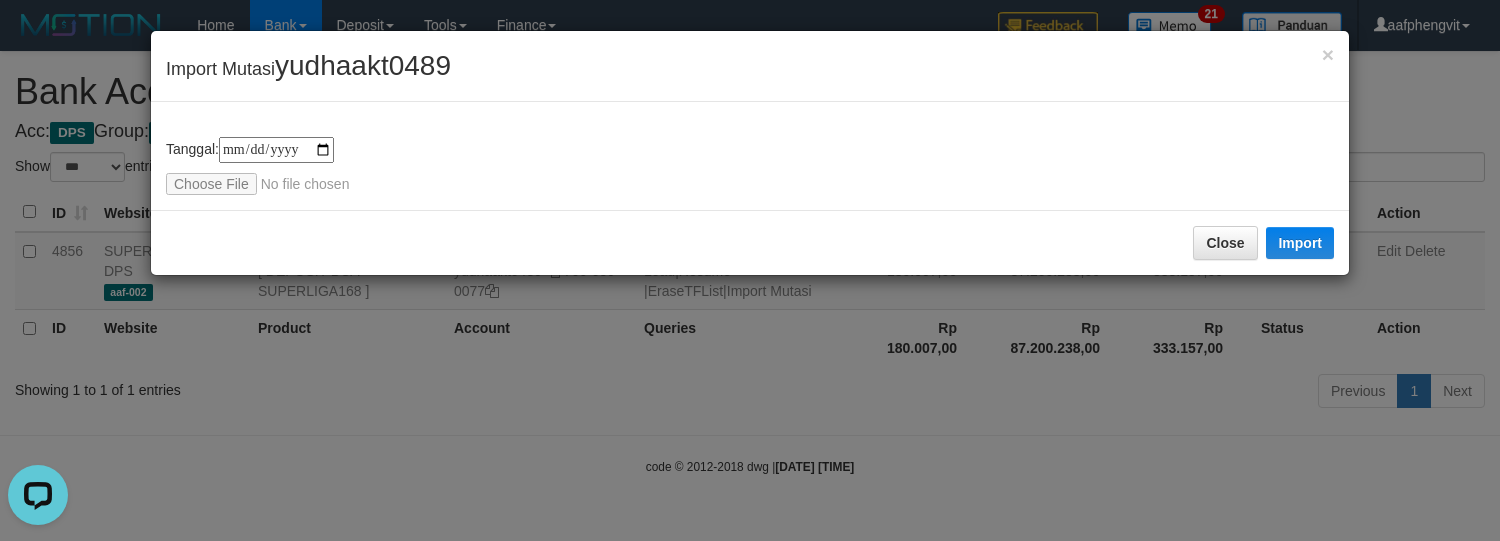 click on "**********" at bounding box center (750, 156) 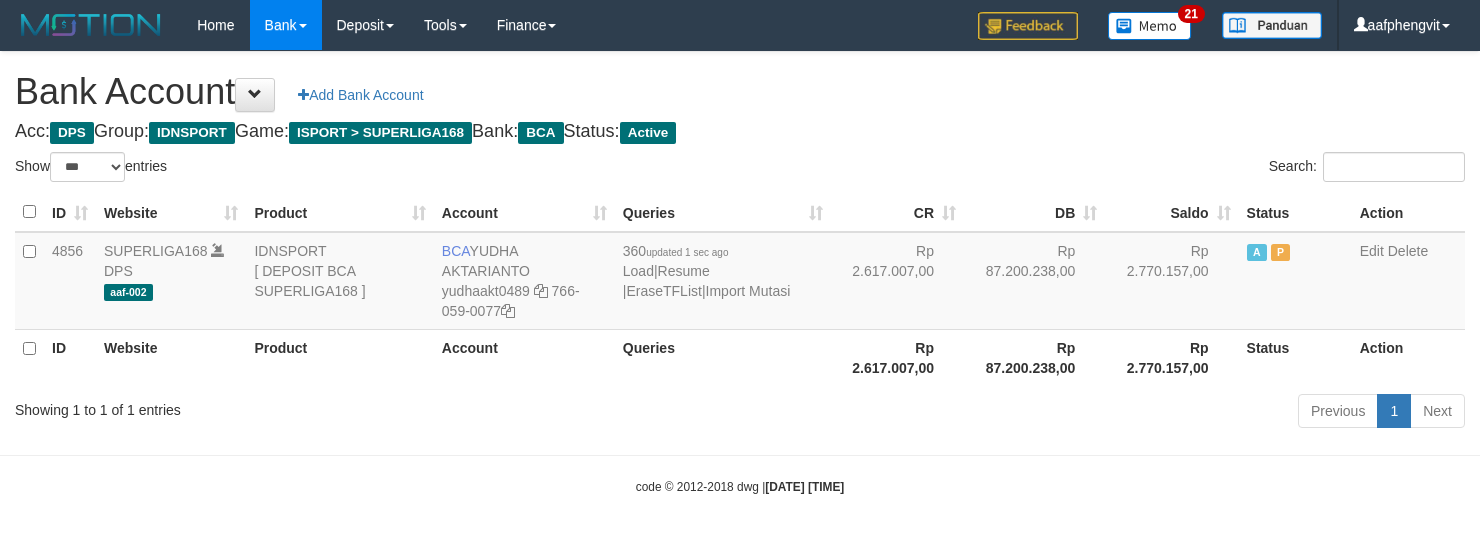 select on "***" 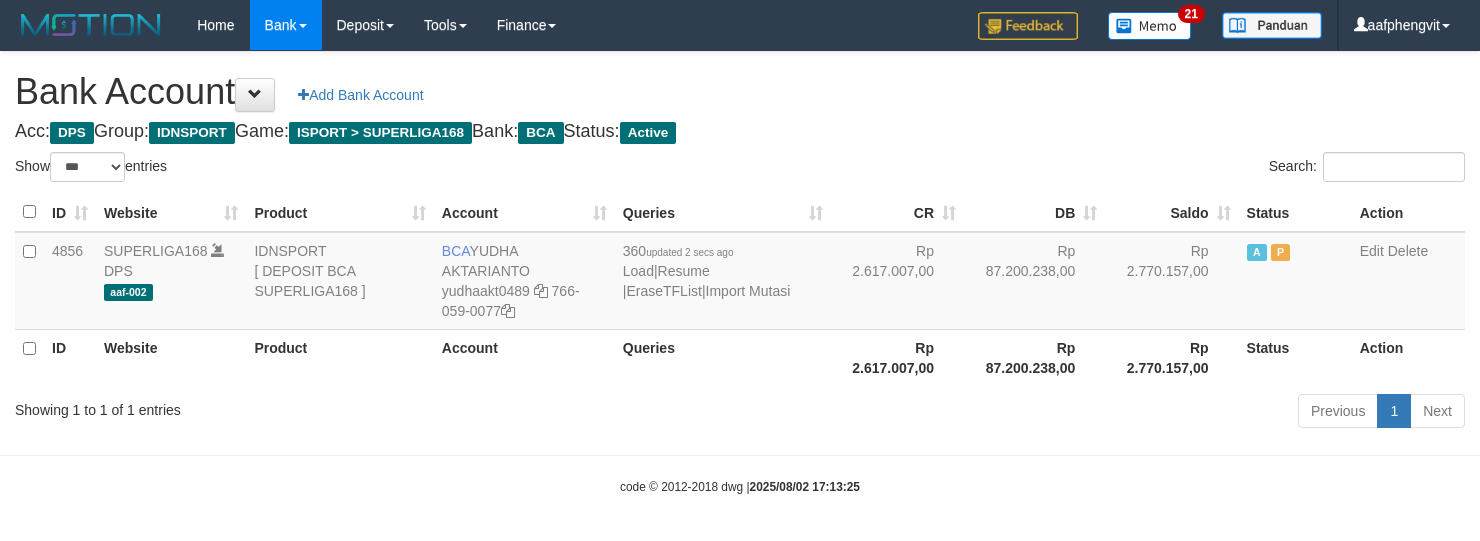 select on "***" 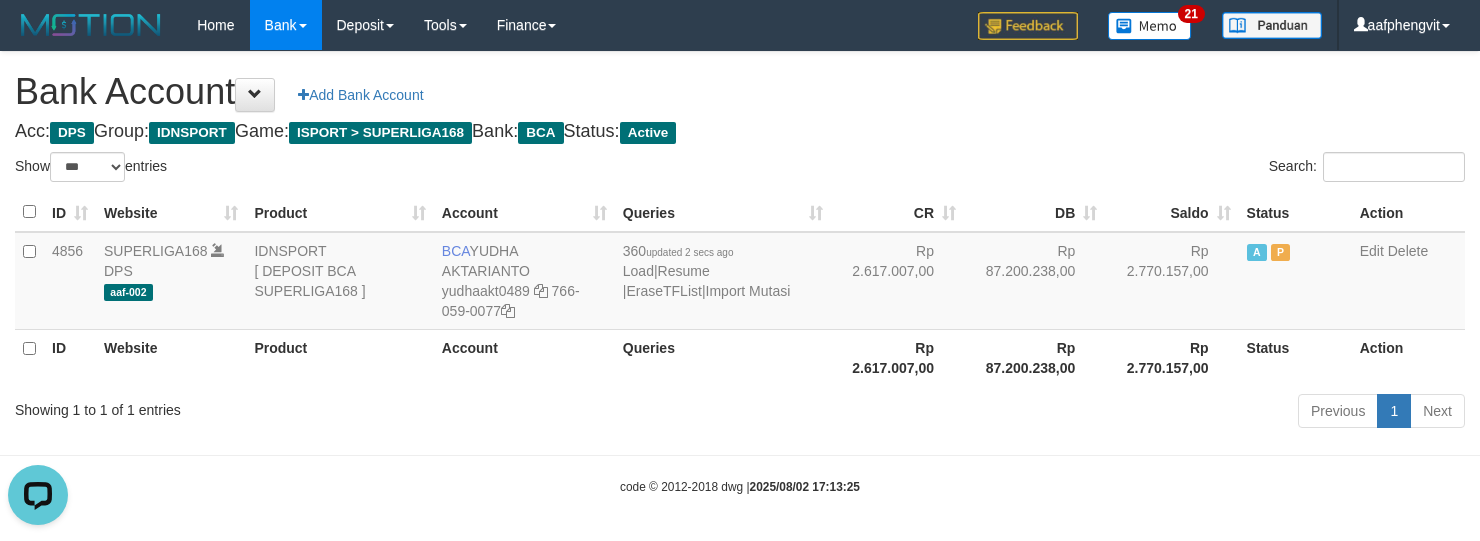scroll, scrollTop: 0, scrollLeft: 0, axis: both 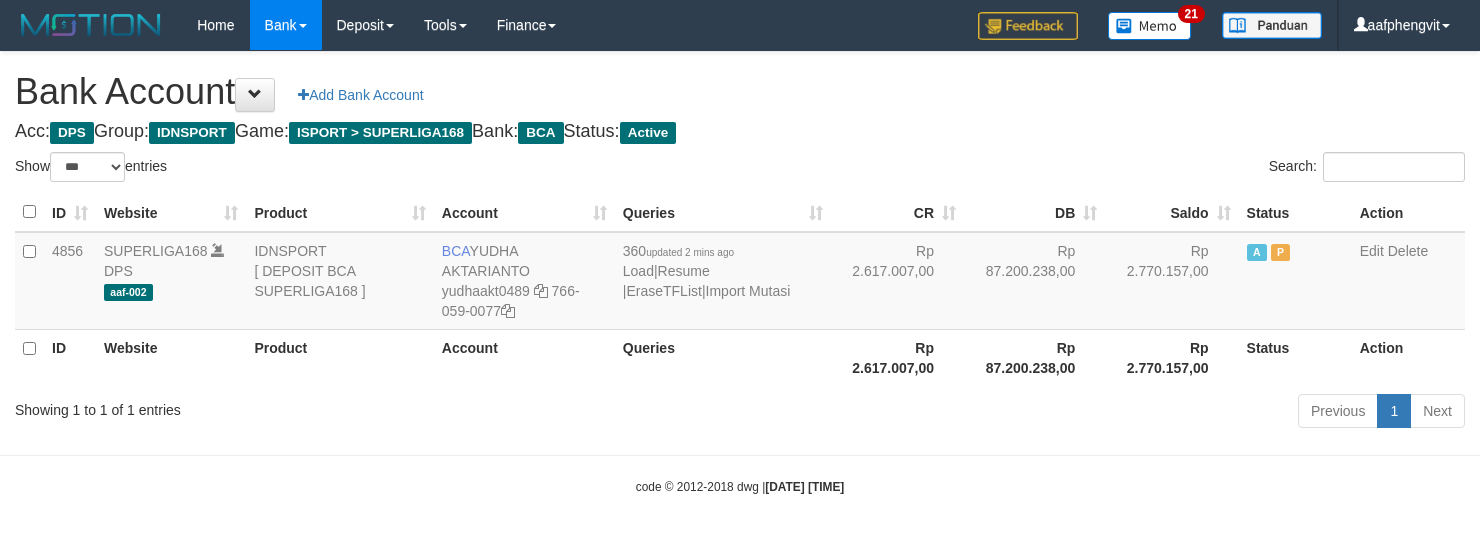 select on "***" 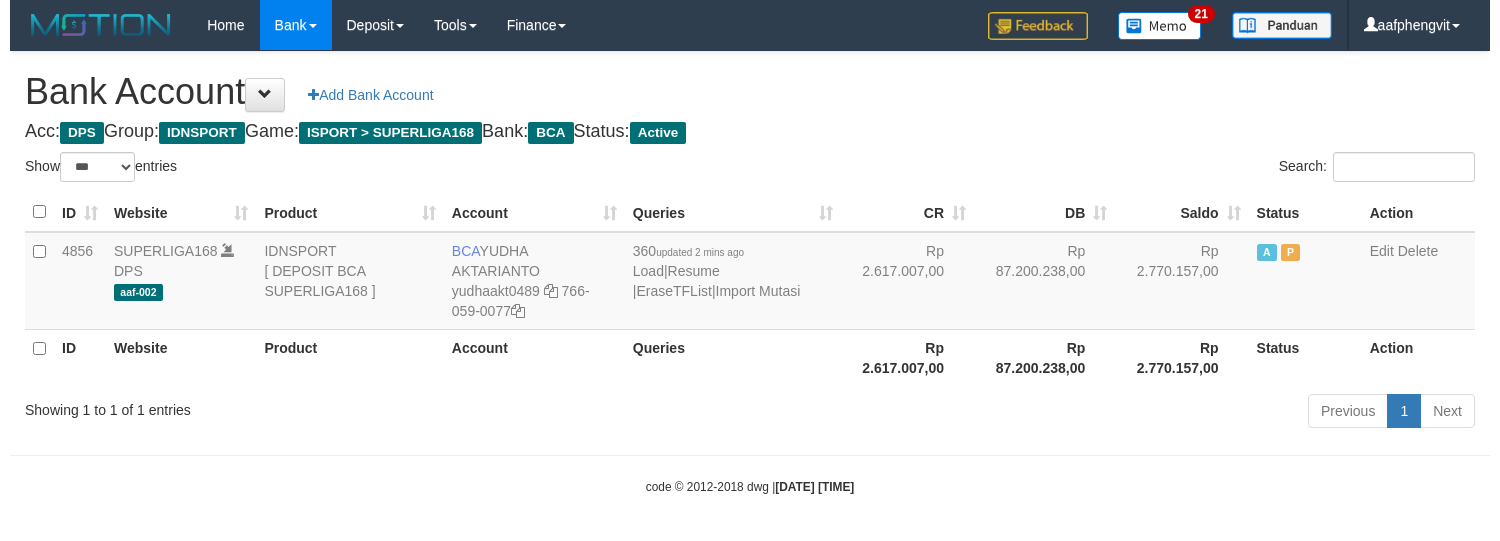 scroll, scrollTop: 0, scrollLeft: 0, axis: both 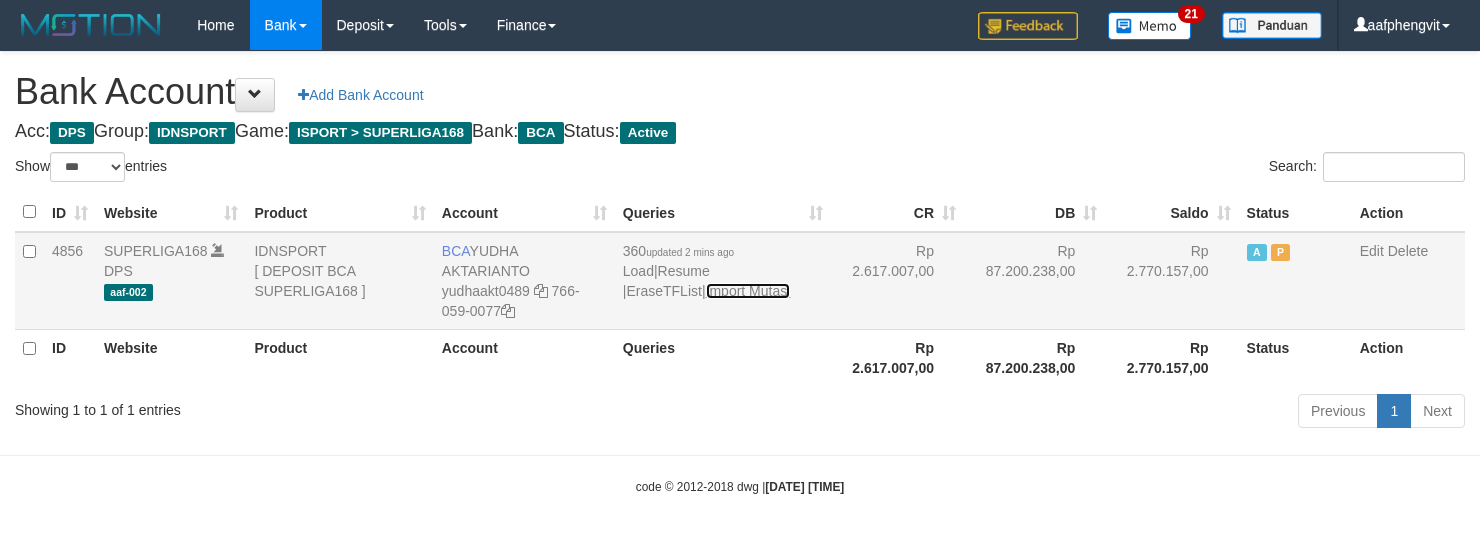 click on "Import Mutasi" at bounding box center [748, 291] 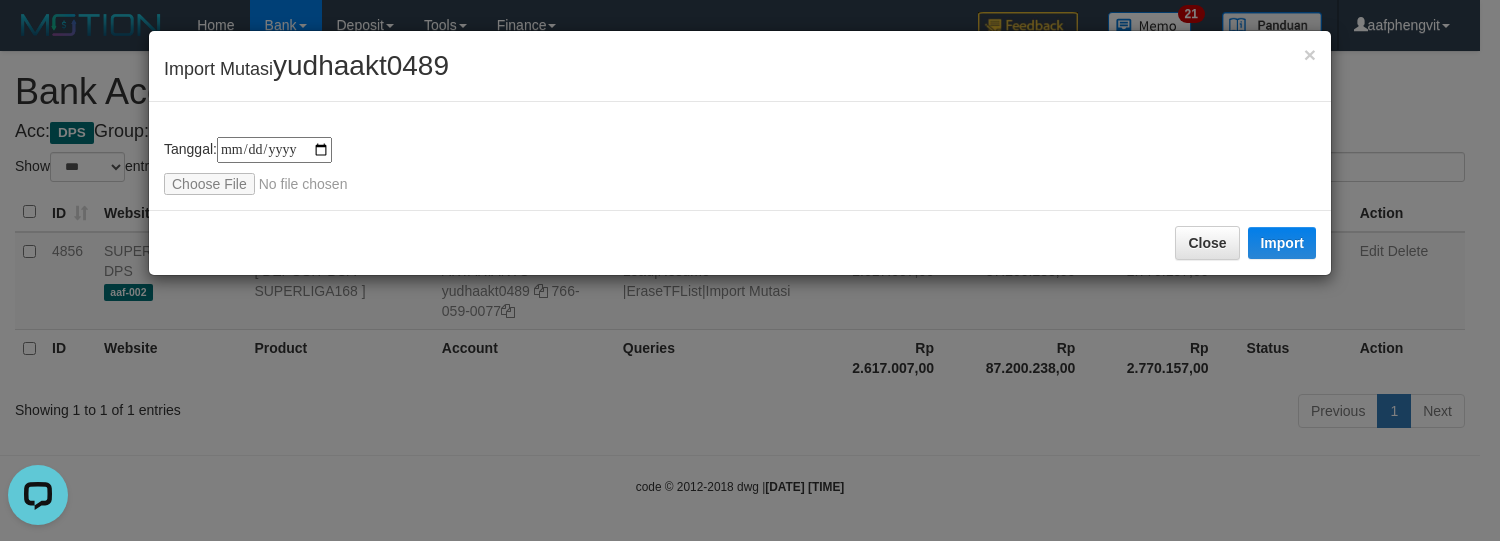 scroll, scrollTop: 0, scrollLeft: 0, axis: both 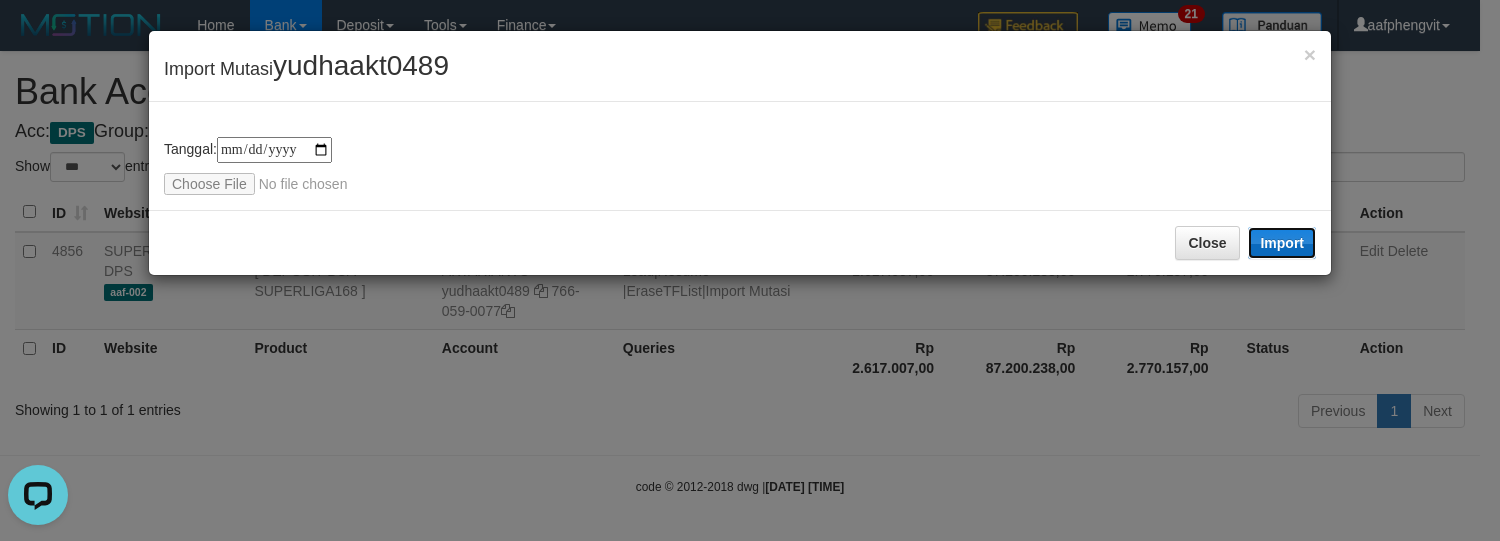 click on "Import" at bounding box center (1282, 243) 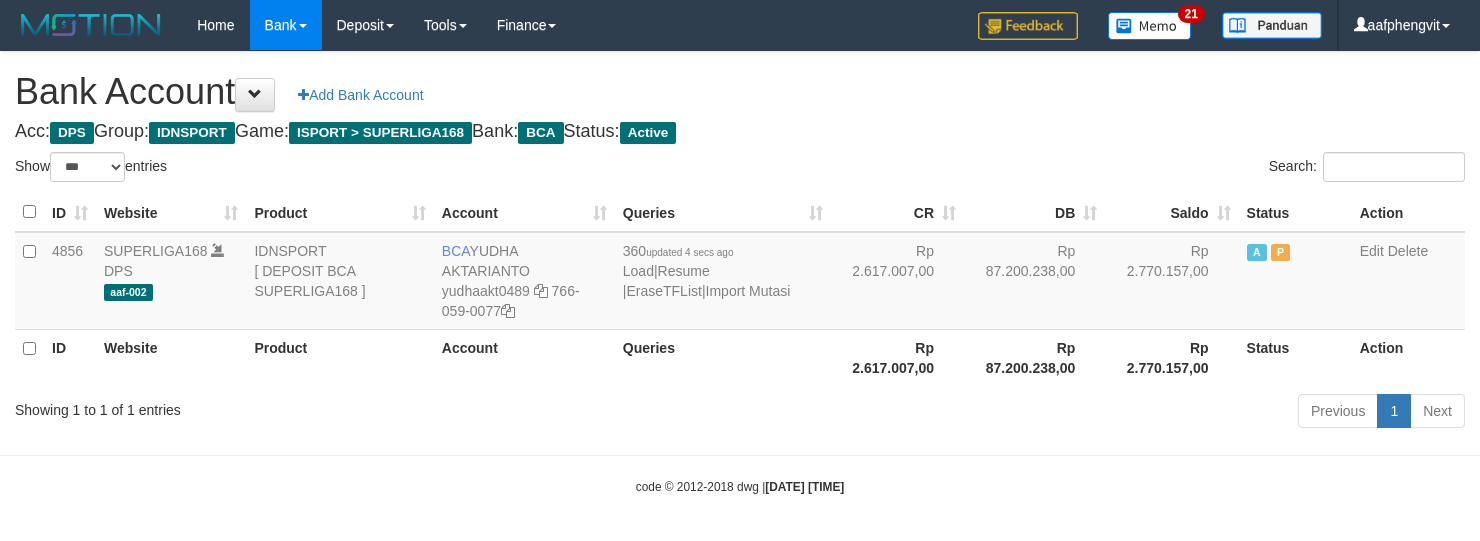 select on "***" 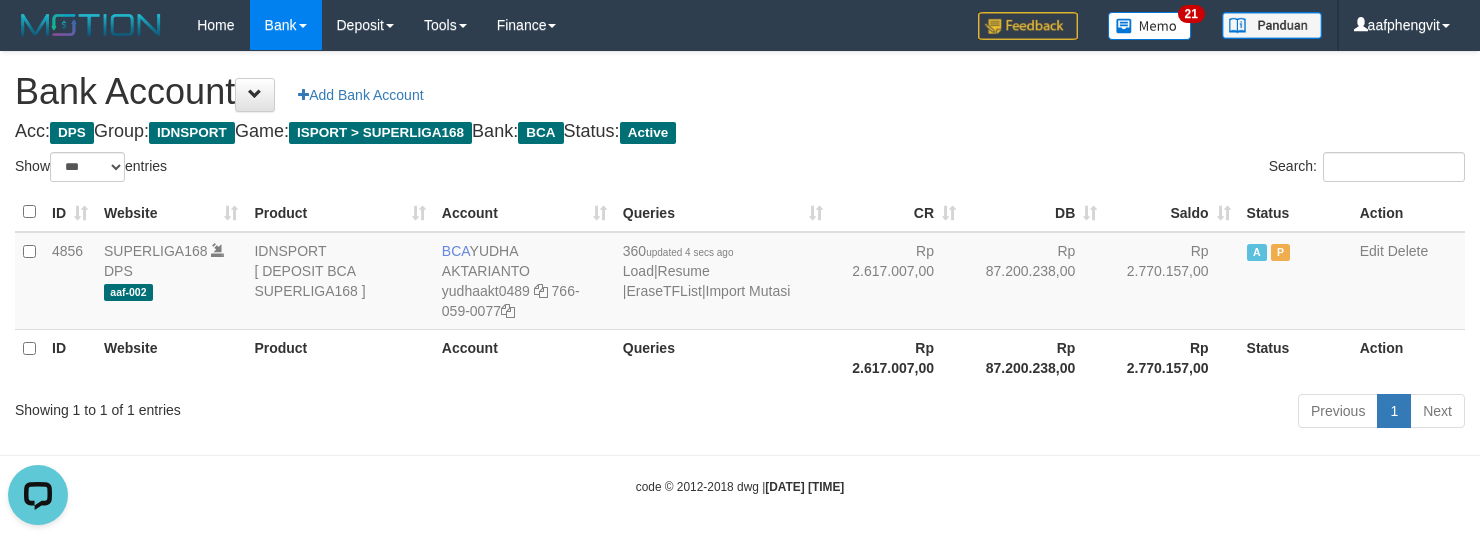 scroll, scrollTop: 0, scrollLeft: 0, axis: both 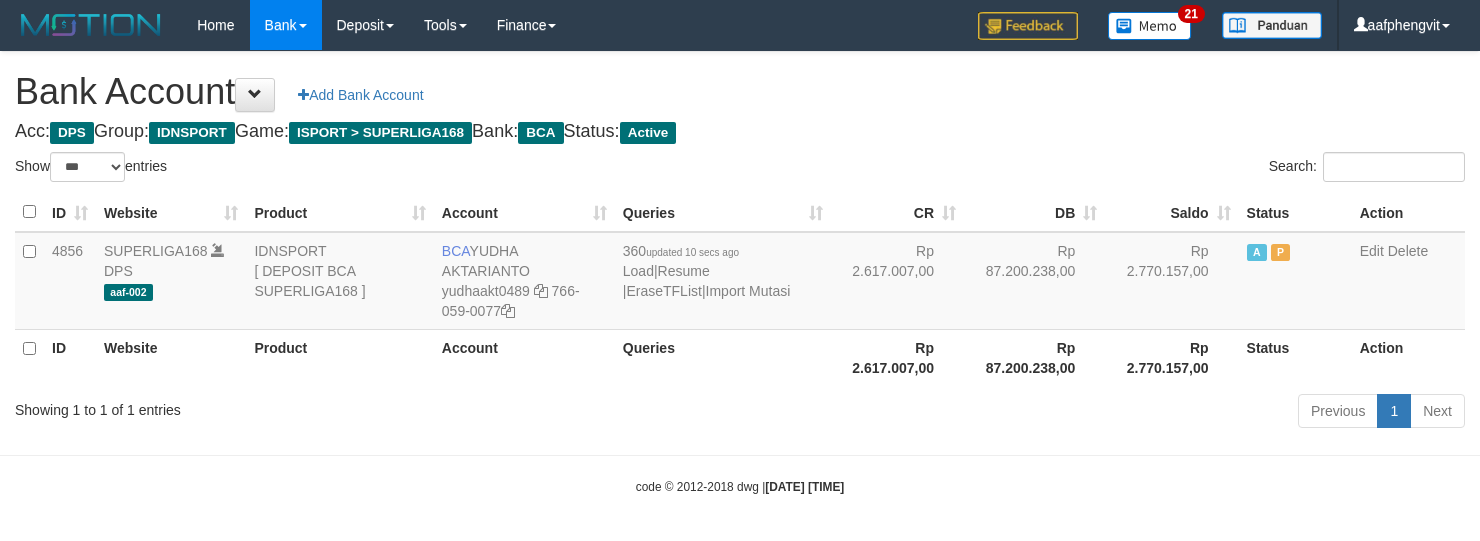select on "***" 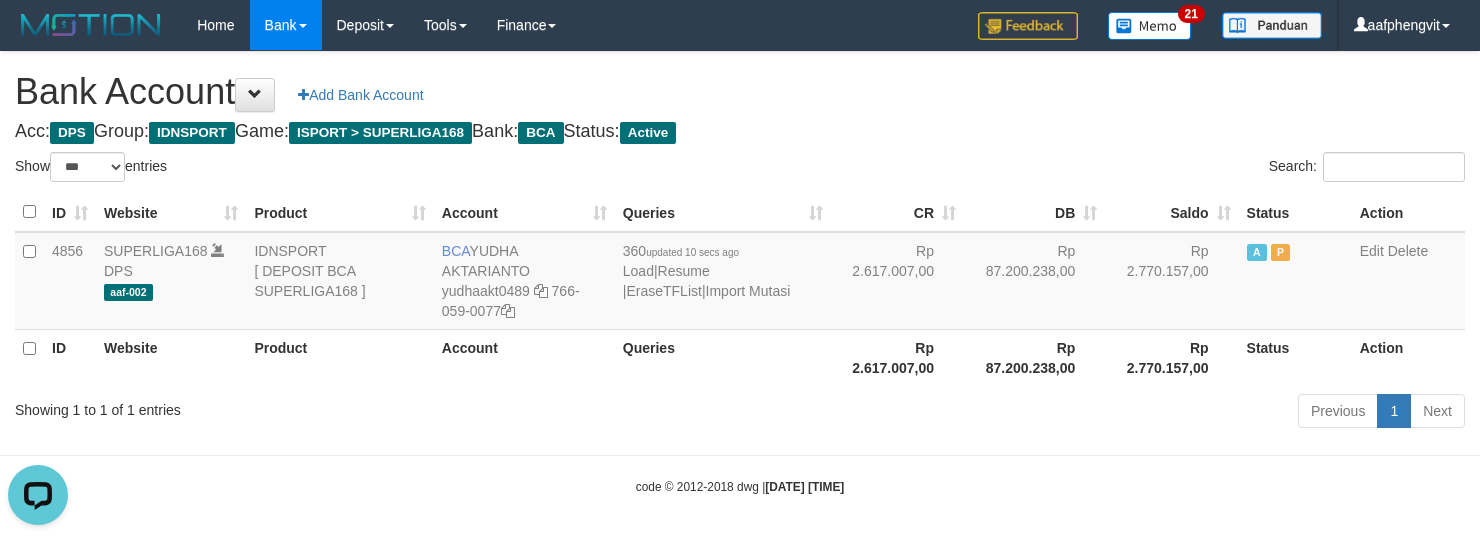 scroll, scrollTop: 0, scrollLeft: 0, axis: both 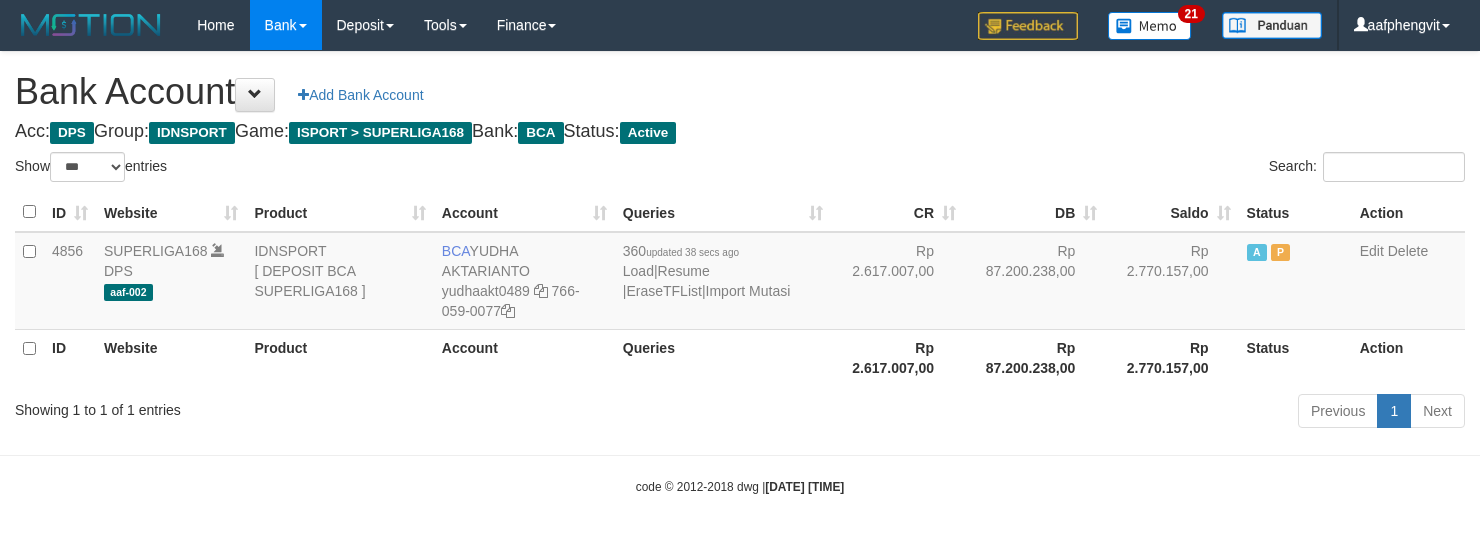 select on "***" 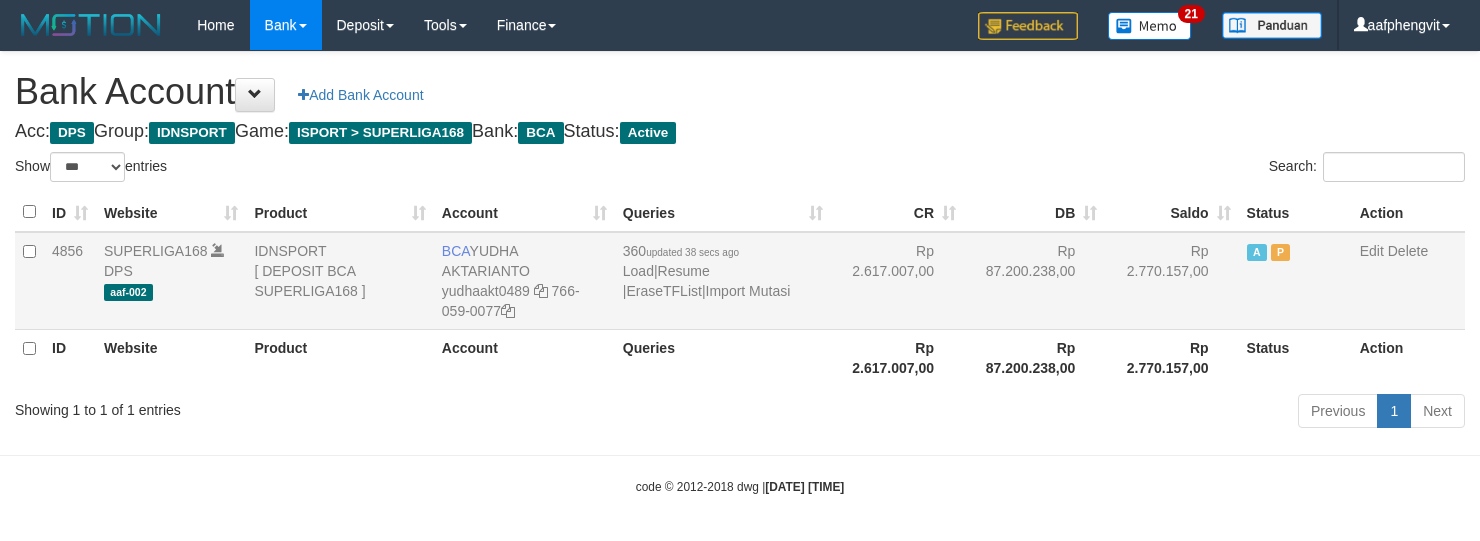 scroll, scrollTop: 0, scrollLeft: 0, axis: both 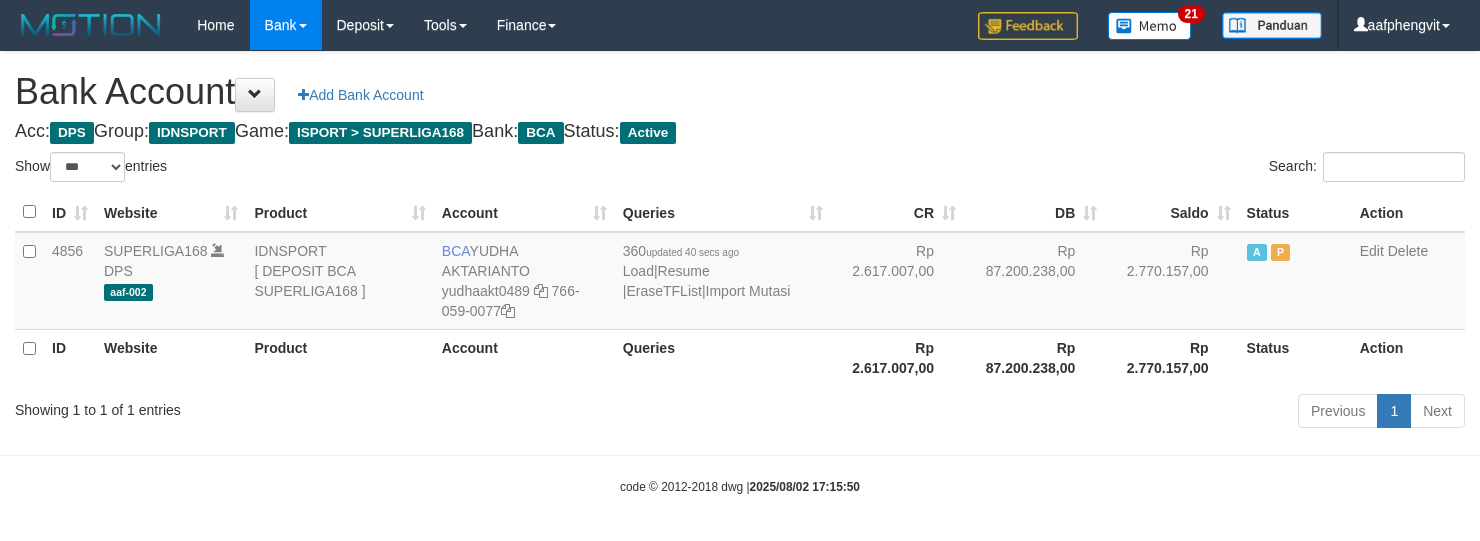 select on "***" 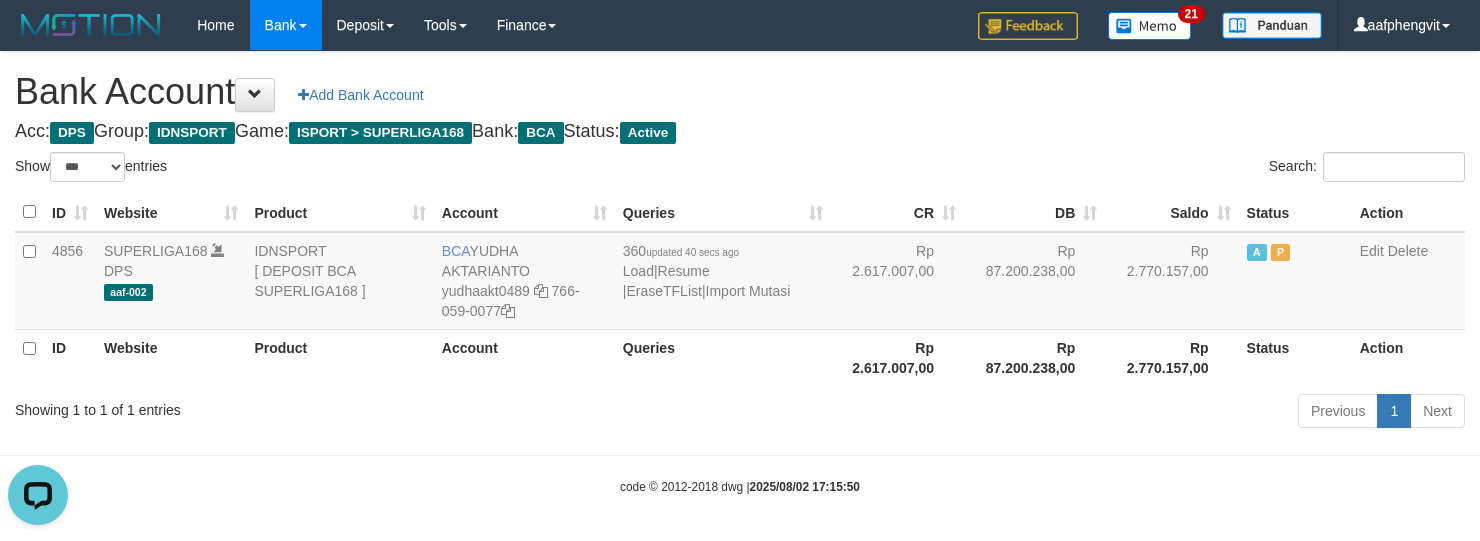 scroll, scrollTop: 0, scrollLeft: 0, axis: both 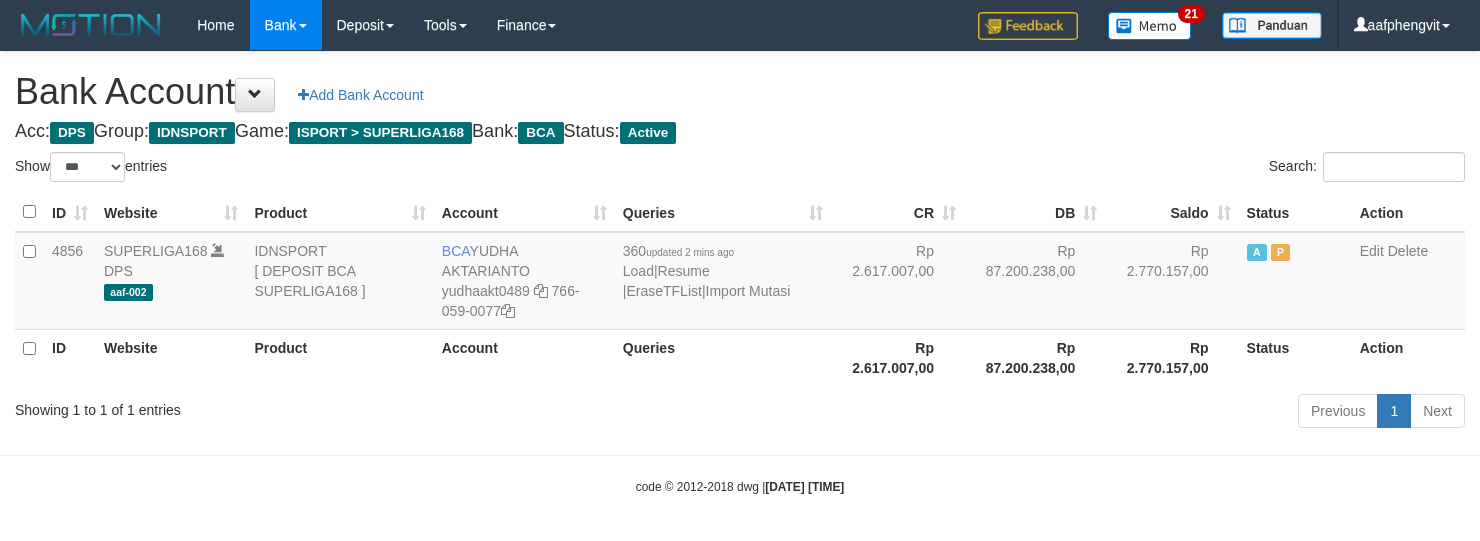 select on "***" 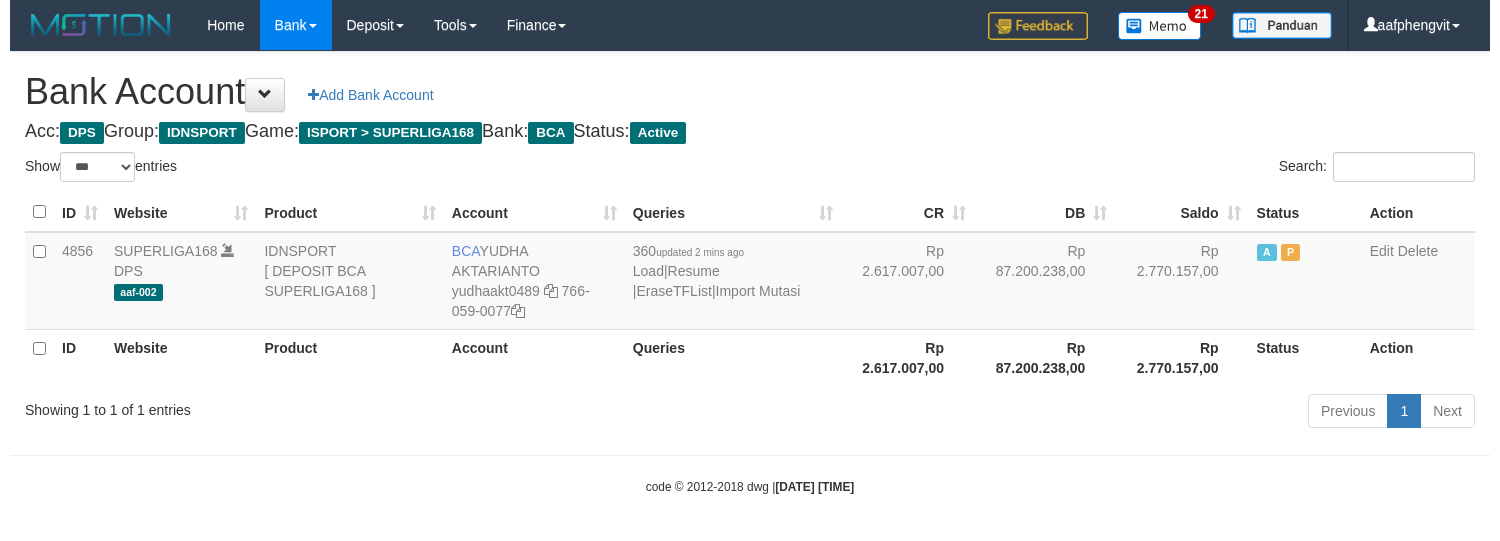 scroll, scrollTop: 0, scrollLeft: 0, axis: both 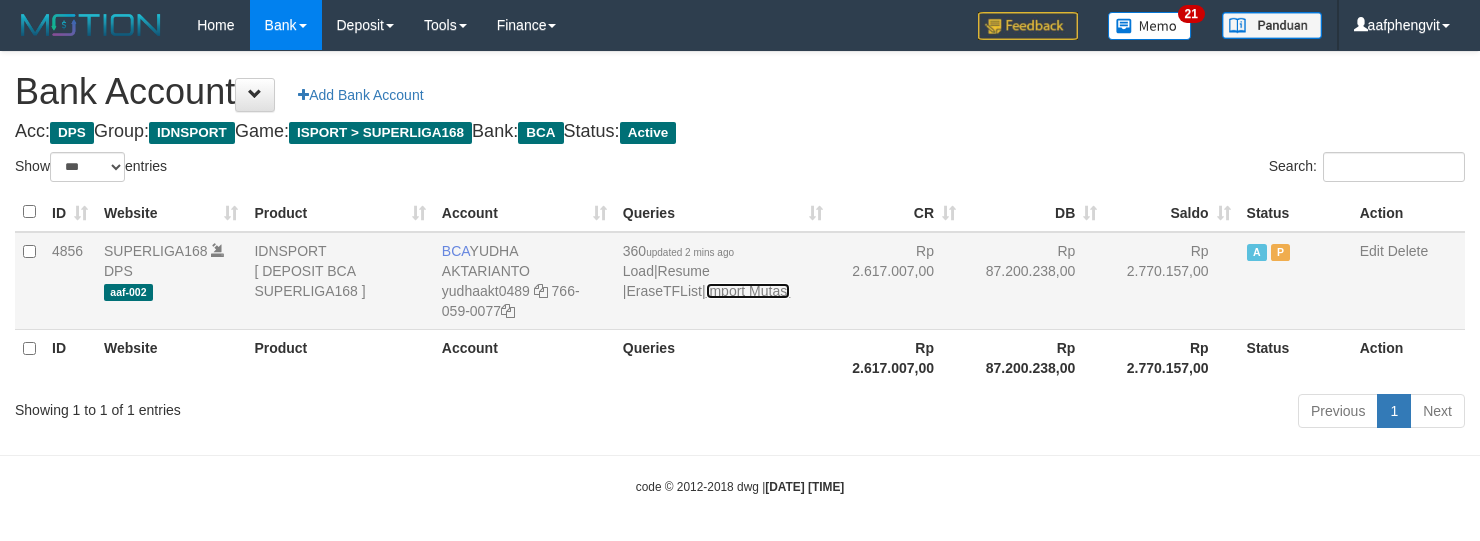 click on "Import Mutasi" at bounding box center (748, 291) 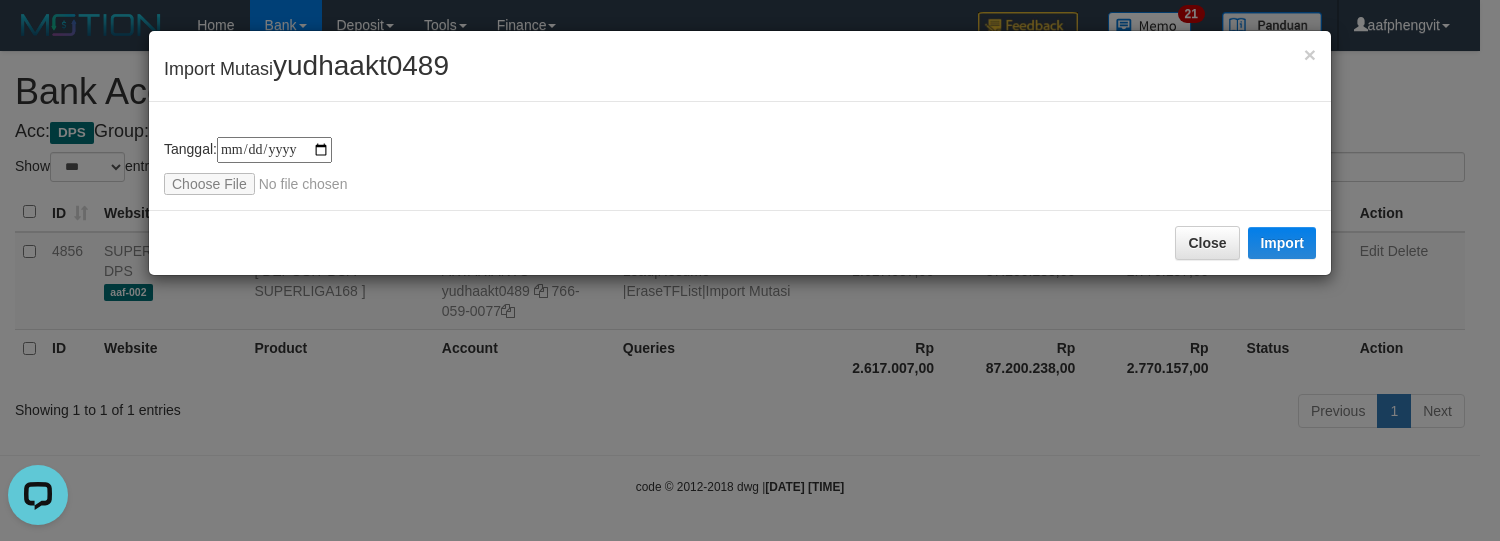 scroll, scrollTop: 0, scrollLeft: 0, axis: both 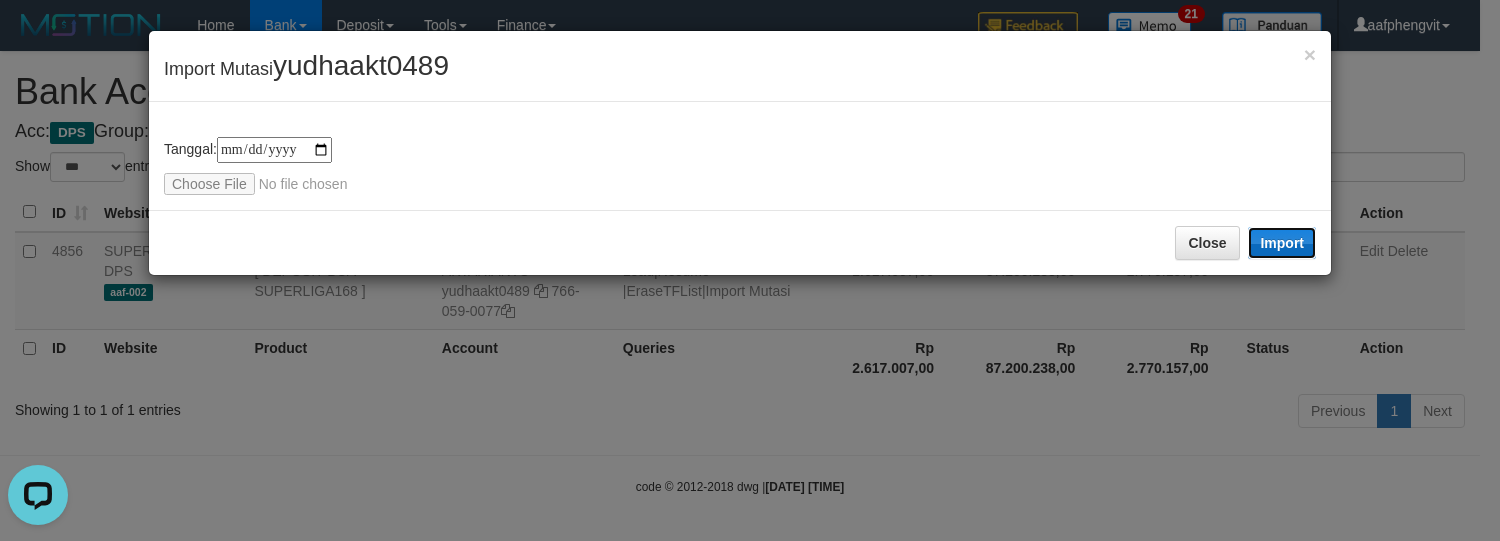 click on "Import" at bounding box center [1282, 243] 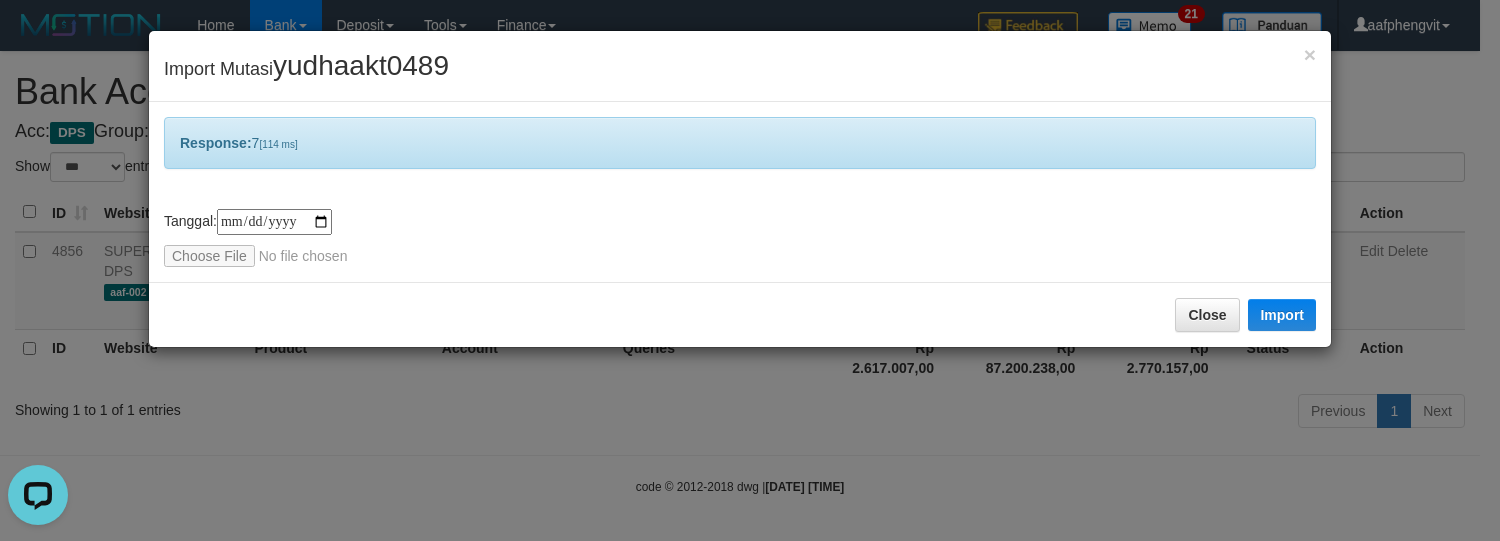 click on "**********" at bounding box center (740, 192) 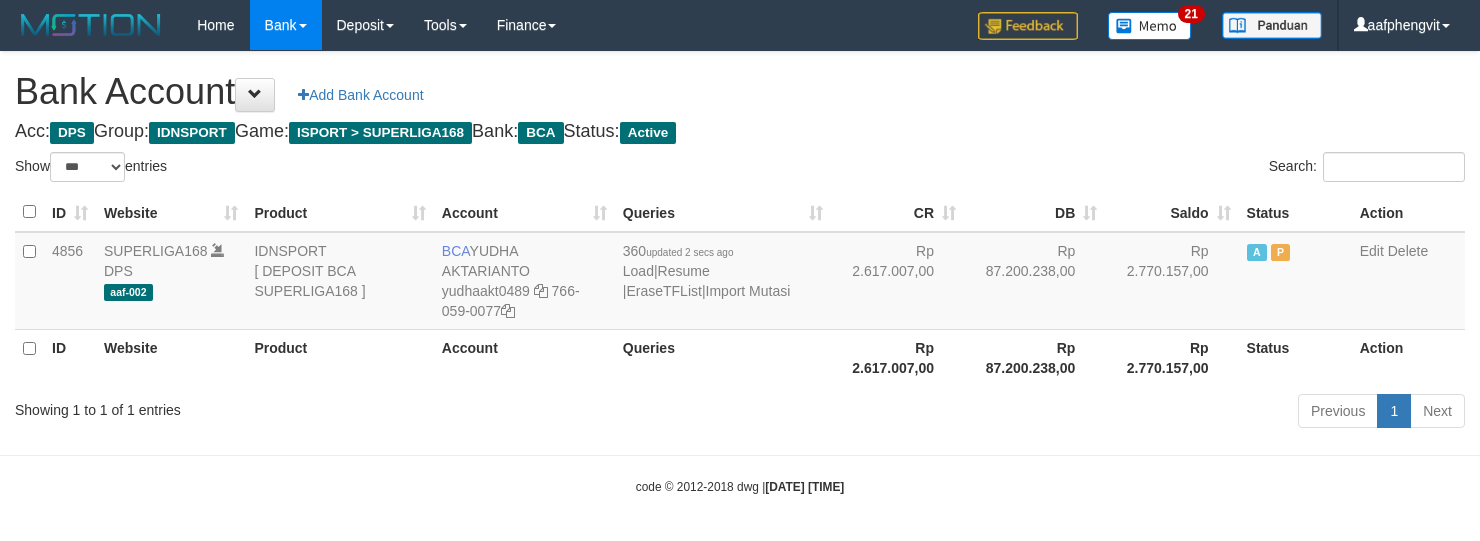 select on "***" 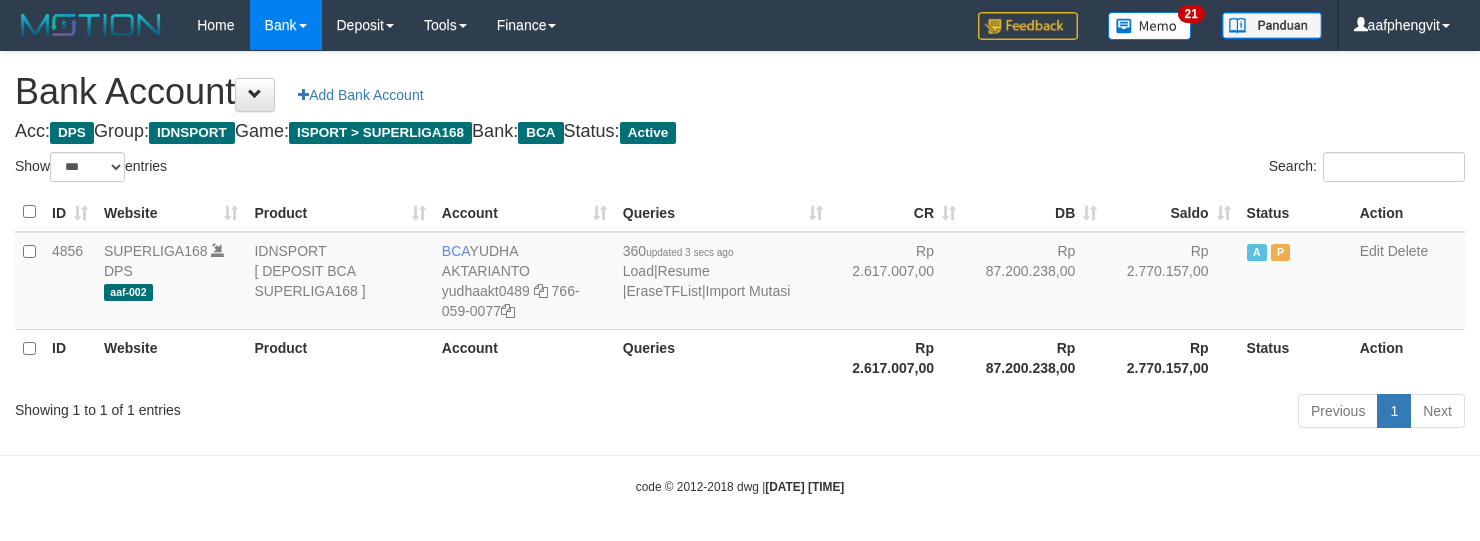 select on "***" 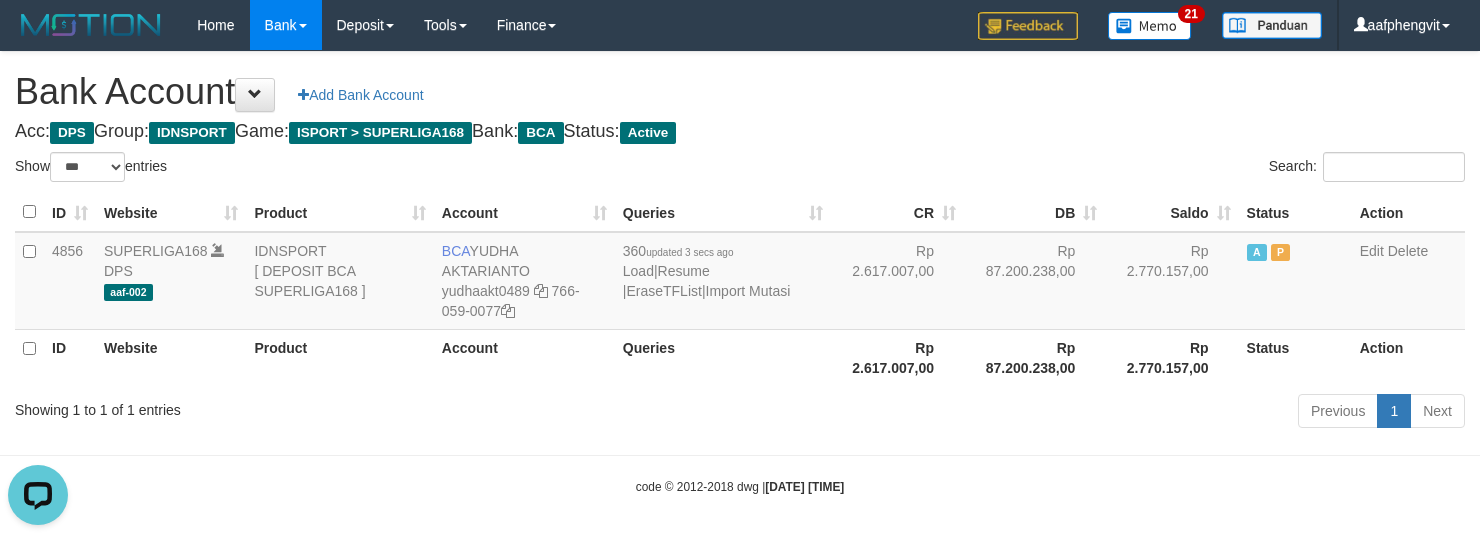 scroll, scrollTop: 0, scrollLeft: 0, axis: both 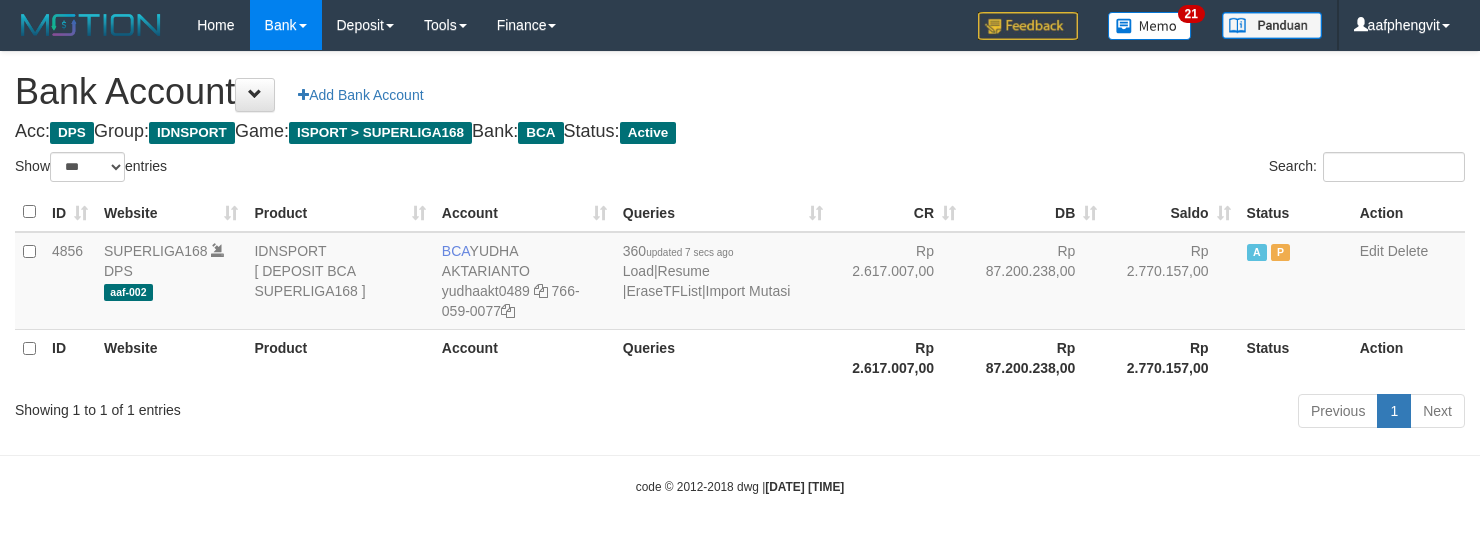 select on "***" 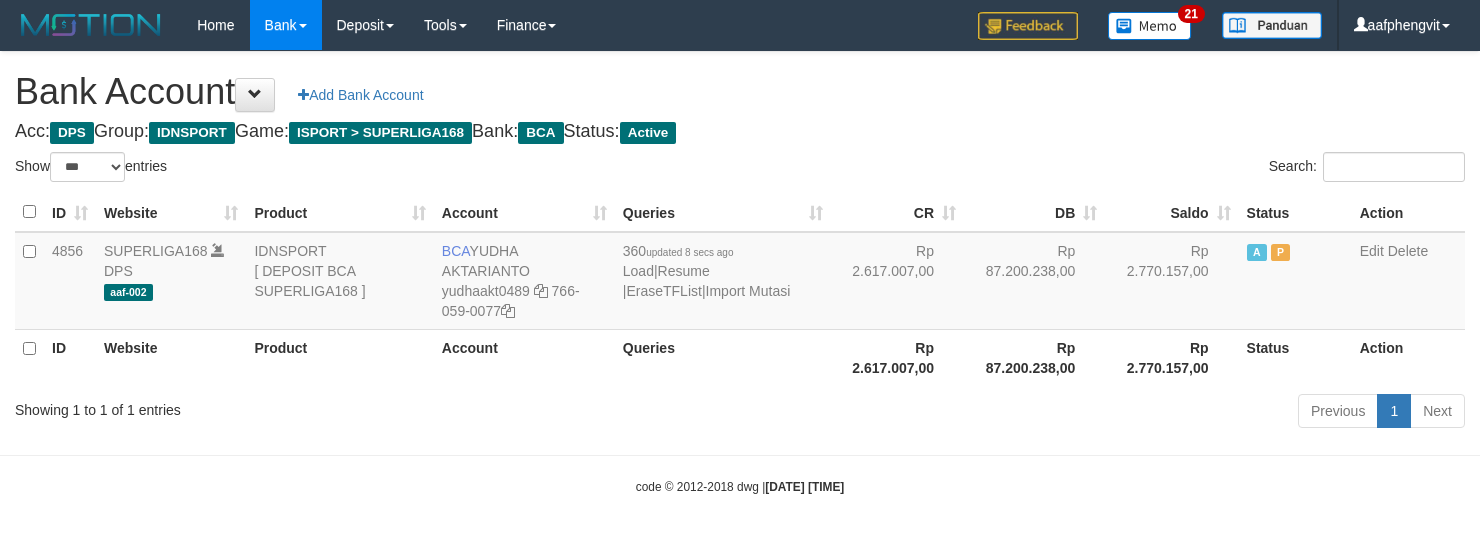 select on "***" 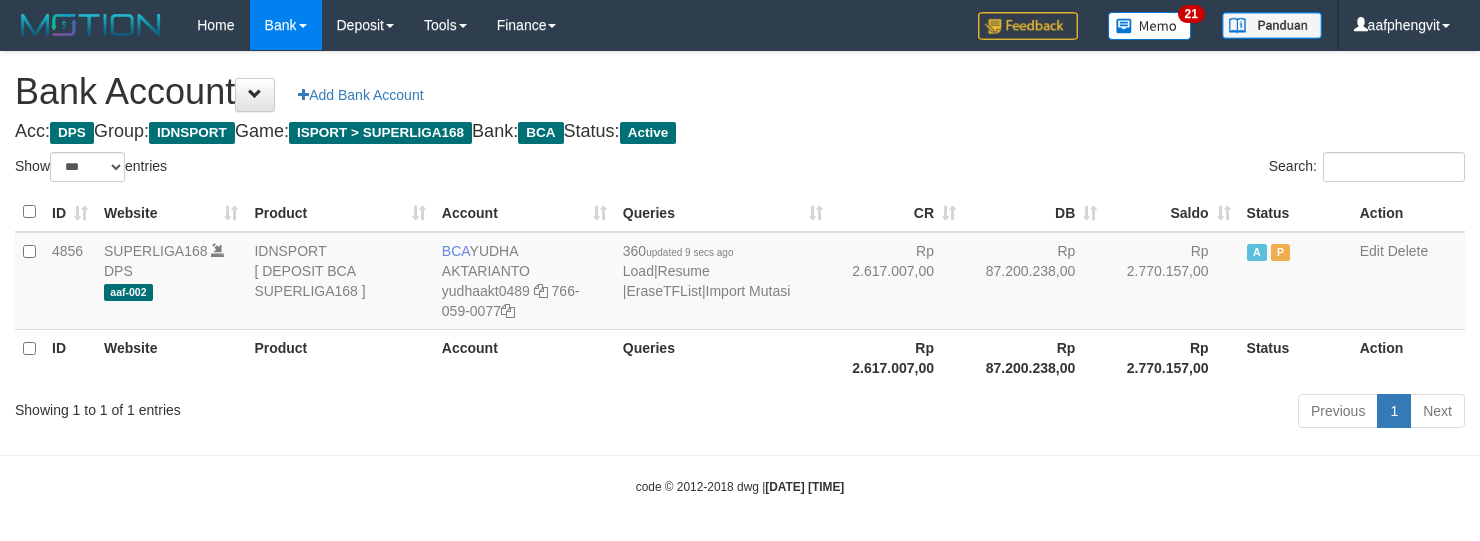 select on "***" 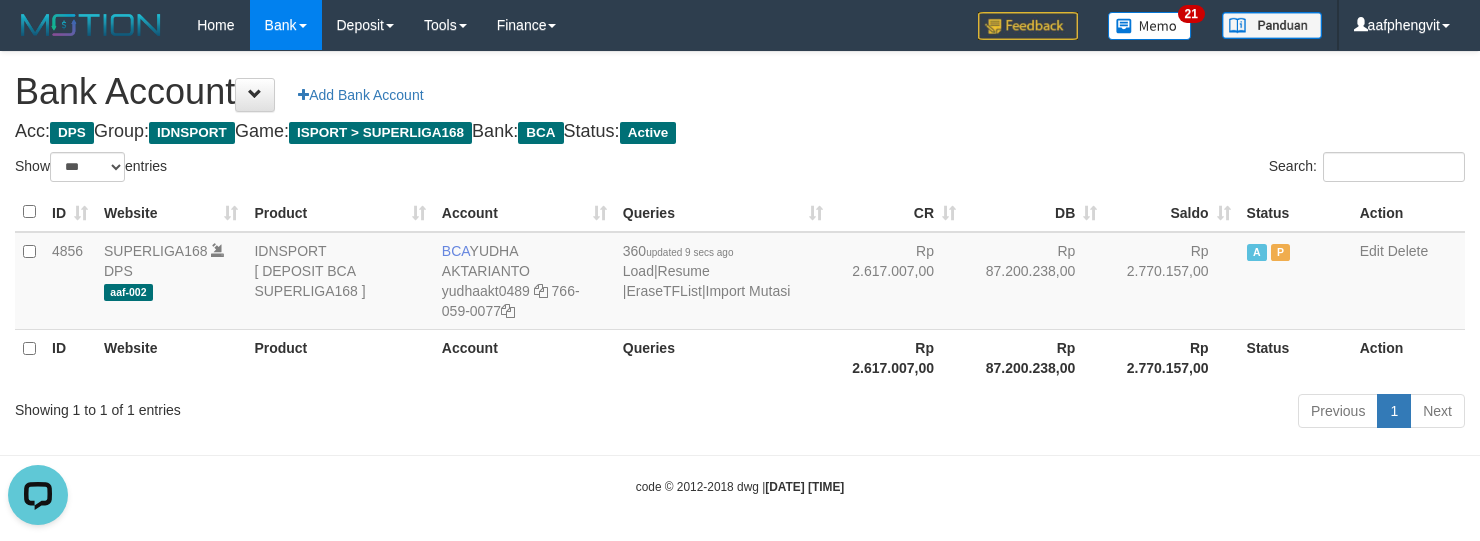 scroll, scrollTop: 0, scrollLeft: 0, axis: both 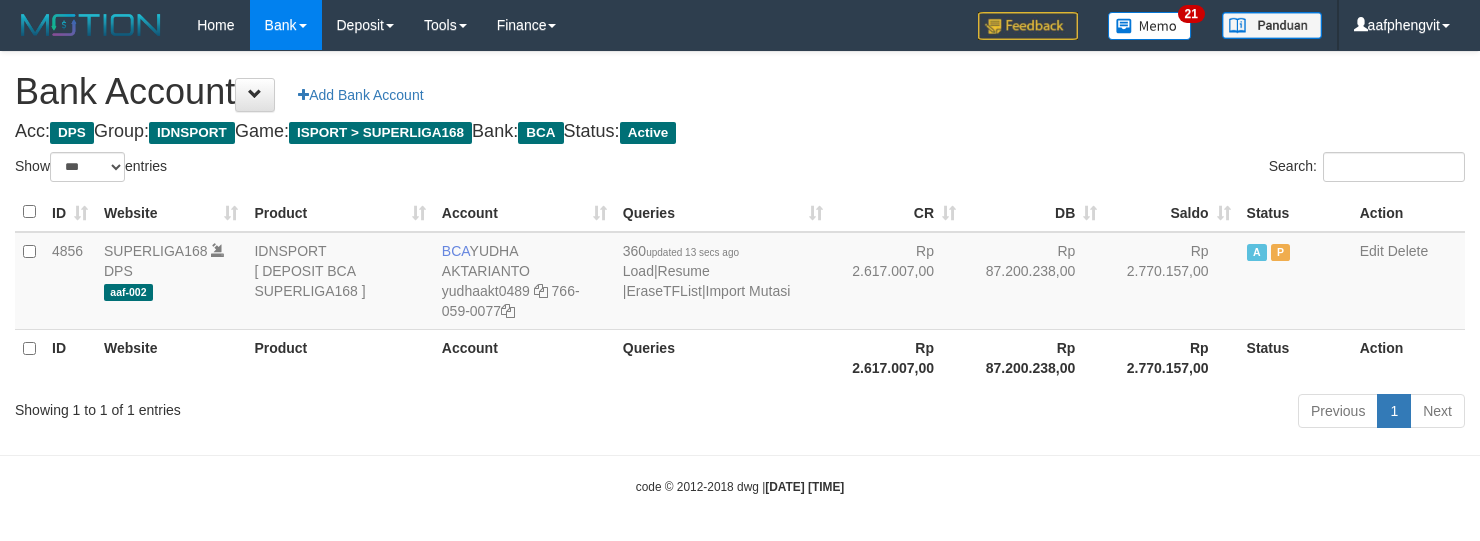 select on "***" 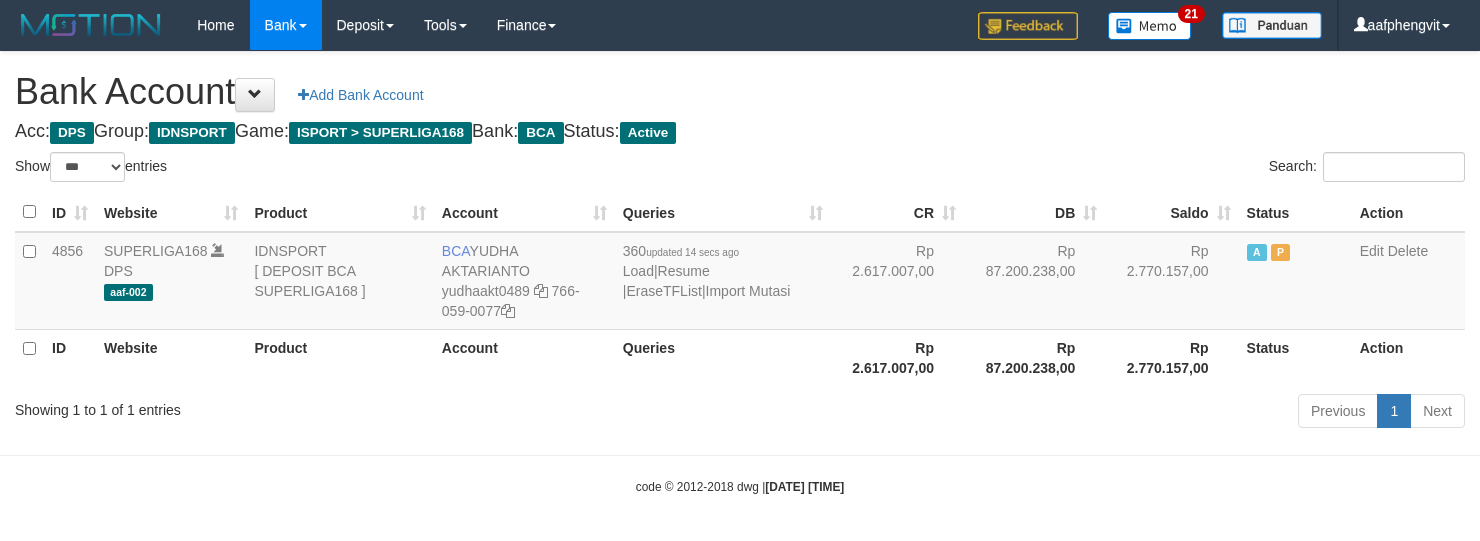 select on "***" 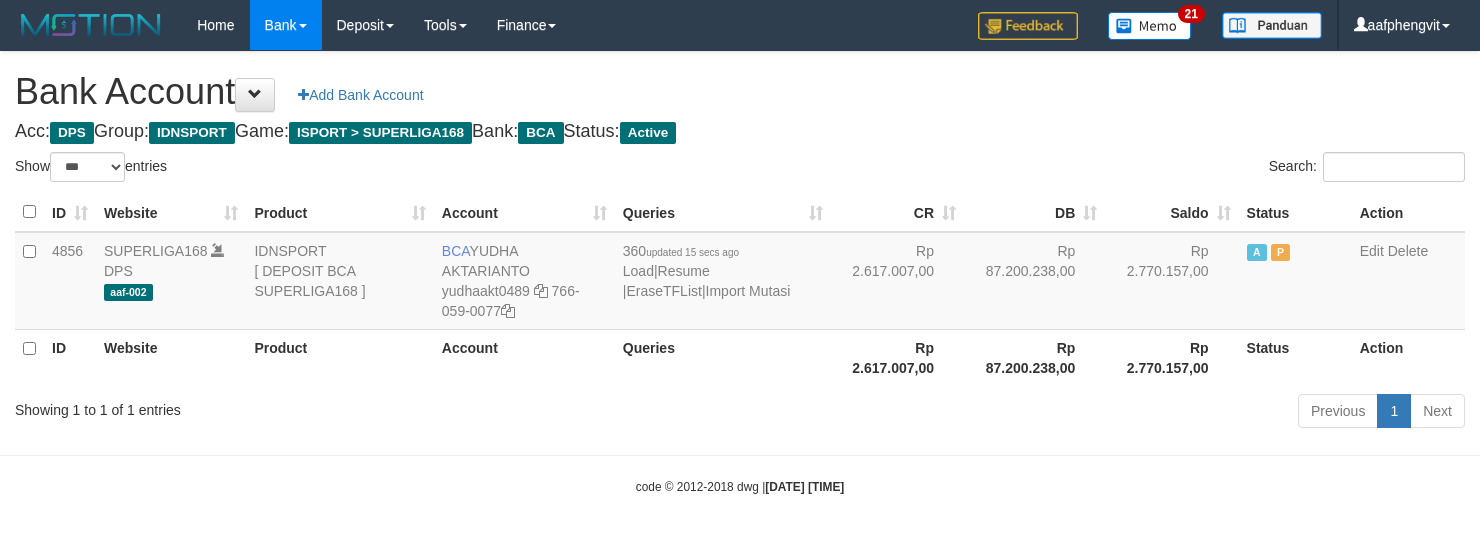 select on "***" 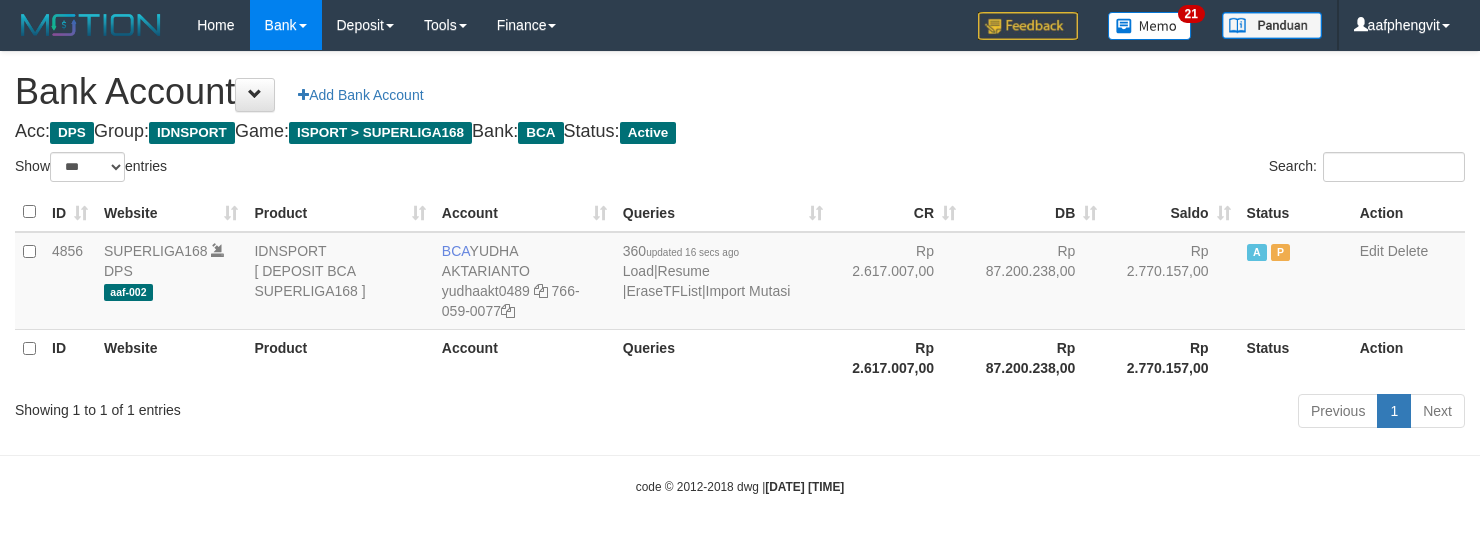 select on "***" 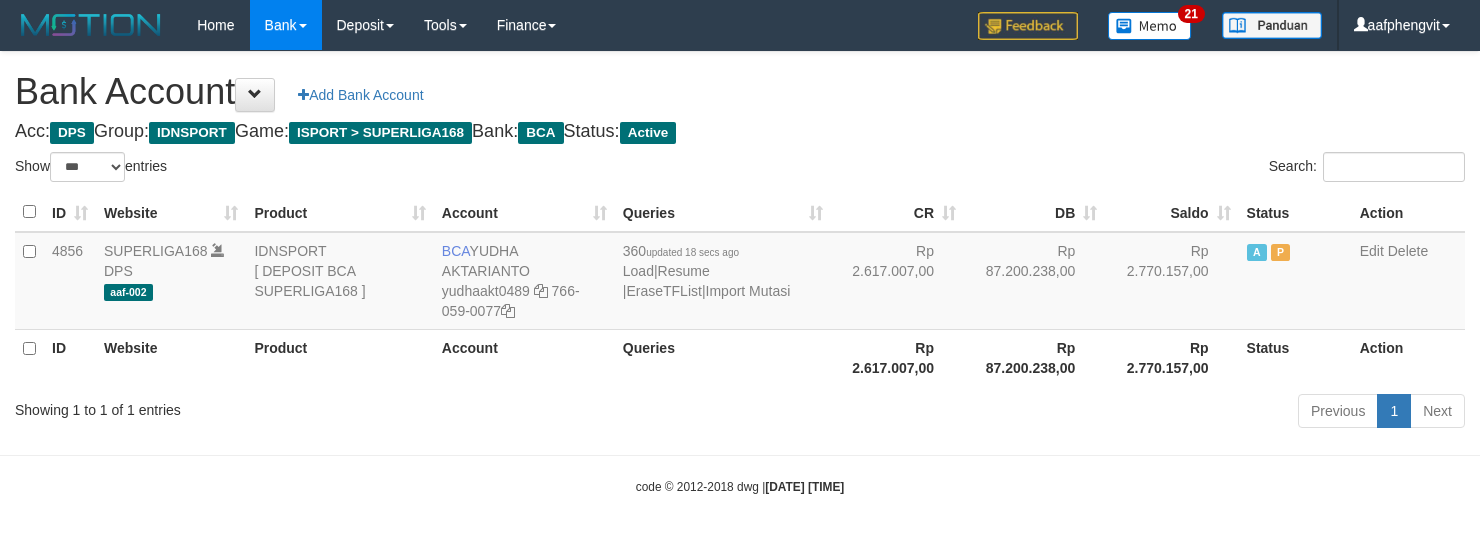 select on "***" 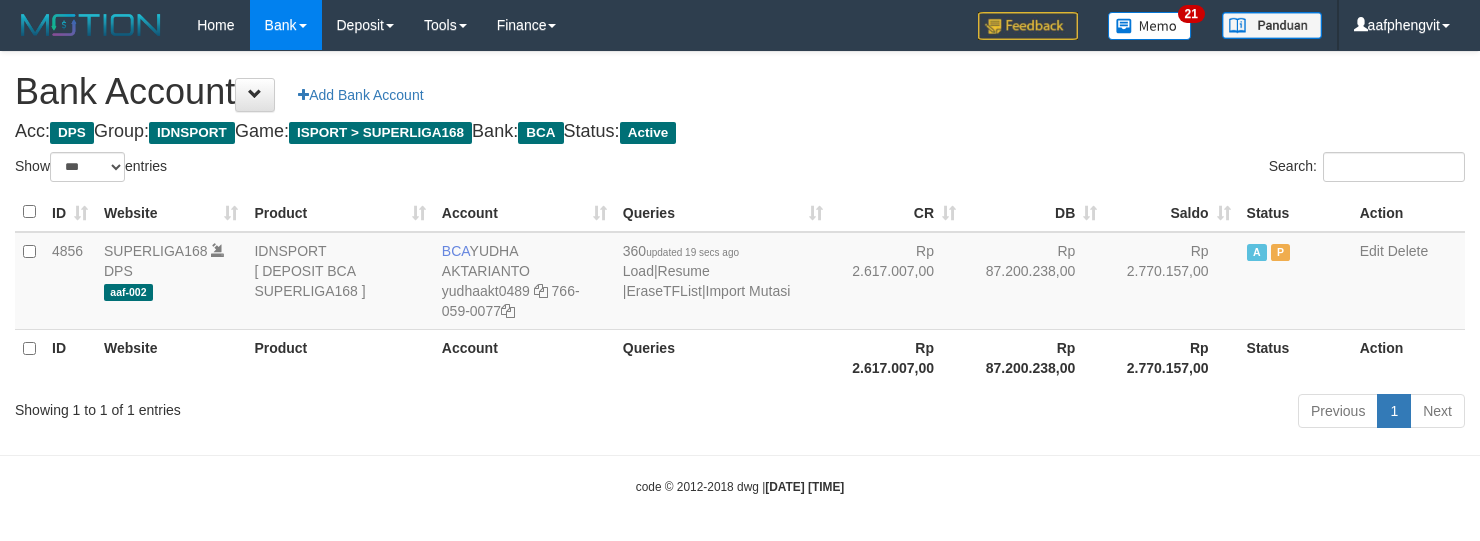 select on "***" 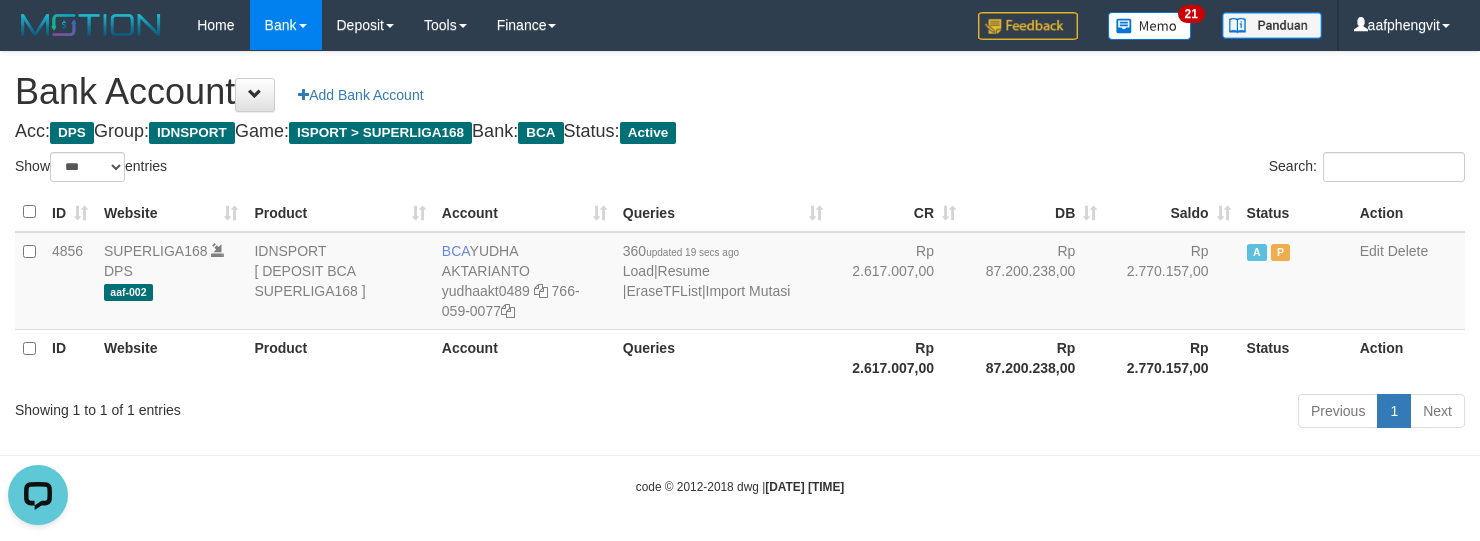 scroll, scrollTop: 0, scrollLeft: 0, axis: both 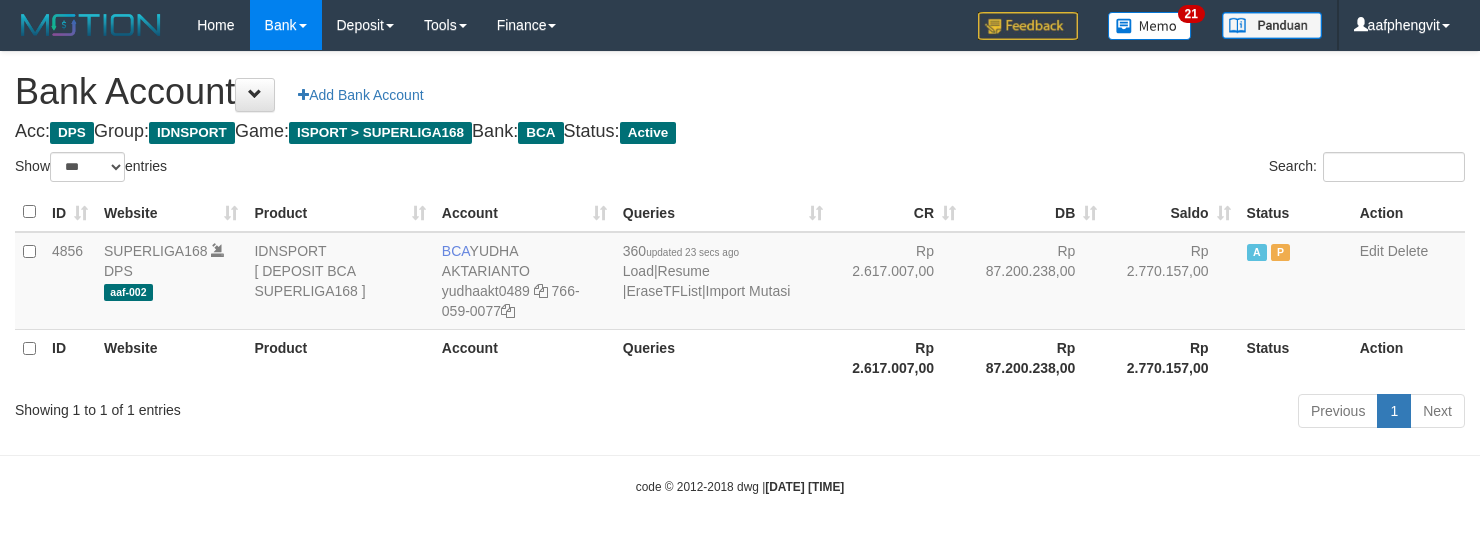 select on "***" 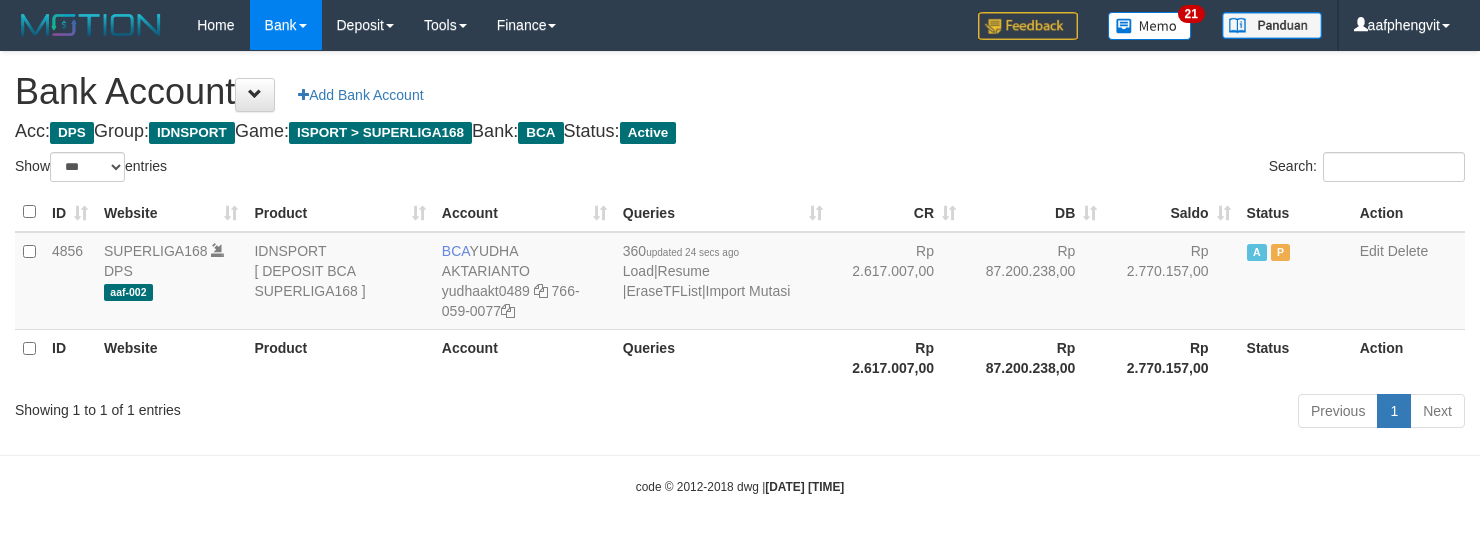 select on "***" 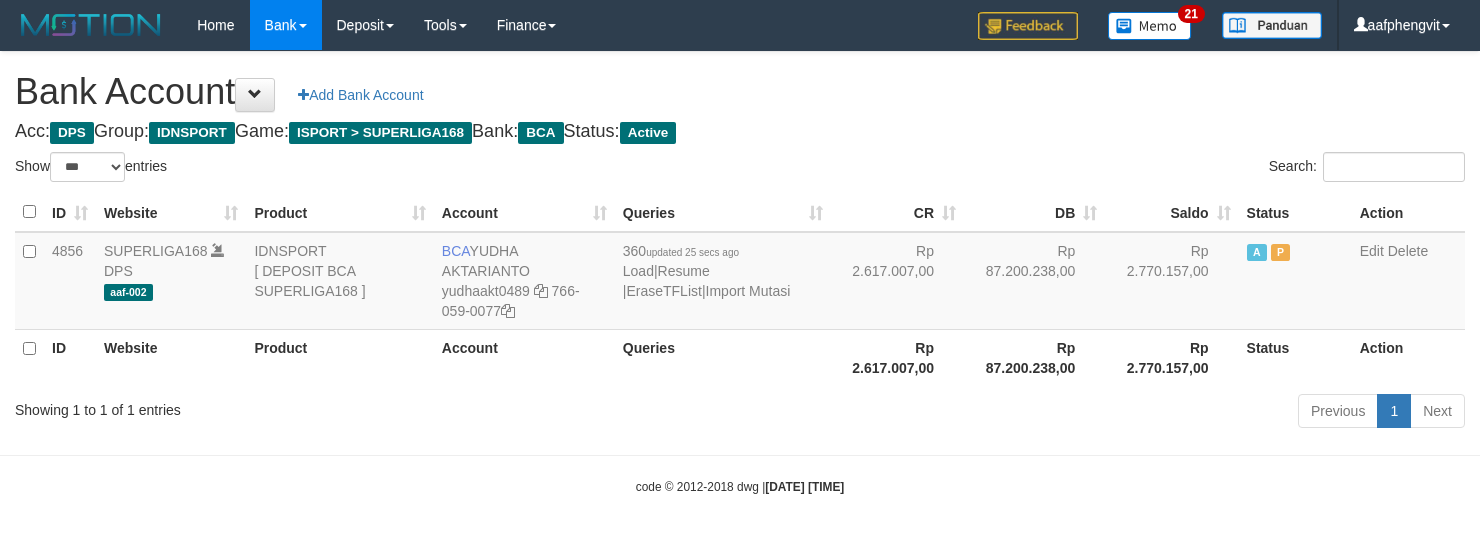 select on "***" 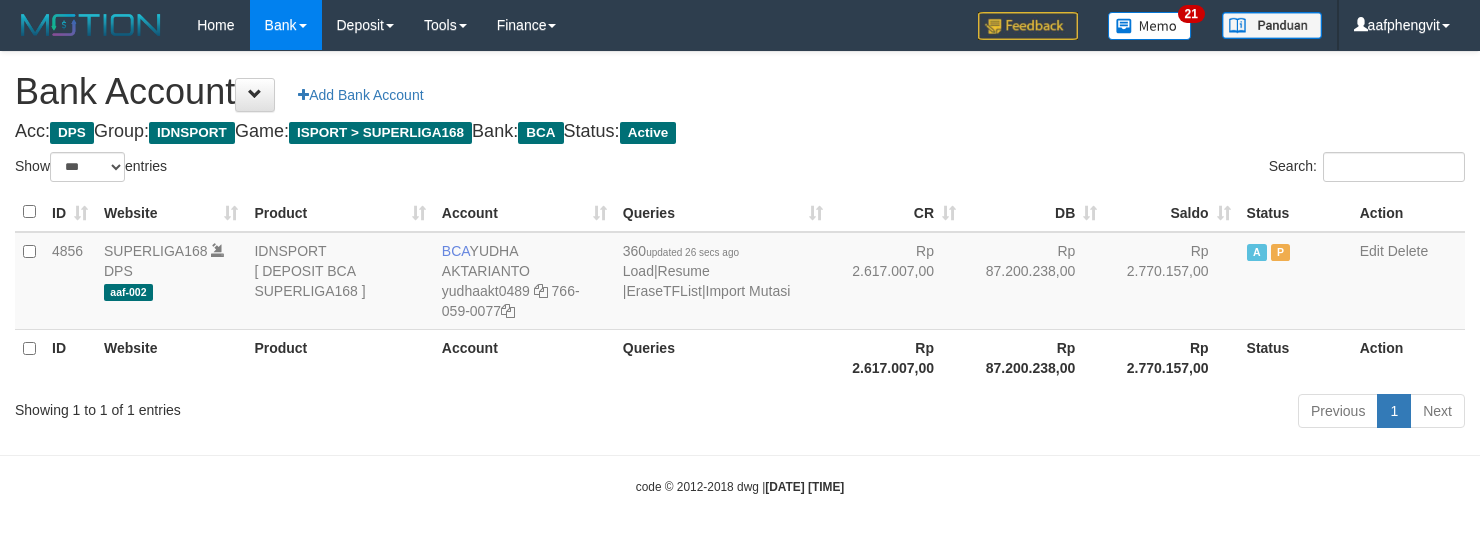 select on "***" 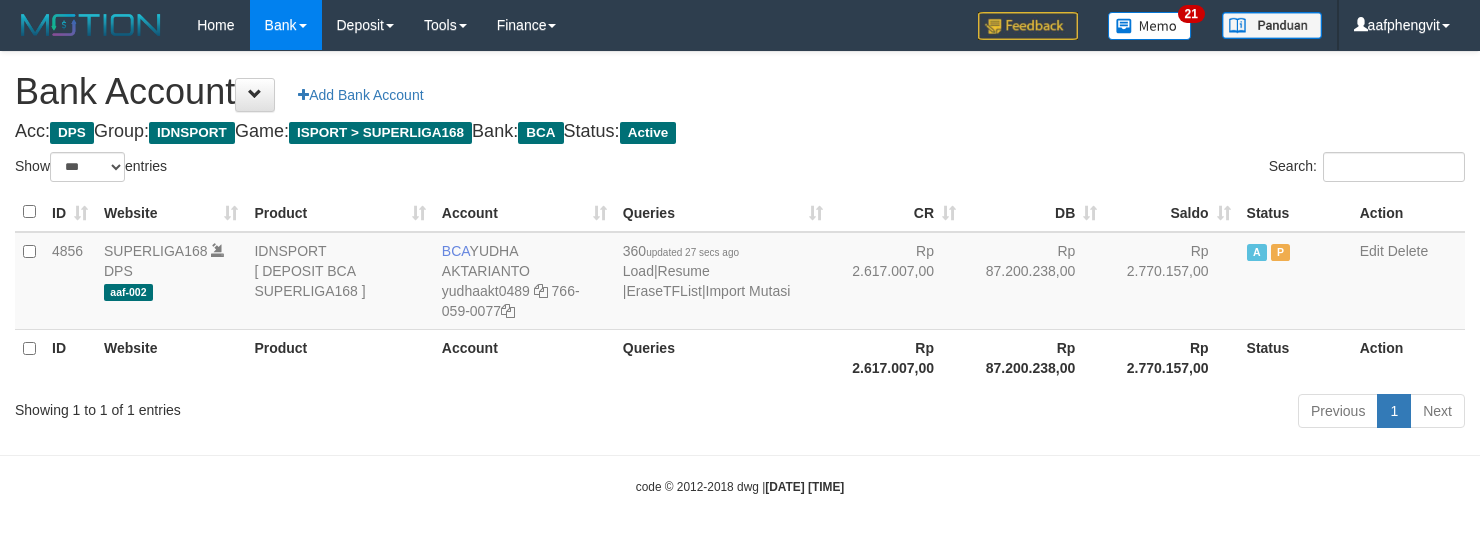 select on "***" 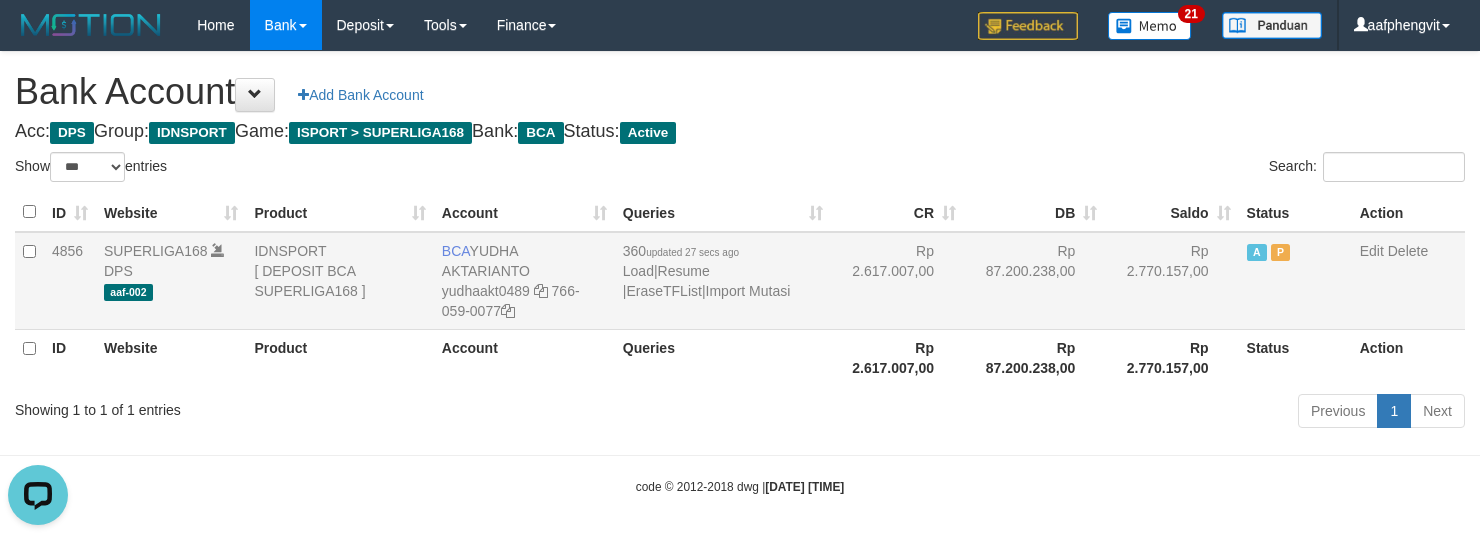 scroll, scrollTop: 0, scrollLeft: 0, axis: both 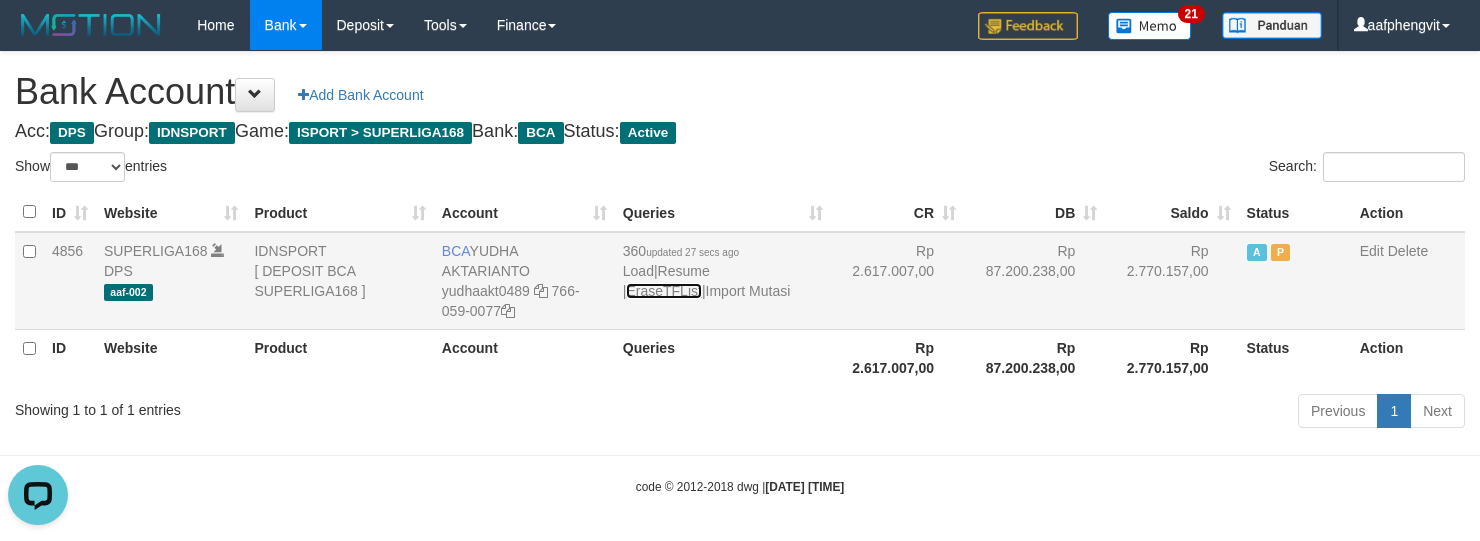 click on "EraseTFList" at bounding box center (663, 291) 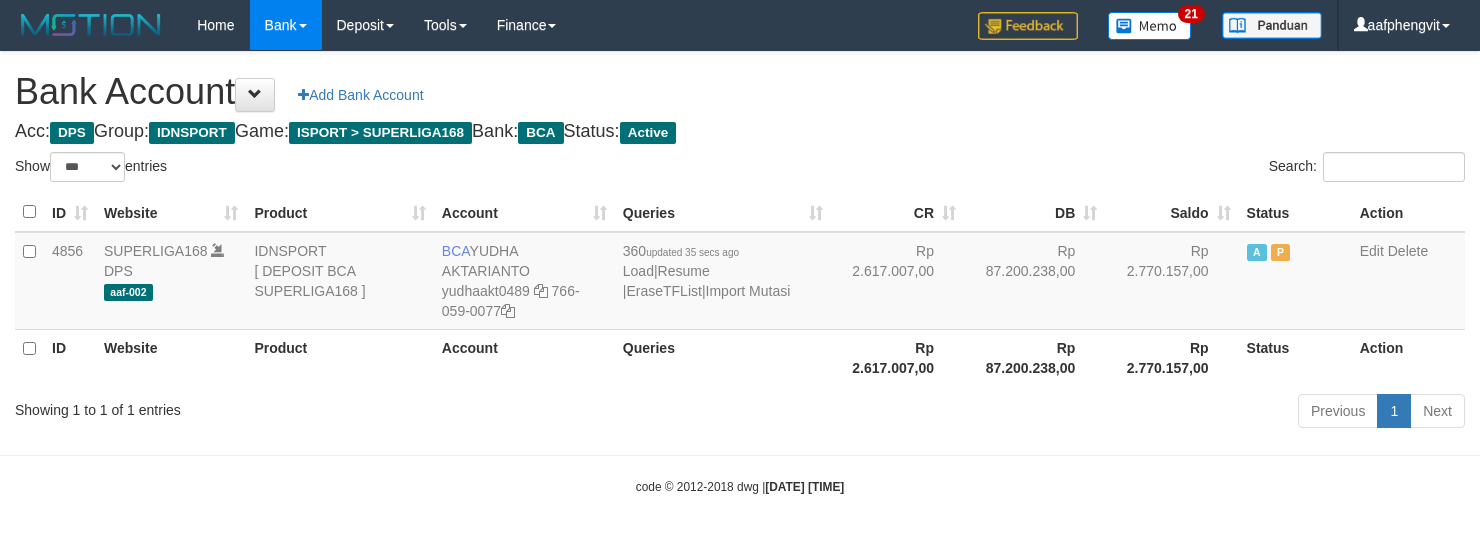 select on "***" 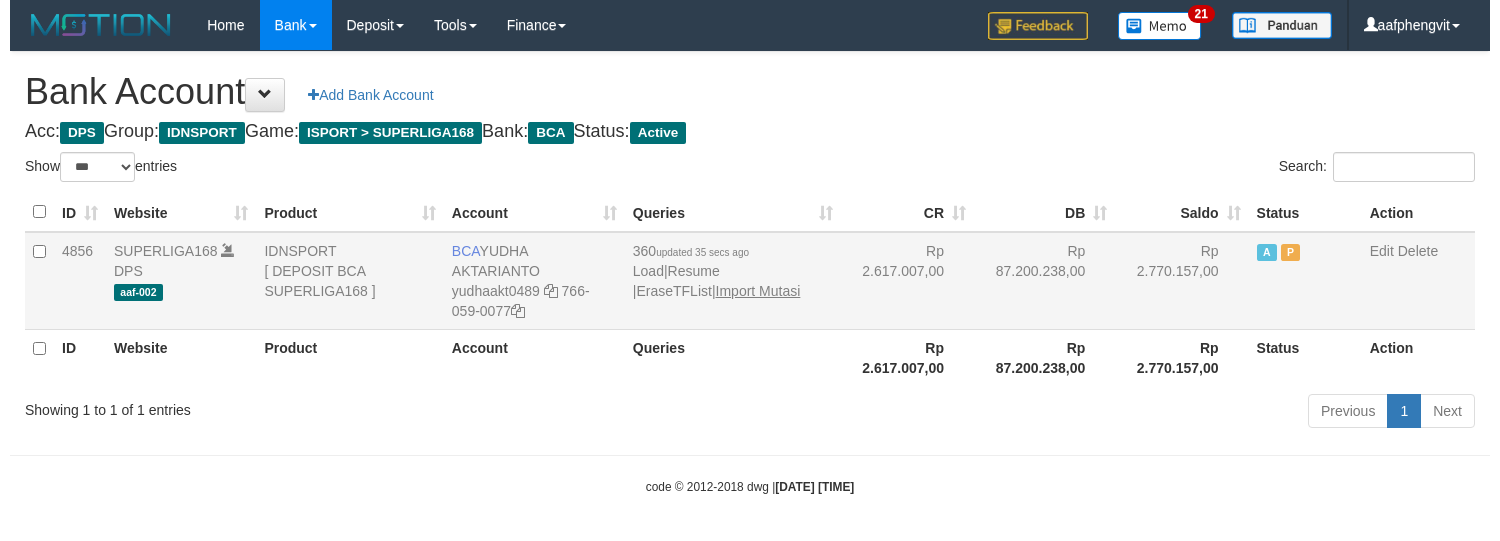 scroll, scrollTop: 0, scrollLeft: 0, axis: both 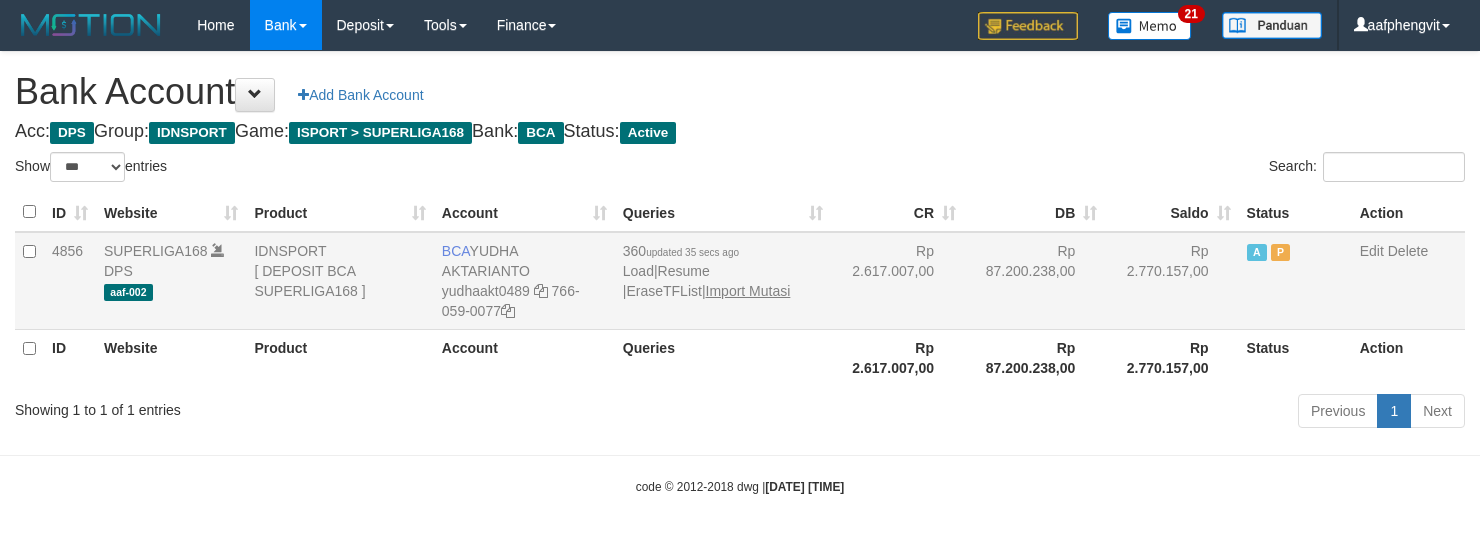 click on "Import Mutasi" at bounding box center [748, 291] 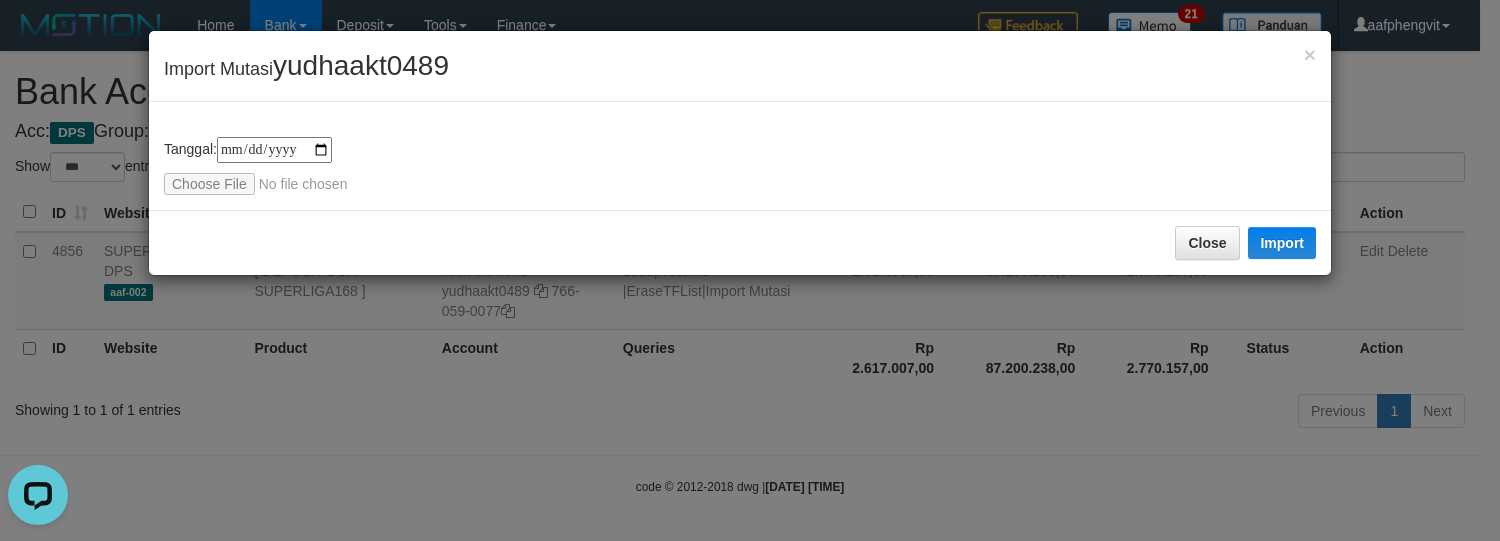 scroll, scrollTop: 0, scrollLeft: 0, axis: both 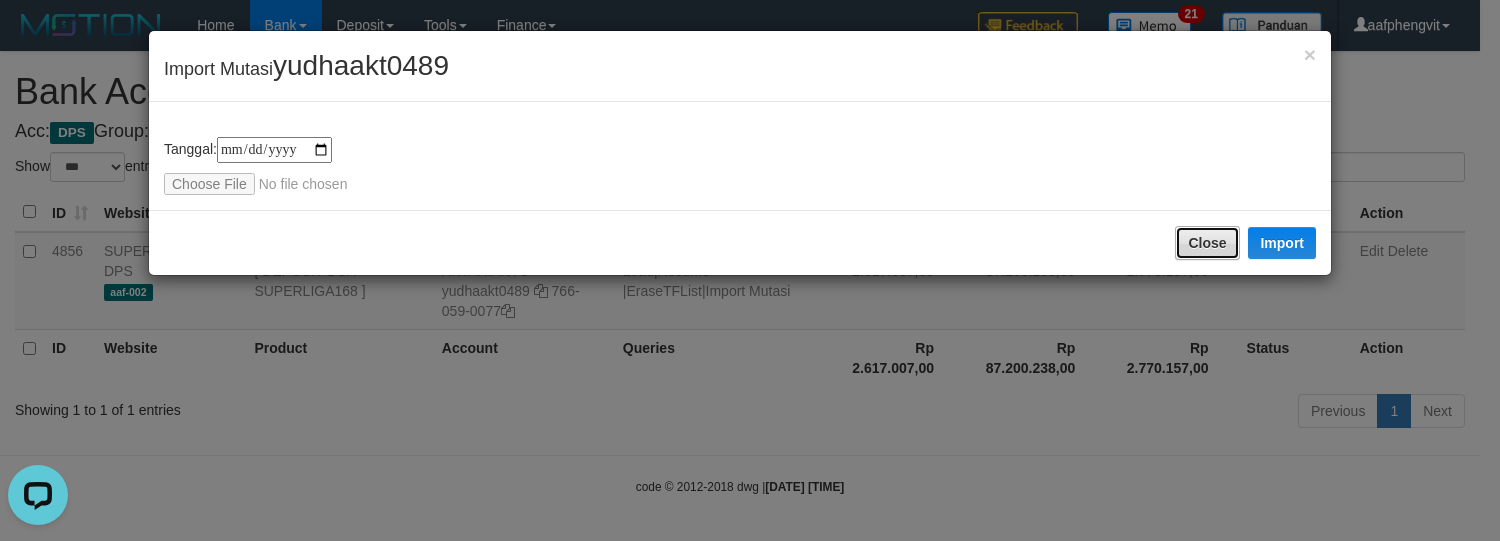 click on "Close" at bounding box center [1207, 243] 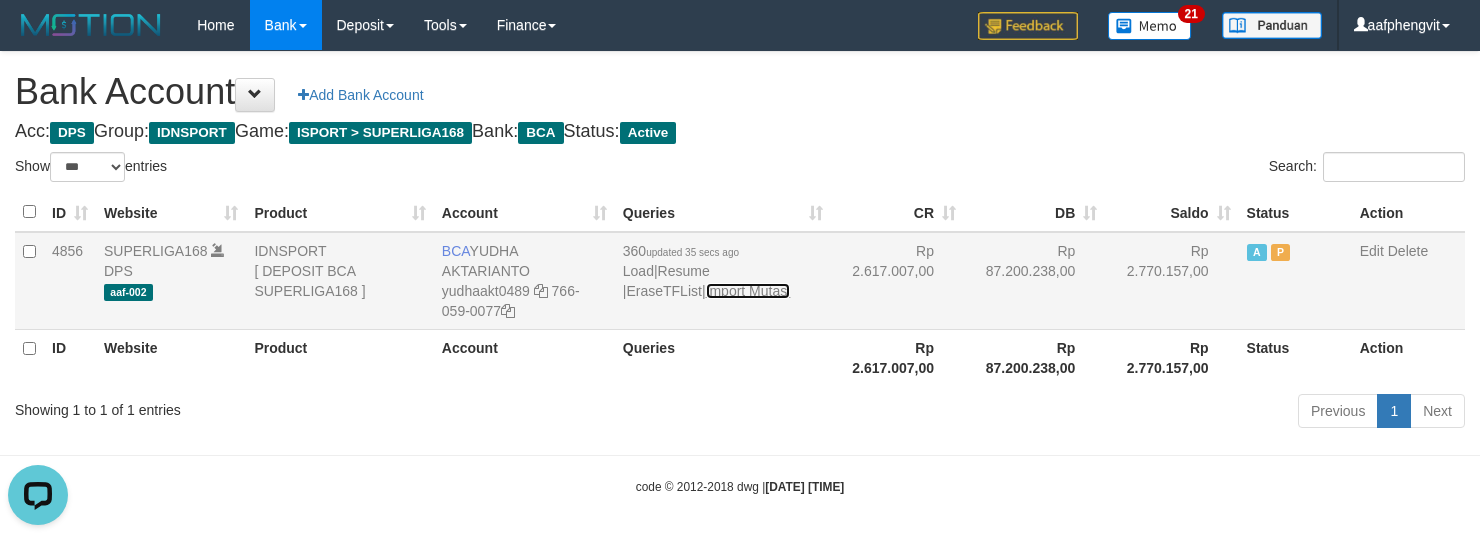 click on "Import Mutasi" at bounding box center [748, 291] 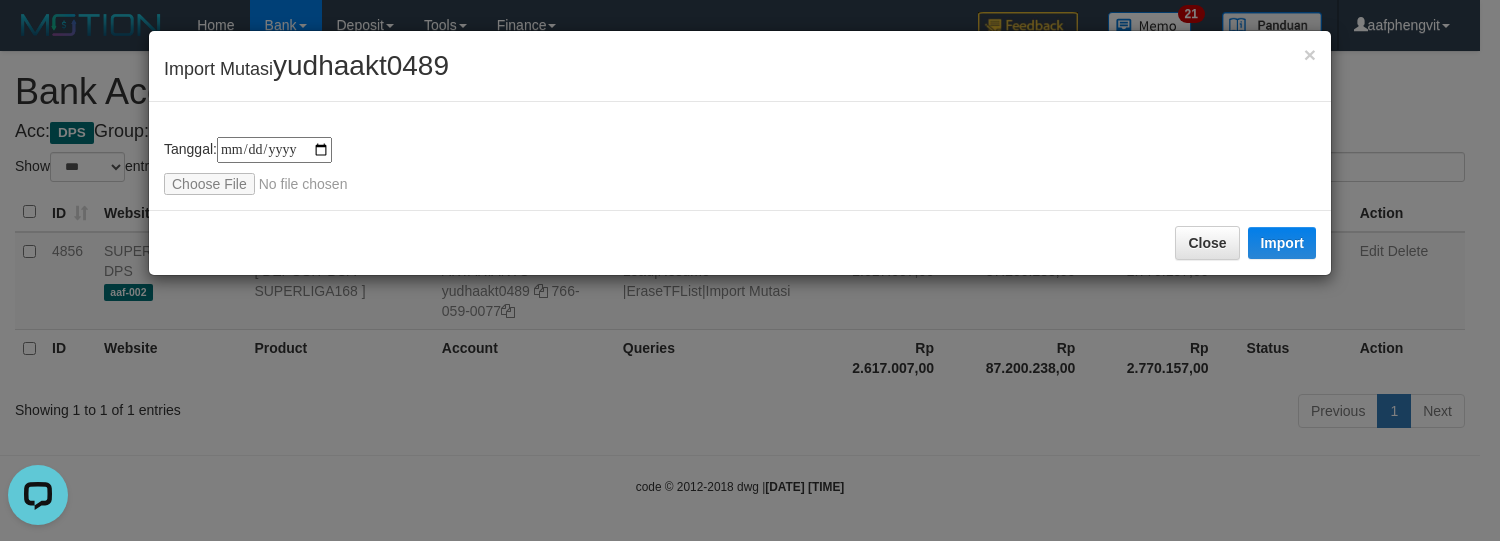 type on "**********" 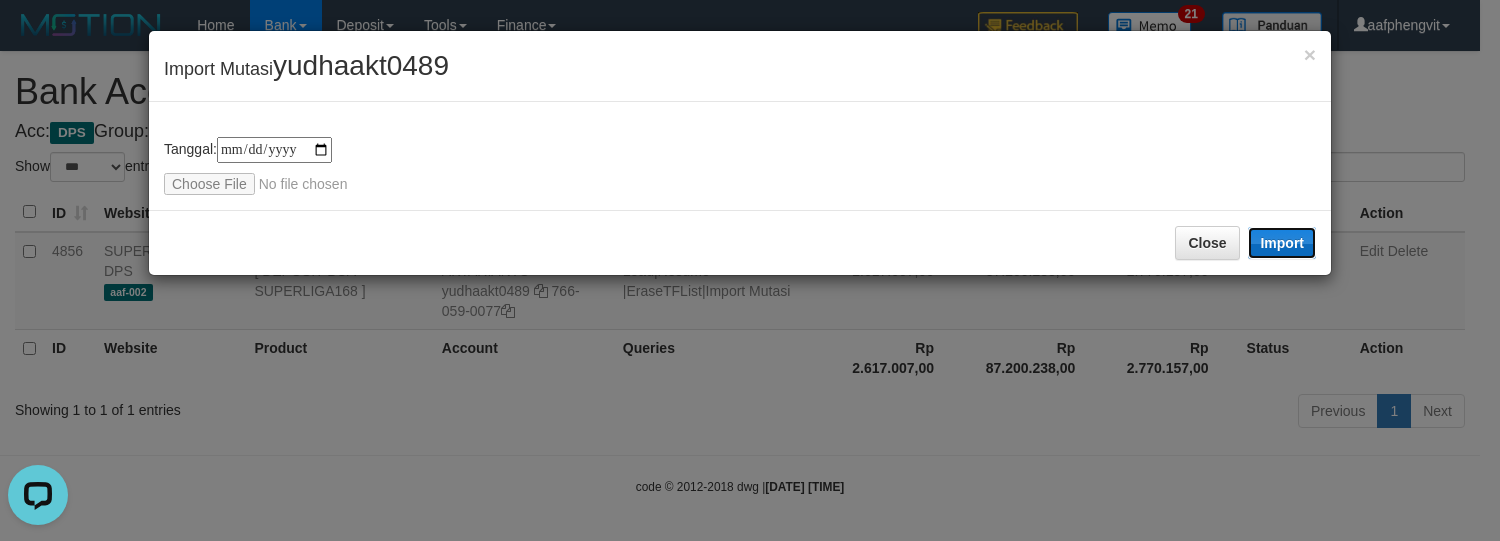 click on "Import" at bounding box center (1282, 243) 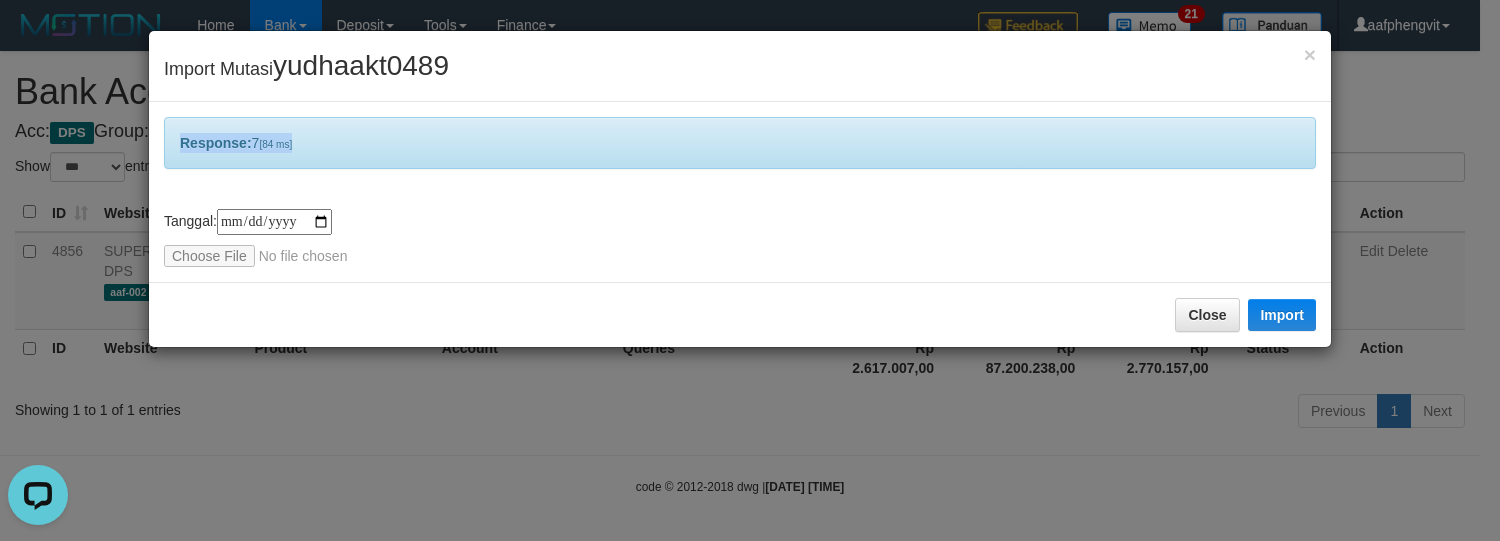 drag, startPoint x: 892, startPoint y: 190, endPoint x: 605, endPoint y: 0, distance: 344.19327 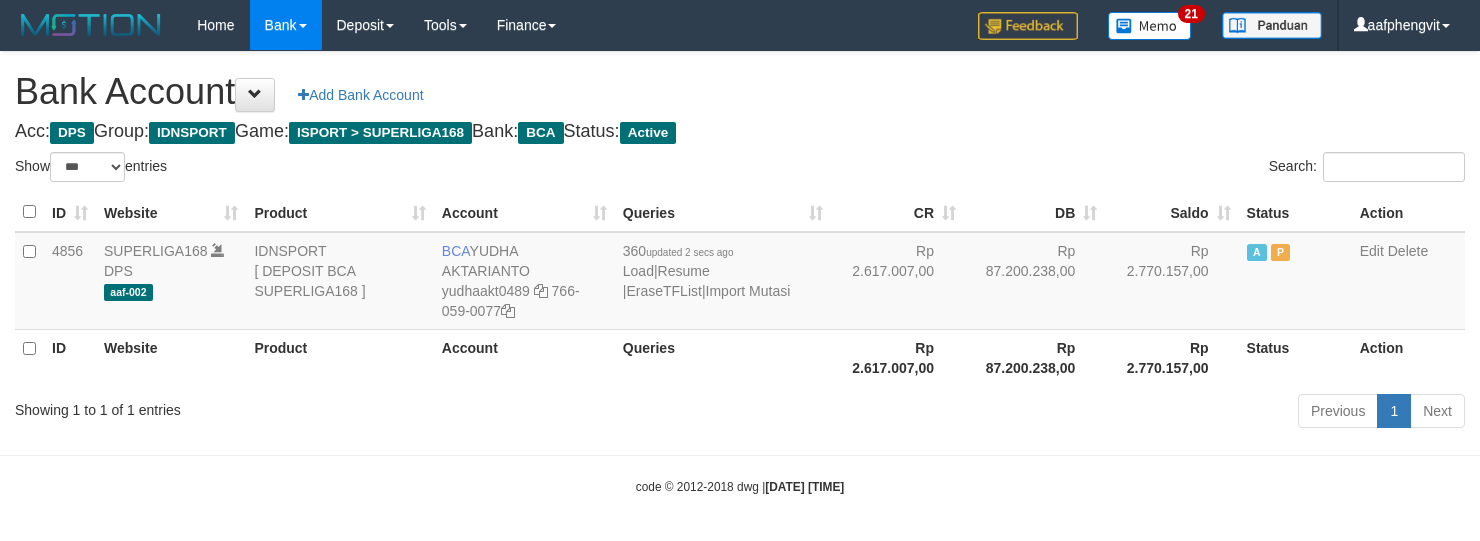 select on "***" 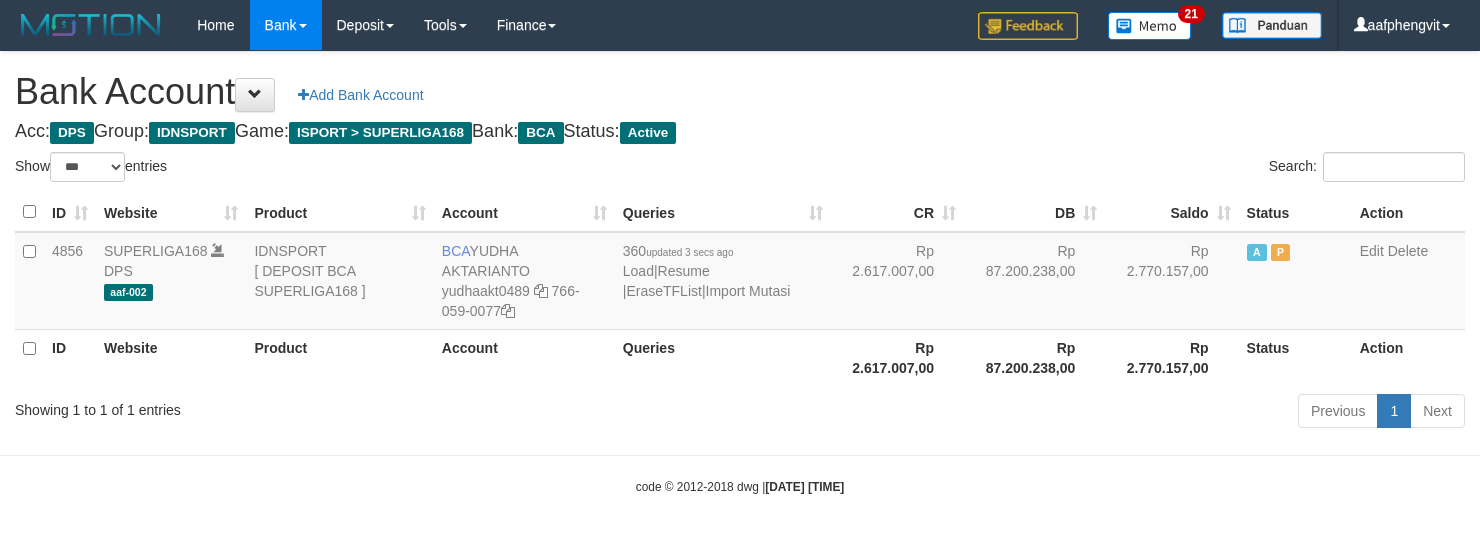 select on "***" 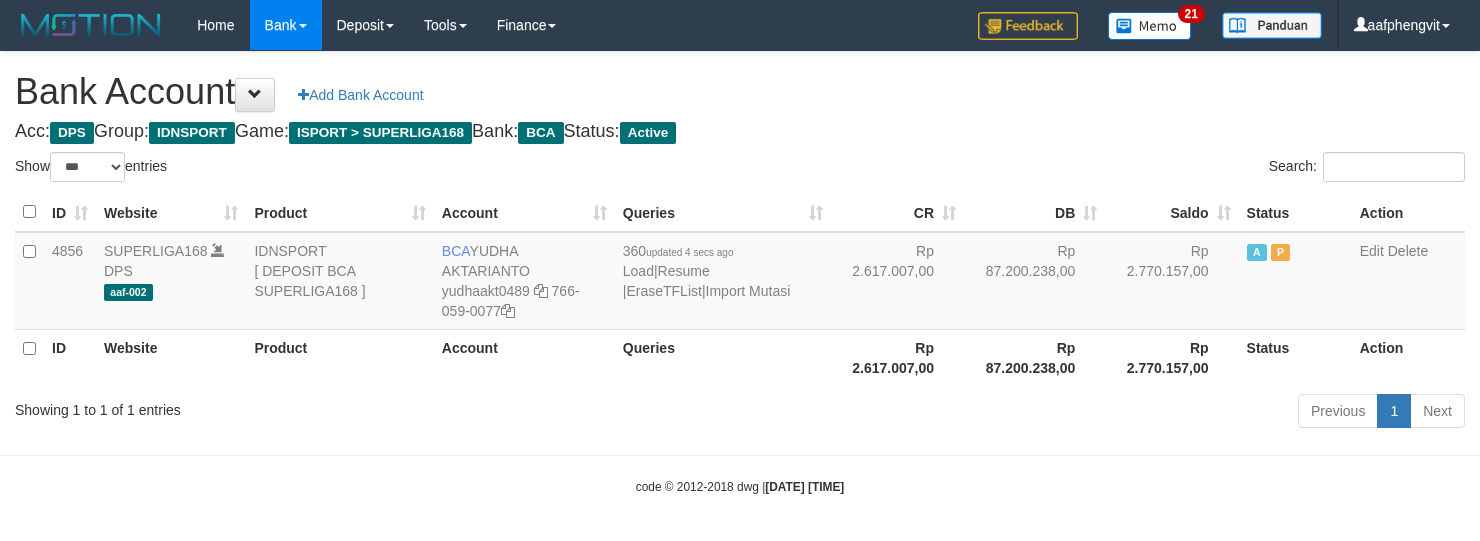 select on "***" 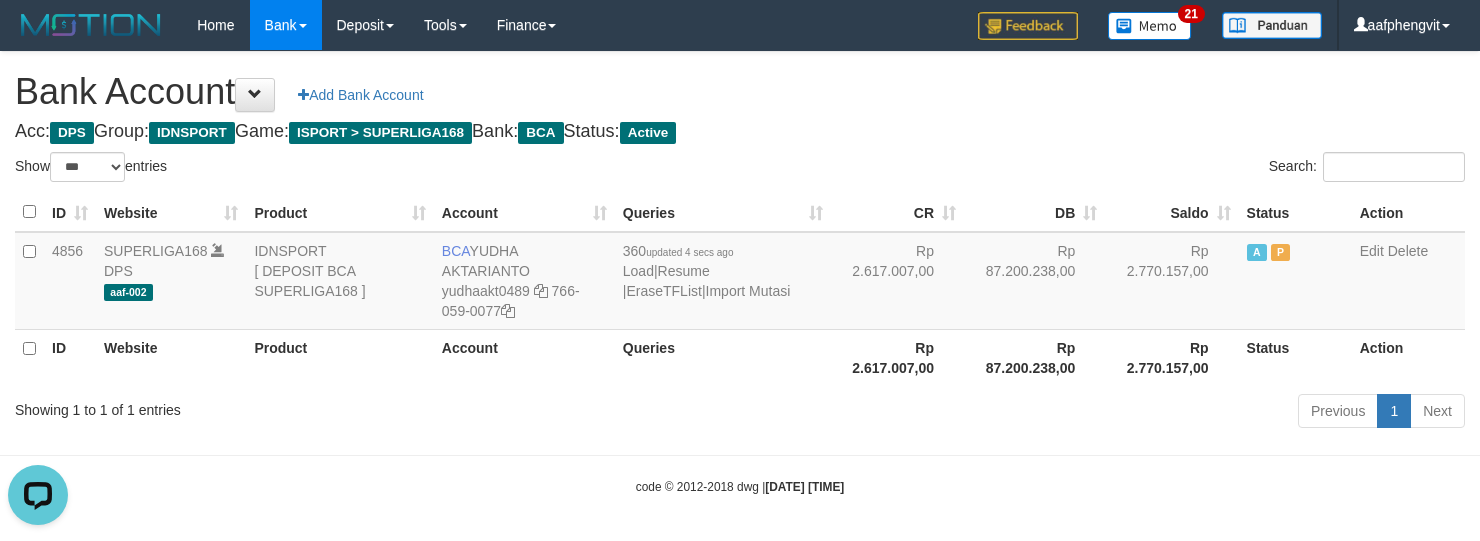 scroll, scrollTop: 0, scrollLeft: 0, axis: both 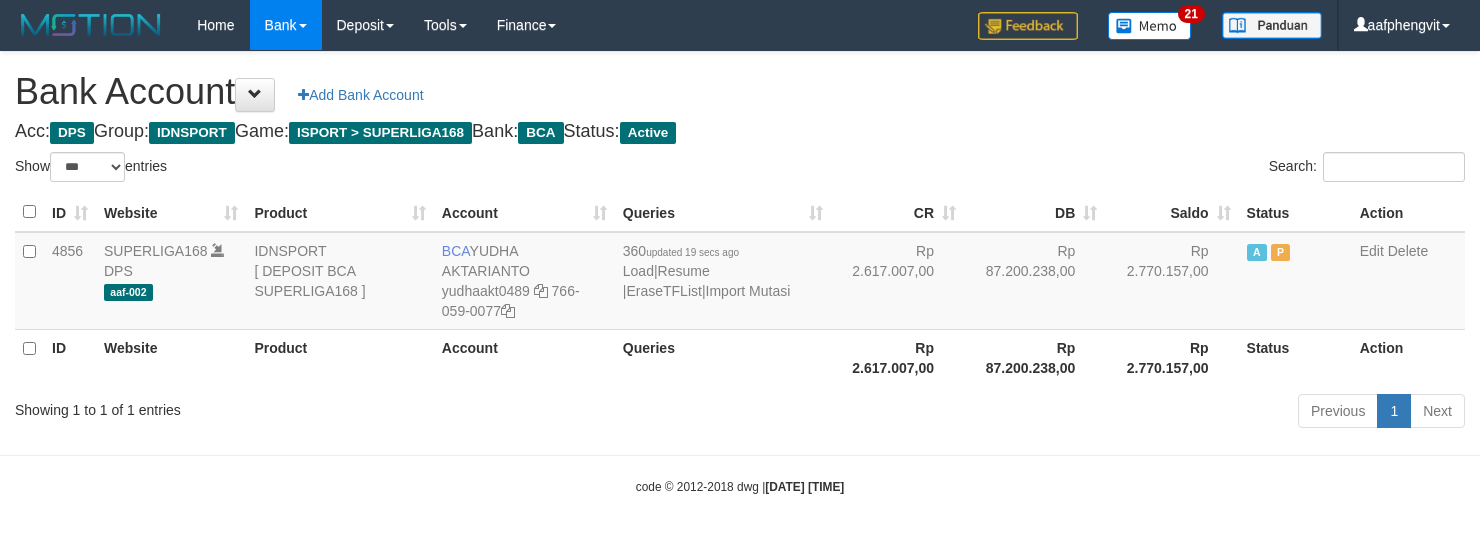 select on "***" 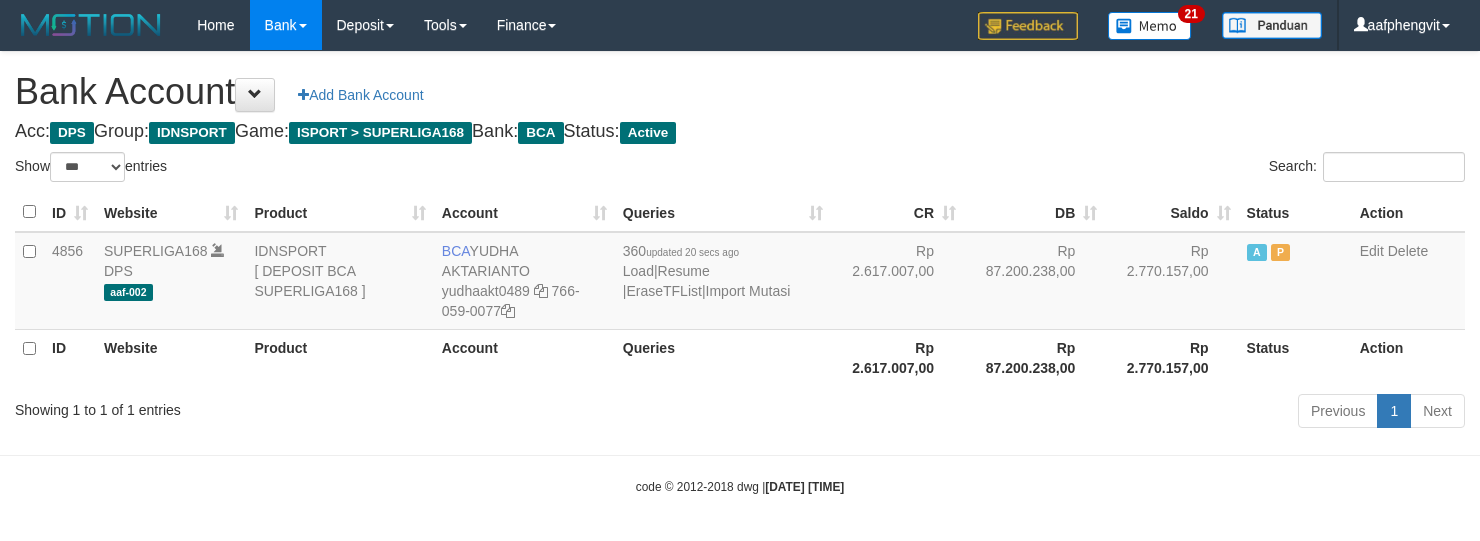 select on "***" 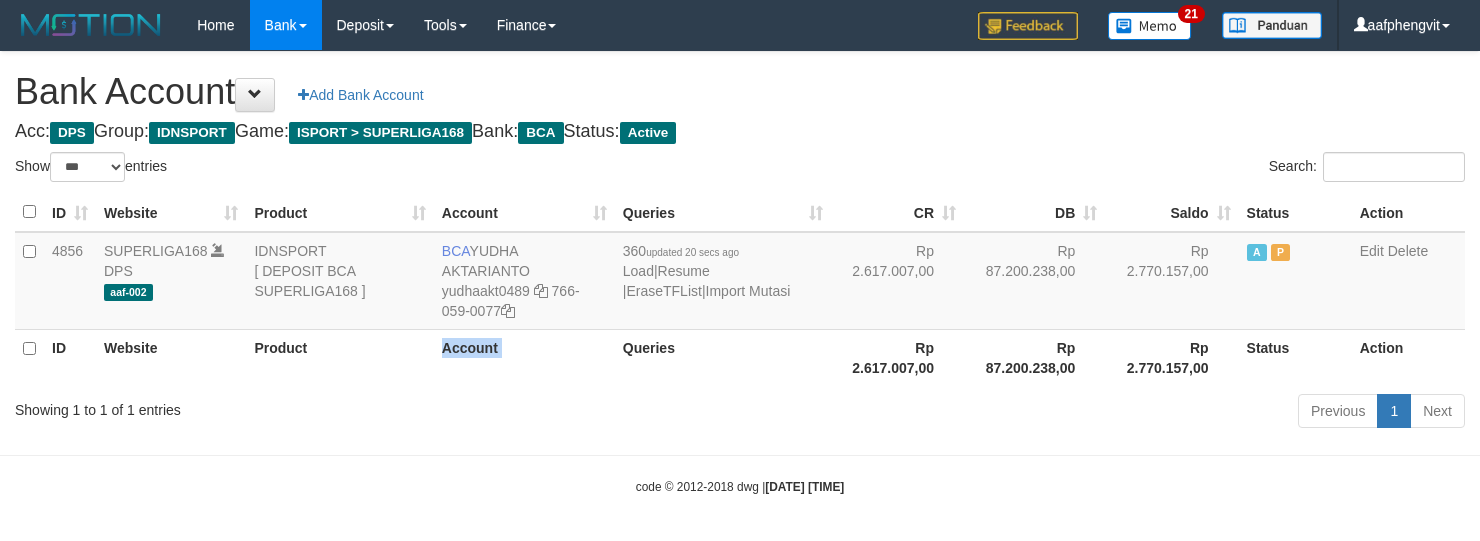 click on "Account" at bounding box center [524, 357] 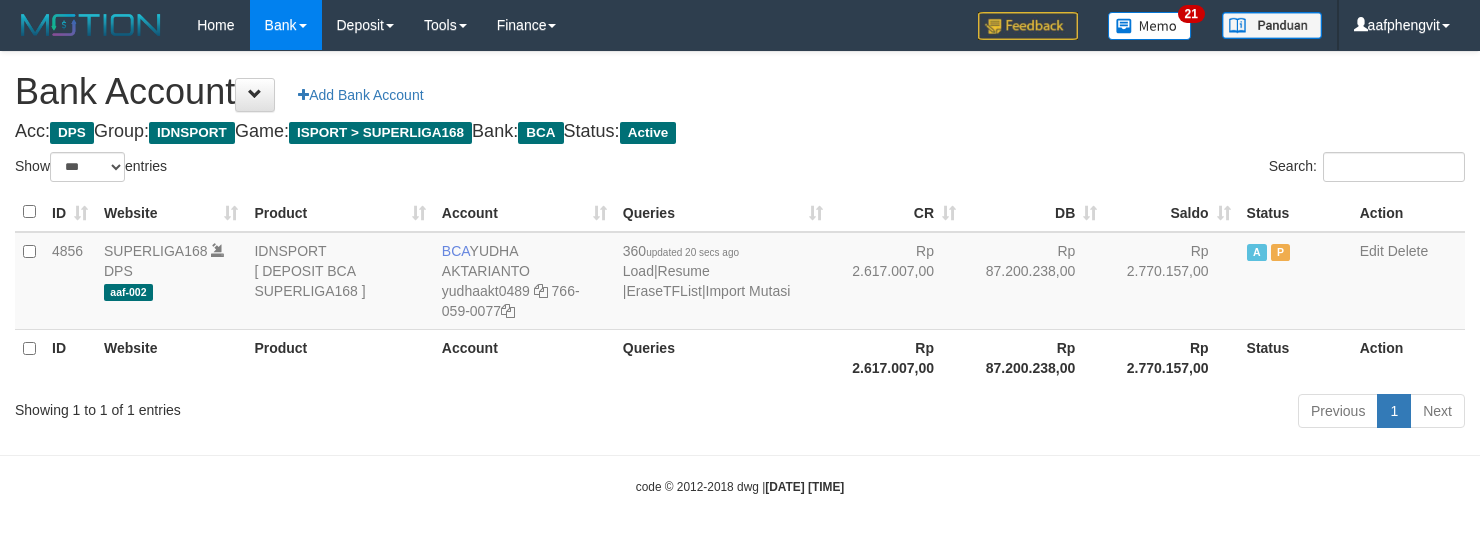 select on "***" 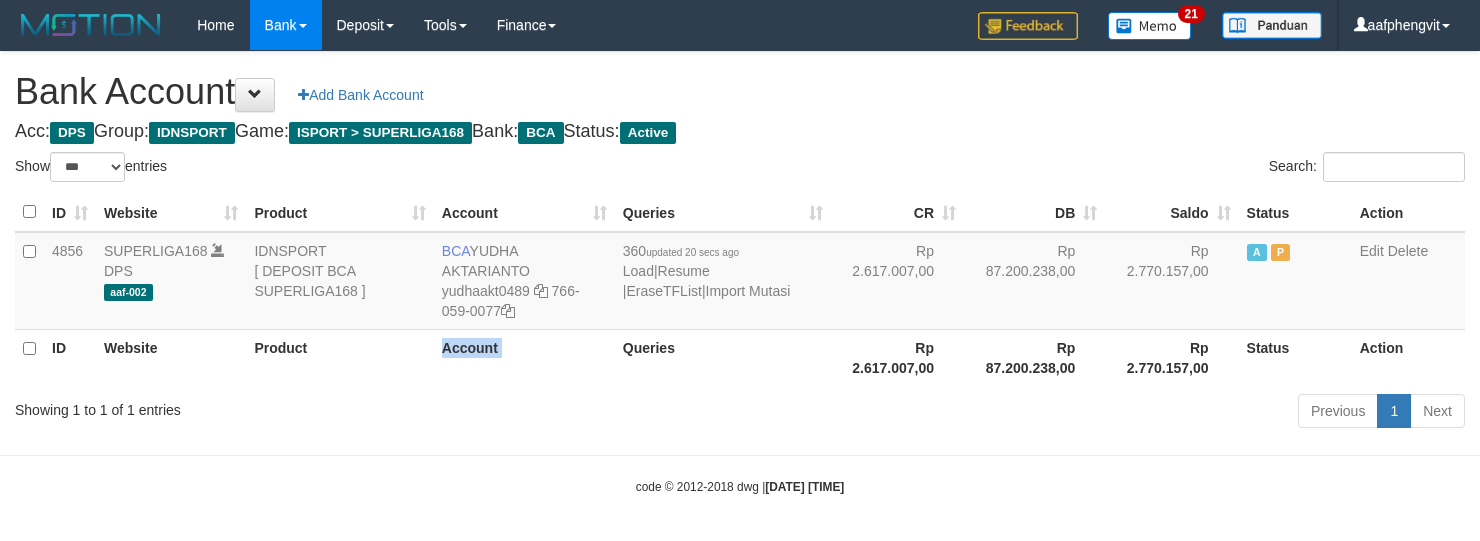 click on "Account" at bounding box center (524, 357) 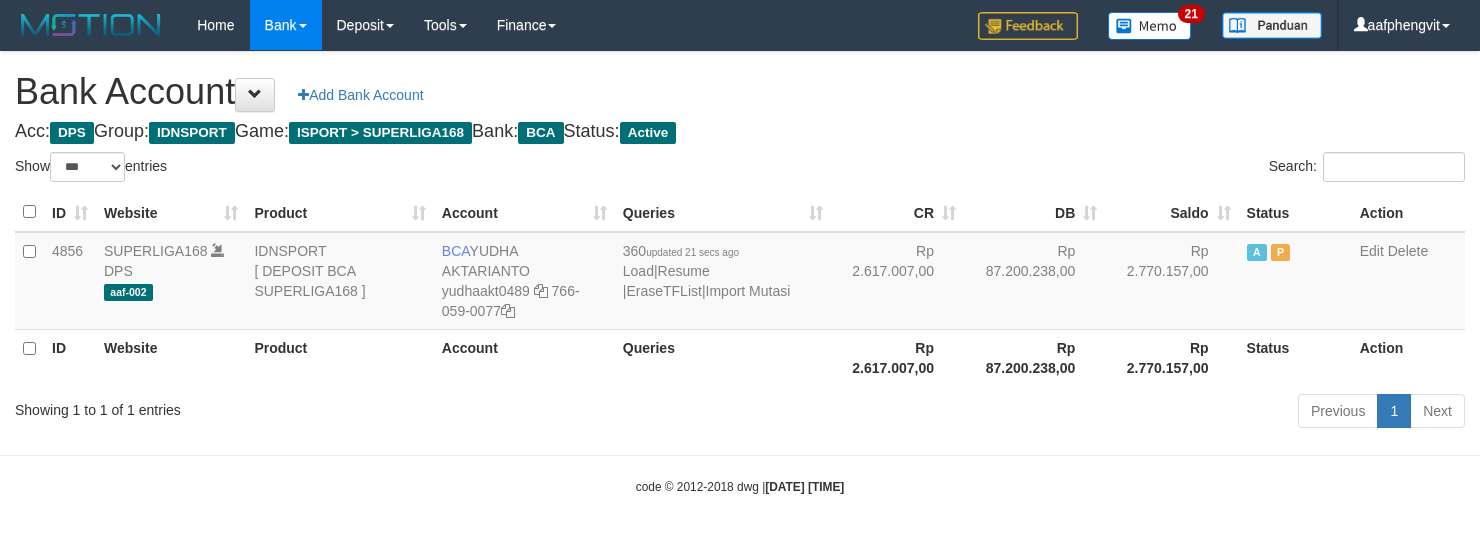 select on "***" 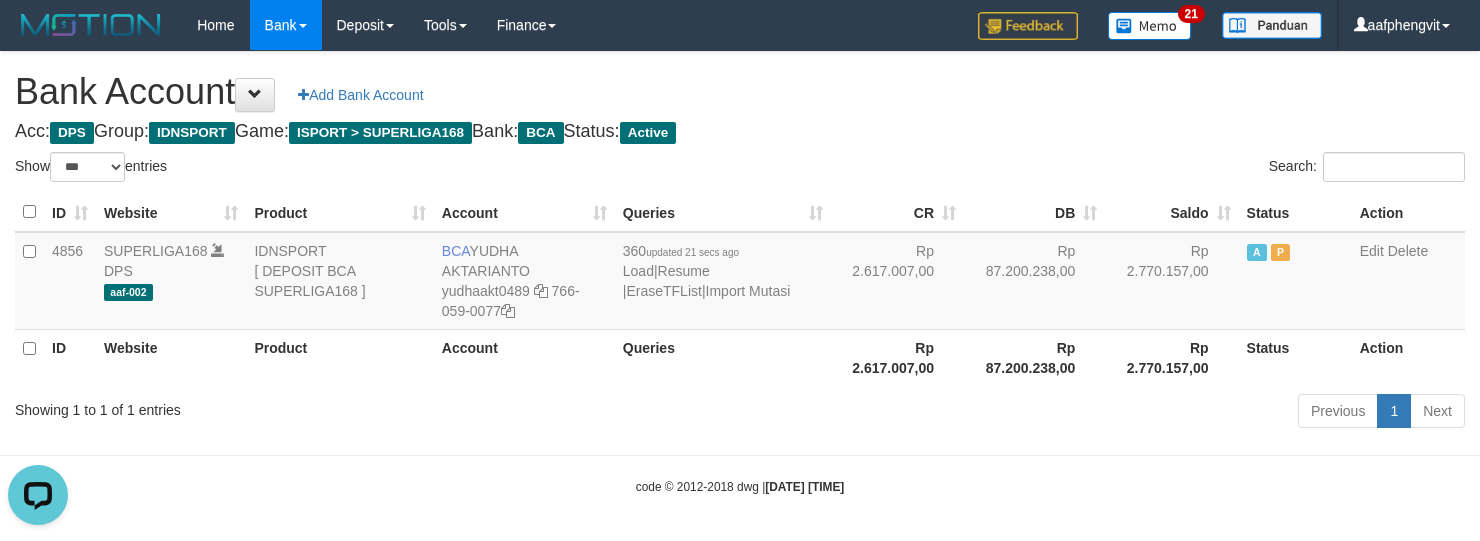 scroll, scrollTop: 0, scrollLeft: 0, axis: both 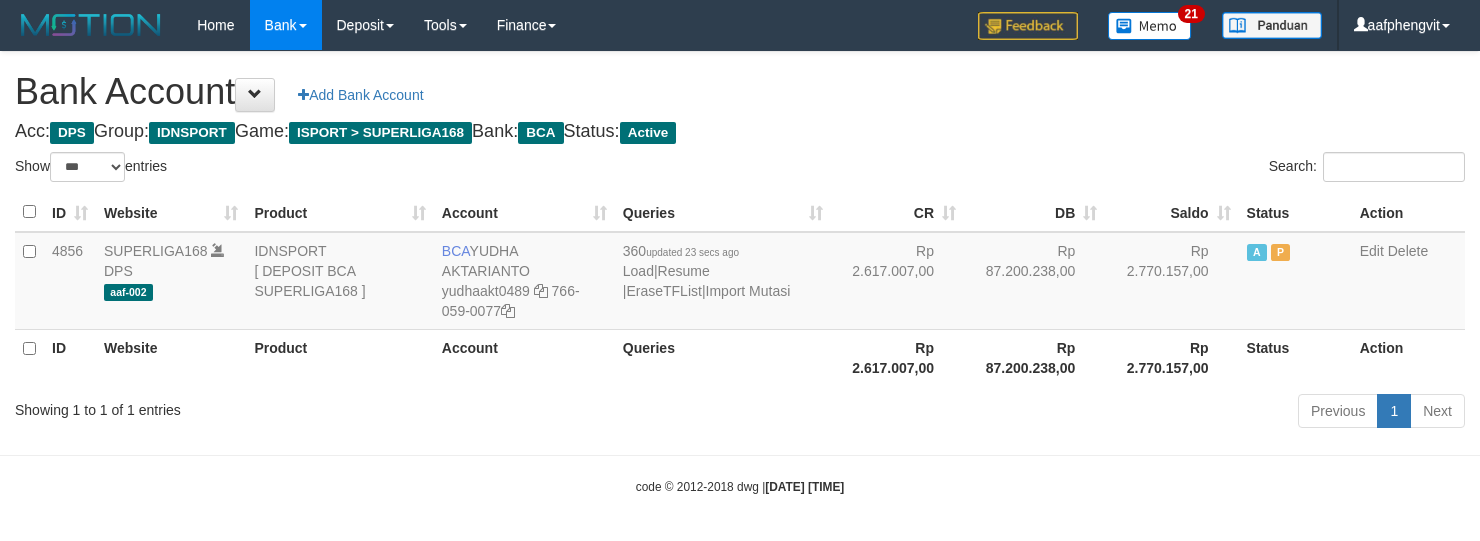 select on "***" 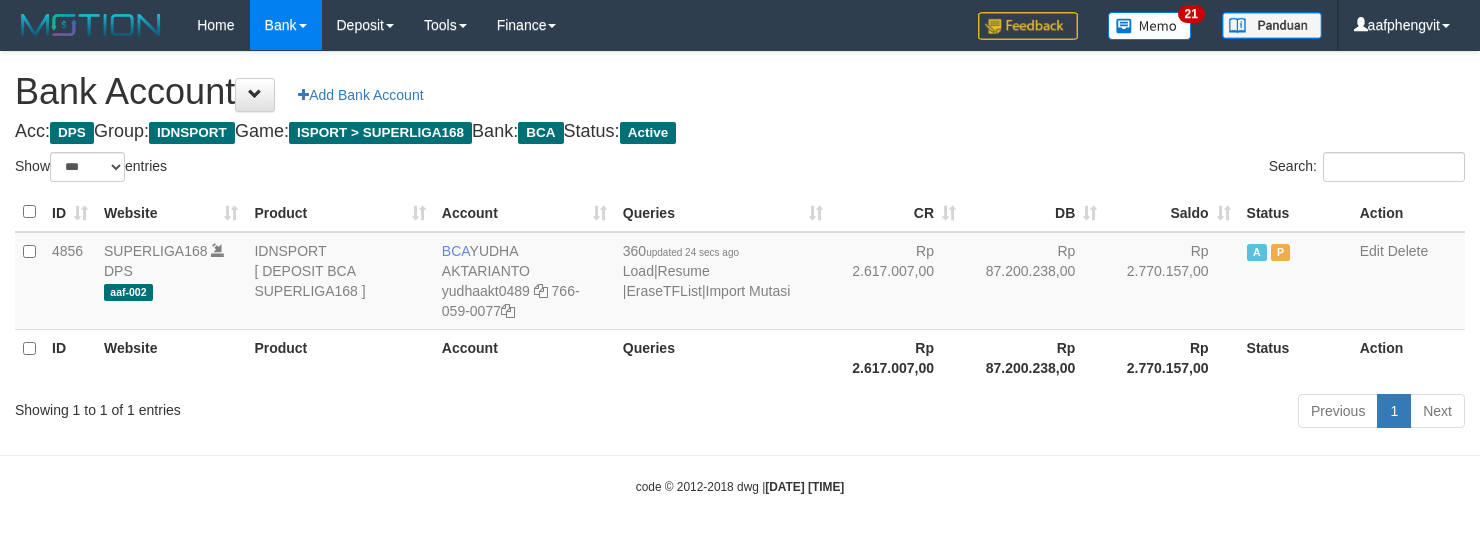 select on "***" 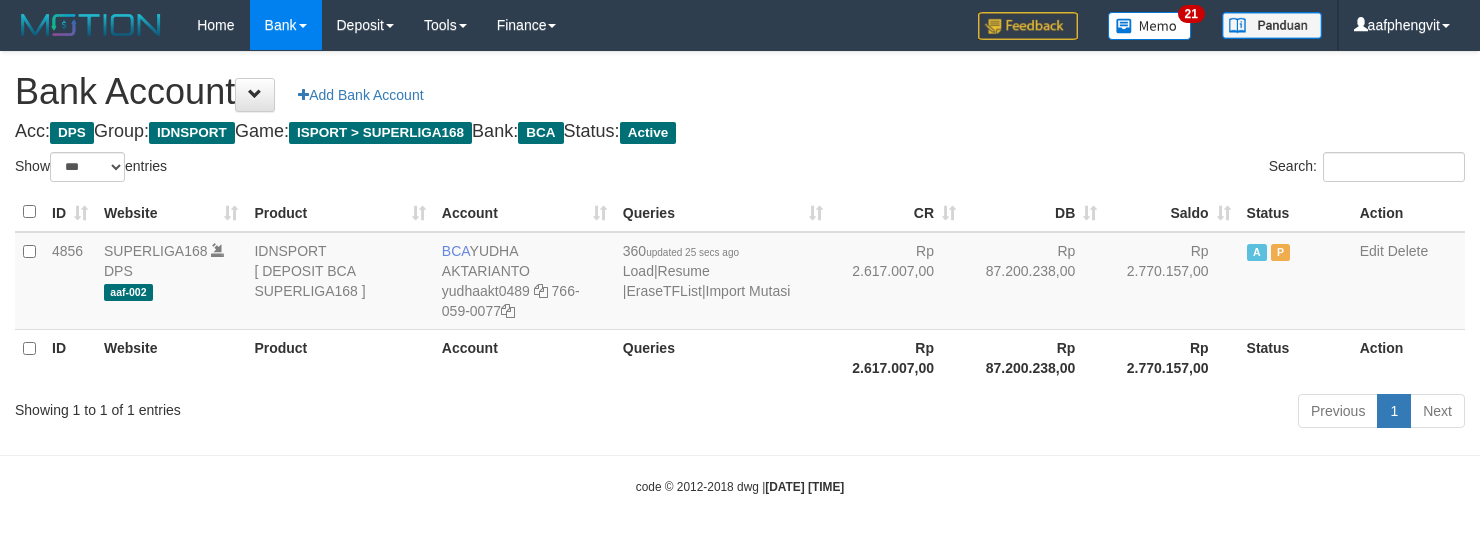select on "***" 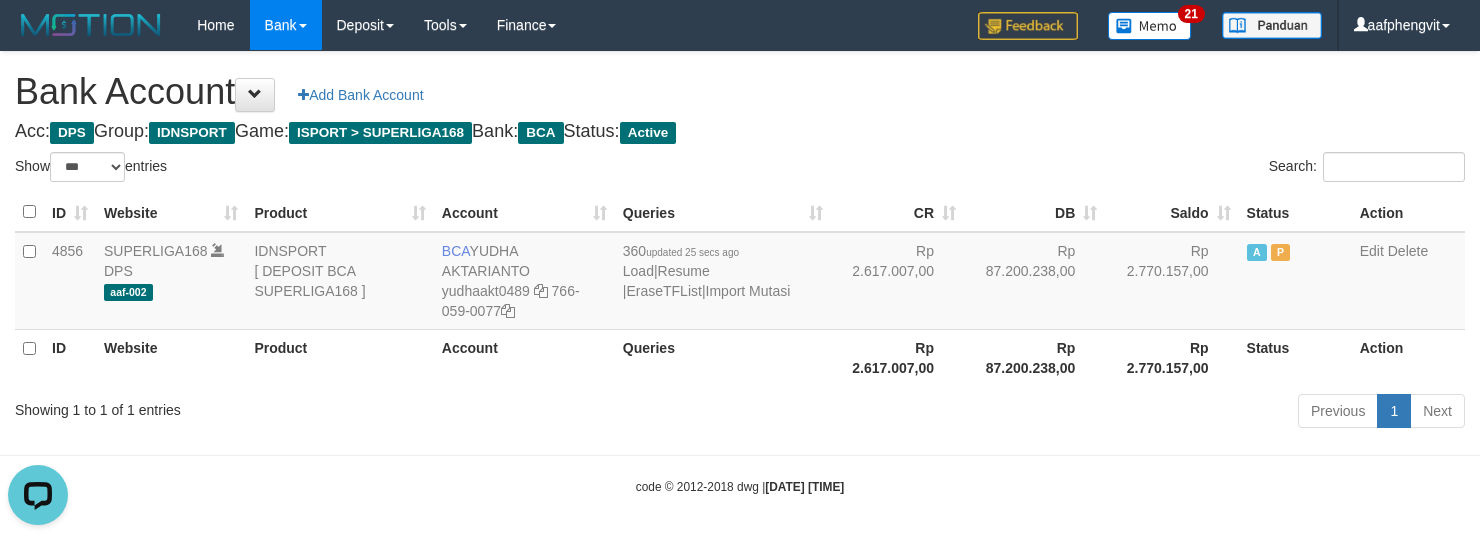 scroll, scrollTop: 0, scrollLeft: 0, axis: both 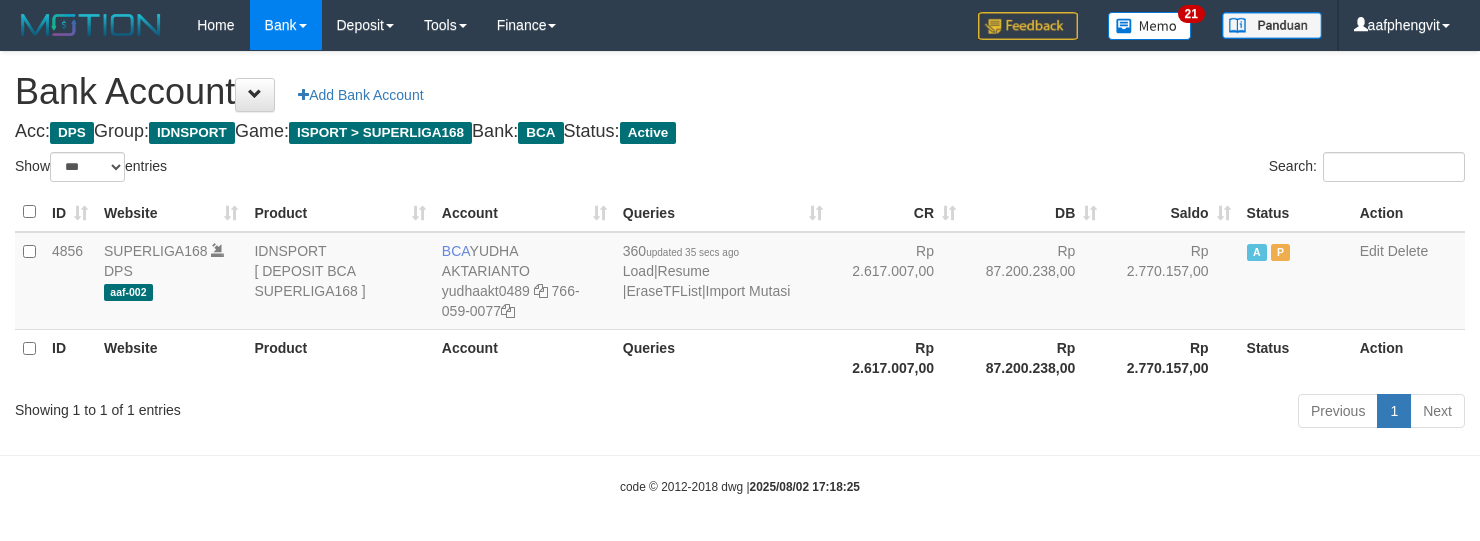 select on "***" 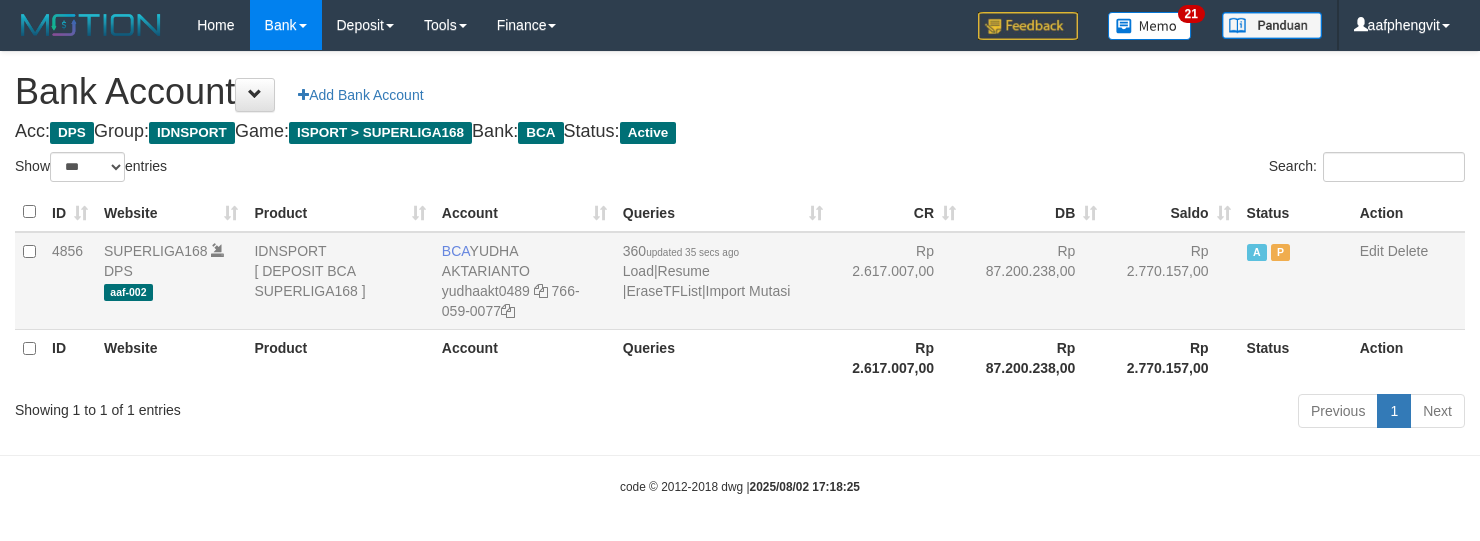 scroll, scrollTop: 0, scrollLeft: 0, axis: both 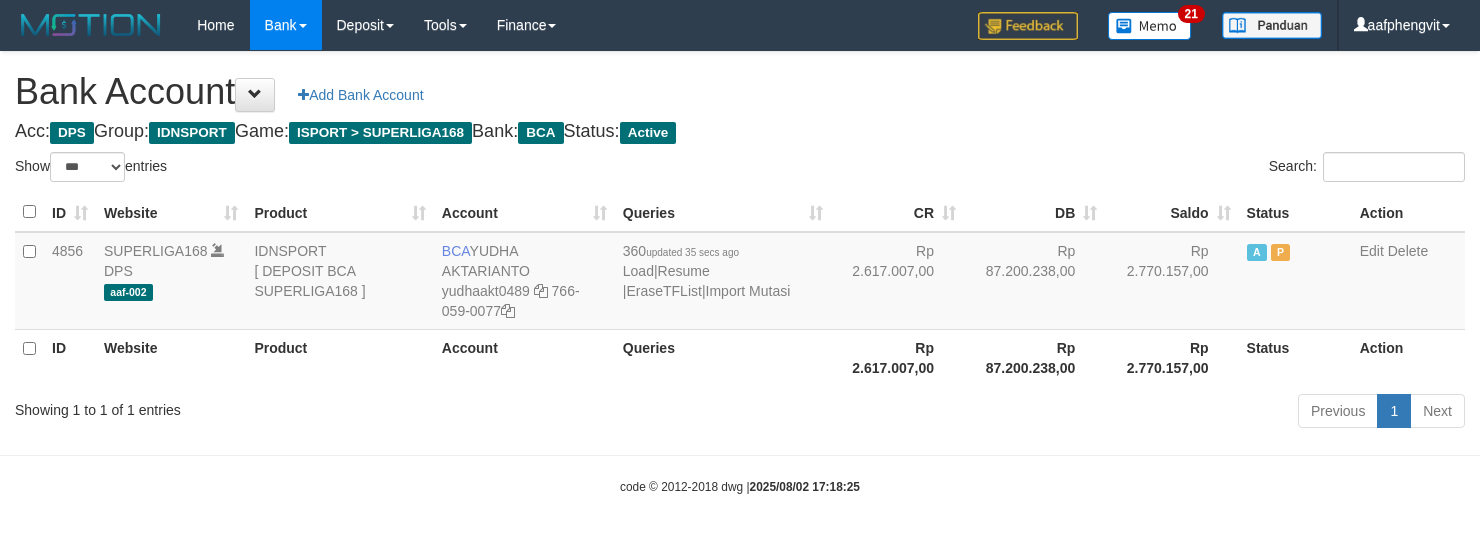 click on "Queries" at bounding box center (723, 357) 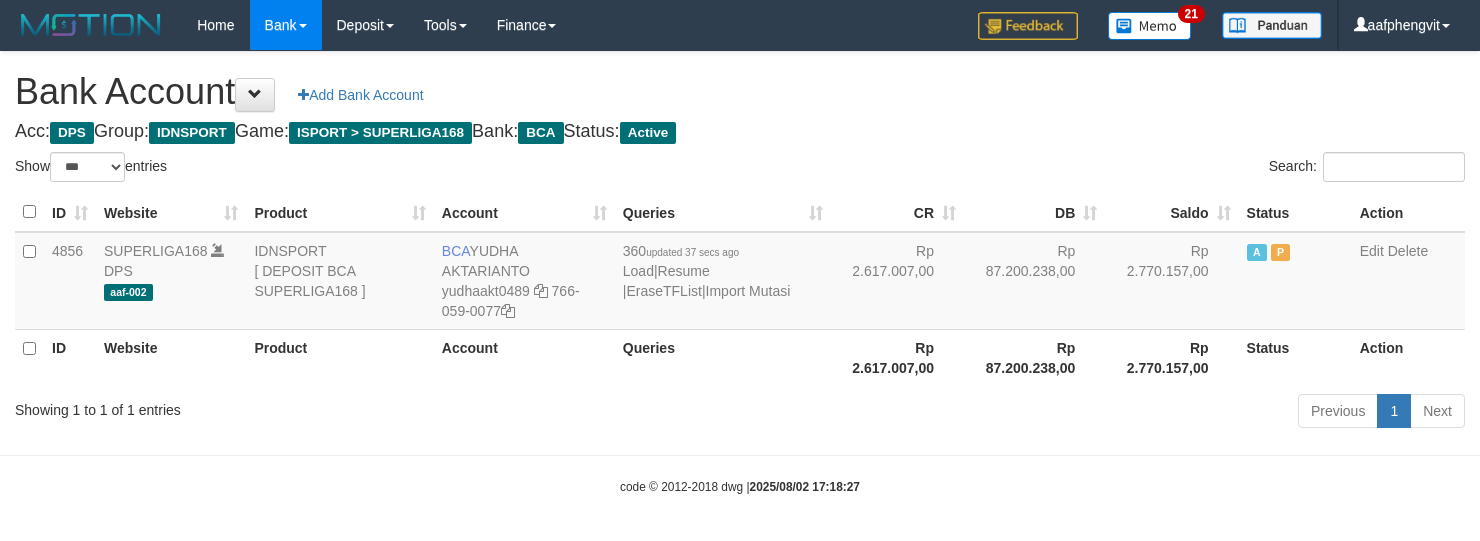 select on "***" 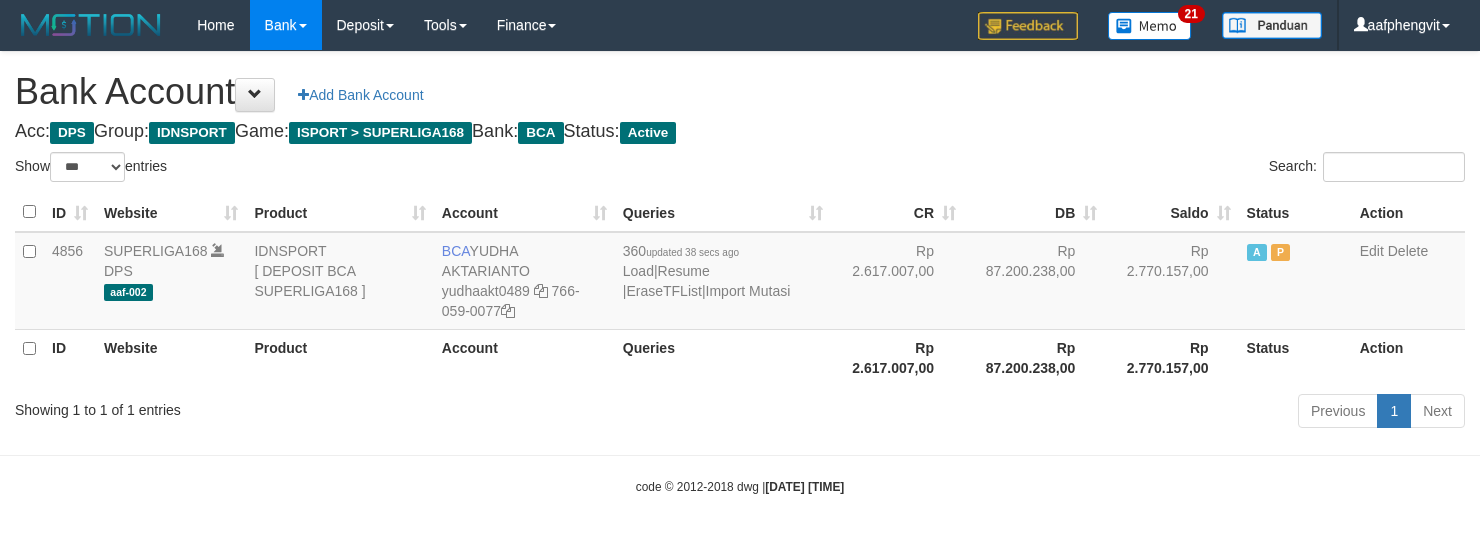 select on "***" 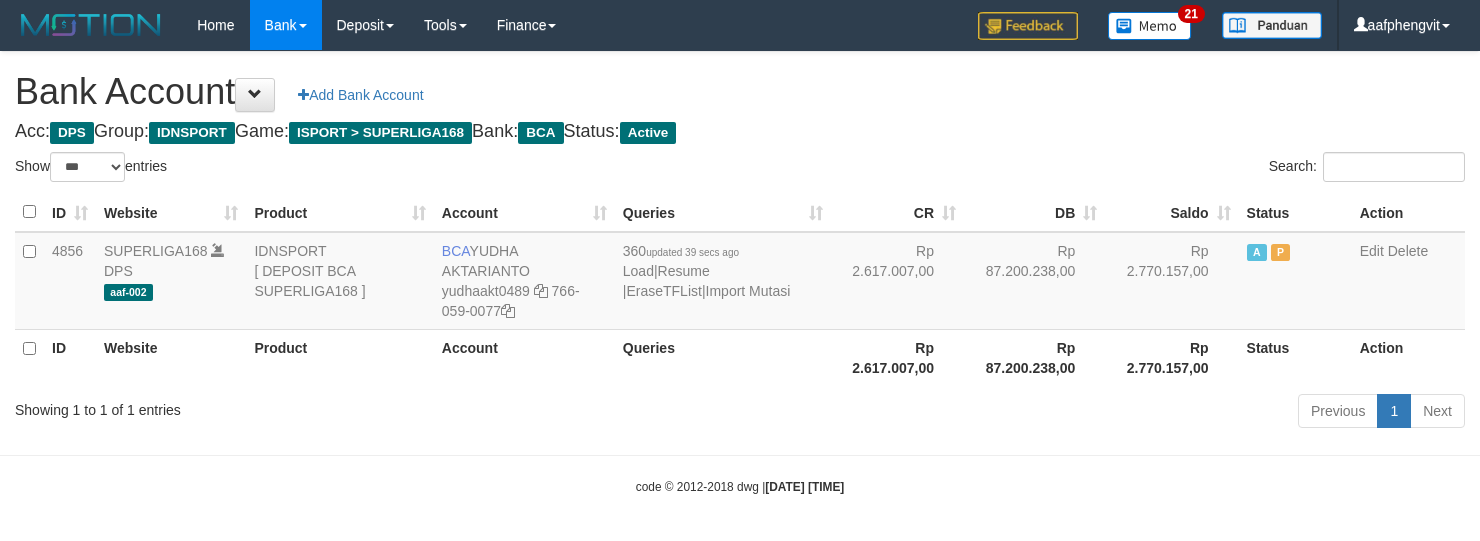 select on "***" 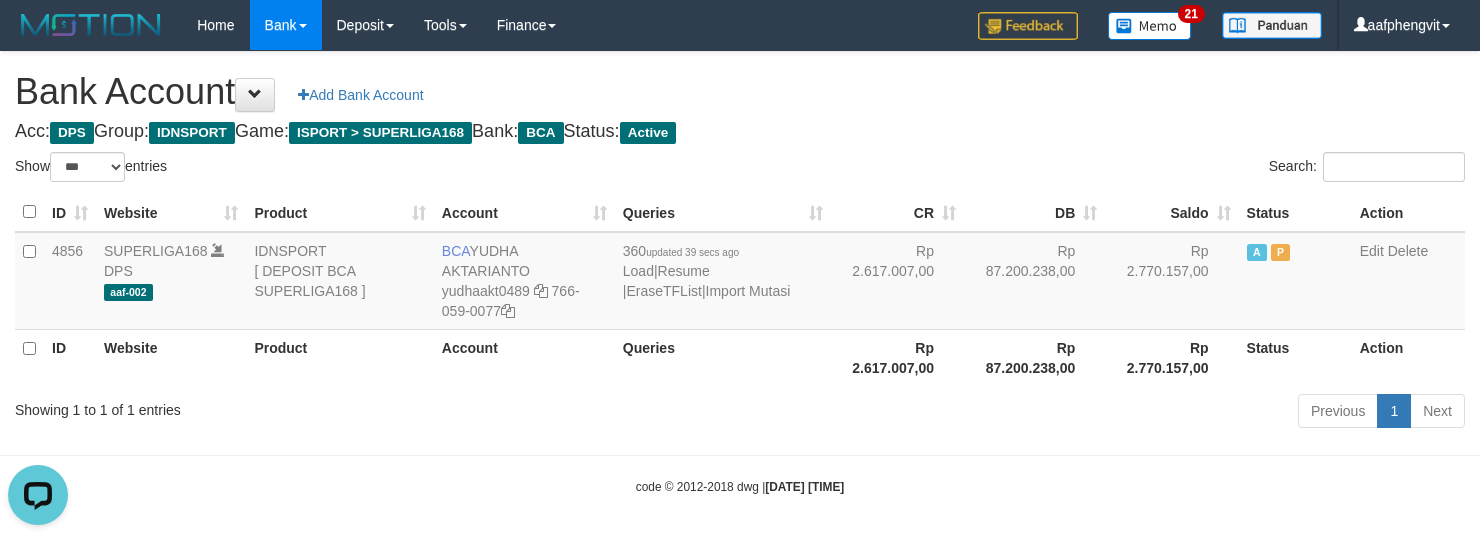 scroll, scrollTop: 0, scrollLeft: 0, axis: both 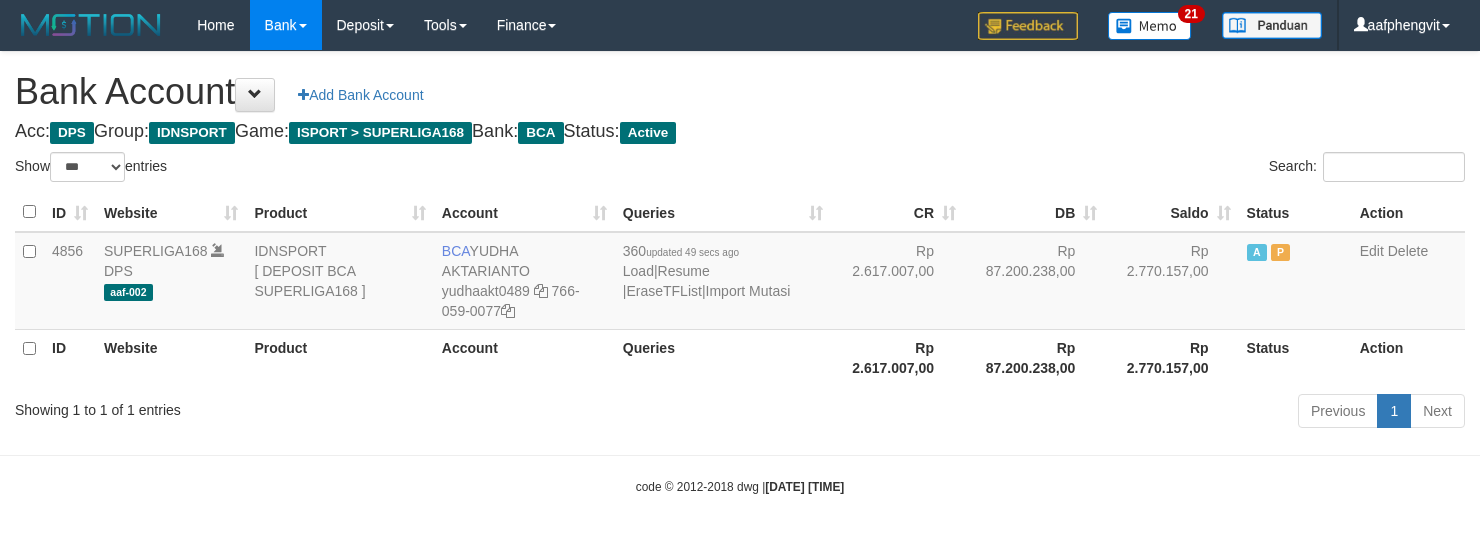 select on "***" 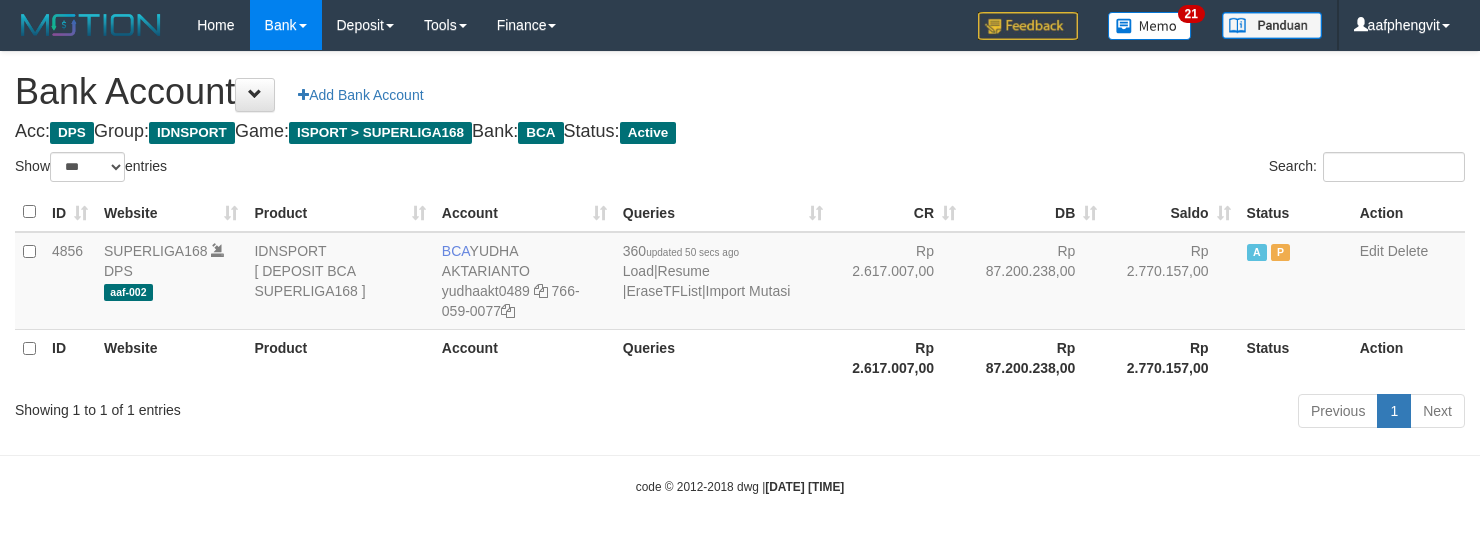 select on "***" 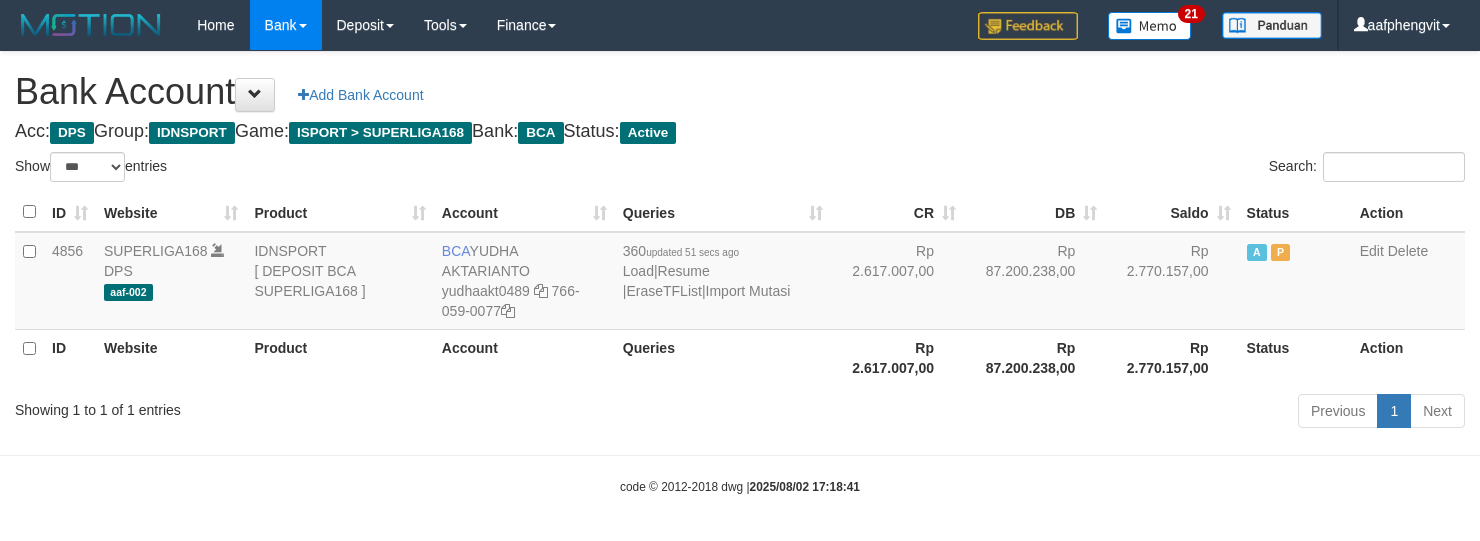 select on "***" 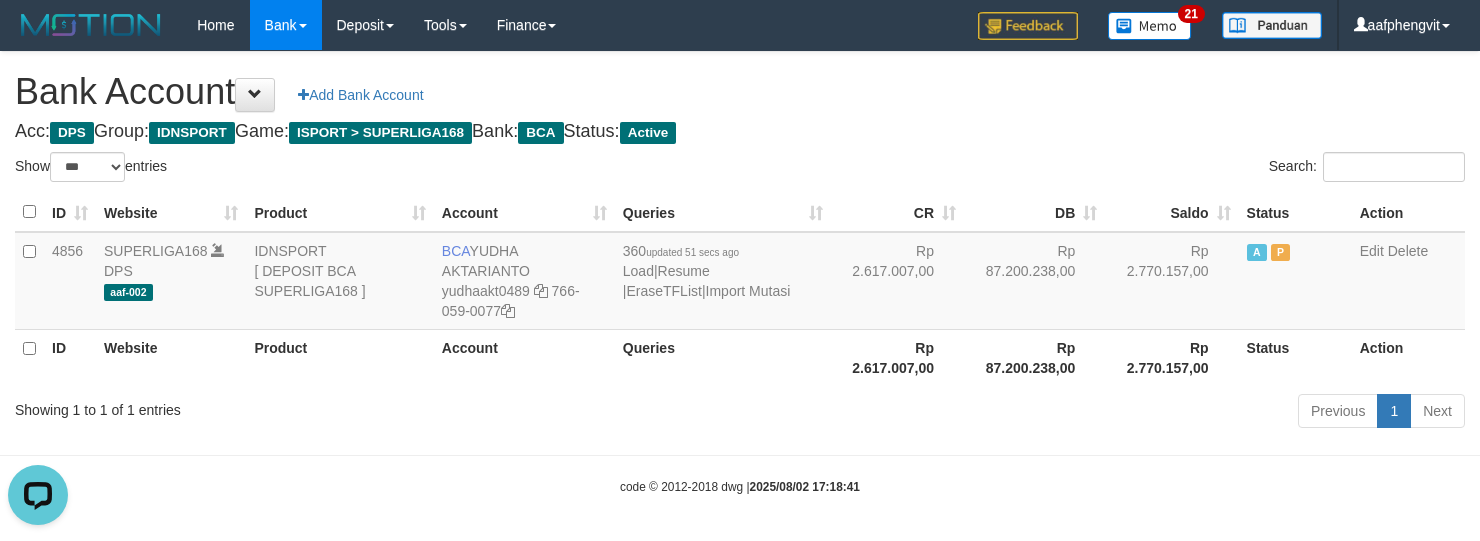 scroll, scrollTop: 0, scrollLeft: 0, axis: both 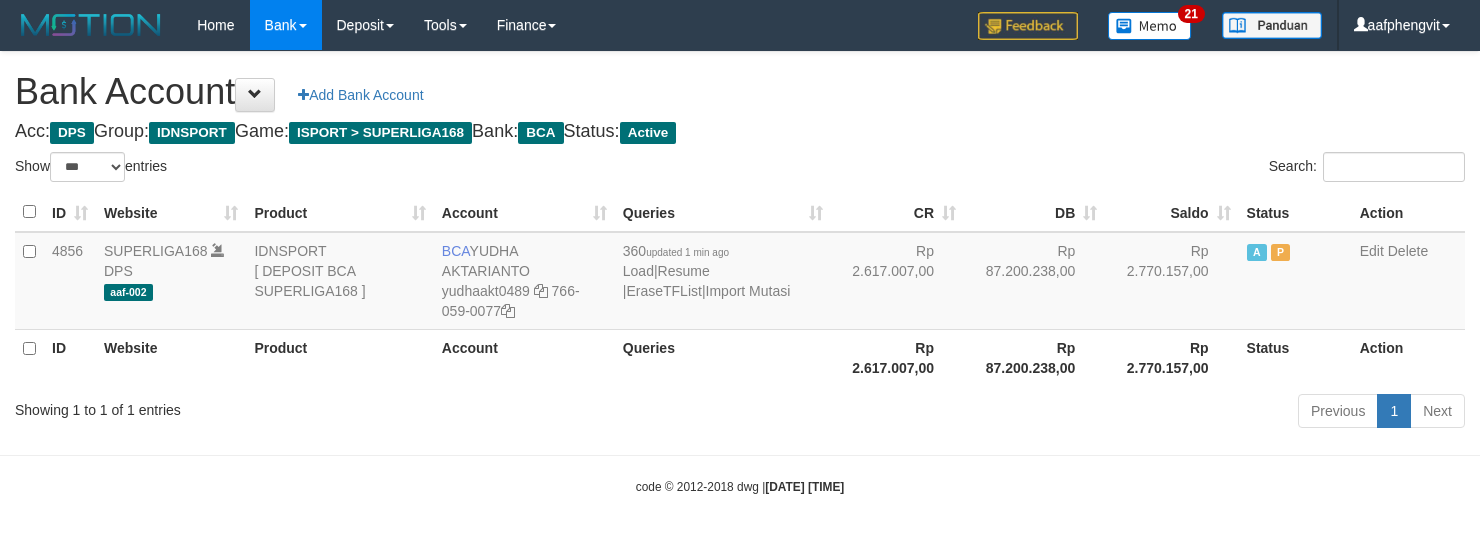 select on "***" 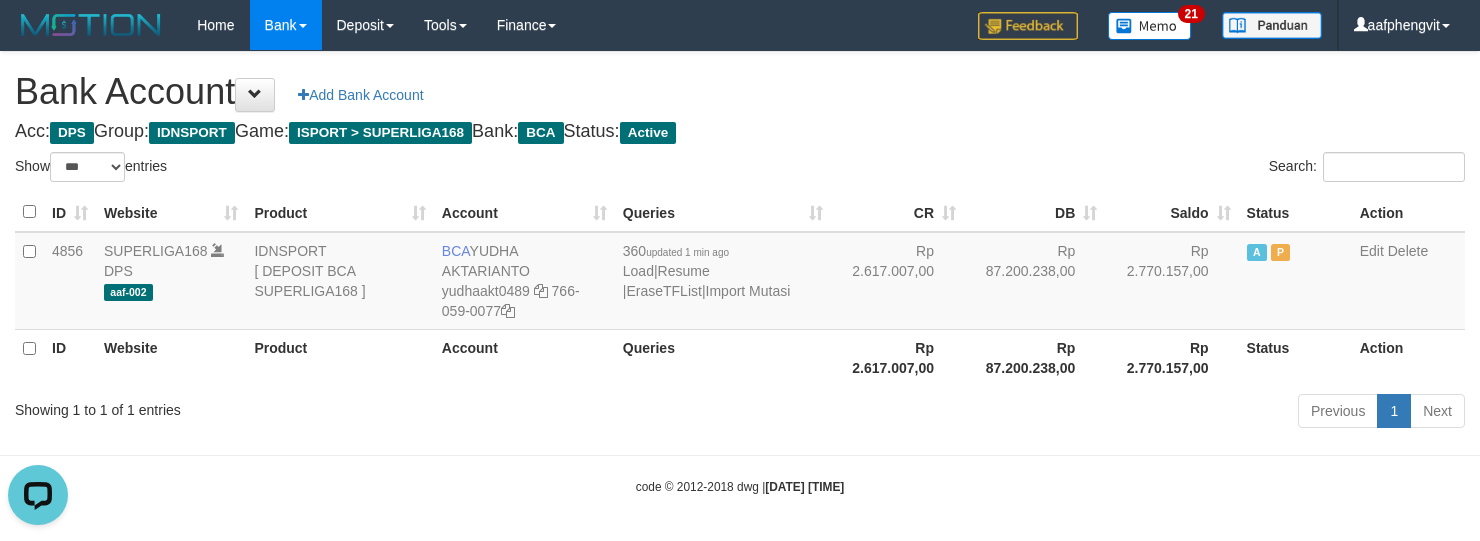 scroll, scrollTop: 0, scrollLeft: 0, axis: both 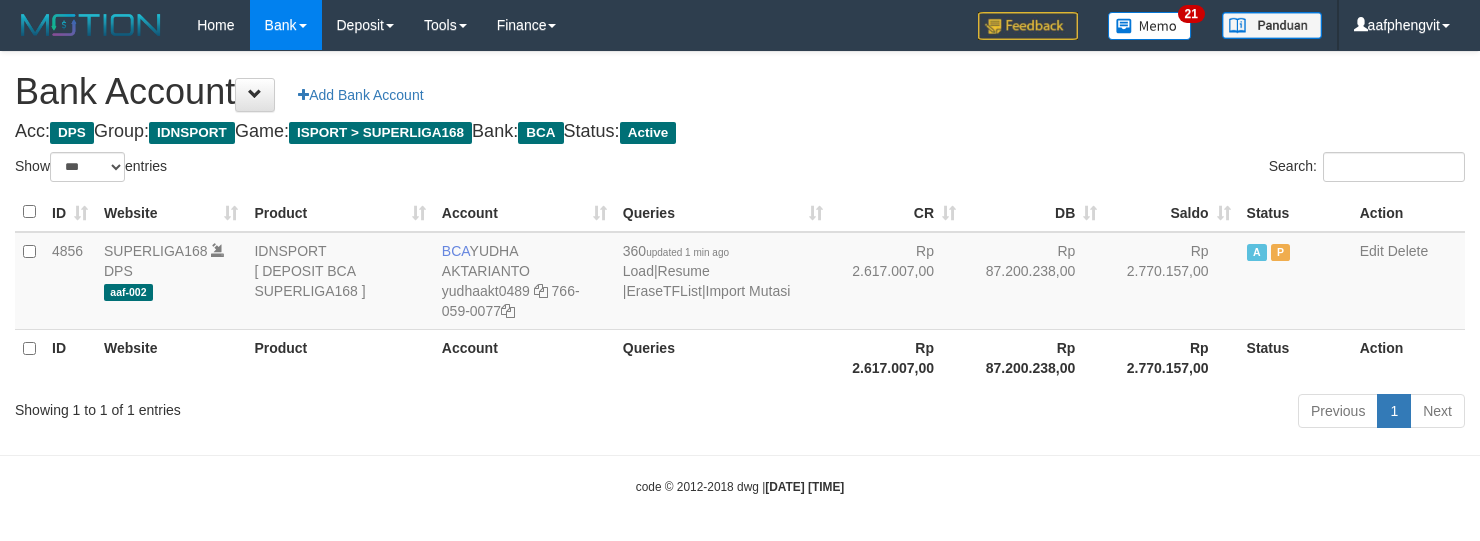select on "***" 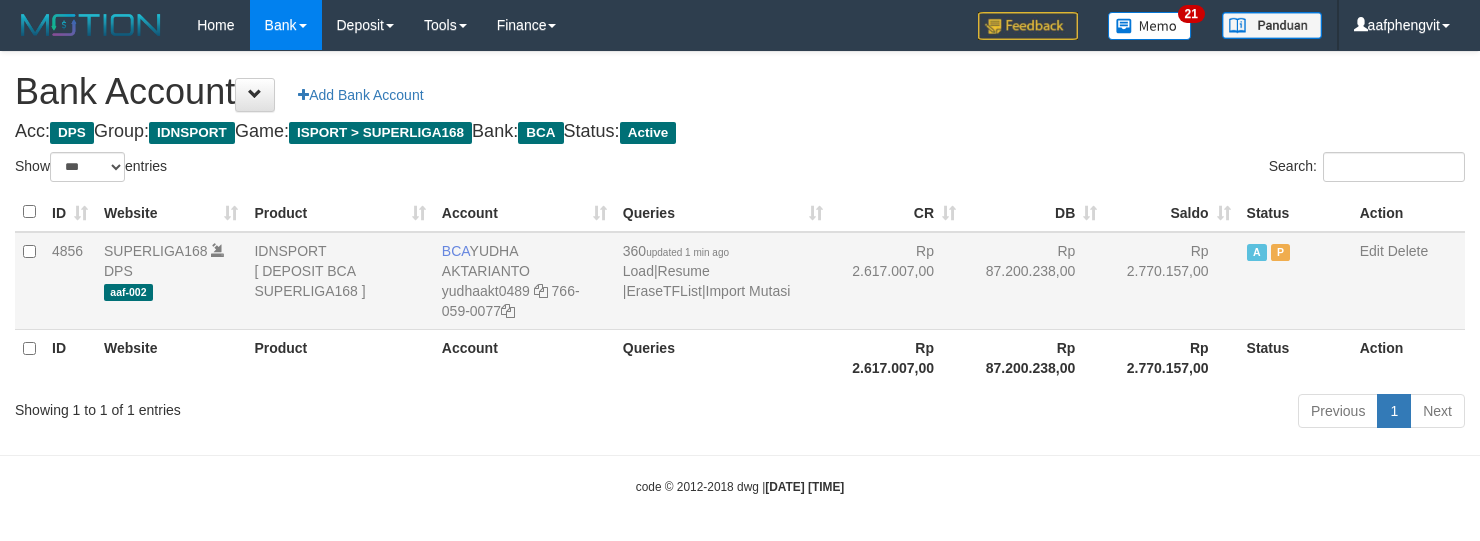 scroll, scrollTop: 0, scrollLeft: 0, axis: both 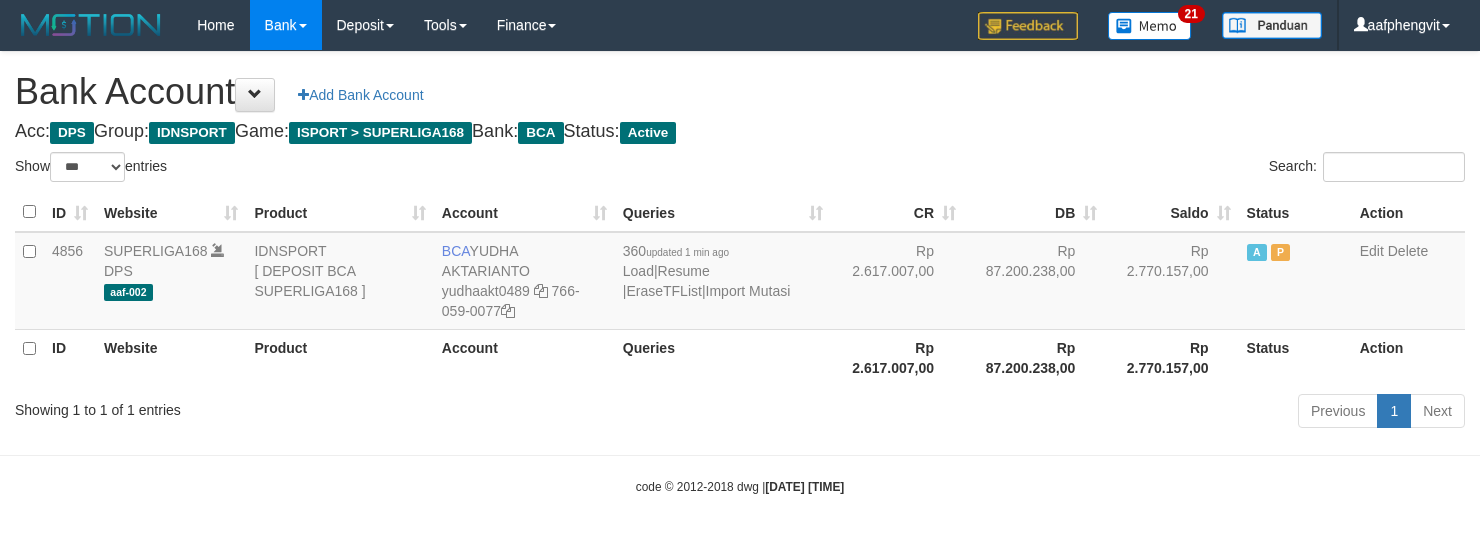 select on "***" 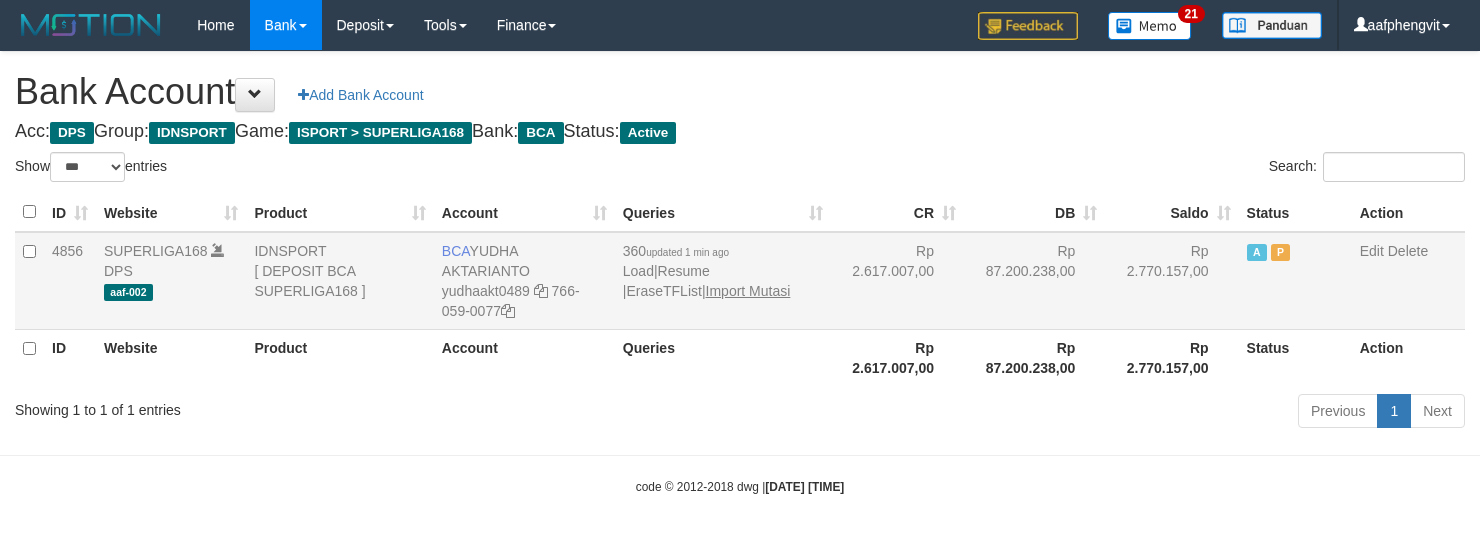 scroll, scrollTop: 0, scrollLeft: 0, axis: both 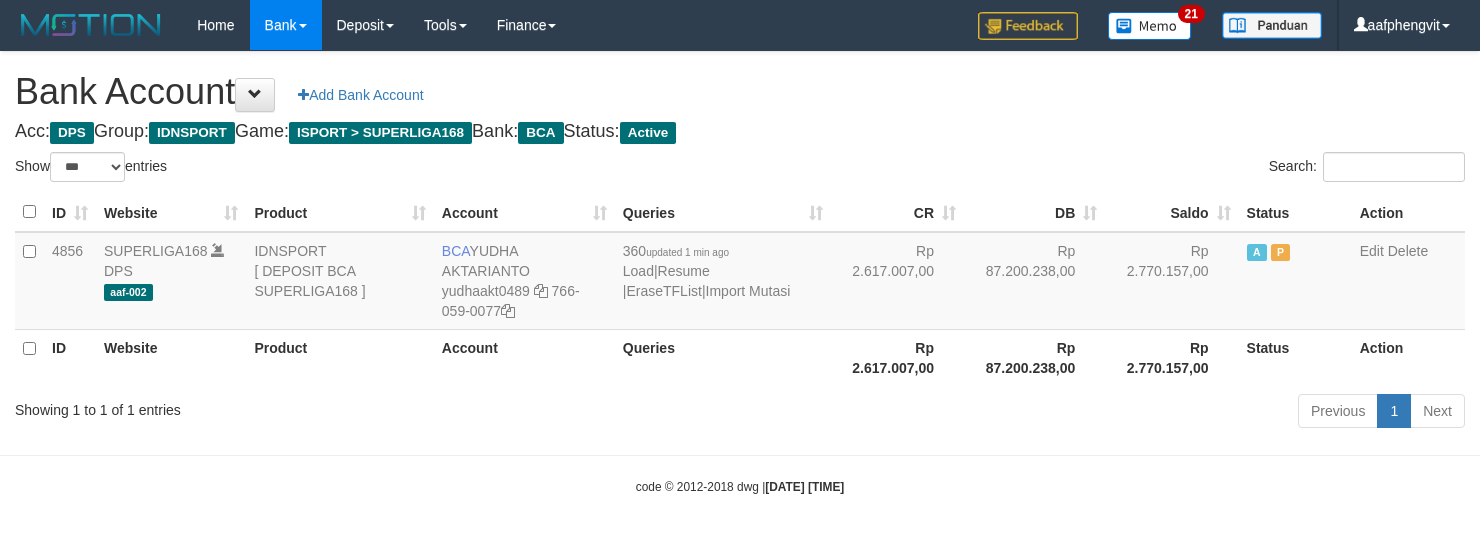 click on "Queries" at bounding box center (723, 357) 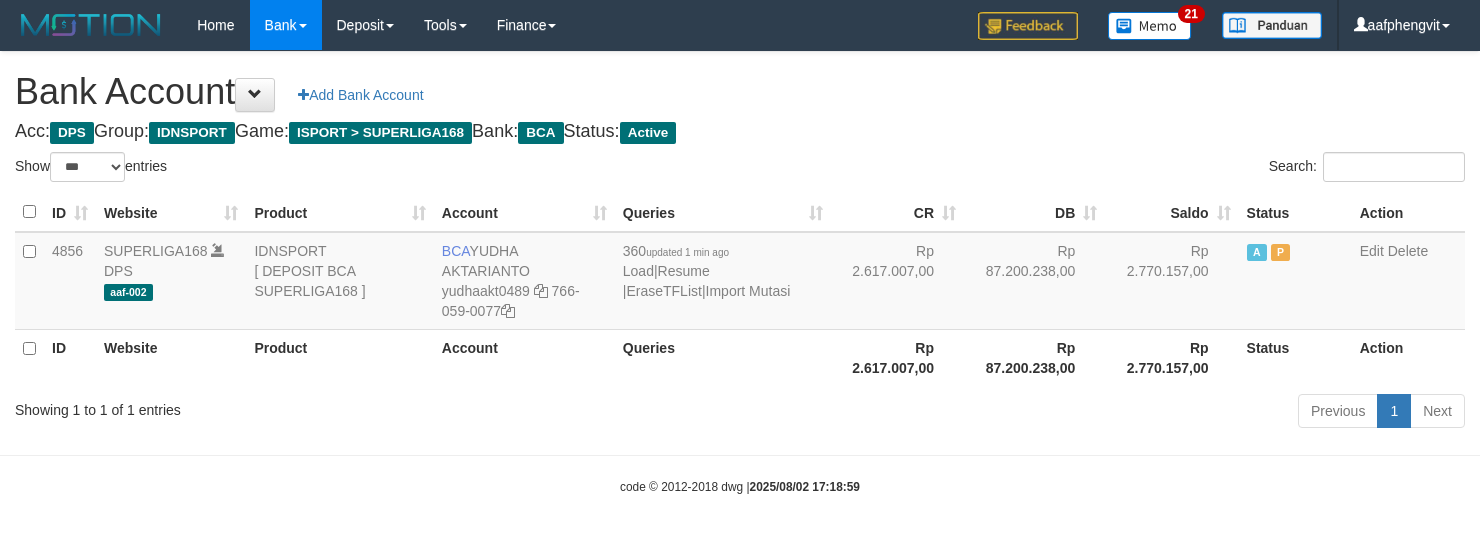 select on "***" 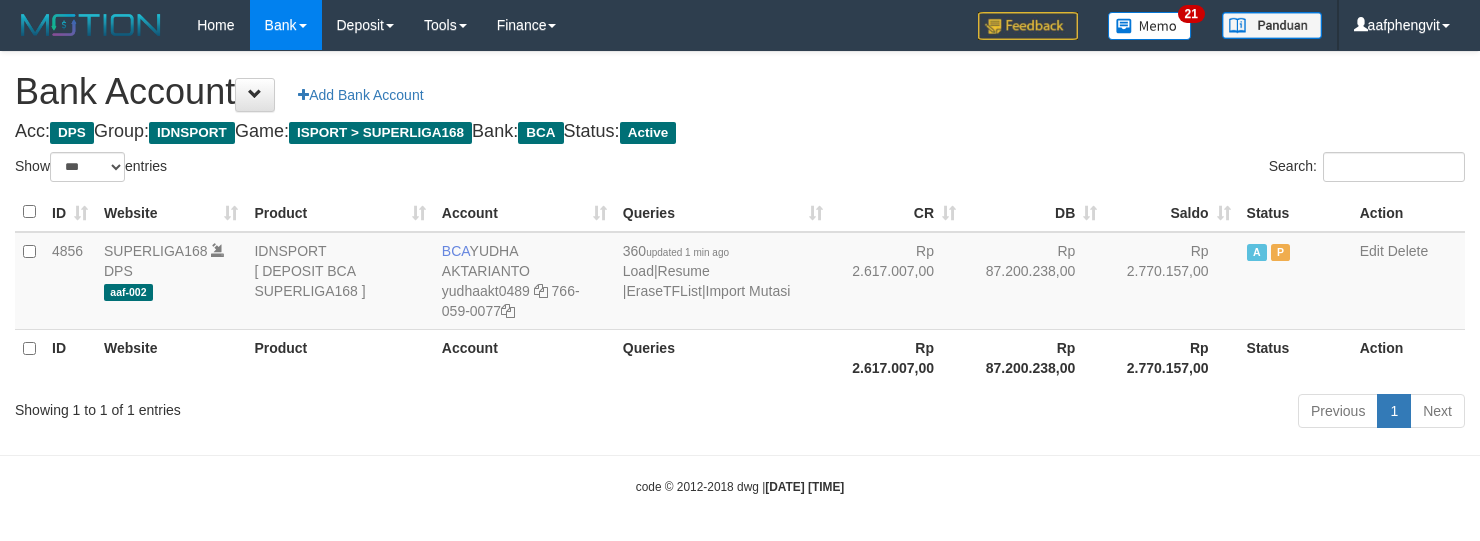 select on "***" 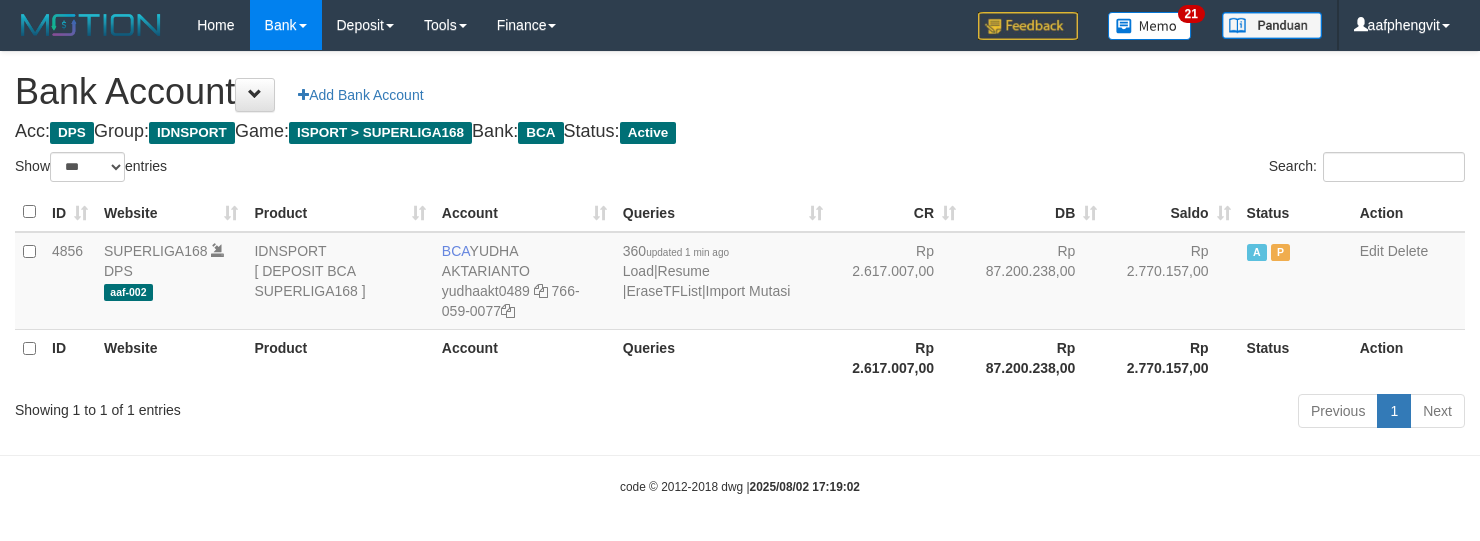 select on "***" 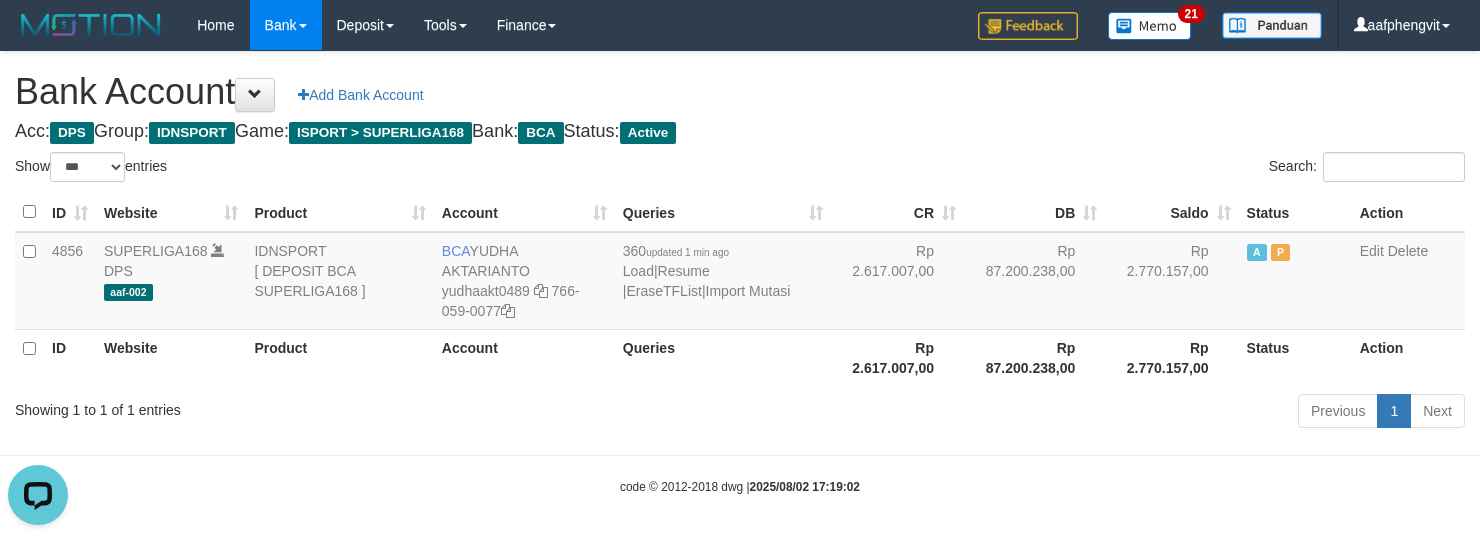 scroll, scrollTop: 0, scrollLeft: 0, axis: both 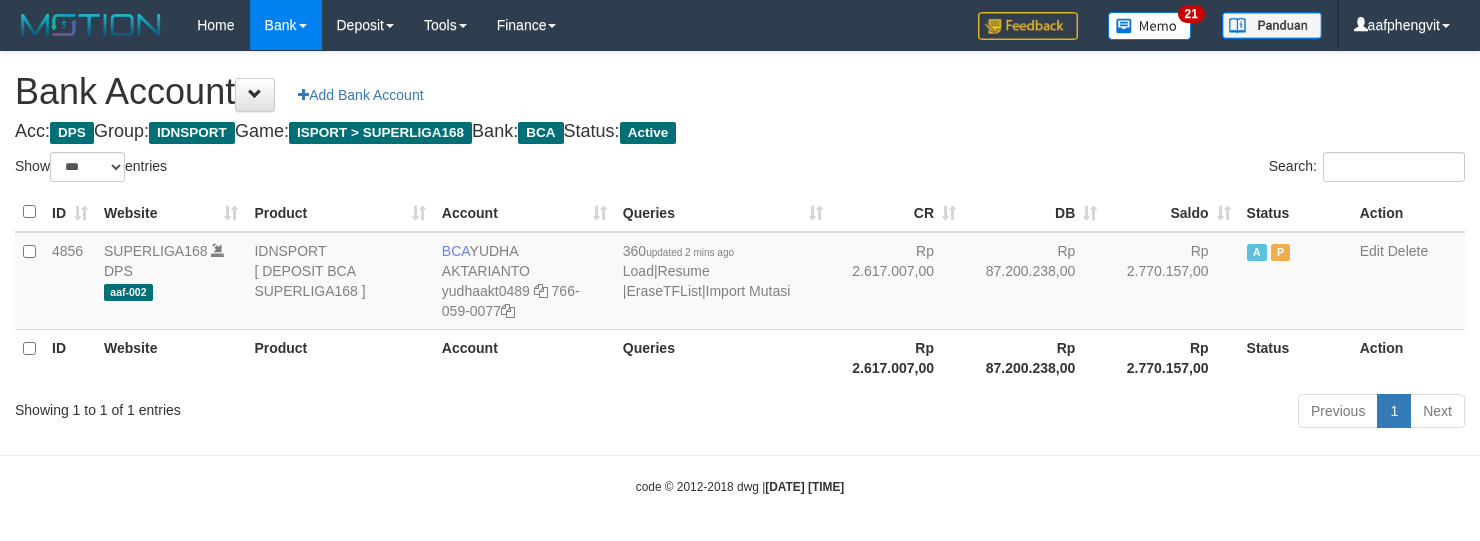 select on "***" 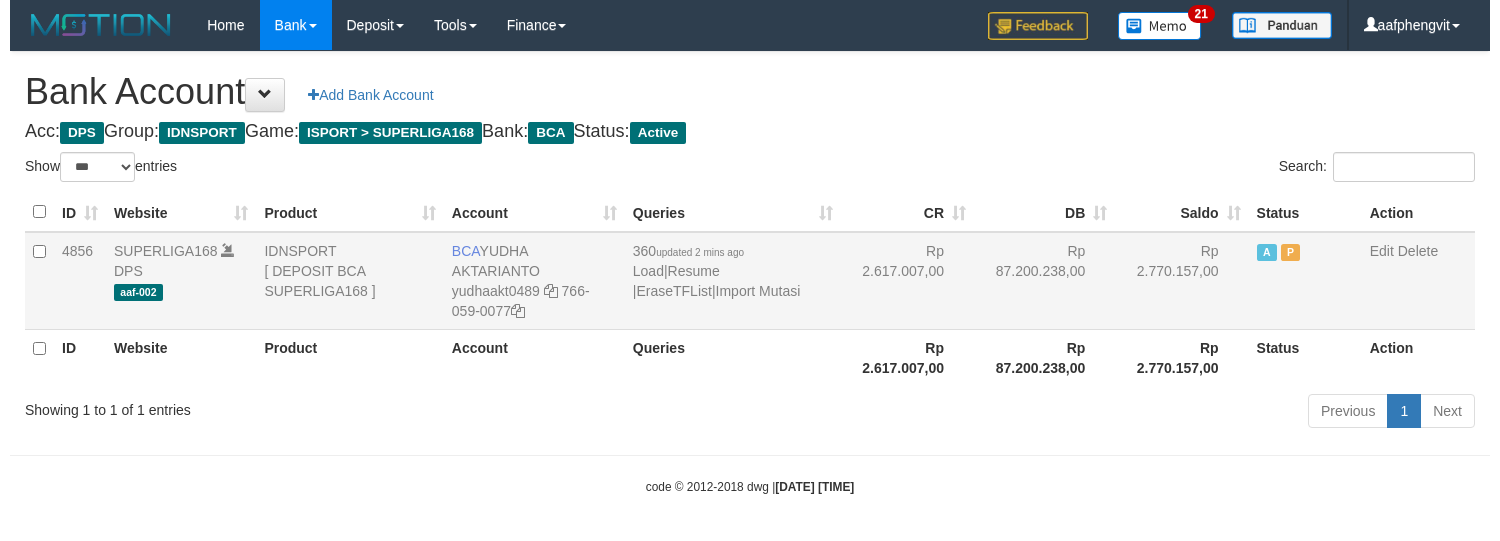 scroll, scrollTop: 0, scrollLeft: 0, axis: both 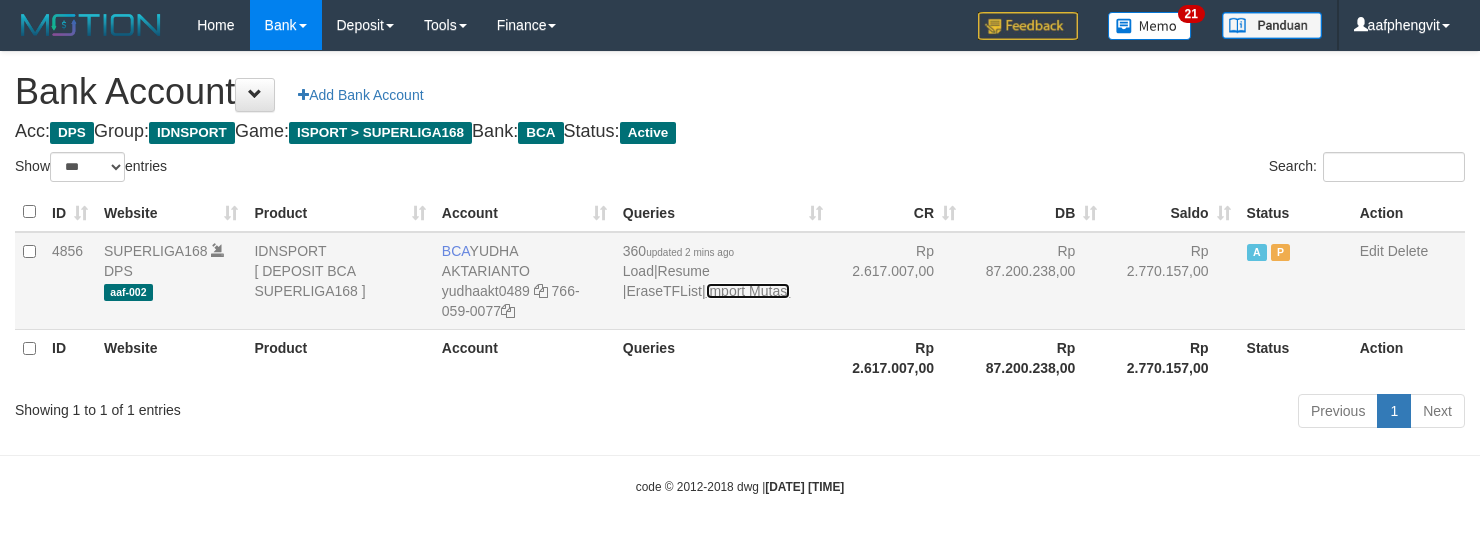 click on "Import Mutasi" at bounding box center (748, 291) 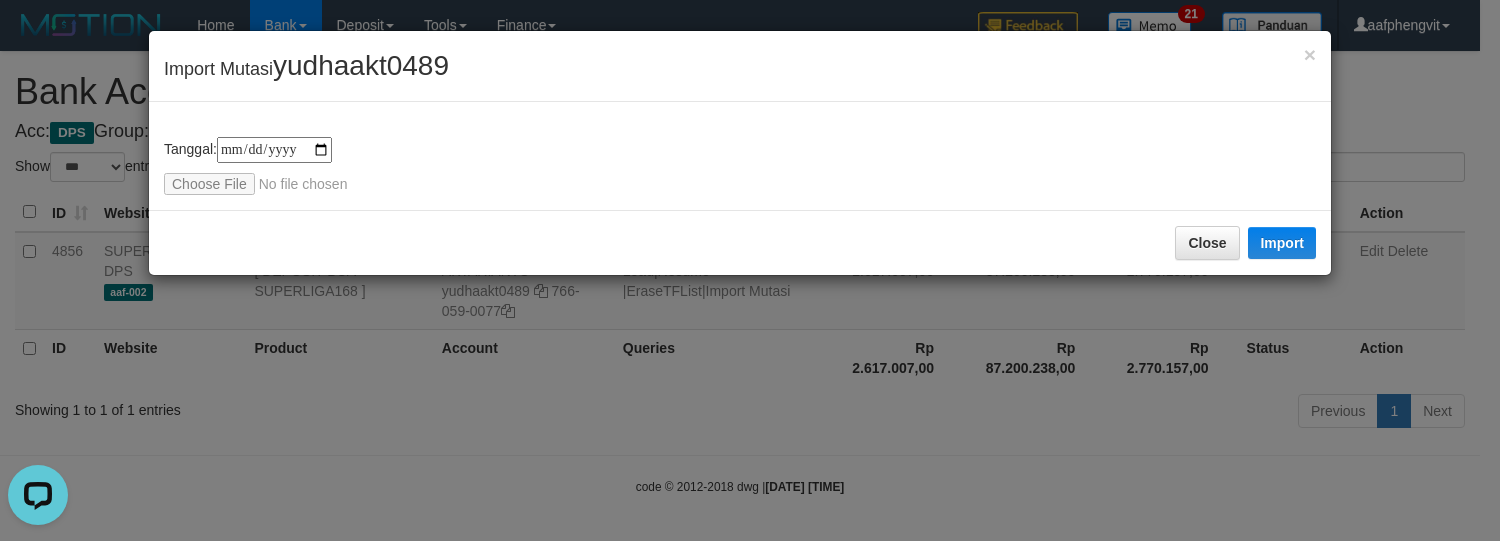 scroll, scrollTop: 0, scrollLeft: 0, axis: both 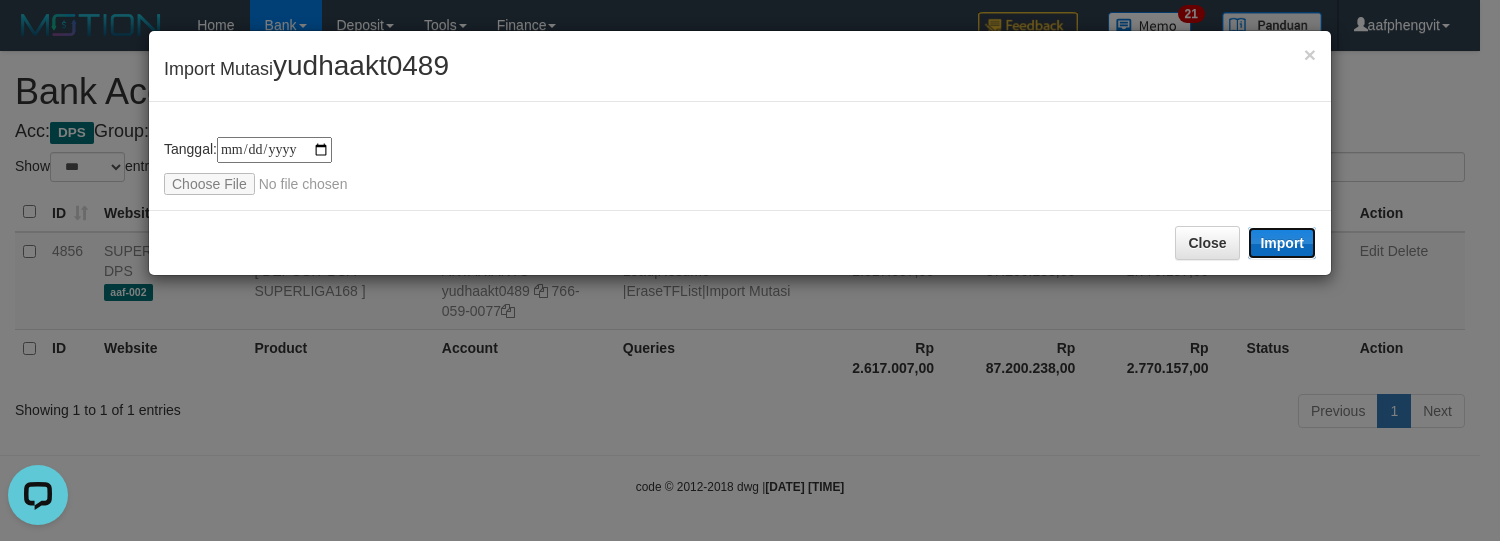 click on "Import" at bounding box center [1282, 243] 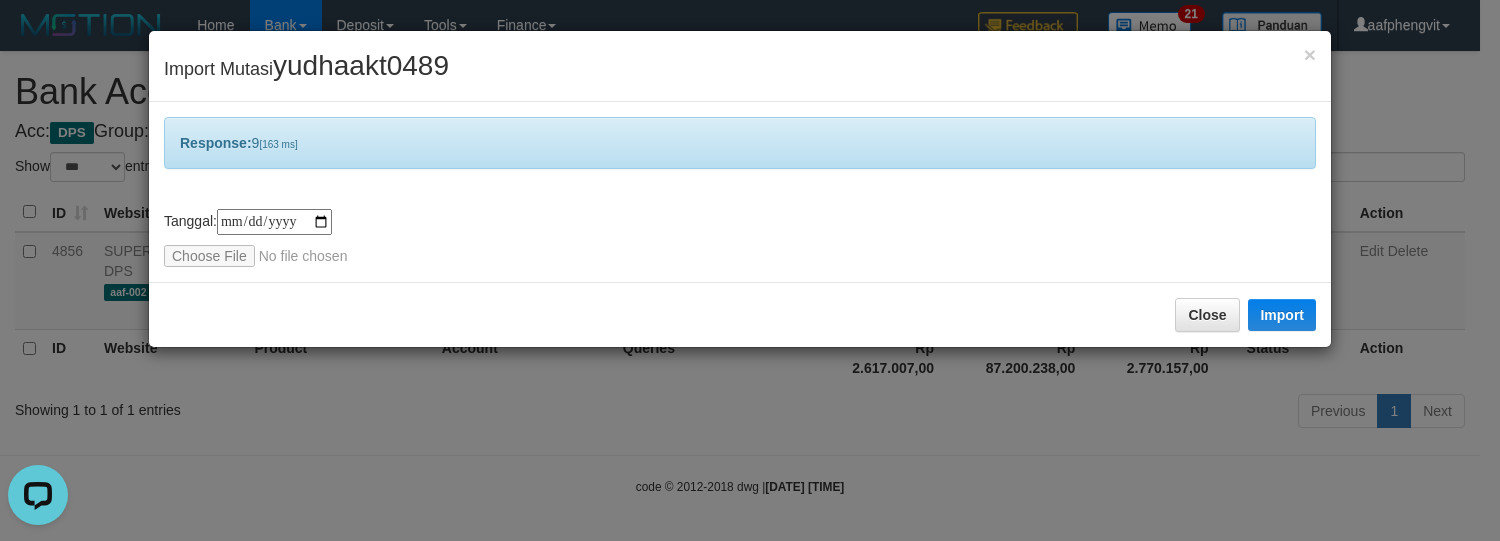 click on "**********" at bounding box center [750, 270] 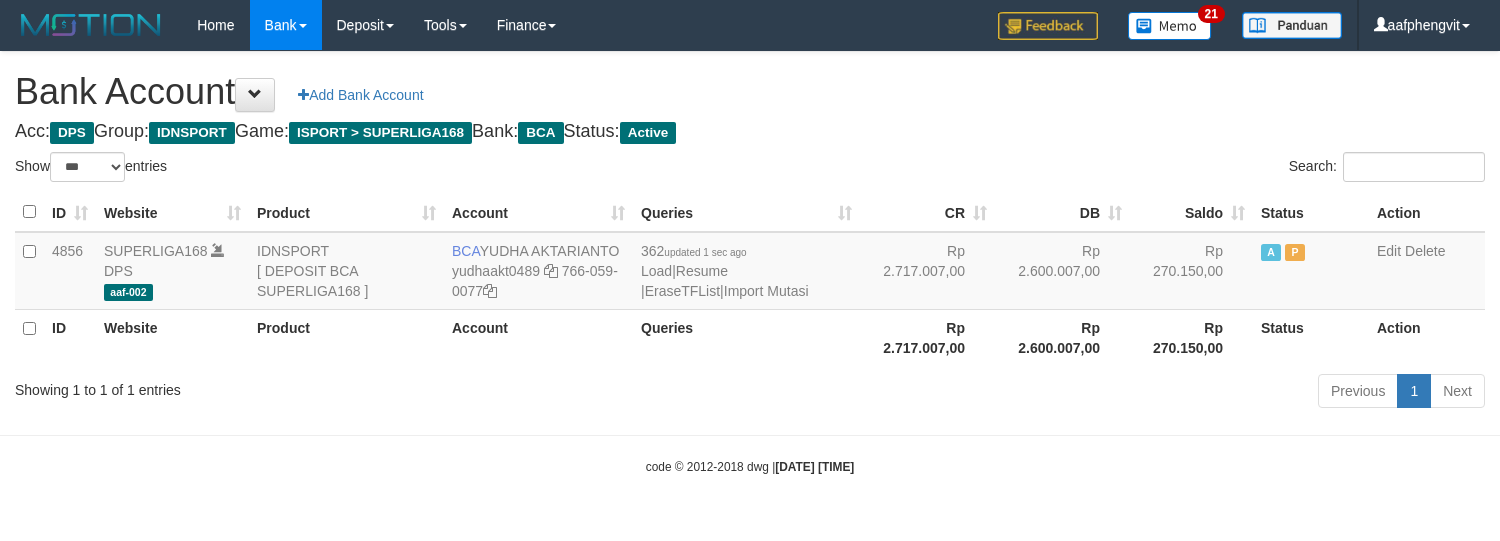select on "***" 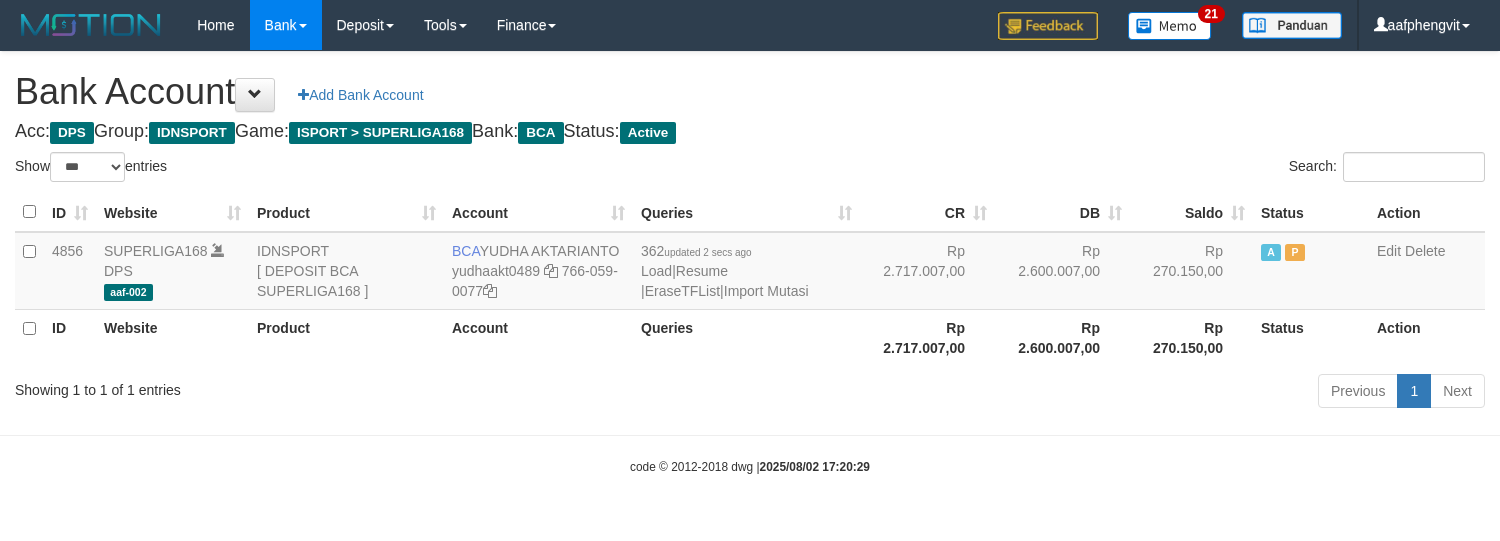 select on "***" 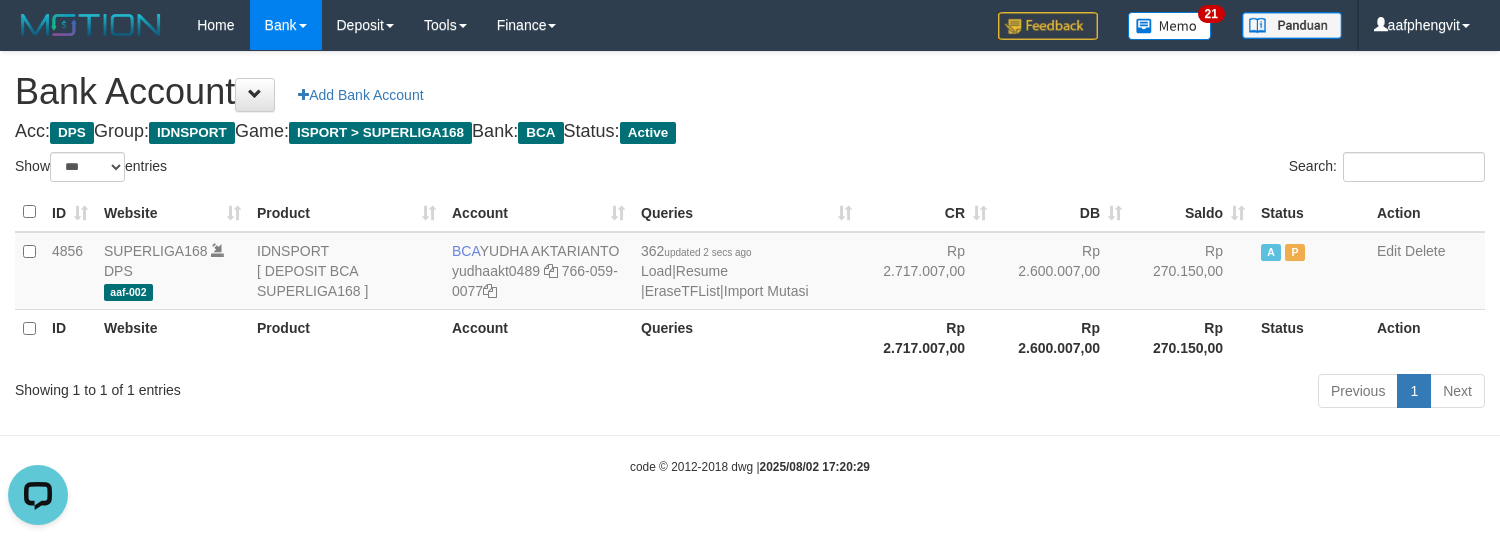 scroll, scrollTop: 0, scrollLeft: 0, axis: both 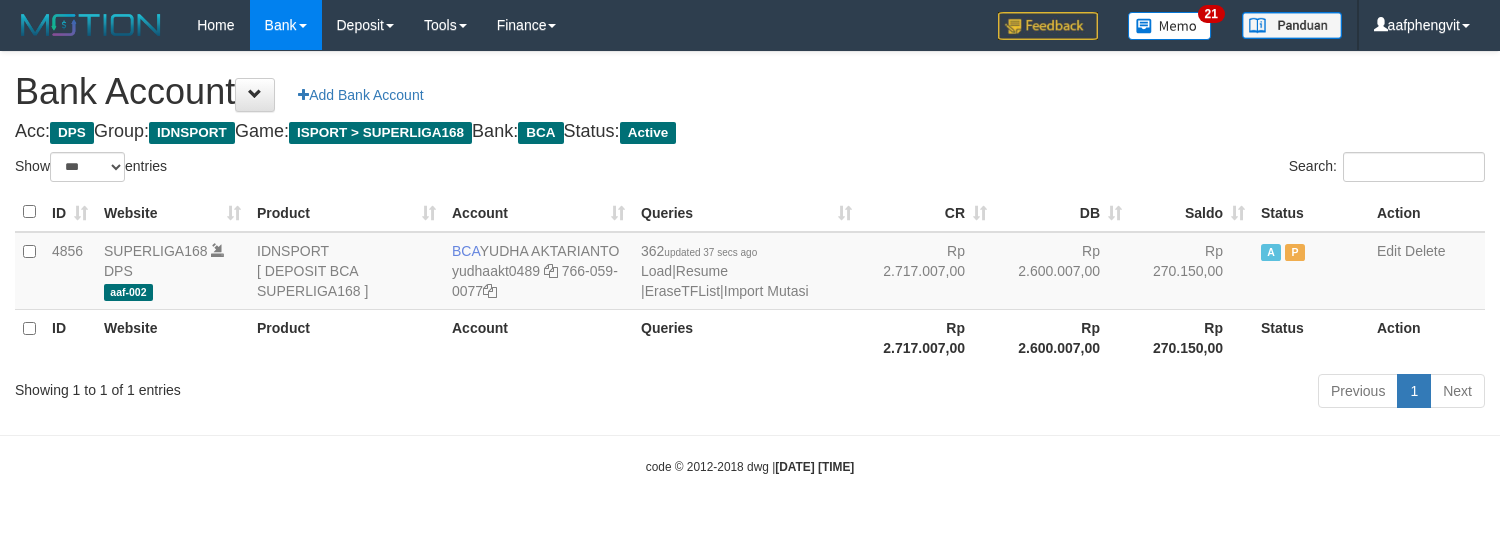 select on "***" 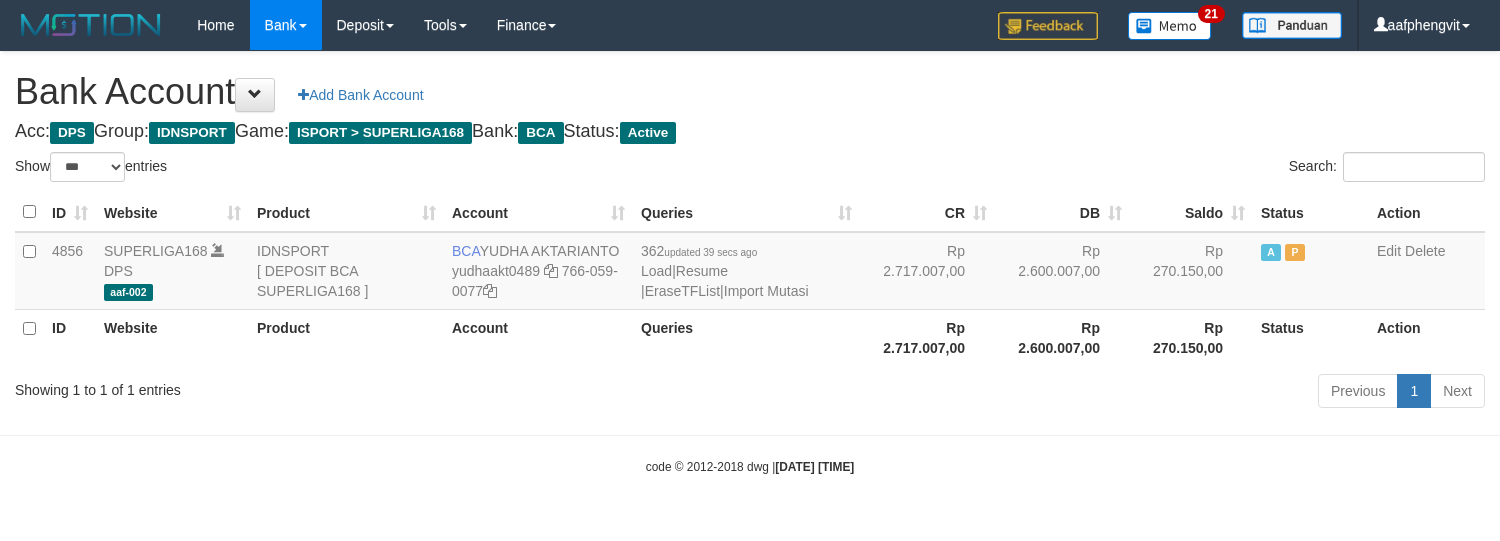 select on "***" 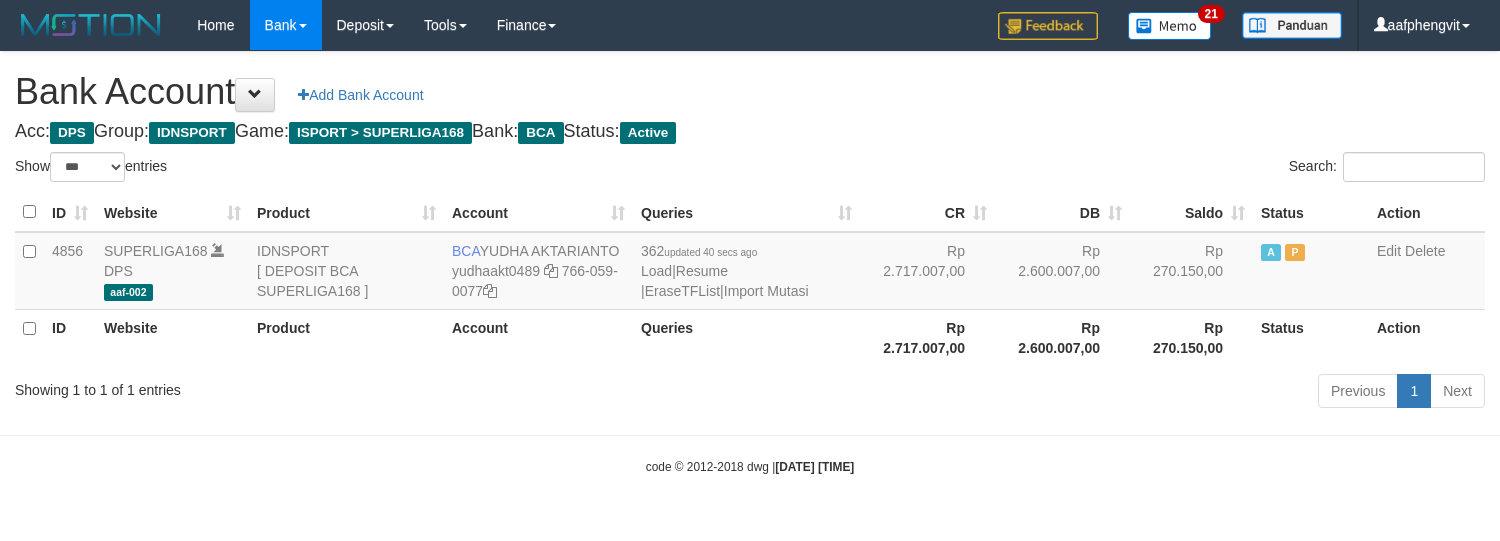 select on "***" 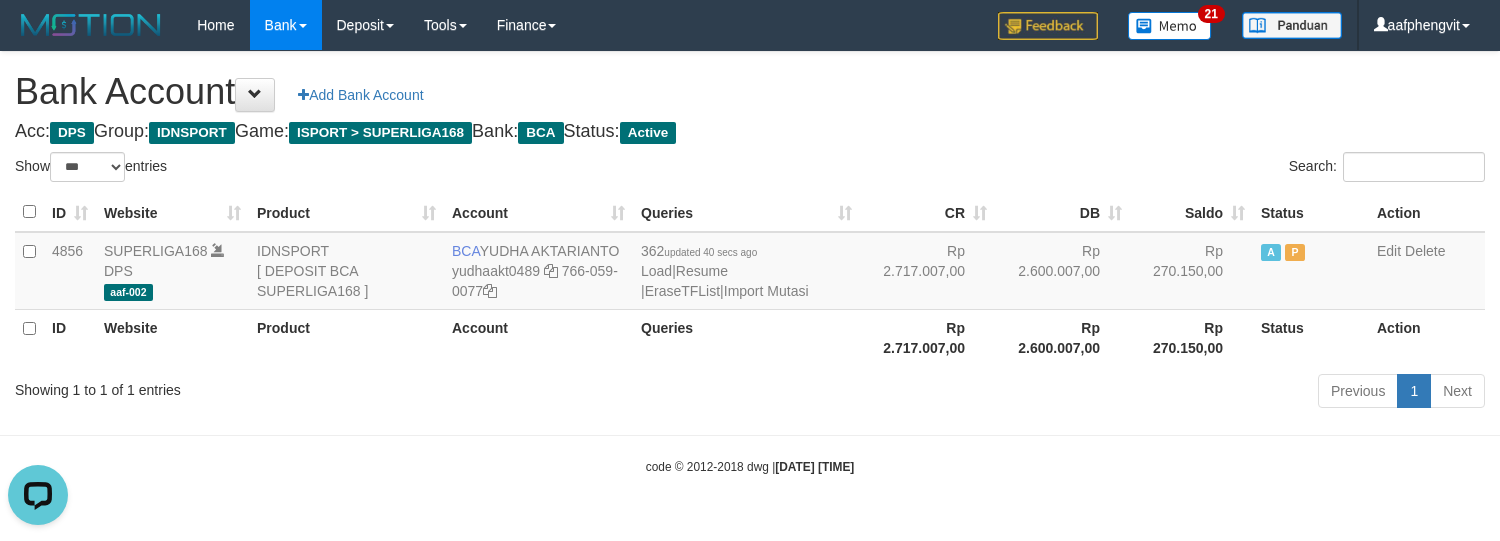 scroll, scrollTop: 0, scrollLeft: 0, axis: both 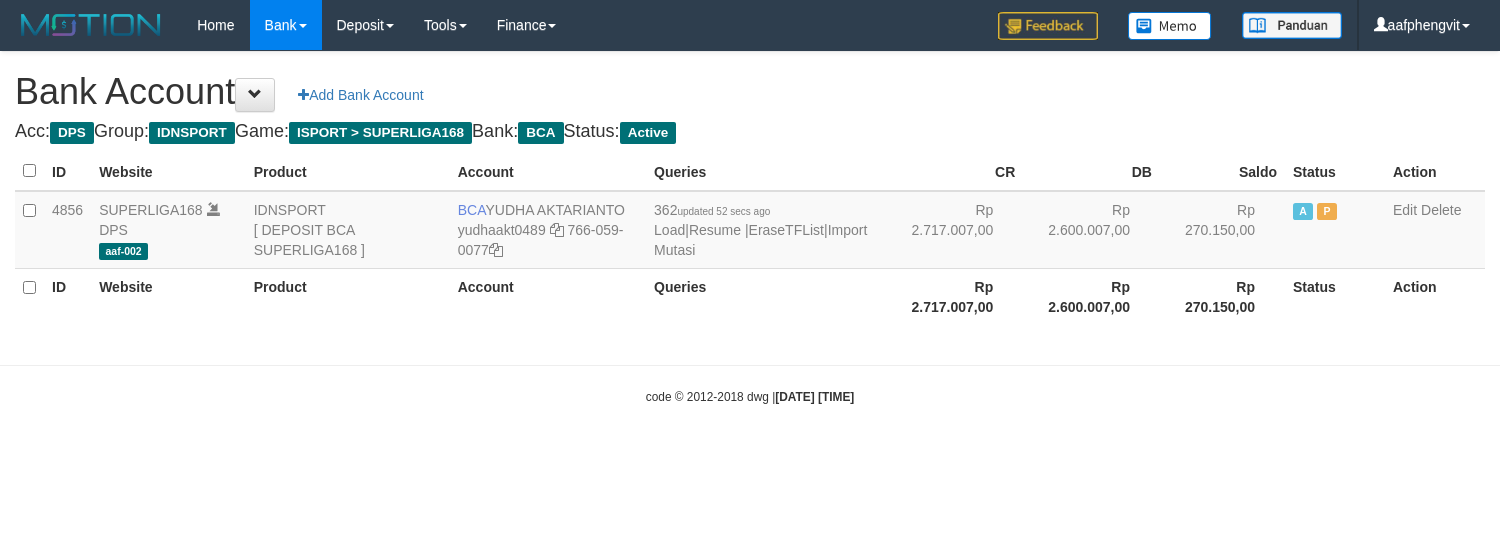 click on "Toggle navigation
Home
Bank
Account List
Load
By Website
Group
[ISPORT]													SUPERLIGA168
By Load Group (DPS)
Group aaf-001
Group aaf-002
Group aaf-003
Group aaf-005
Group aaf-006" at bounding box center (750, 228) 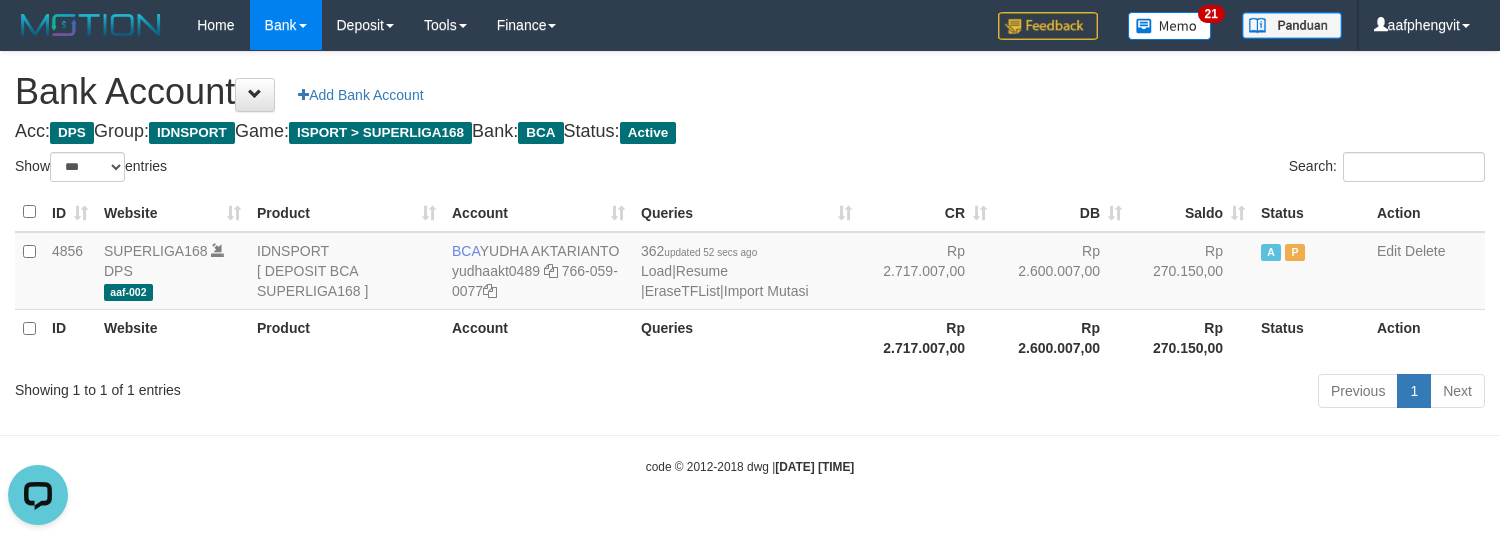 scroll, scrollTop: 0, scrollLeft: 0, axis: both 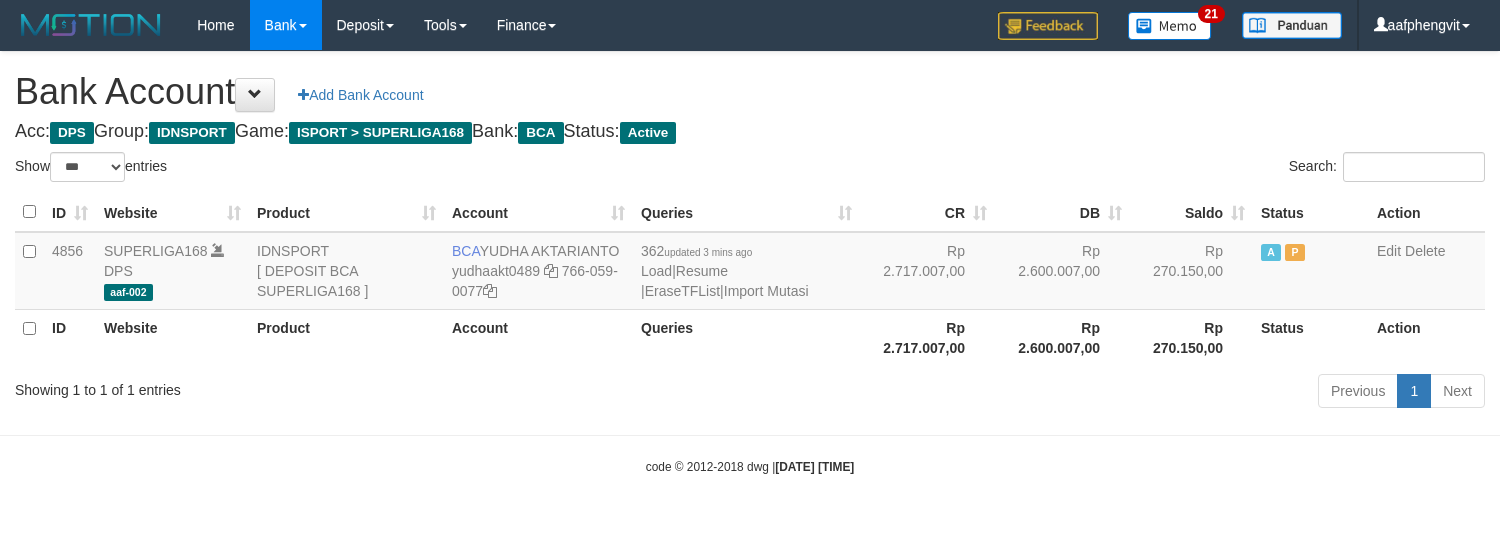 select on "***" 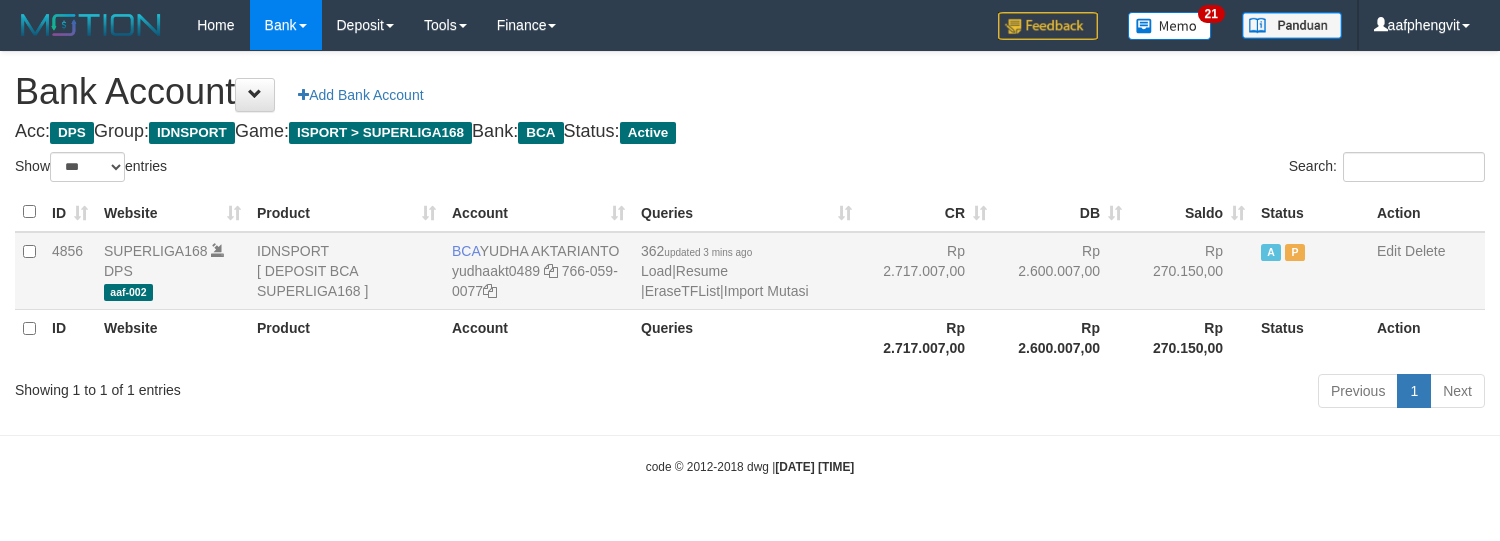 click on "362  updated 3 mins ago
Load
|
Resume
|
EraseTFList
|
Import Mutasi" at bounding box center [746, 271] 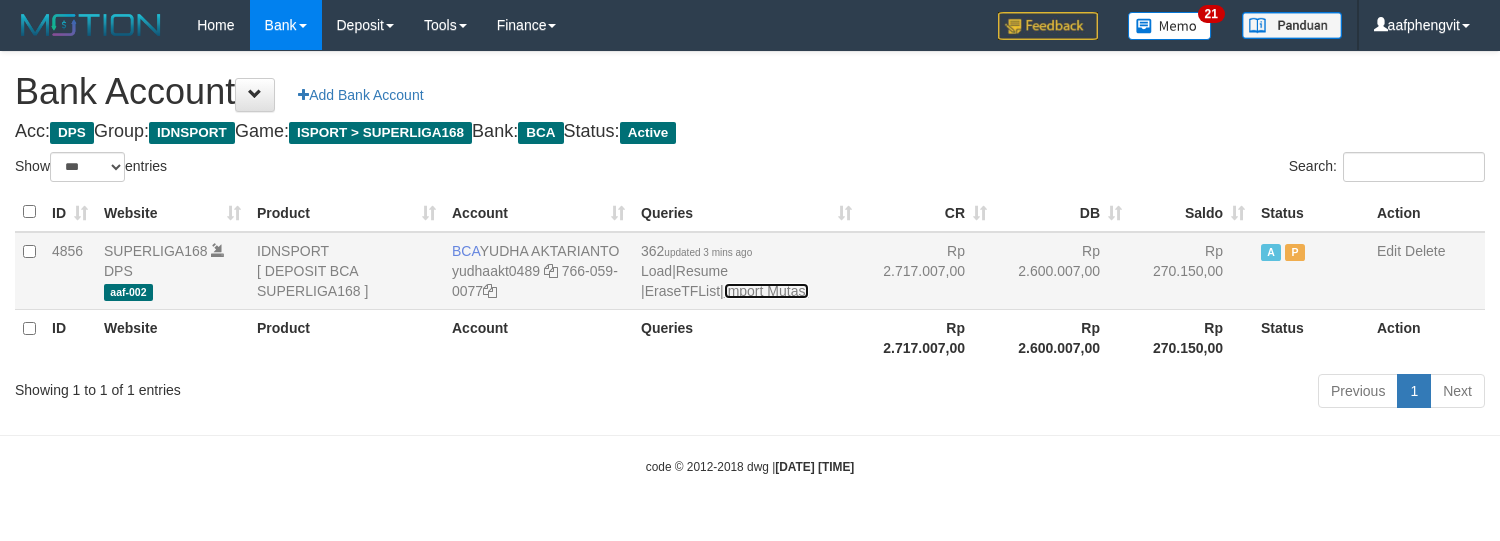 click on "Import Mutasi" at bounding box center [766, 291] 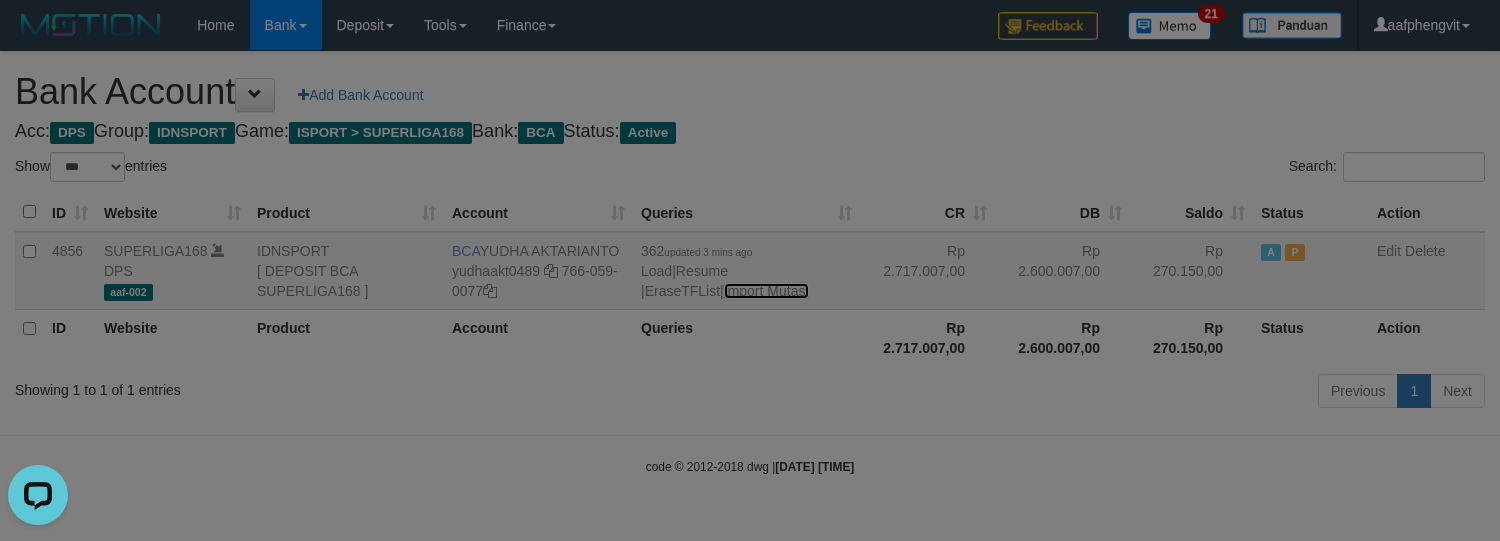 scroll, scrollTop: 0, scrollLeft: 0, axis: both 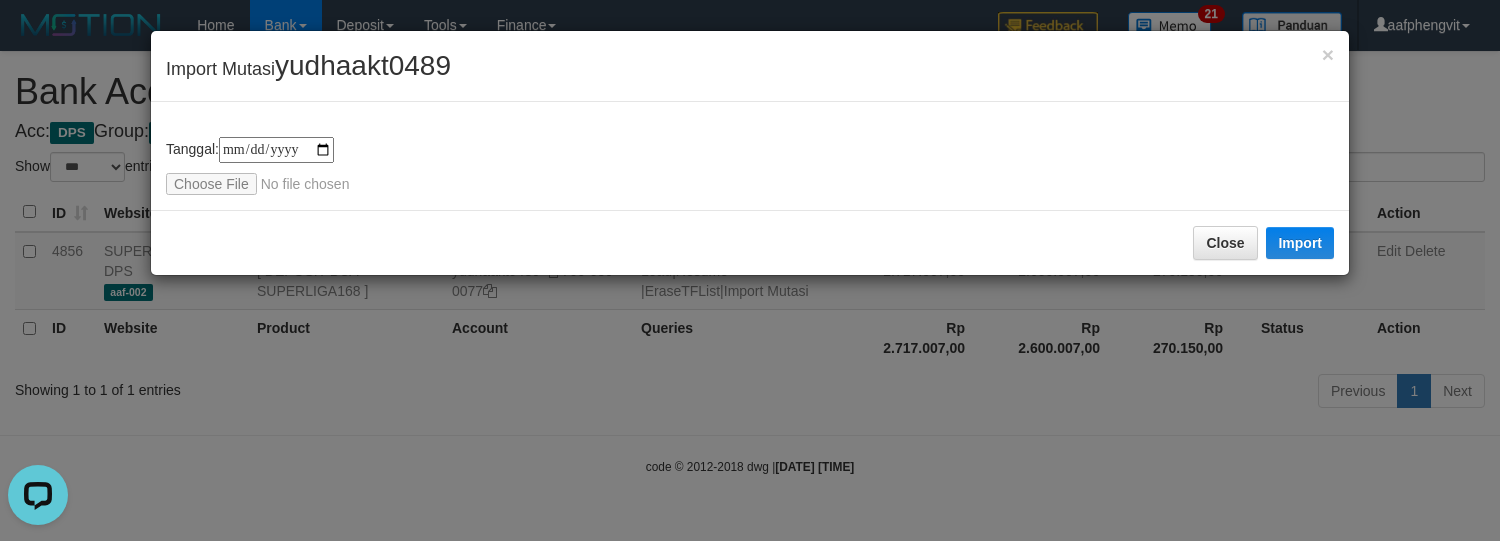 type on "**********" 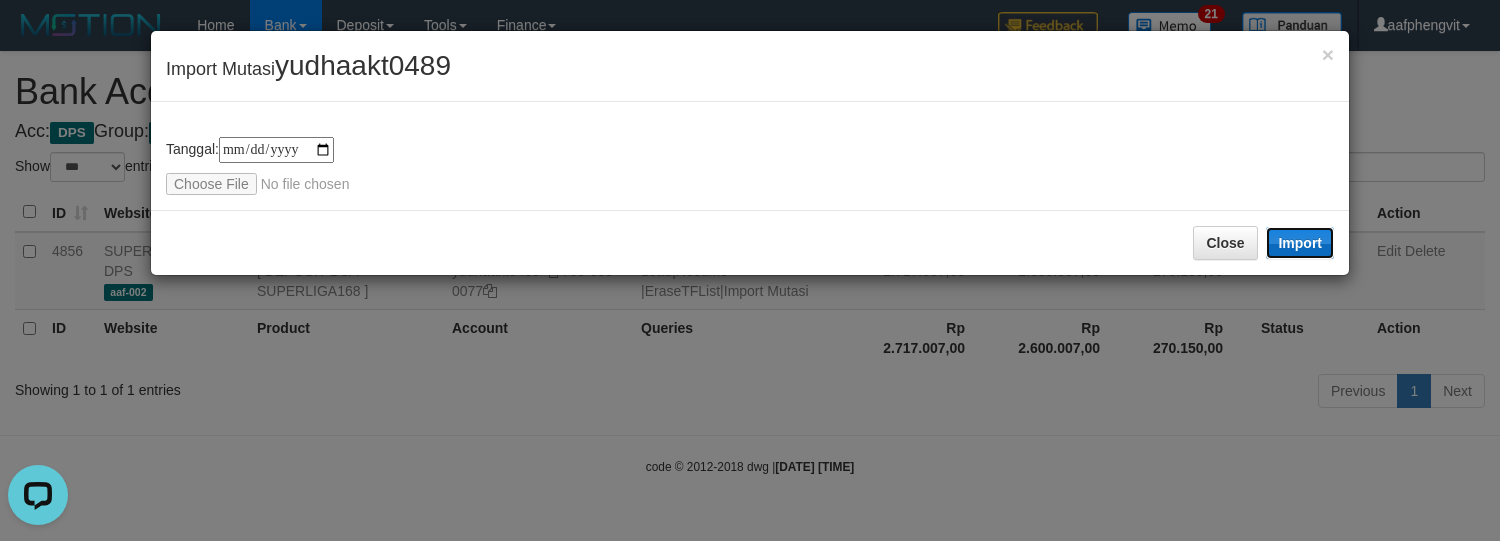 click on "Import" at bounding box center [1300, 243] 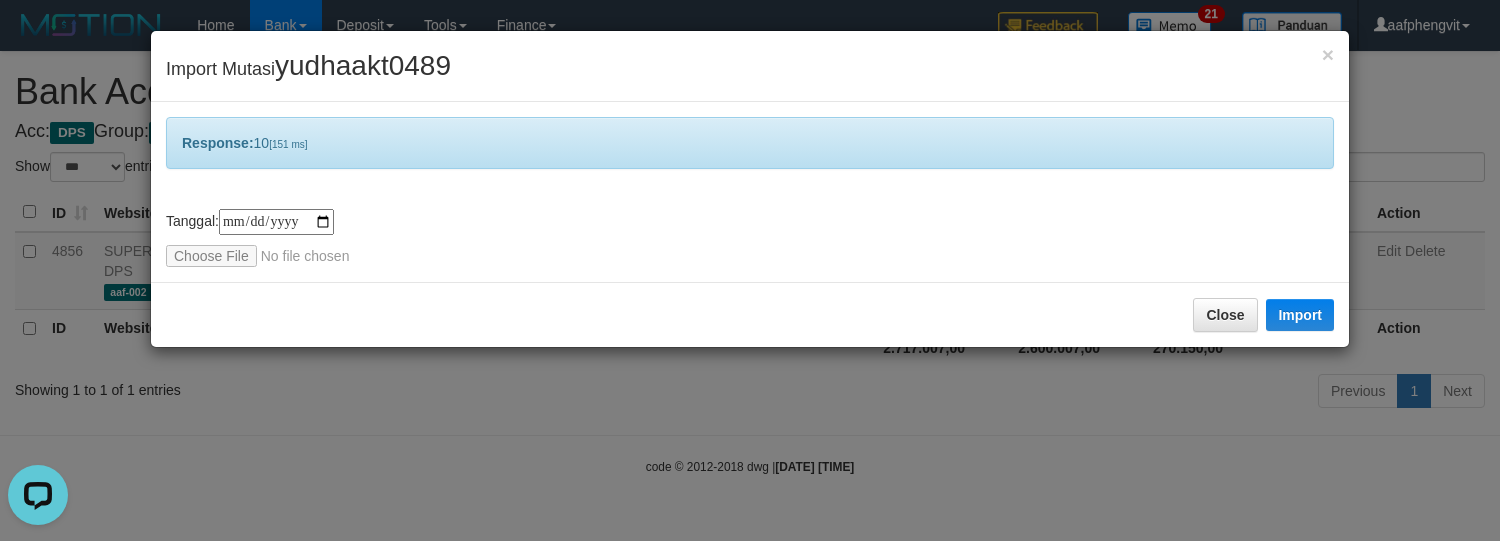 drag, startPoint x: 398, startPoint y: 441, endPoint x: 424, endPoint y: 437, distance: 26.305893 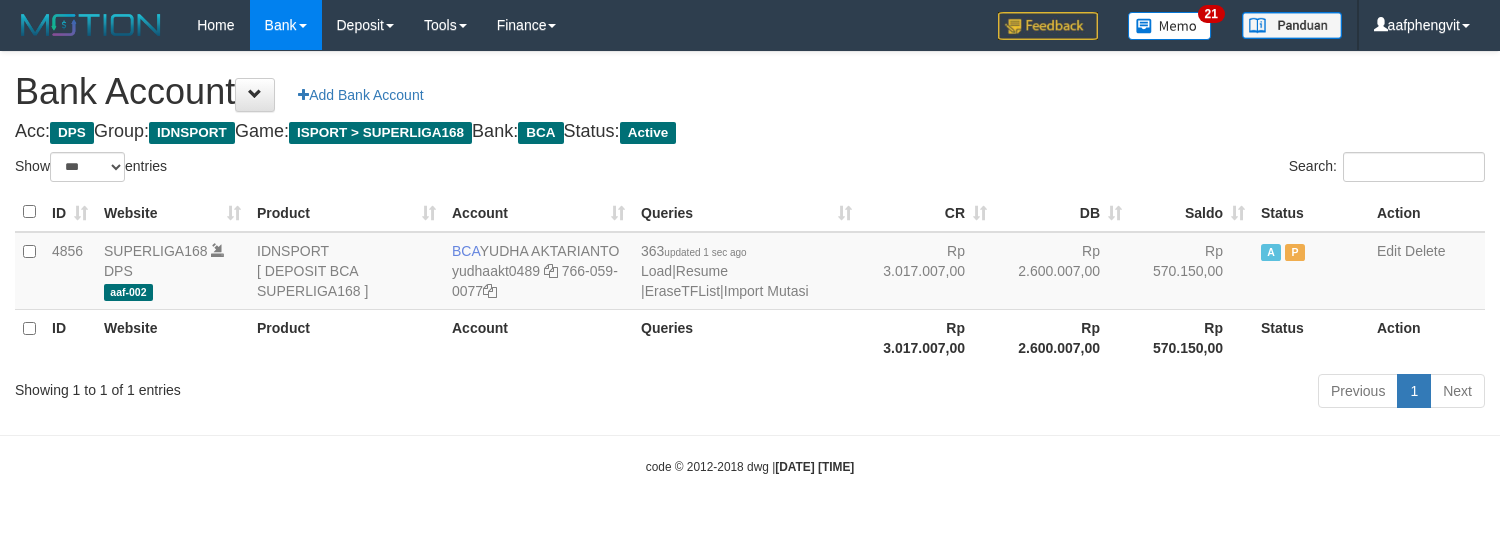 select on "***" 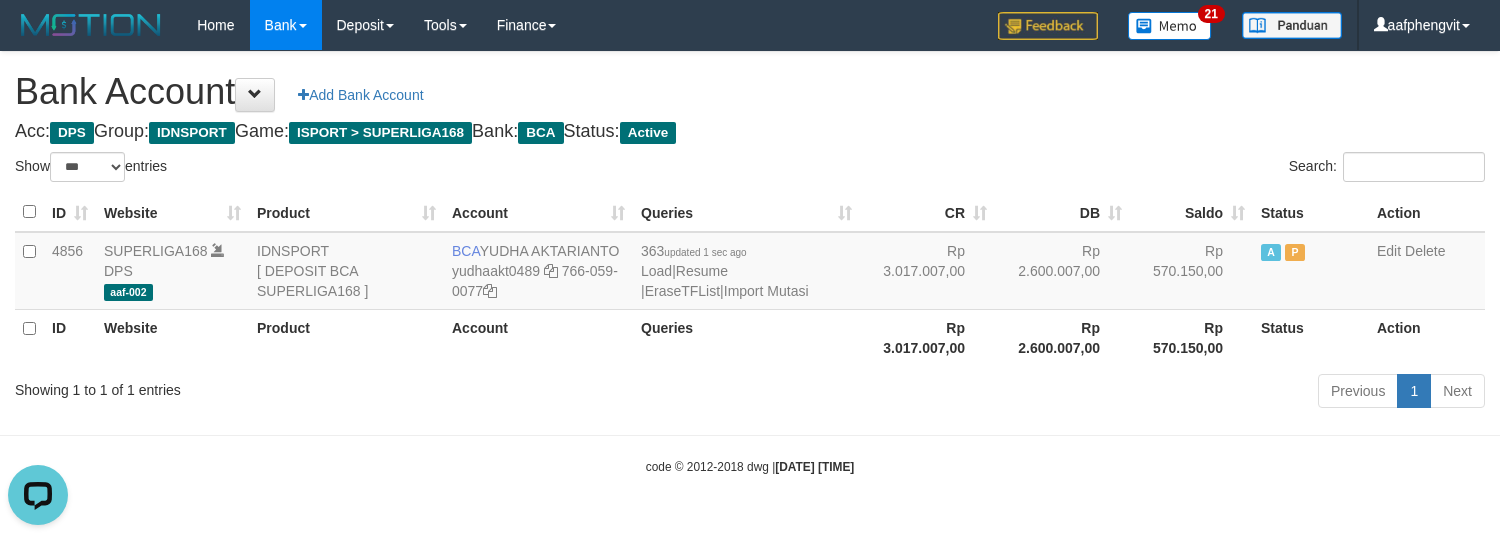 scroll, scrollTop: 0, scrollLeft: 0, axis: both 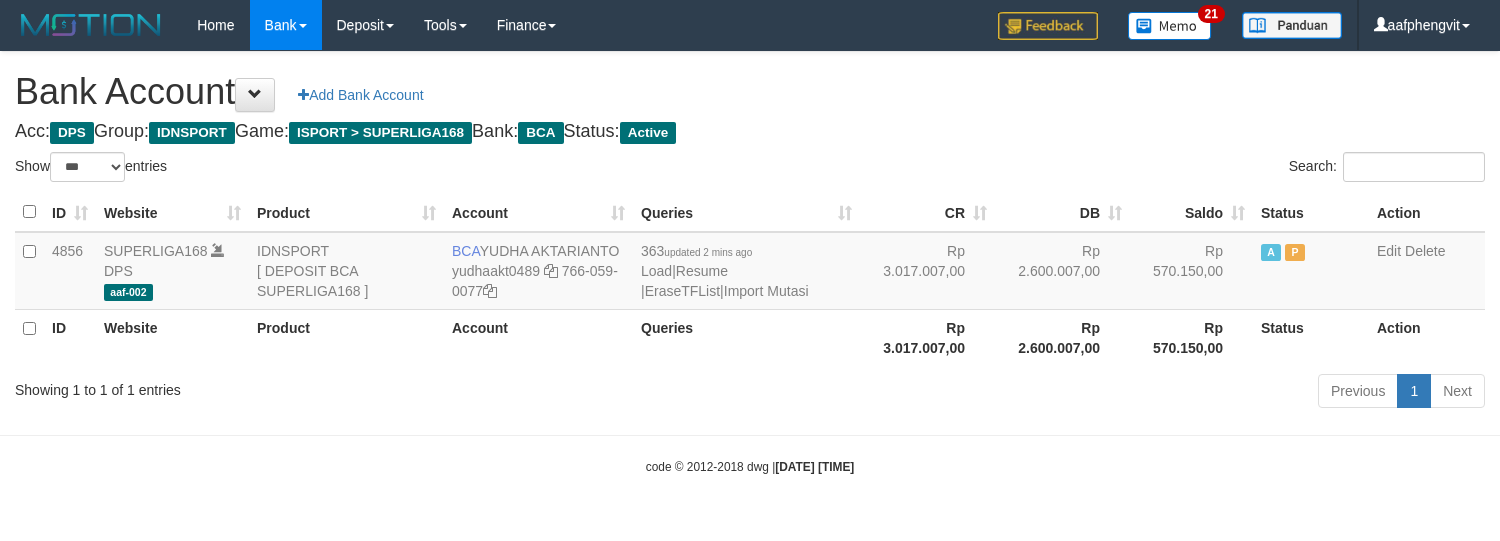 select on "***" 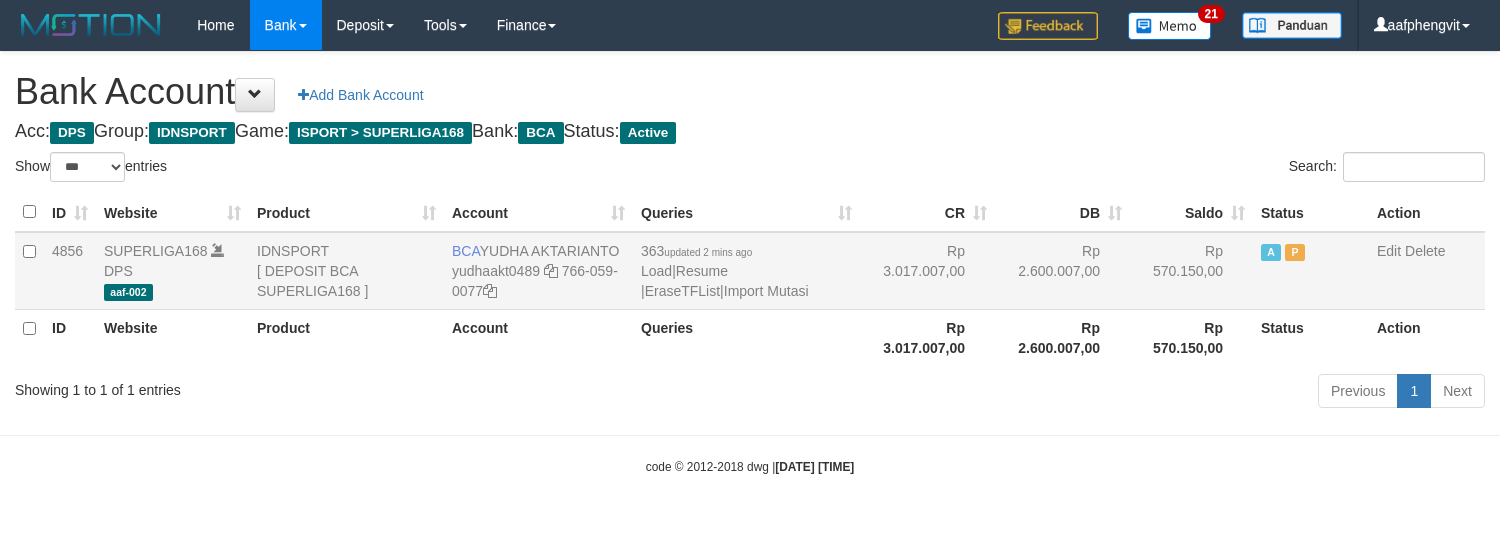 click on "363  updated 2 mins ago
Load
|
Resume
|
EraseTFList
|
Import Mutasi" at bounding box center [746, 271] 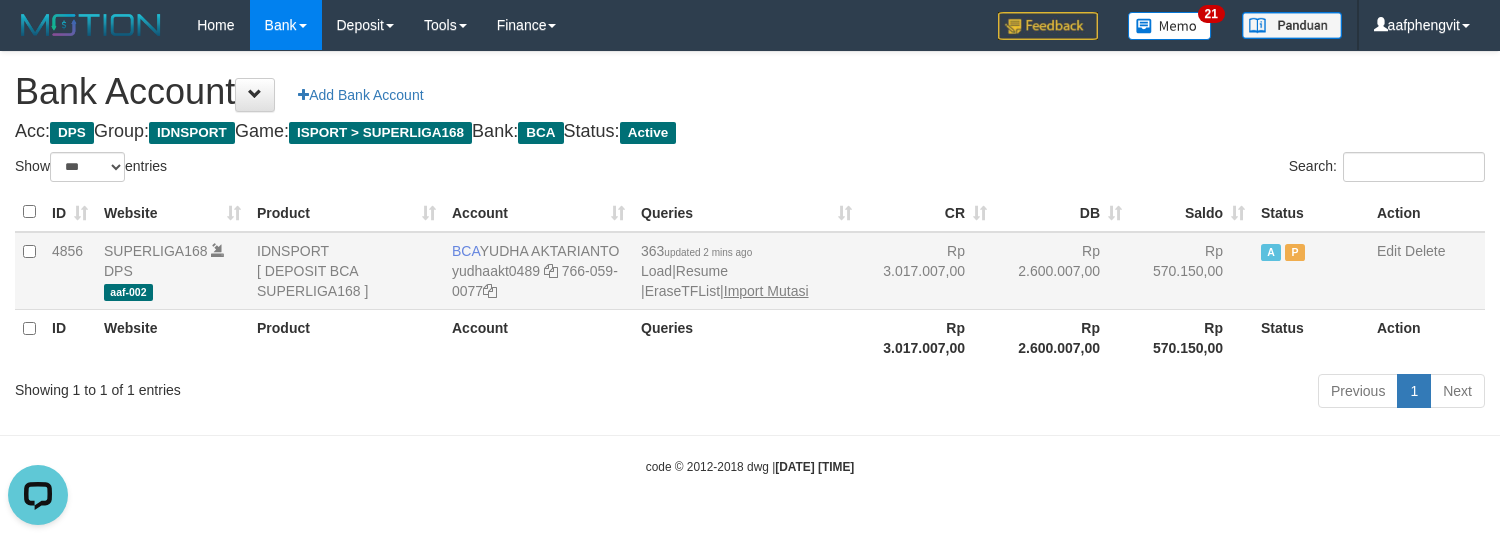 scroll, scrollTop: 0, scrollLeft: 0, axis: both 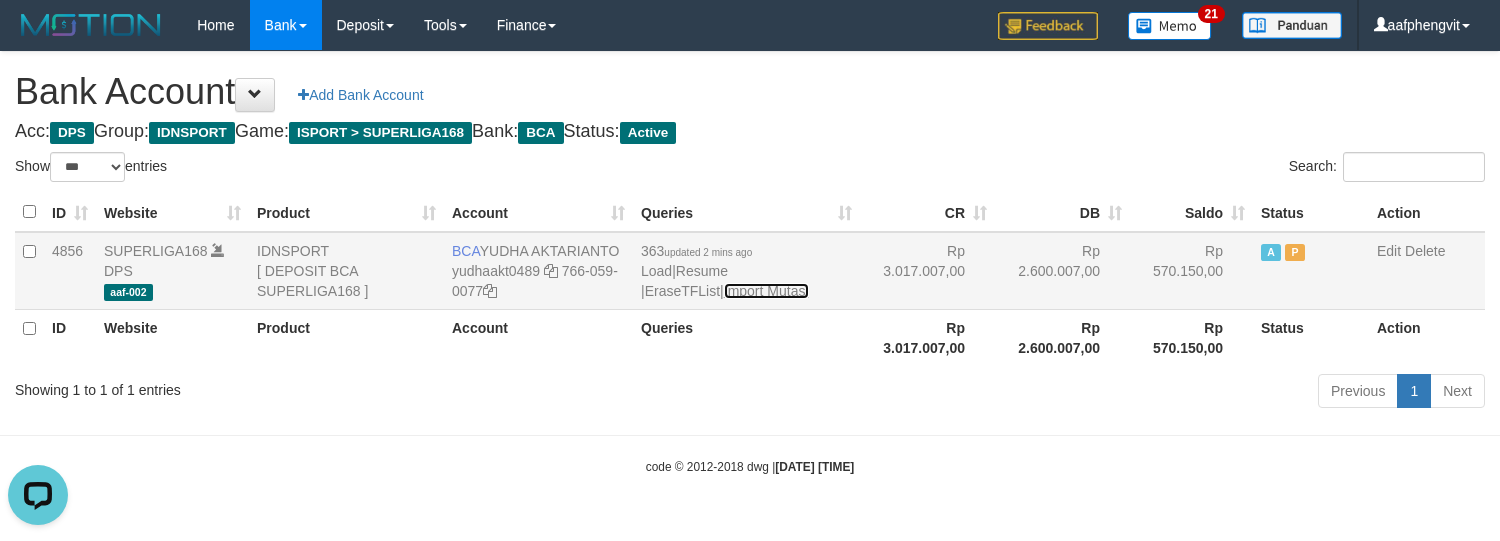 click on "Import Mutasi" at bounding box center [766, 291] 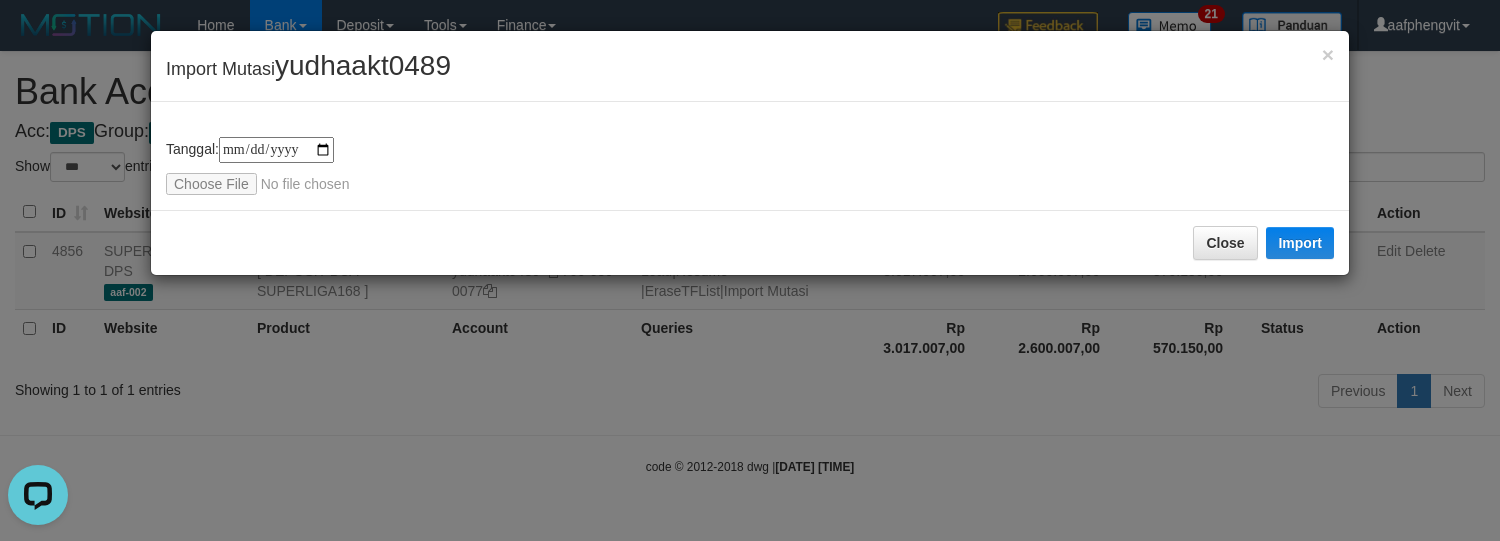 type on "**********" 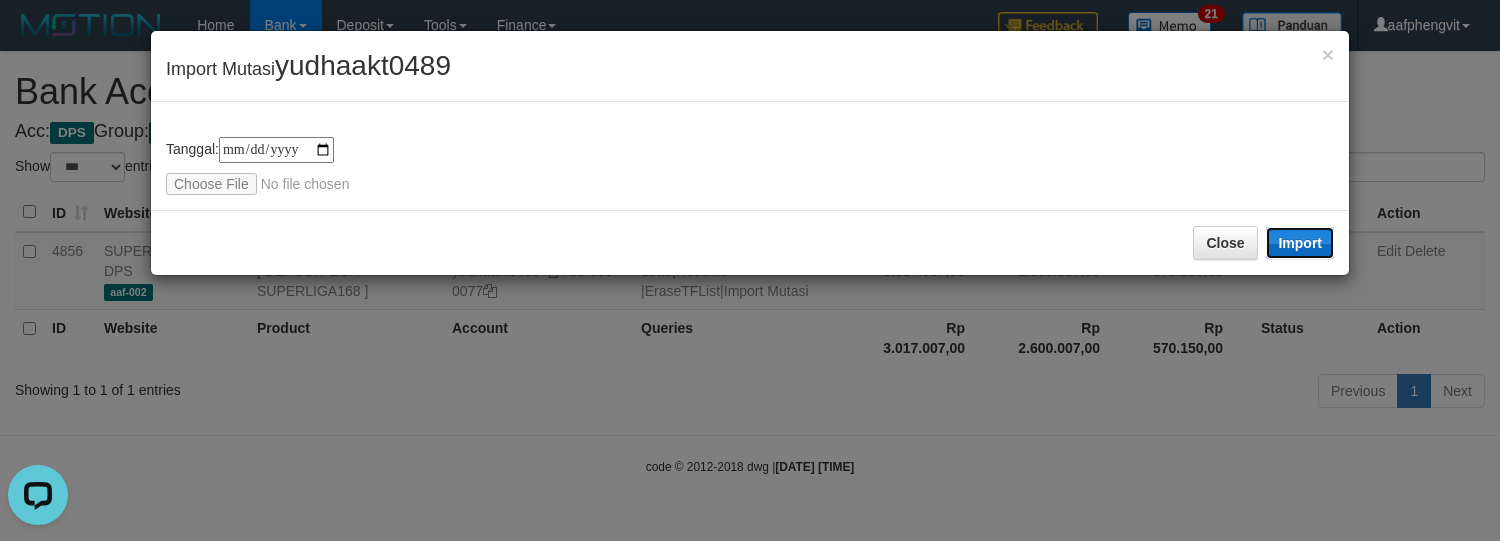 click on "Import" at bounding box center [1300, 243] 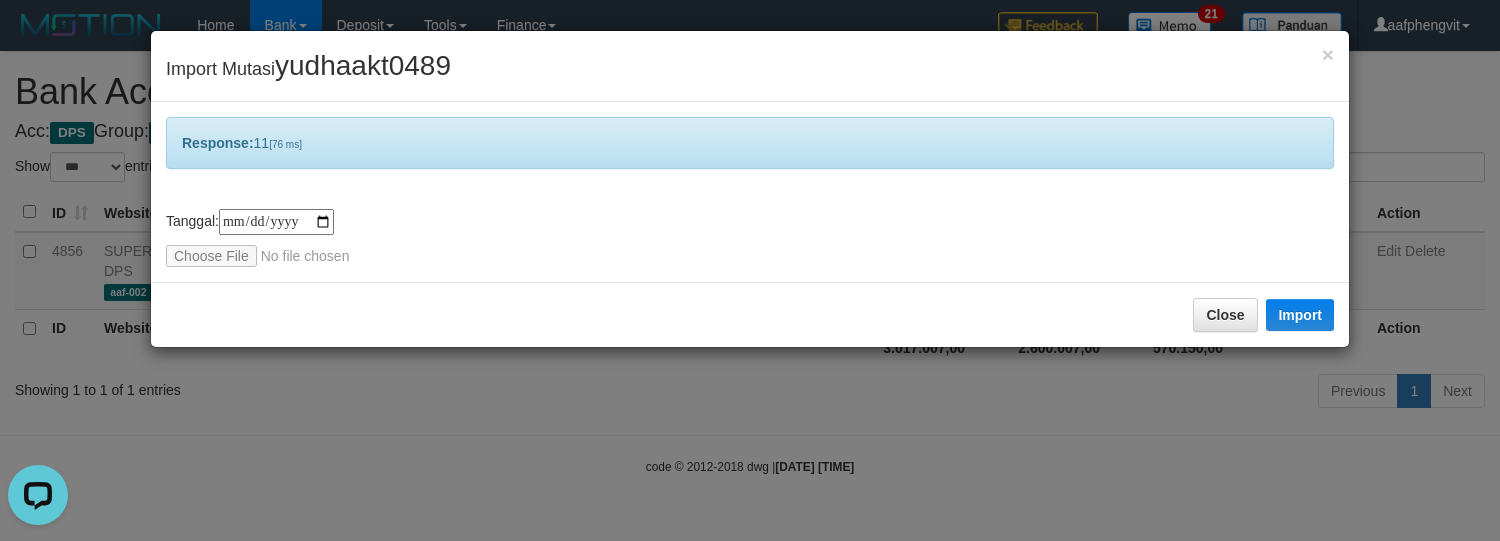 click on "**********" at bounding box center (750, 270) 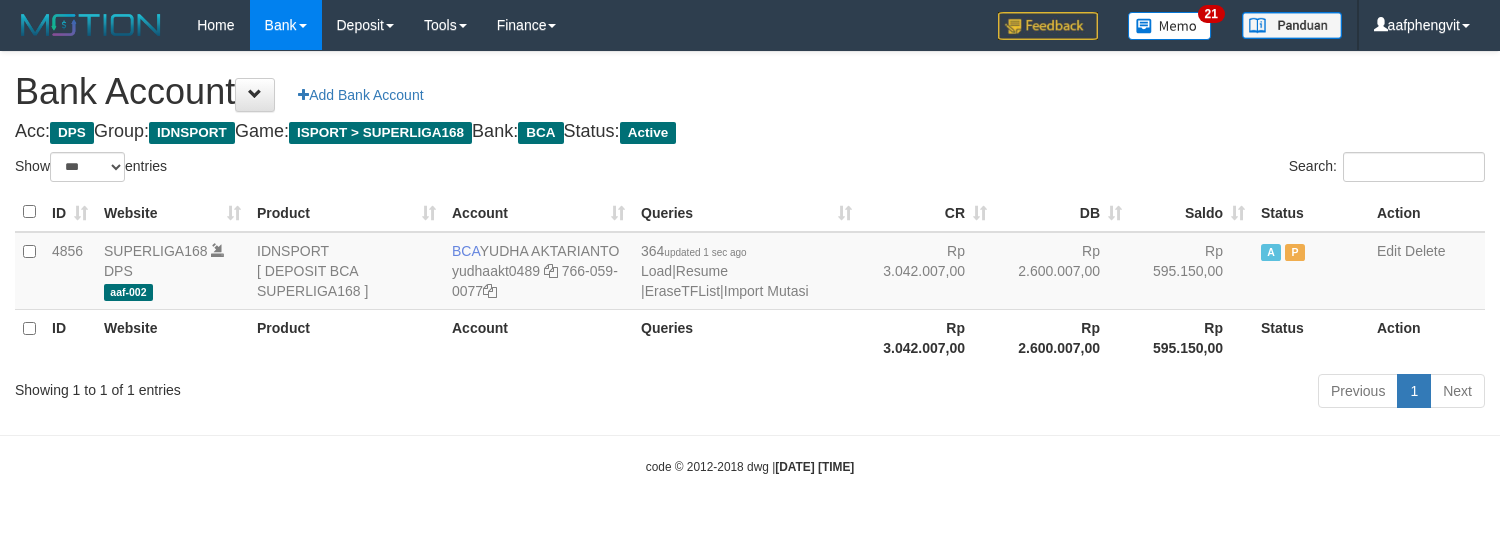 select on "***" 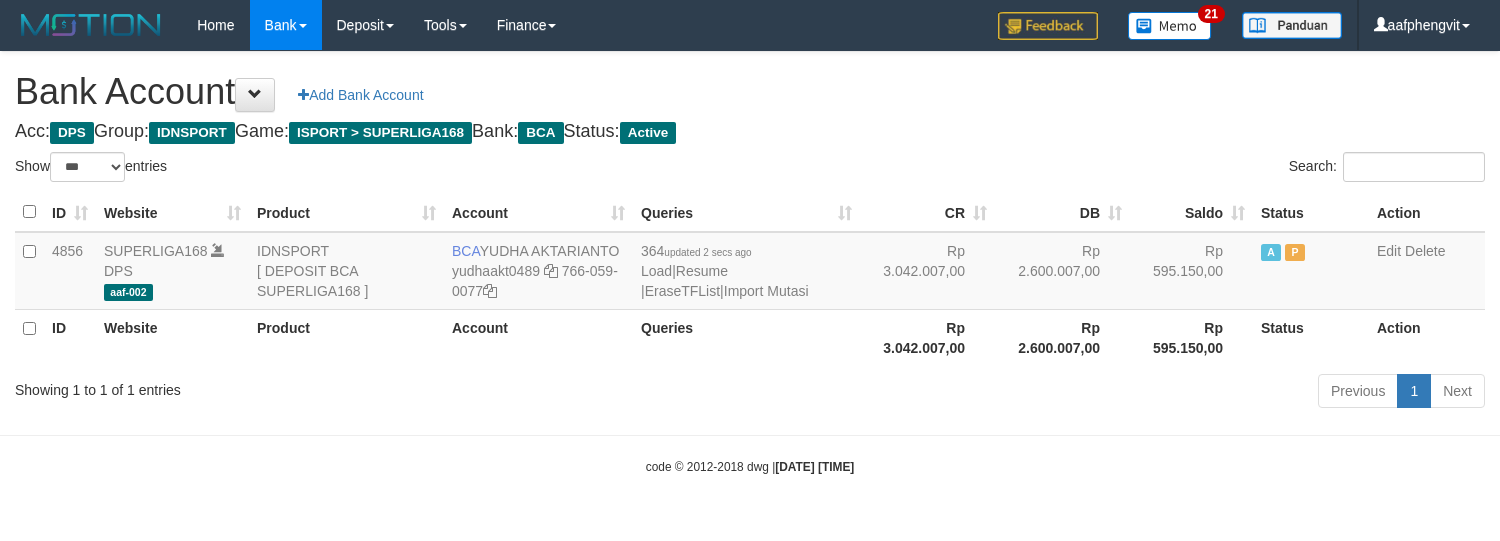 select on "***" 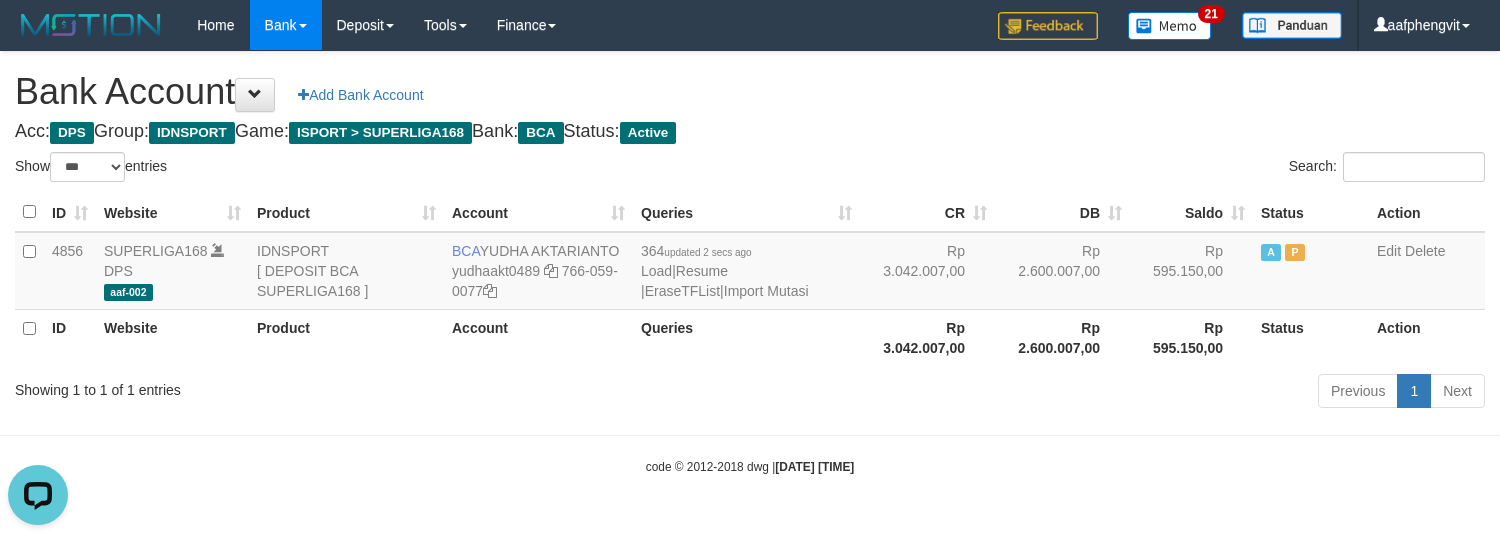 scroll, scrollTop: 0, scrollLeft: 0, axis: both 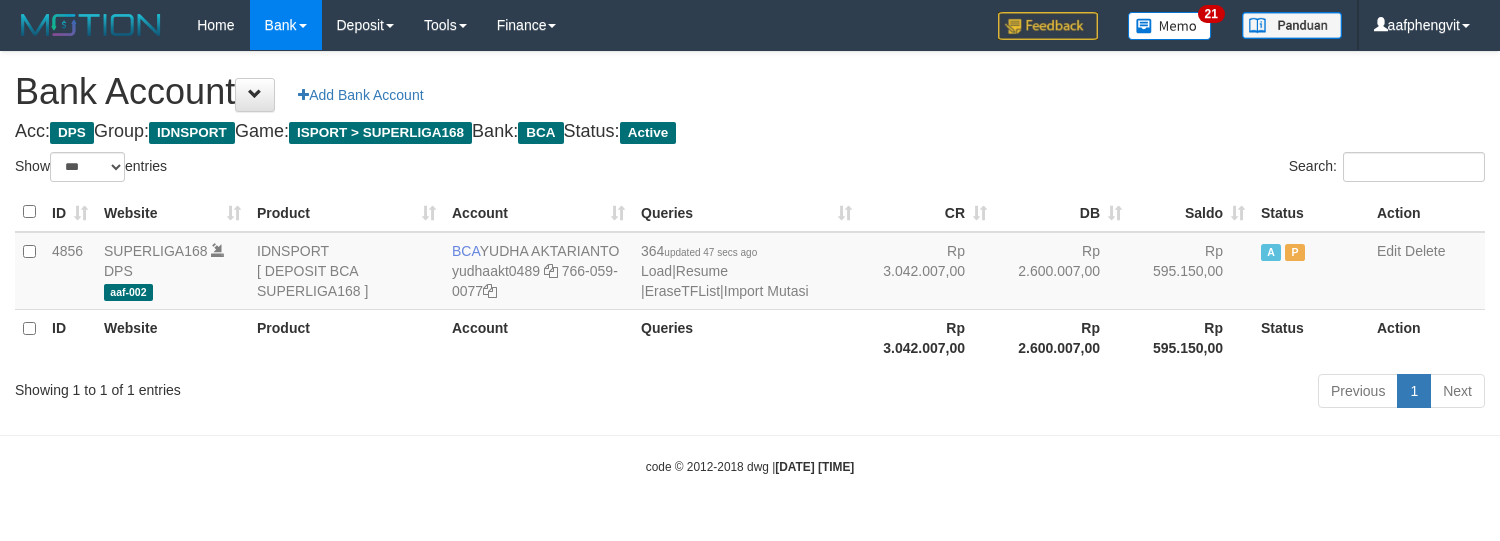 select on "***" 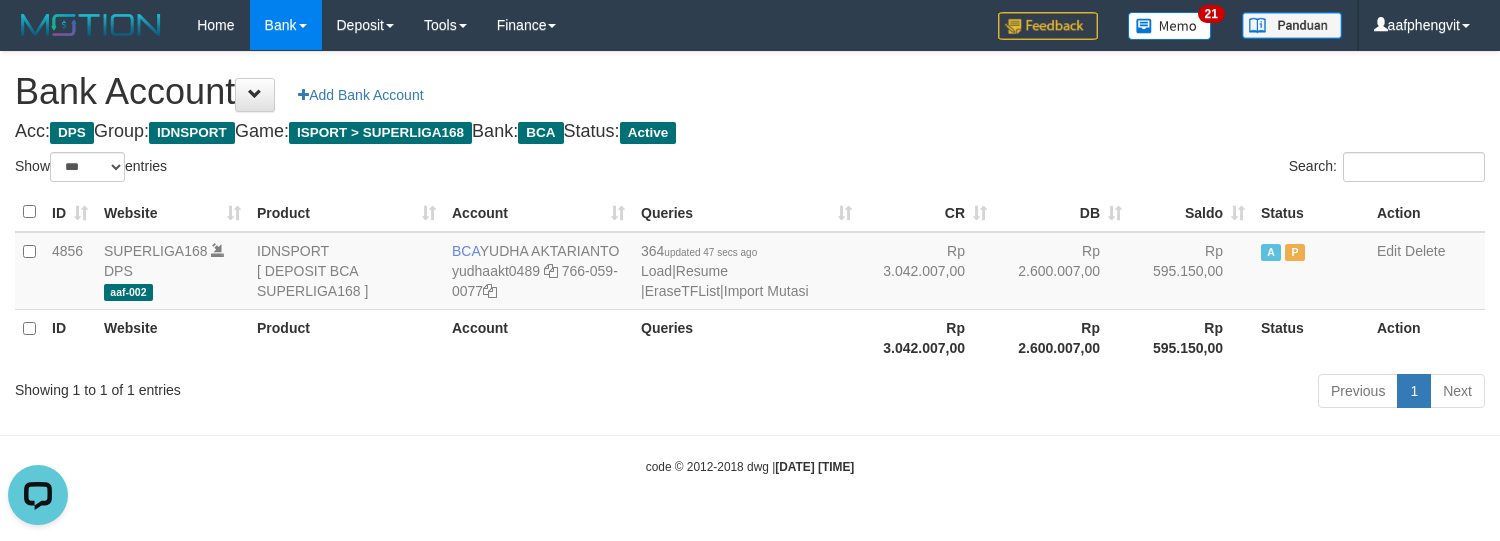 scroll, scrollTop: 0, scrollLeft: 0, axis: both 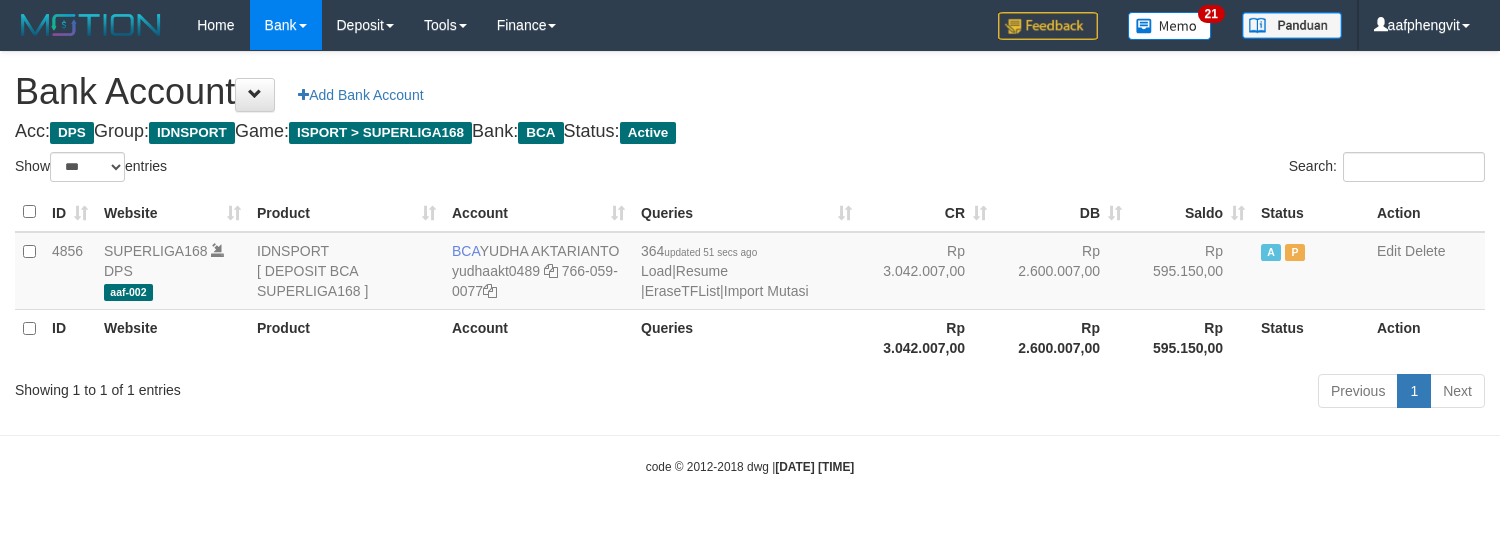 select on "***" 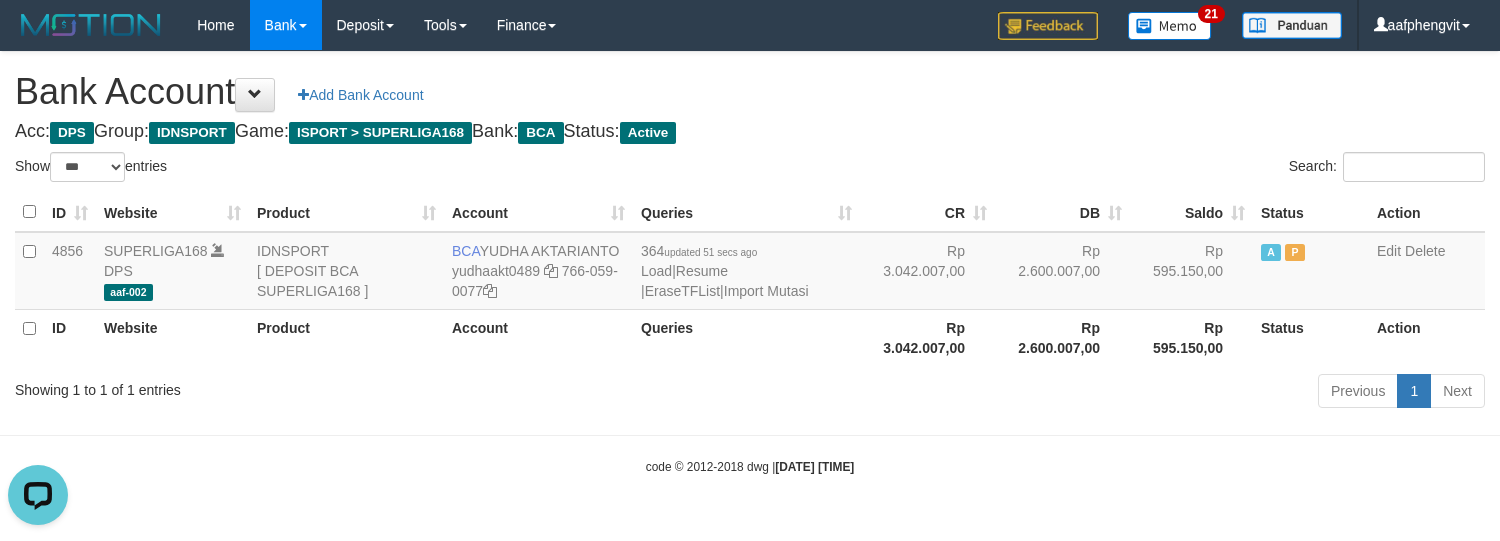 scroll, scrollTop: 0, scrollLeft: 0, axis: both 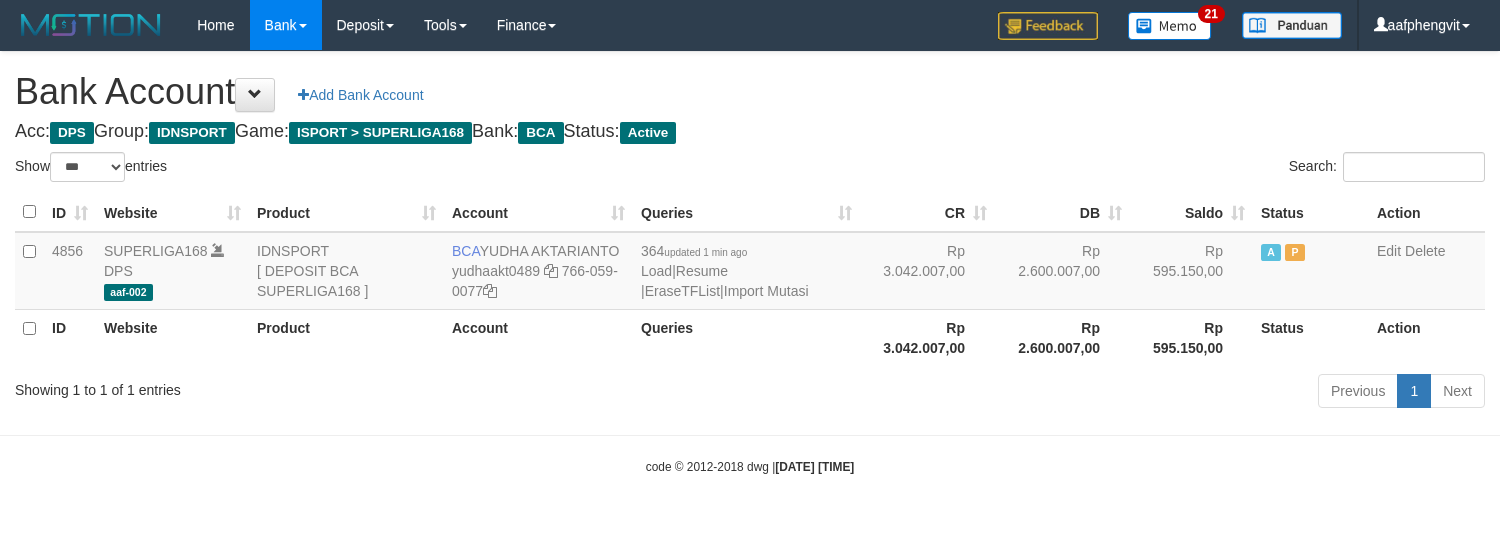 select on "***" 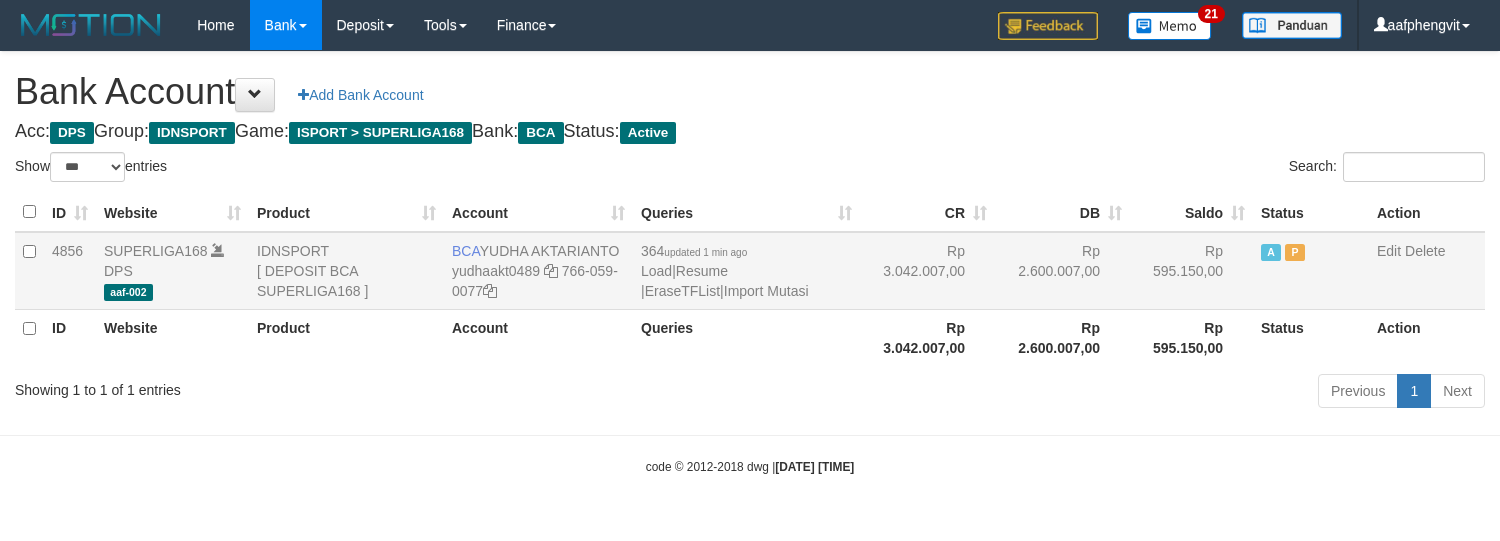 scroll, scrollTop: 0, scrollLeft: 0, axis: both 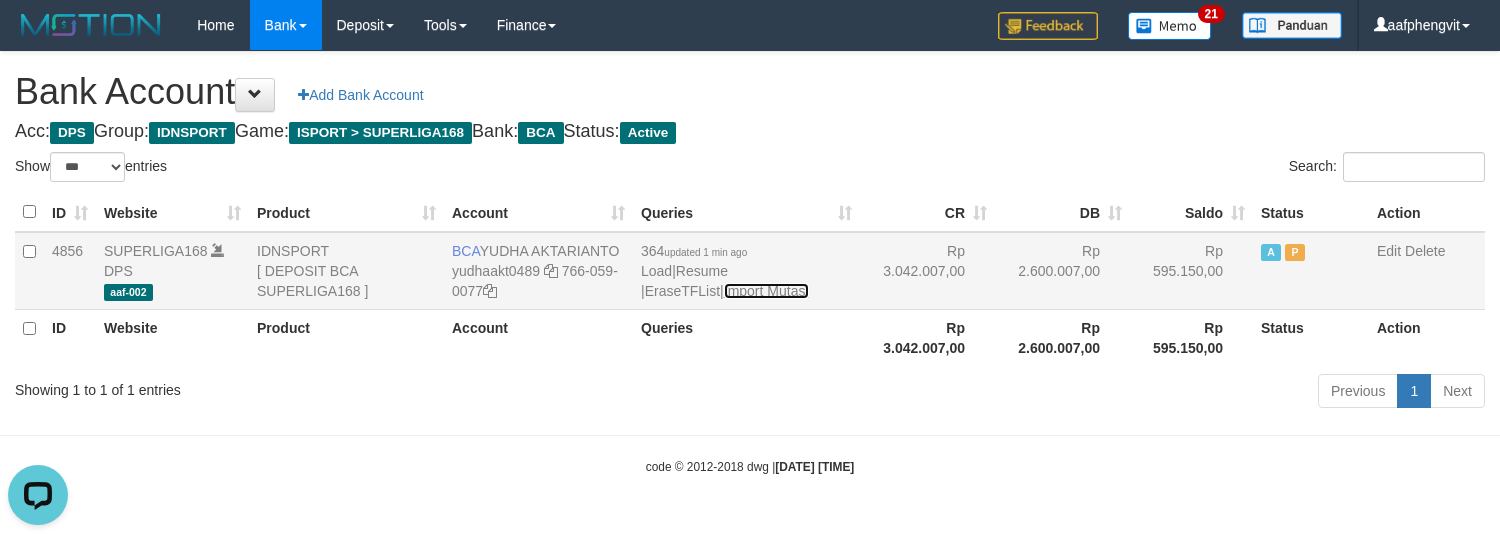 click on "Import Mutasi" at bounding box center (766, 291) 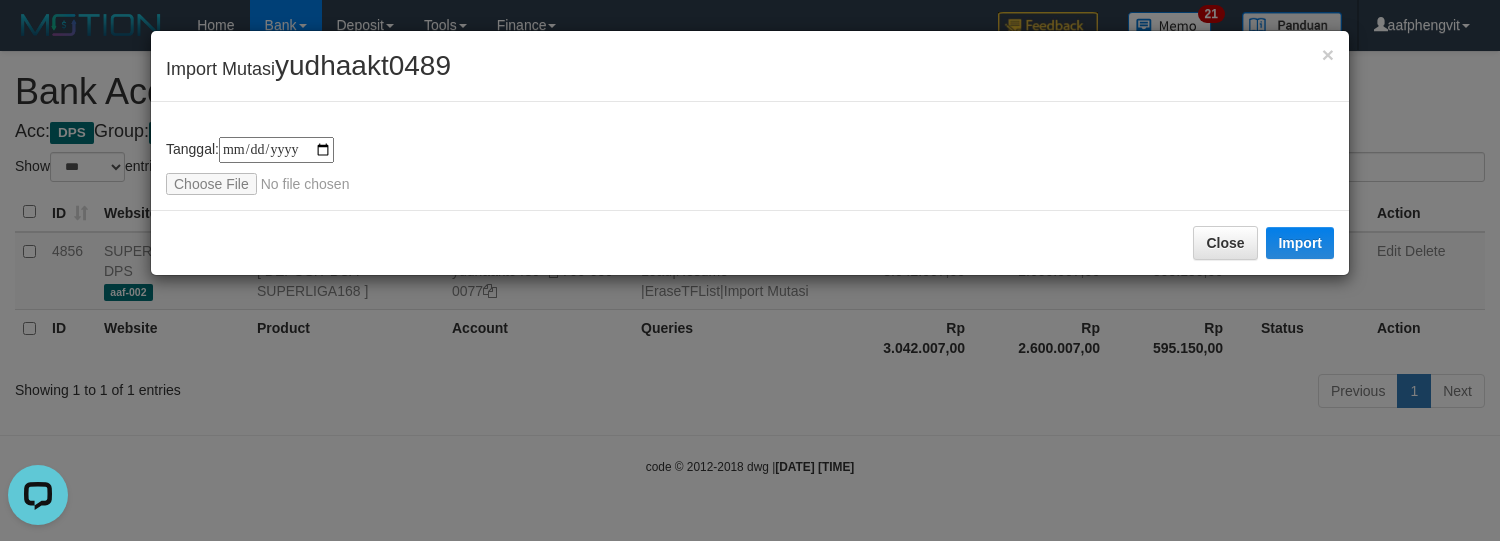type on "**********" 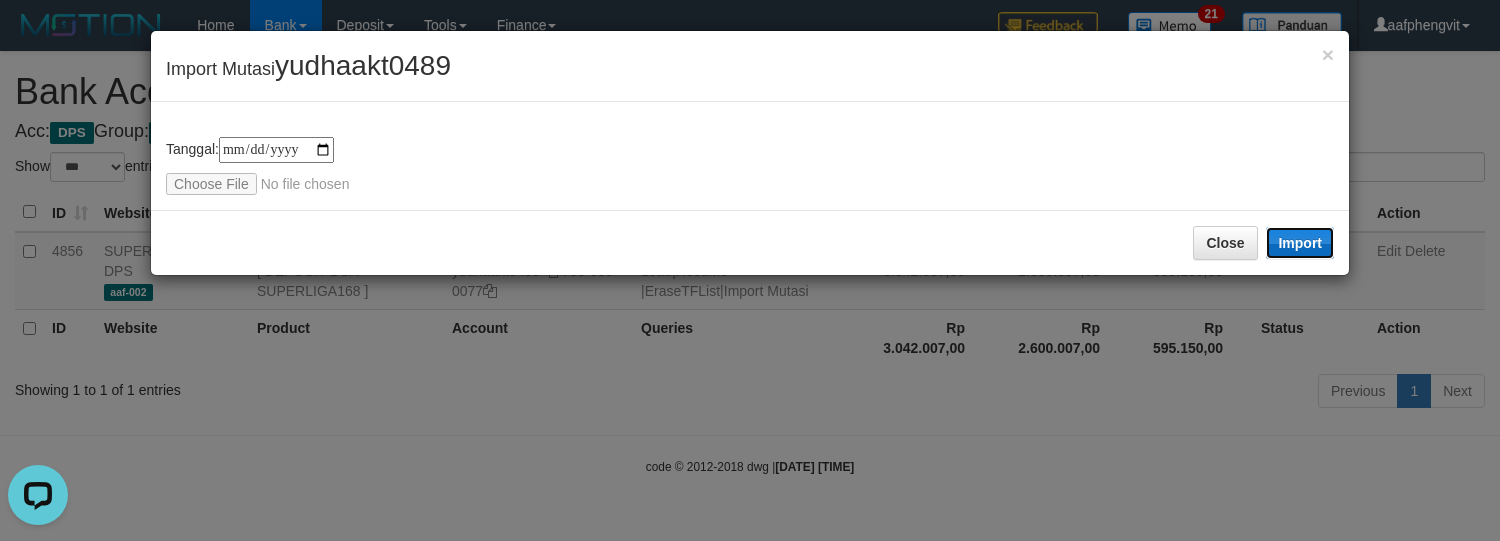 click on "Import" at bounding box center [1300, 243] 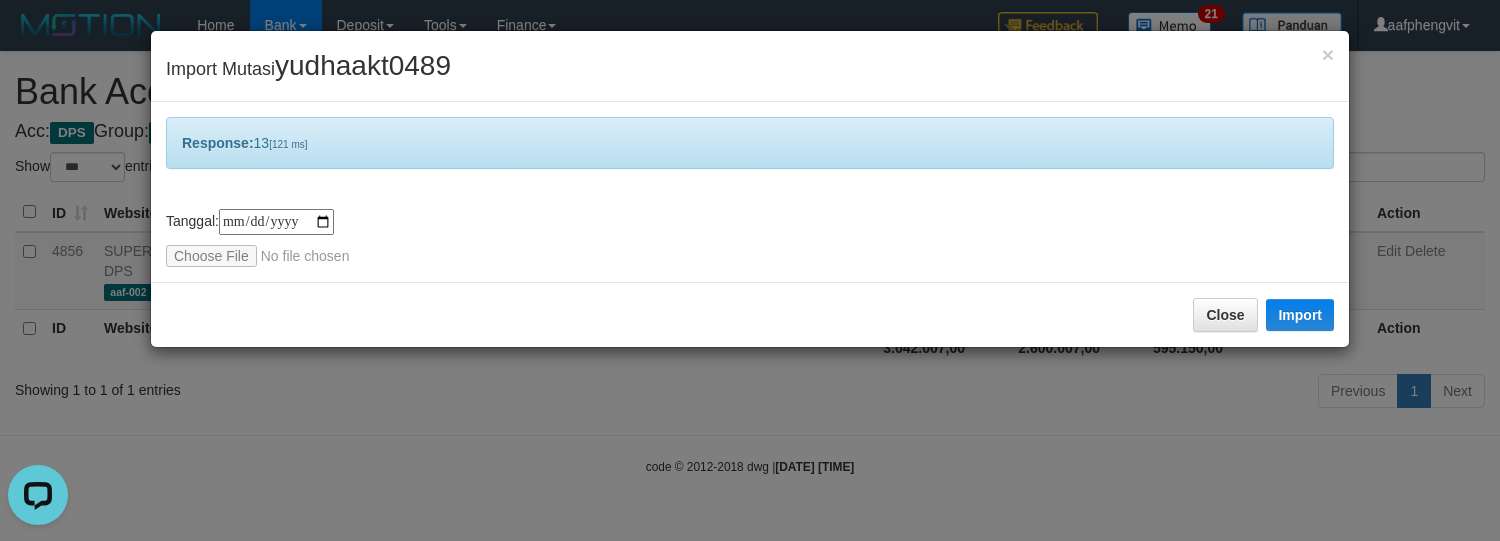 click on "**********" at bounding box center [750, 270] 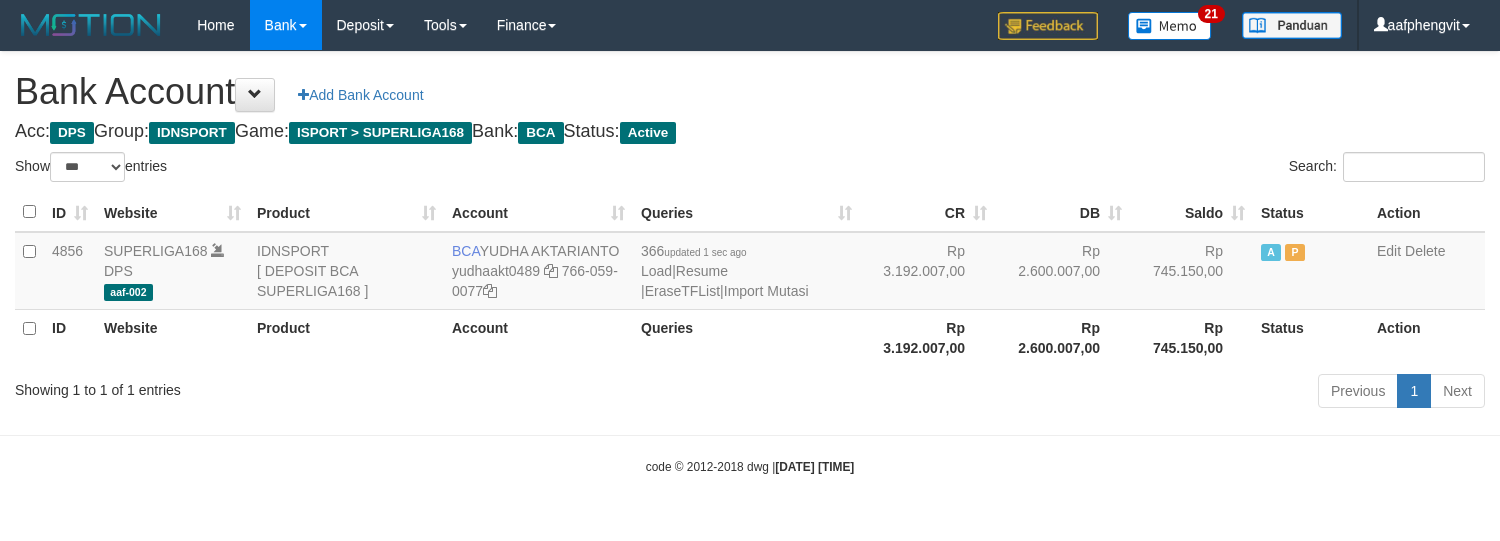 select on "***" 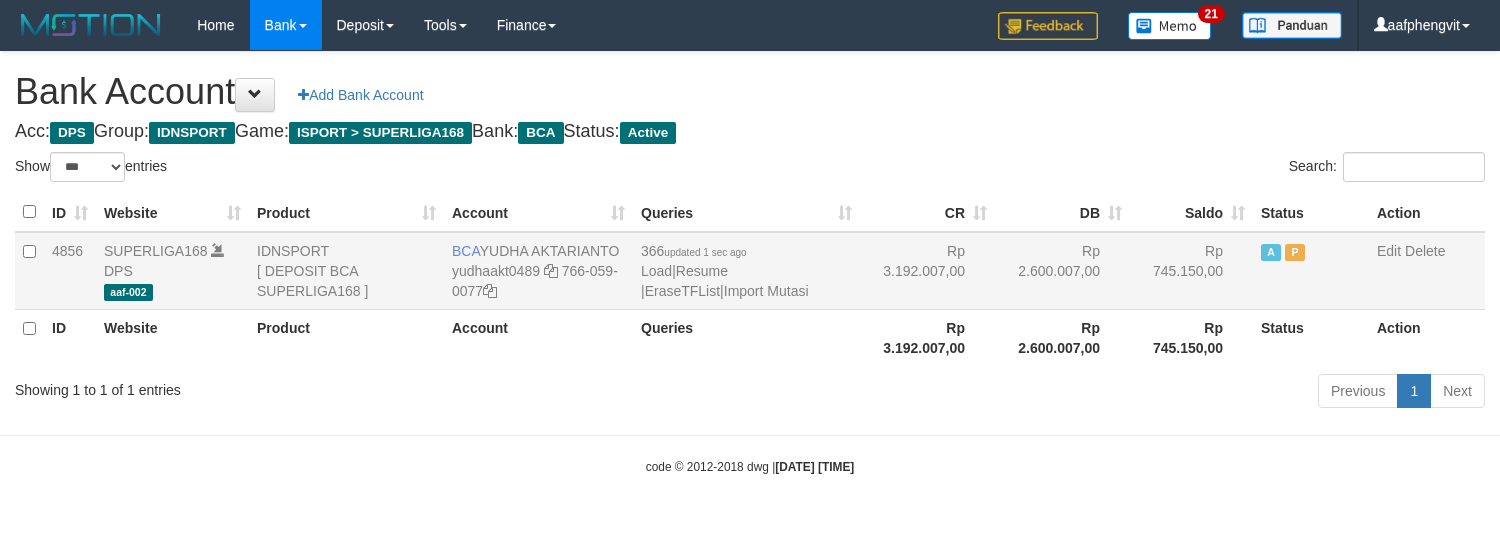 scroll, scrollTop: 0, scrollLeft: 0, axis: both 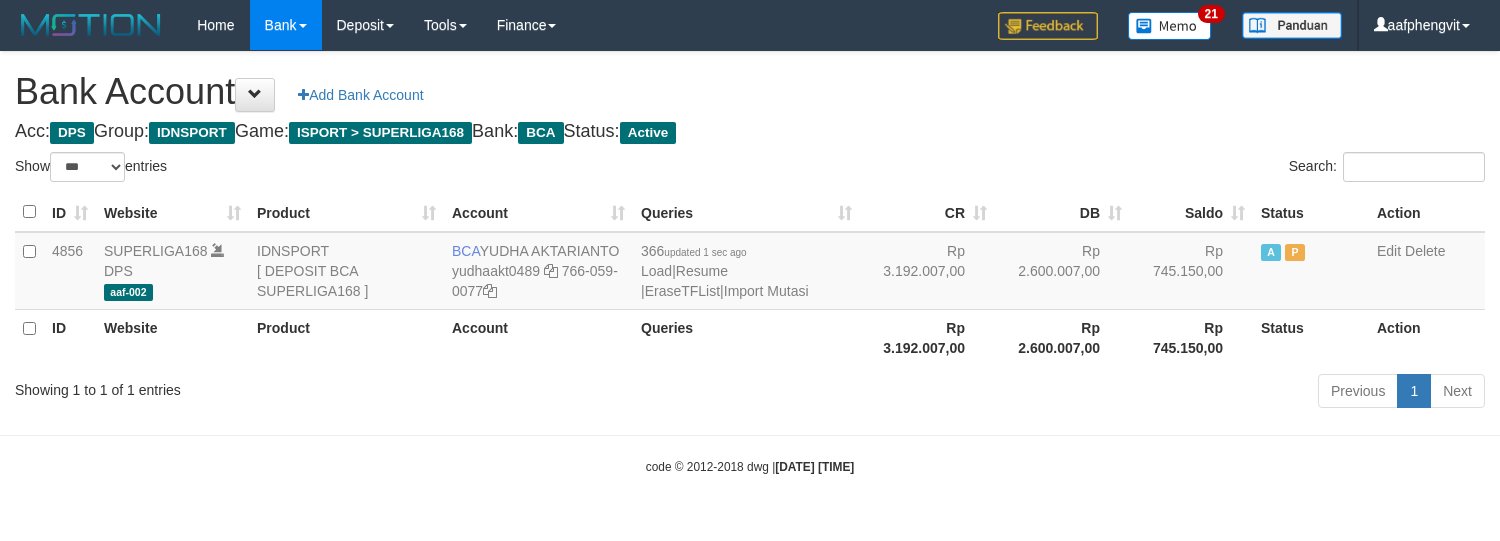 select on "***" 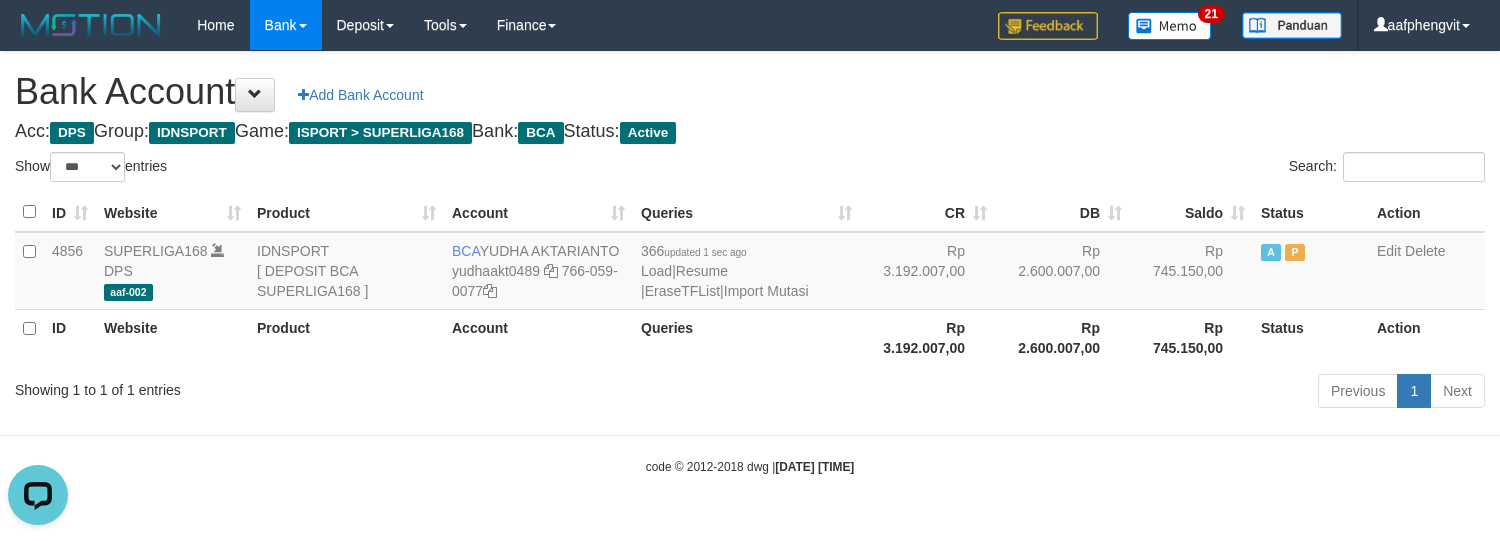 scroll, scrollTop: 0, scrollLeft: 0, axis: both 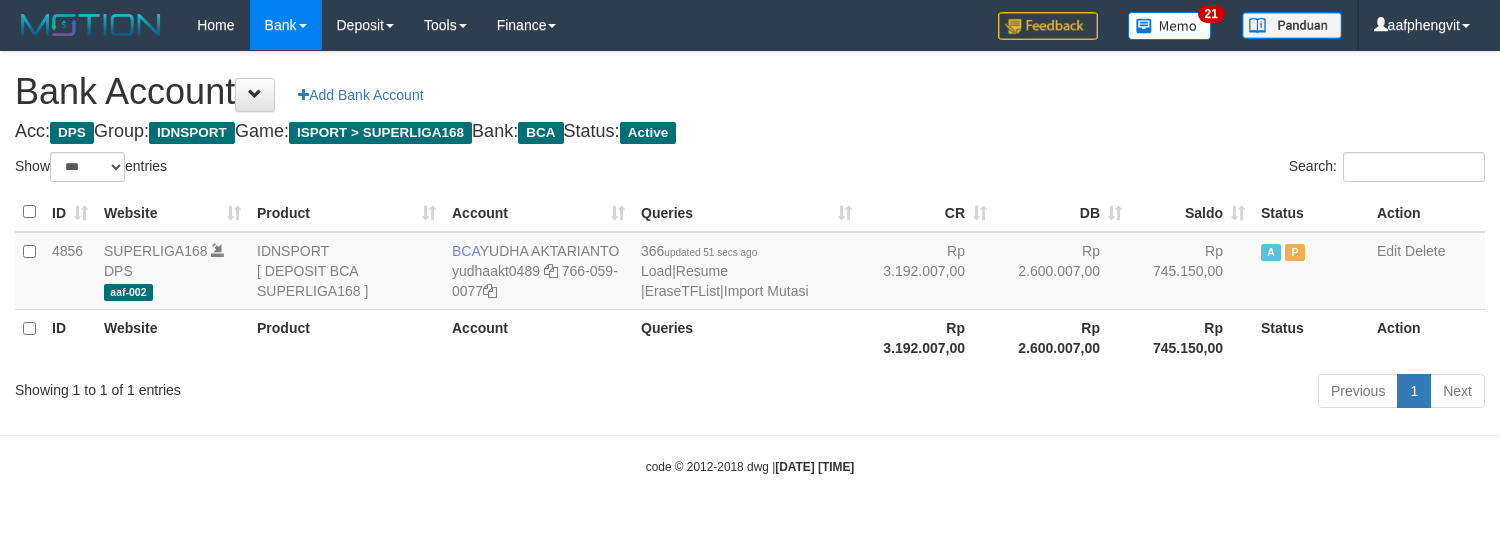 select on "***" 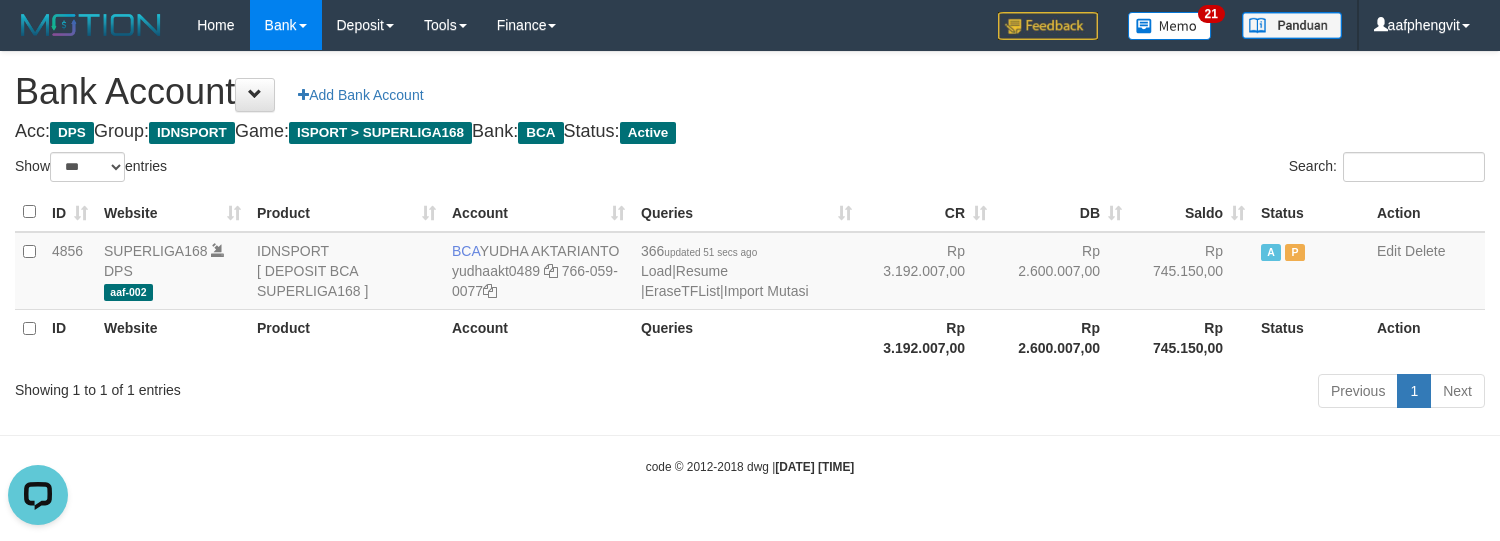 scroll, scrollTop: 0, scrollLeft: 0, axis: both 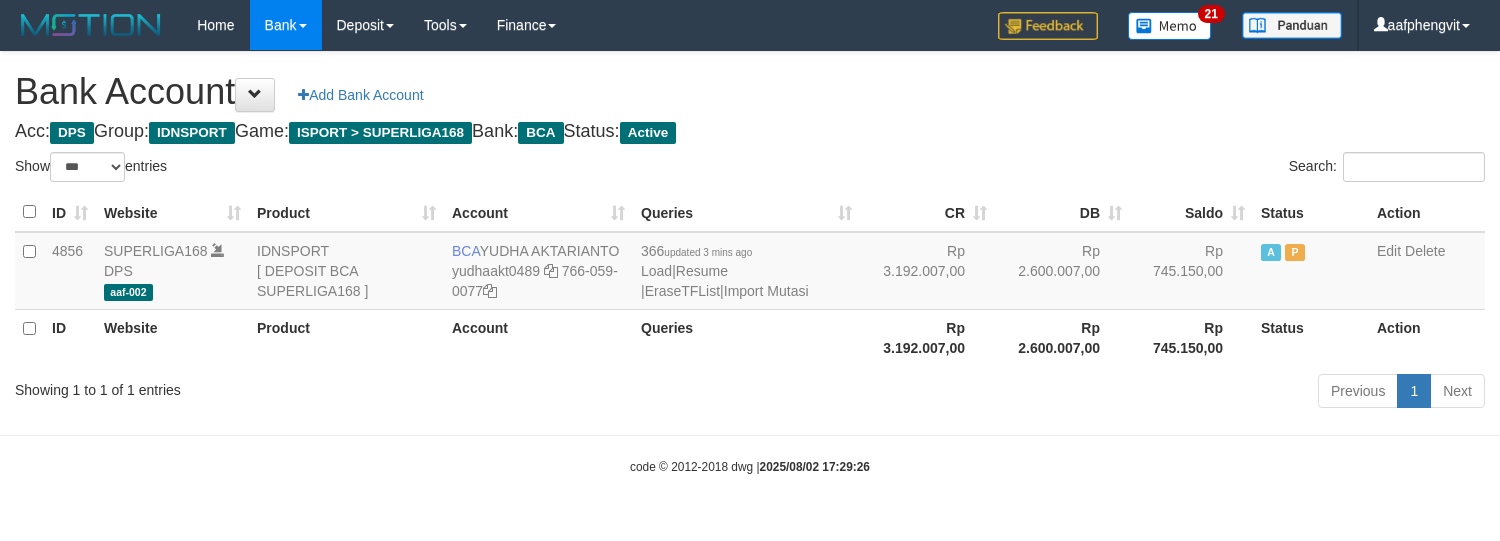 select on "***" 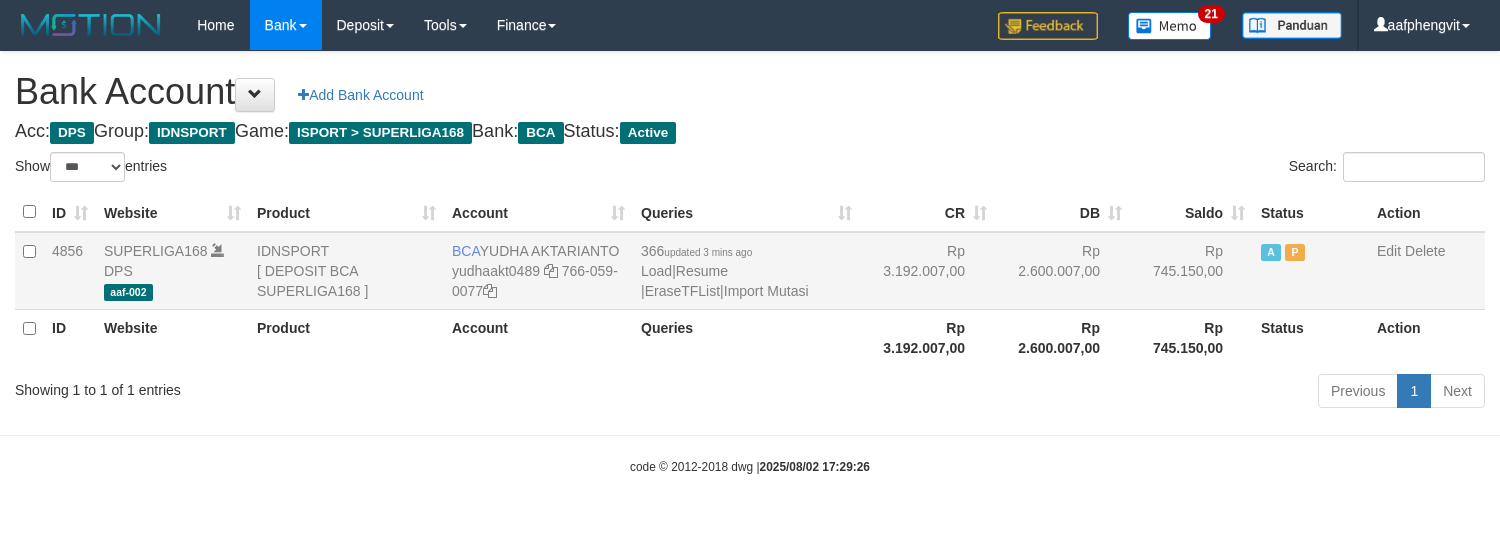 scroll, scrollTop: 0, scrollLeft: 0, axis: both 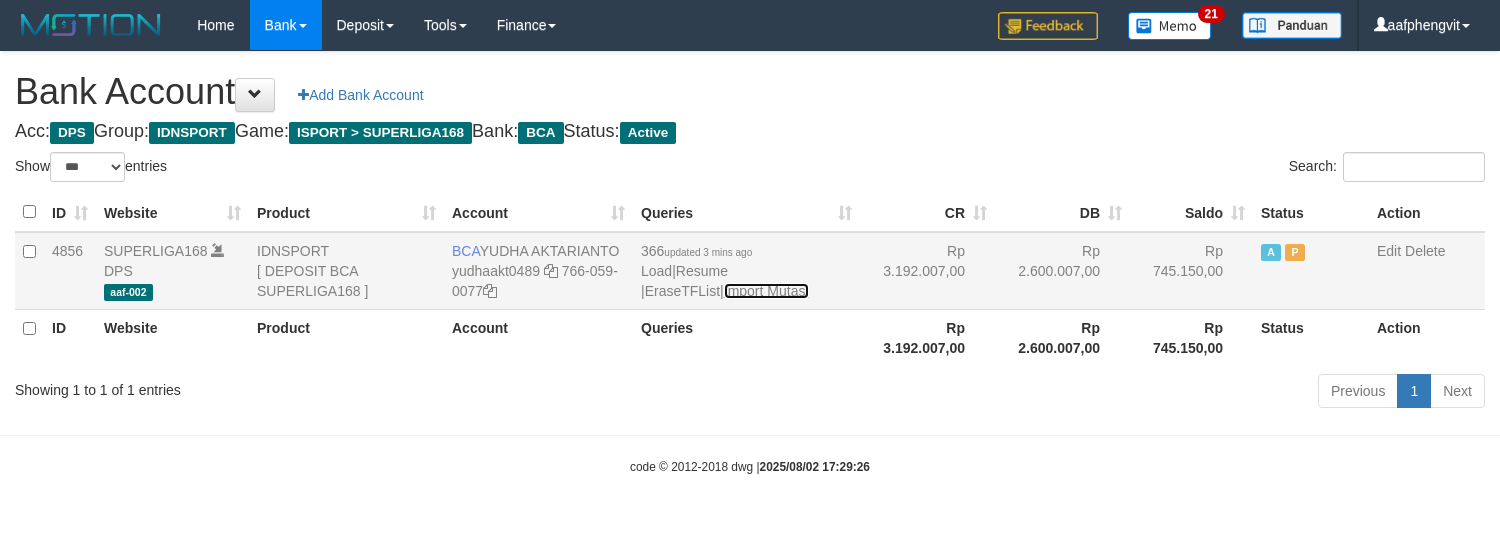 click on "Import Mutasi" at bounding box center (766, 291) 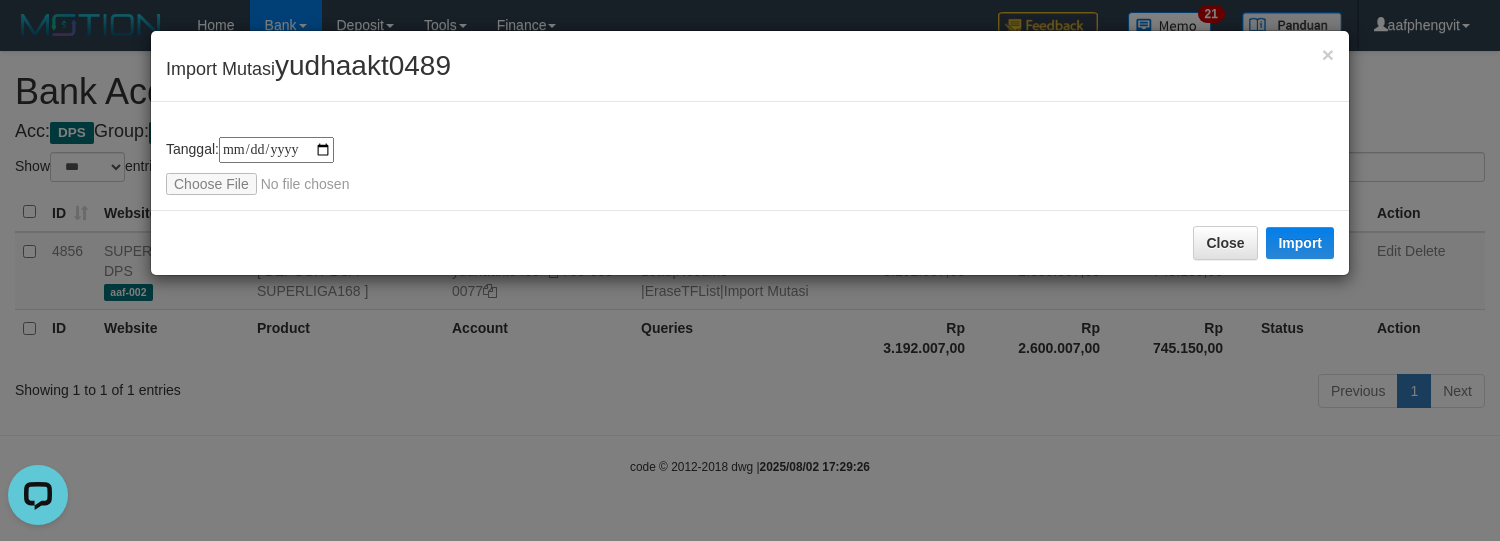 scroll, scrollTop: 0, scrollLeft: 0, axis: both 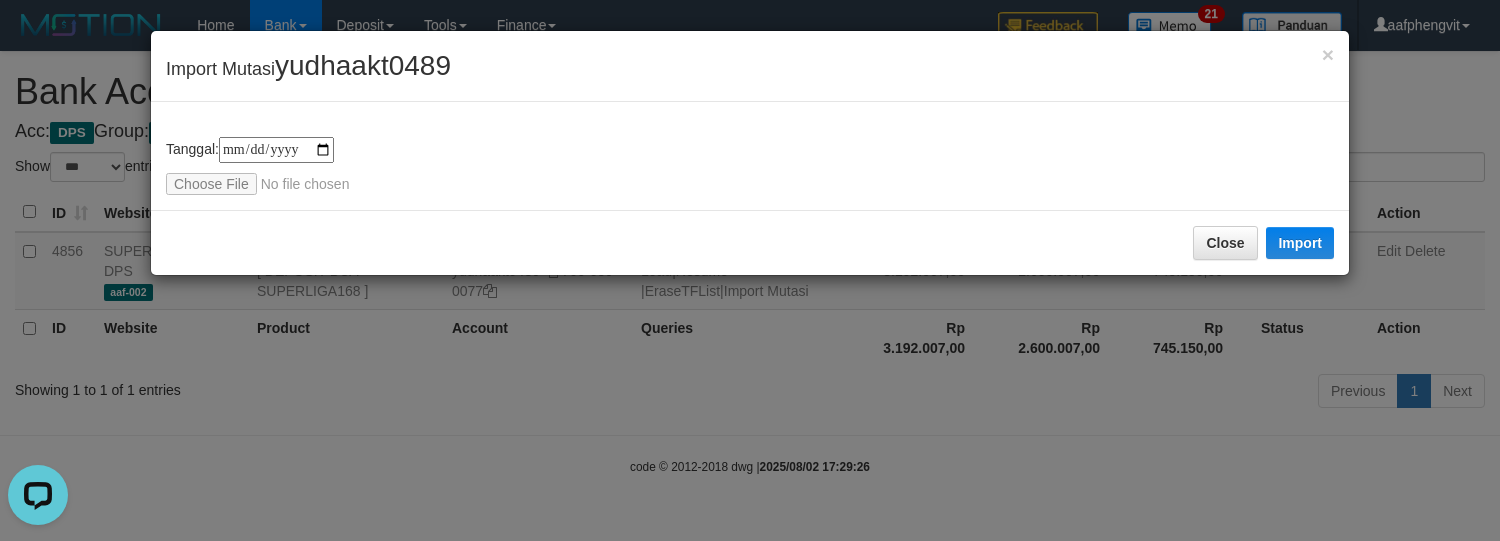 type on "**********" 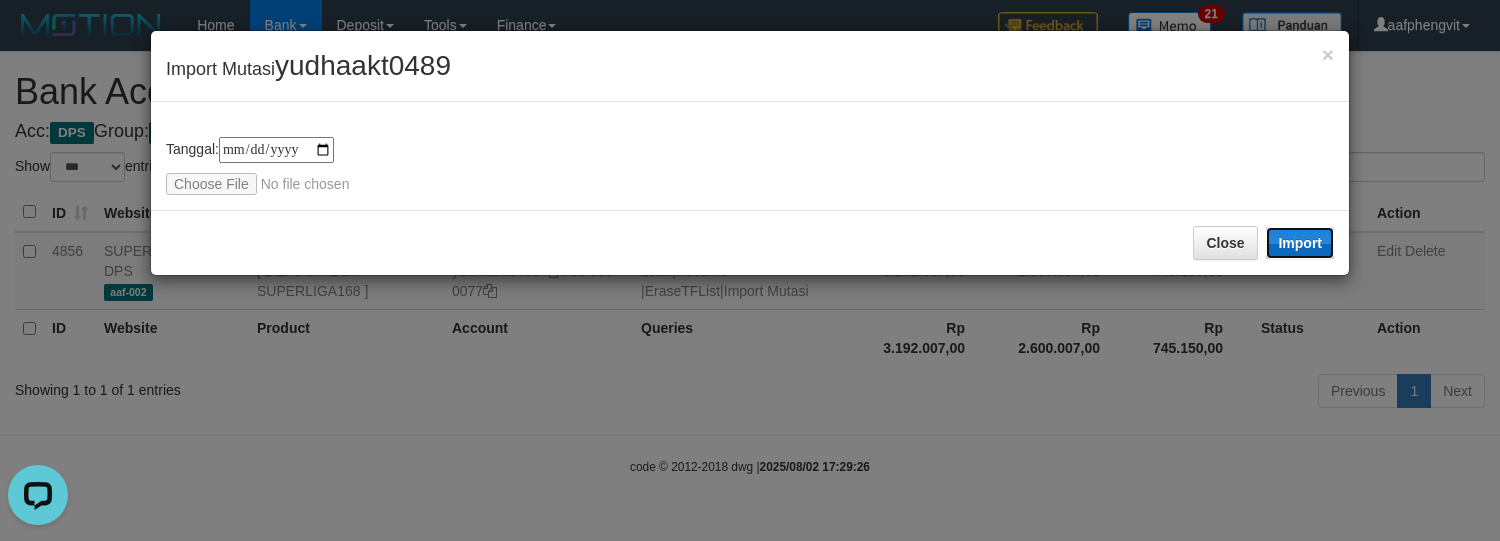 click on "Import" at bounding box center (1300, 243) 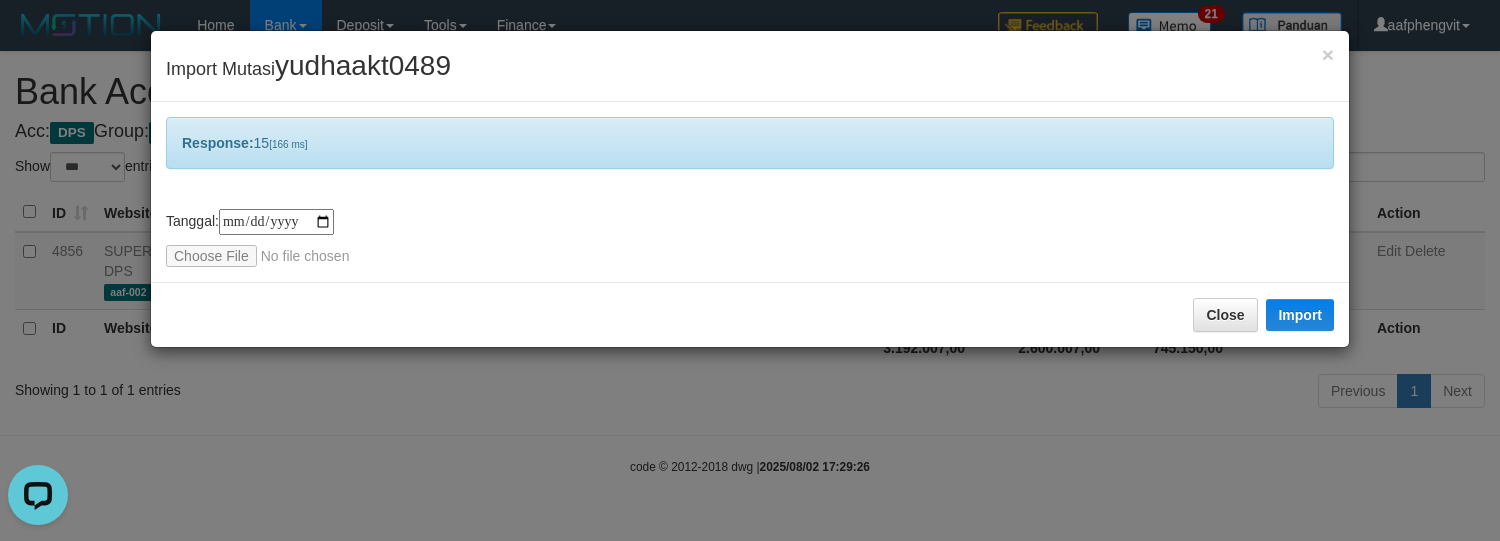 drag, startPoint x: 737, startPoint y: 370, endPoint x: 725, endPoint y: 381, distance: 16.27882 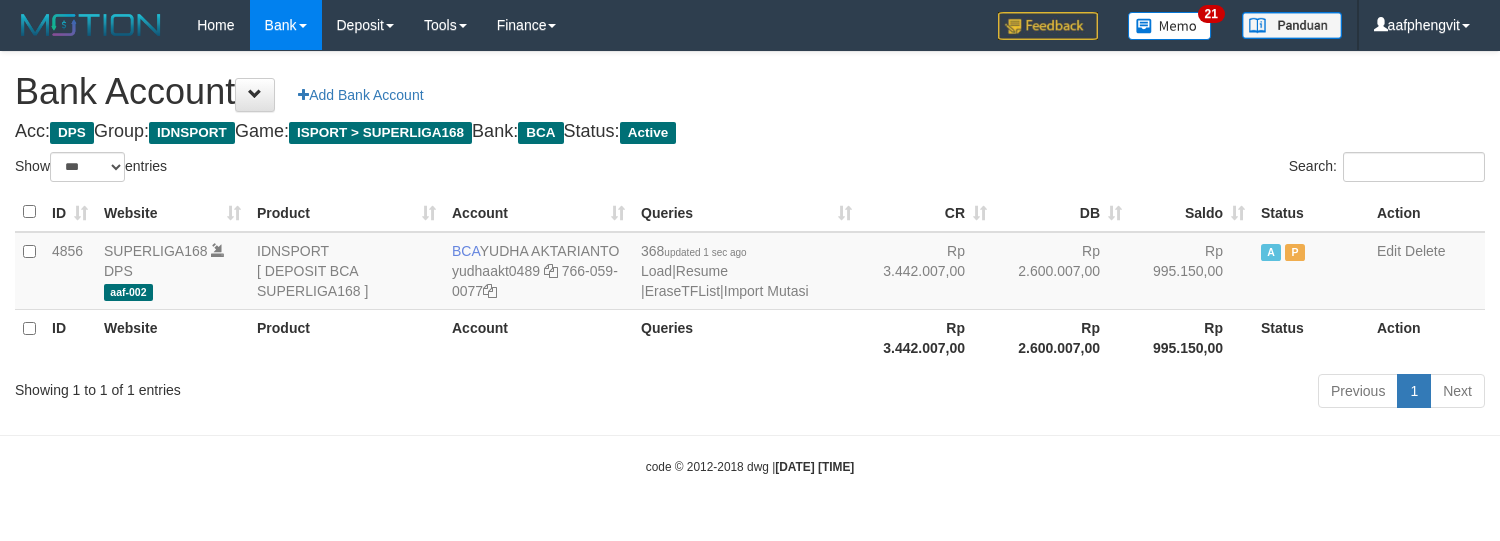 select on "***" 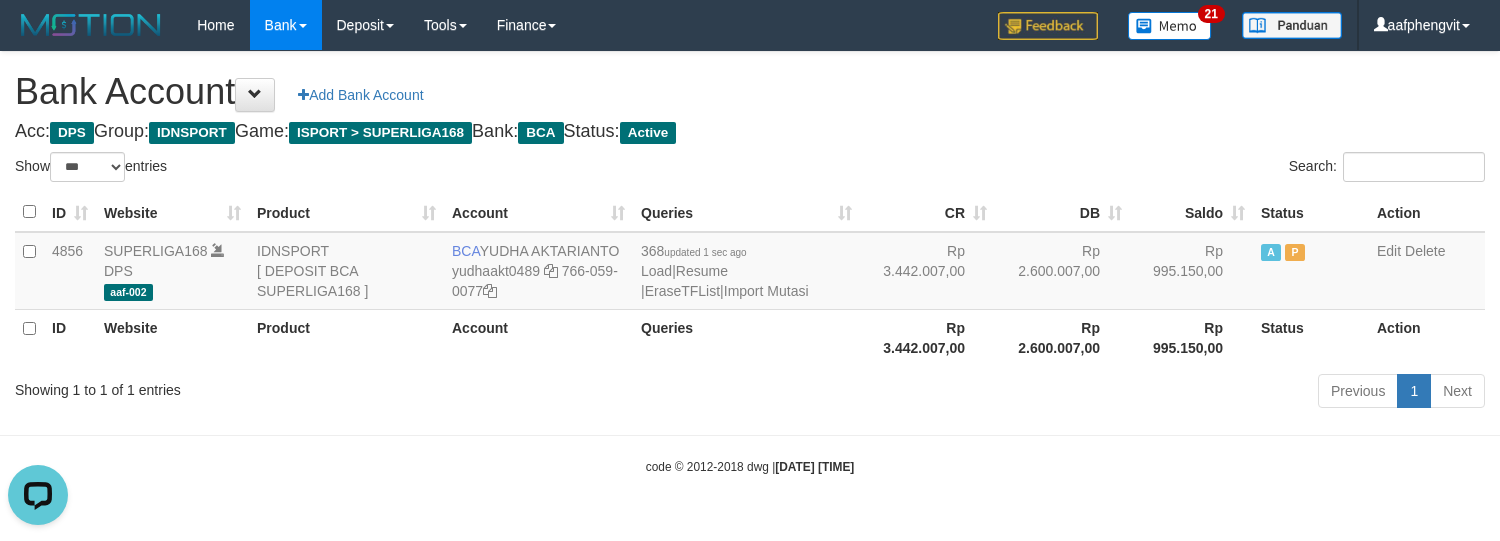 scroll, scrollTop: 0, scrollLeft: 0, axis: both 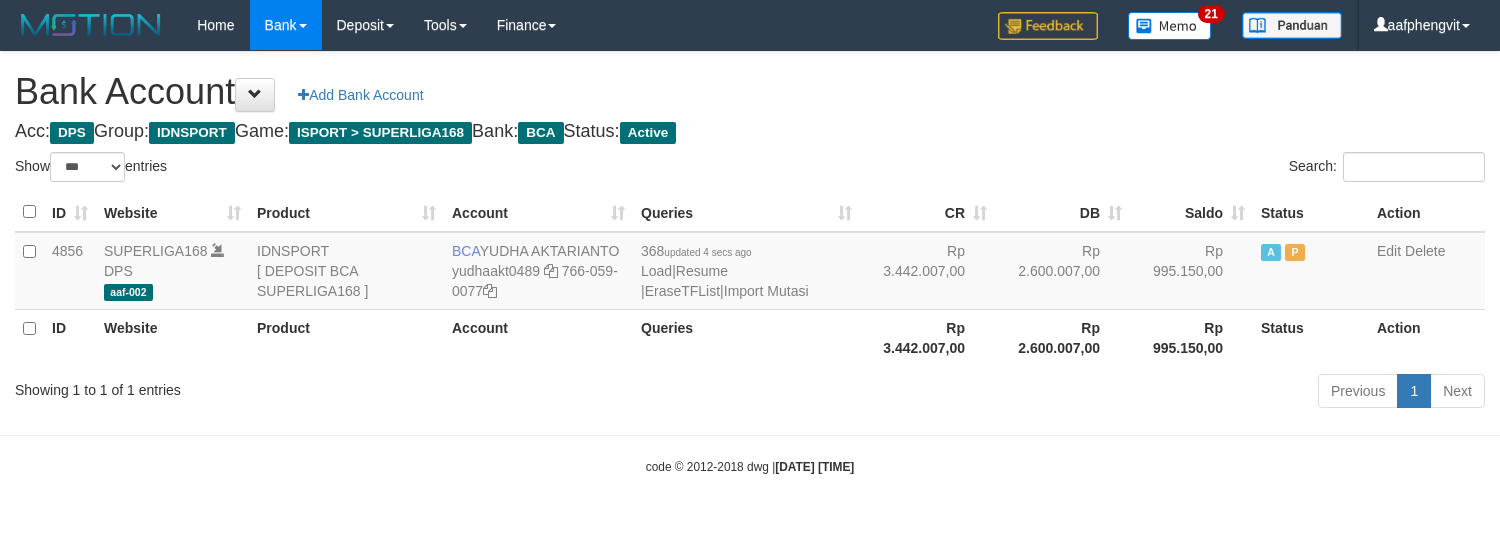 select on "***" 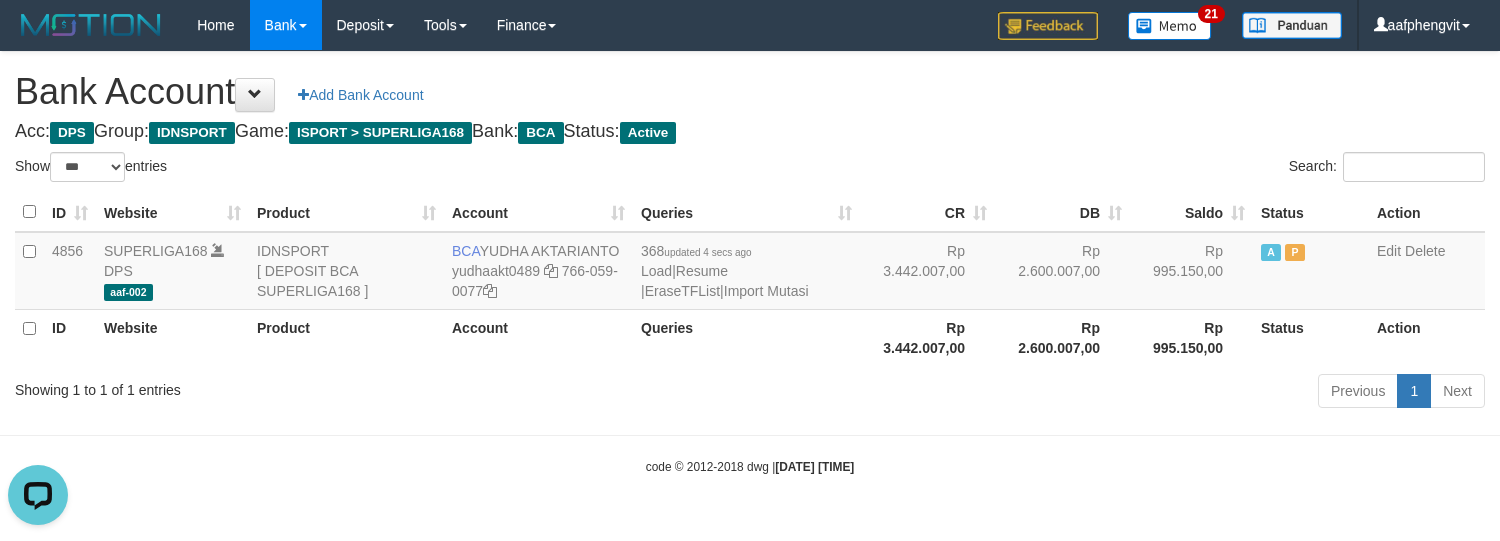 scroll, scrollTop: 0, scrollLeft: 0, axis: both 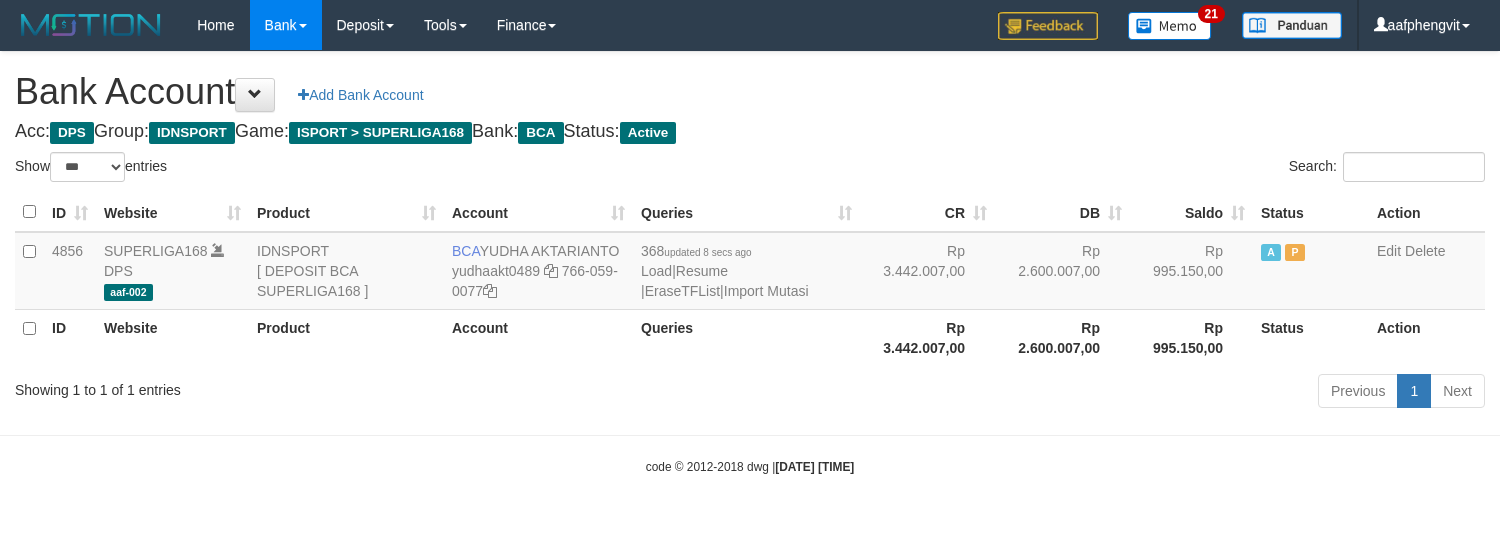 select on "***" 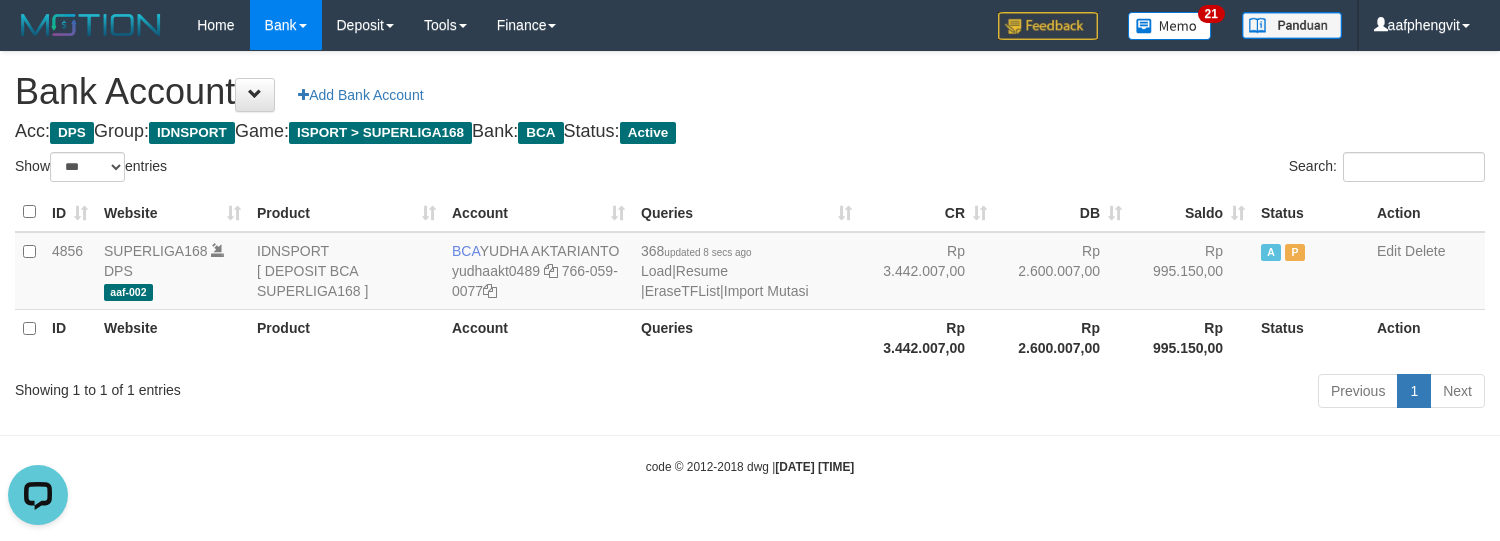scroll, scrollTop: 0, scrollLeft: 0, axis: both 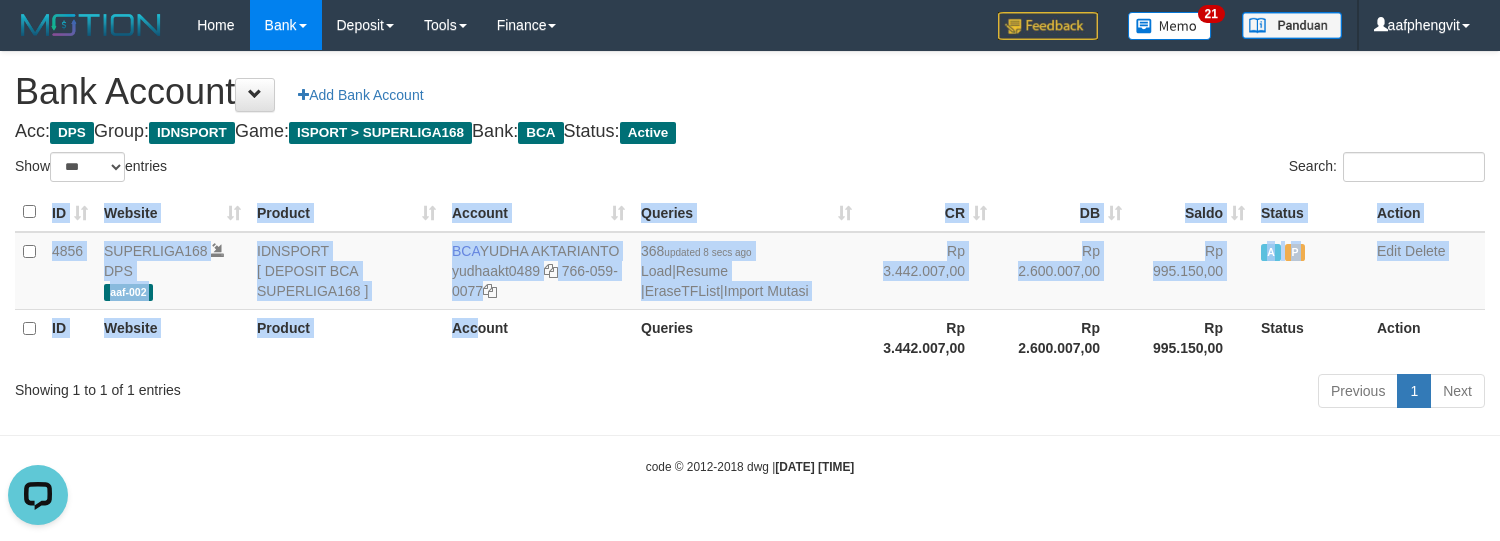 click on "ID Website Product Account Queries CR DB Saldo Status Action
4856
SUPERLIGA168
DPS
aaf-002
IDNSPORT
[ DEPOSIT BCA SUPERLIGA168 ]
BCA
[FIRST] [LAST]
yudhaakt0489
[PHONE]
368  updated [TIME] ago
Load
|
Resume
|
EraseTFList
|
Import Mutasi
Rp [PRICE]
Rp [PRICE]
Rp [PRICE]
A
P
Edit
Delete
ID Website Product Account Queries Rp [PRICE] Rp [PRICE]" at bounding box center [750, 279] 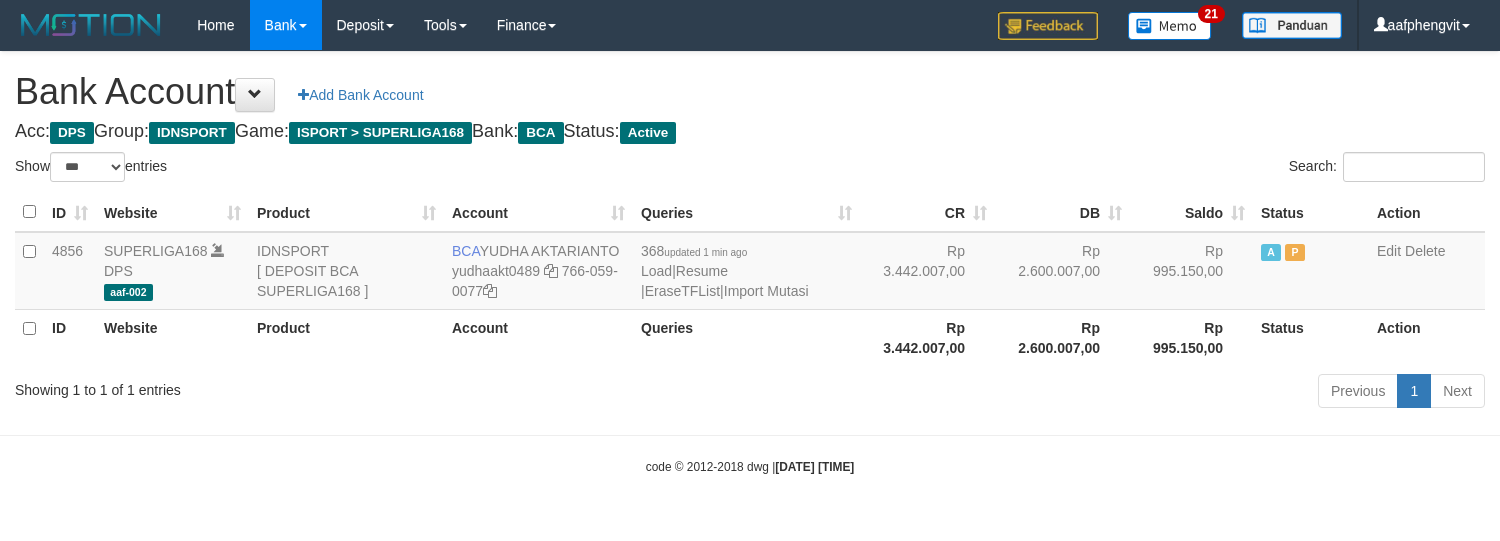 select on "***" 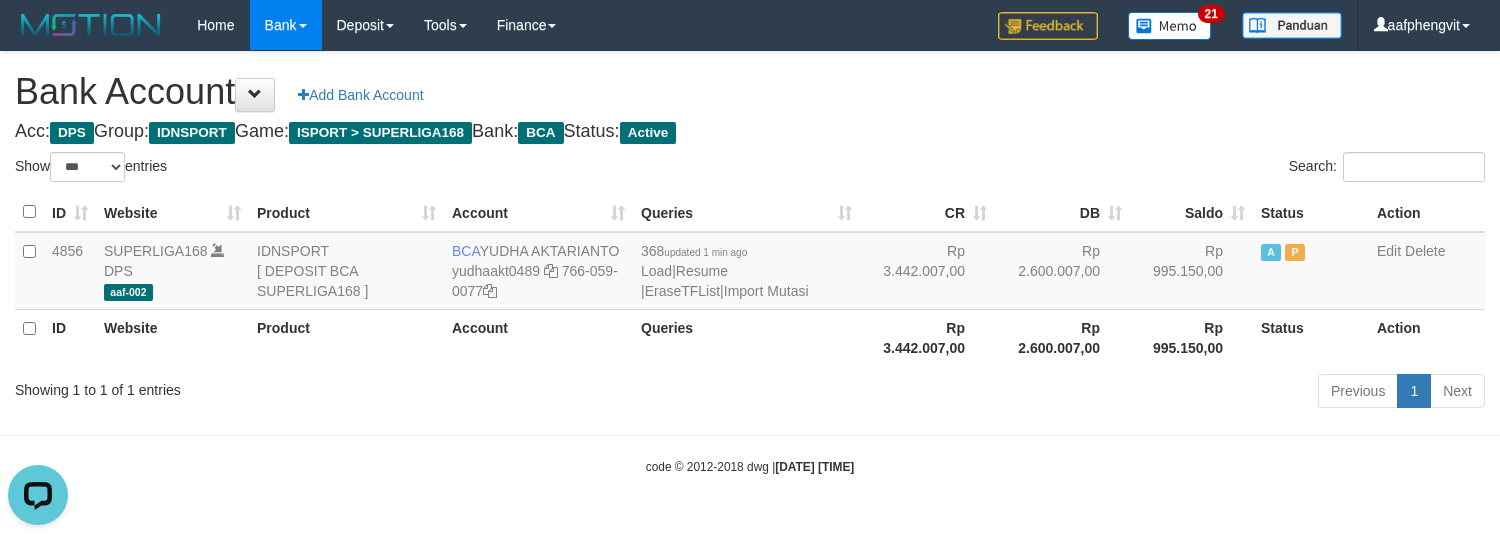 scroll, scrollTop: 0, scrollLeft: 0, axis: both 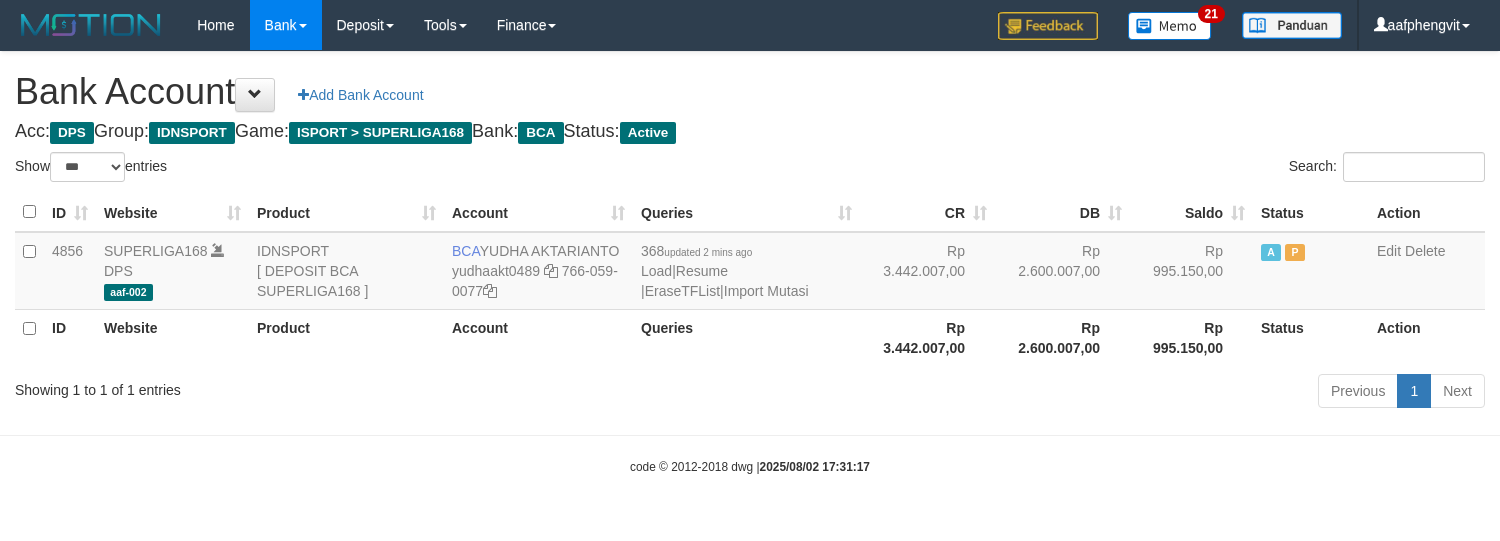 select on "***" 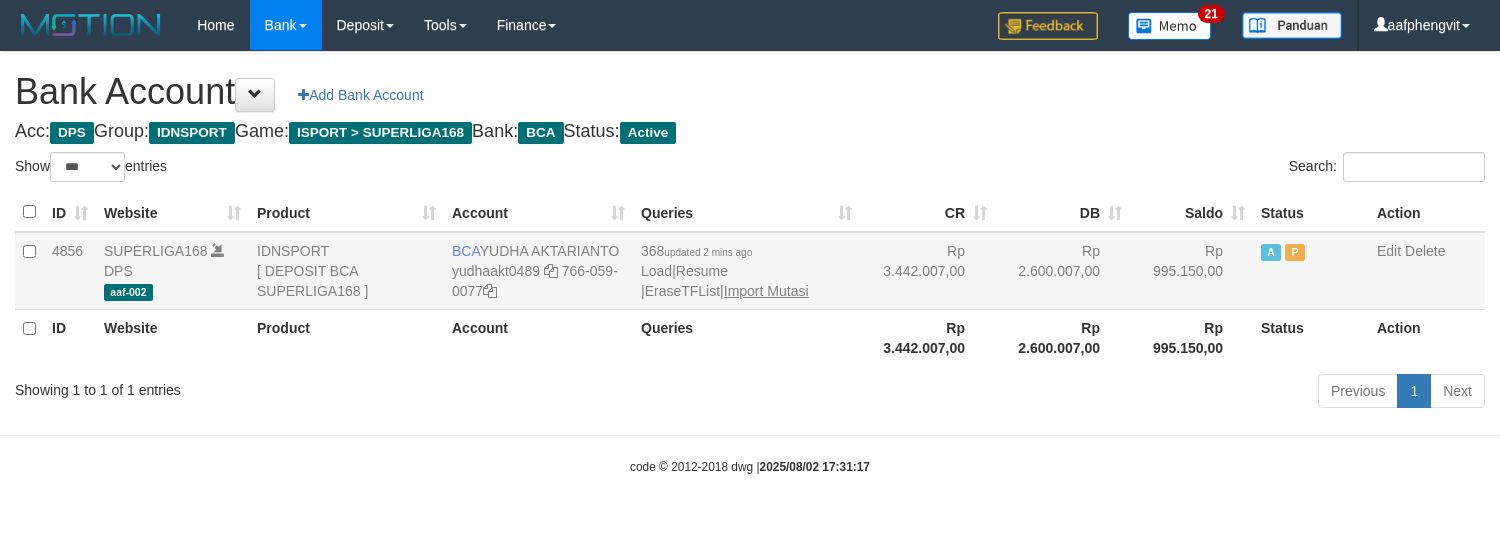 scroll, scrollTop: 0, scrollLeft: 0, axis: both 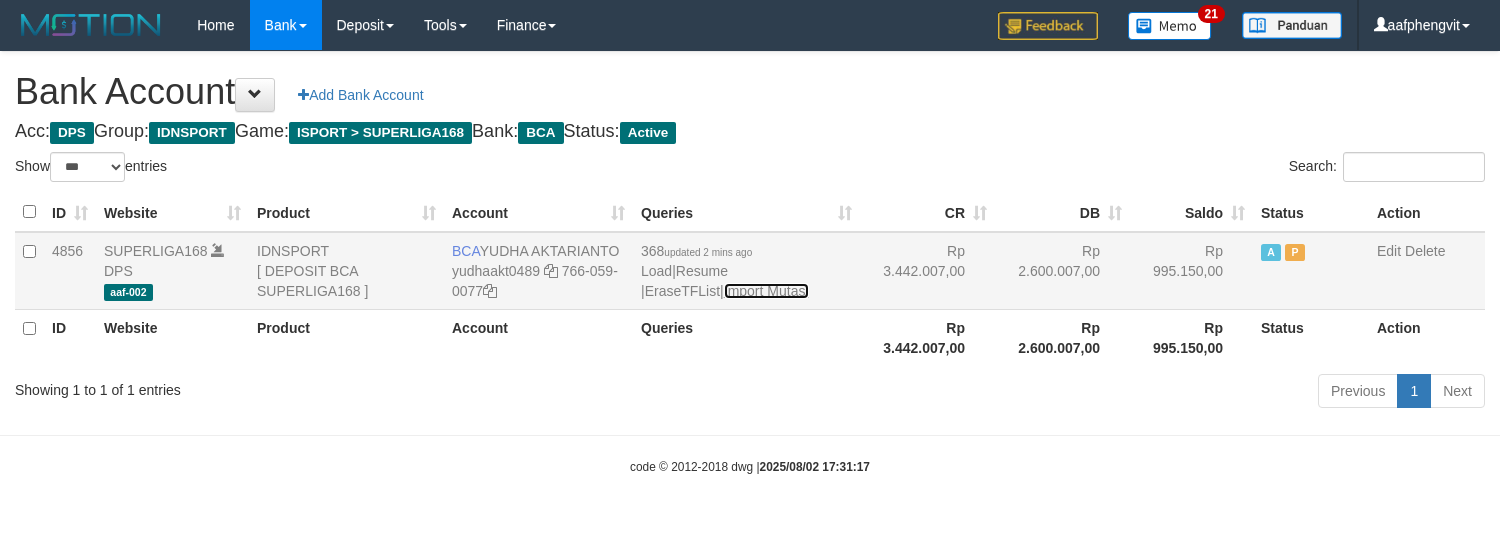 click on "Import Mutasi" at bounding box center (766, 291) 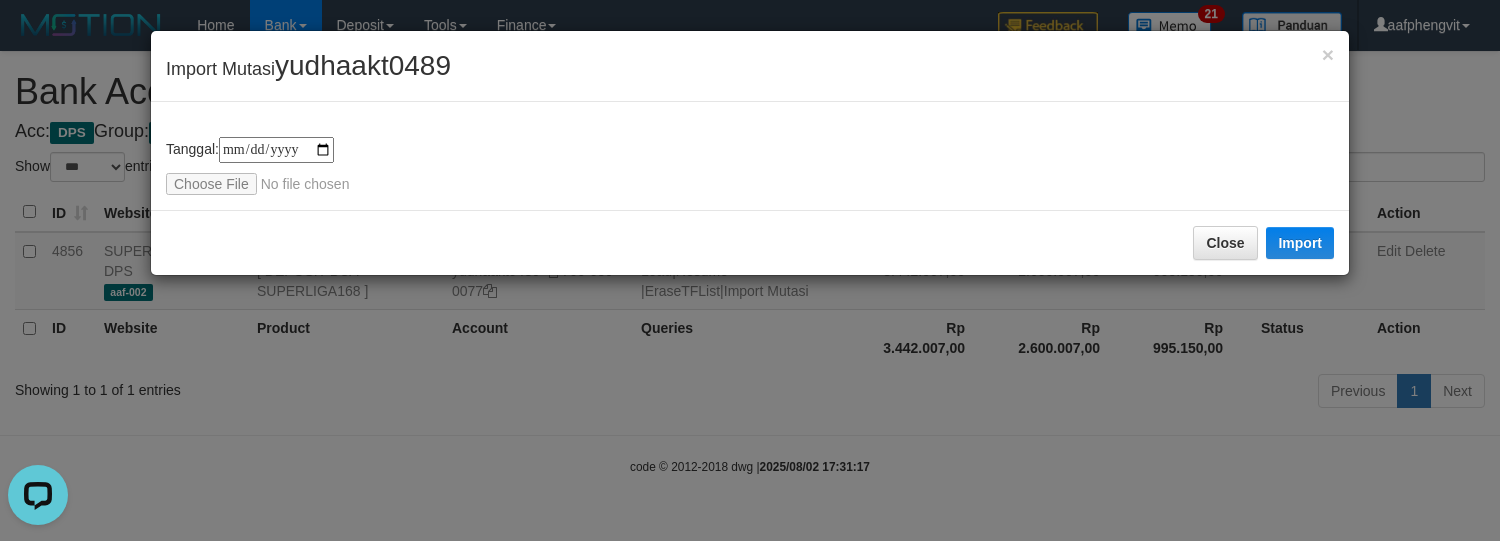 scroll, scrollTop: 0, scrollLeft: 0, axis: both 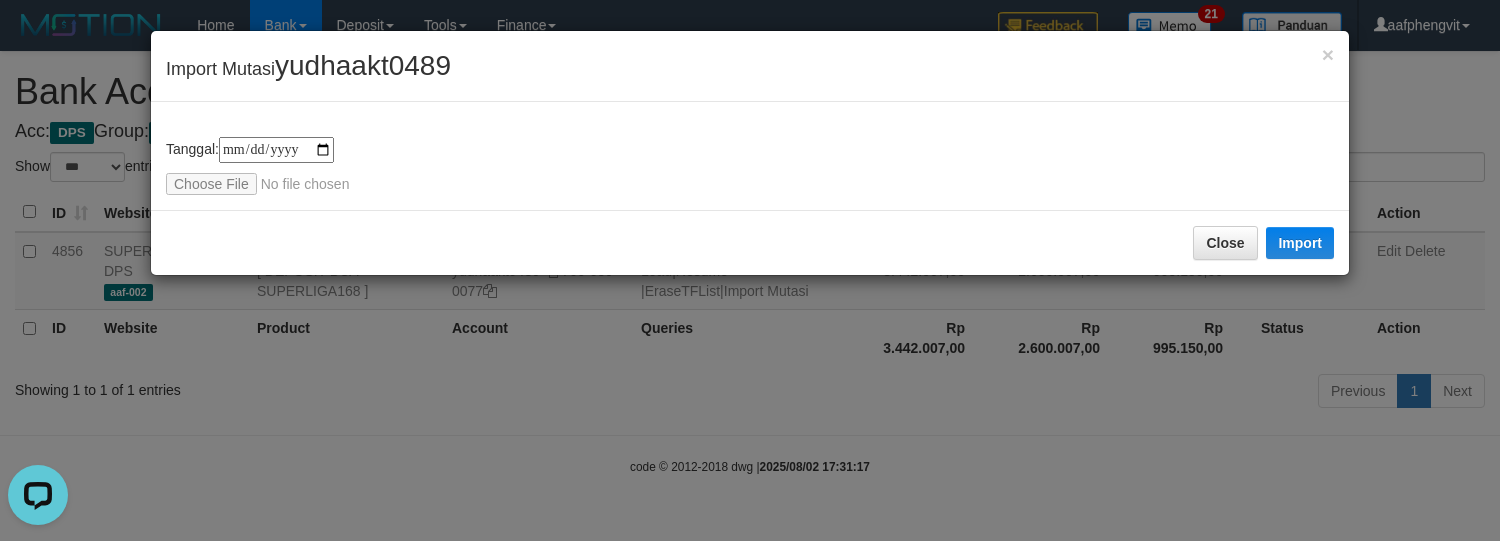 type on "**********" 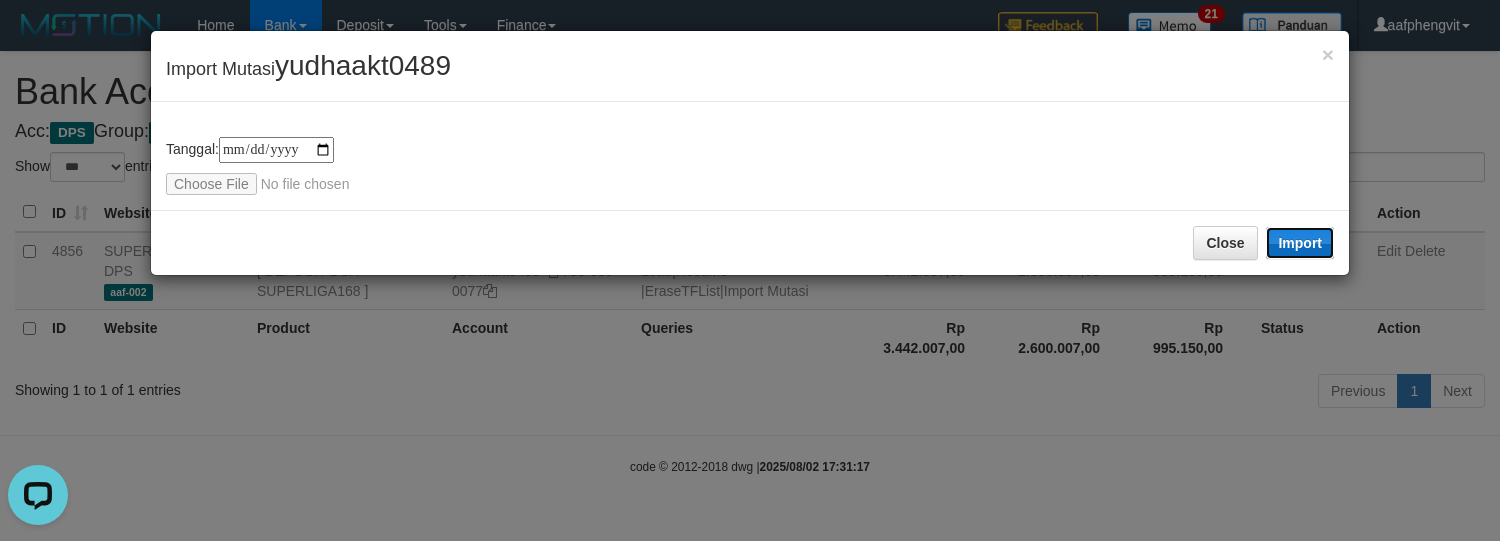 click on "Import" at bounding box center [1300, 243] 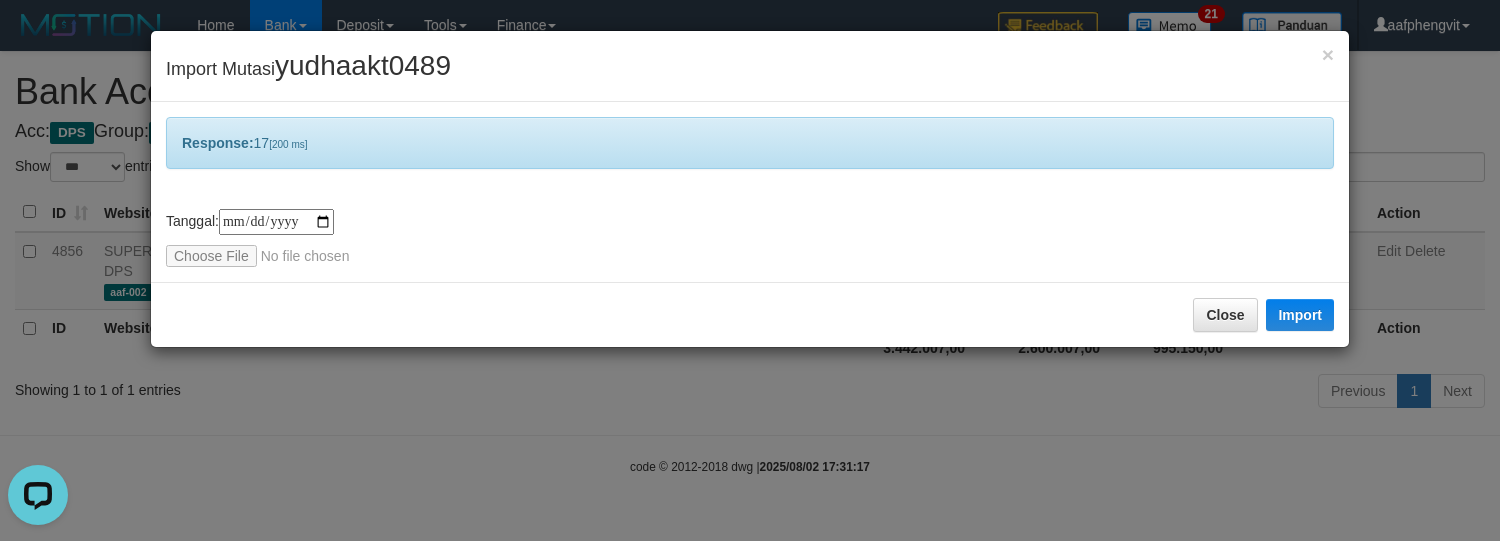 click on "**********" at bounding box center (750, 270) 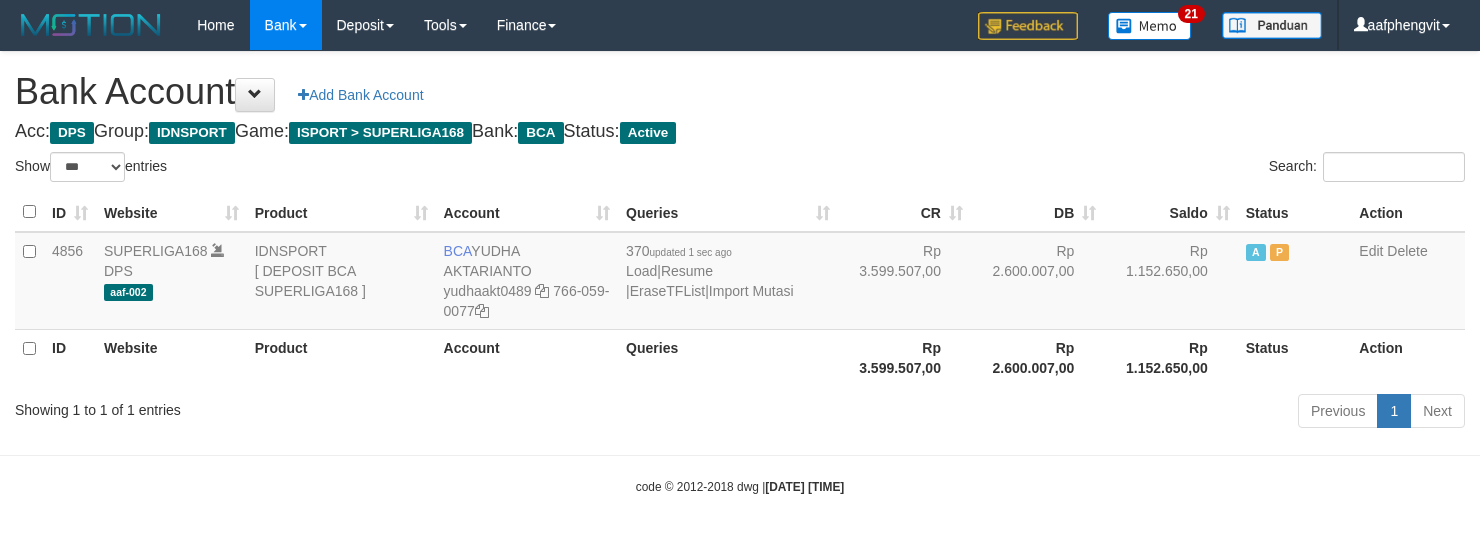 select on "***" 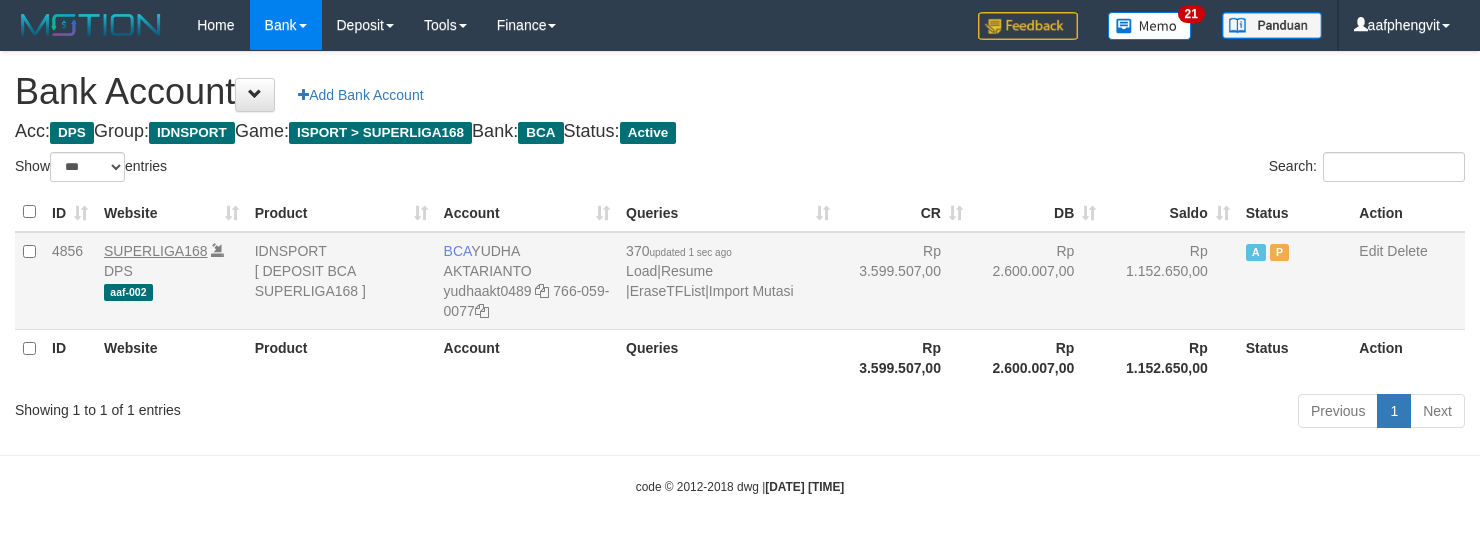 scroll, scrollTop: 0, scrollLeft: 0, axis: both 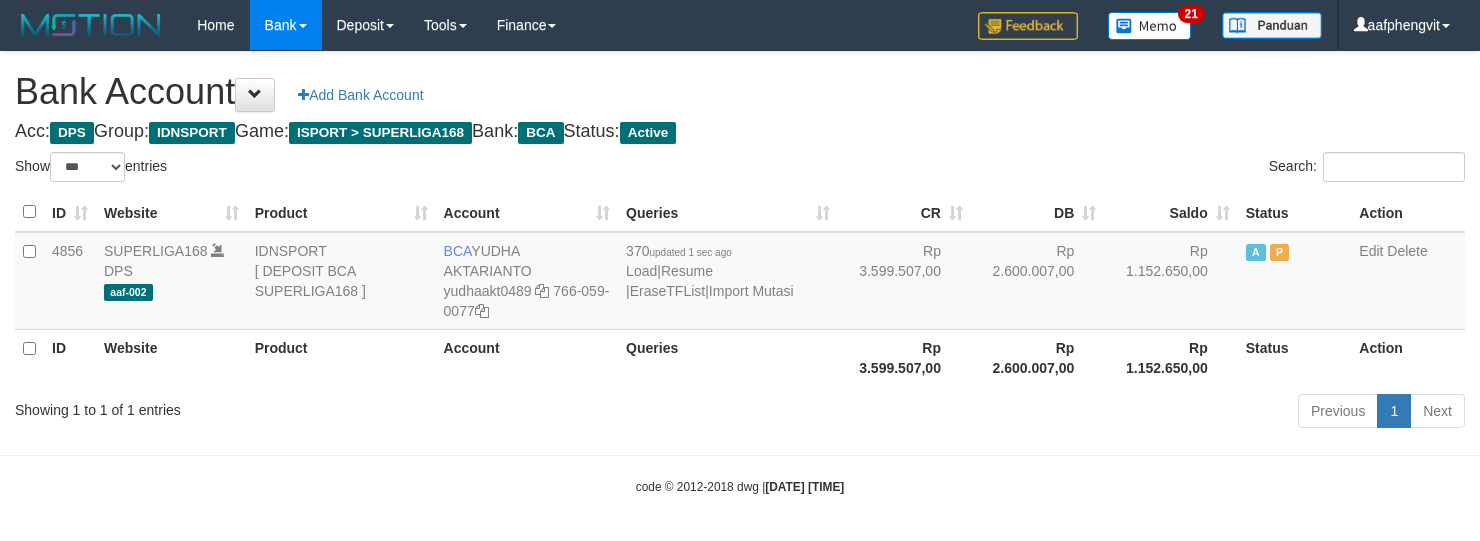 select on "***" 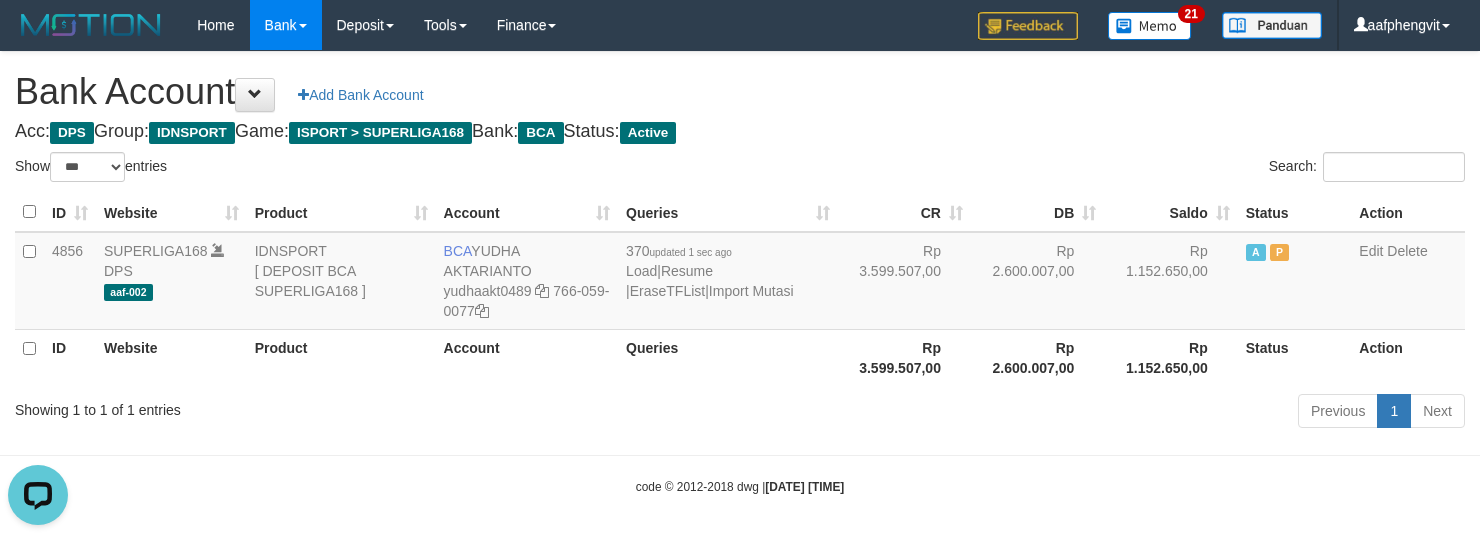 scroll, scrollTop: 0, scrollLeft: 0, axis: both 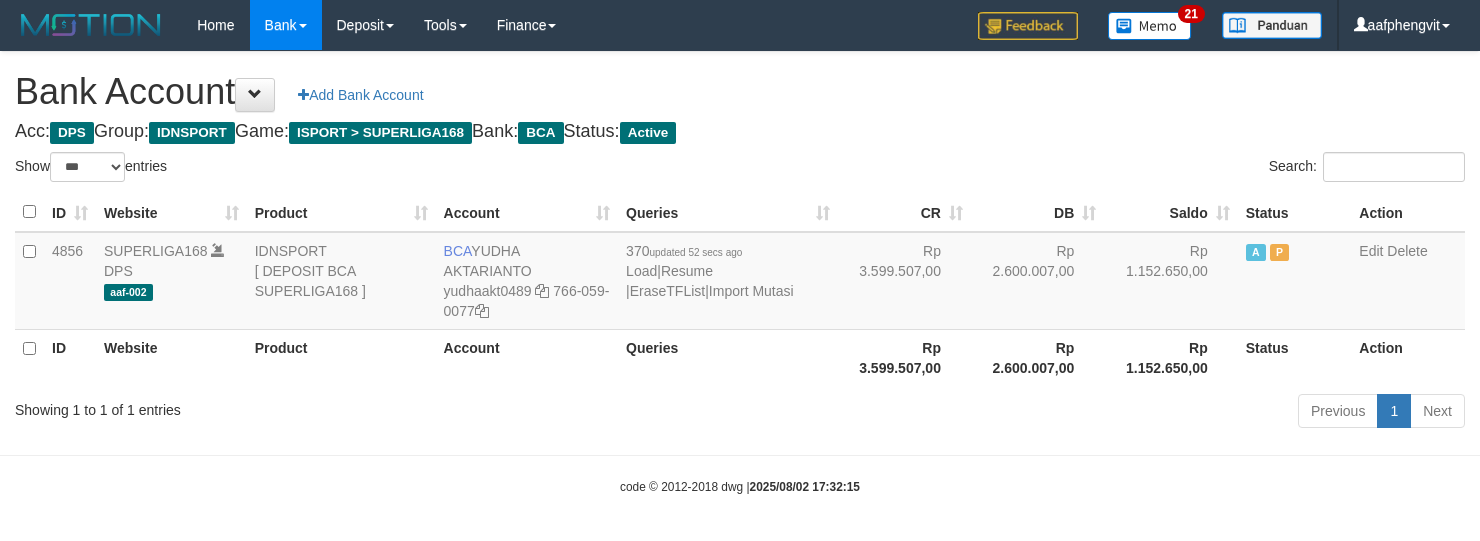 select on "***" 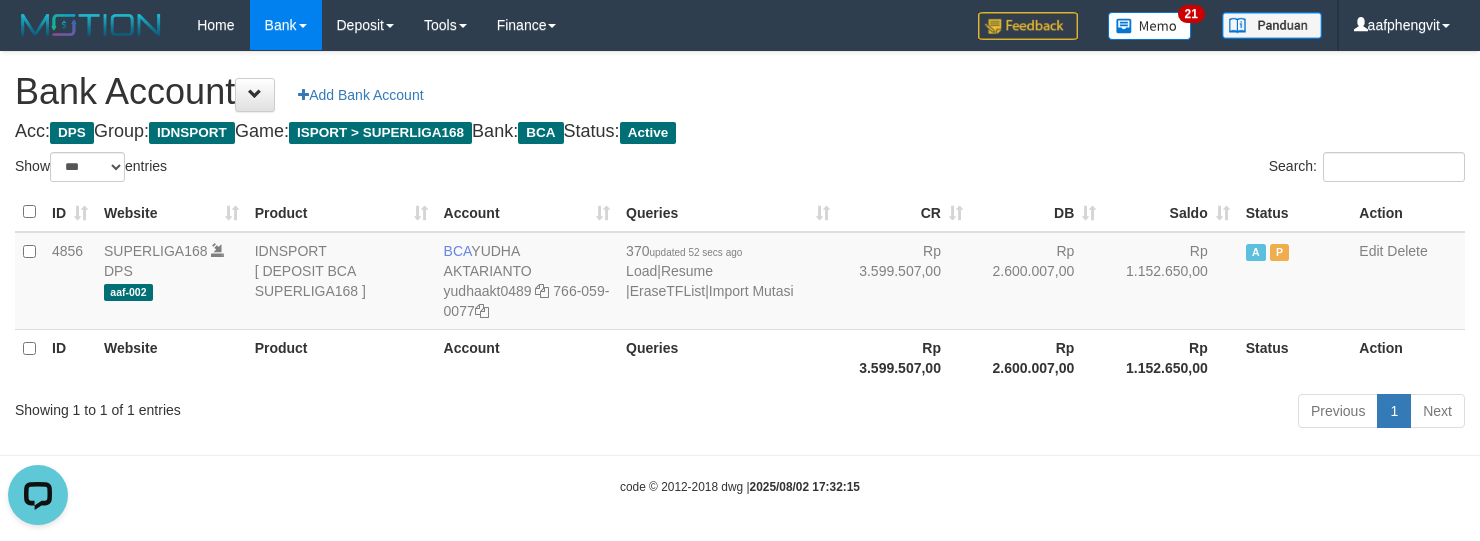 scroll, scrollTop: 0, scrollLeft: 0, axis: both 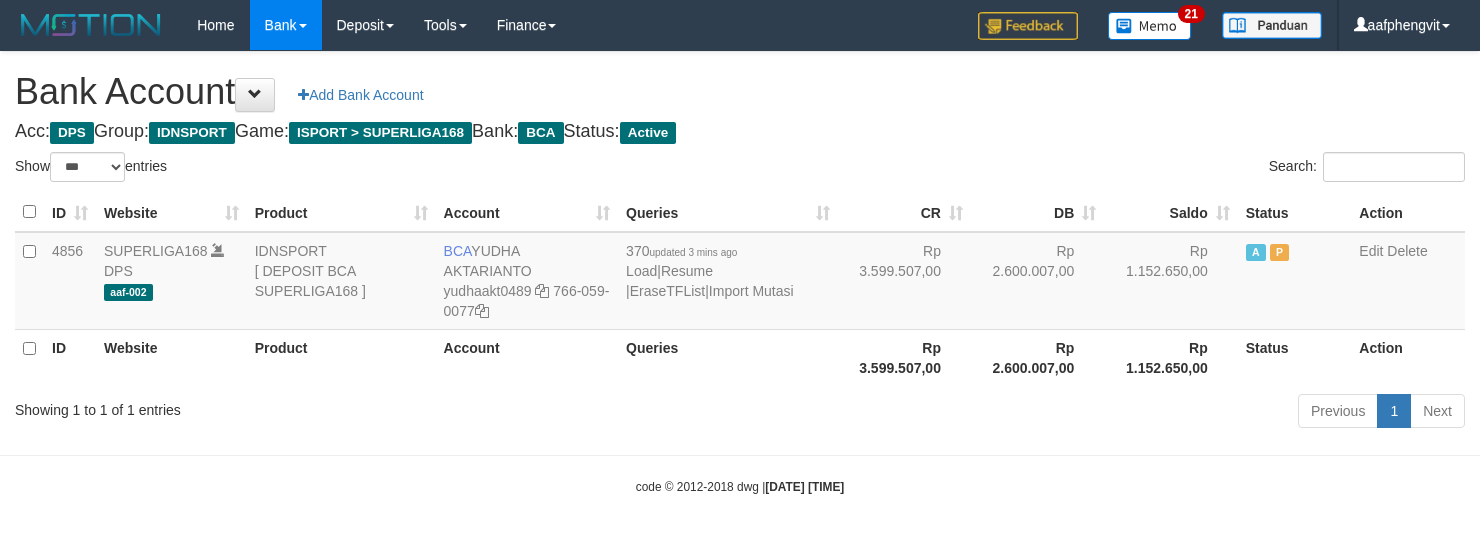 select on "***" 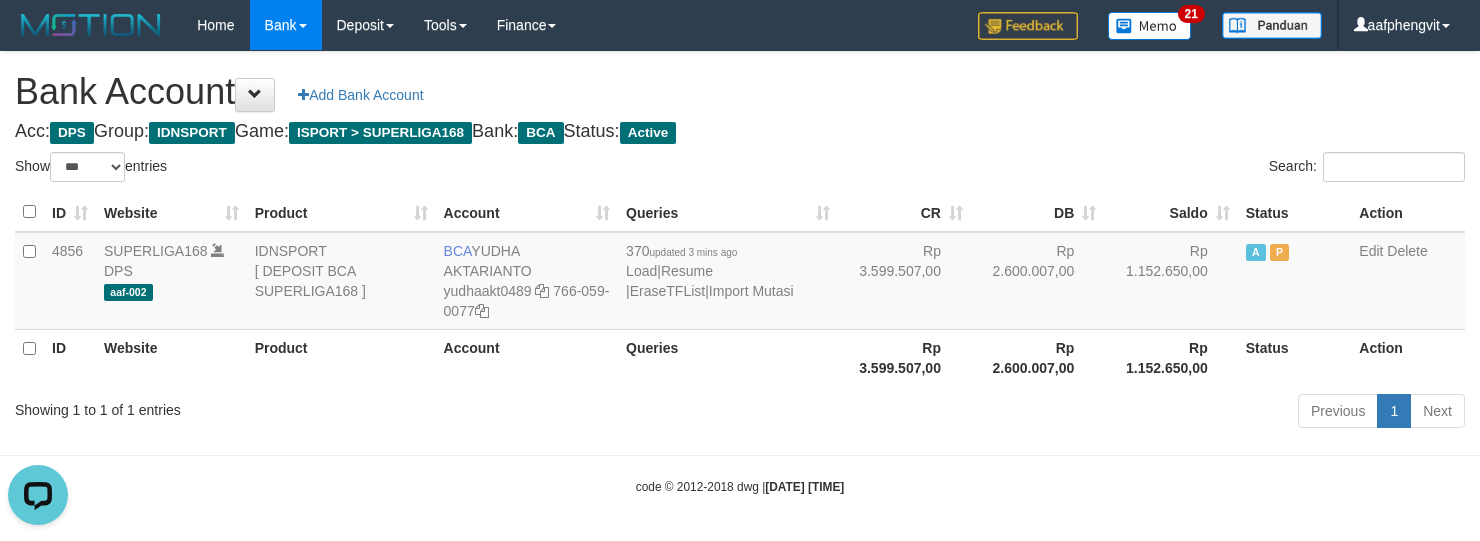 scroll, scrollTop: 0, scrollLeft: 0, axis: both 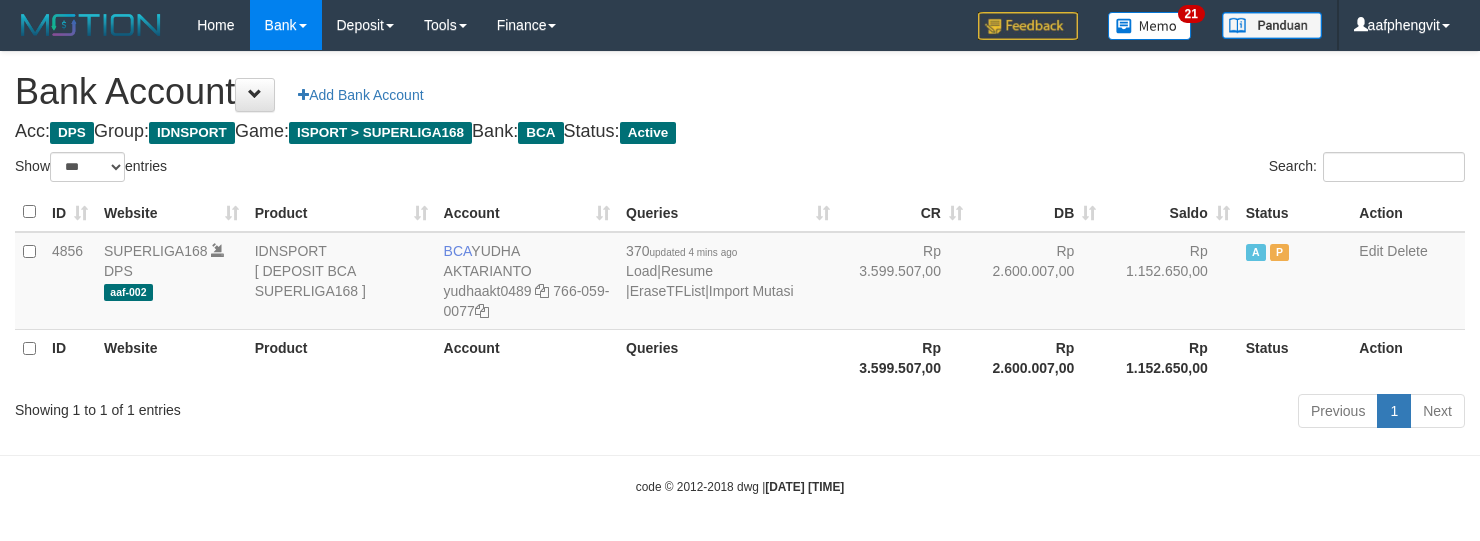 select on "***" 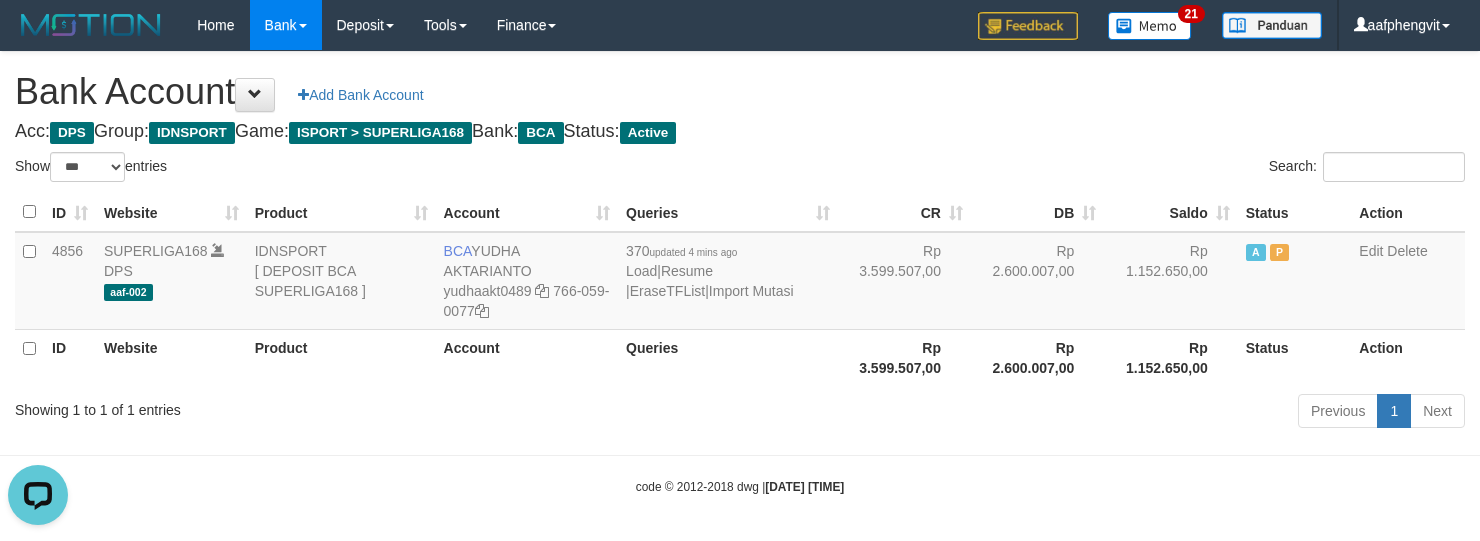 scroll, scrollTop: 0, scrollLeft: 0, axis: both 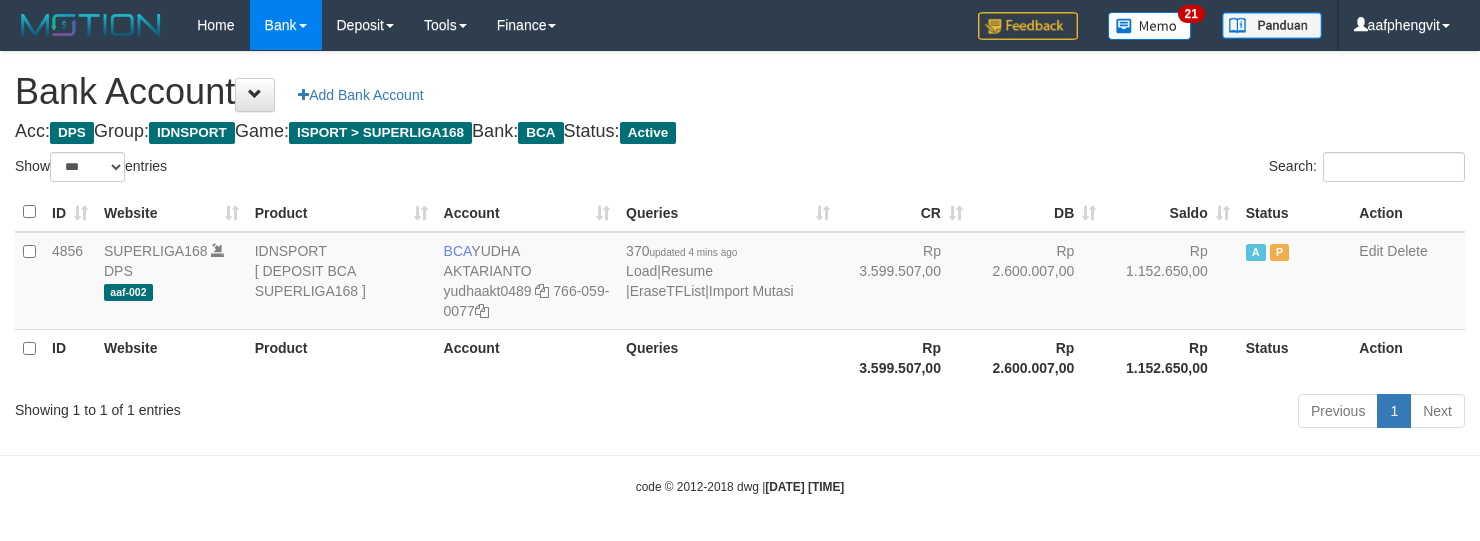 select on "***" 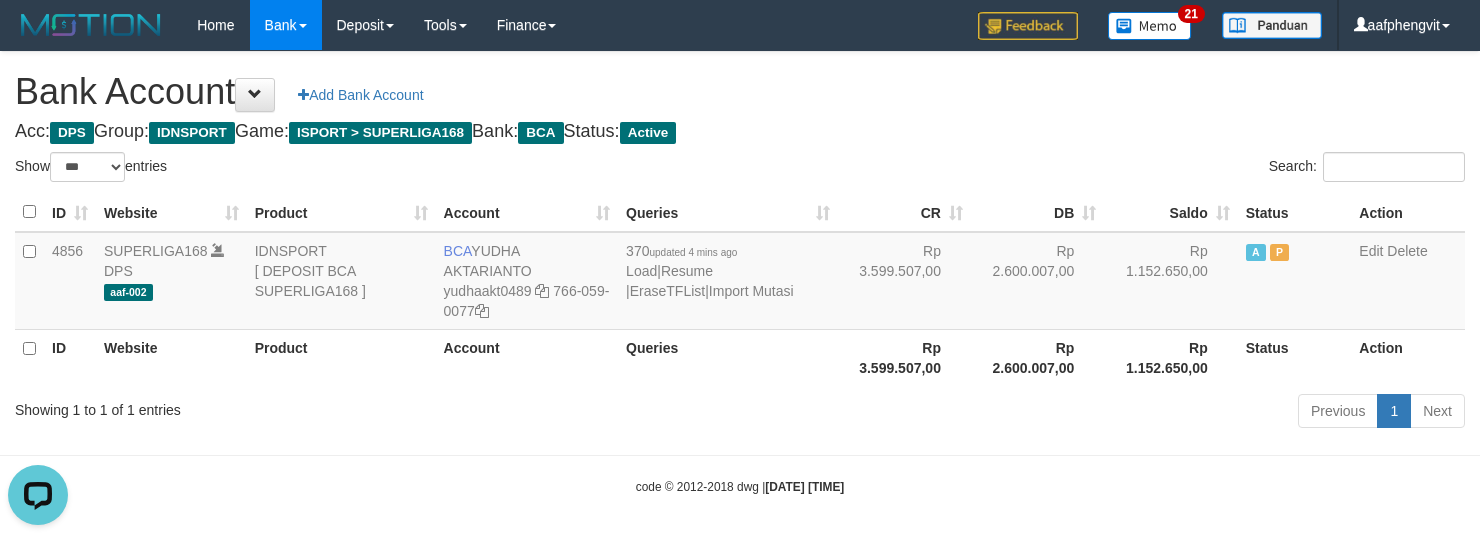 scroll, scrollTop: 0, scrollLeft: 0, axis: both 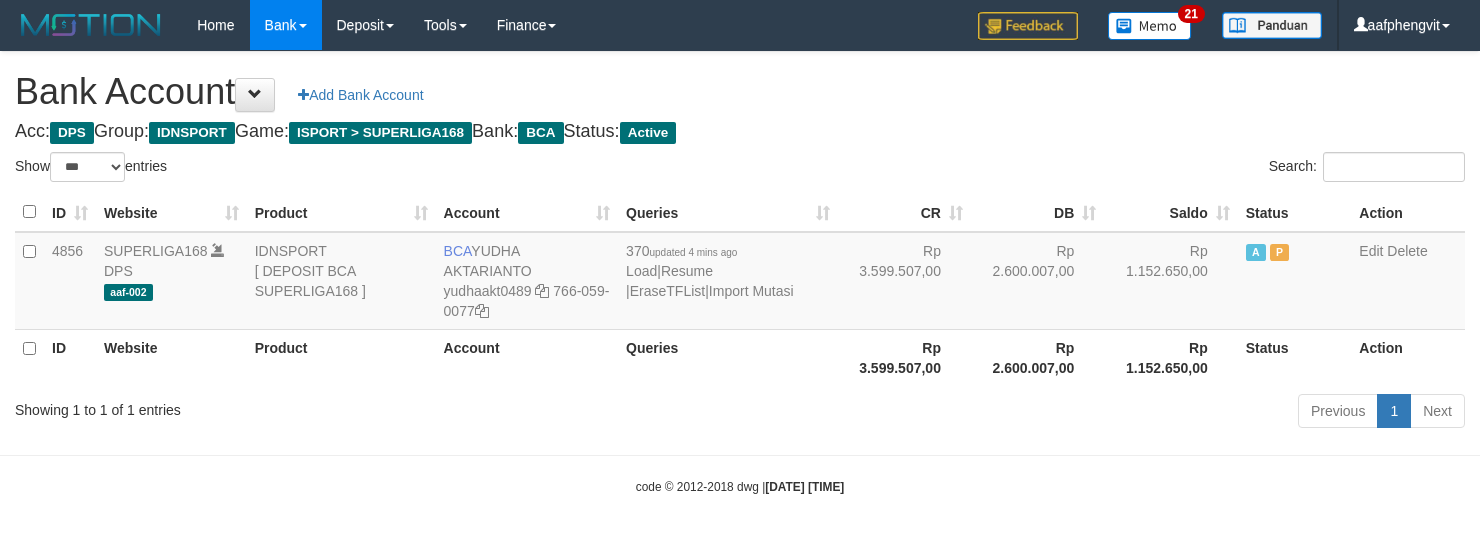 select on "***" 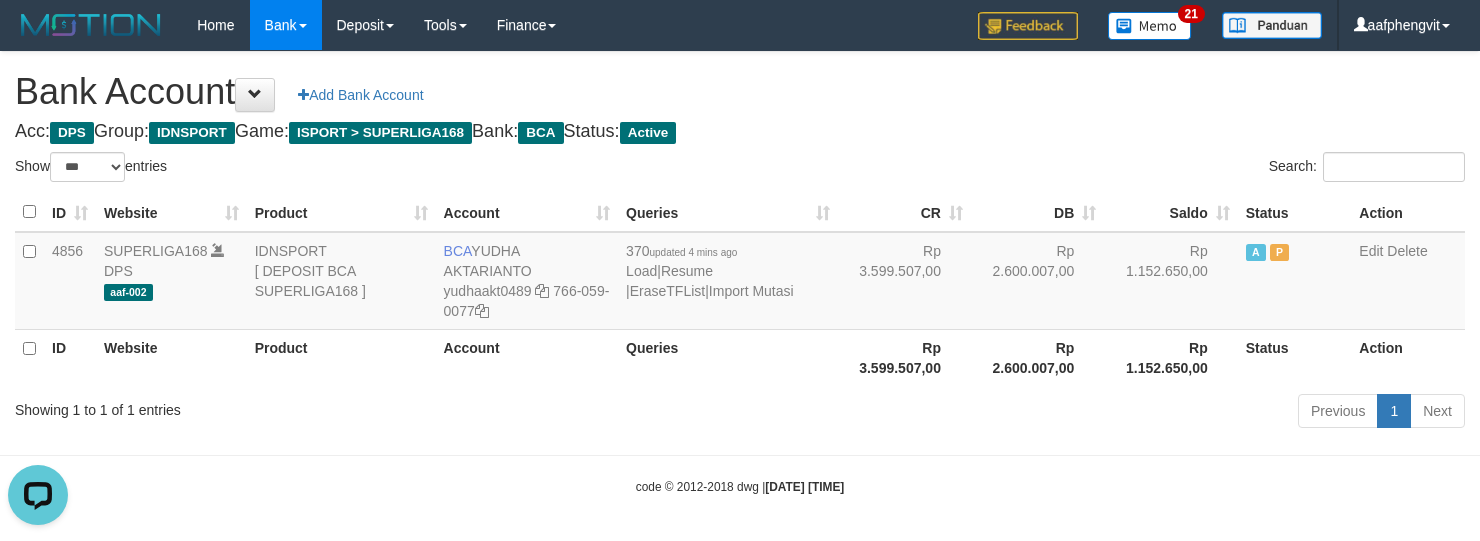 scroll, scrollTop: 0, scrollLeft: 0, axis: both 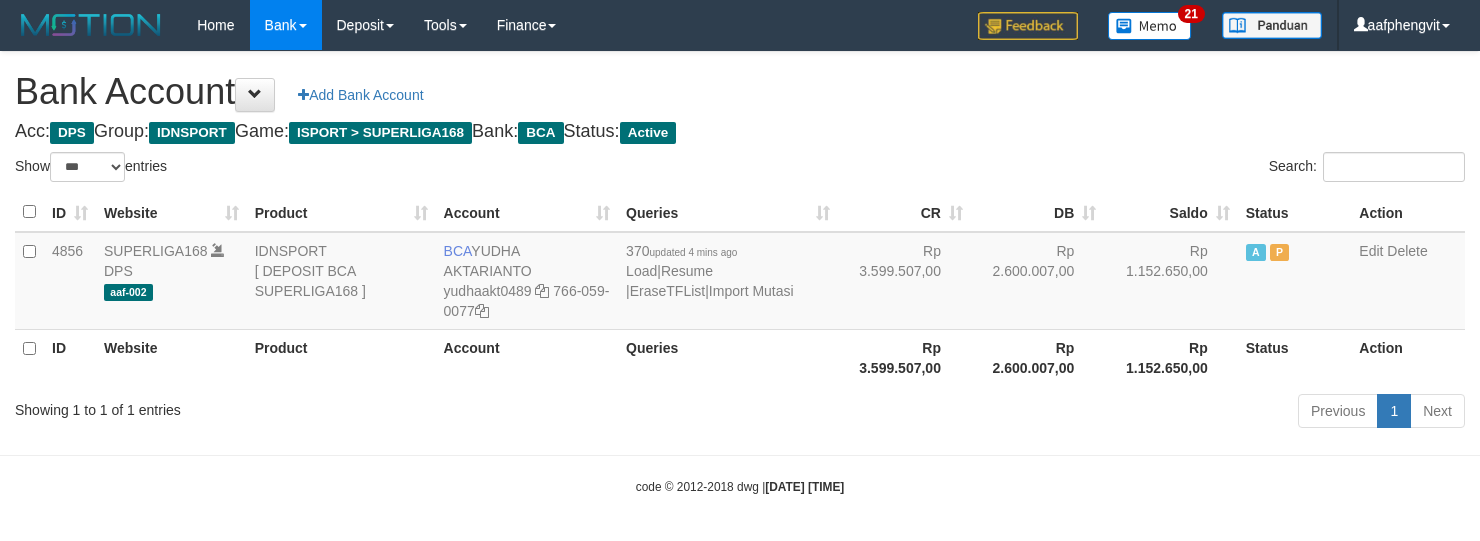 select on "***" 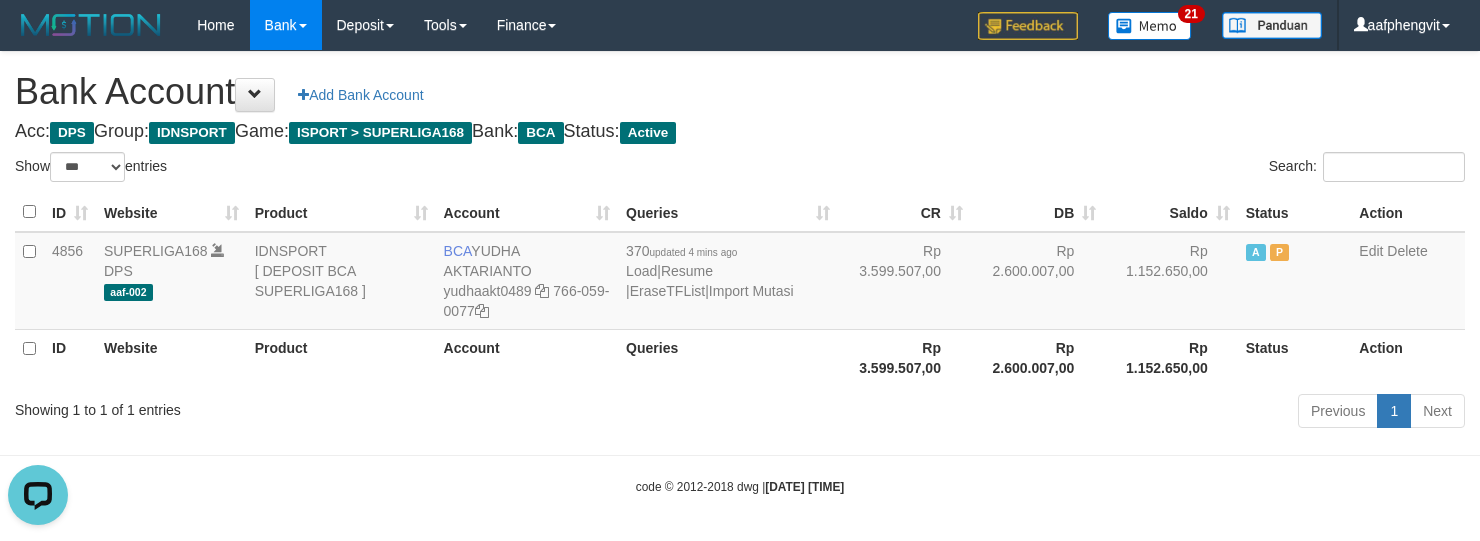 scroll, scrollTop: 0, scrollLeft: 0, axis: both 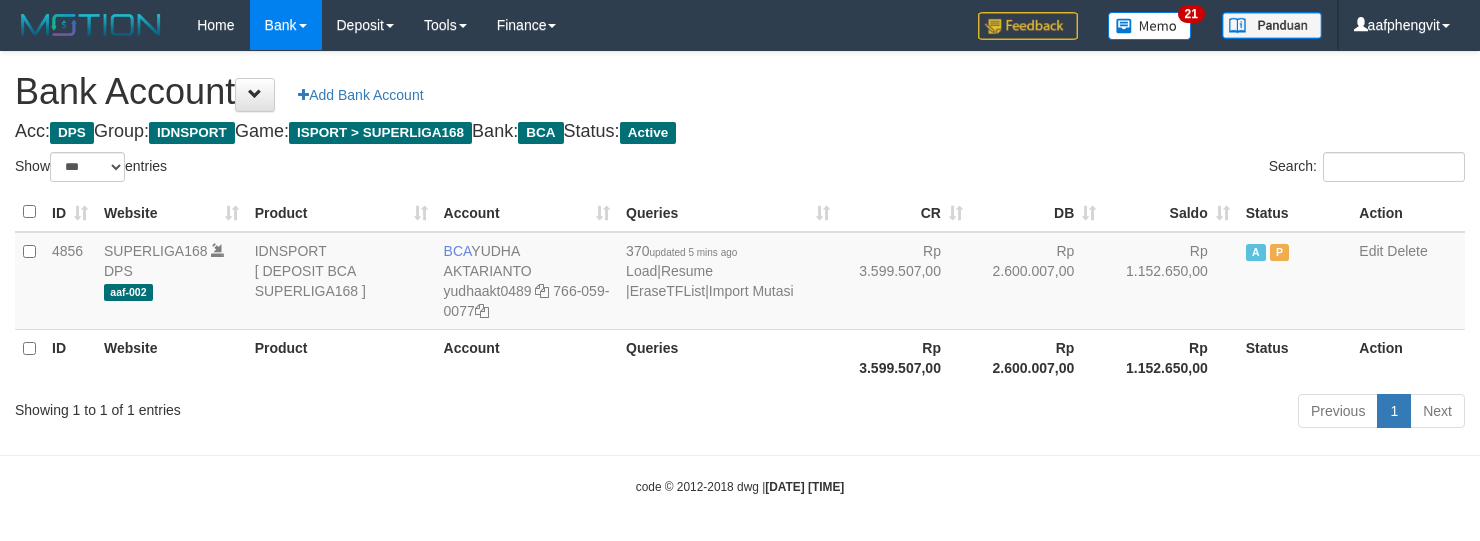 select on "***" 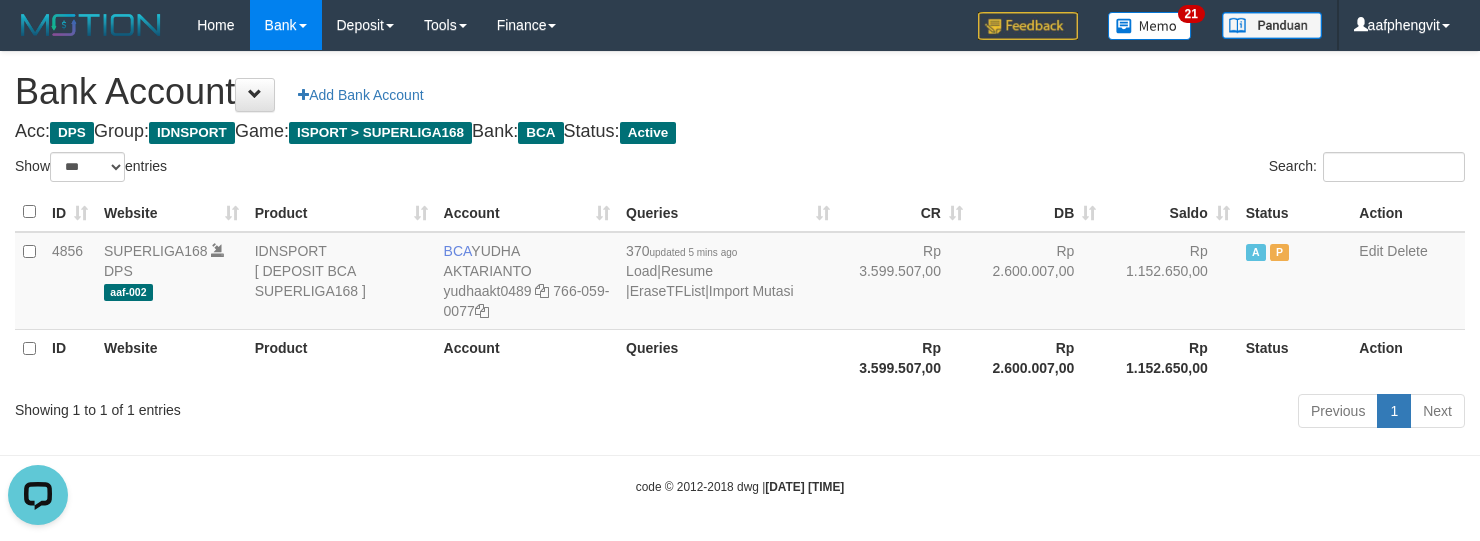 scroll, scrollTop: 0, scrollLeft: 0, axis: both 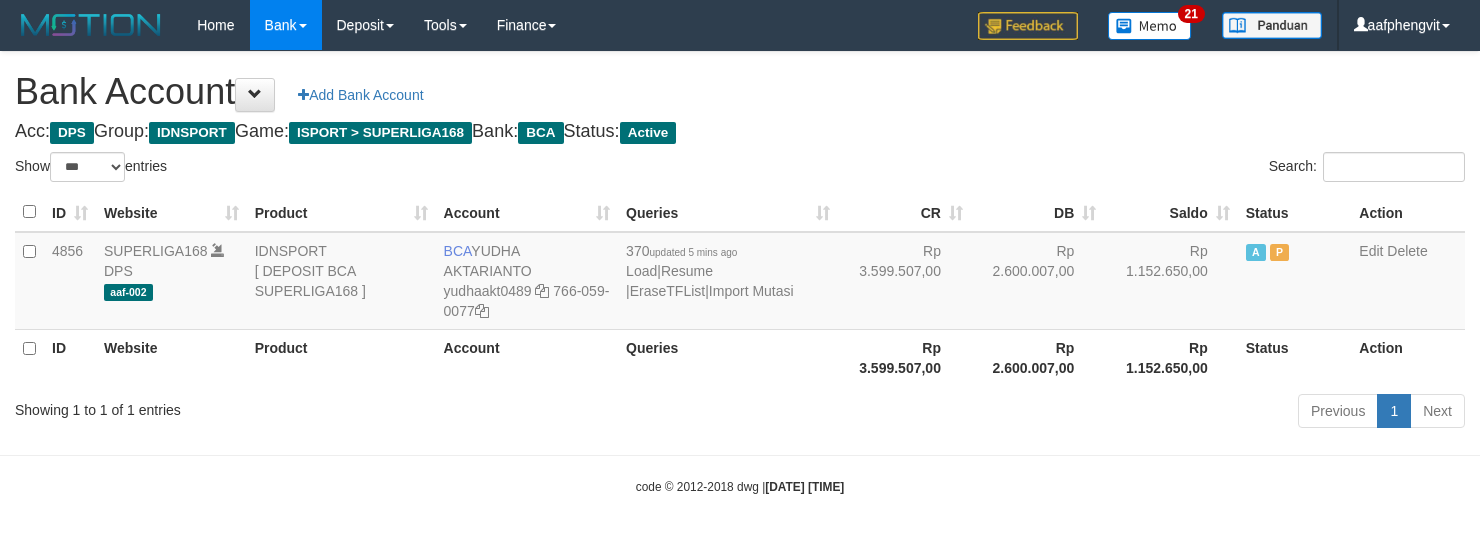 select on "***" 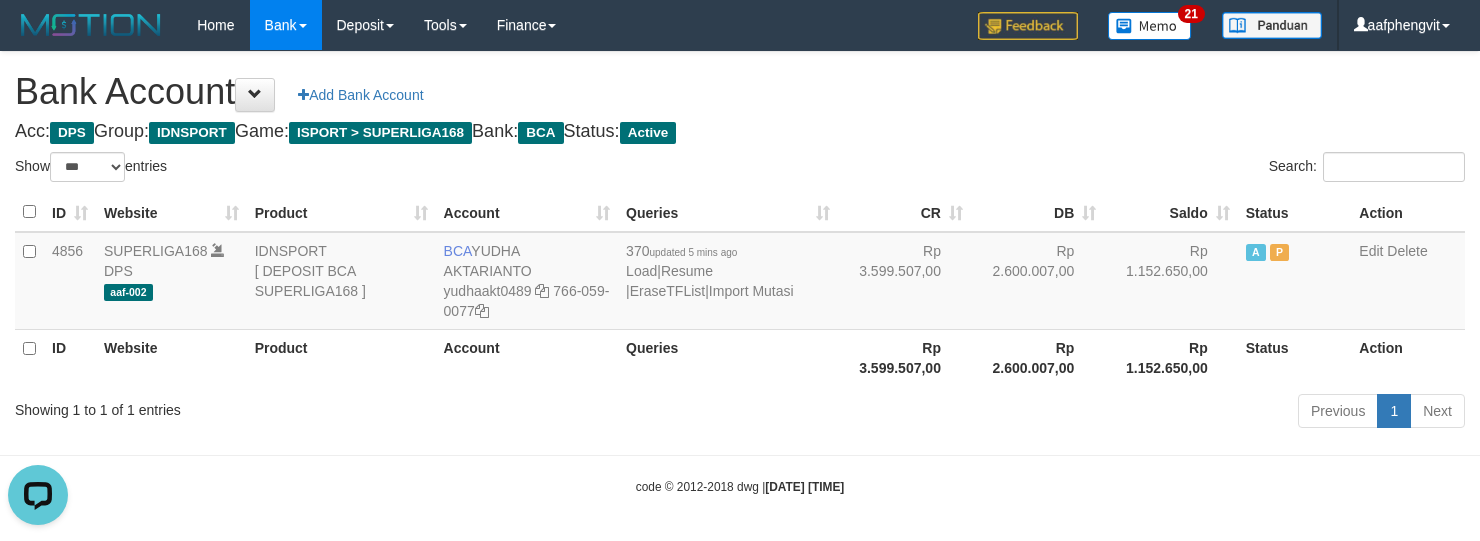 scroll, scrollTop: 0, scrollLeft: 0, axis: both 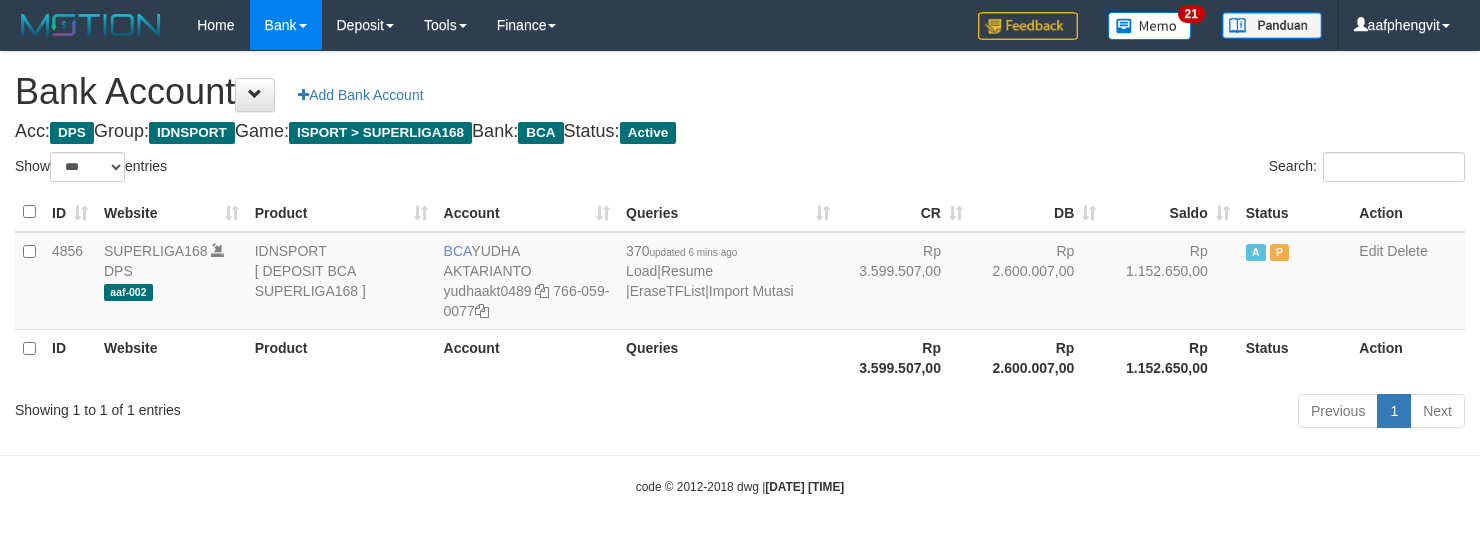 select on "***" 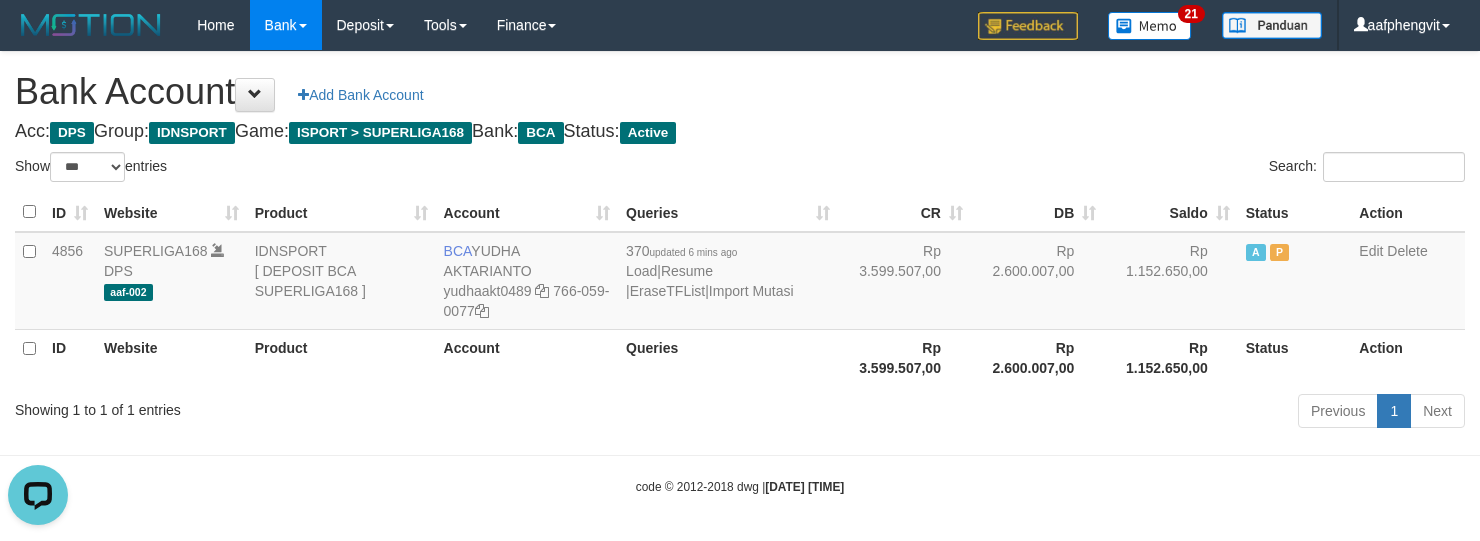 scroll, scrollTop: 0, scrollLeft: 0, axis: both 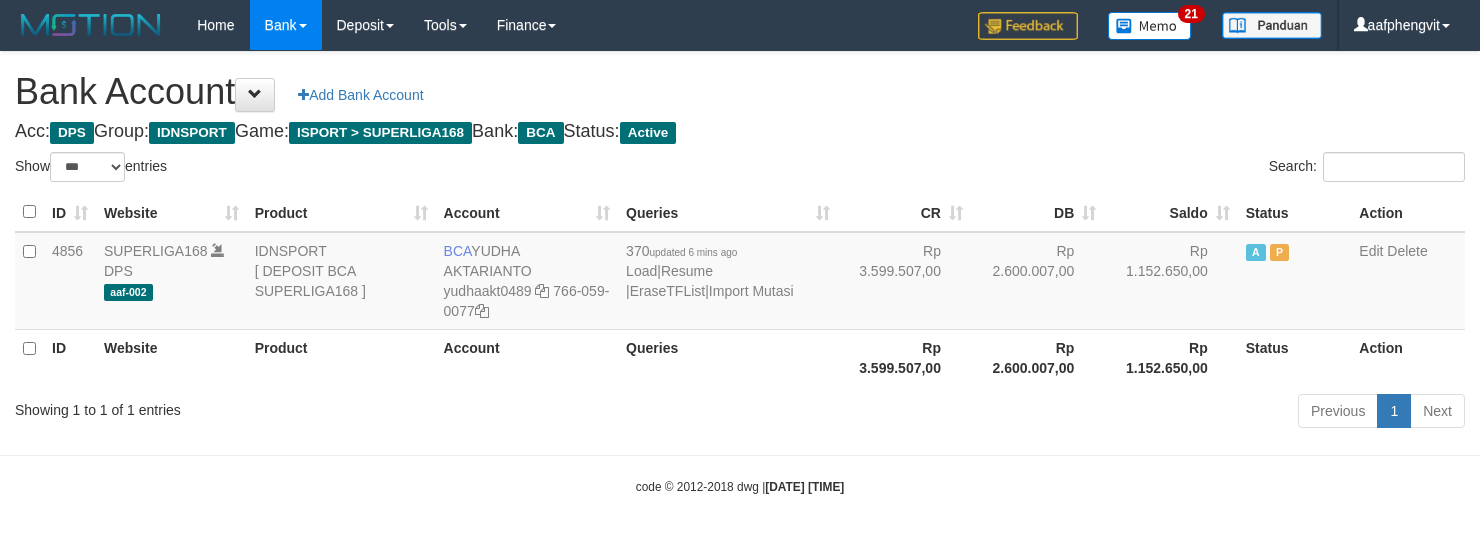 select on "***" 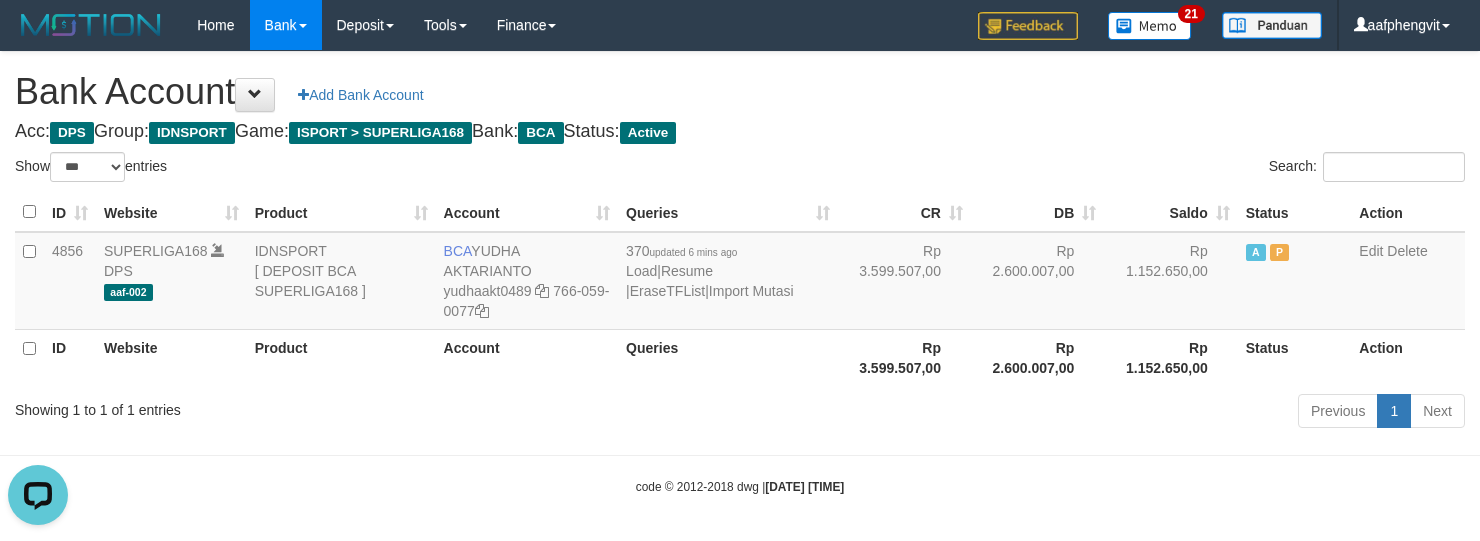 scroll, scrollTop: 0, scrollLeft: 0, axis: both 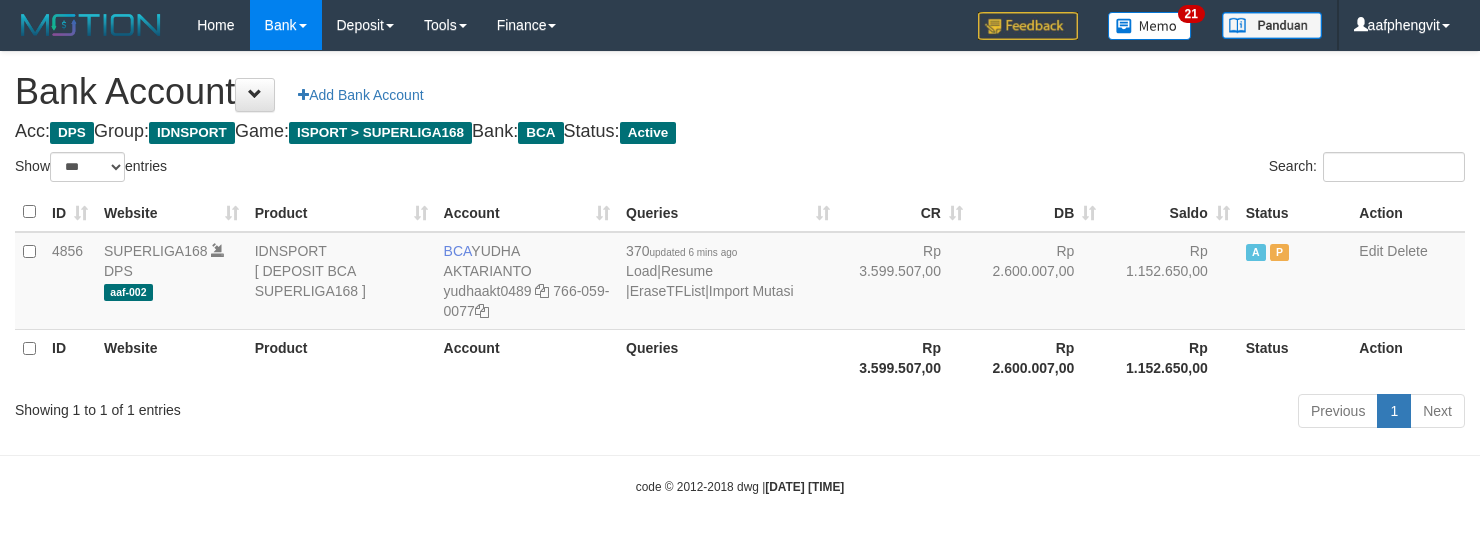 select on "***" 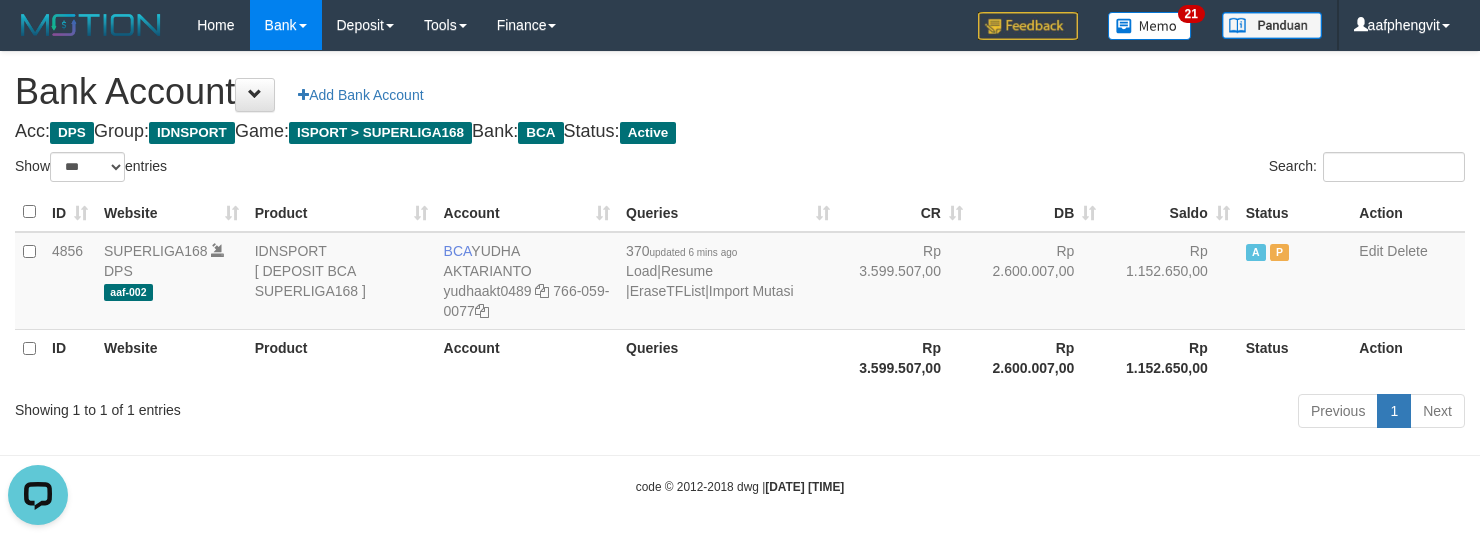 scroll, scrollTop: 0, scrollLeft: 0, axis: both 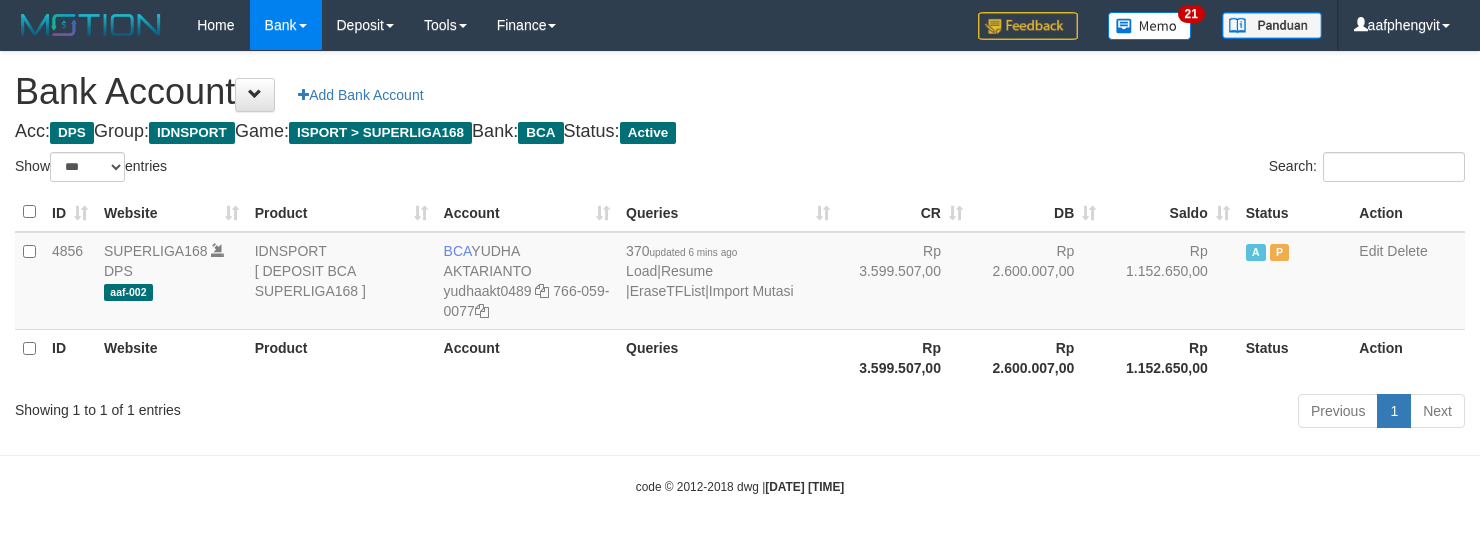 select on "***" 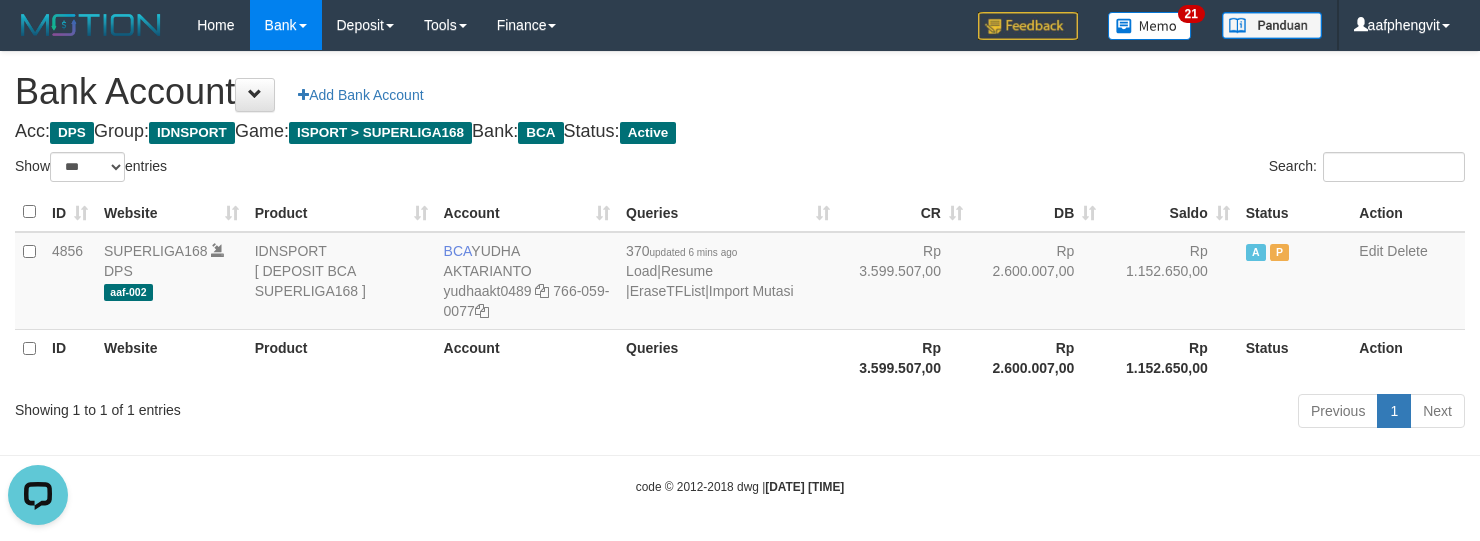 scroll, scrollTop: 0, scrollLeft: 0, axis: both 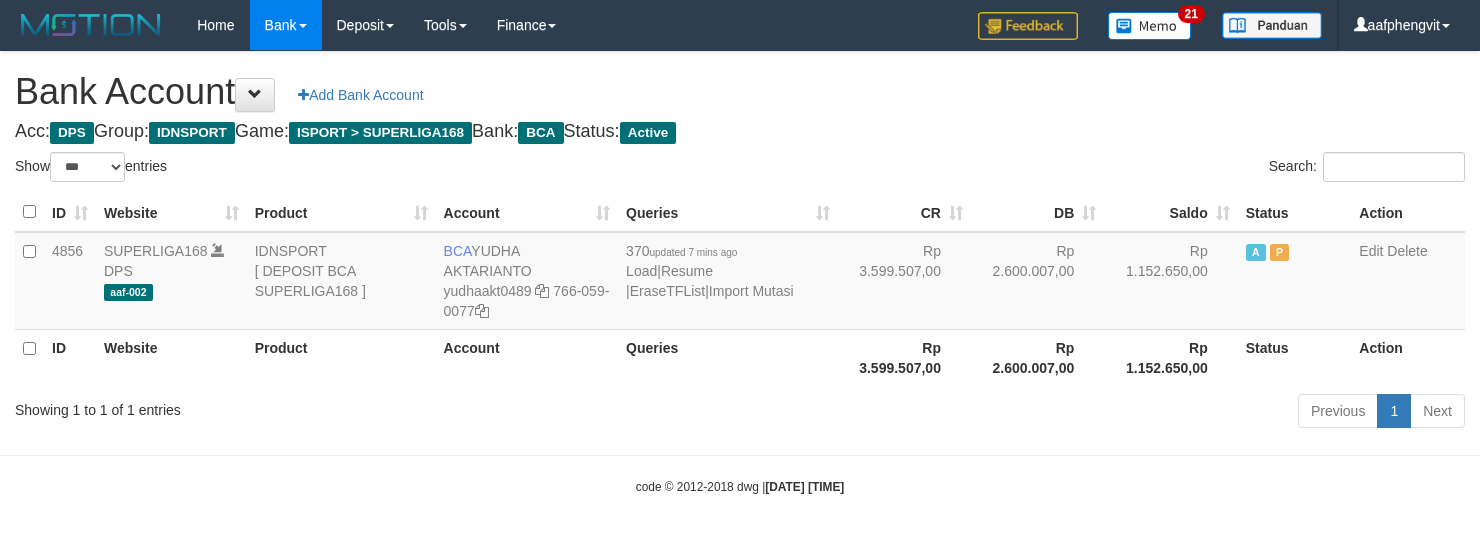 select on "***" 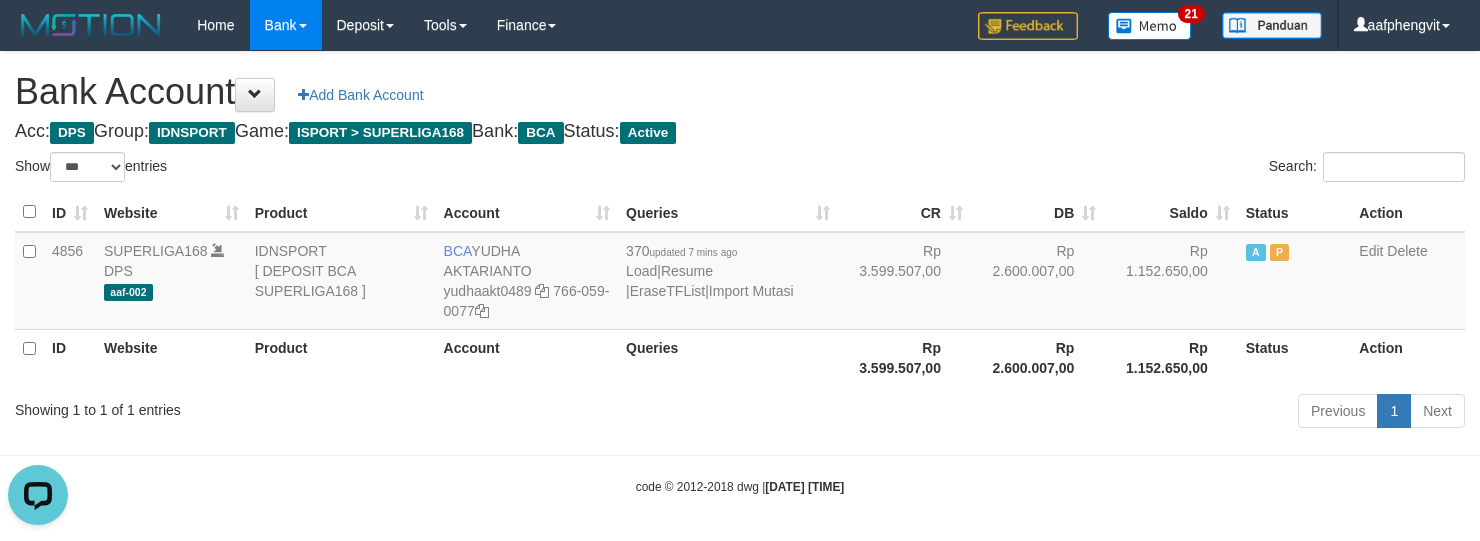 scroll, scrollTop: 0, scrollLeft: 0, axis: both 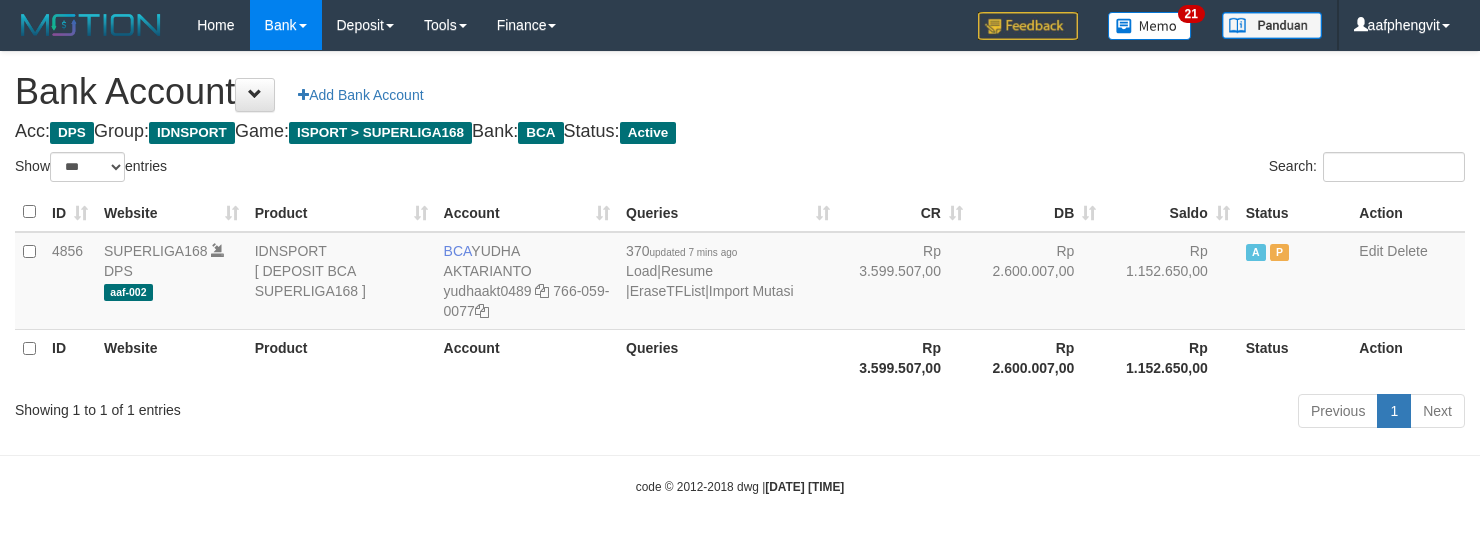 select on "***" 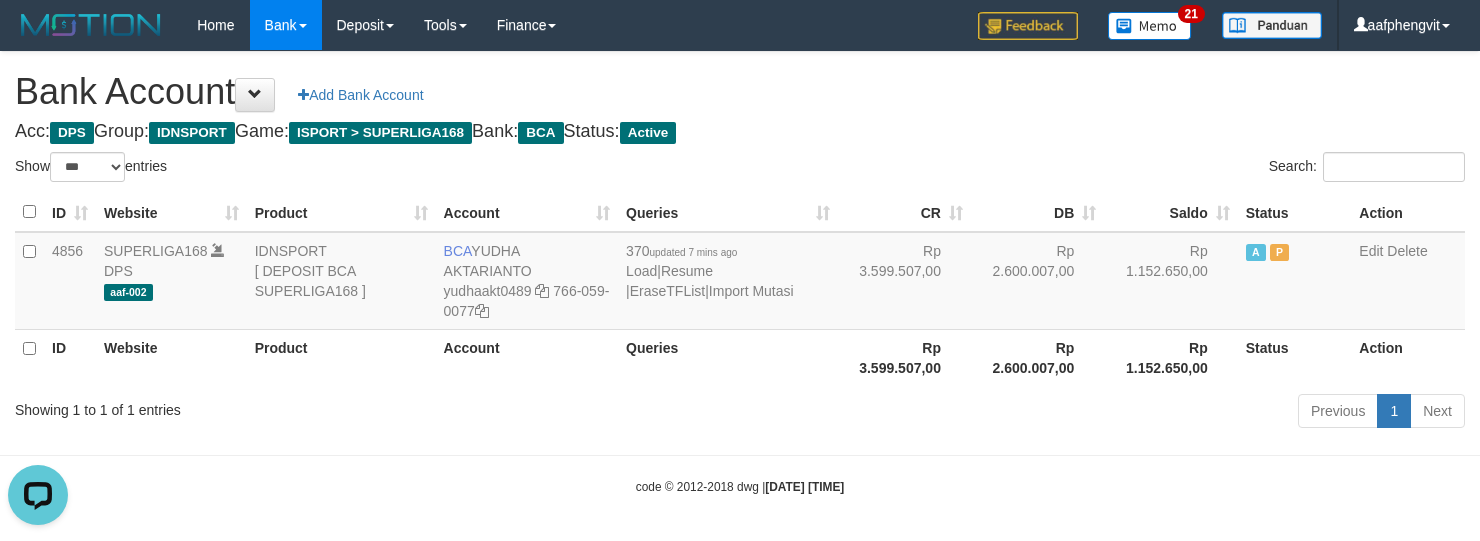 scroll, scrollTop: 0, scrollLeft: 0, axis: both 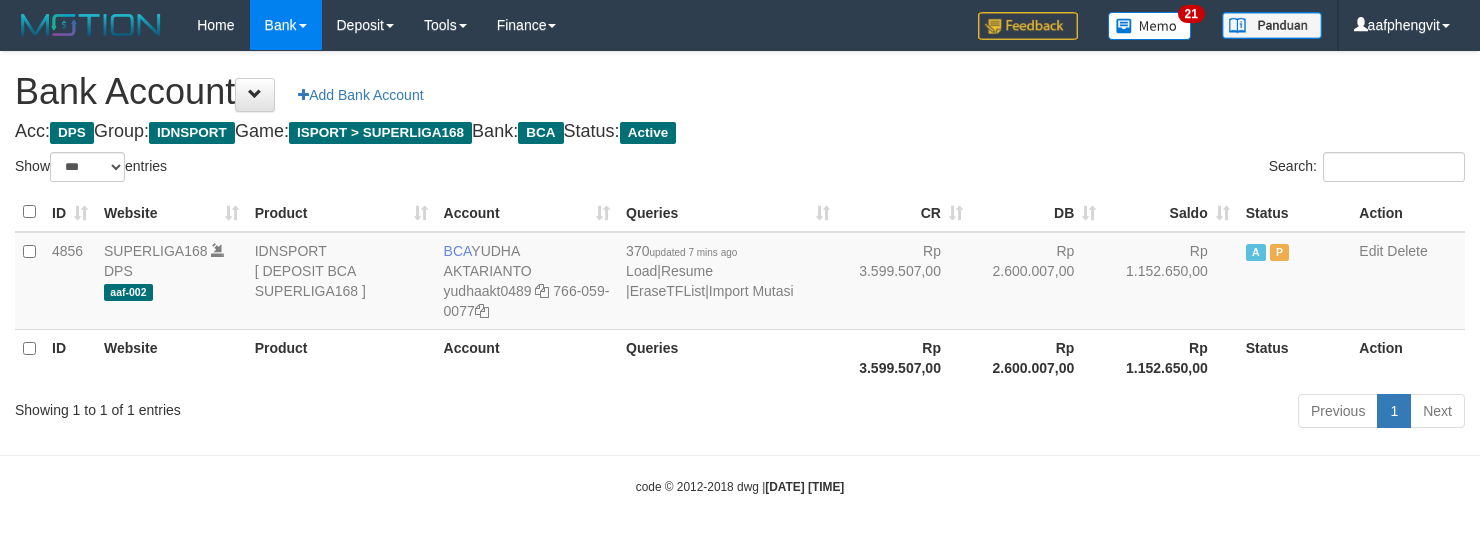 select on "***" 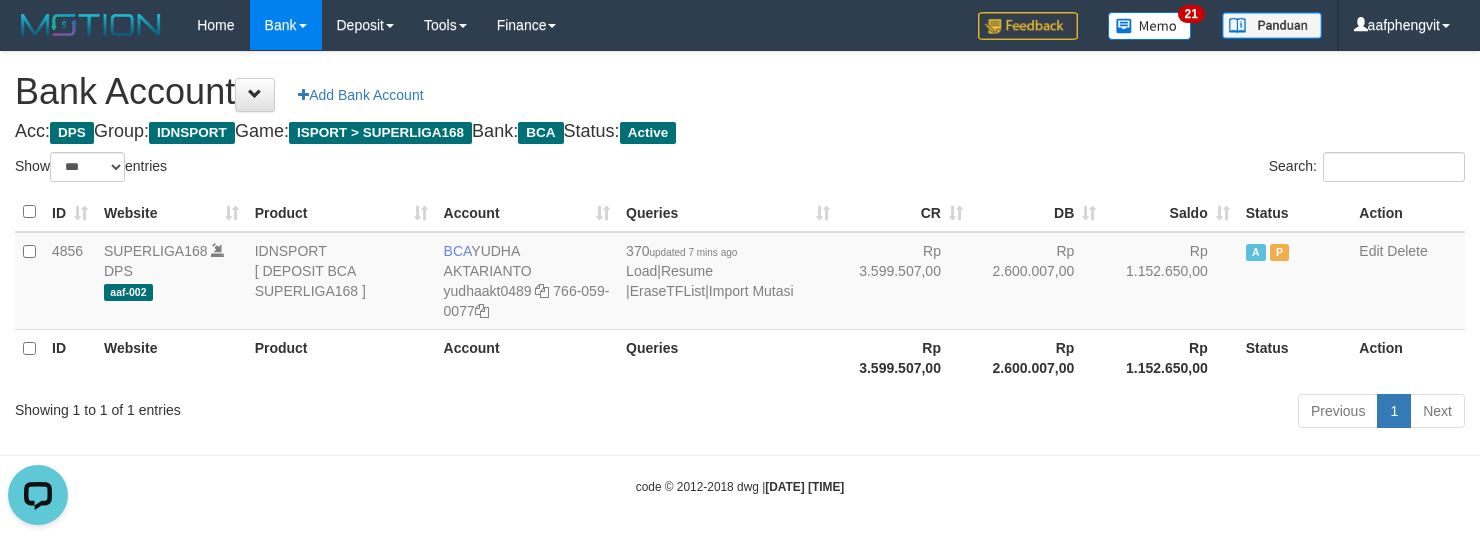 scroll, scrollTop: 0, scrollLeft: 0, axis: both 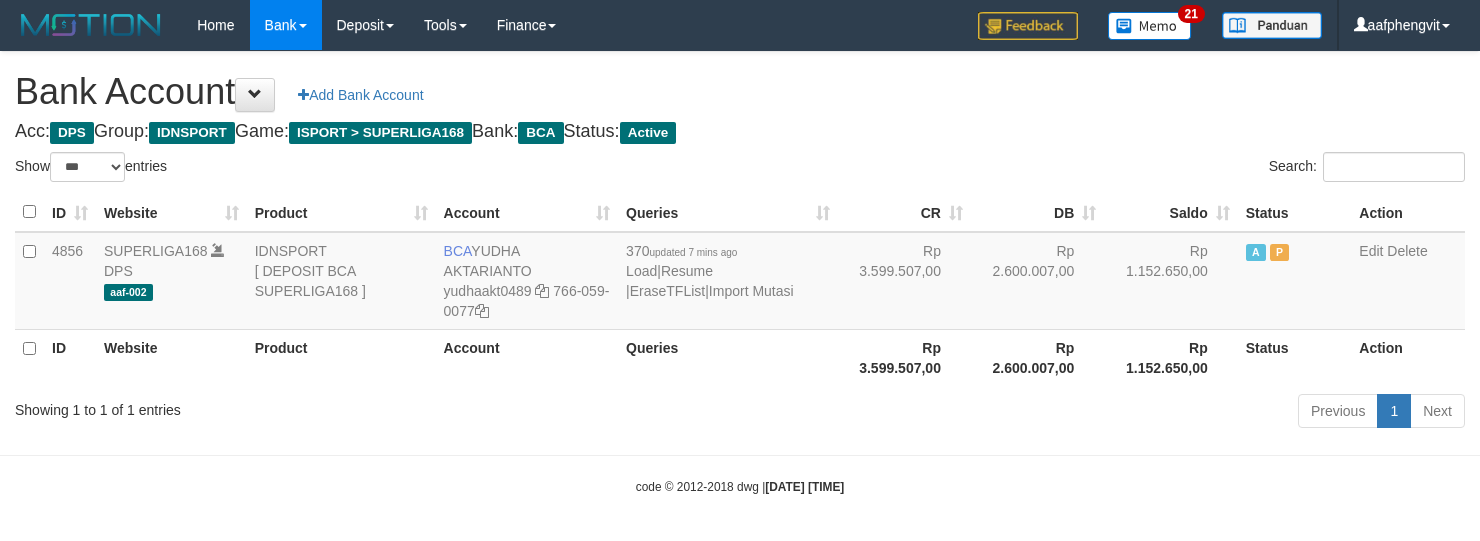 select on "***" 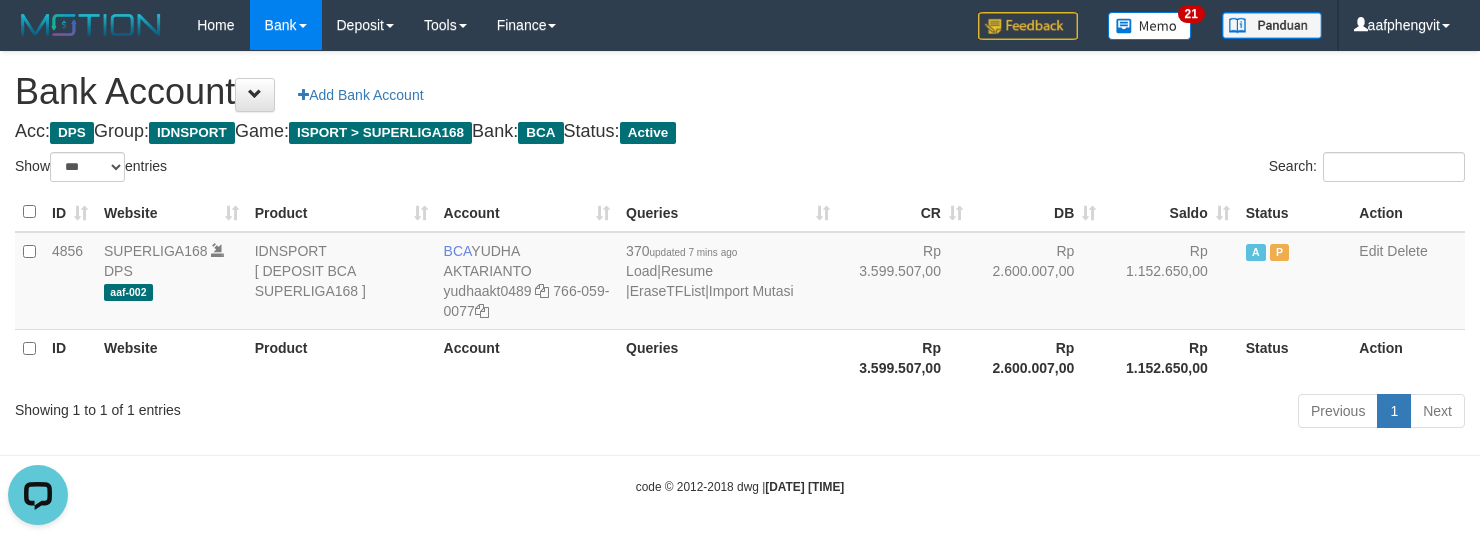 scroll, scrollTop: 0, scrollLeft: 0, axis: both 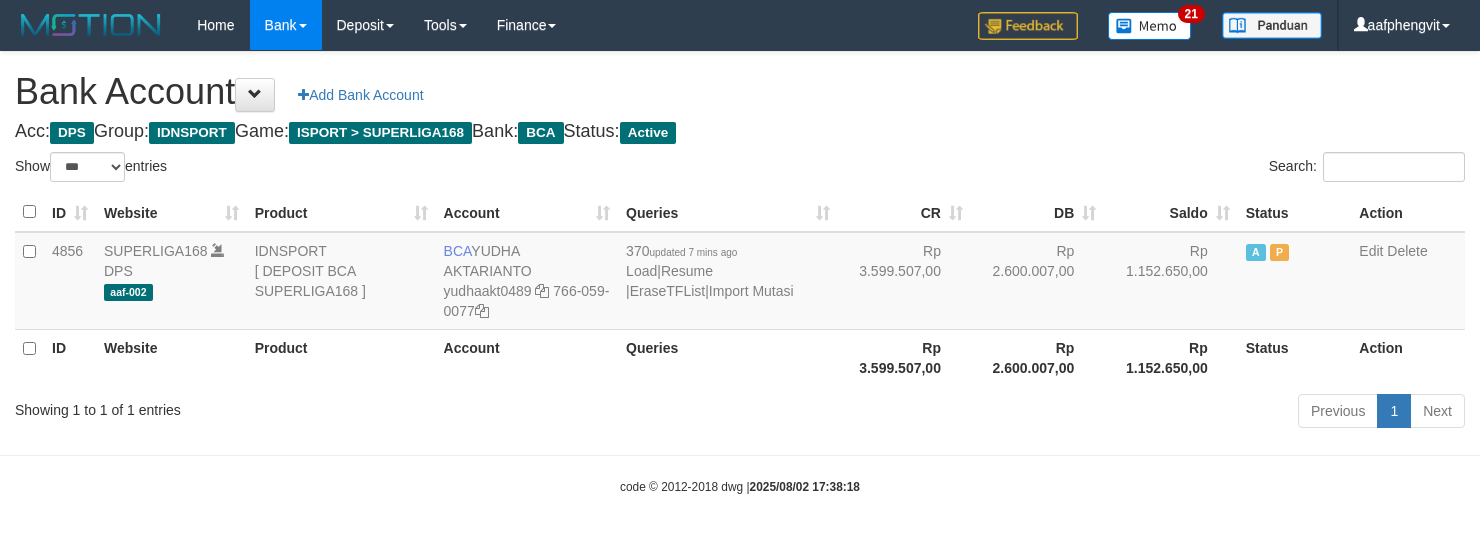select on "***" 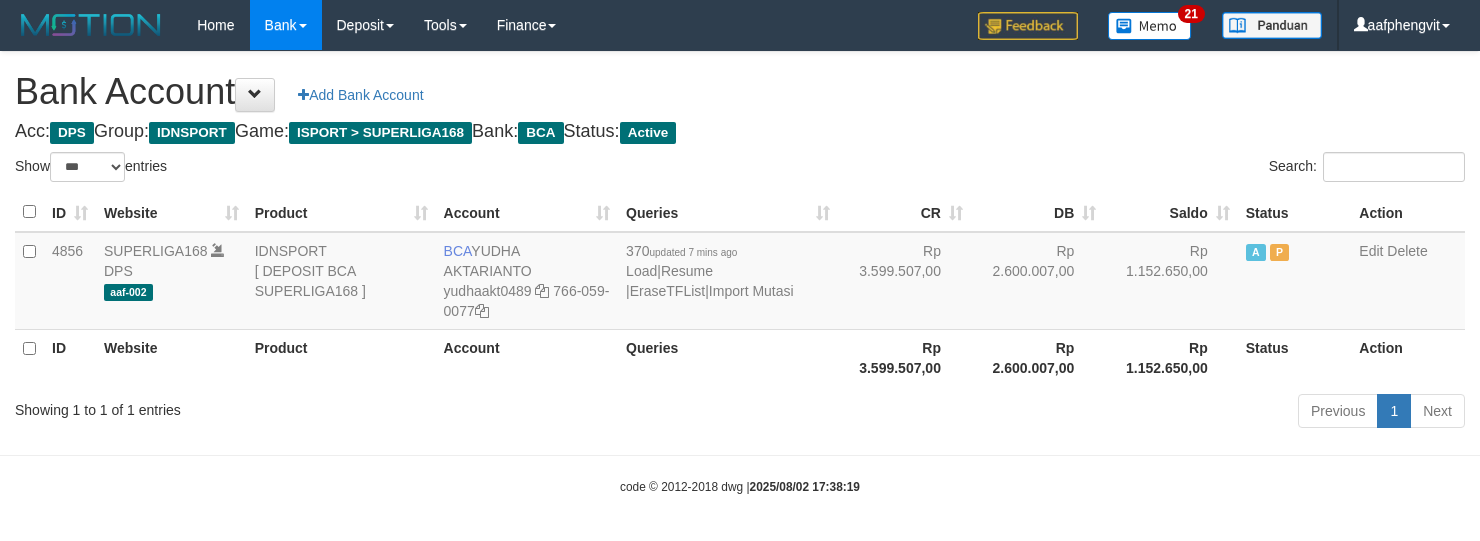 select on "***" 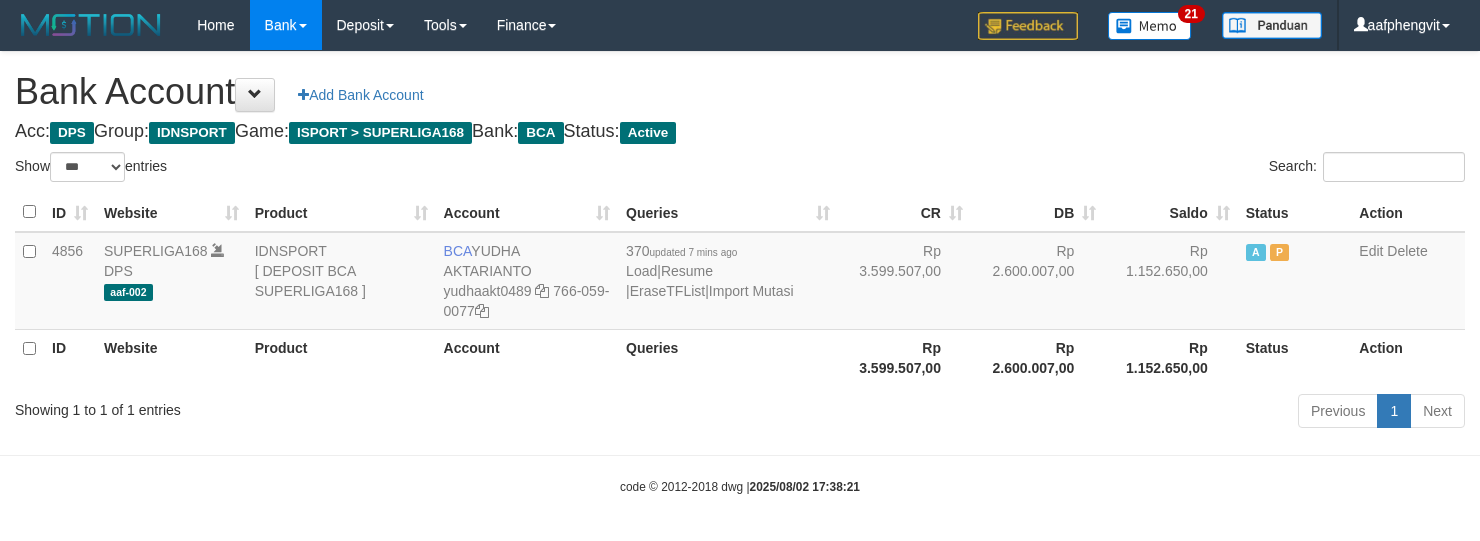select on "***" 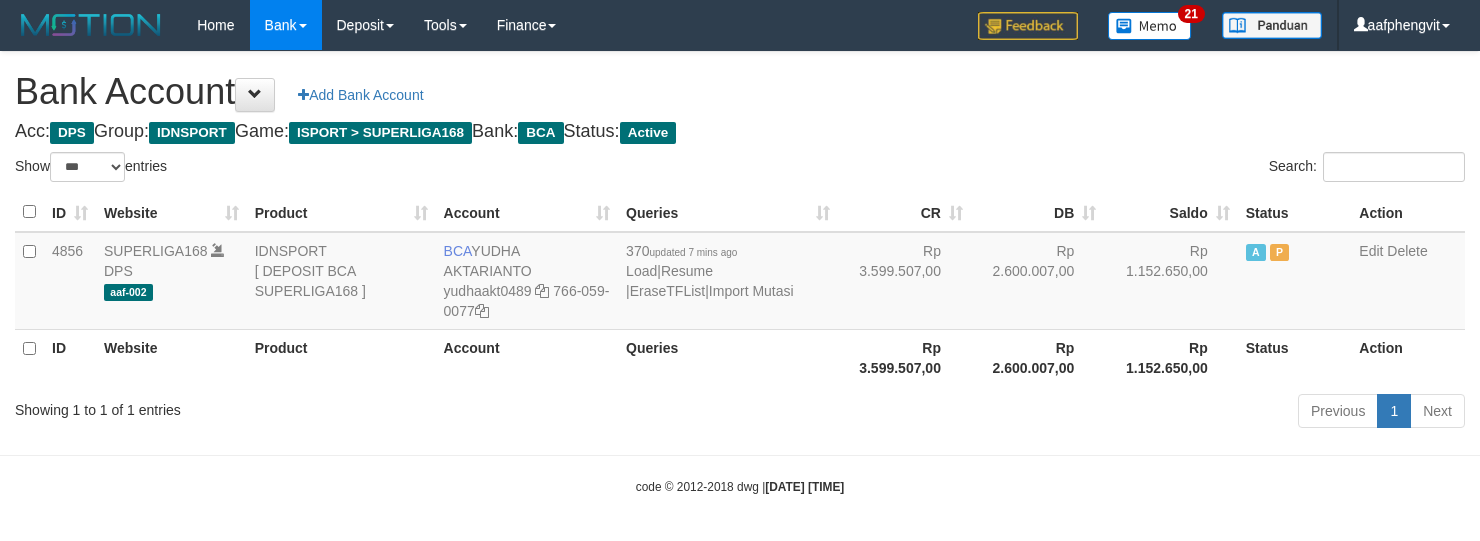 select on "***" 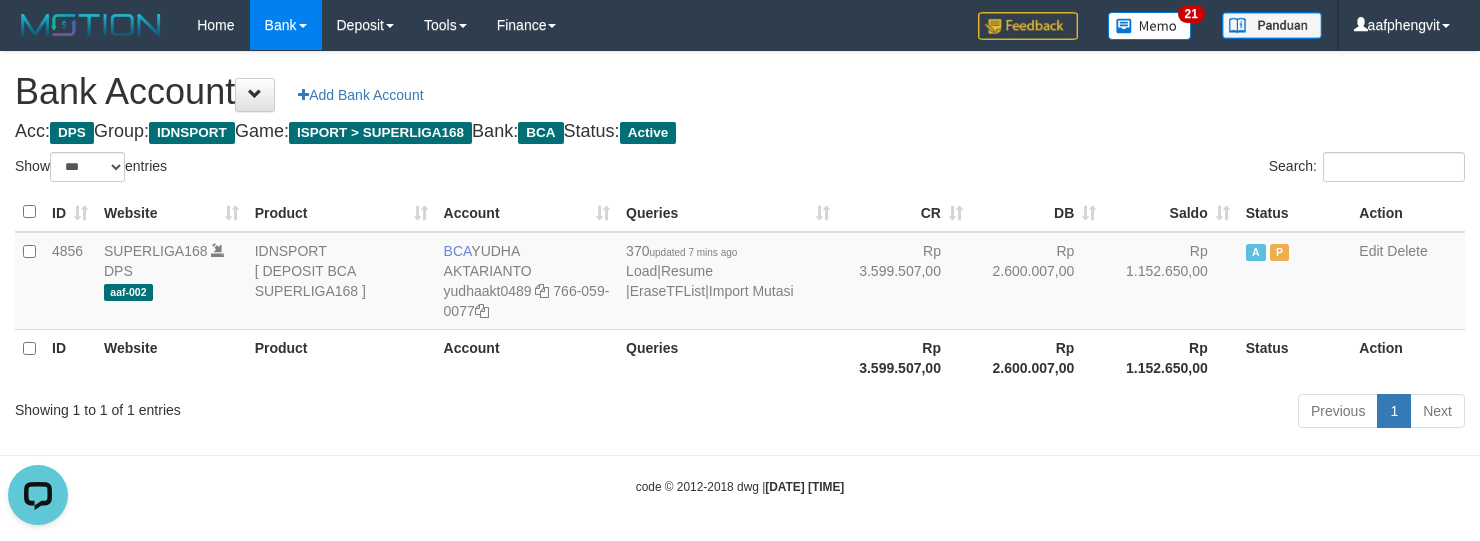 scroll, scrollTop: 0, scrollLeft: 0, axis: both 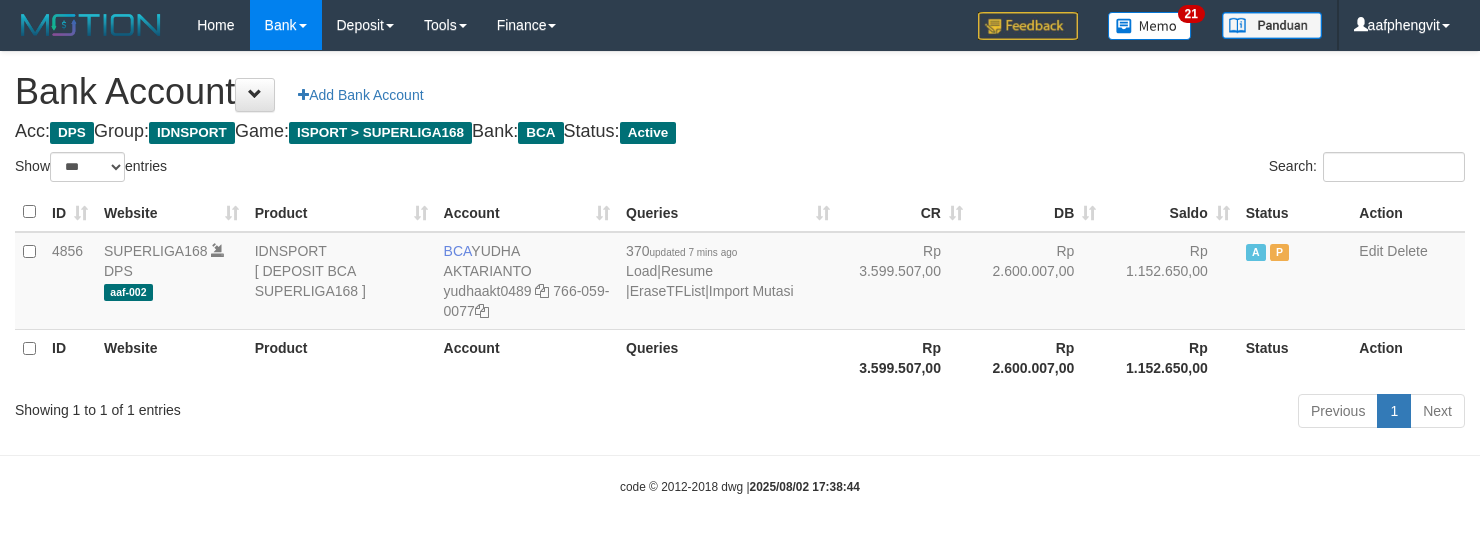 select on "***" 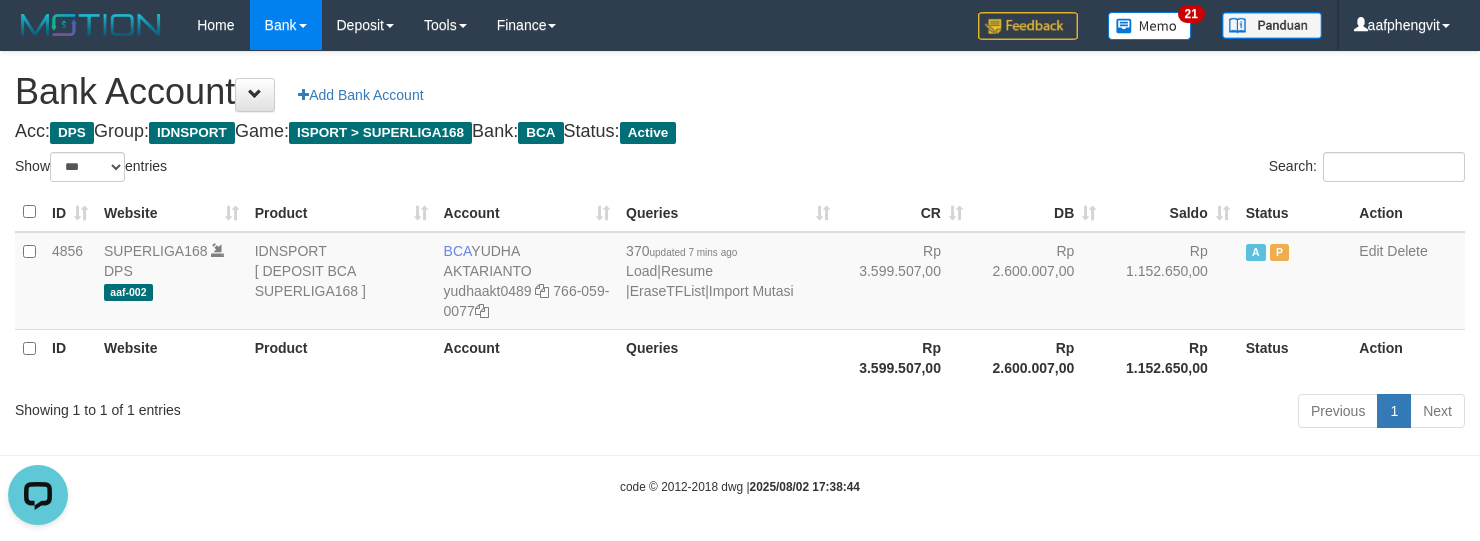scroll, scrollTop: 0, scrollLeft: 0, axis: both 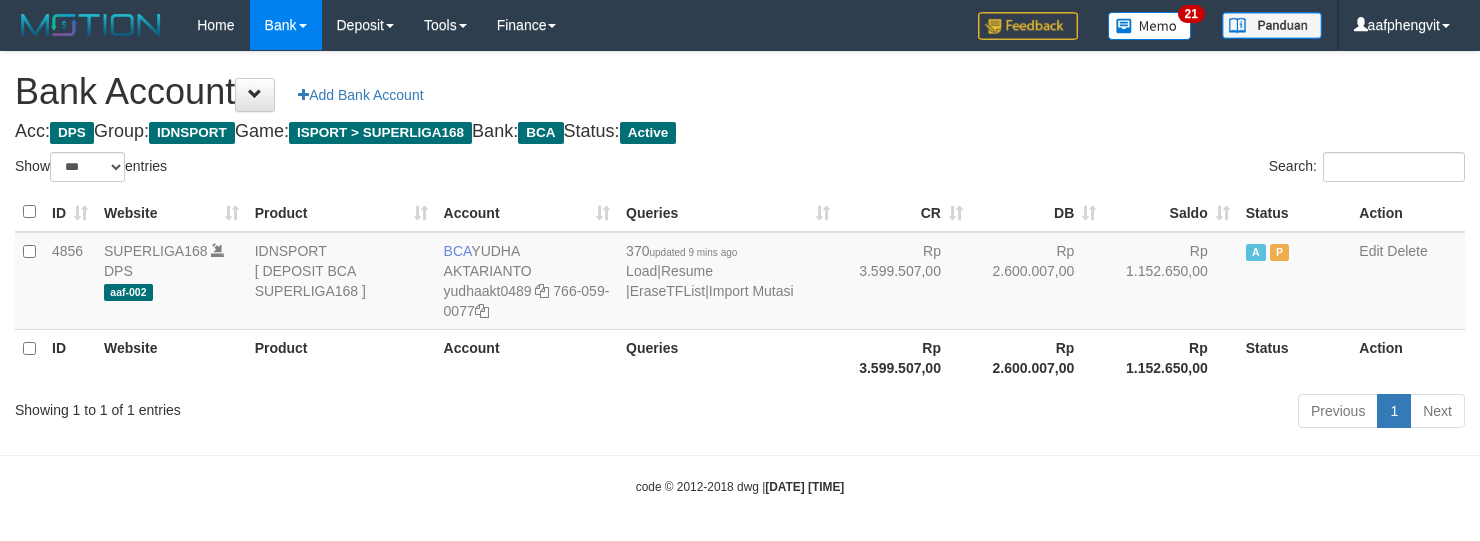 select on "***" 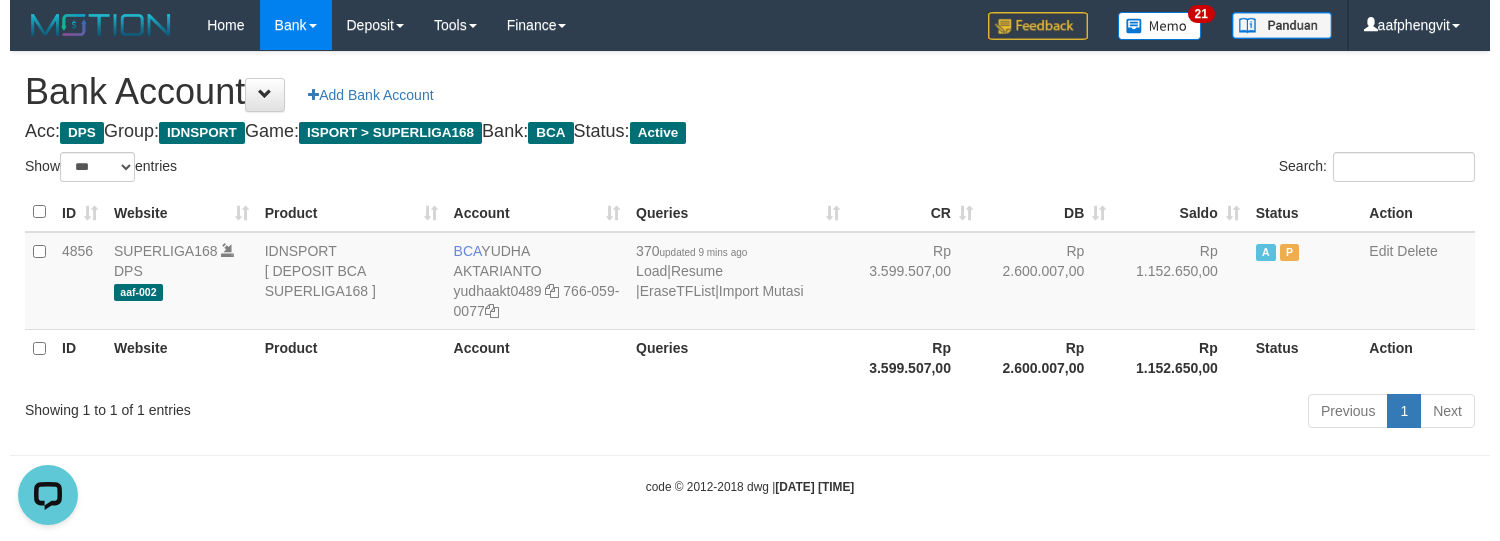 scroll, scrollTop: 0, scrollLeft: 0, axis: both 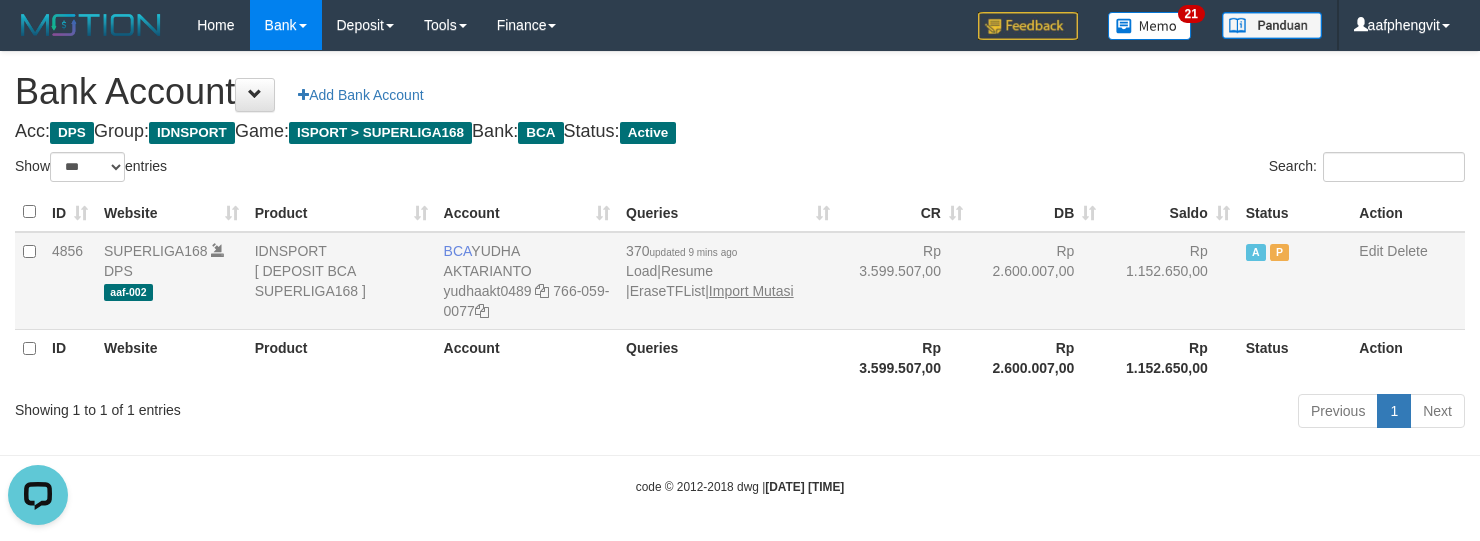 drag, startPoint x: 674, startPoint y: 300, endPoint x: 674, endPoint y: 289, distance: 11 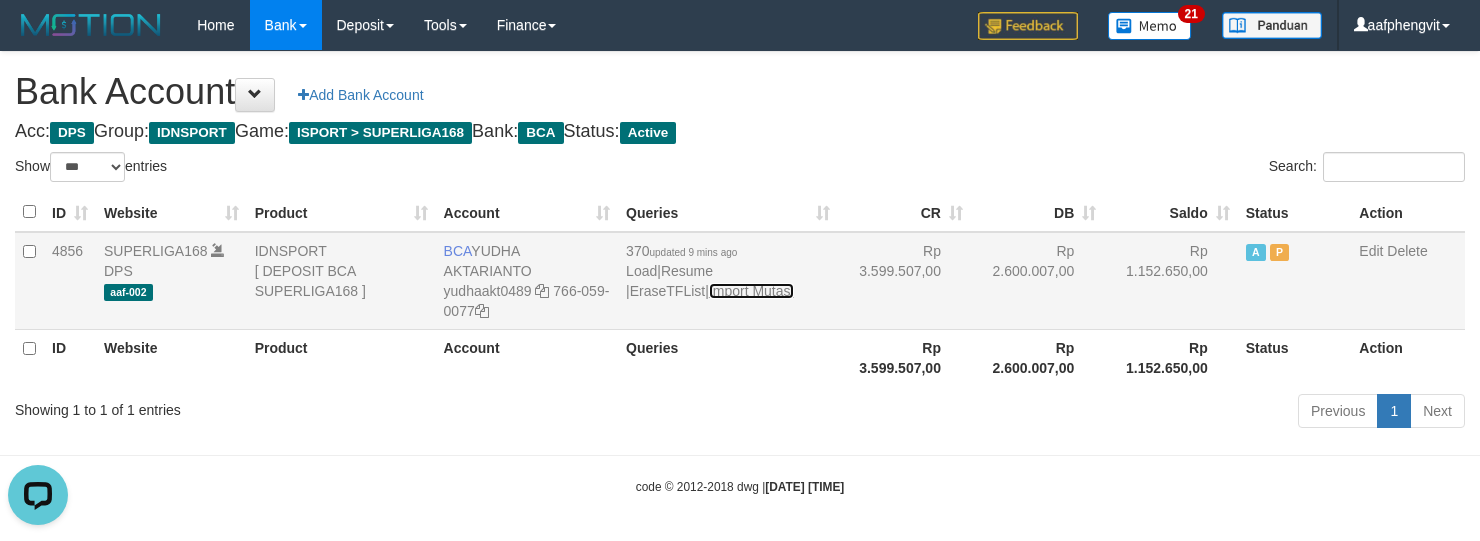 click on "Import Mutasi" at bounding box center [751, 291] 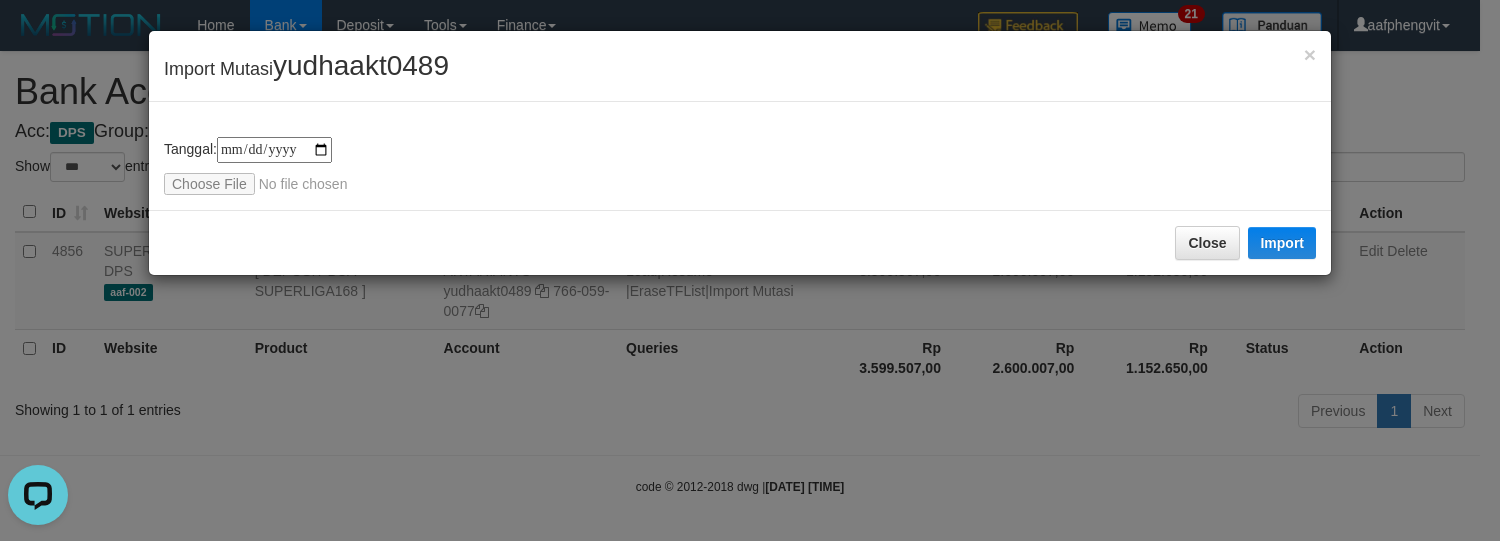 type on "**********" 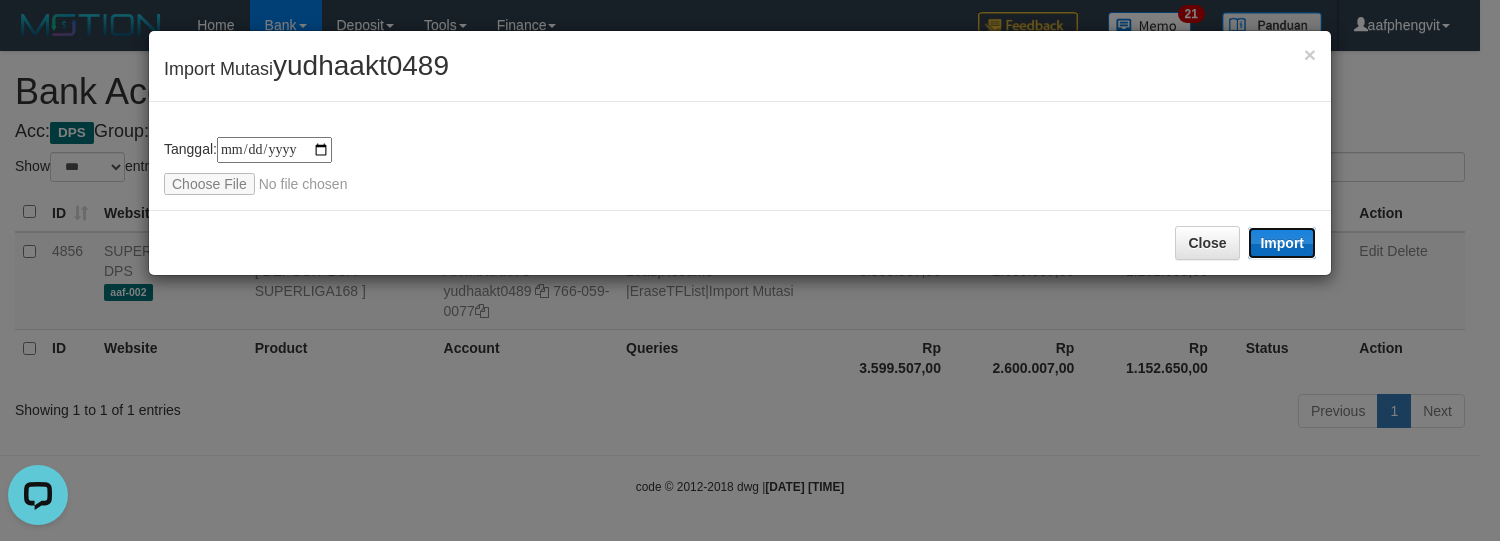 click on "Import" at bounding box center (1282, 243) 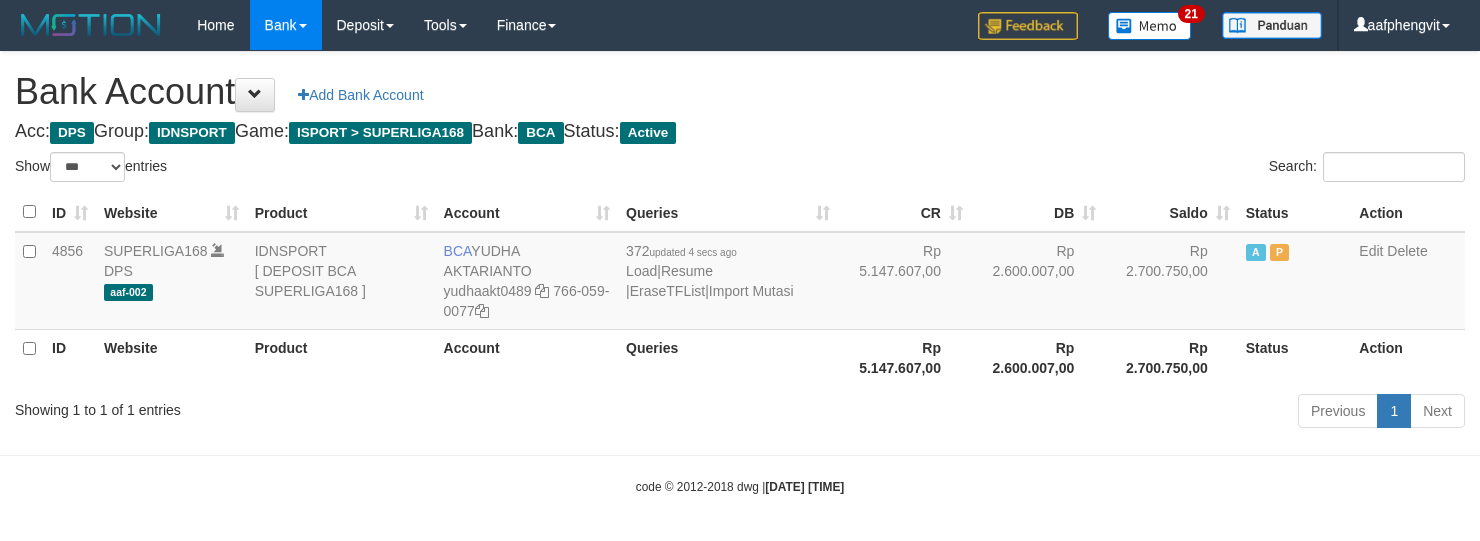 select on "***" 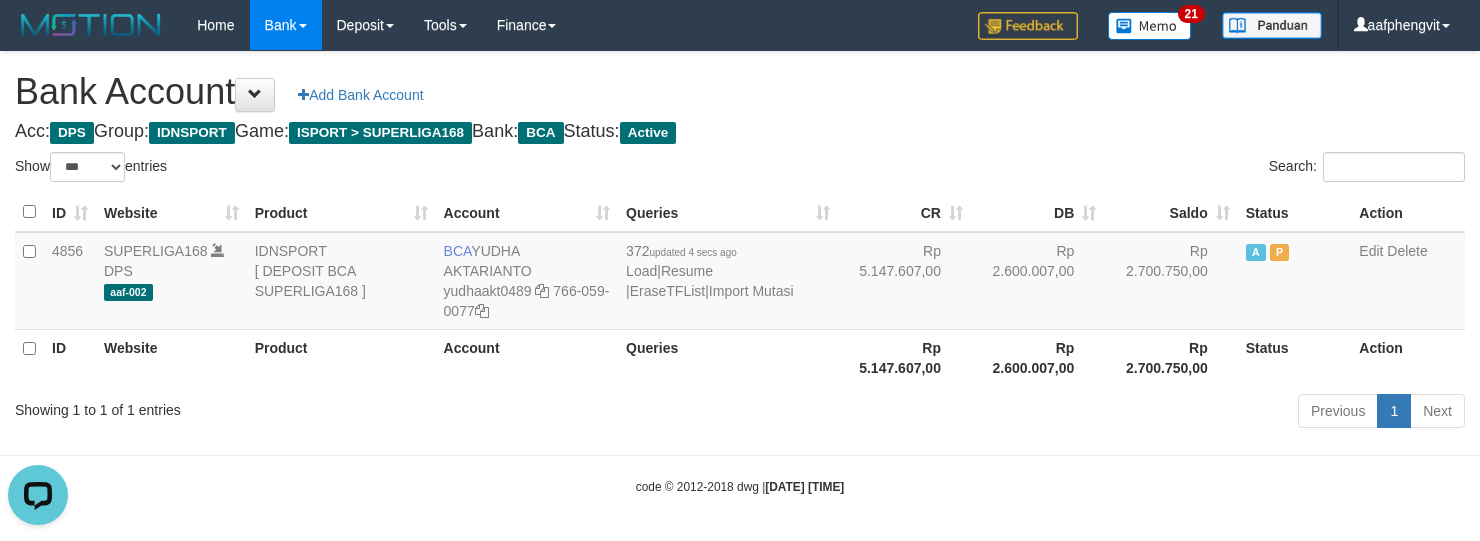 scroll, scrollTop: 0, scrollLeft: 0, axis: both 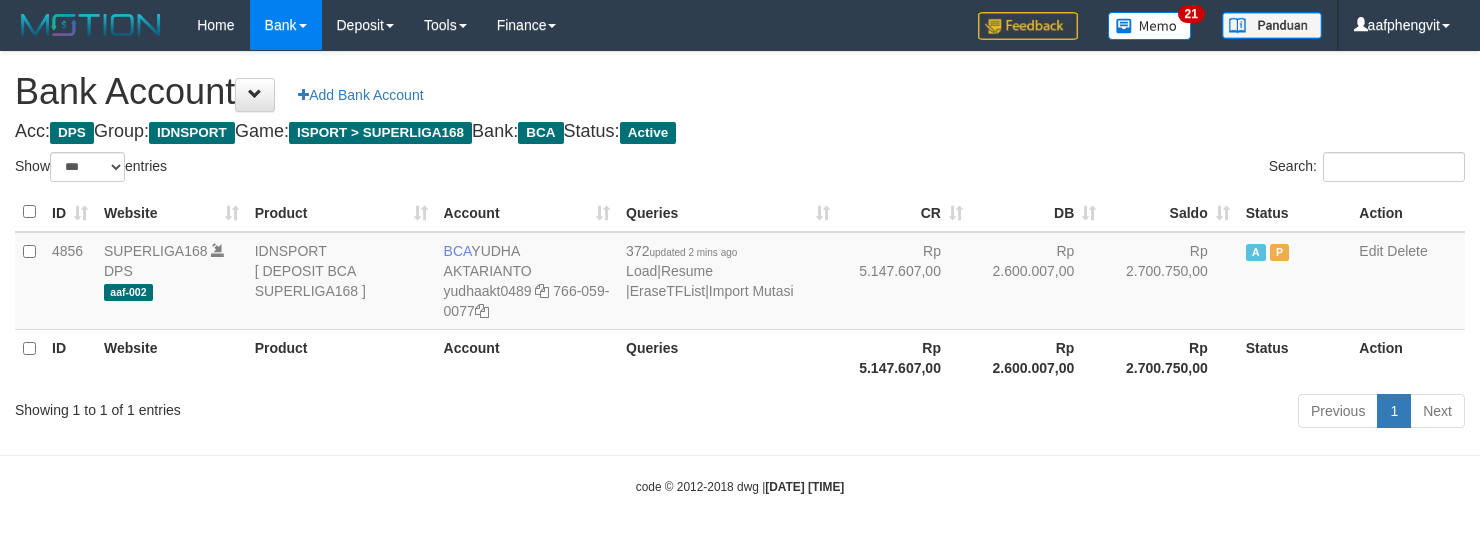 select on "***" 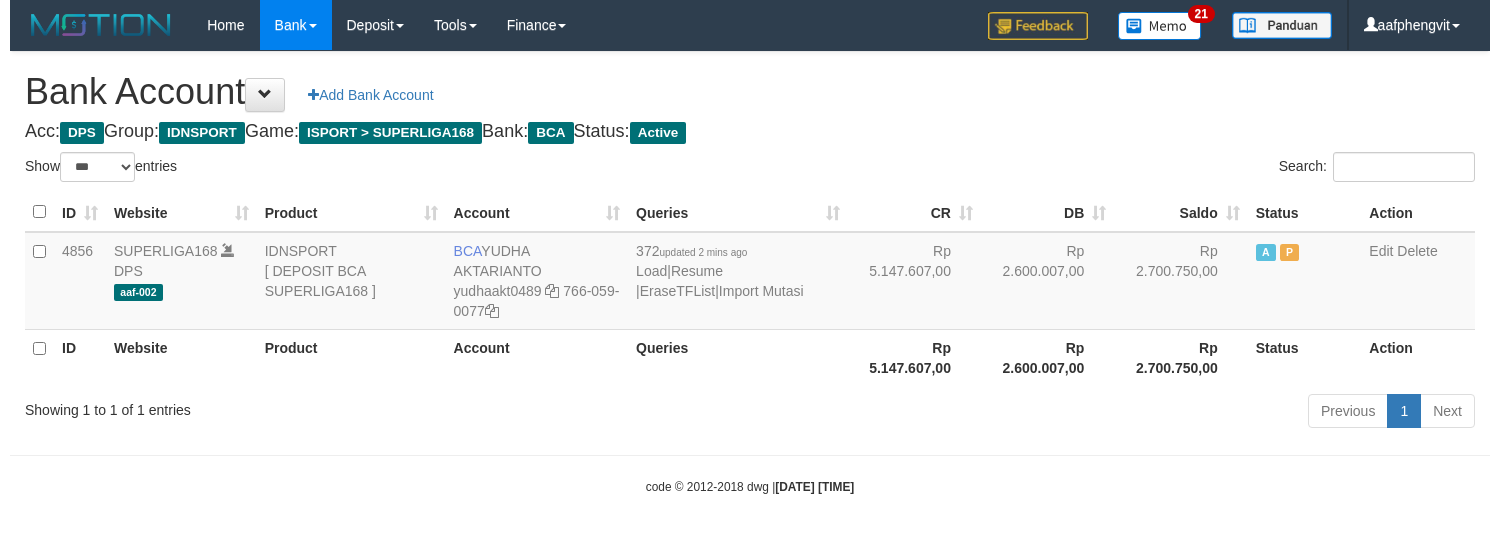 scroll, scrollTop: 0, scrollLeft: 0, axis: both 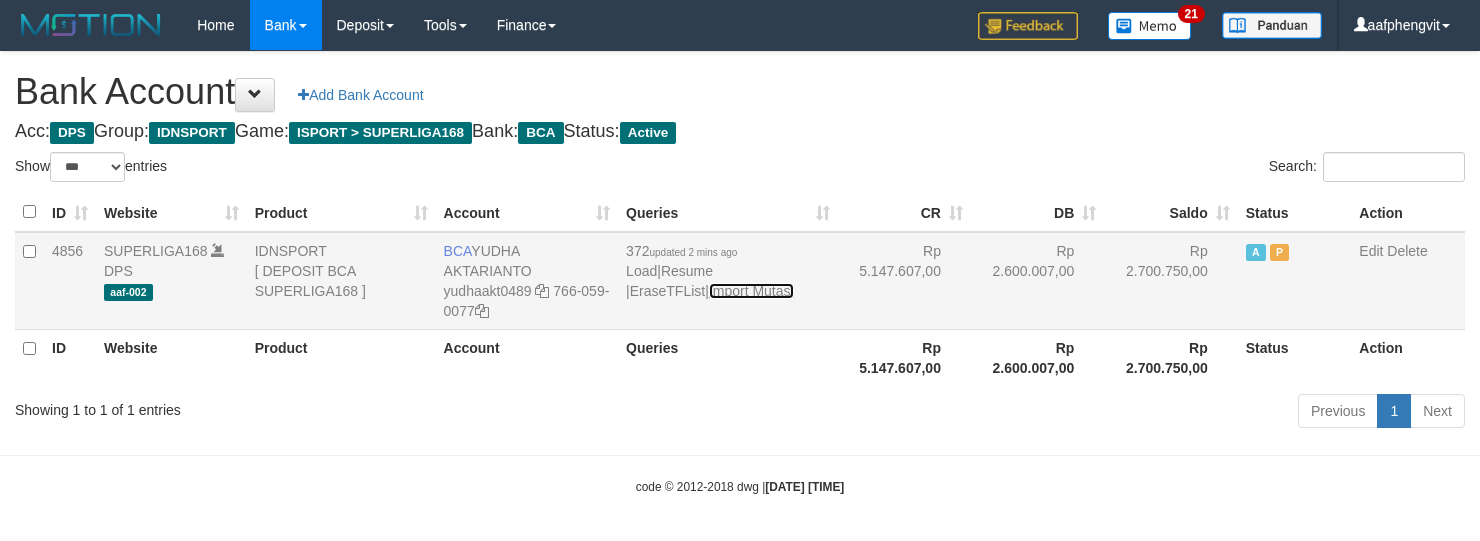 click on "Import Mutasi" at bounding box center (751, 291) 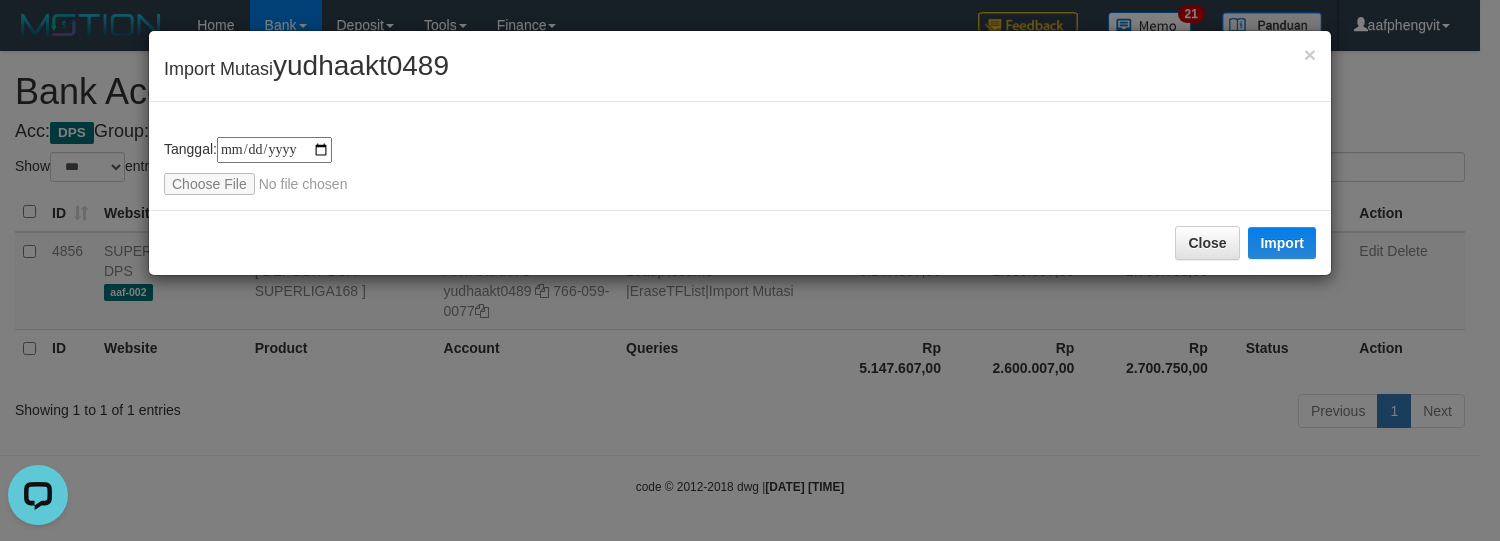 scroll, scrollTop: 0, scrollLeft: 0, axis: both 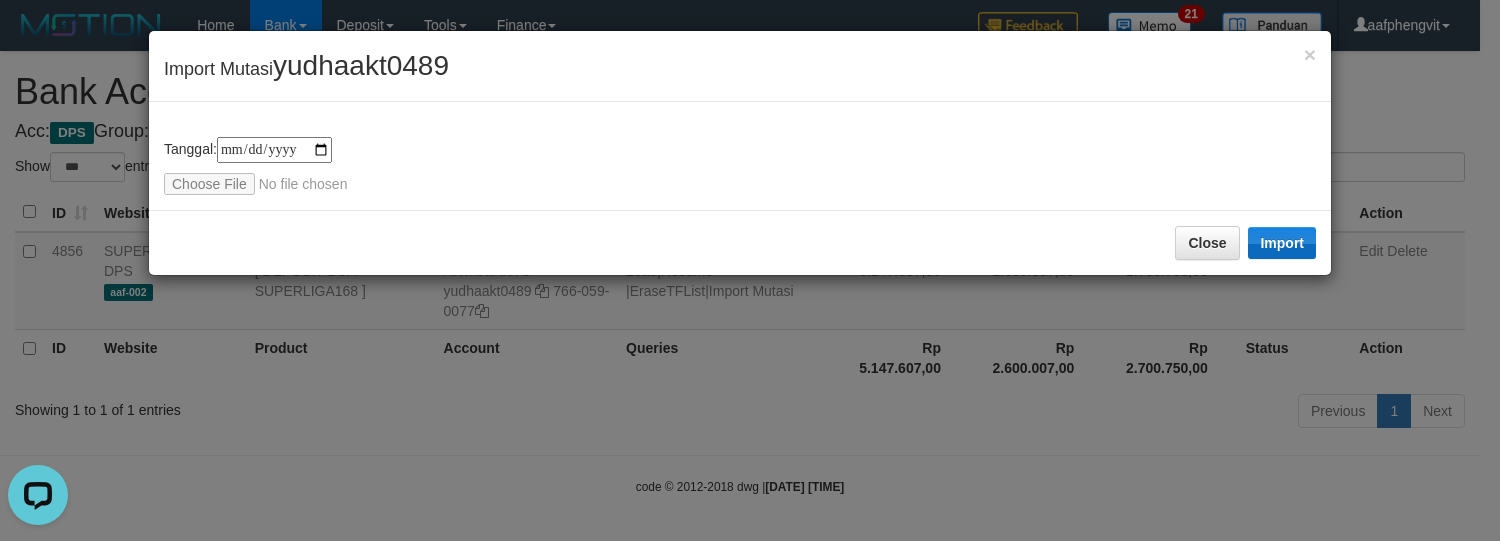 drag, startPoint x: 1308, startPoint y: 205, endPoint x: 1276, endPoint y: 238, distance: 45.96738 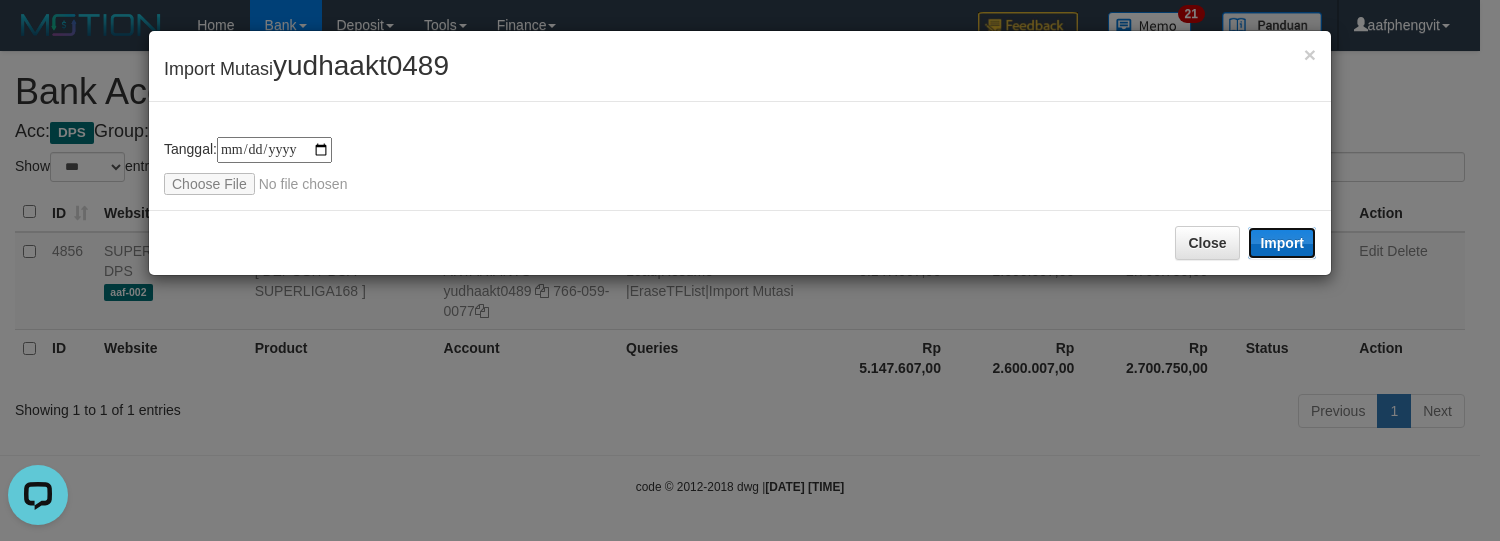 click on "Import" at bounding box center [1282, 243] 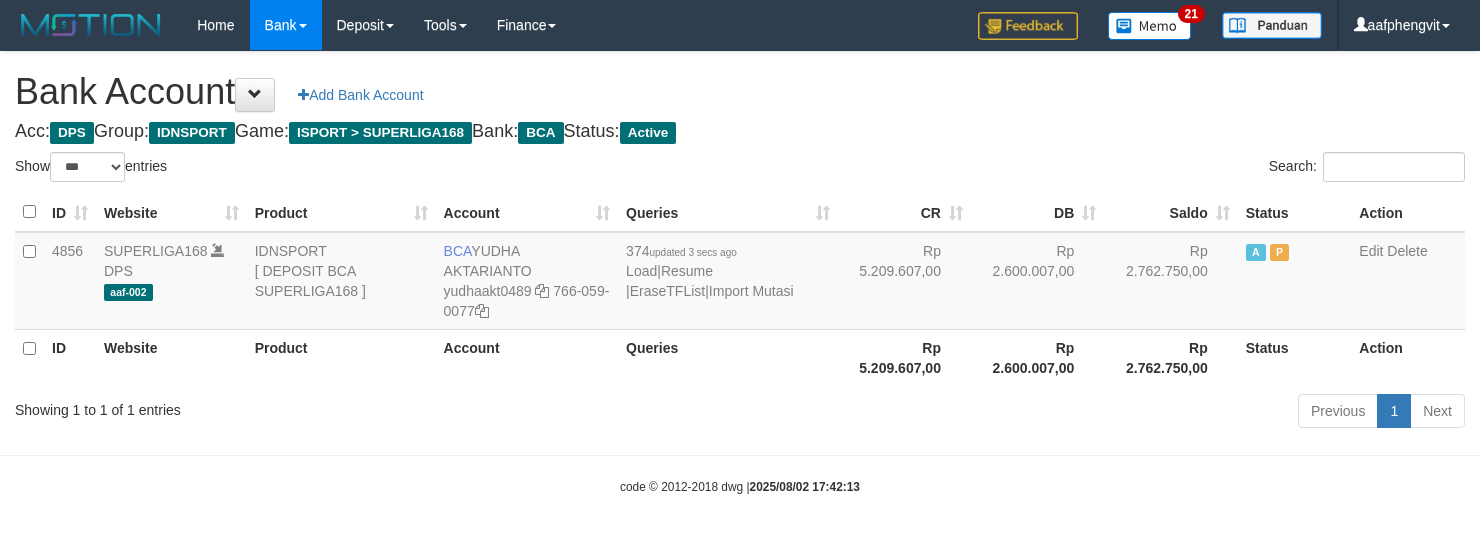 select on "***" 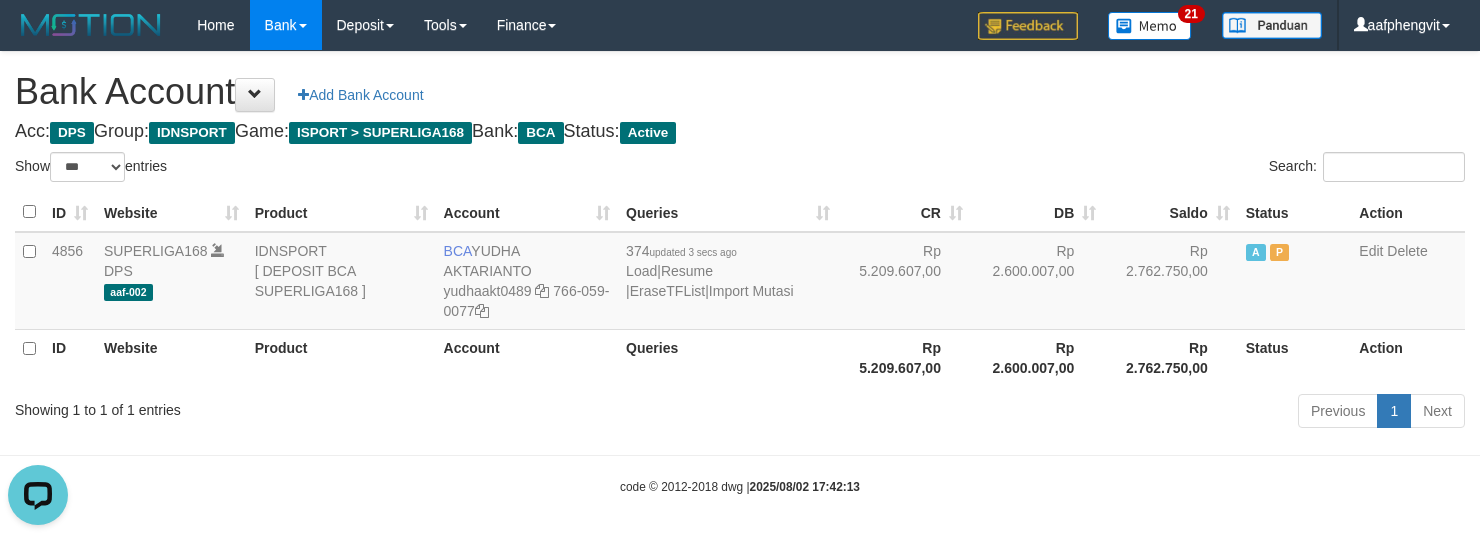 scroll, scrollTop: 0, scrollLeft: 0, axis: both 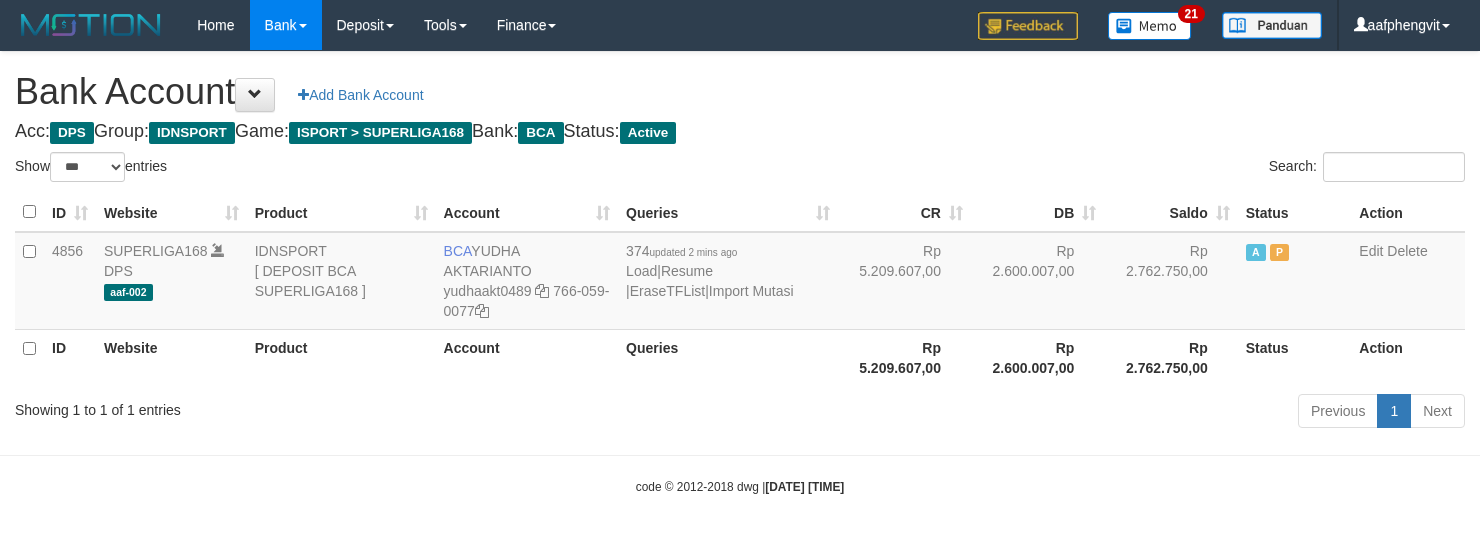 select on "***" 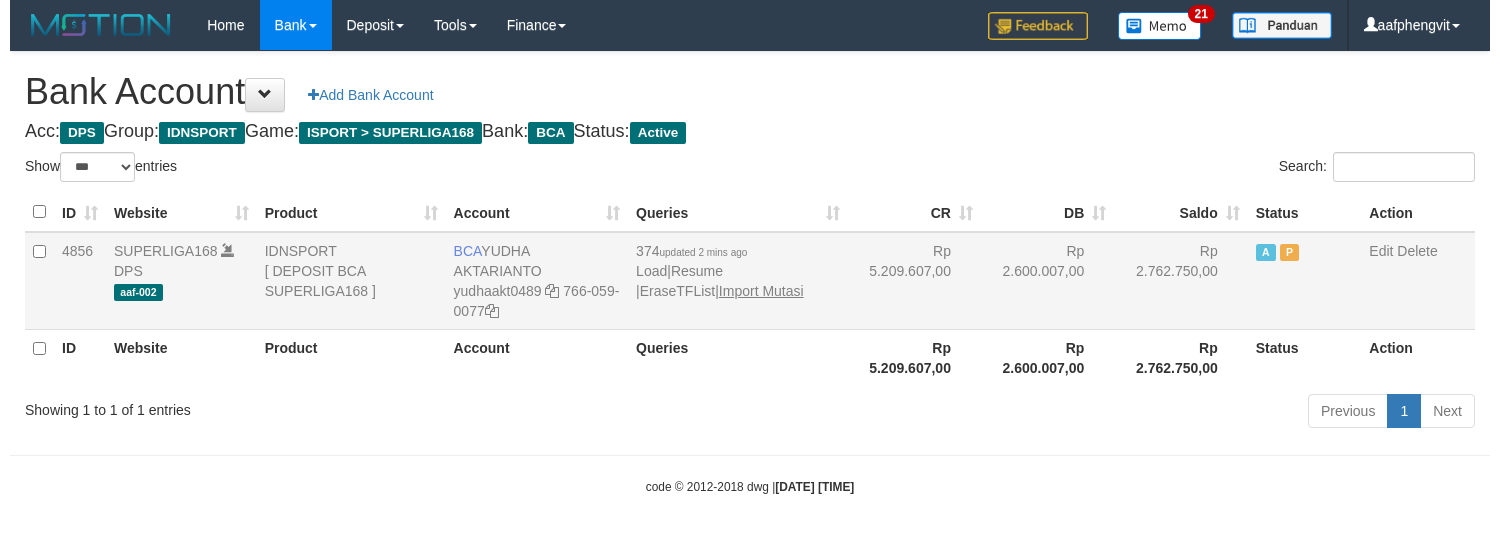 scroll, scrollTop: 0, scrollLeft: 0, axis: both 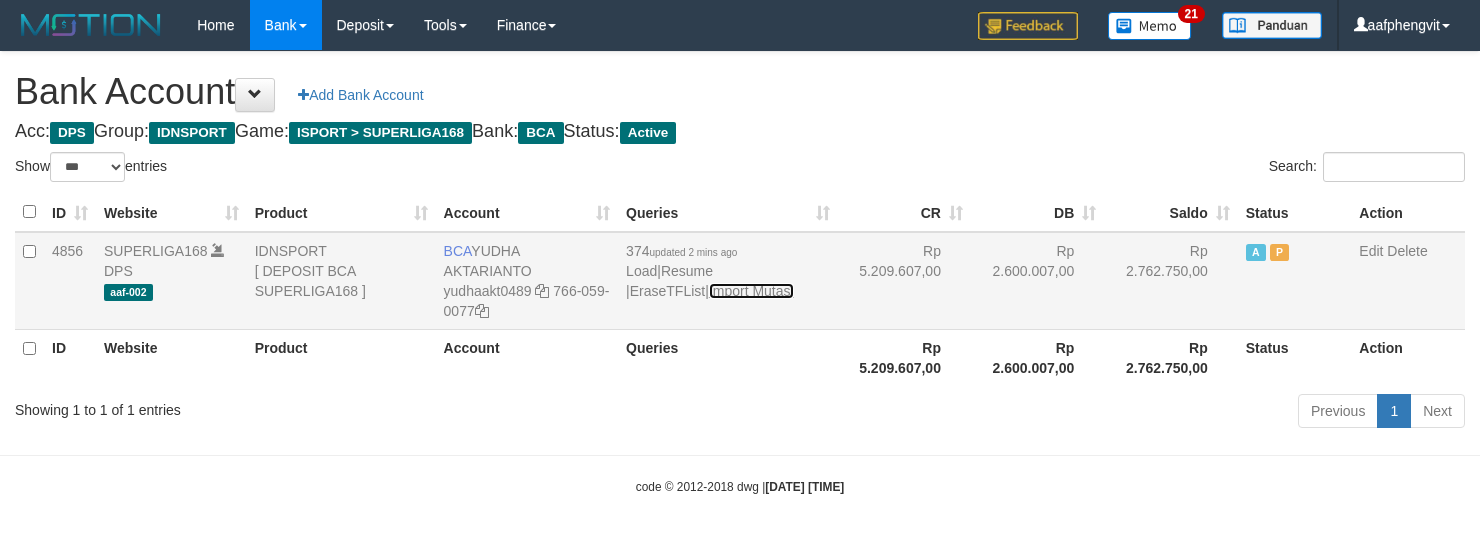 click on "Import Mutasi" at bounding box center [751, 291] 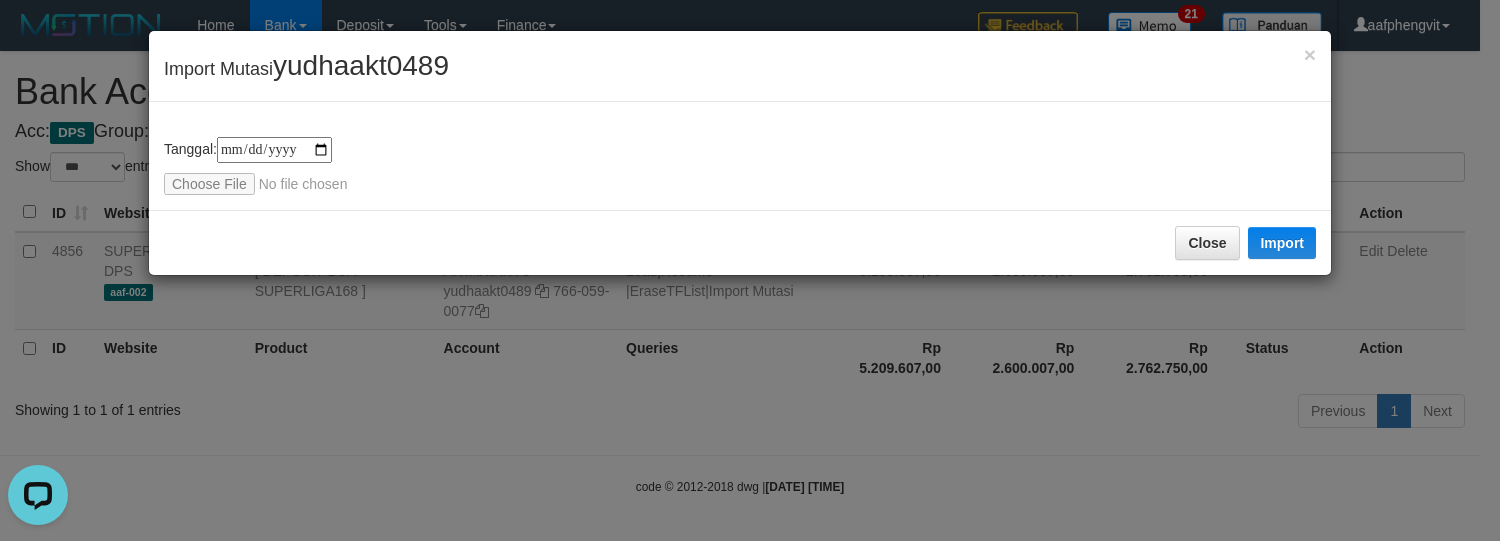scroll, scrollTop: 0, scrollLeft: 0, axis: both 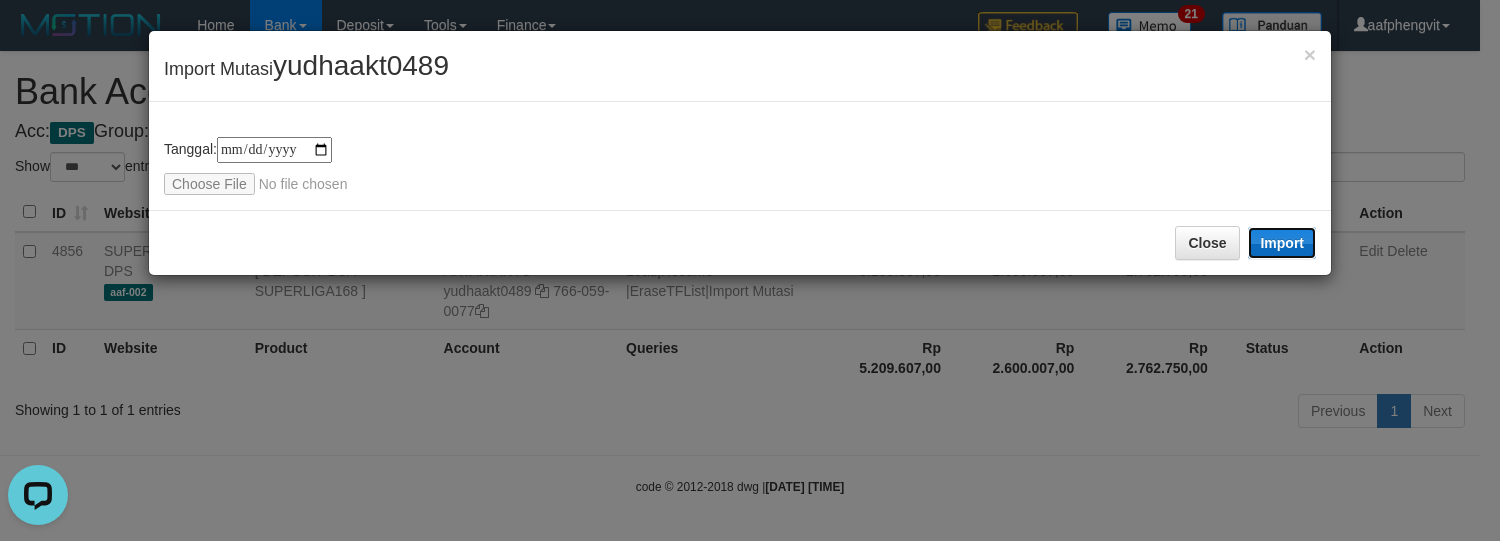 click on "Import" at bounding box center [1282, 243] 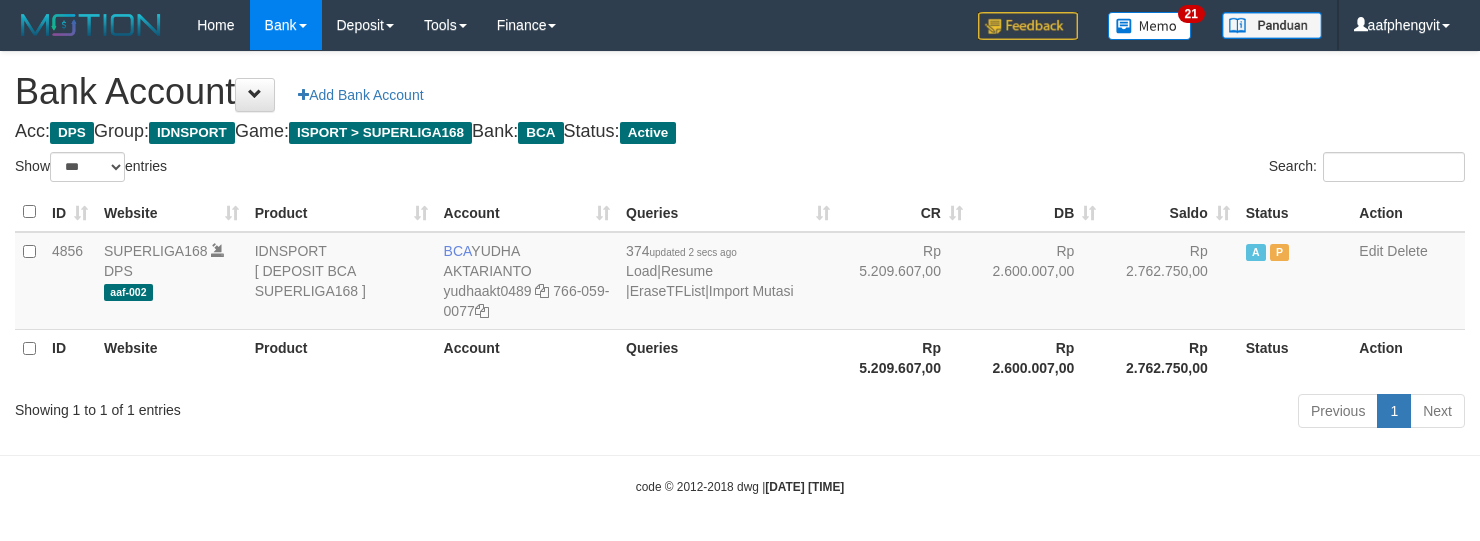 select on "***" 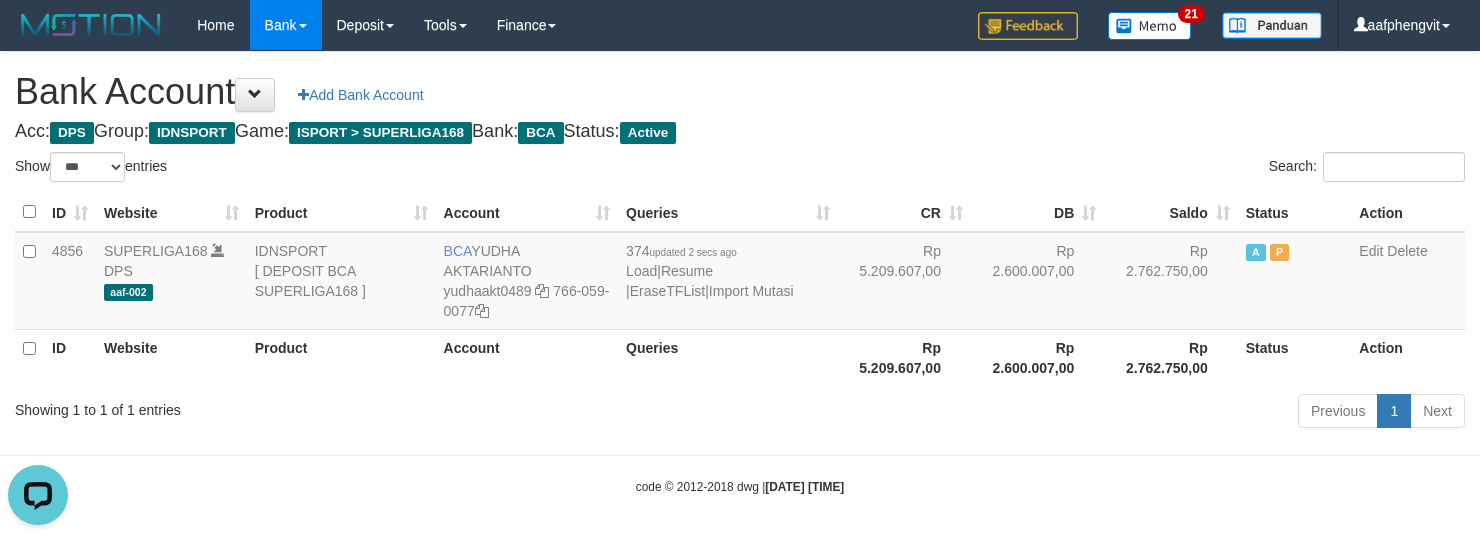 scroll, scrollTop: 0, scrollLeft: 0, axis: both 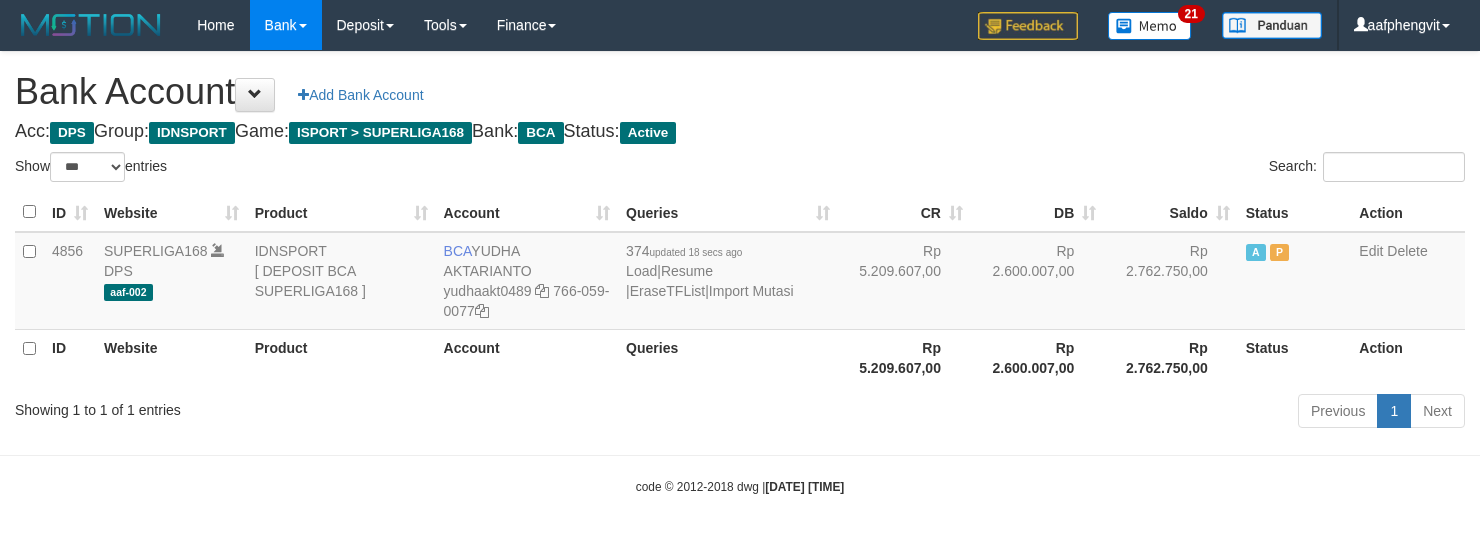 select on "***" 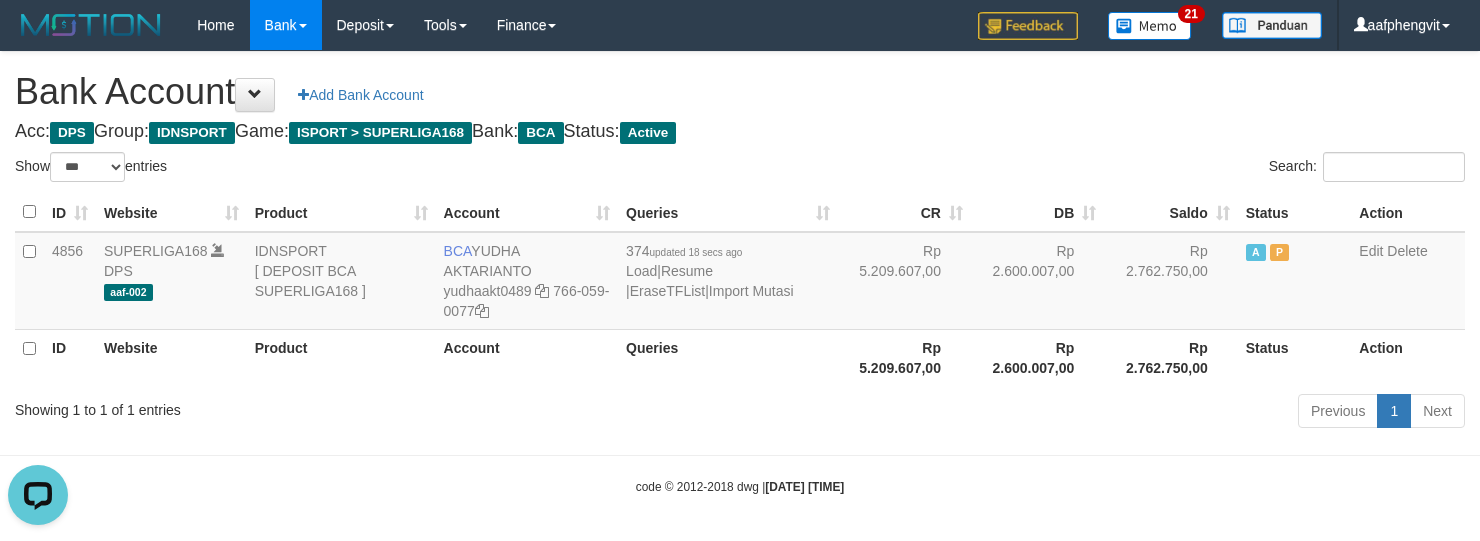 scroll, scrollTop: 0, scrollLeft: 0, axis: both 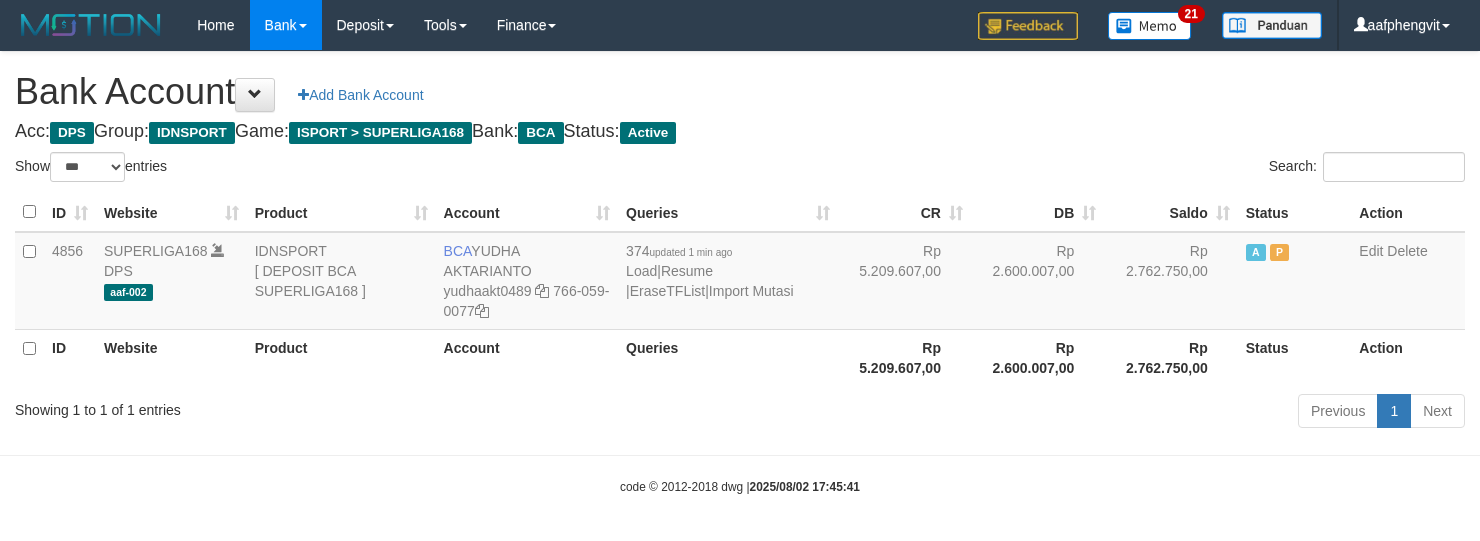 select on "***" 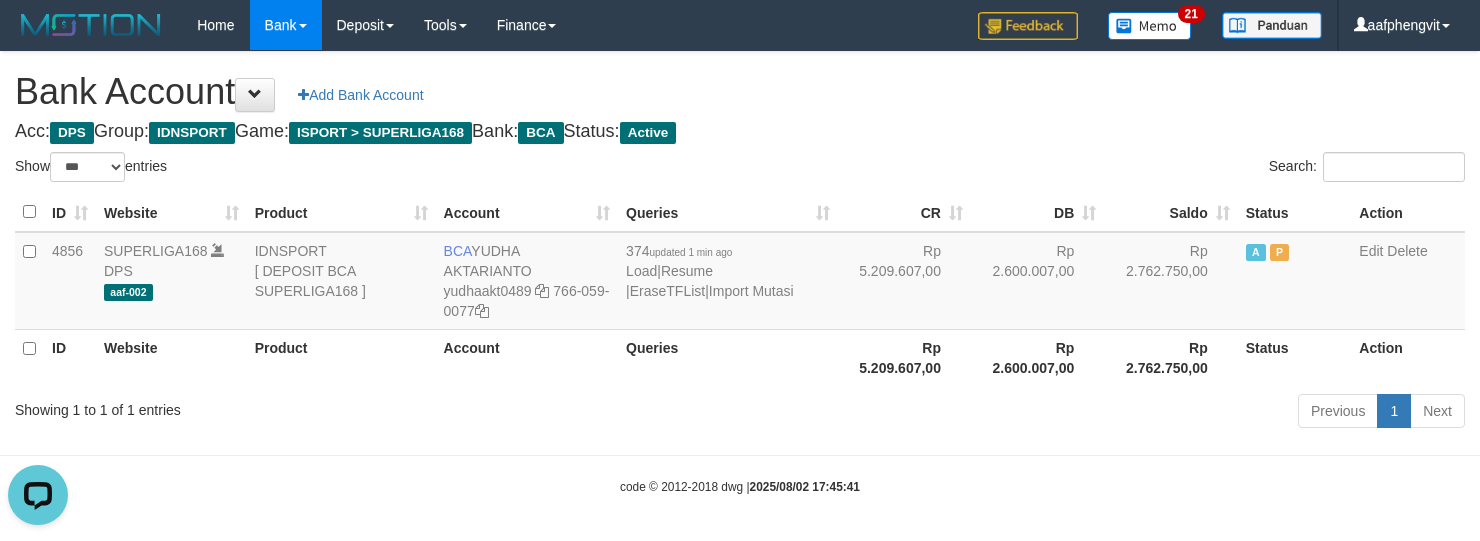 scroll, scrollTop: 0, scrollLeft: 0, axis: both 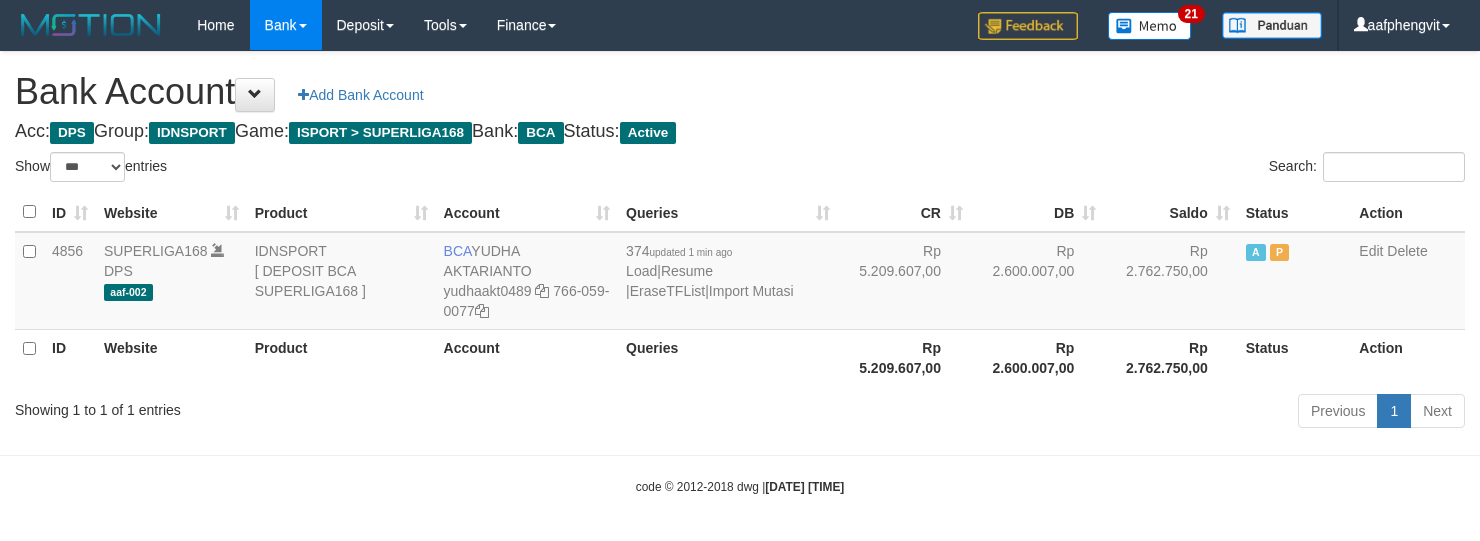 select on "***" 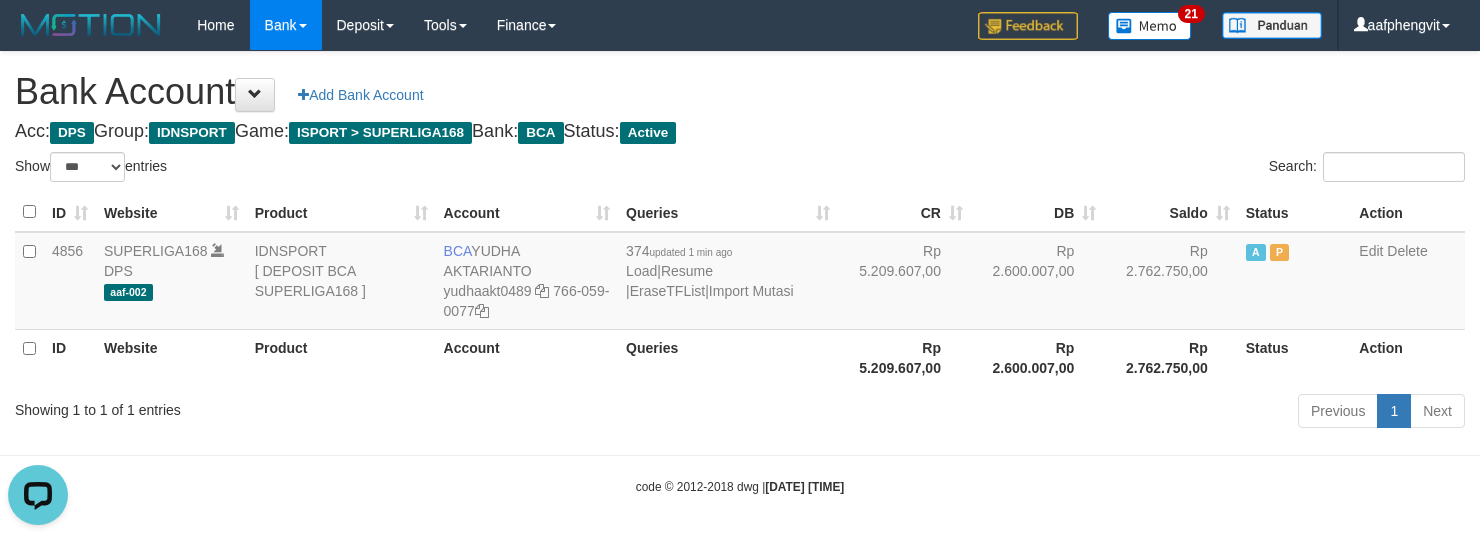 scroll, scrollTop: 0, scrollLeft: 0, axis: both 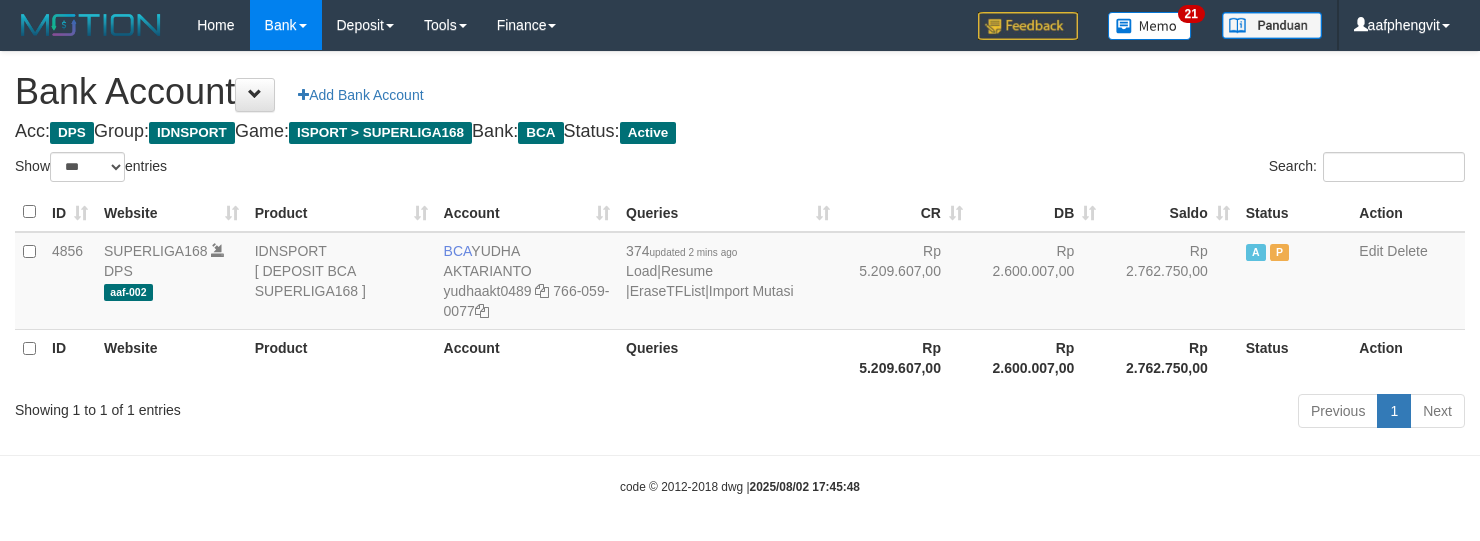 select on "***" 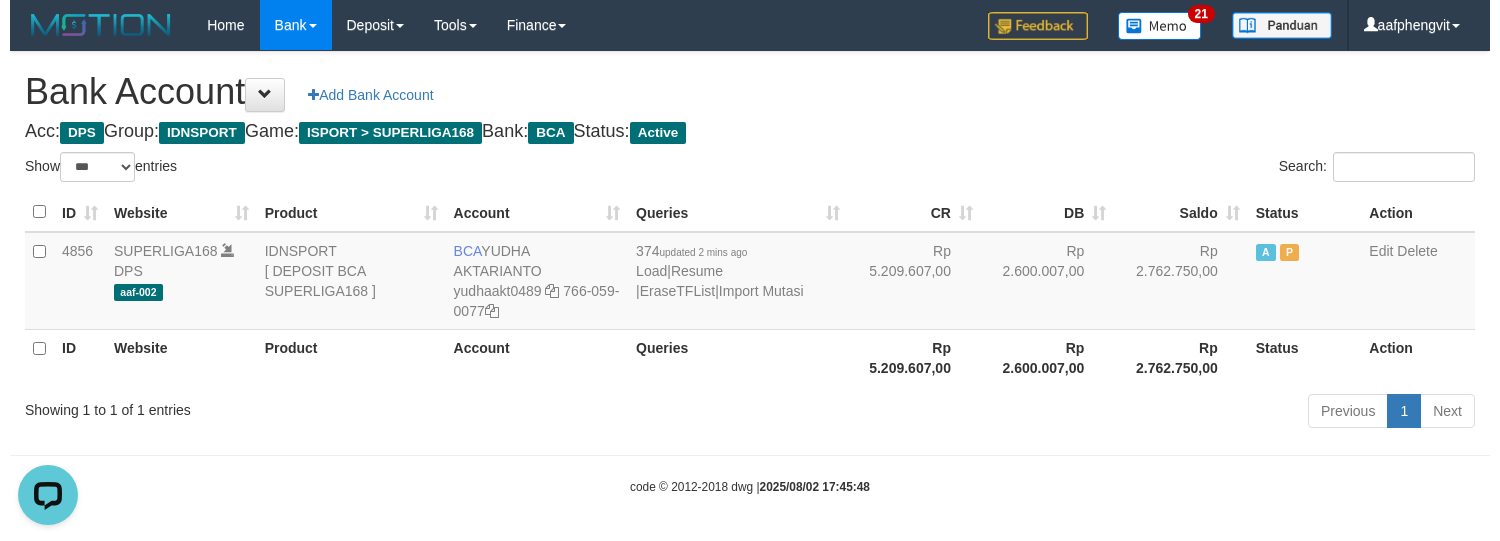 scroll, scrollTop: 0, scrollLeft: 0, axis: both 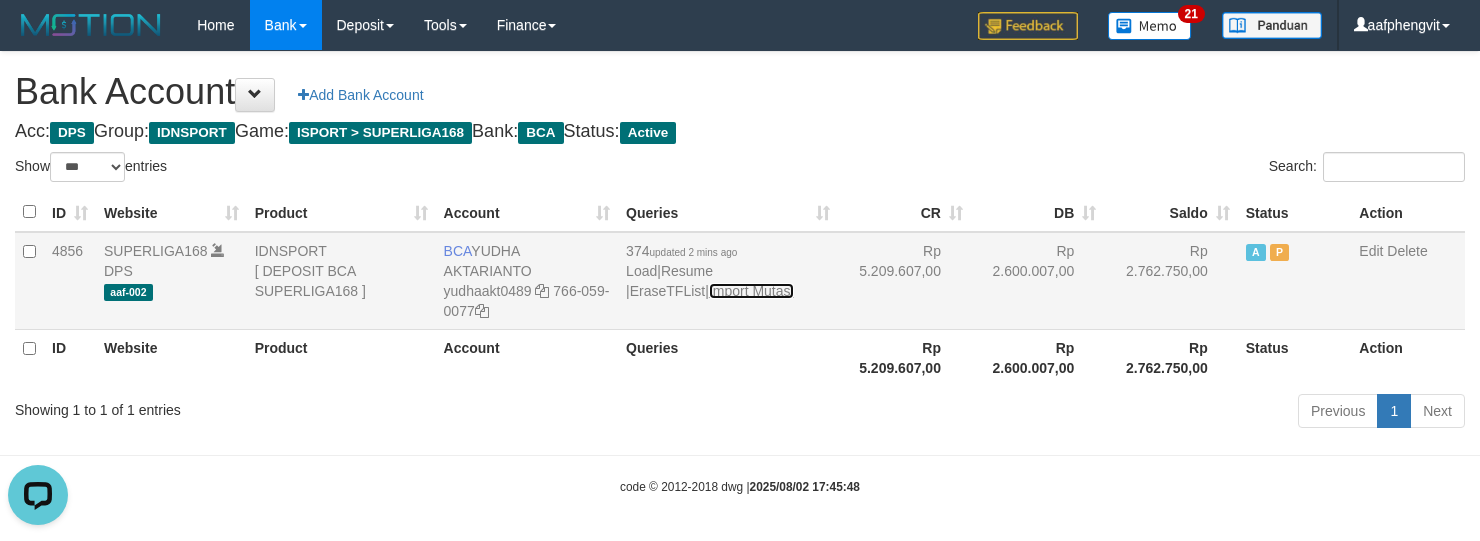 click on "Import Mutasi" at bounding box center [751, 291] 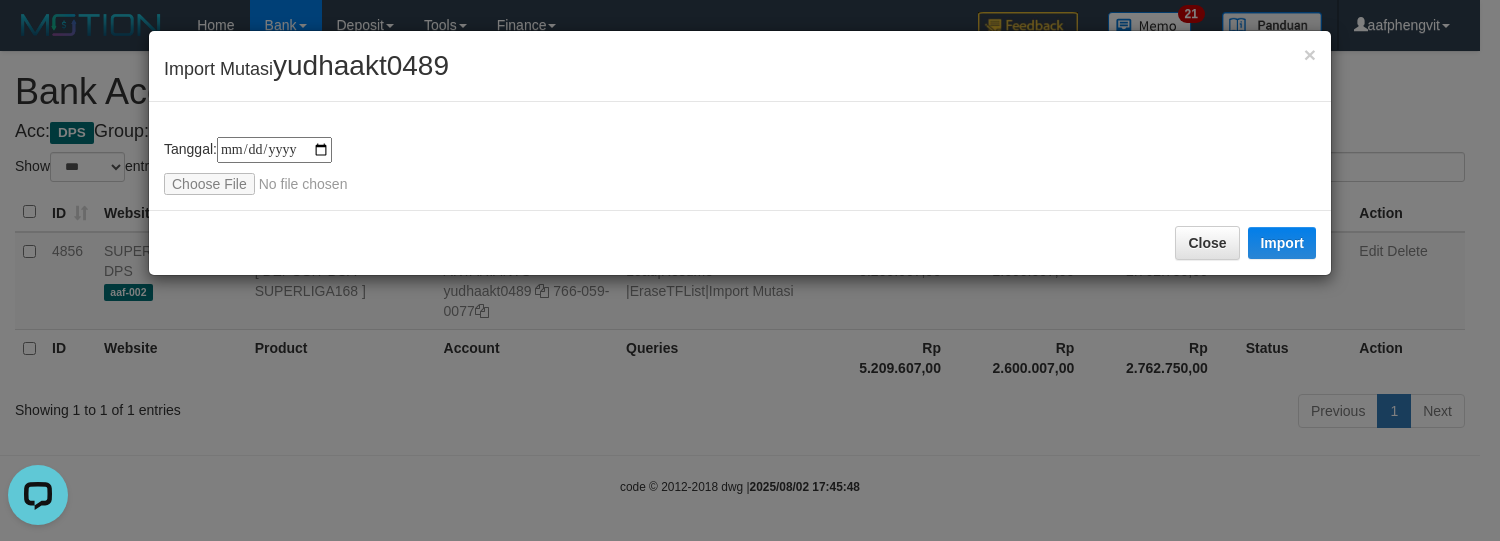 type on "**********" 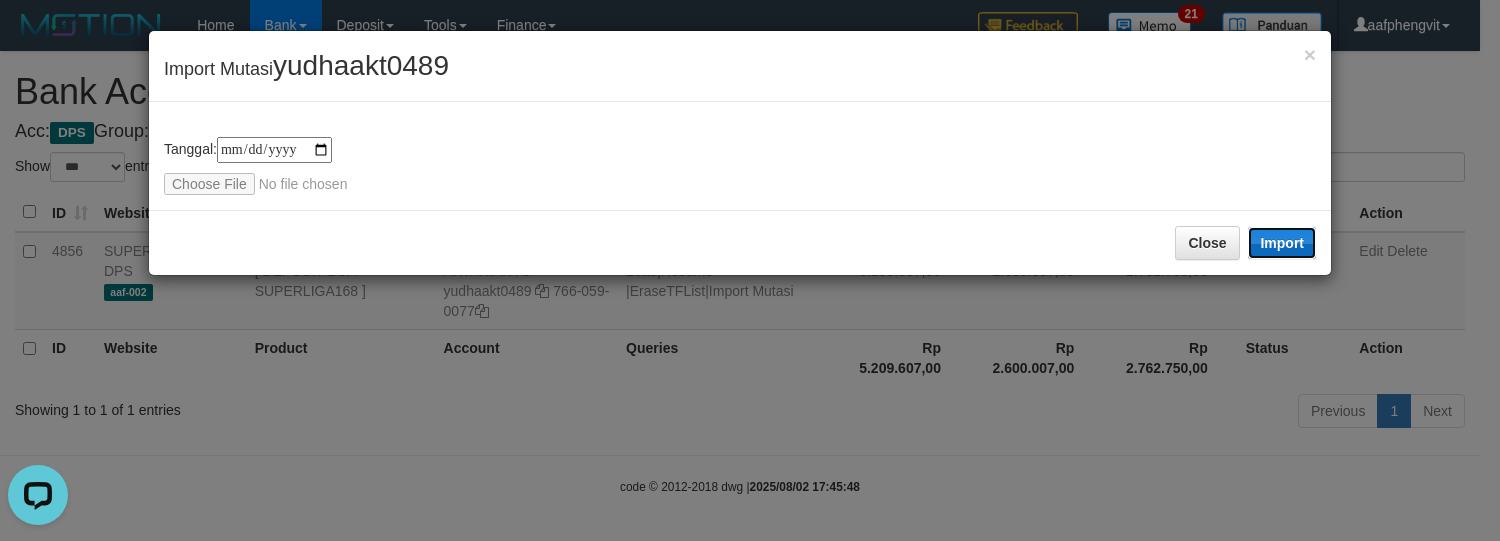 click on "Import" at bounding box center (1282, 243) 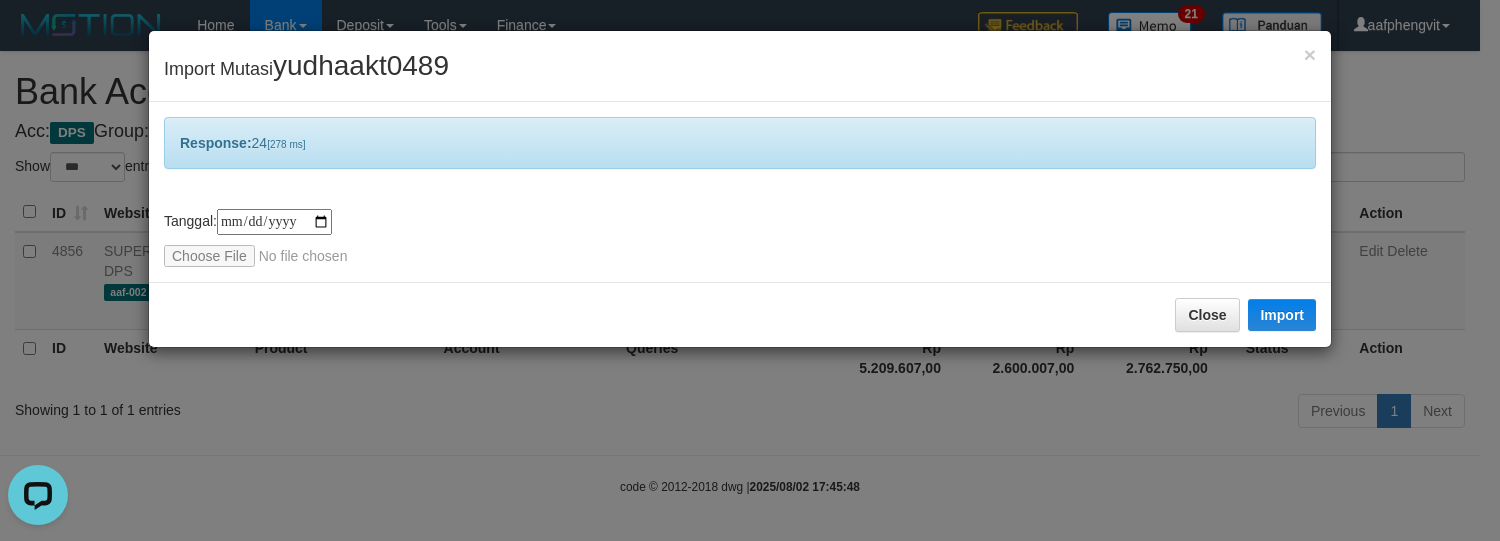 drag, startPoint x: 601, startPoint y: 150, endPoint x: 590, endPoint y: 116, distance: 35.735138 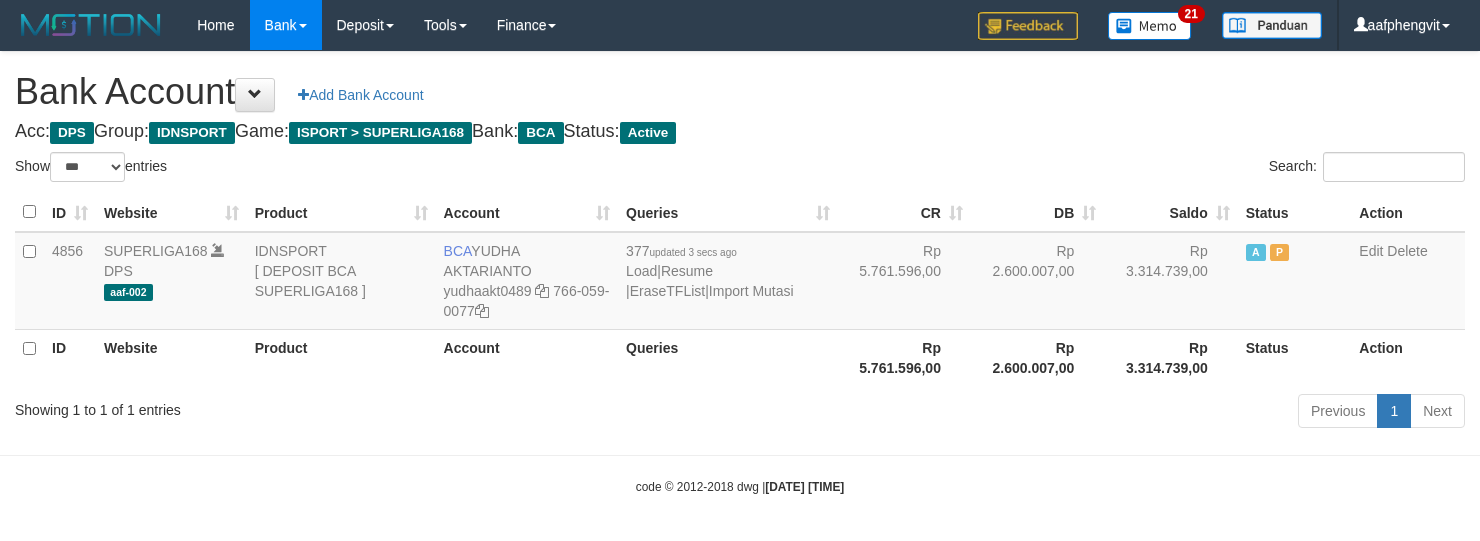 select on "***" 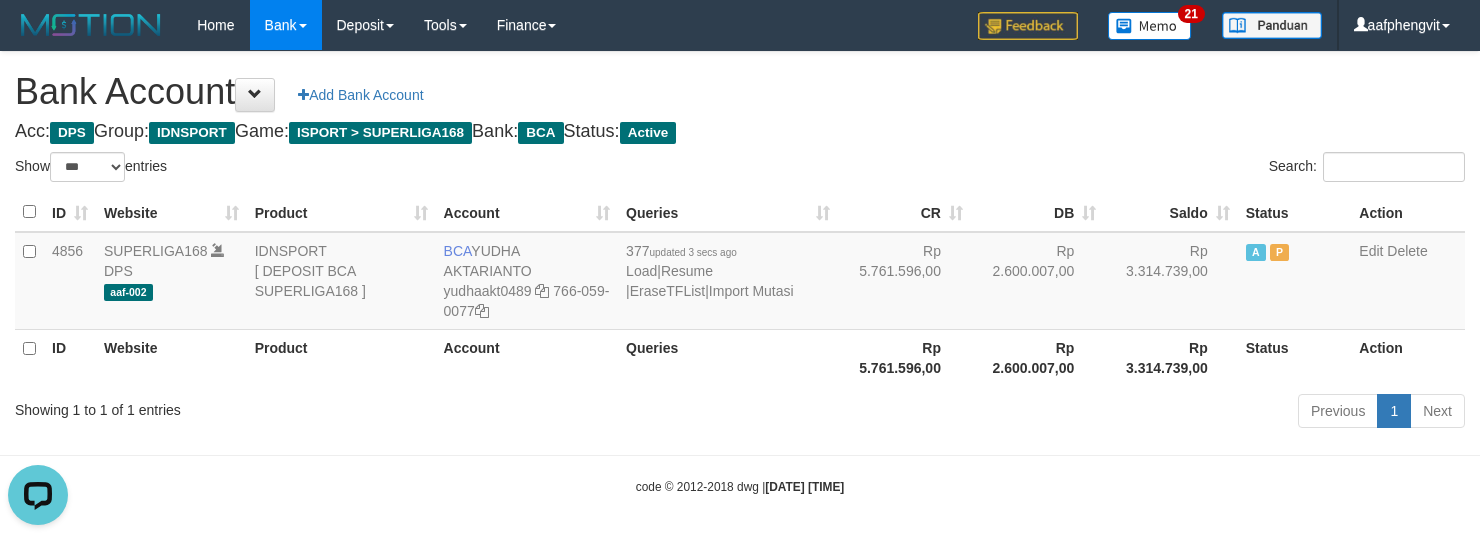 scroll, scrollTop: 0, scrollLeft: 0, axis: both 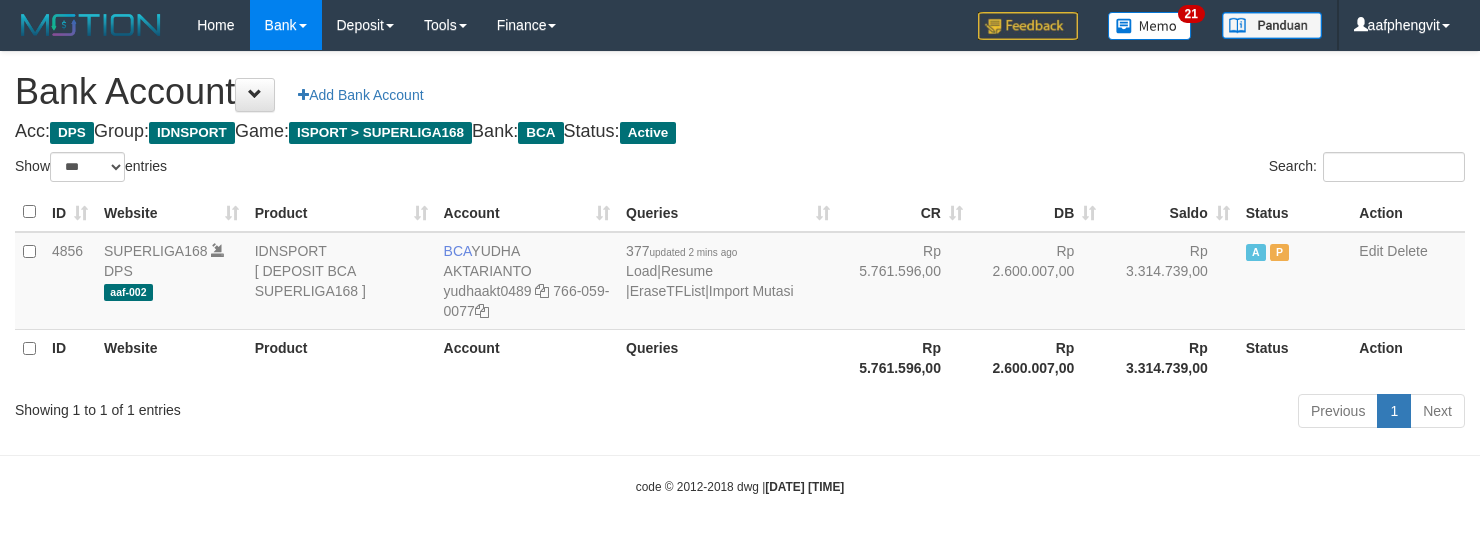 select on "***" 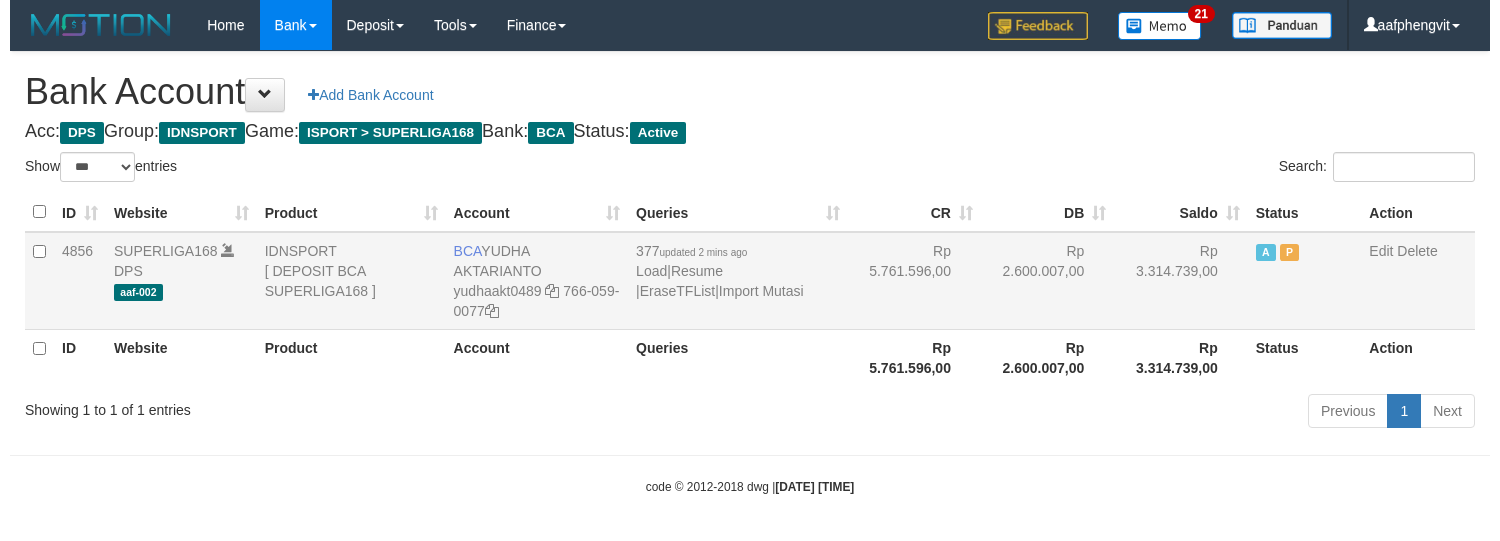 scroll, scrollTop: 0, scrollLeft: 0, axis: both 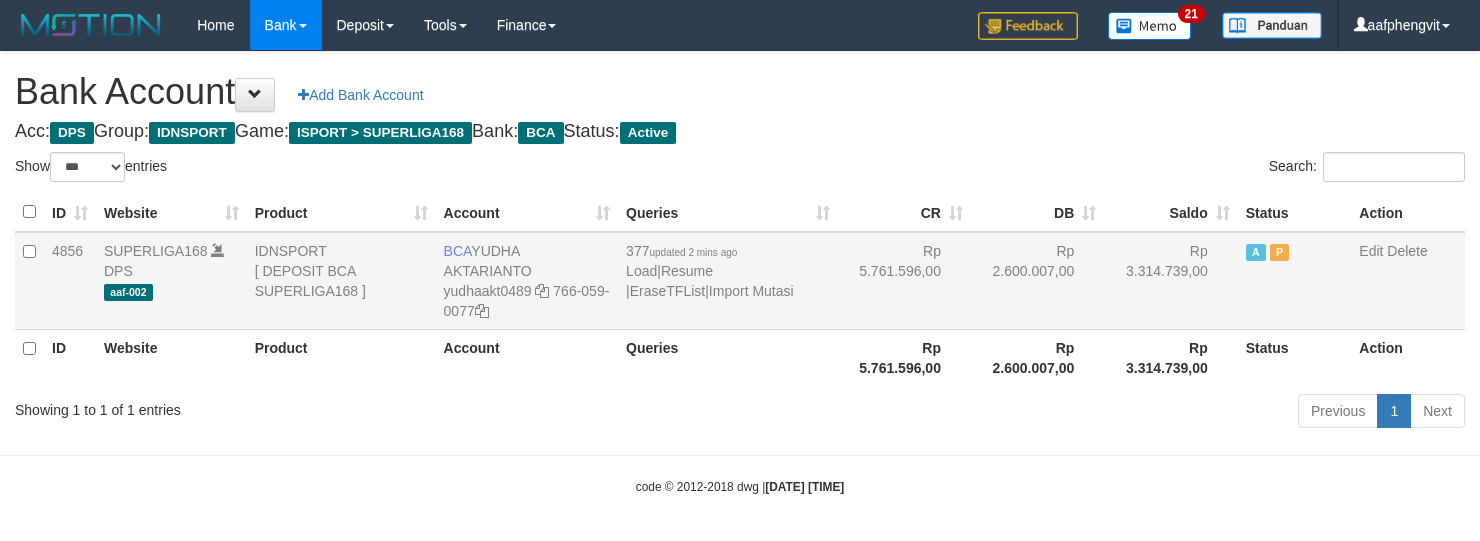 click on "377  updated 2 mins ago
Load
|
Resume
|
EraseTFList
|
Import Mutasi" at bounding box center (727, 281) 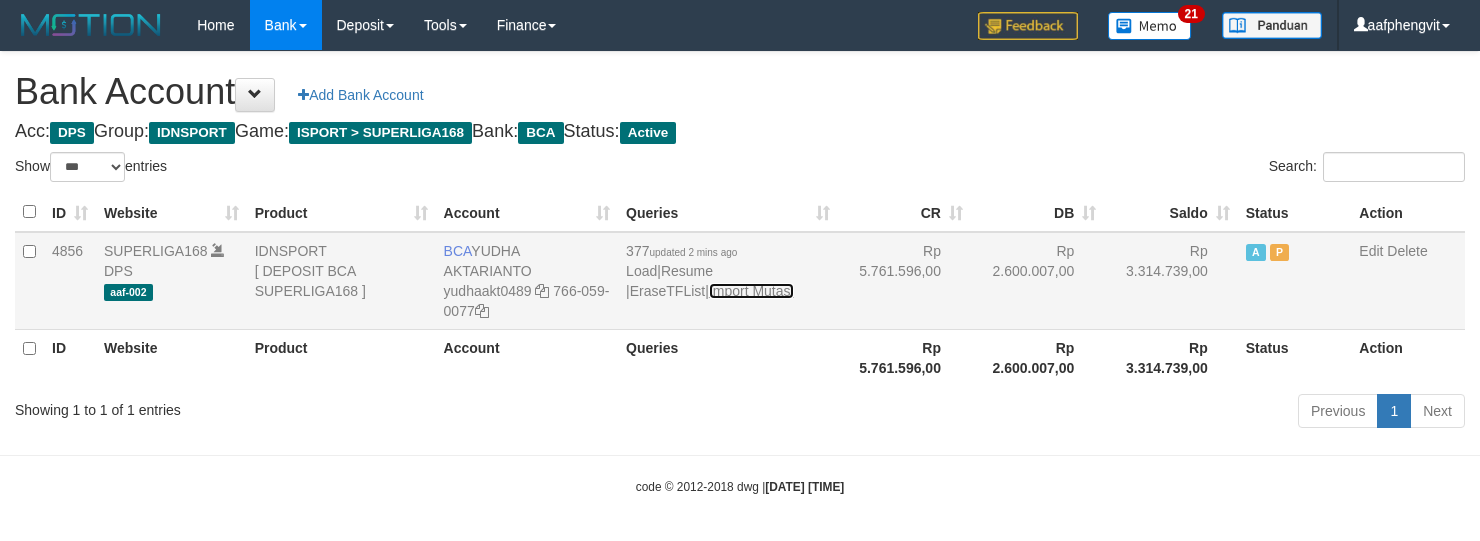click on "Import Mutasi" at bounding box center (751, 291) 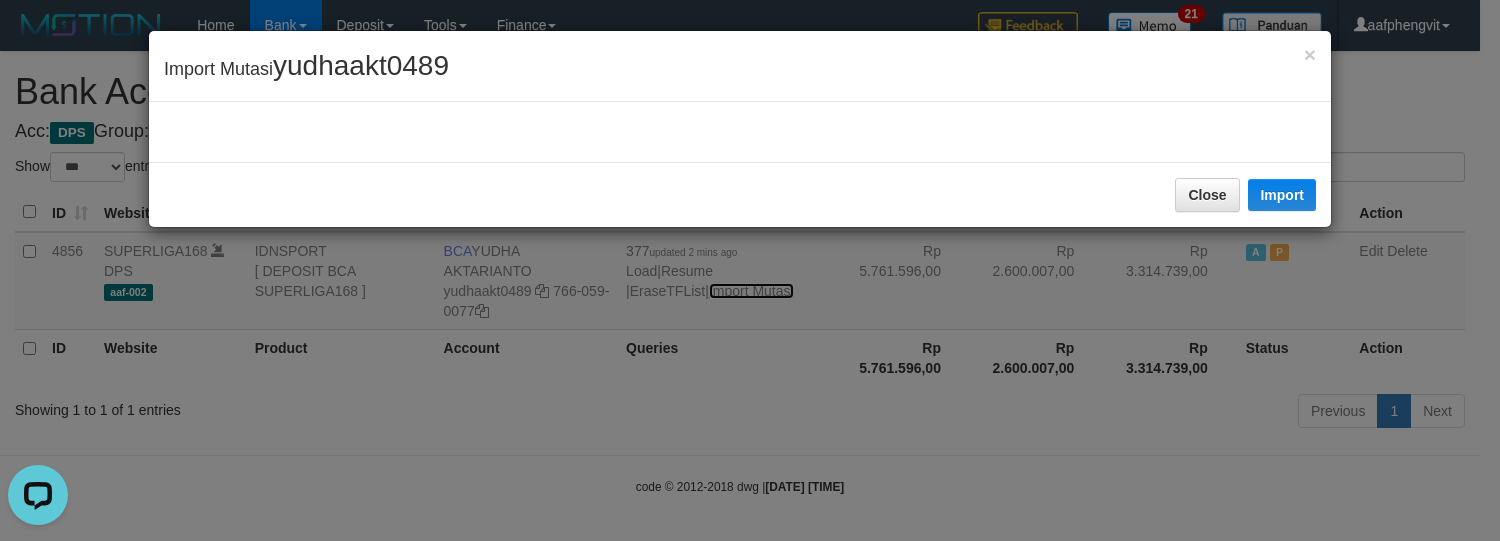 scroll, scrollTop: 0, scrollLeft: 0, axis: both 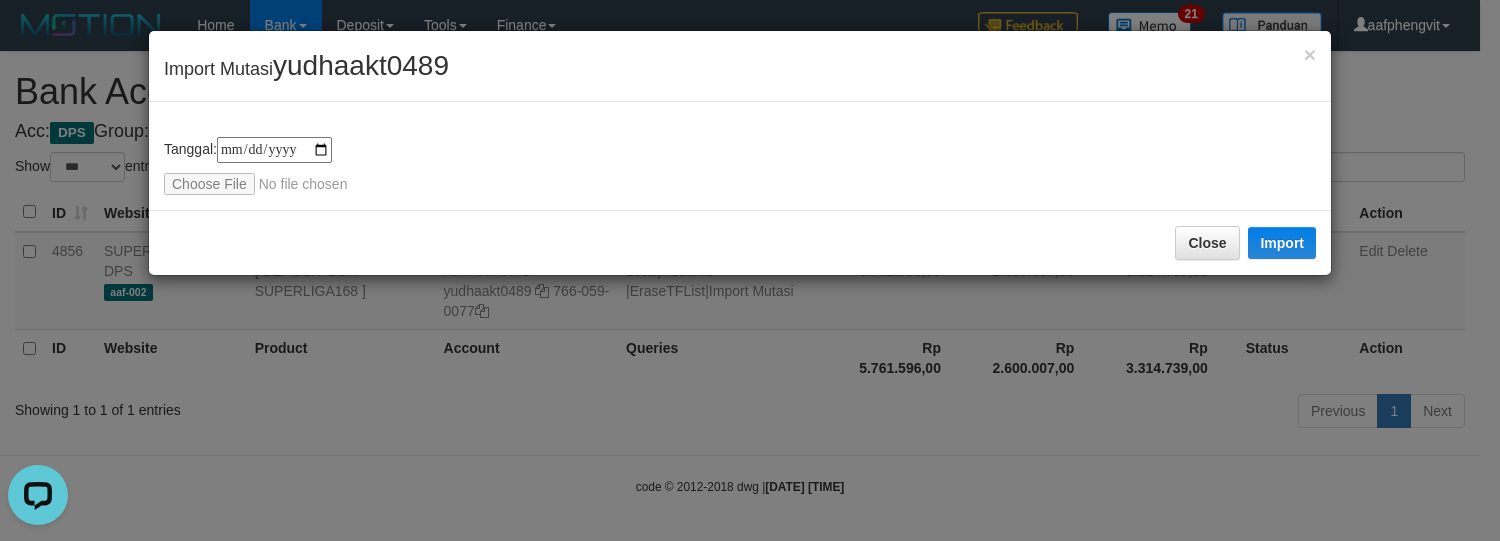 type on "**********" 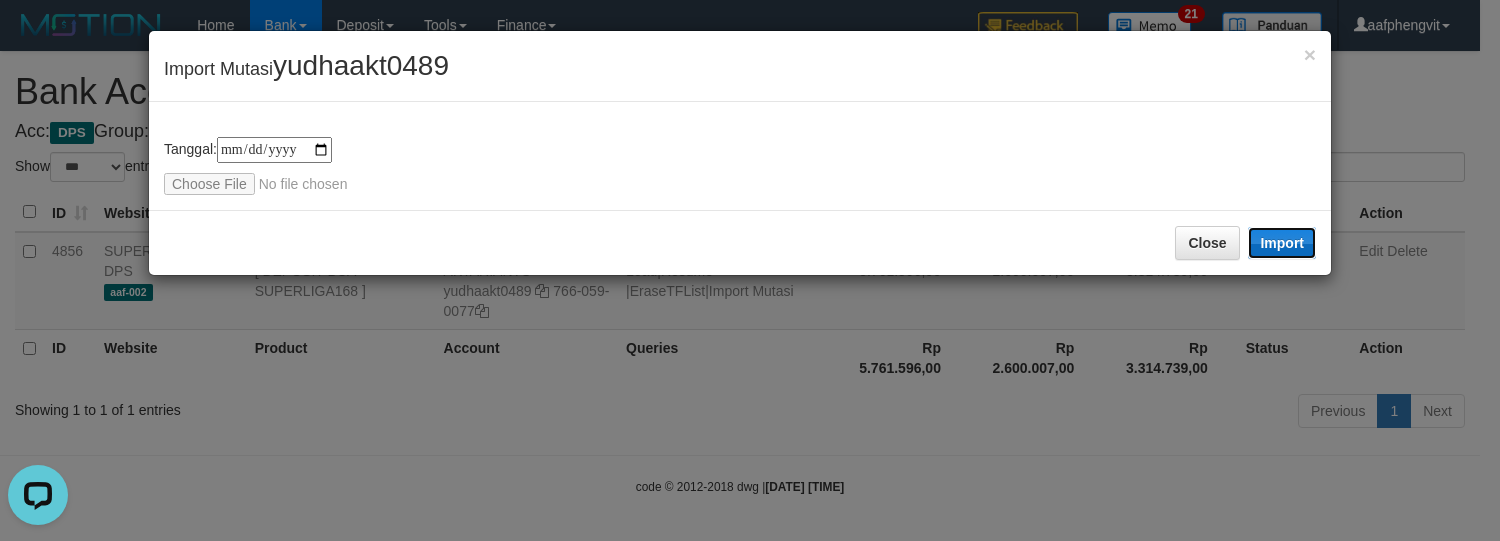 click on "Import" at bounding box center (1282, 243) 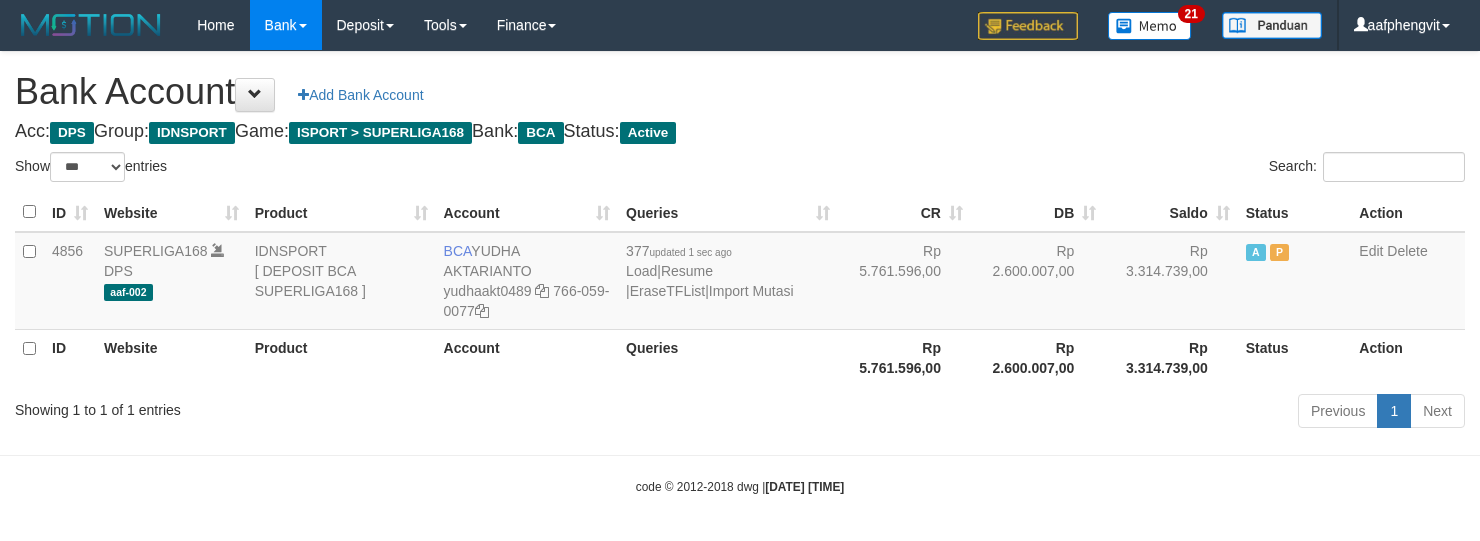select on "***" 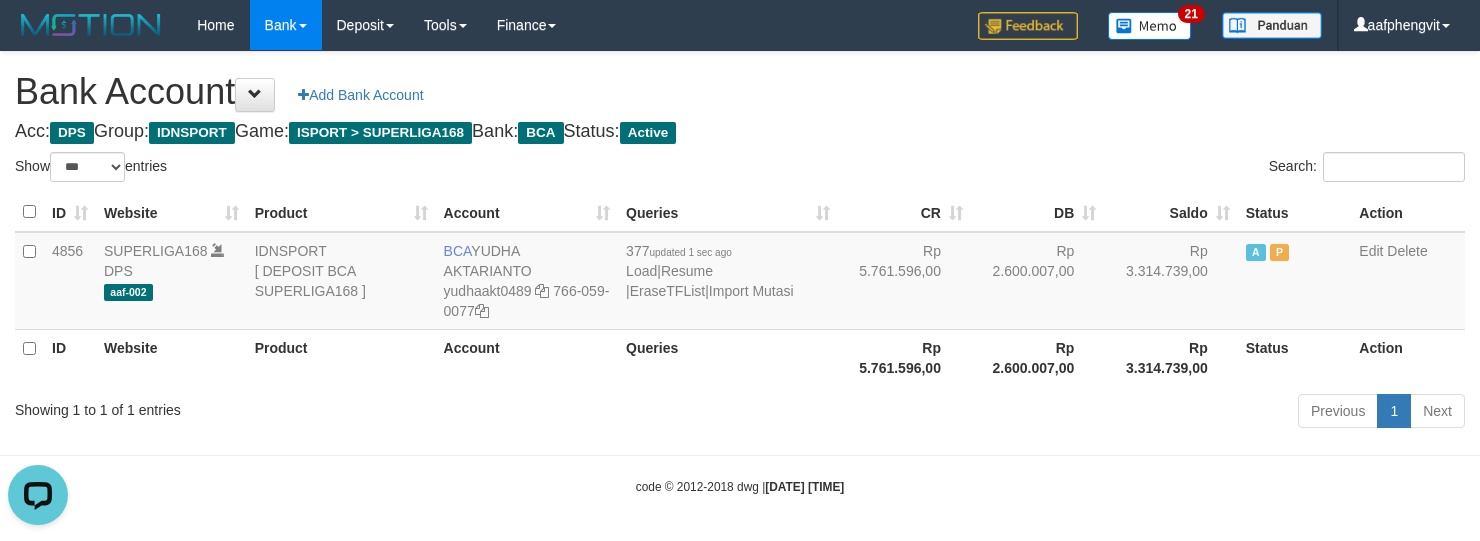 scroll, scrollTop: 0, scrollLeft: 0, axis: both 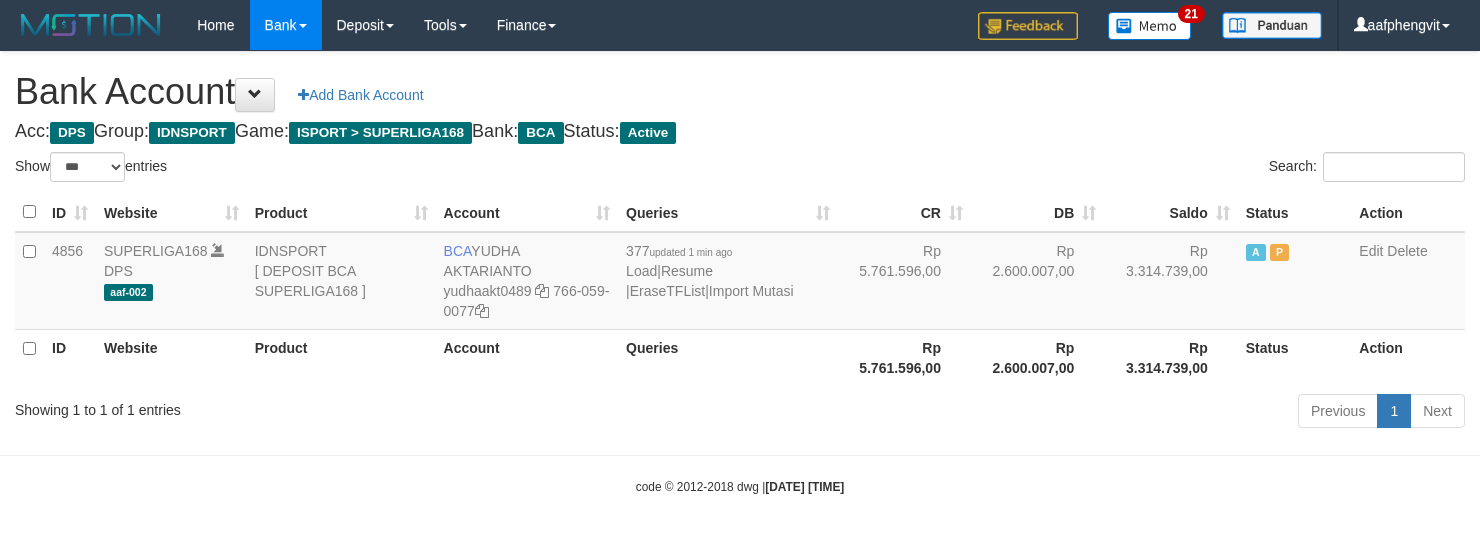 select on "***" 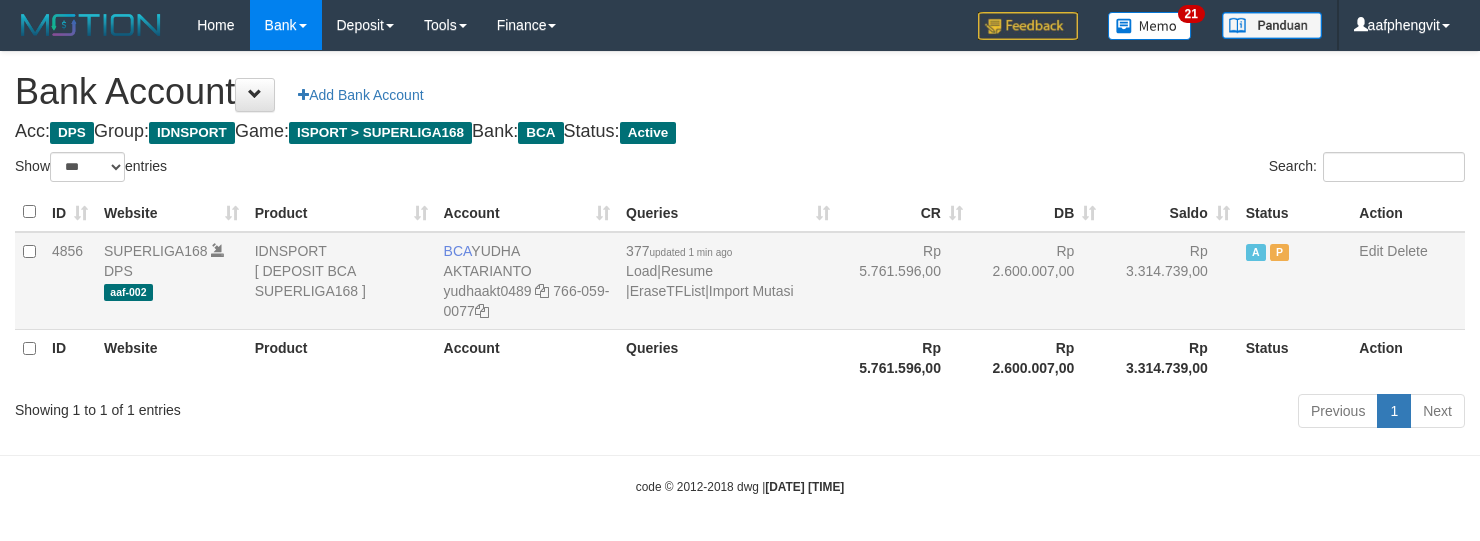 scroll, scrollTop: 0, scrollLeft: 0, axis: both 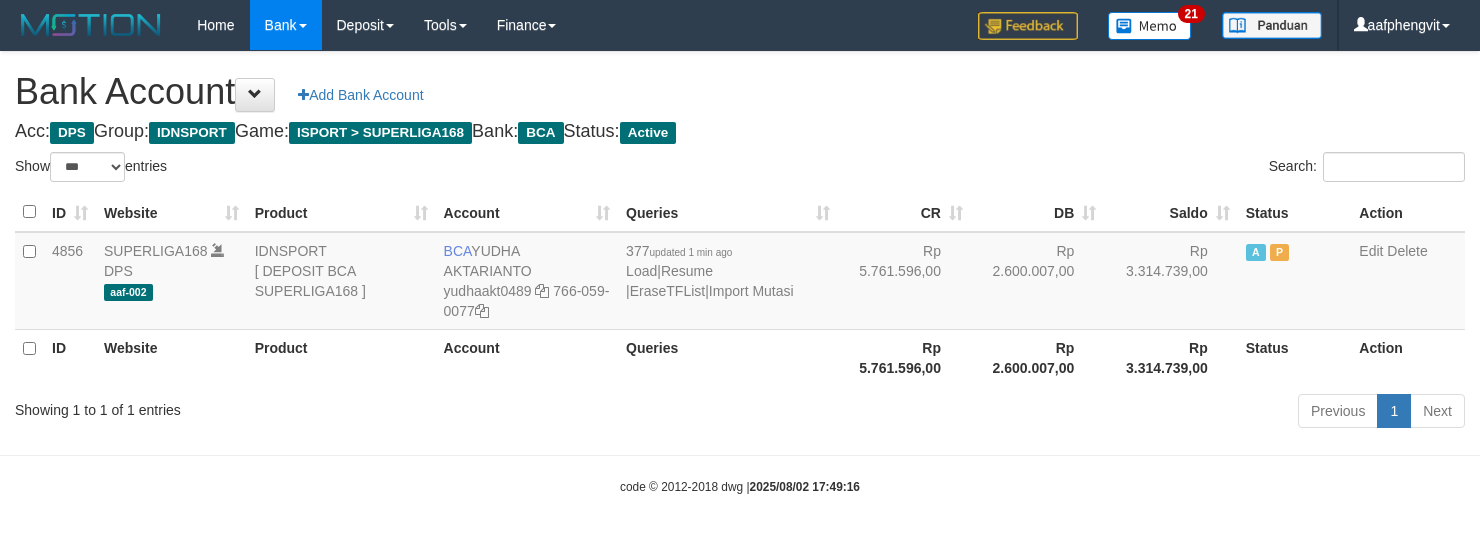 select on "***" 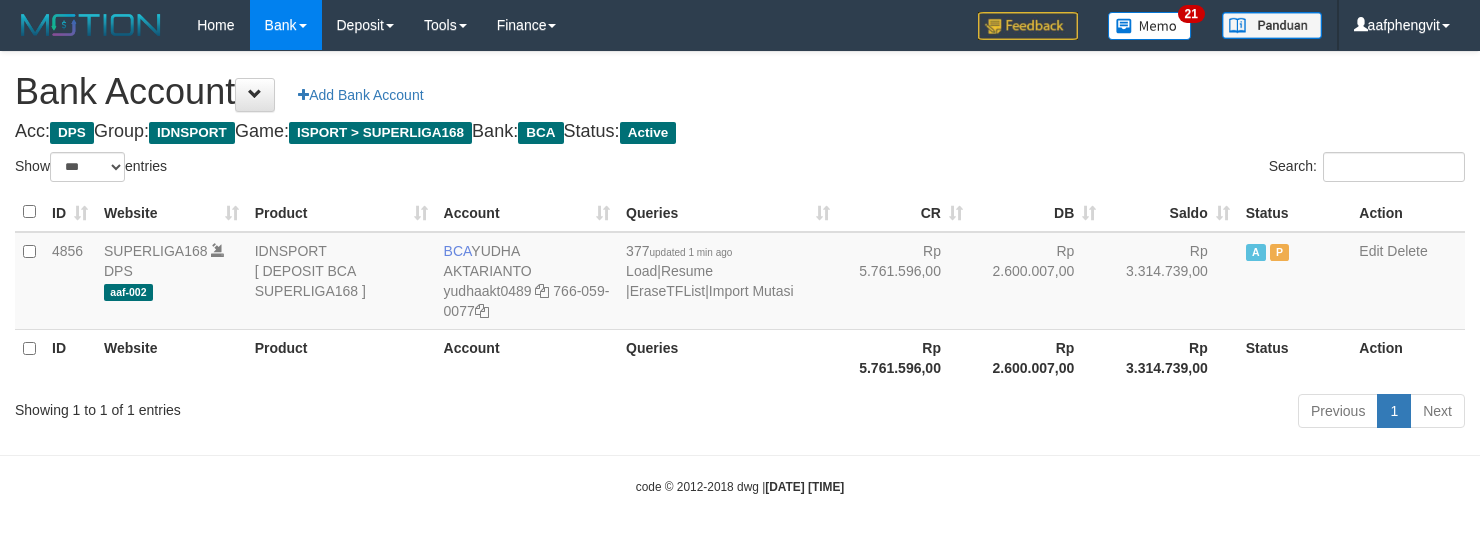 select on "***" 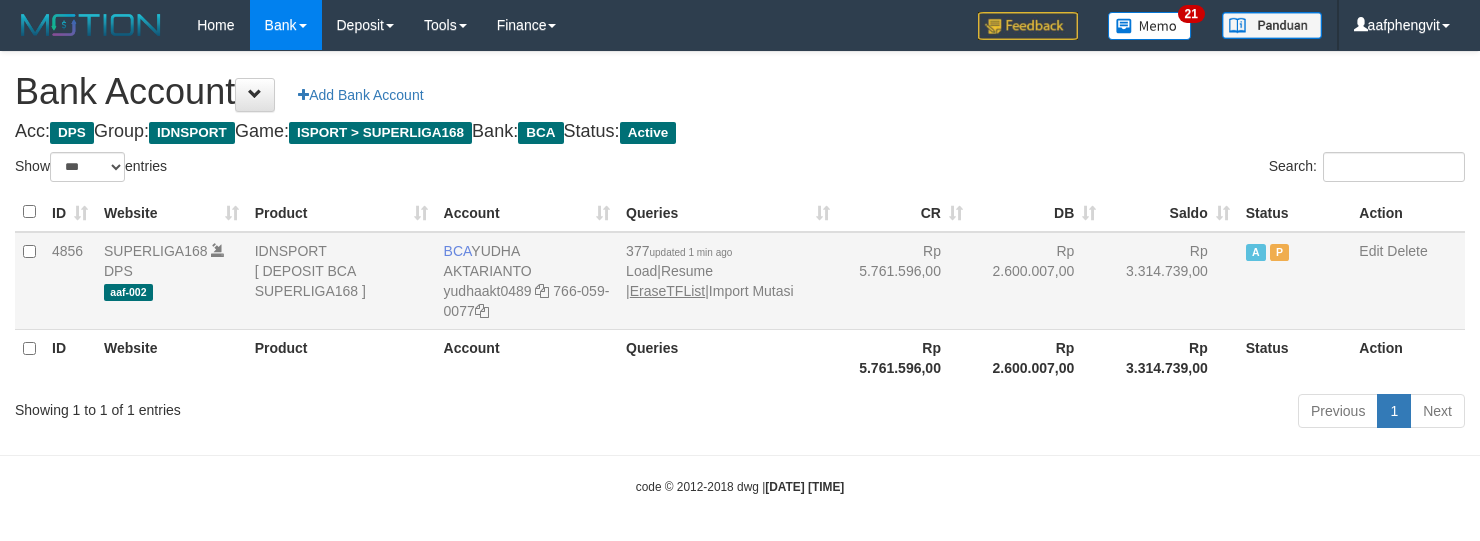 scroll, scrollTop: 0, scrollLeft: 0, axis: both 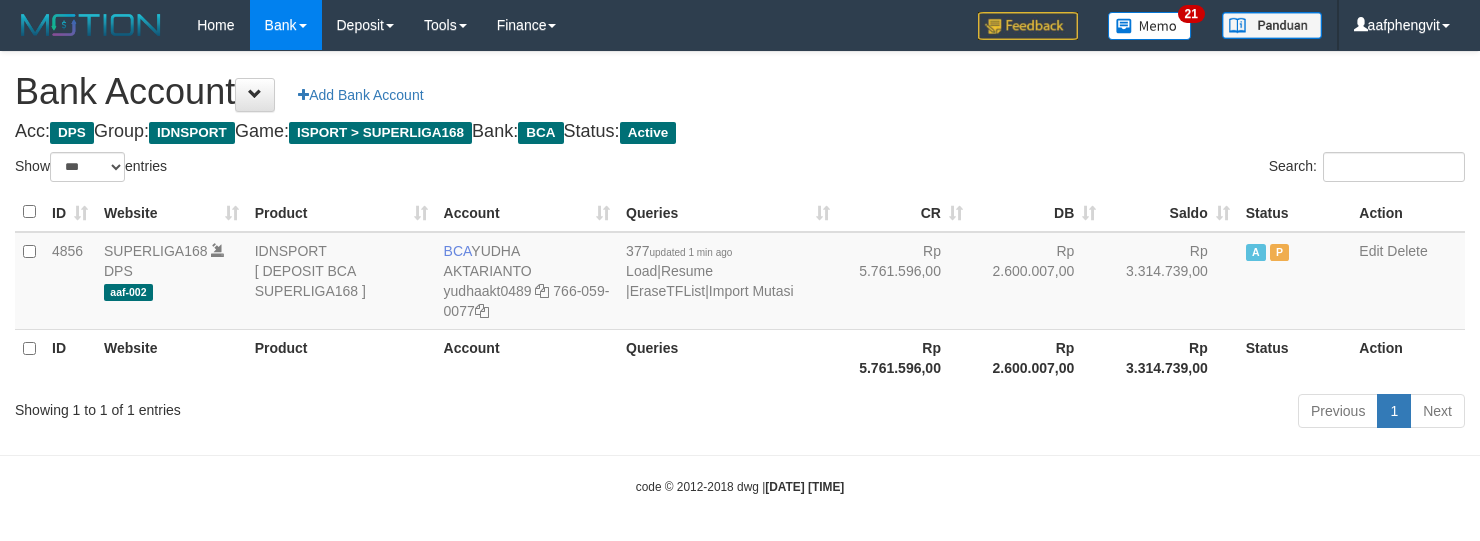 select on "***" 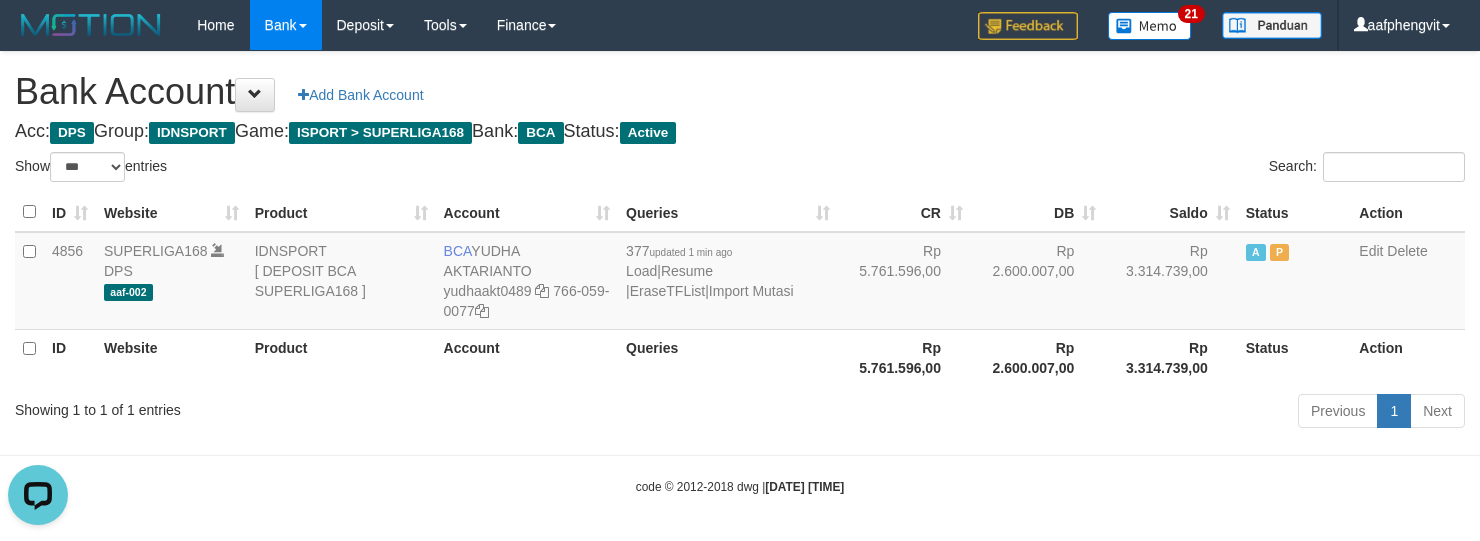 scroll, scrollTop: 0, scrollLeft: 0, axis: both 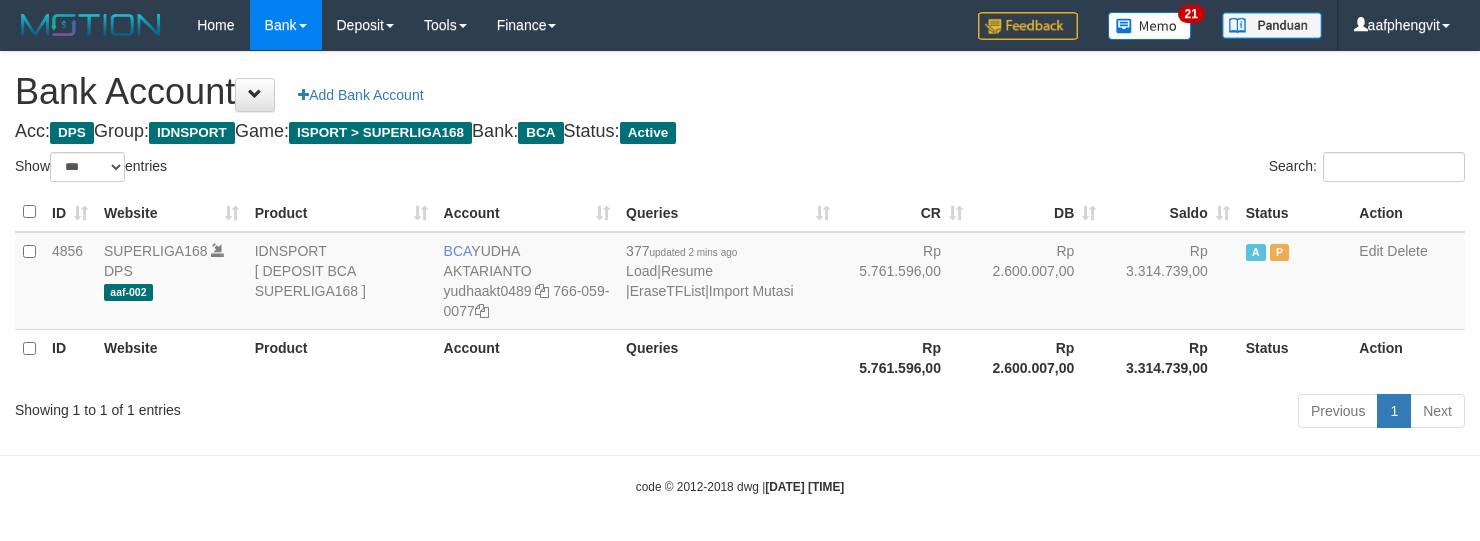 select on "***" 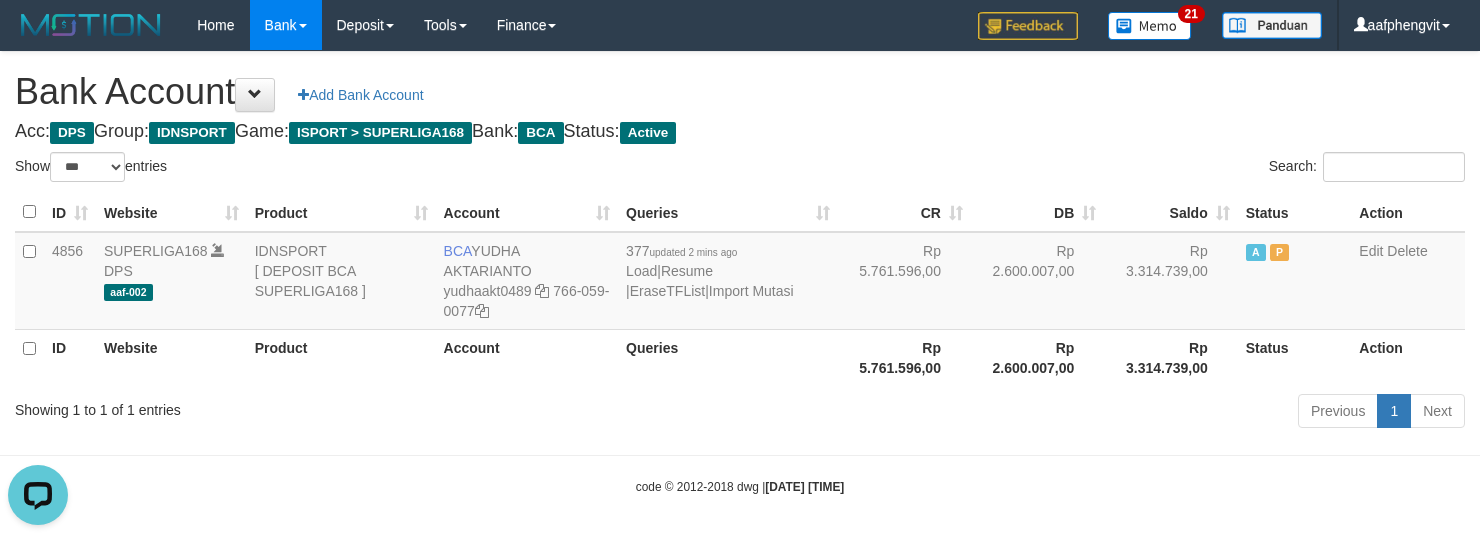 scroll, scrollTop: 0, scrollLeft: 0, axis: both 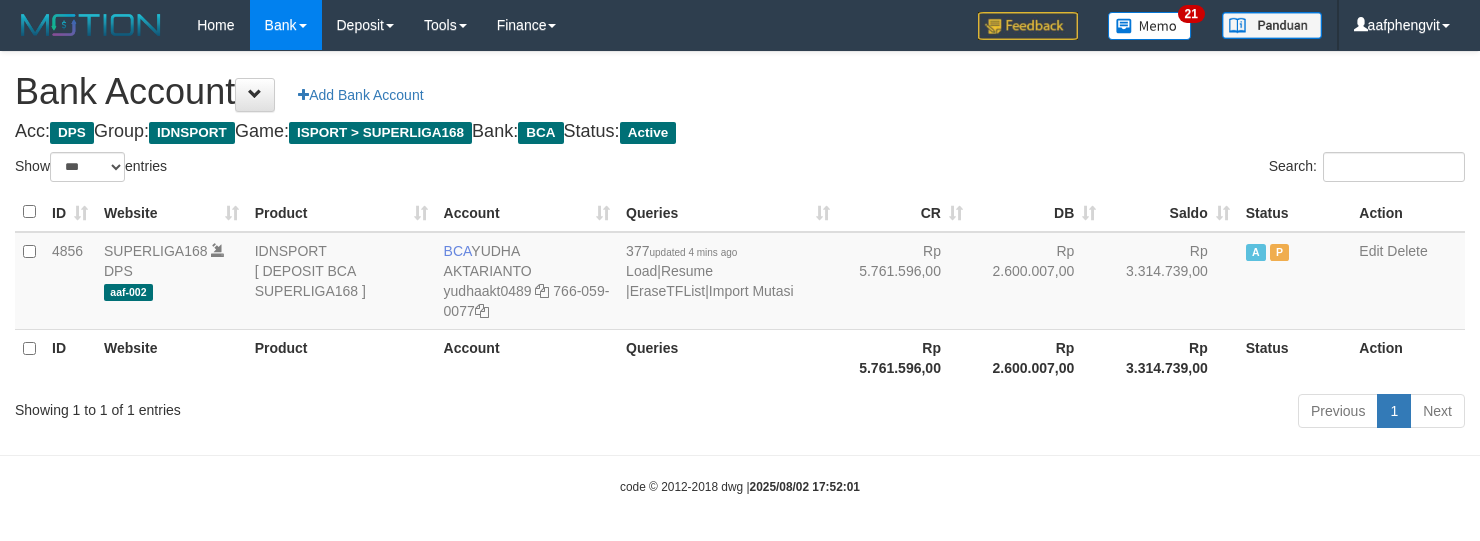 select on "***" 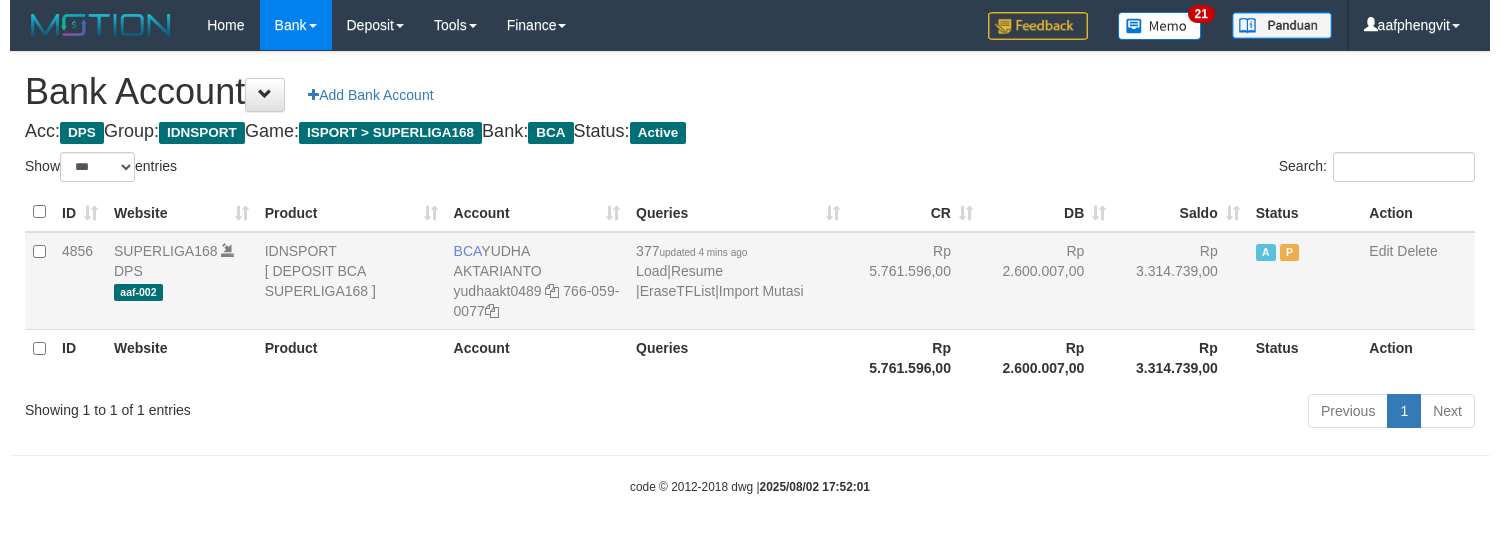 scroll, scrollTop: 0, scrollLeft: 0, axis: both 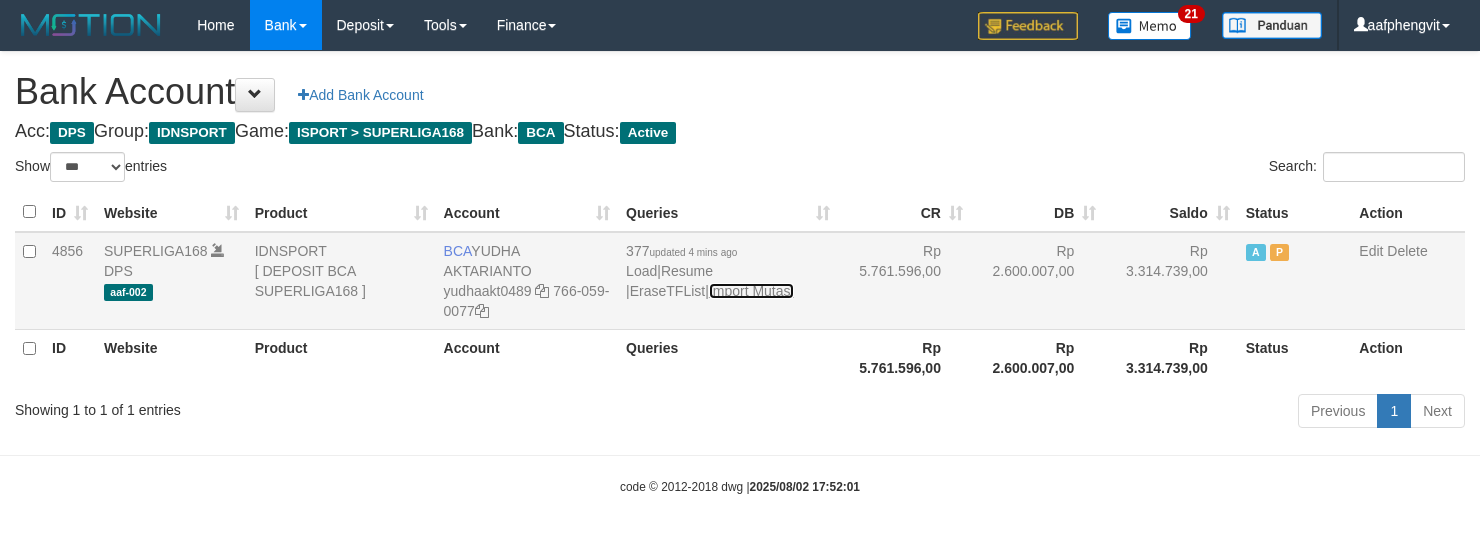 click on "Import Mutasi" at bounding box center (751, 291) 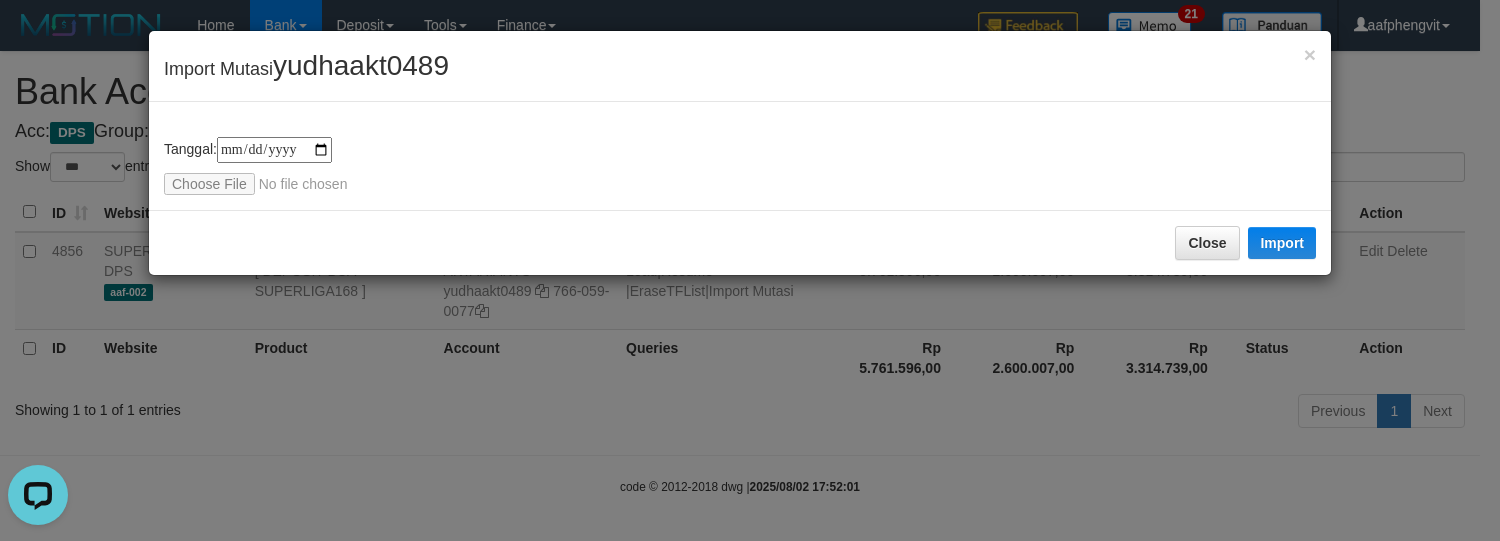 scroll, scrollTop: 0, scrollLeft: 0, axis: both 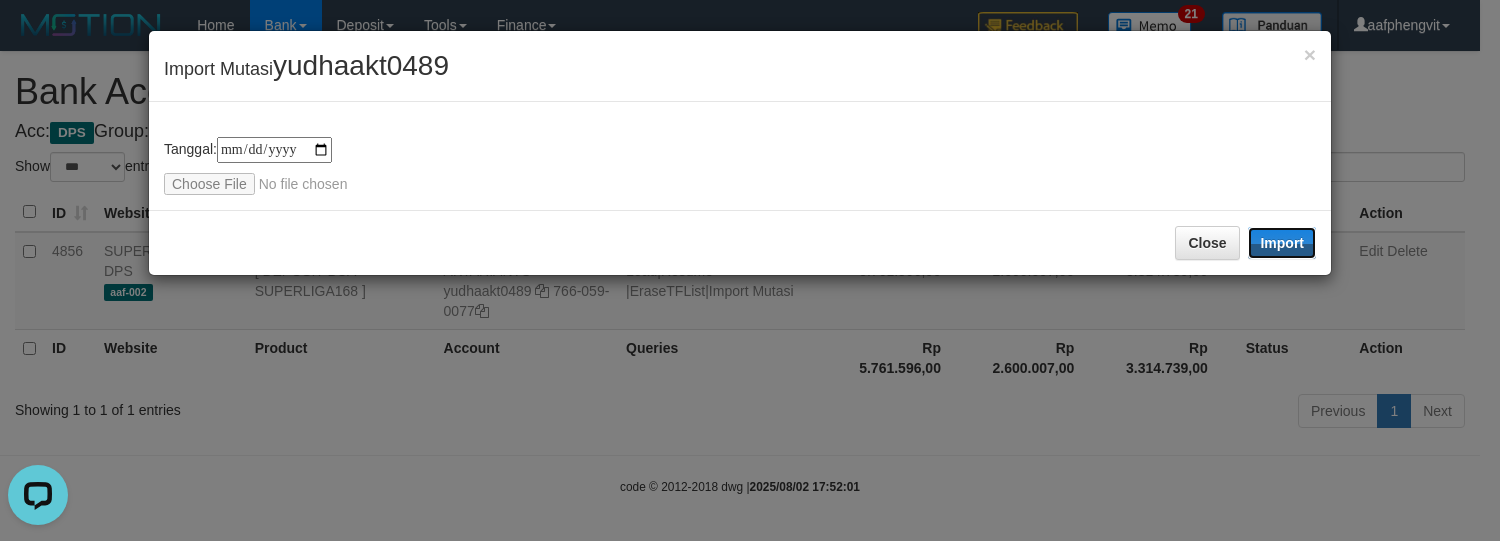 drag, startPoint x: 1290, startPoint y: 230, endPoint x: 924, endPoint y: 1, distance: 431.73718 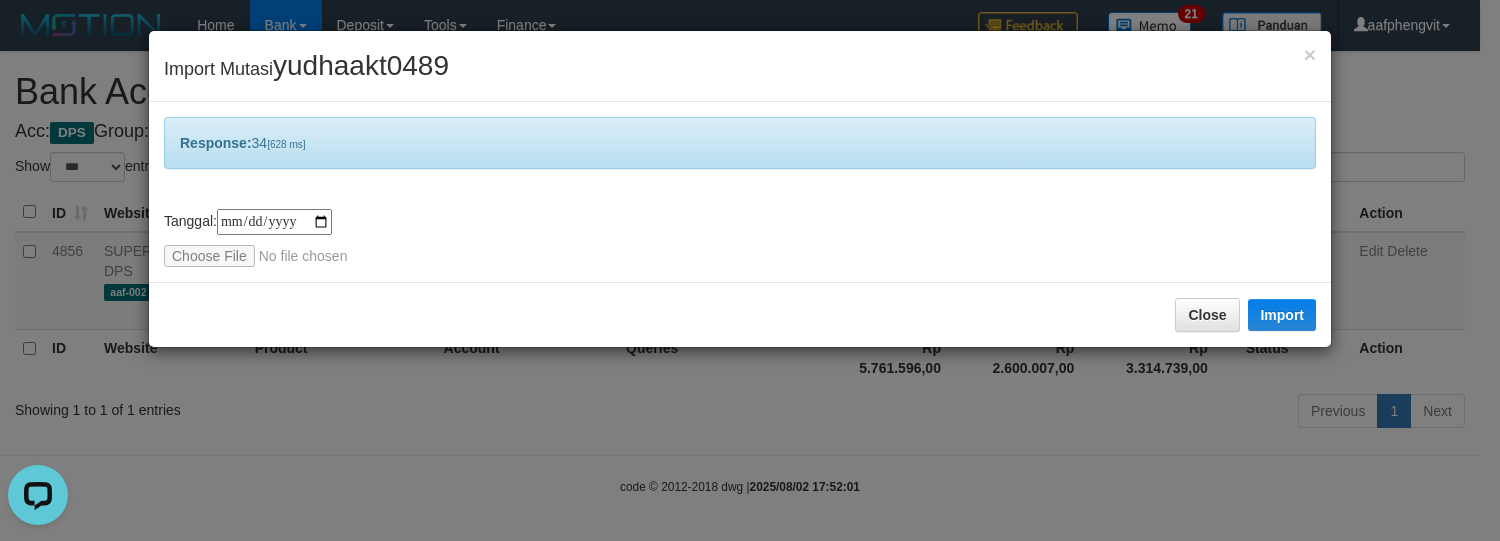 drag, startPoint x: 926, startPoint y: 161, endPoint x: 926, endPoint y: 140, distance: 21 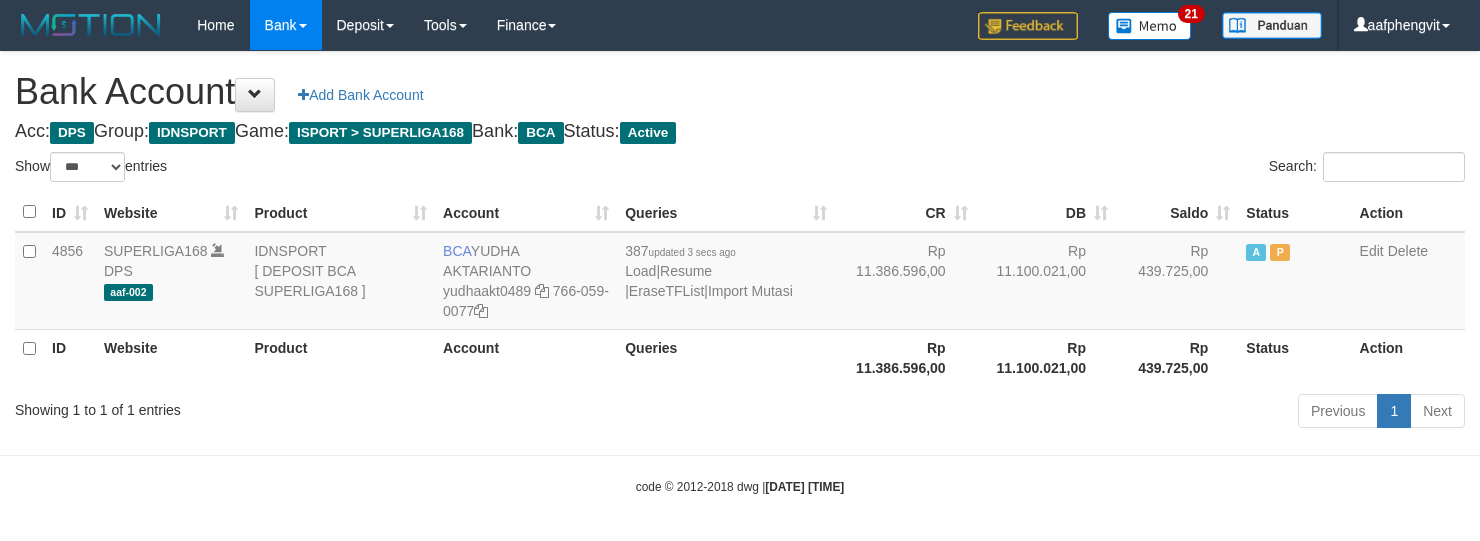select on "***" 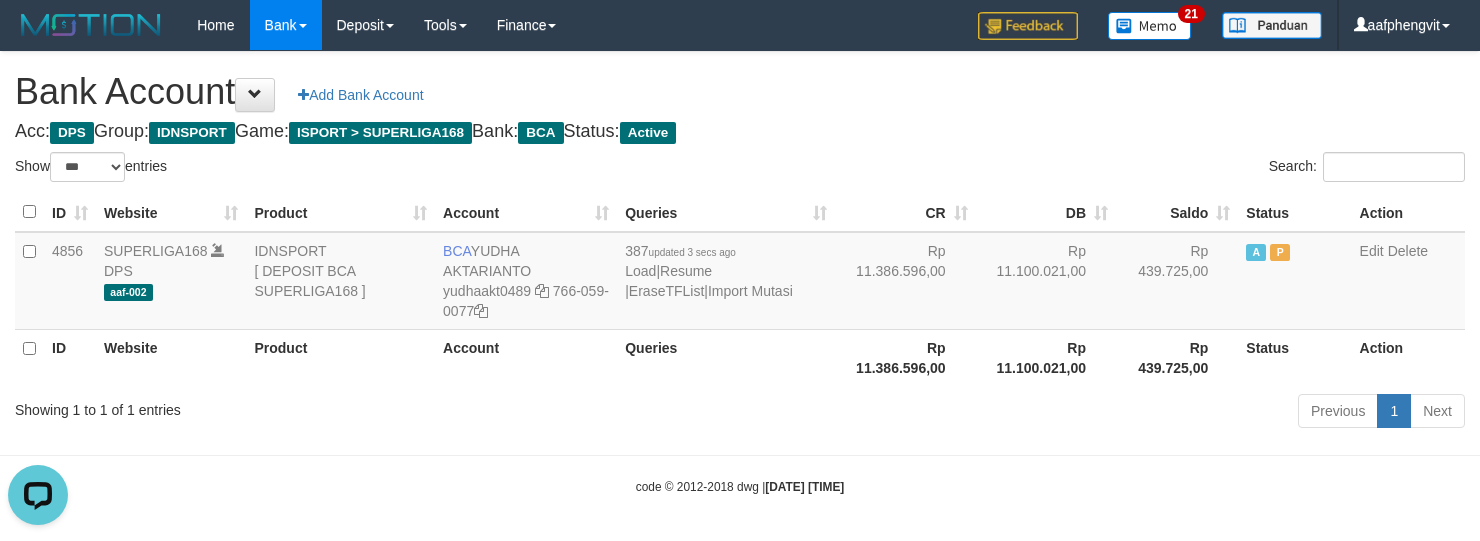 scroll, scrollTop: 0, scrollLeft: 0, axis: both 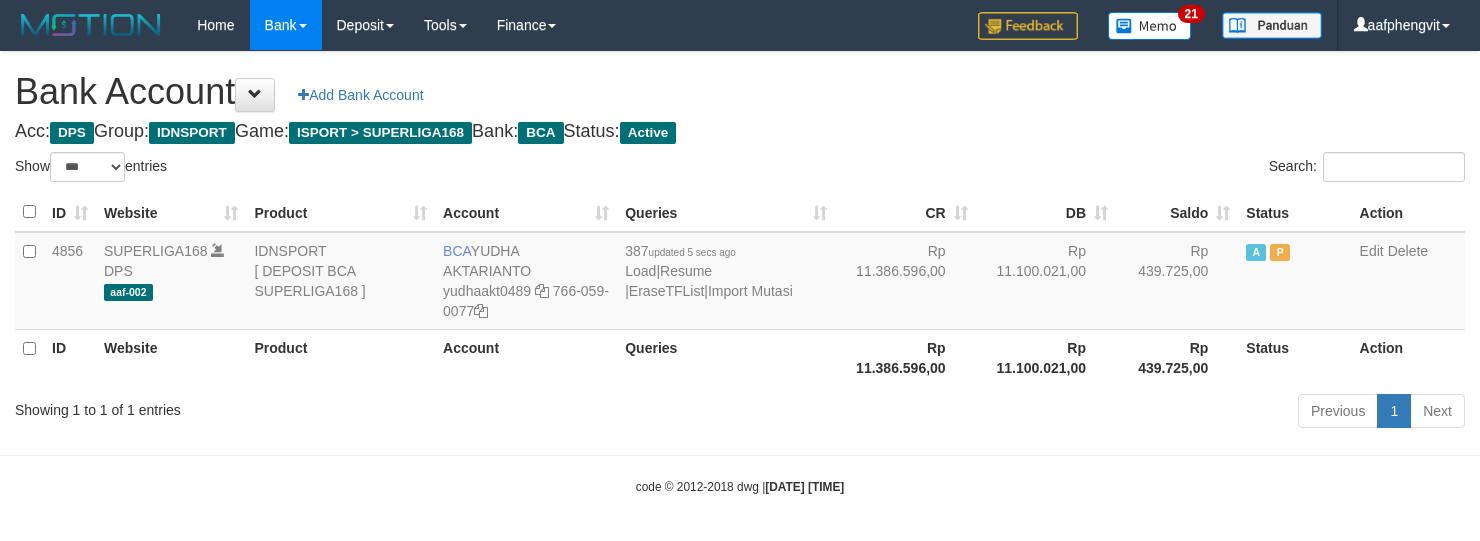 select on "***" 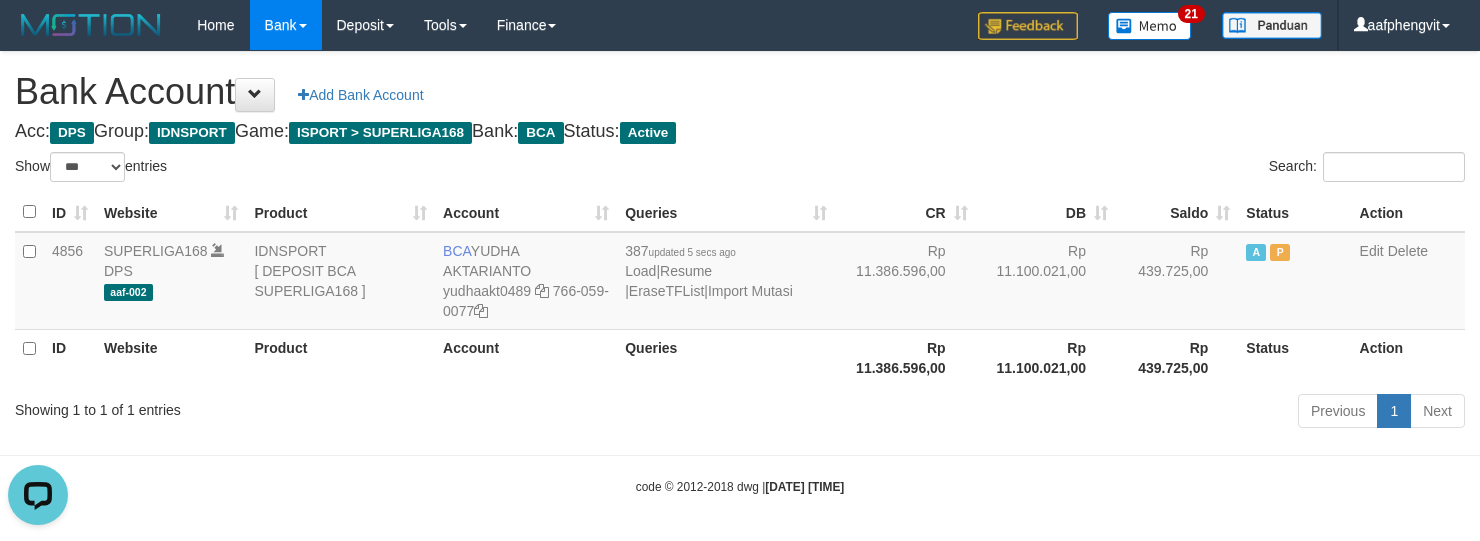 scroll, scrollTop: 0, scrollLeft: 0, axis: both 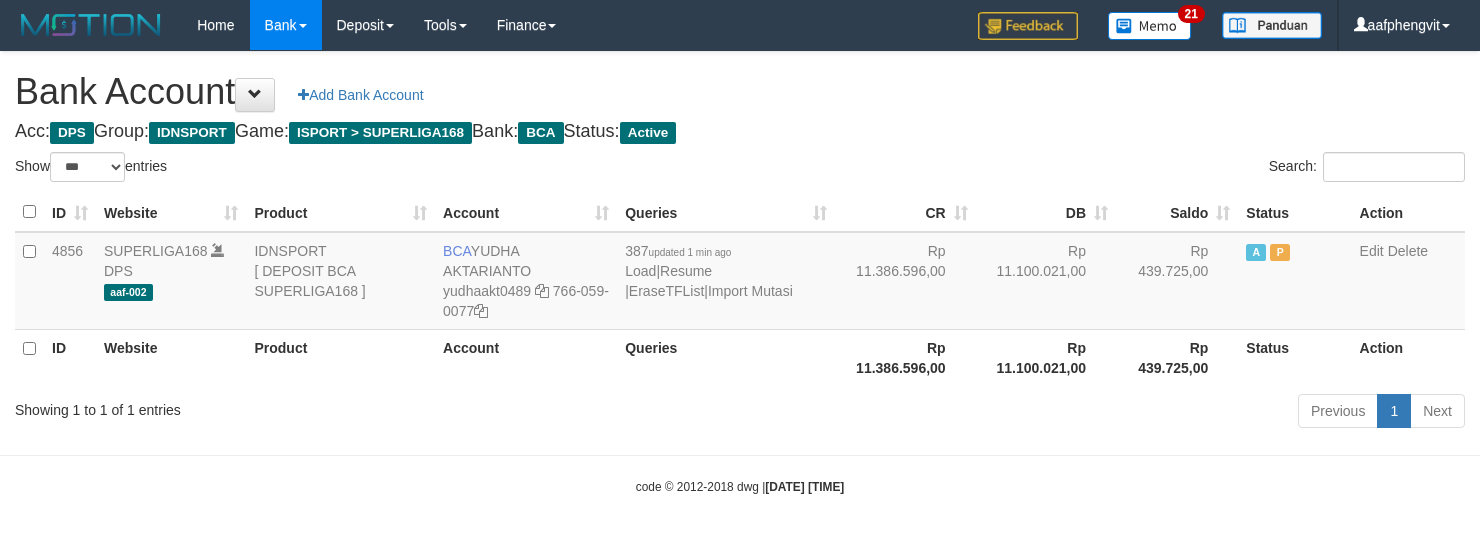 select on "***" 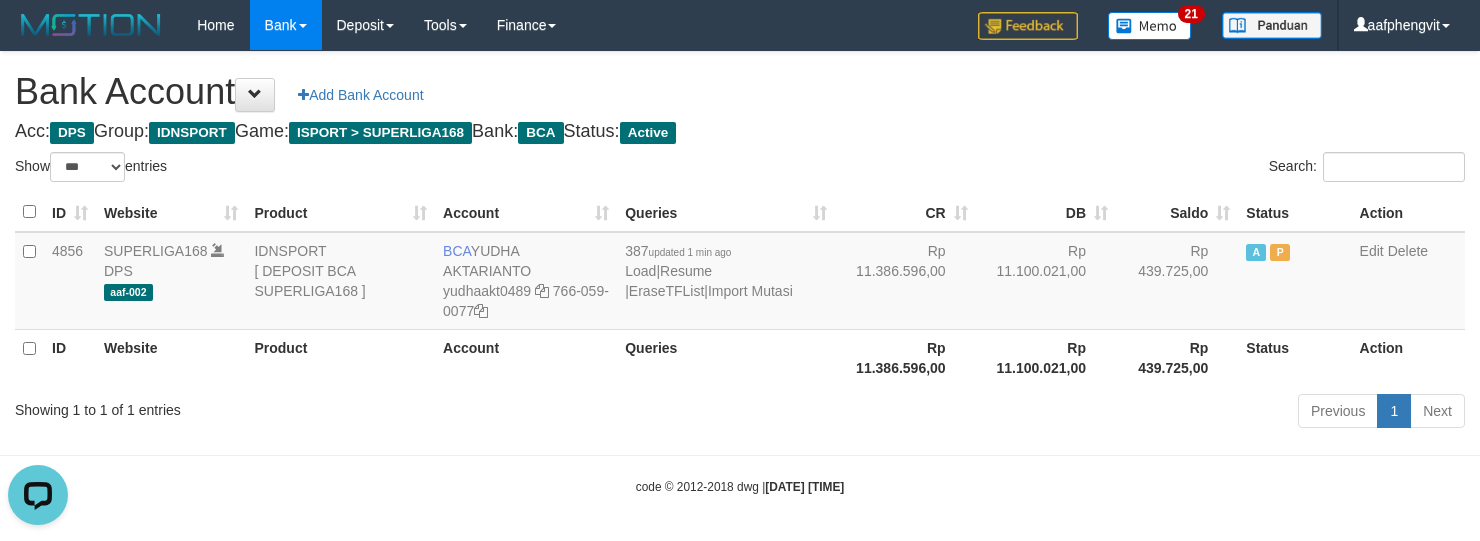 scroll, scrollTop: 0, scrollLeft: 0, axis: both 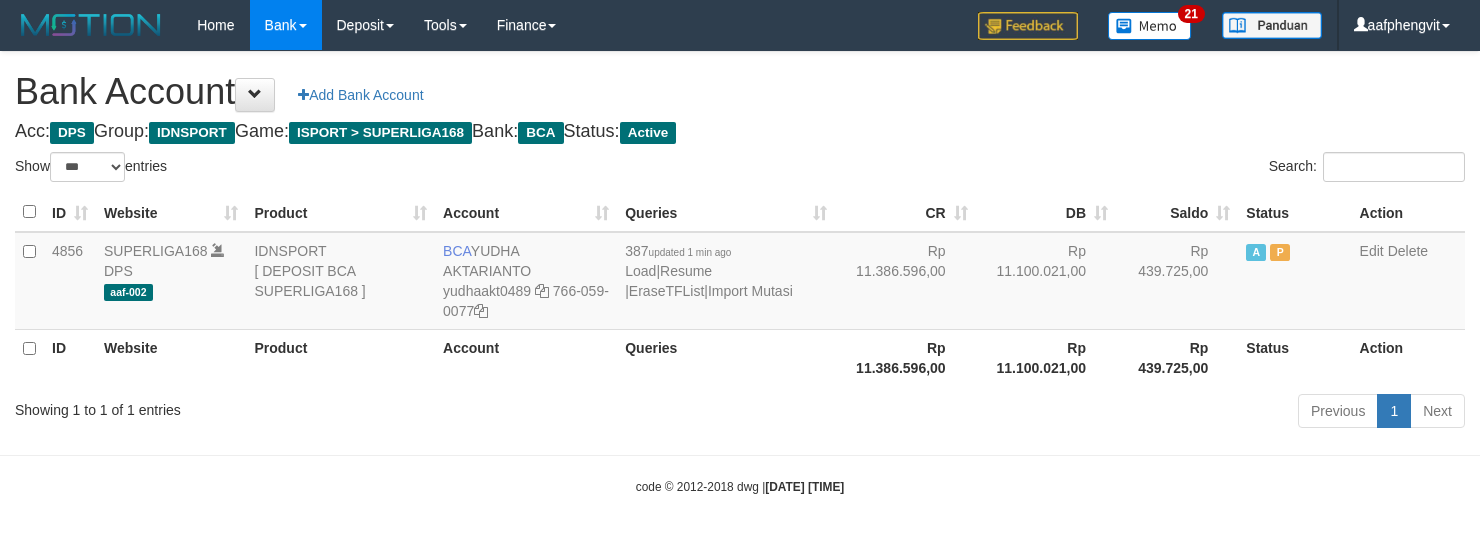select on "***" 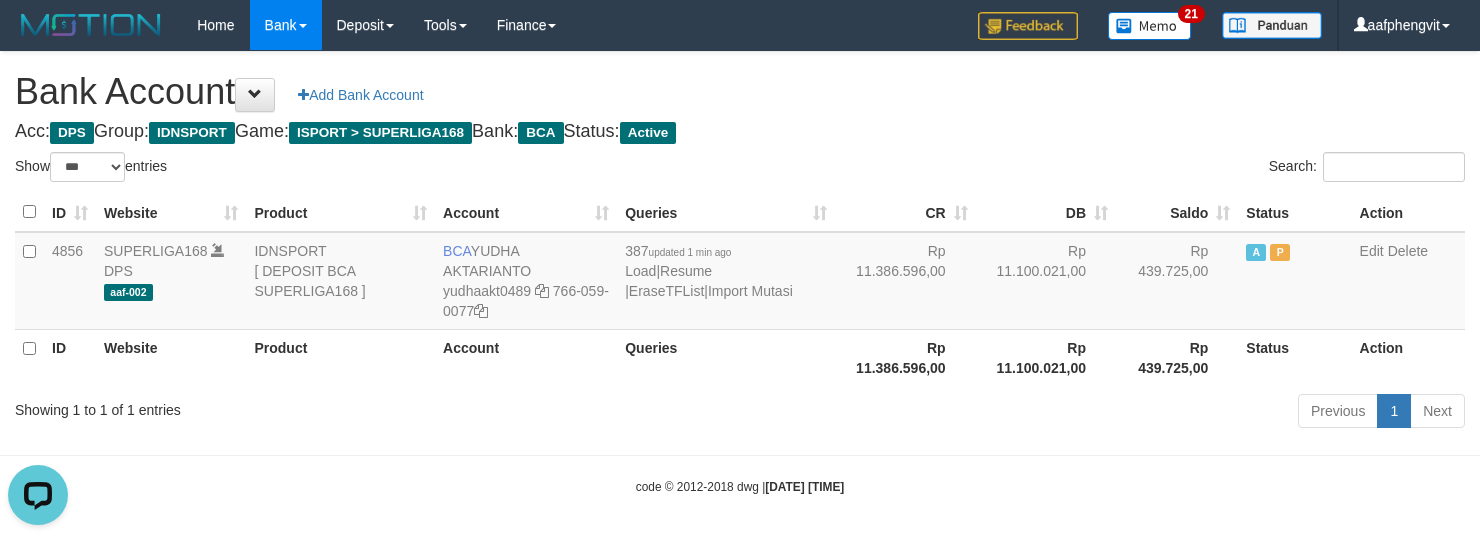 scroll, scrollTop: 0, scrollLeft: 0, axis: both 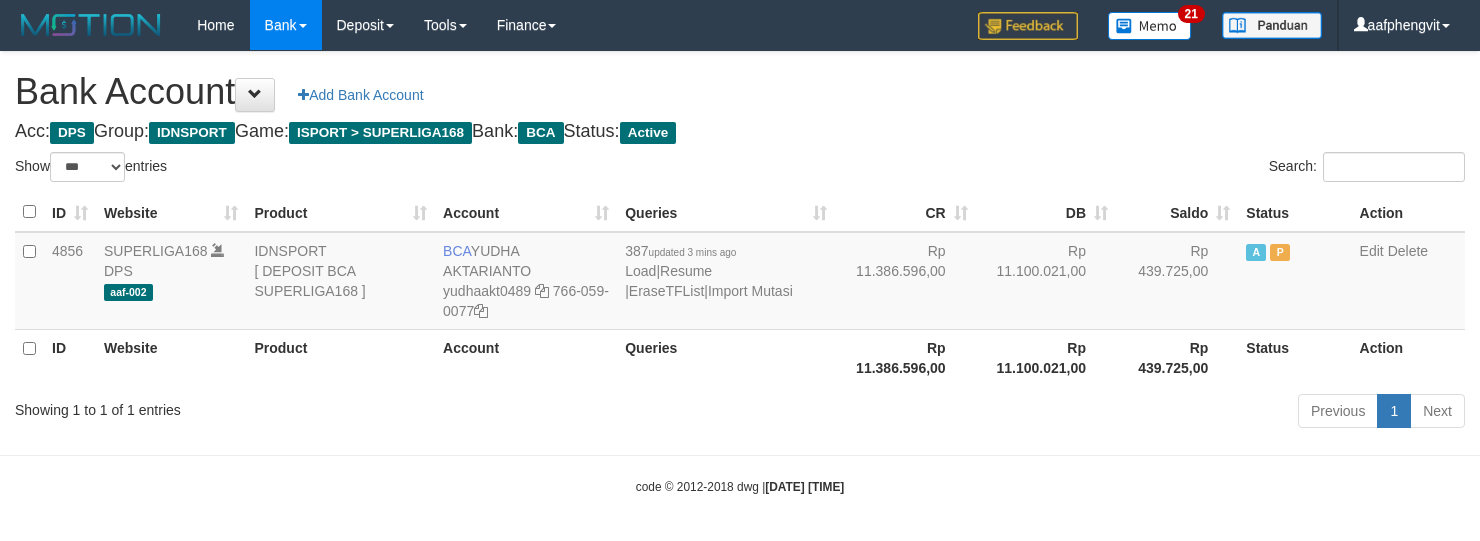 select on "***" 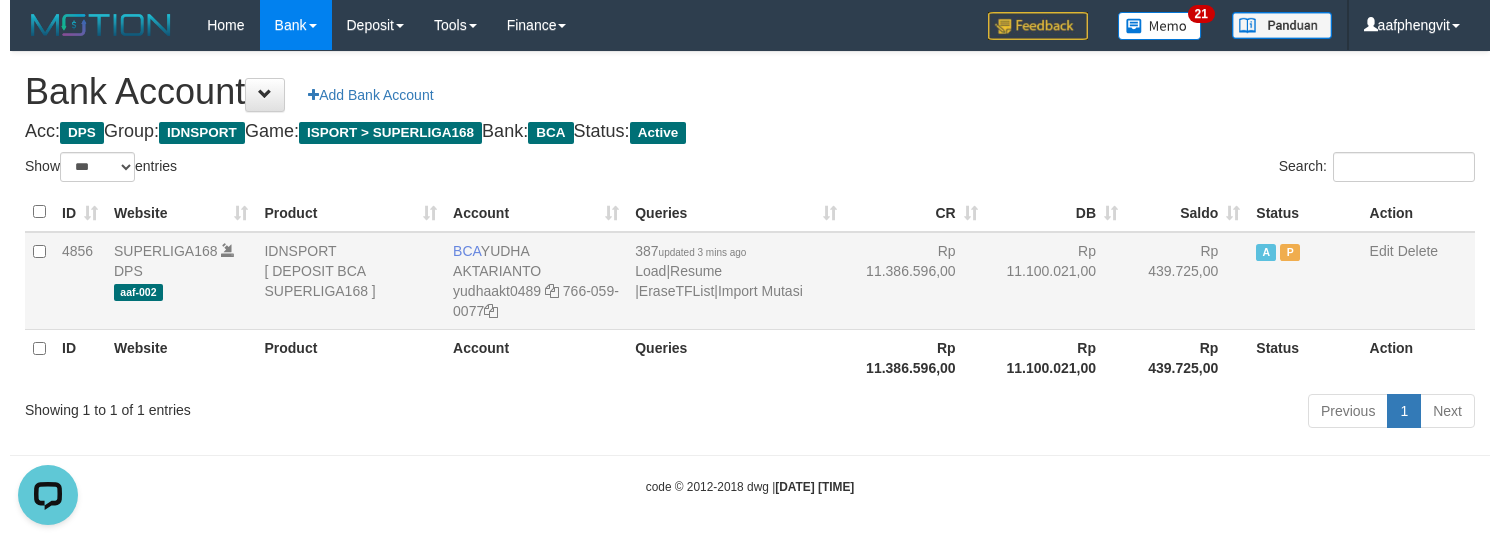 scroll, scrollTop: 0, scrollLeft: 0, axis: both 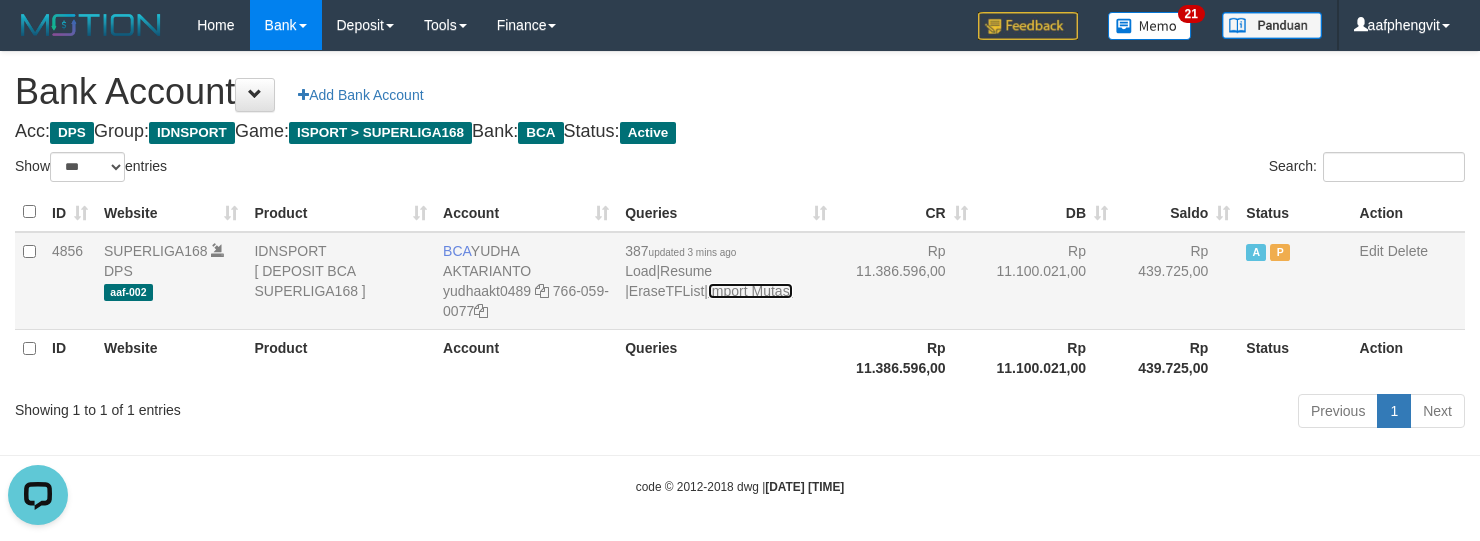click on "Import Mutasi" at bounding box center [750, 291] 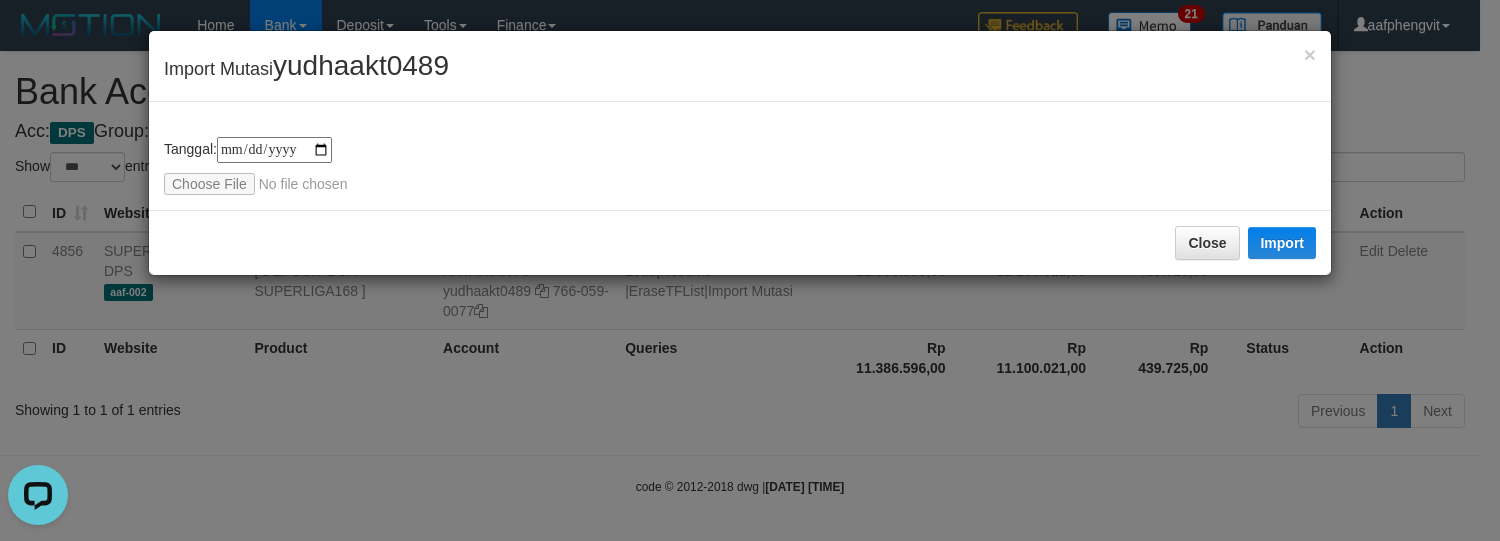 type on "**********" 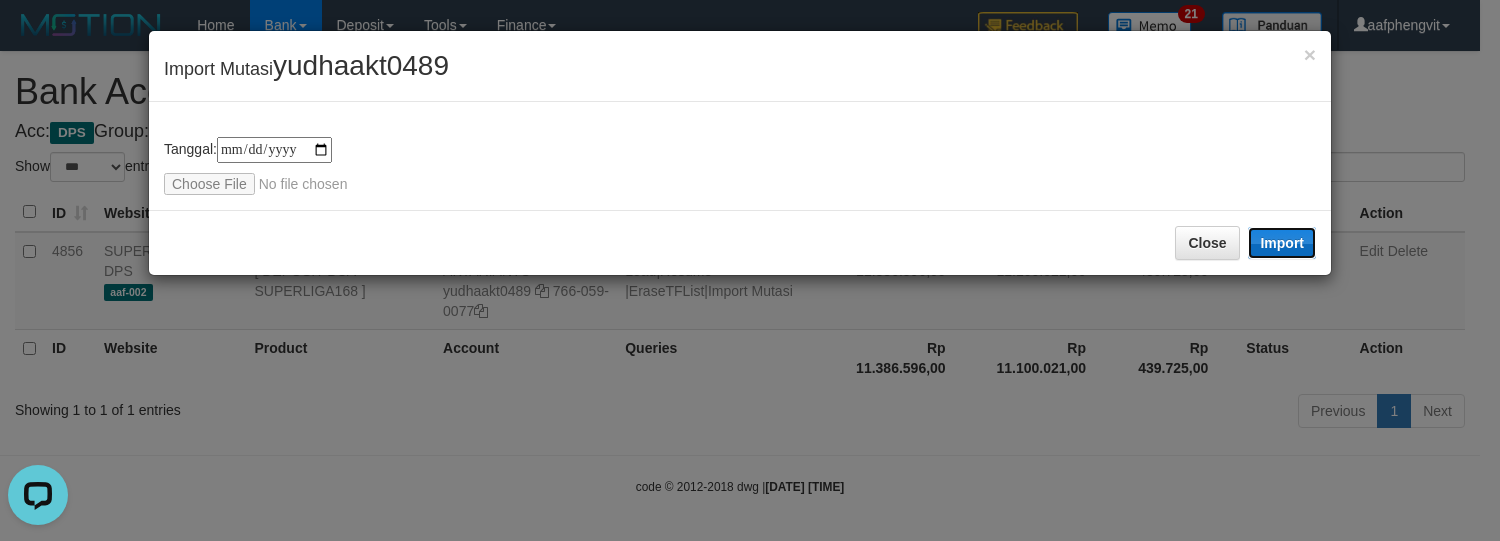 click on "Import" at bounding box center [1282, 243] 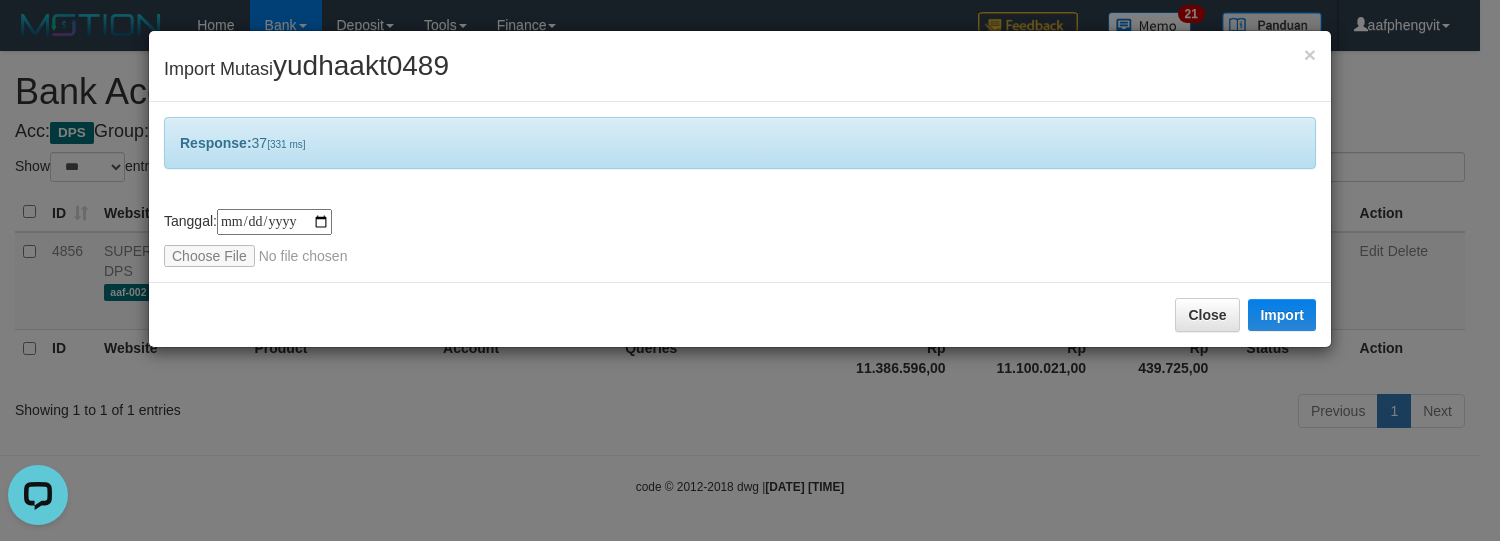 drag, startPoint x: 641, startPoint y: 157, endPoint x: 641, endPoint y: 140, distance: 17 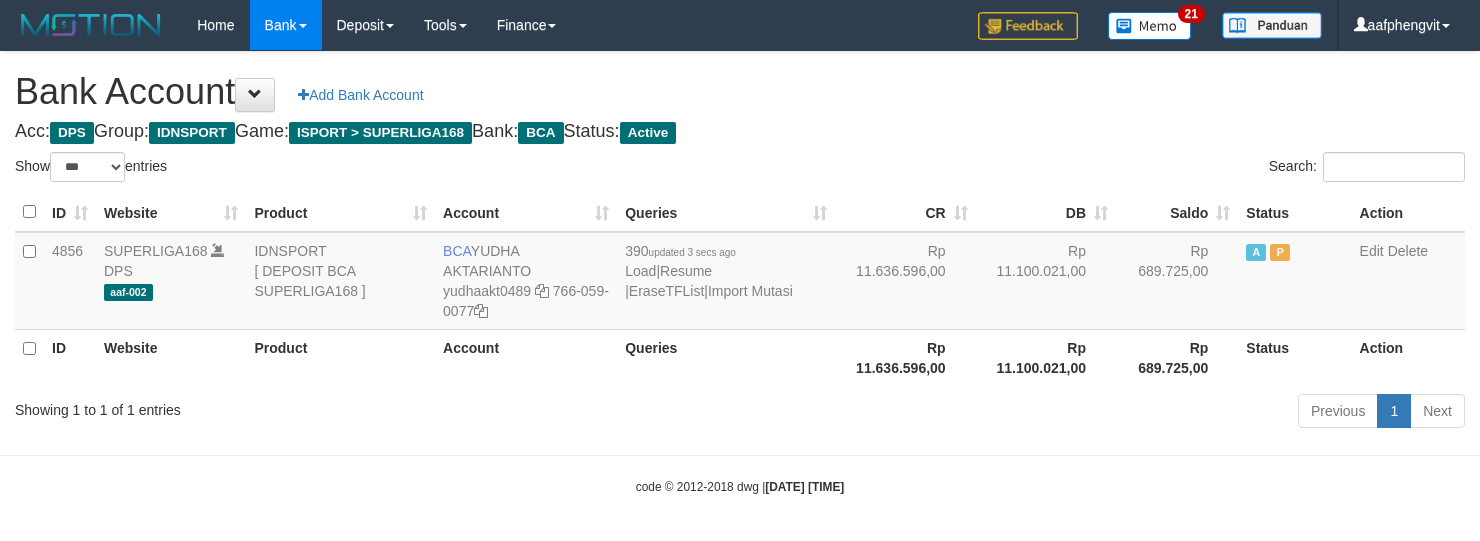 select on "***" 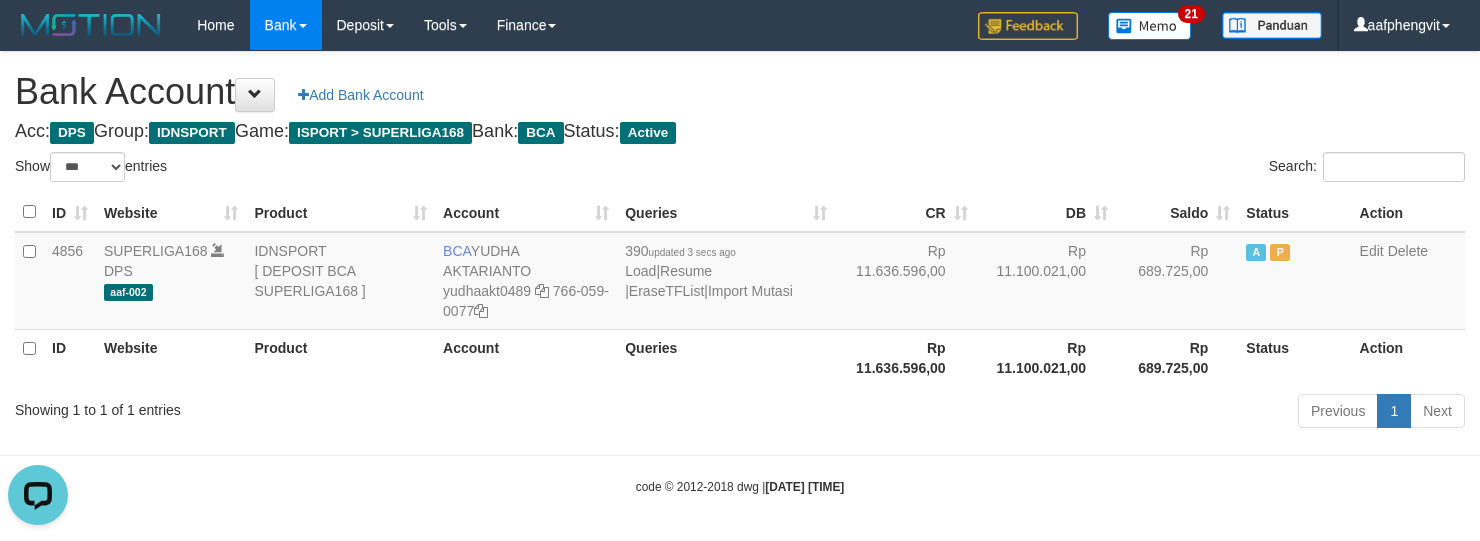 scroll, scrollTop: 0, scrollLeft: 0, axis: both 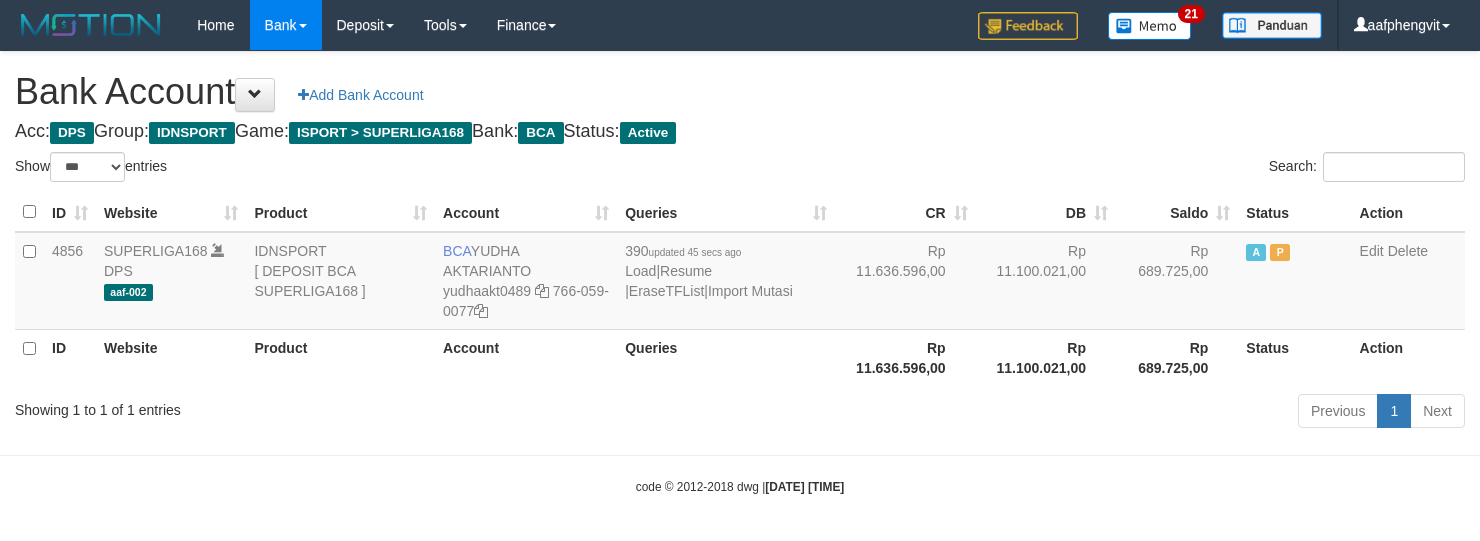 select on "***" 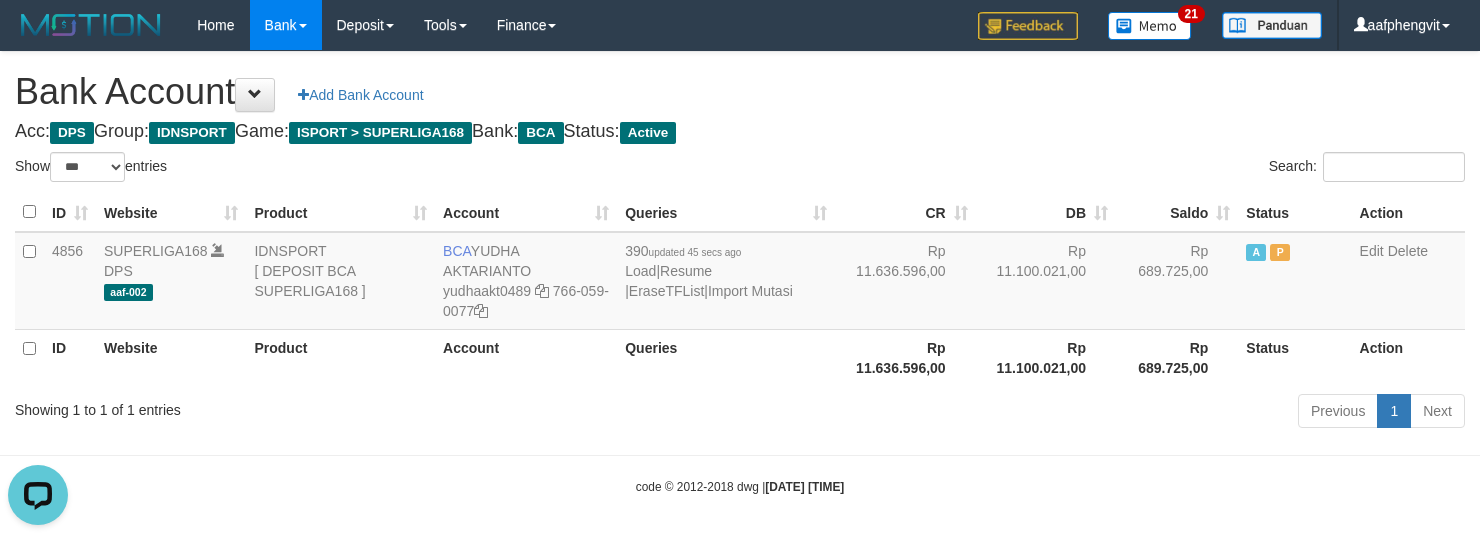scroll, scrollTop: 0, scrollLeft: 0, axis: both 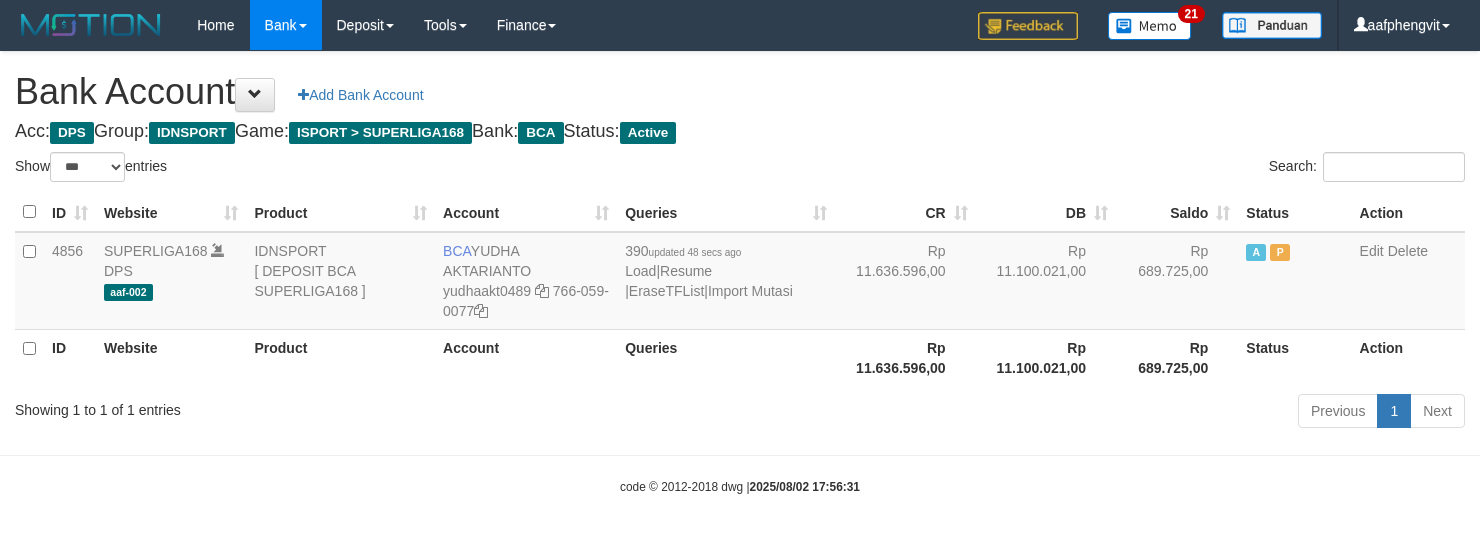 select on "***" 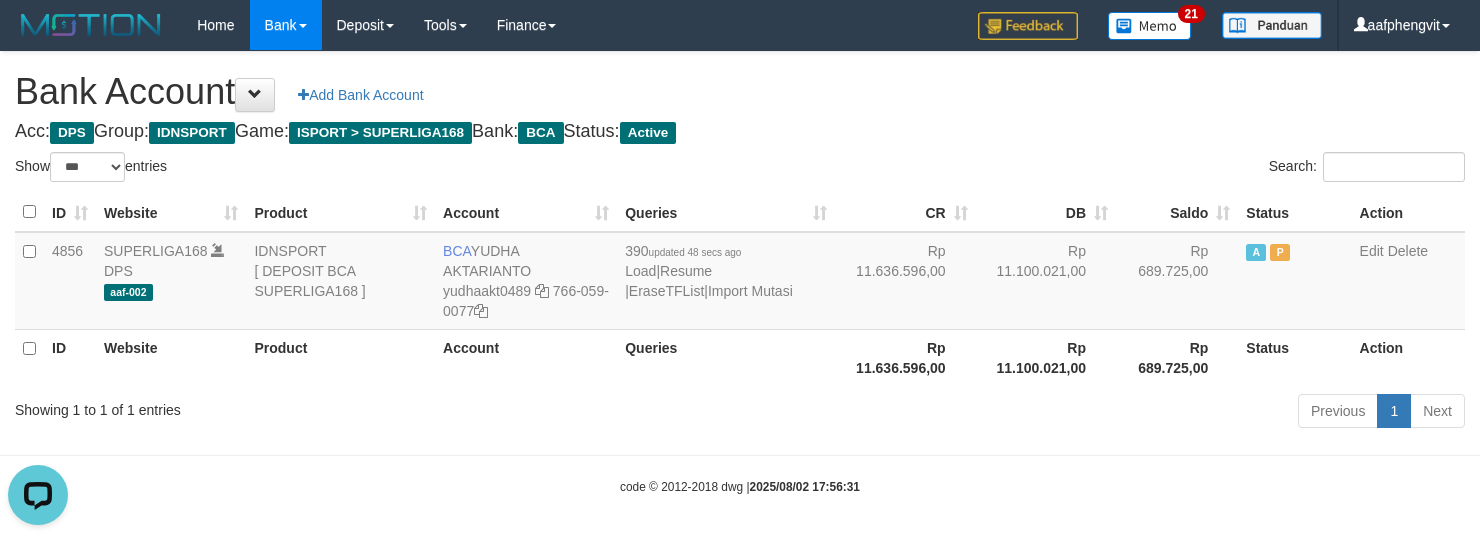 scroll, scrollTop: 0, scrollLeft: 0, axis: both 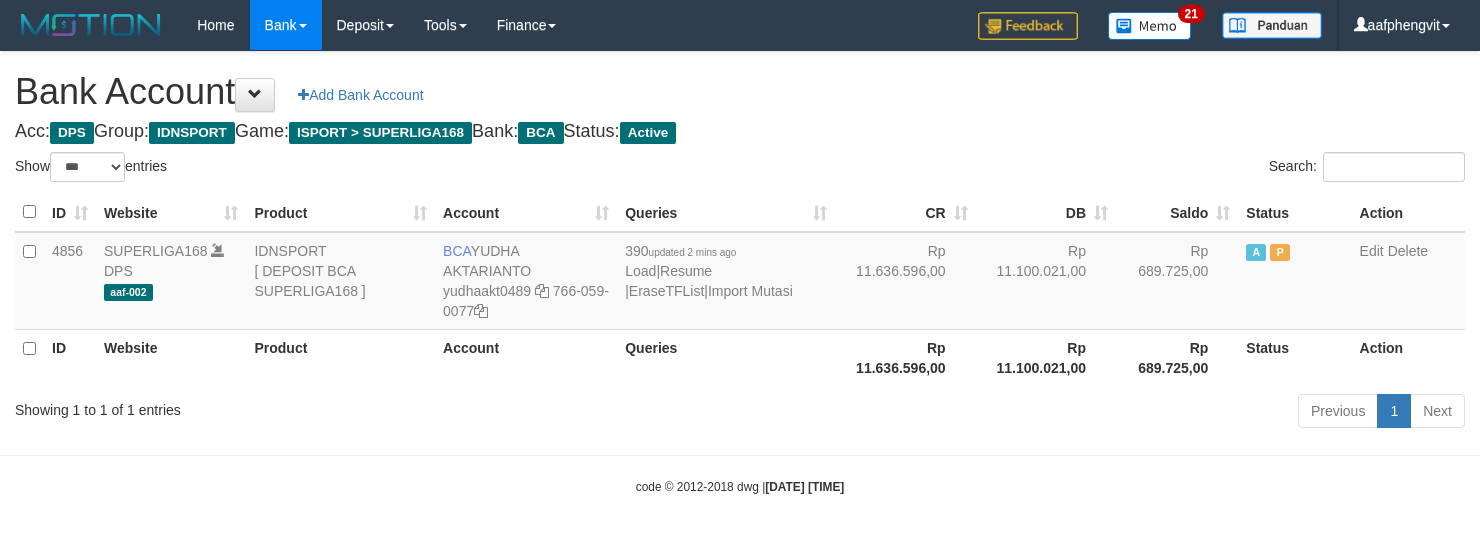 select on "***" 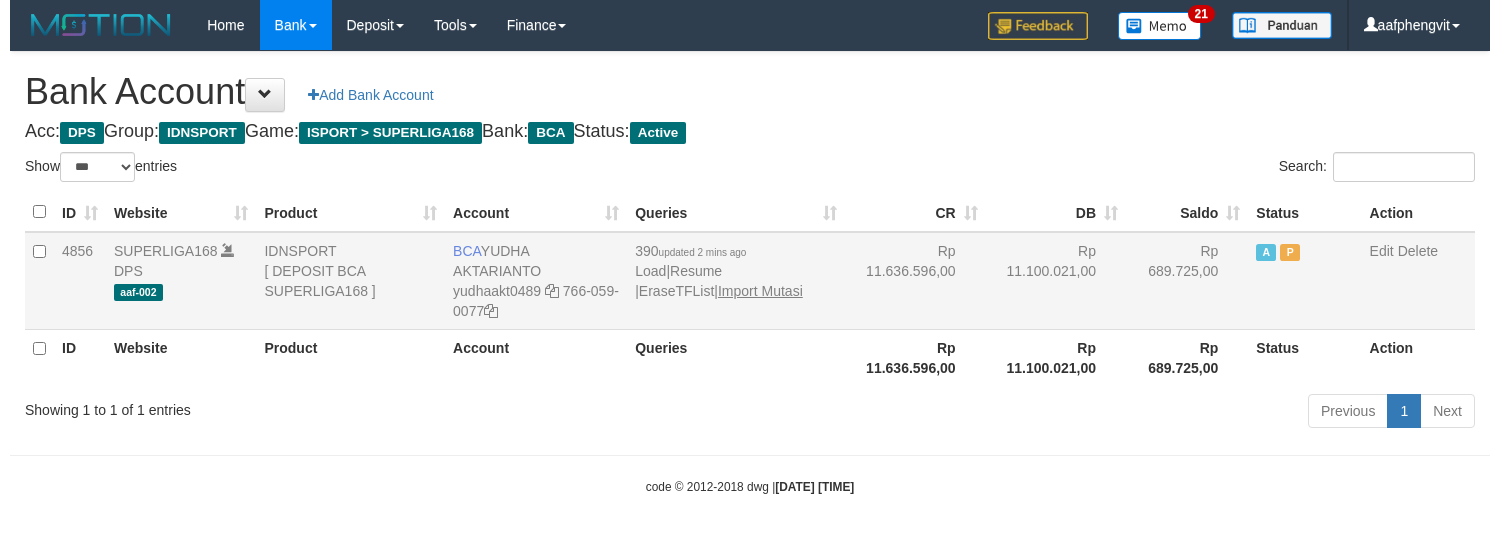 scroll, scrollTop: 0, scrollLeft: 0, axis: both 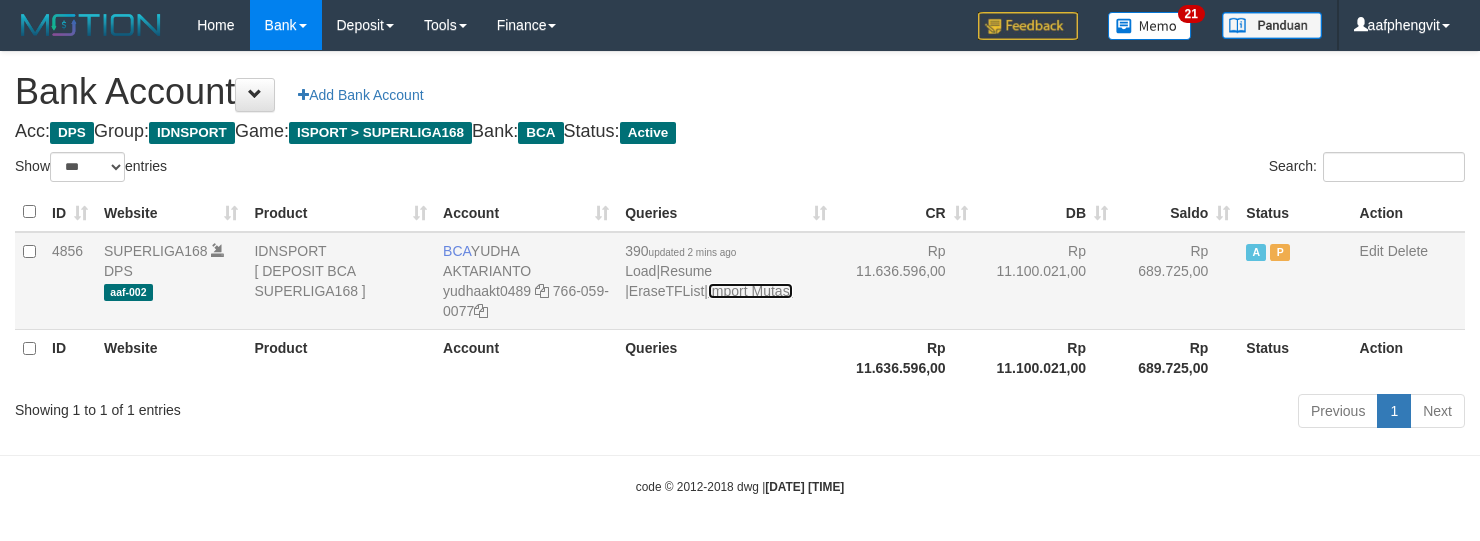 click on "Import Mutasi" at bounding box center (750, 291) 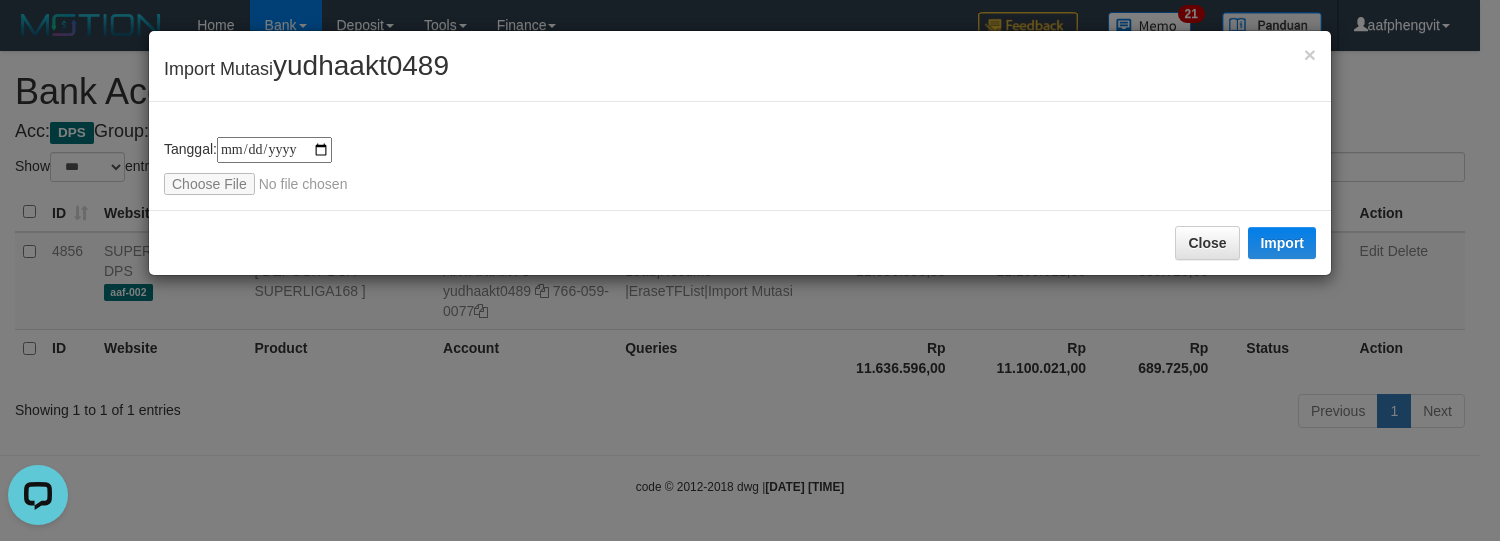 scroll, scrollTop: 0, scrollLeft: 0, axis: both 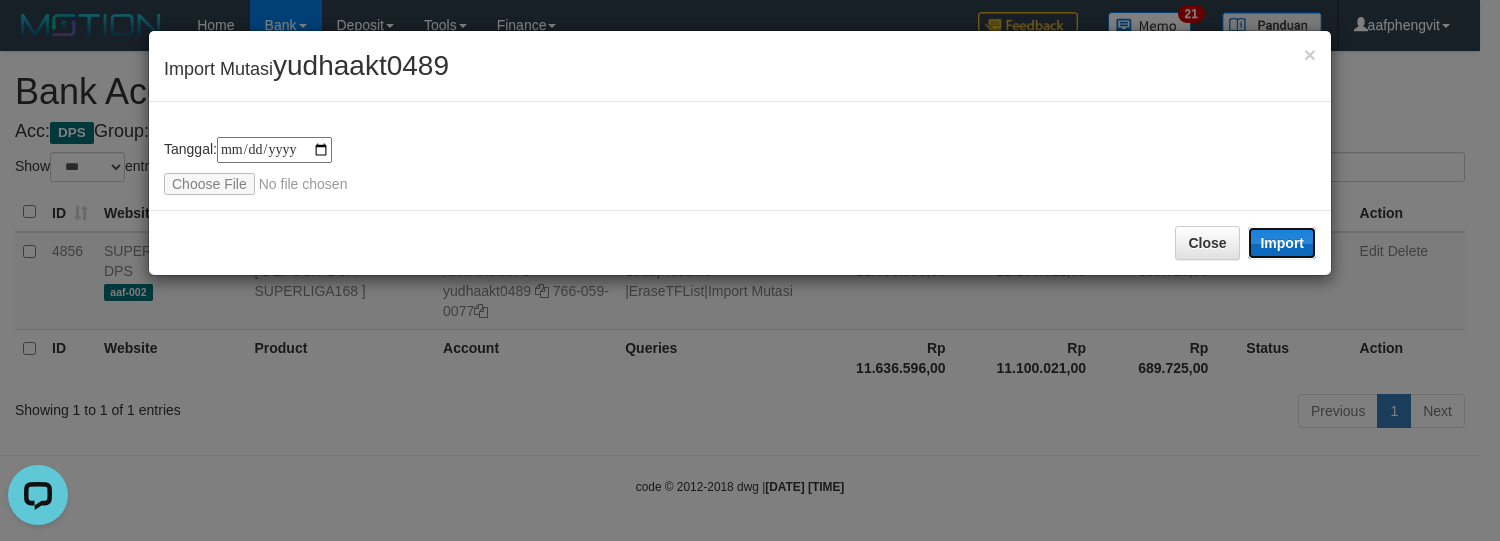 click on "Import" at bounding box center (1282, 243) 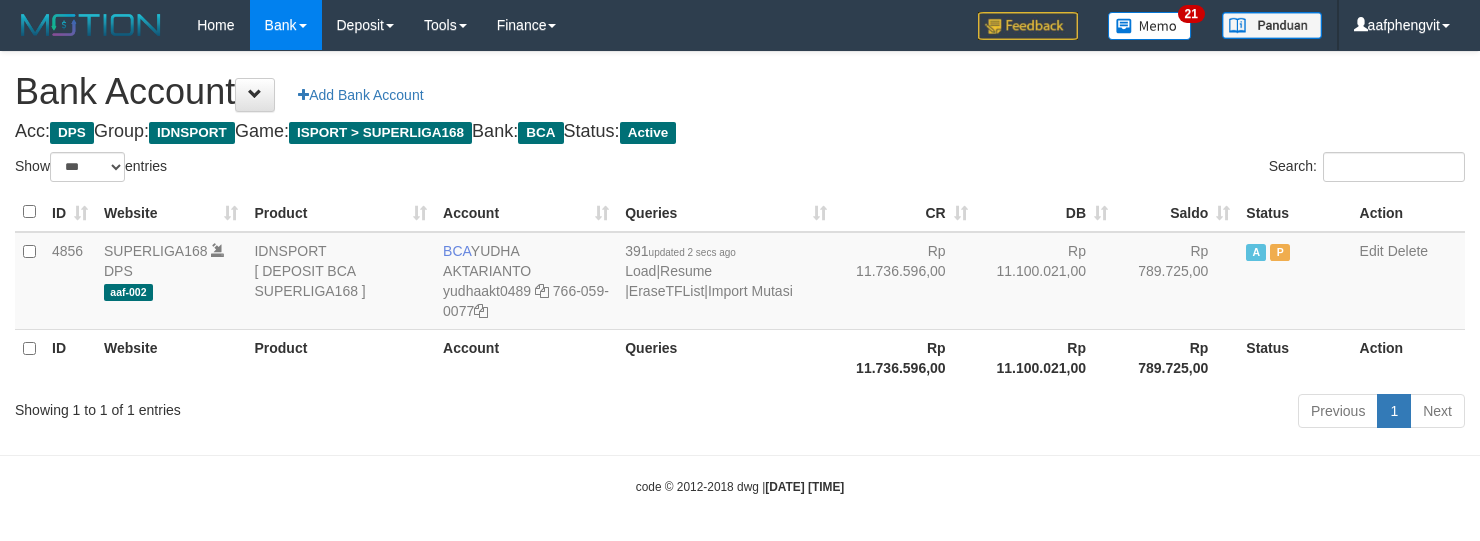 select on "***" 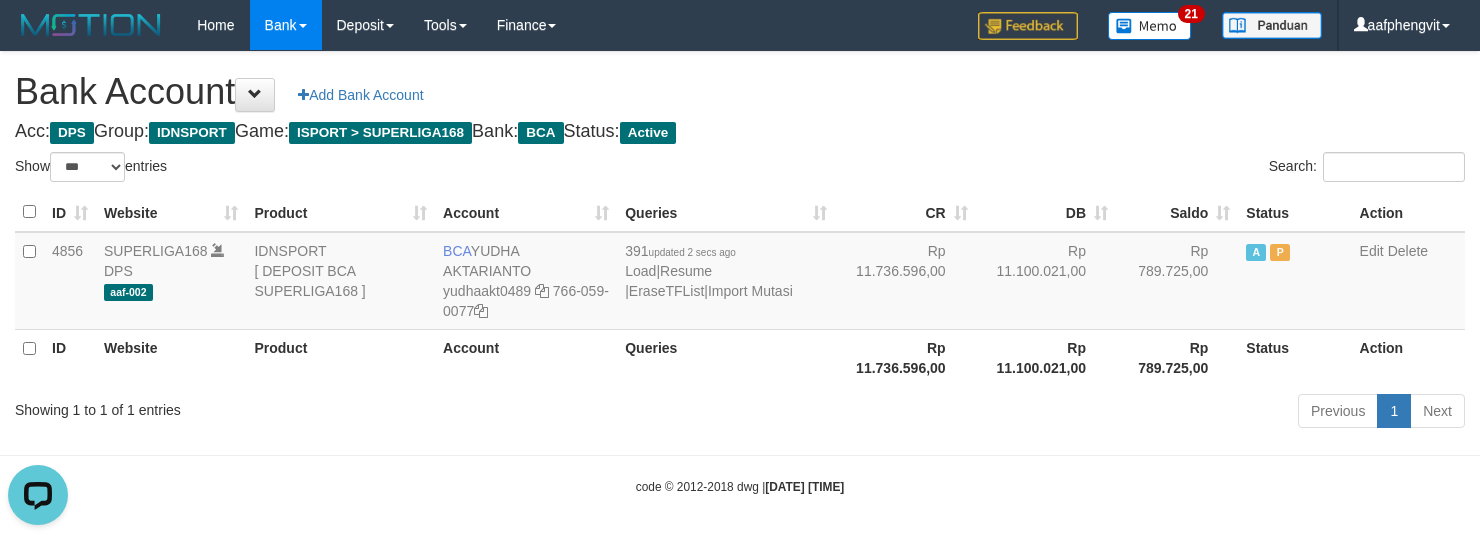 scroll, scrollTop: 0, scrollLeft: 0, axis: both 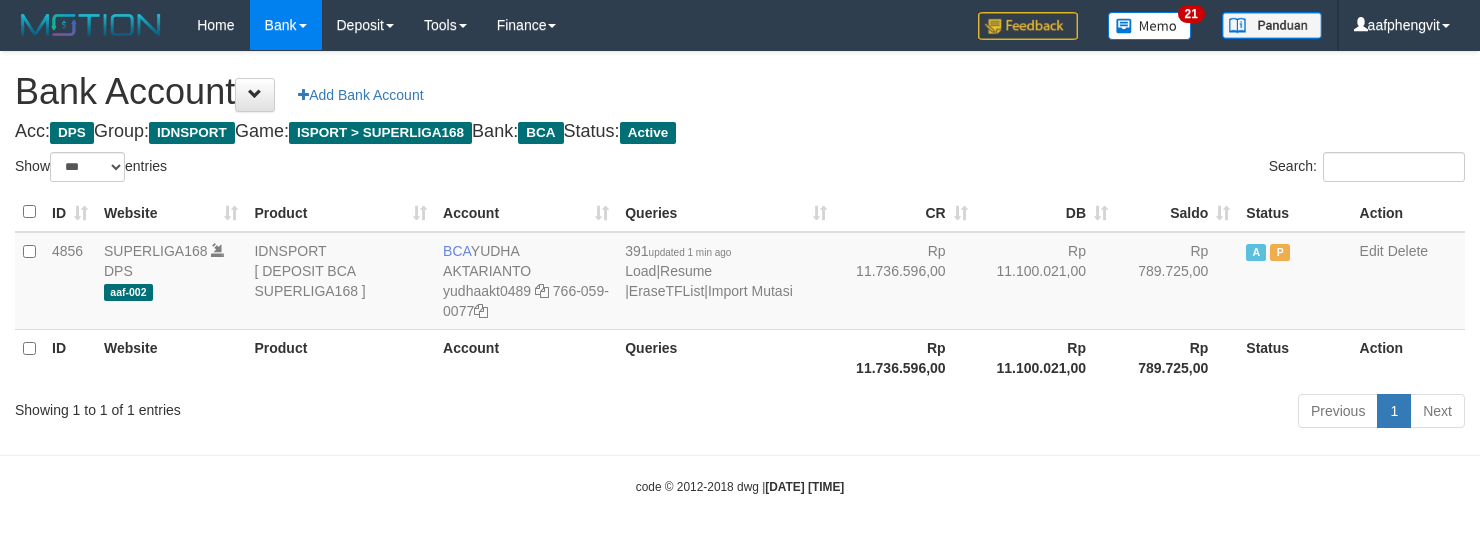select on "***" 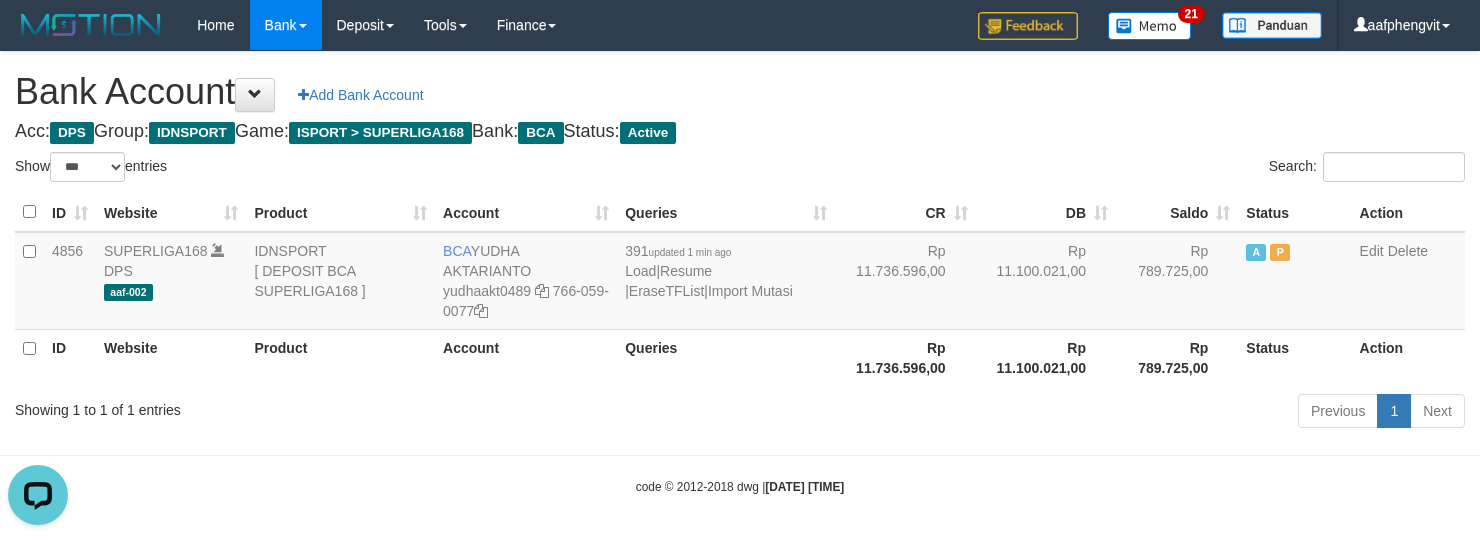 scroll, scrollTop: 0, scrollLeft: 0, axis: both 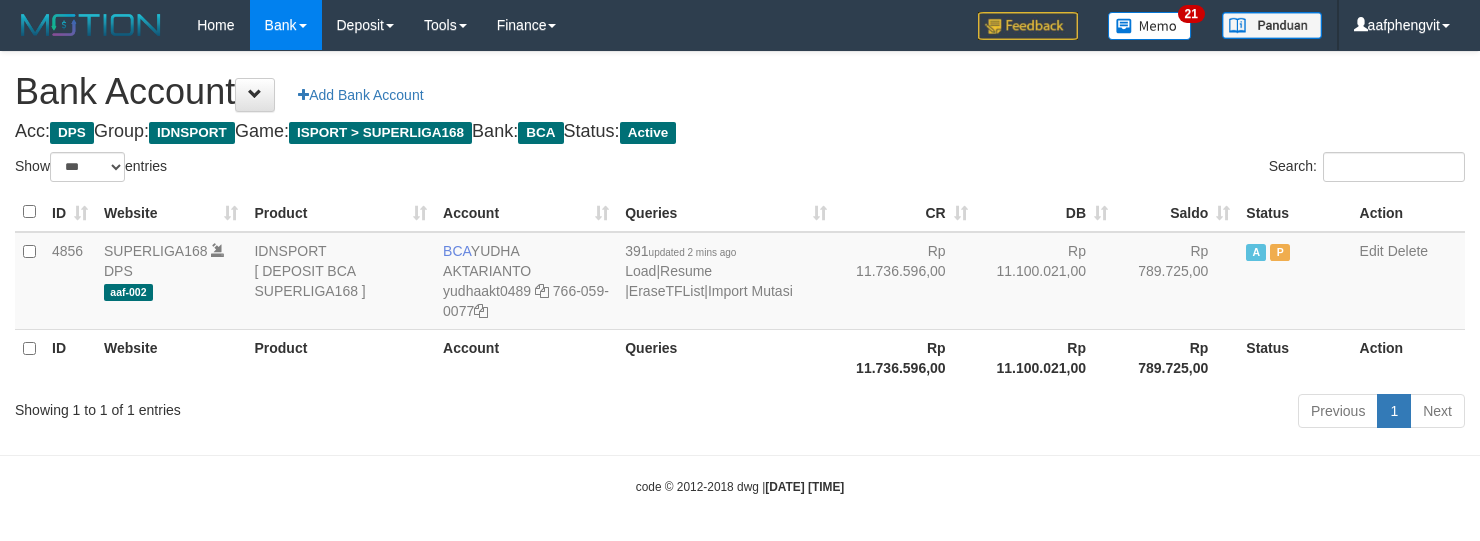 select on "***" 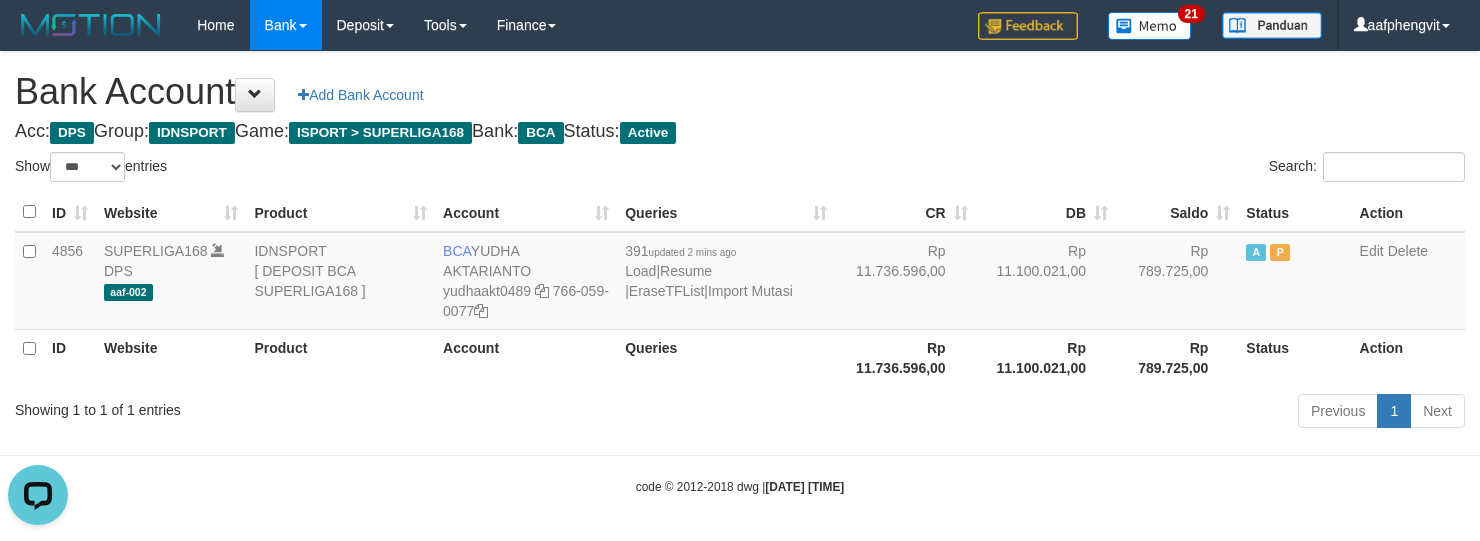 scroll, scrollTop: 0, scrollLeft: 0, axis: both 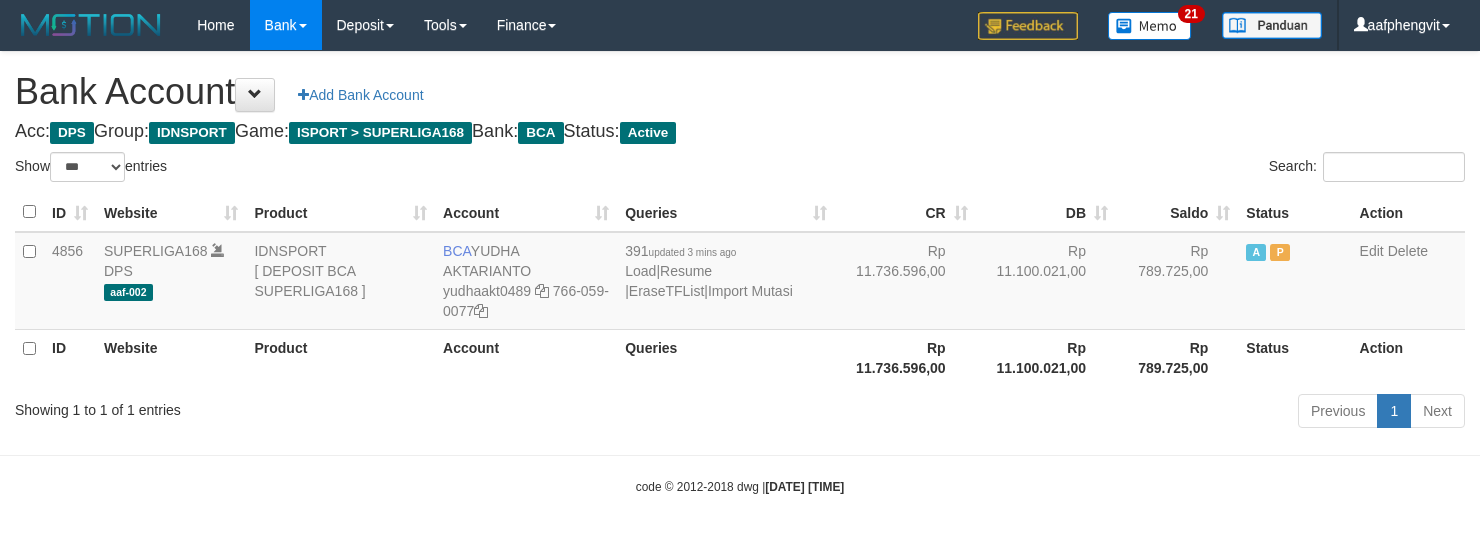 select on "***" 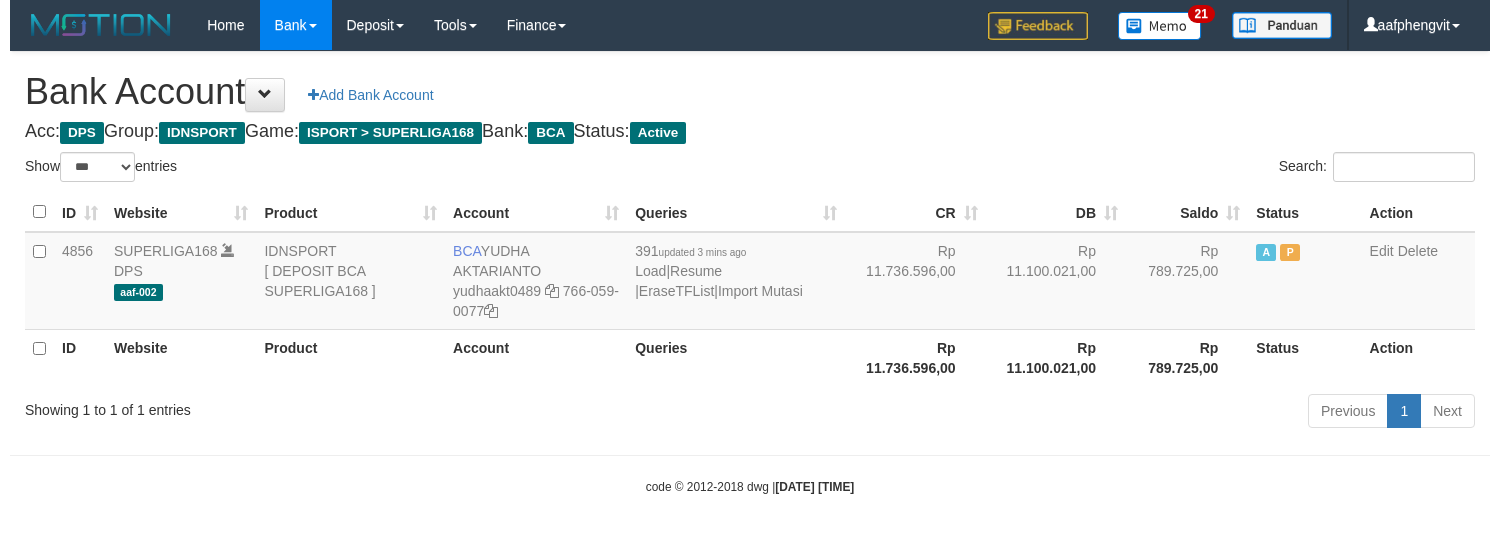 scroll, scrollTop: 0, scrollLeft: 0, axis: both 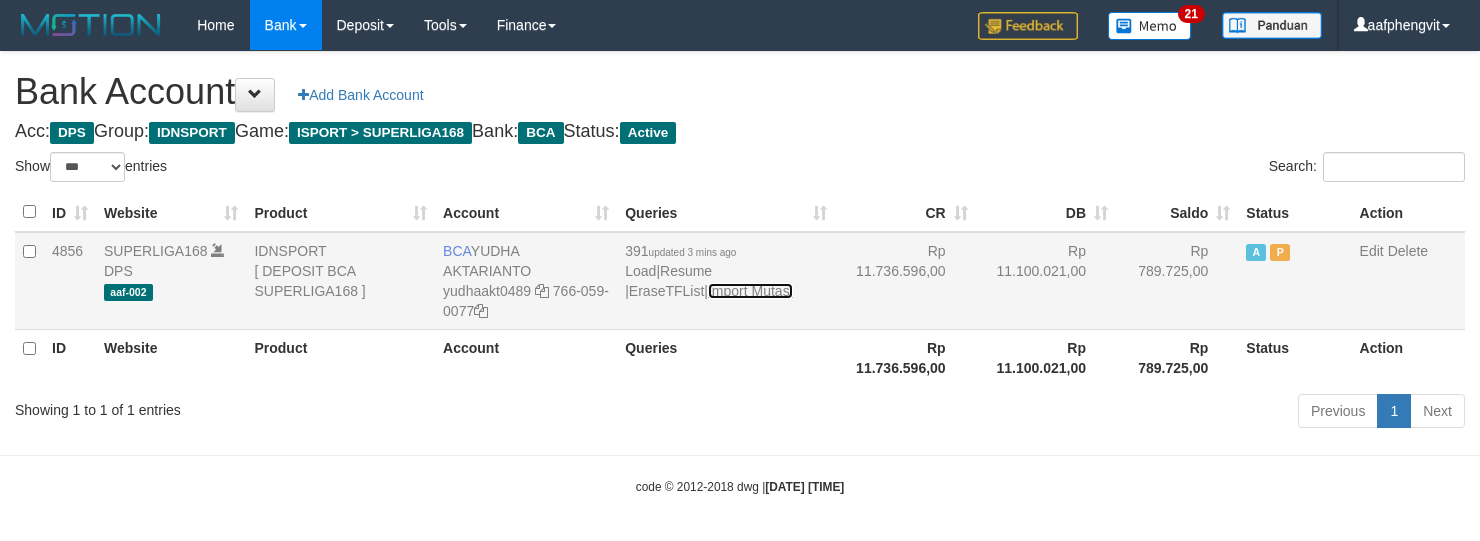 click on "Import Mutasi" at bounding box center (750, 291) 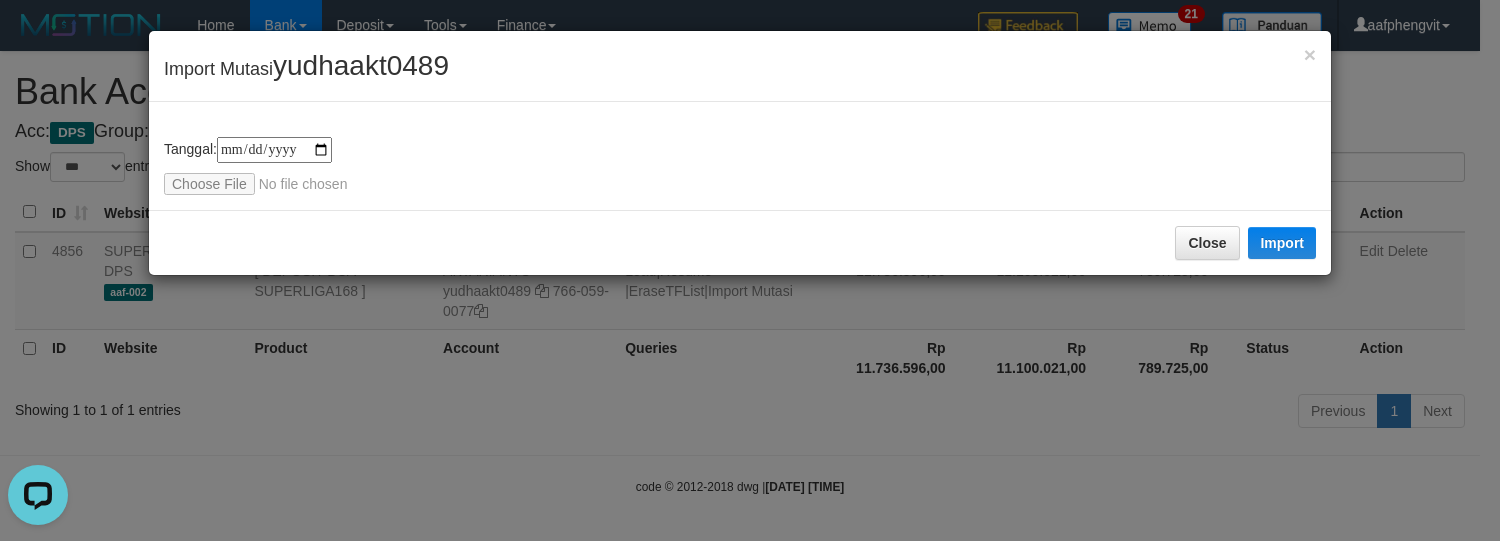 scroll, scrollTop: 0, scrollLeft: 0, axis: both 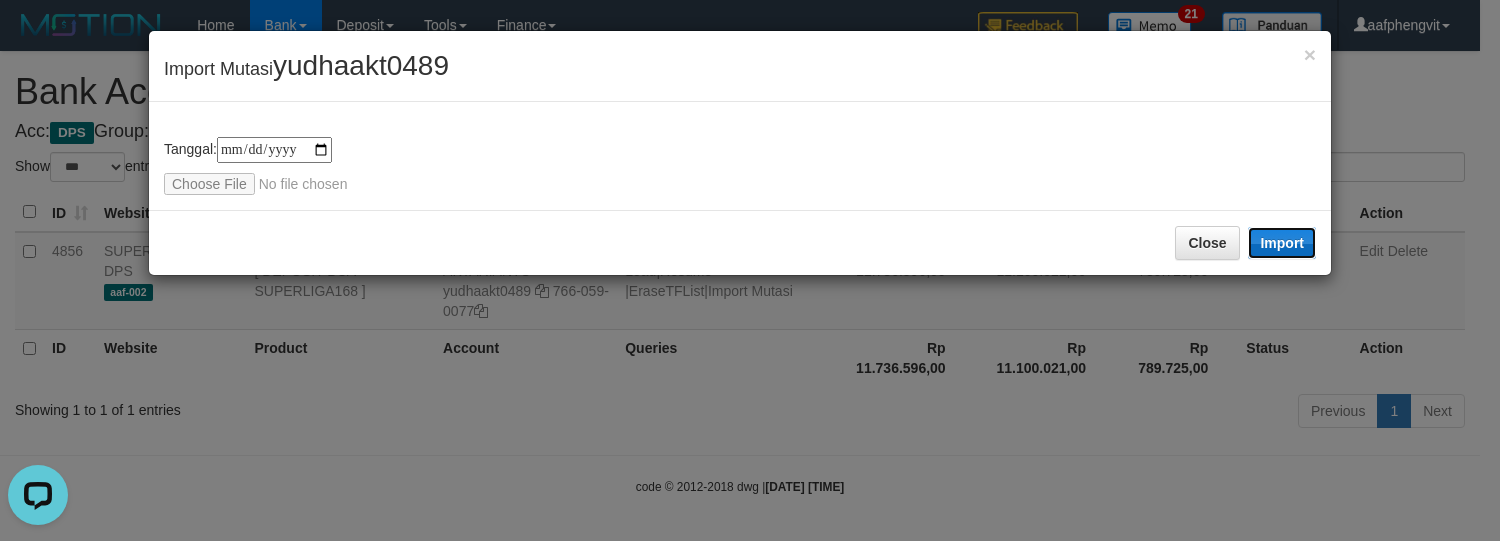 click on "Import" at bounding box center [1282, 243] 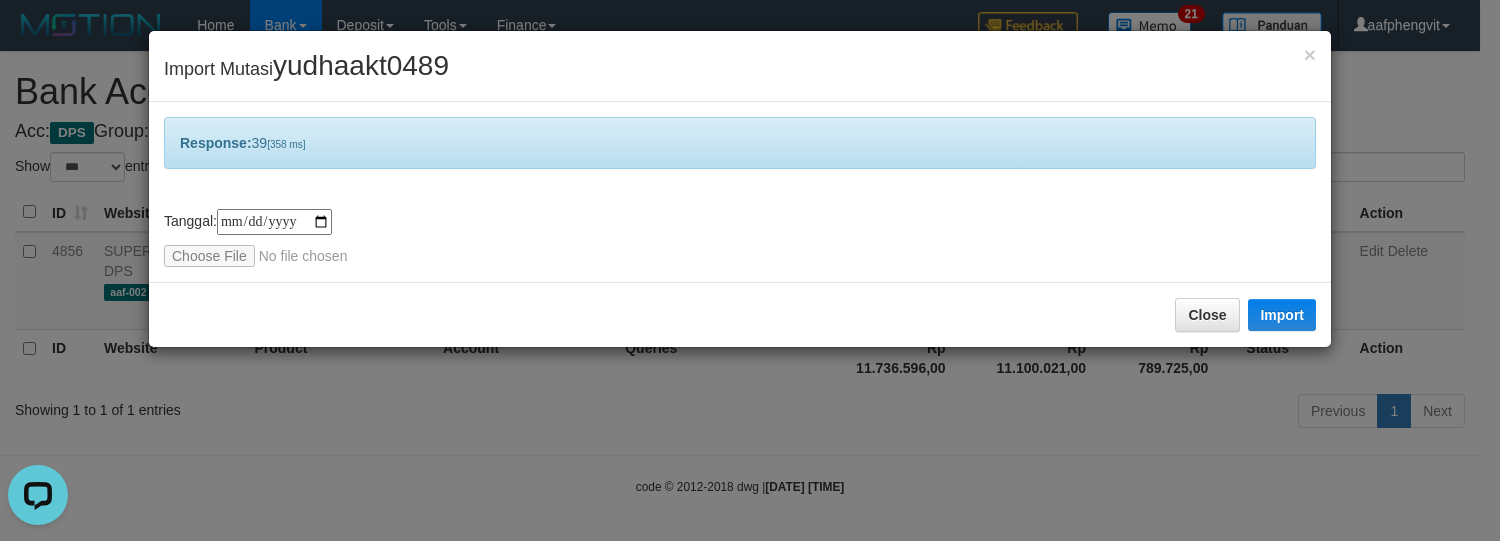 drag, startPoint x: 842, startPoint y: 310, endPoint x: 821, endPoint y: 257, distance: 57.00877 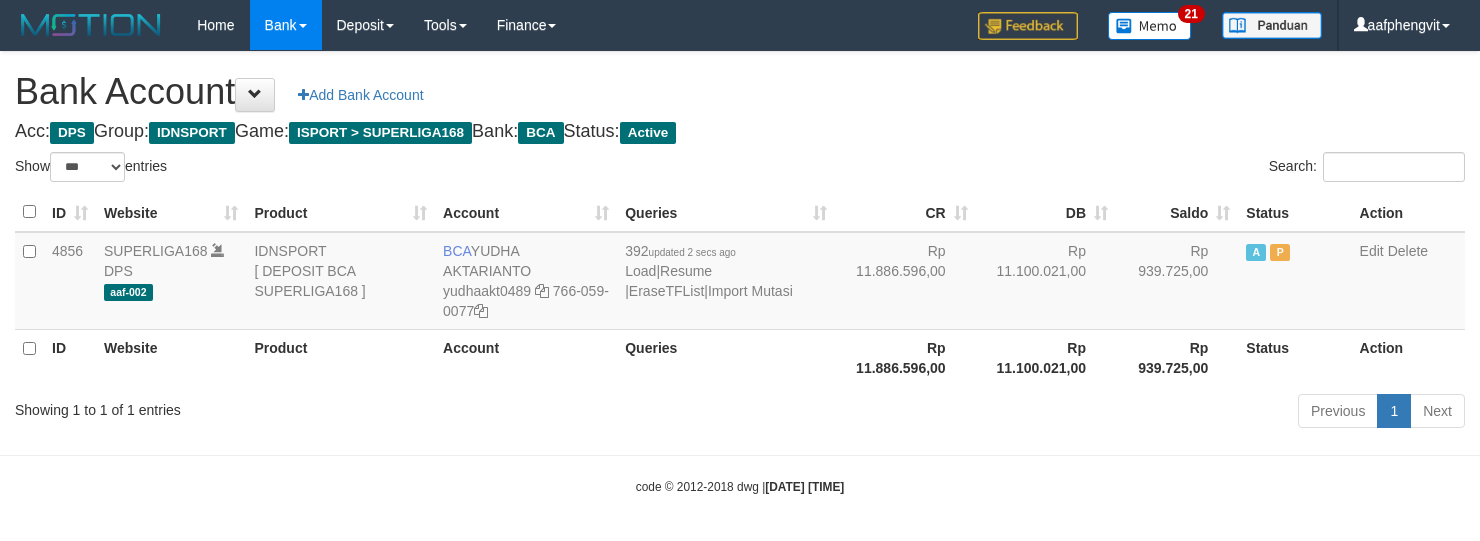 select on "***" 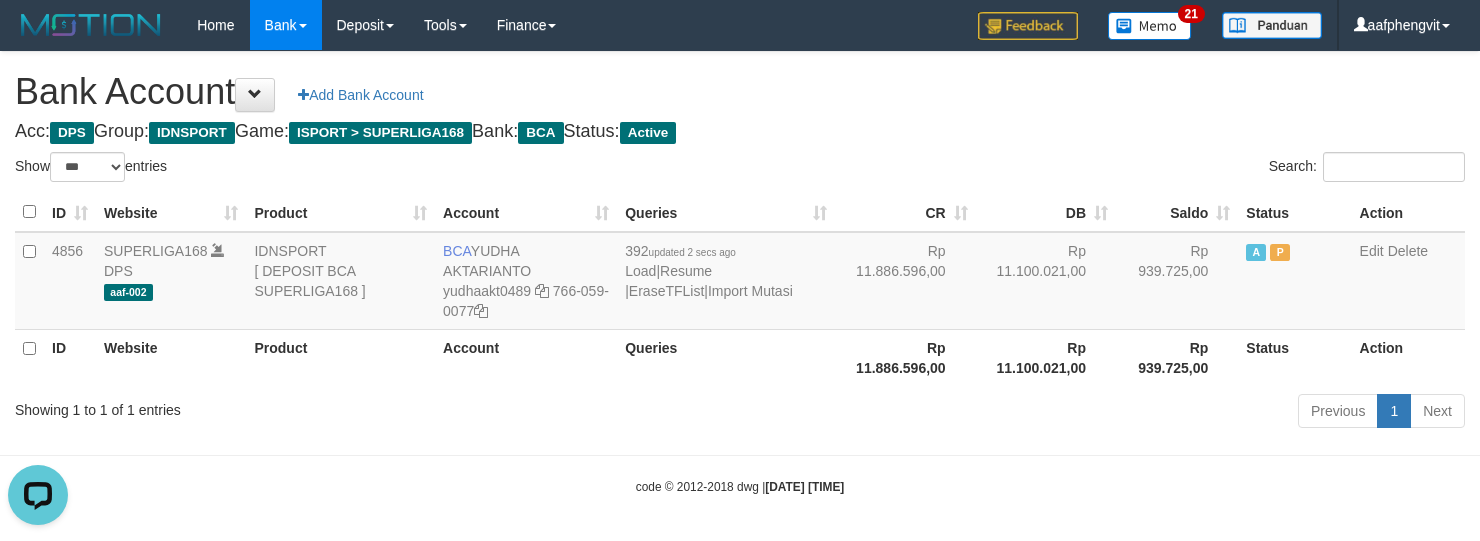 scroll, scrollTop: 0, scrollLeft: 0, axis: both 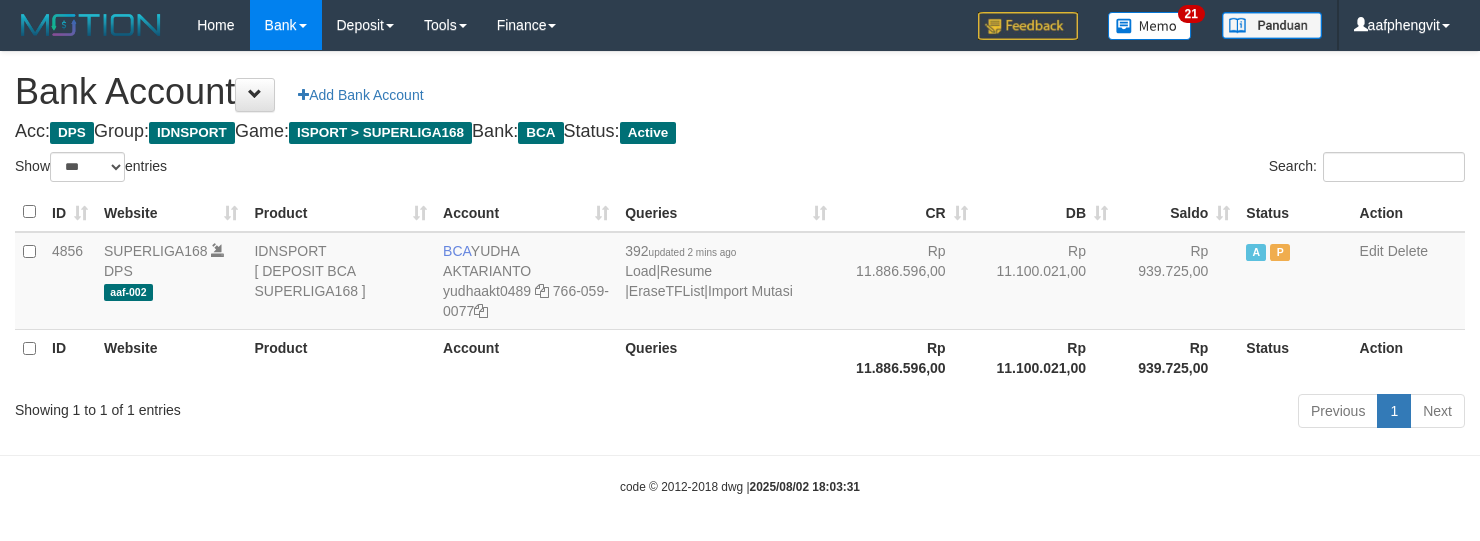 select on "***" 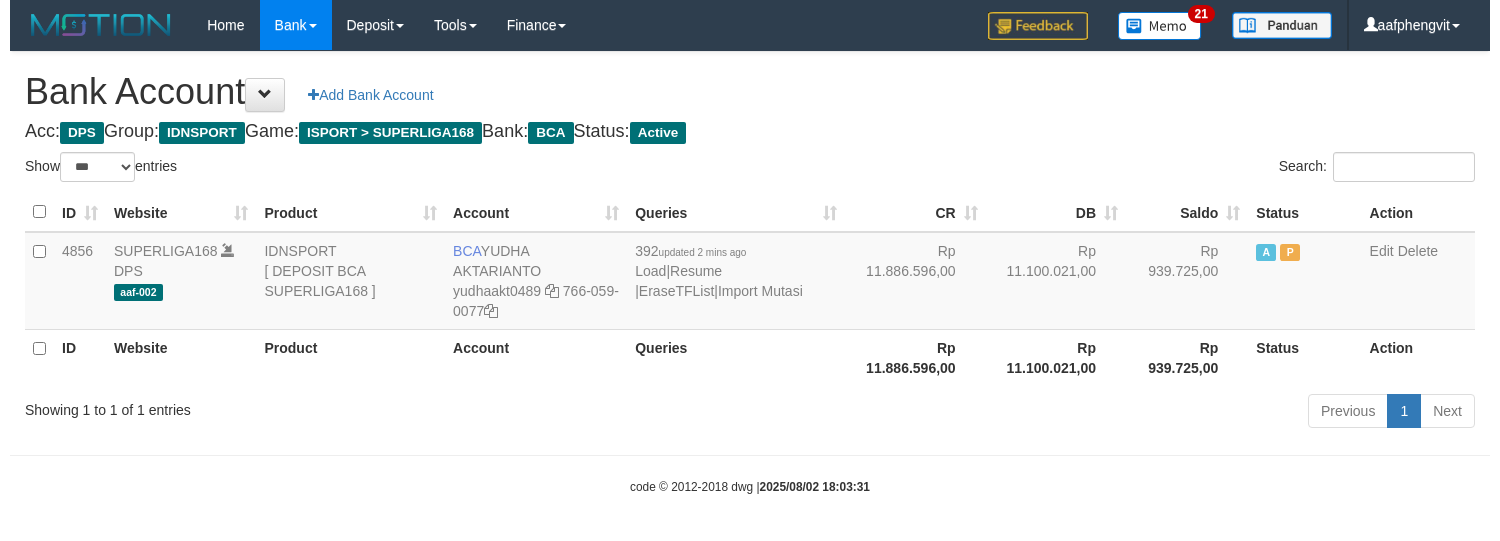 scroll, scrollTop: 0, scrollLeft: 0, axis: both 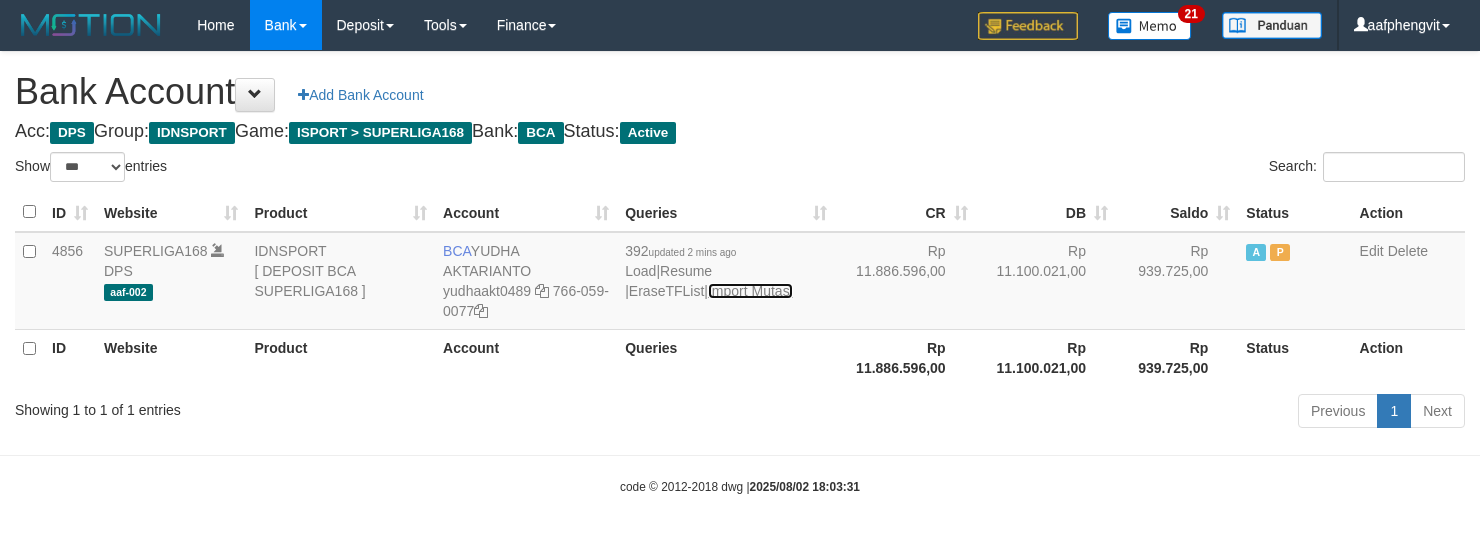 click on "Import Mutasi" at bounding box center [750, 291] 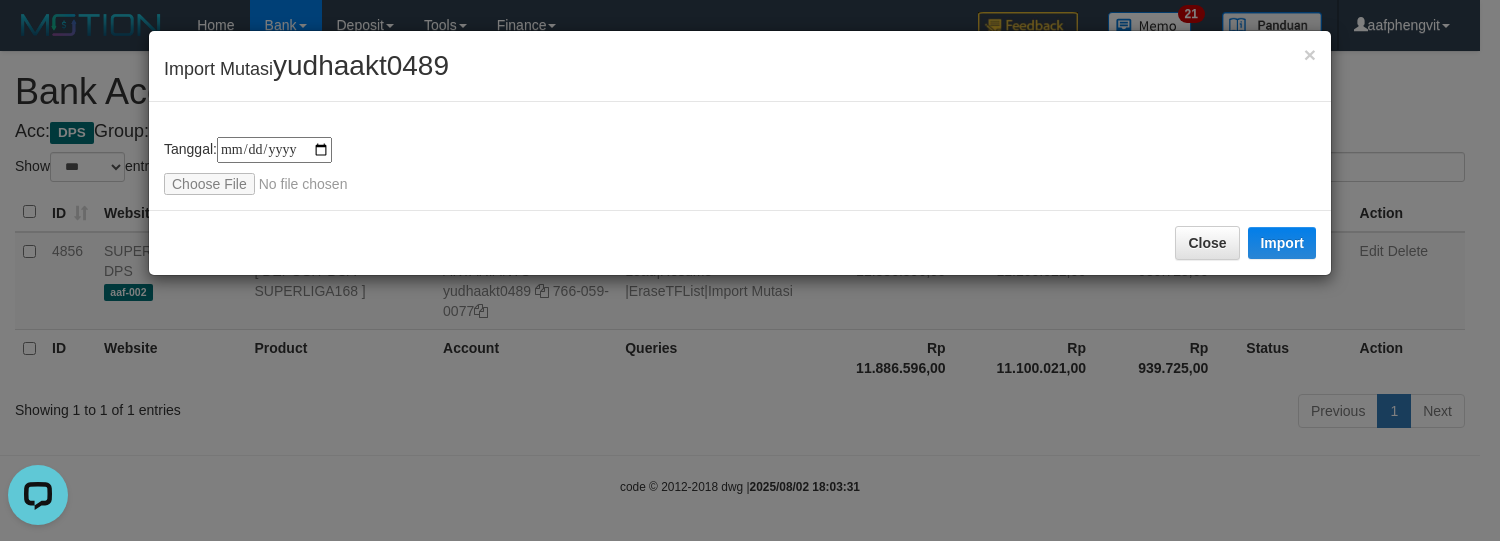 scroll, scrollTop: 0, scrollLeft: 0, axis: both 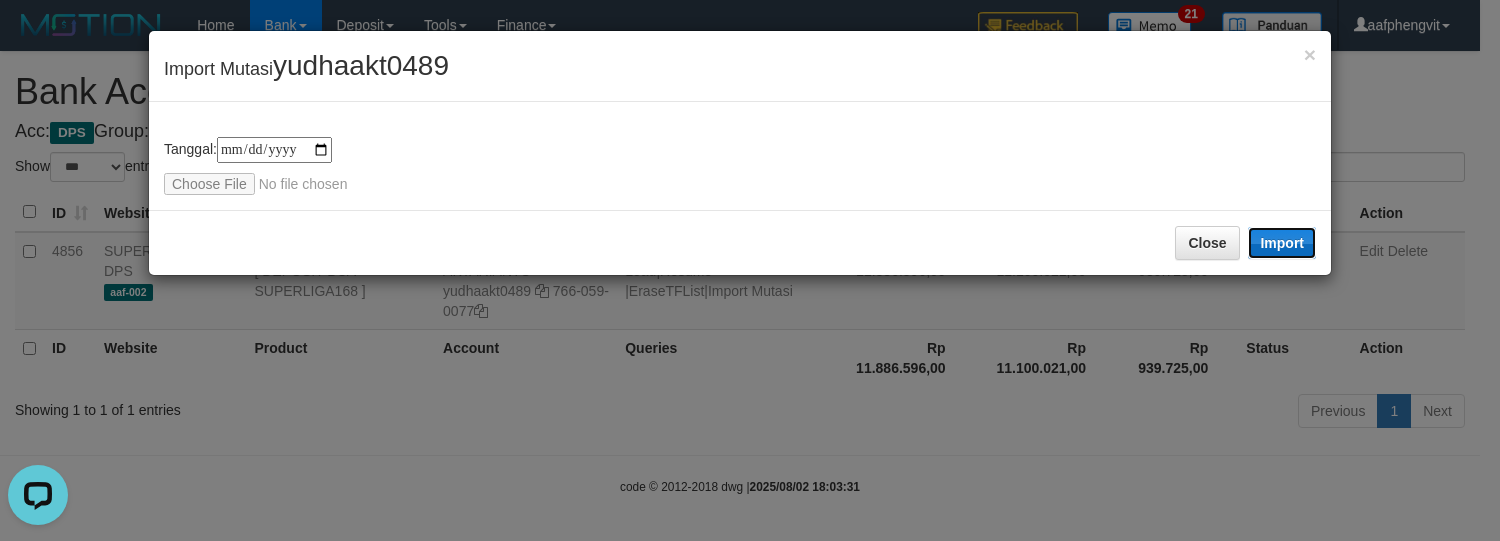 click on "Import" at bounding box center (1282, 243) 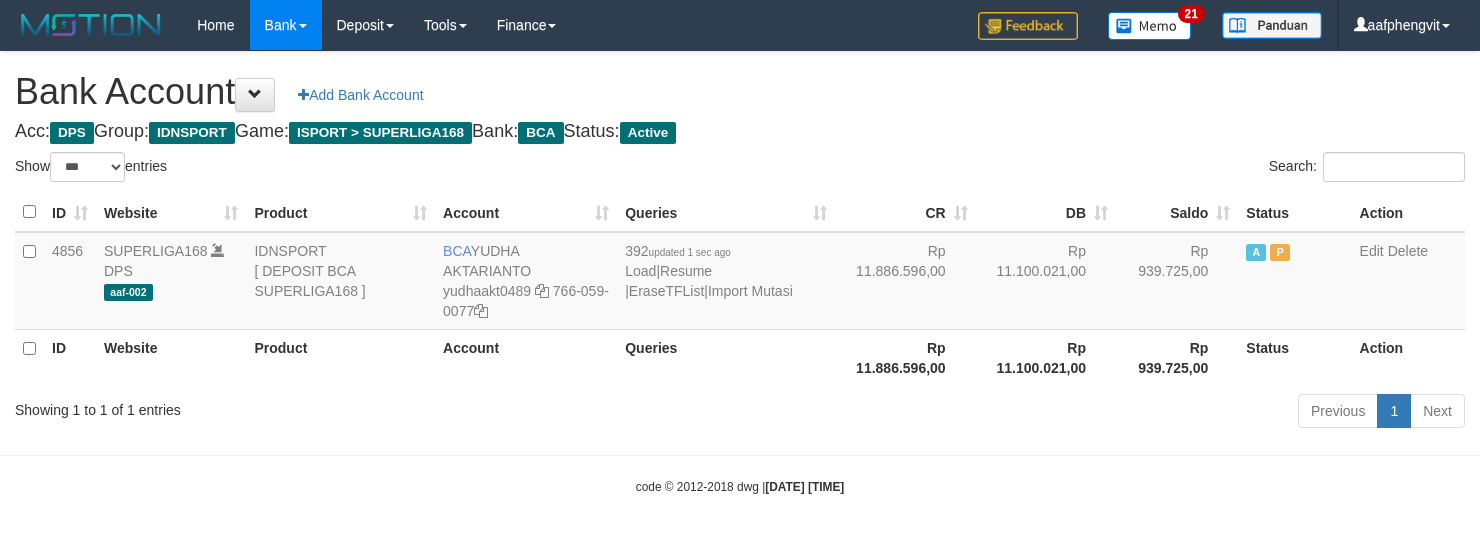 select on "***" 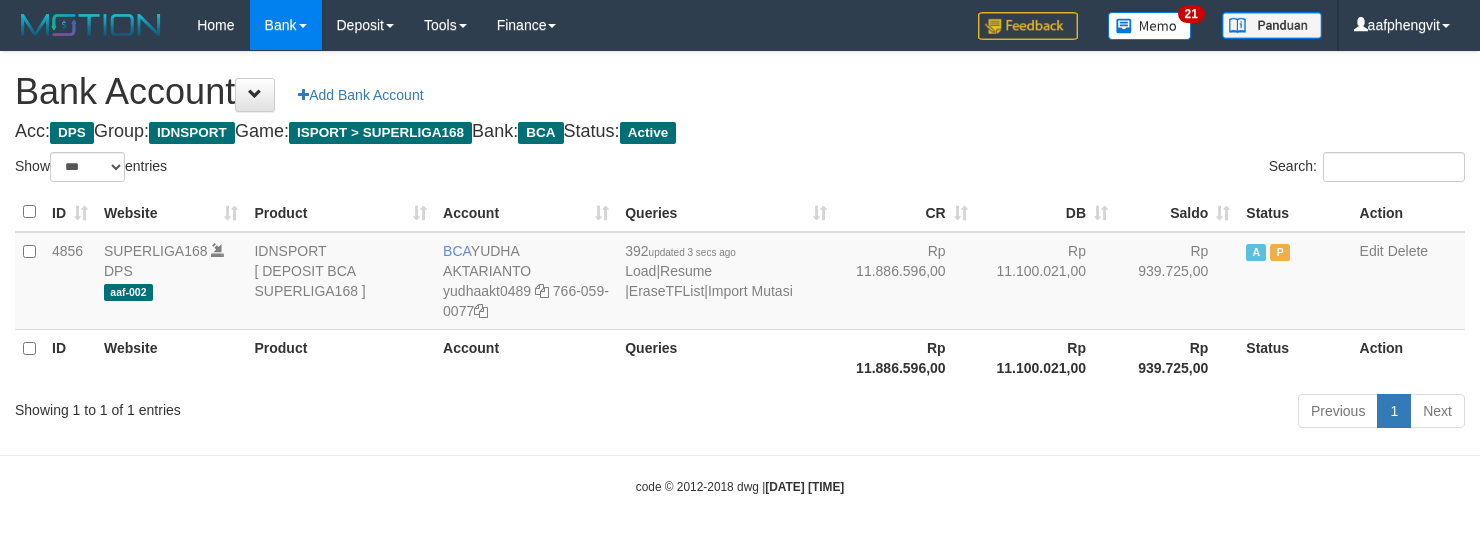 select on "***" 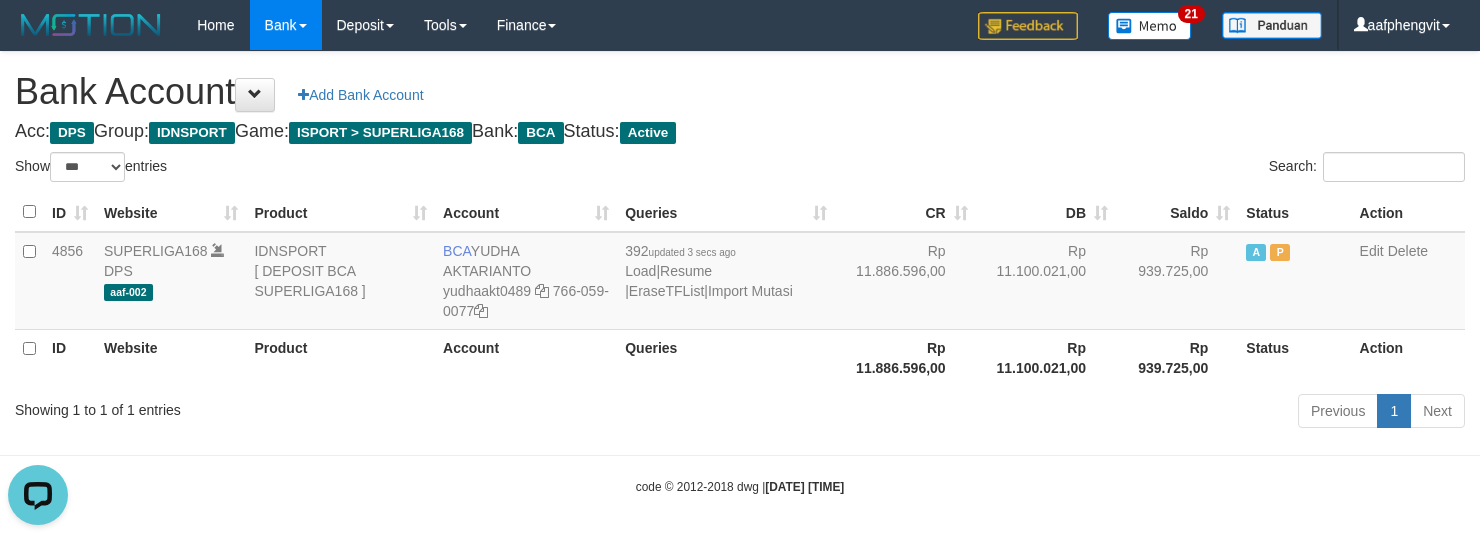 scroll, scrollTop: 0, scrollLeft: 0, axis: both 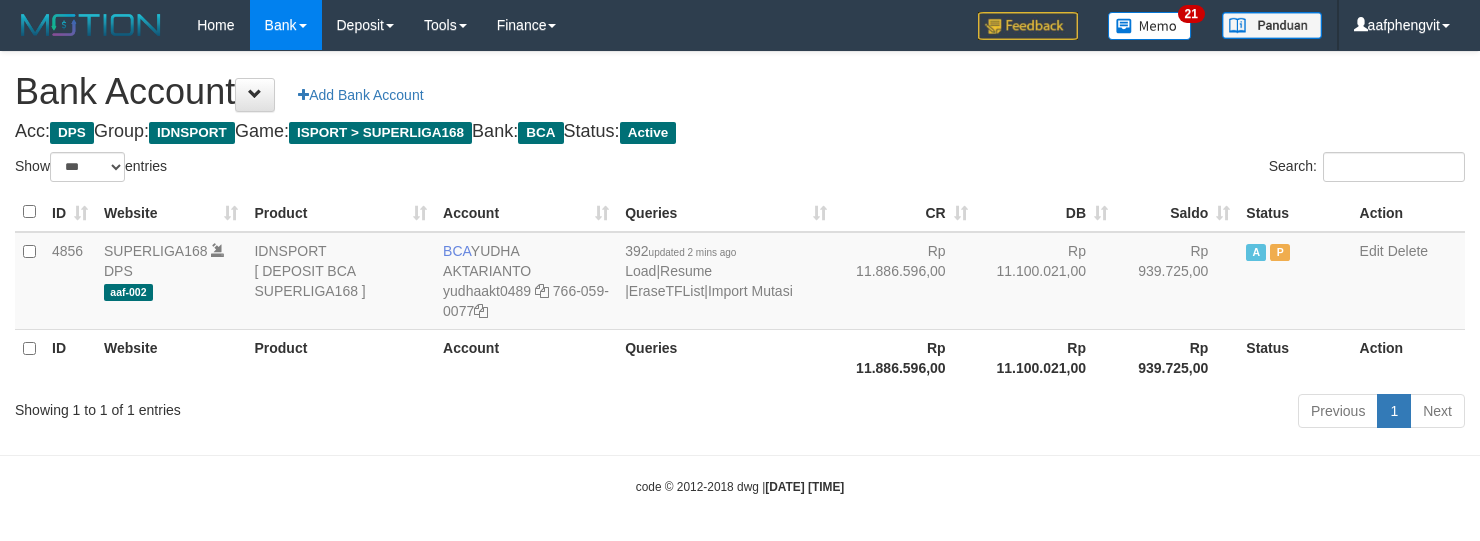 select on "***" 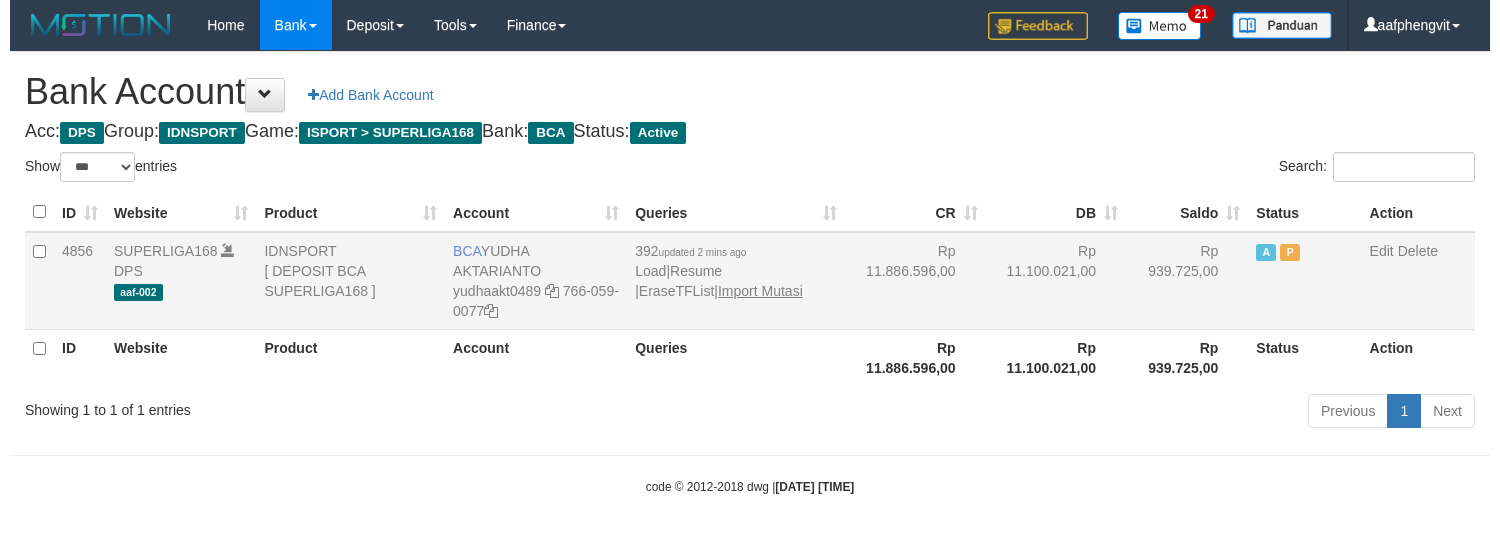 scroll, scrollTop: 0, scrollLeft: 0, axis: both 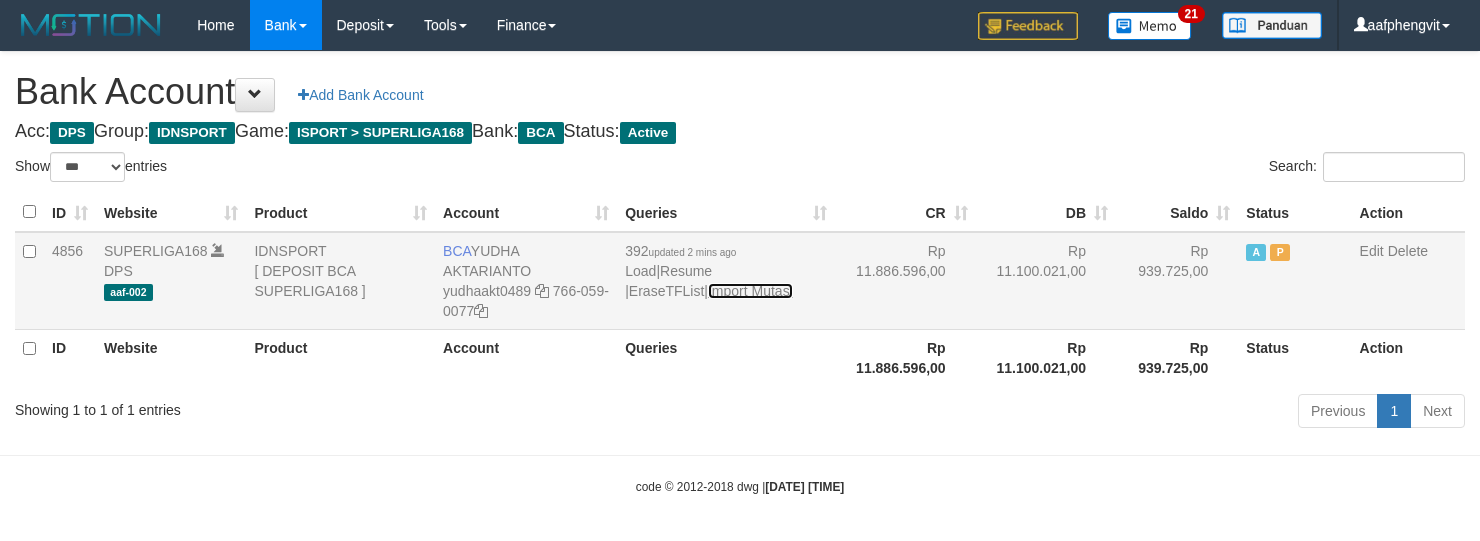 click on "Import Mutasi" at bounding box center (750, 291) 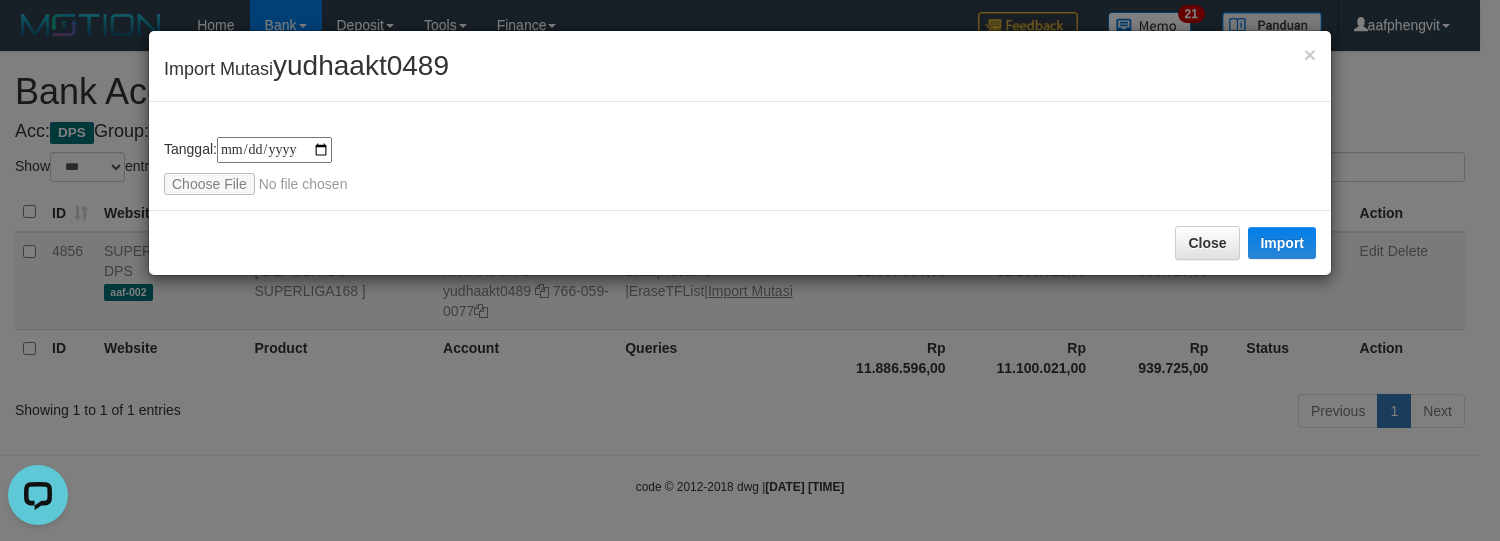 scroll, scrollTop: 0, scrollLeft: 0, axis: both 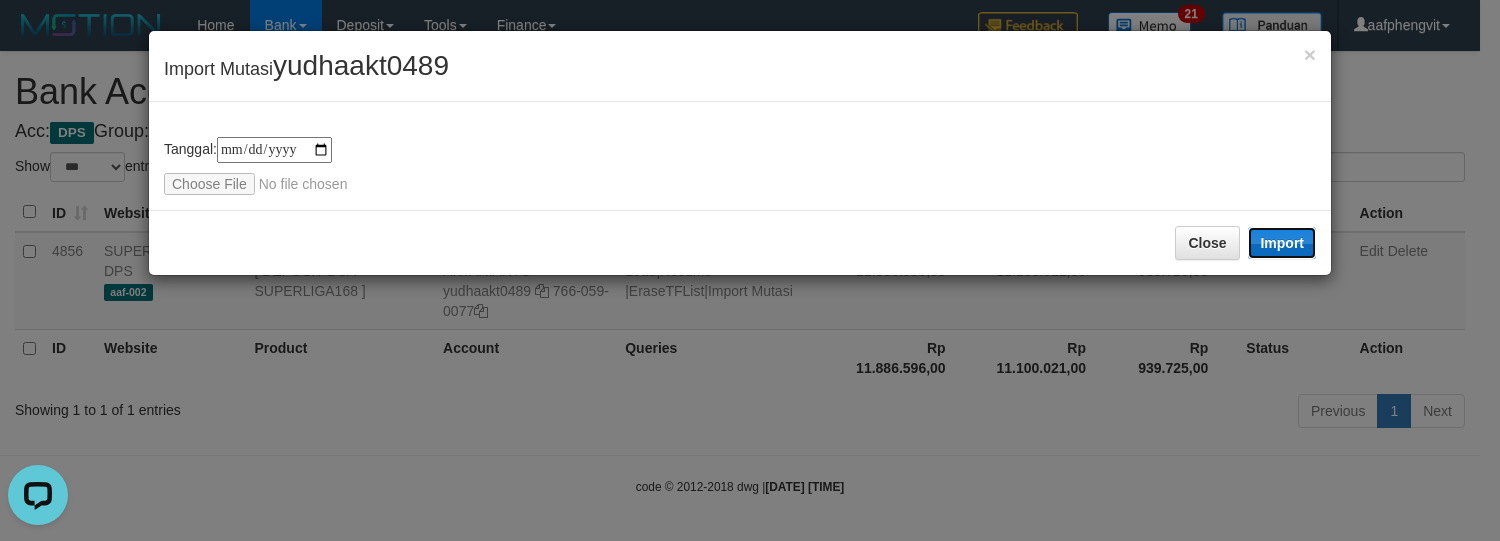 click on "Import" at bounding box center [1282, 243] 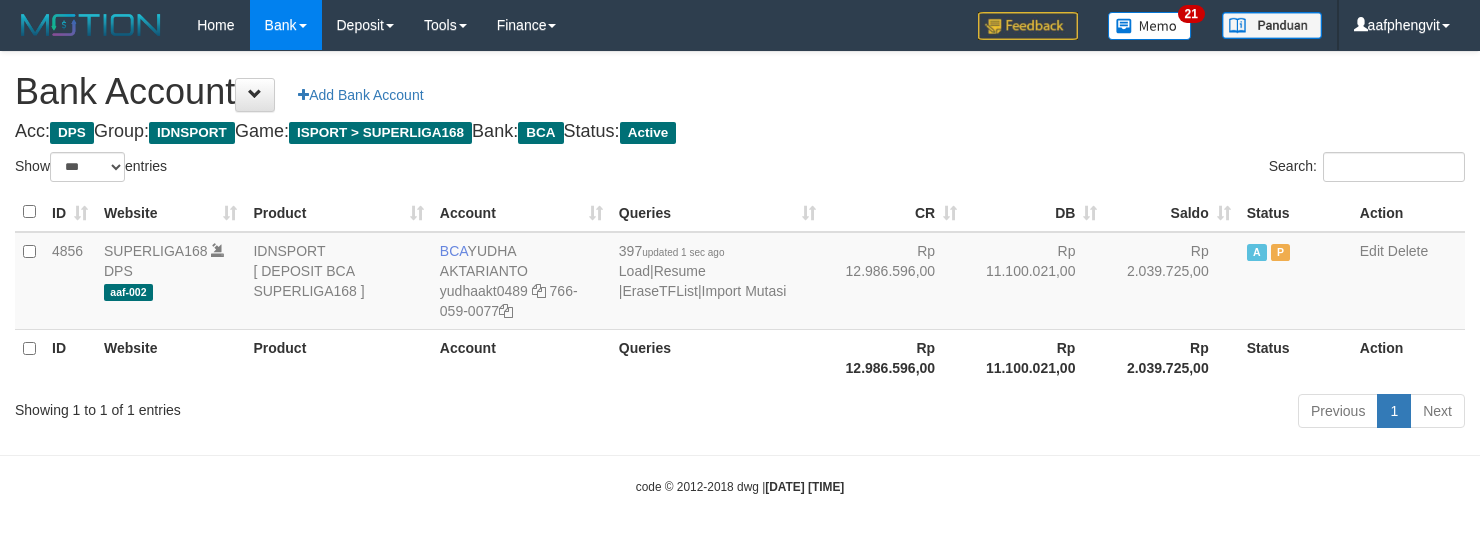 select on "***" 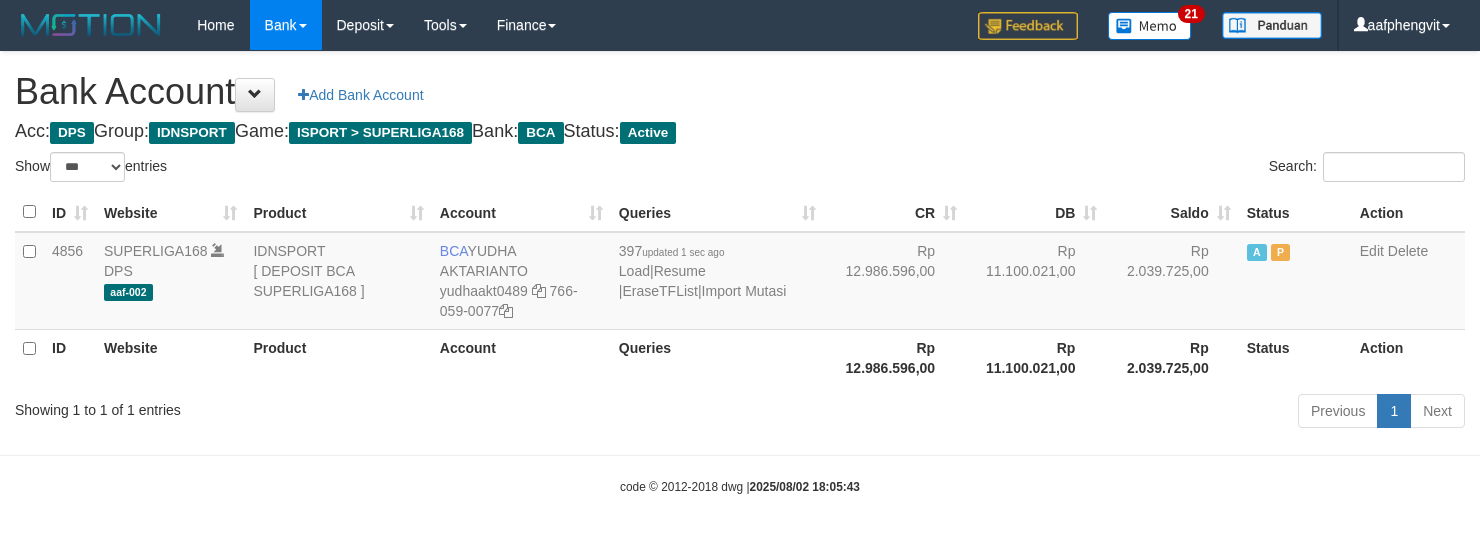 select on "***" 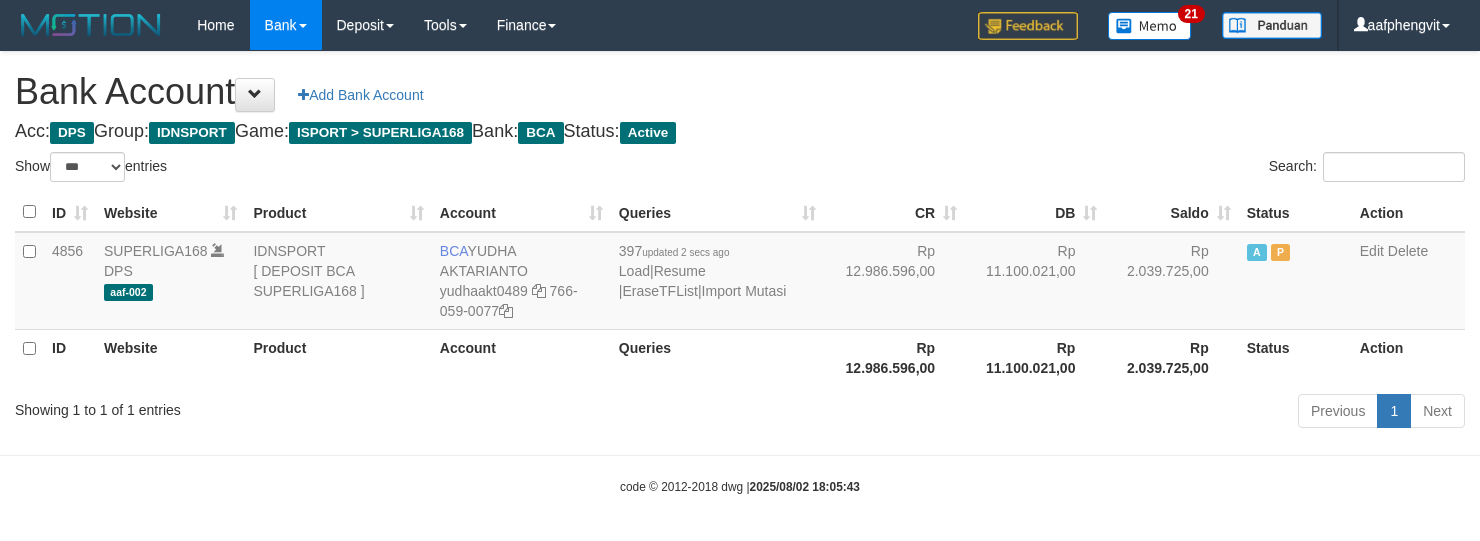select on "***" 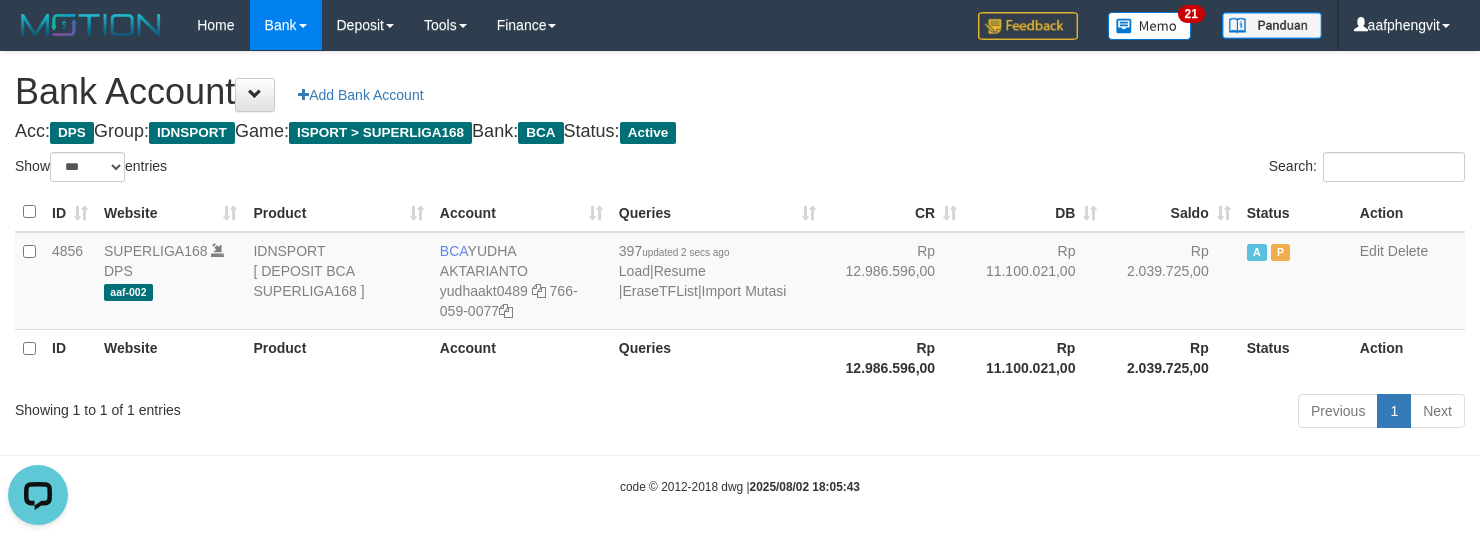 scroll, scrollTop: 0, scrollLeft: 0, axis: both 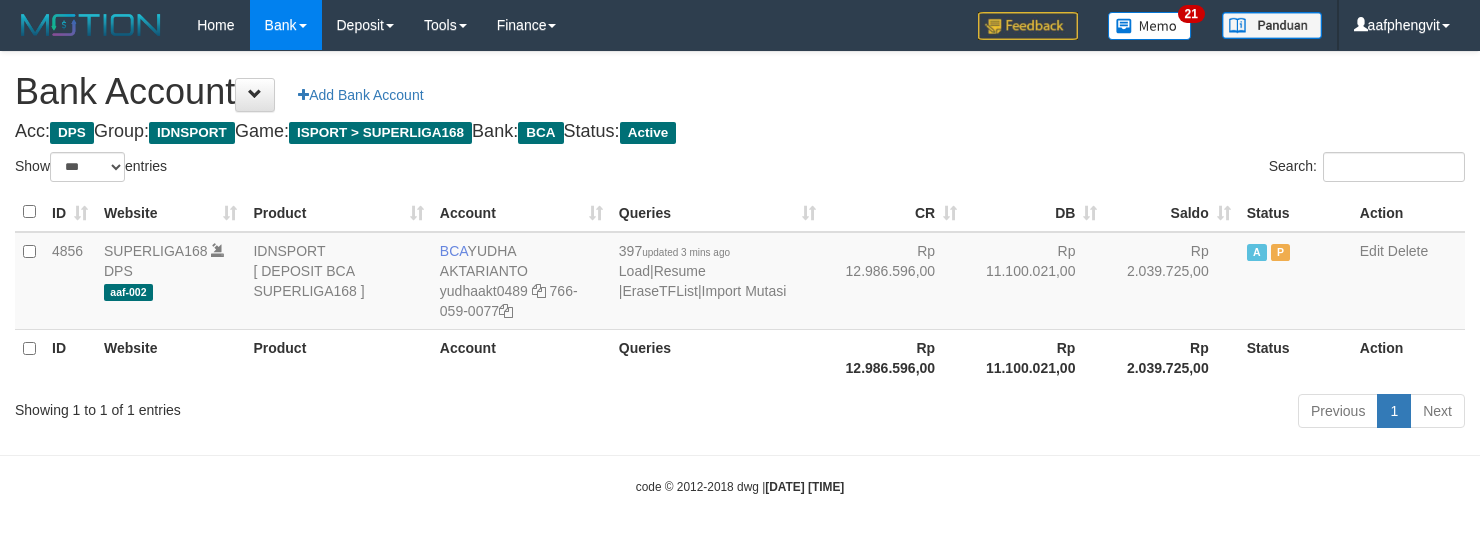 select on "***" 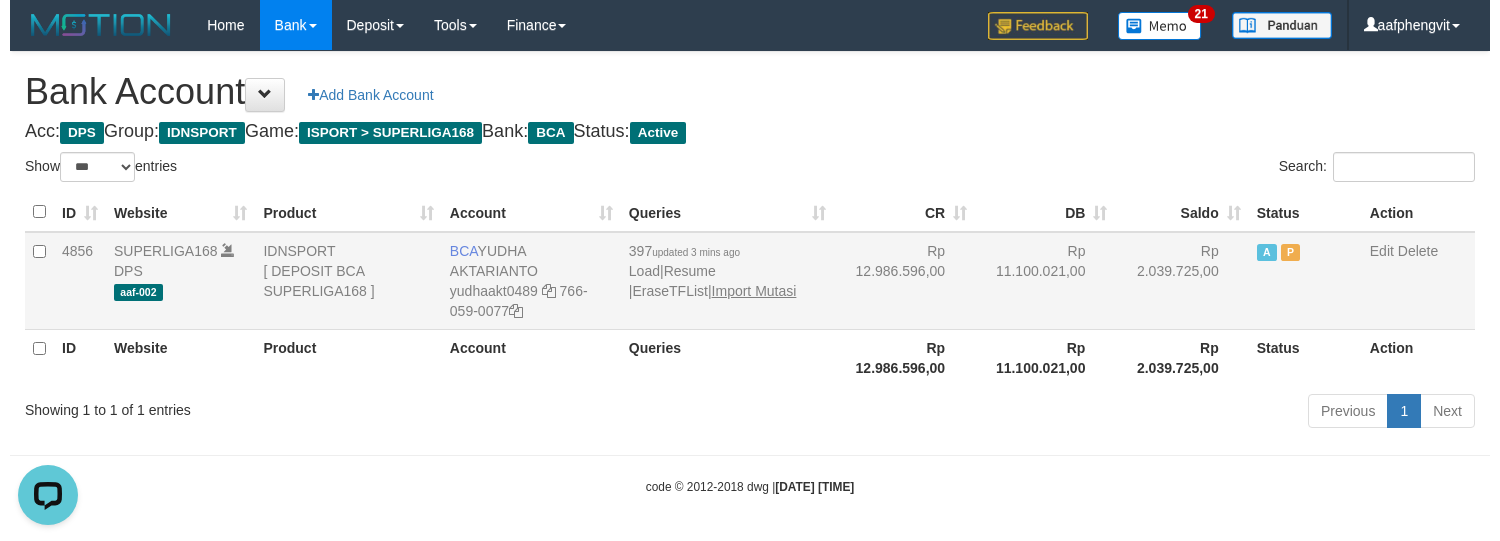 scroll, scrollTop: 0, scrollLeft: 0, axis: both 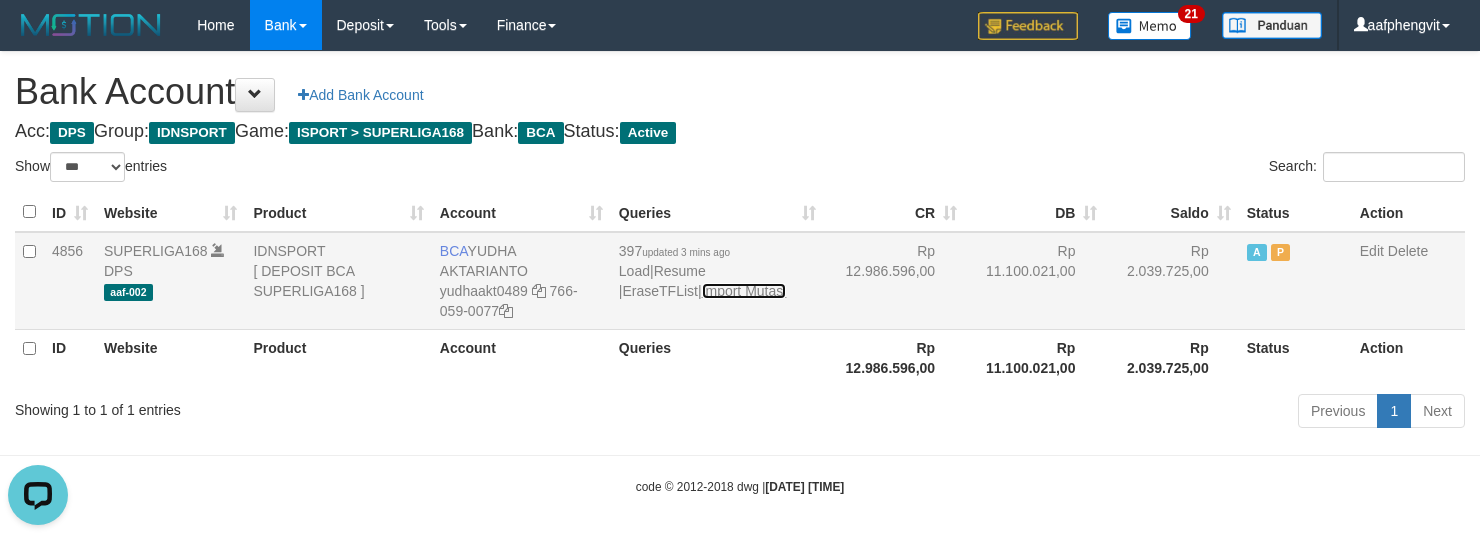 click on "Import Mutasi" at bounding box center (744, 291) 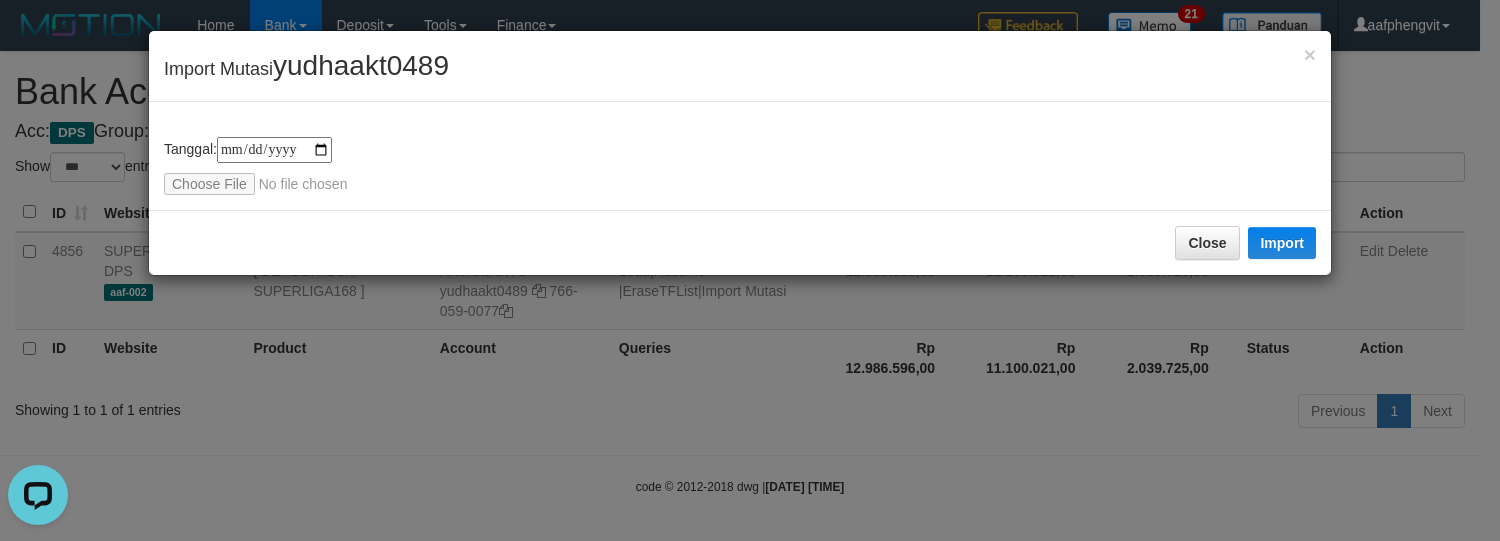 type on "**********" 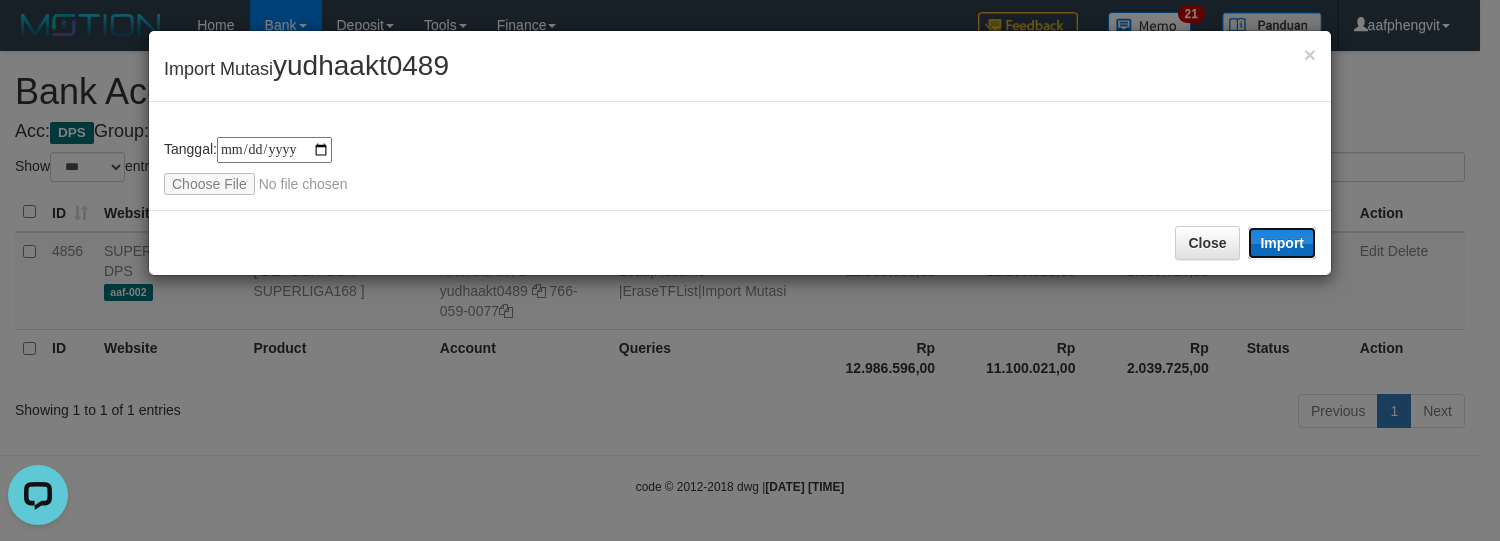 click on "Import" at bounding box center (1282, 243) 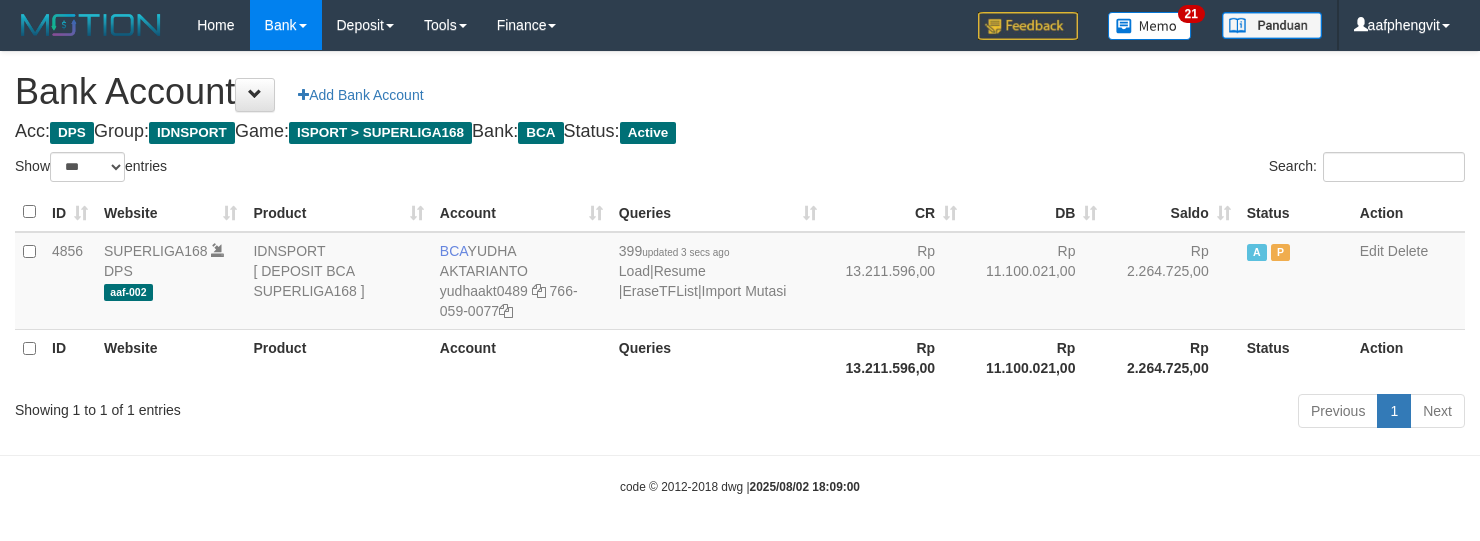 select on "***" 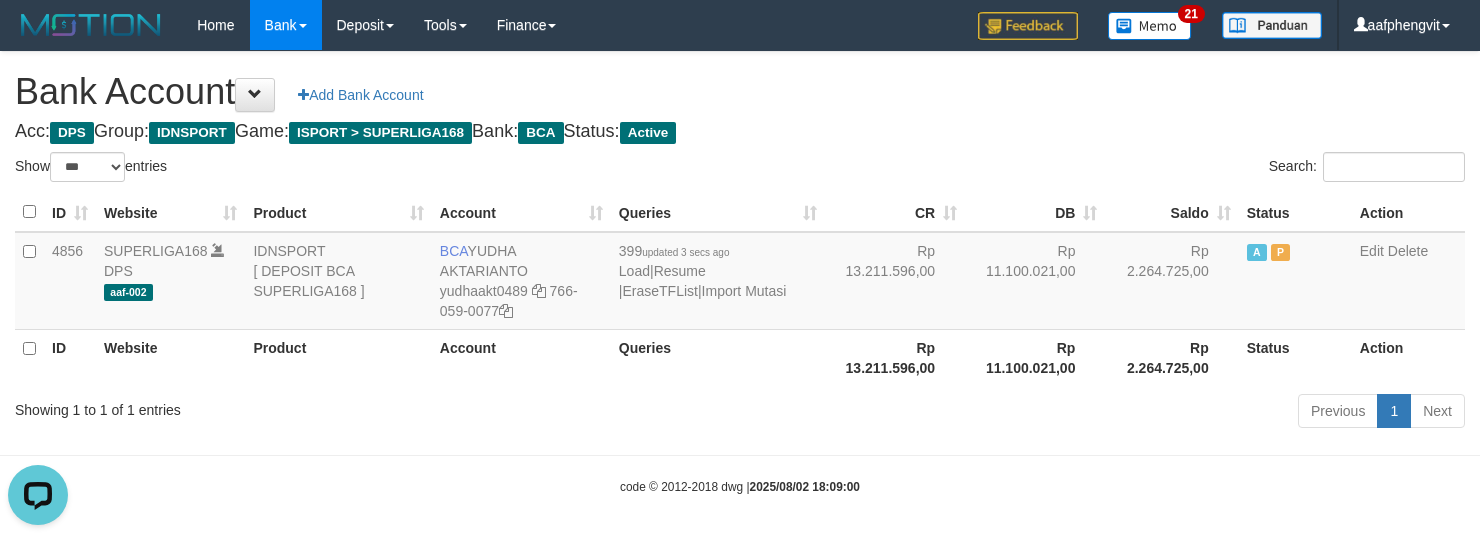 scroll, scrollTop: 0, scrollLeft: 0, axis: both 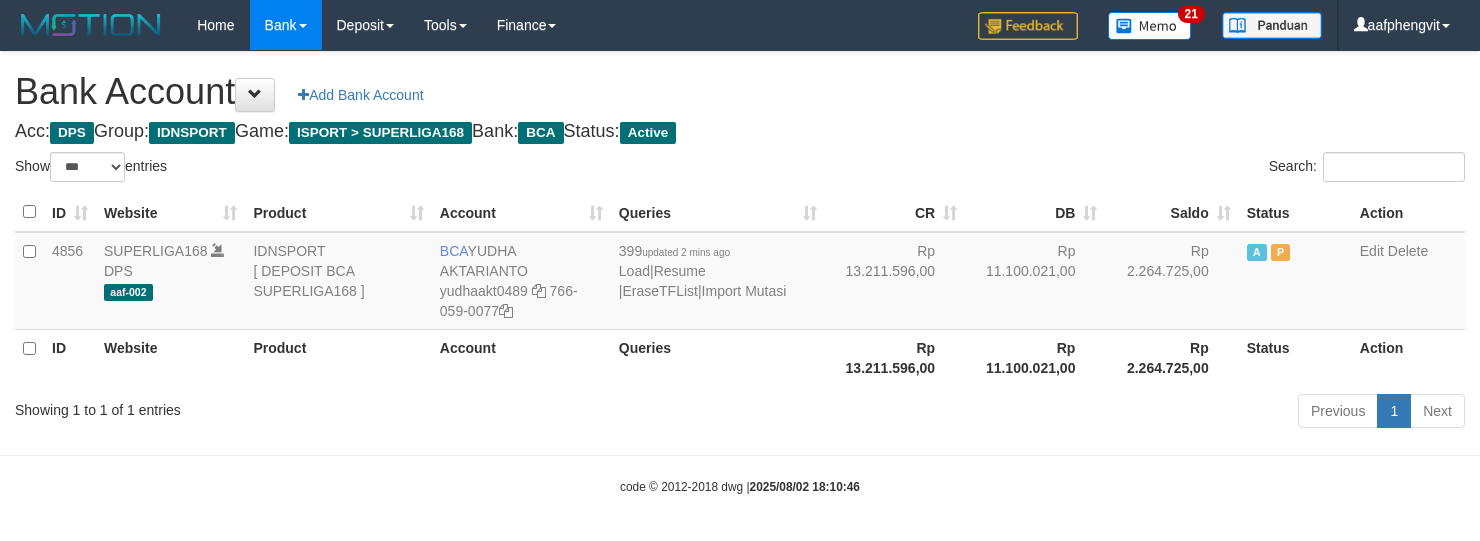 select on "***" 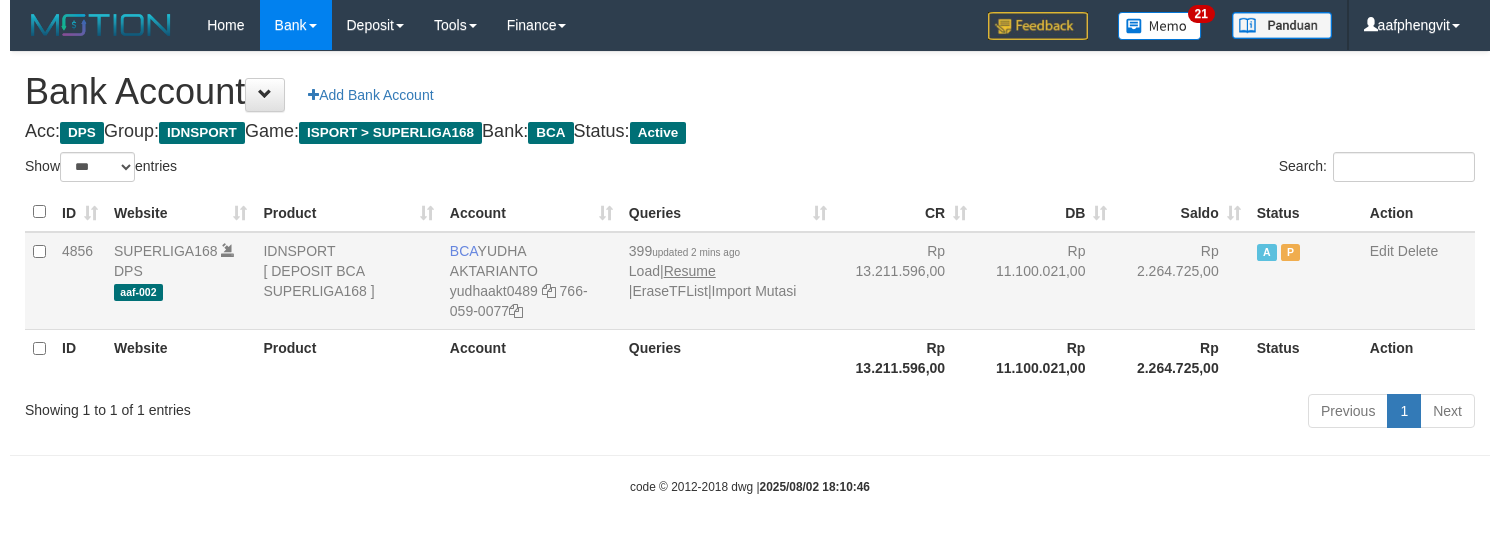 scroll, scrollTop: 0, scrollLeft: 0, axis: both 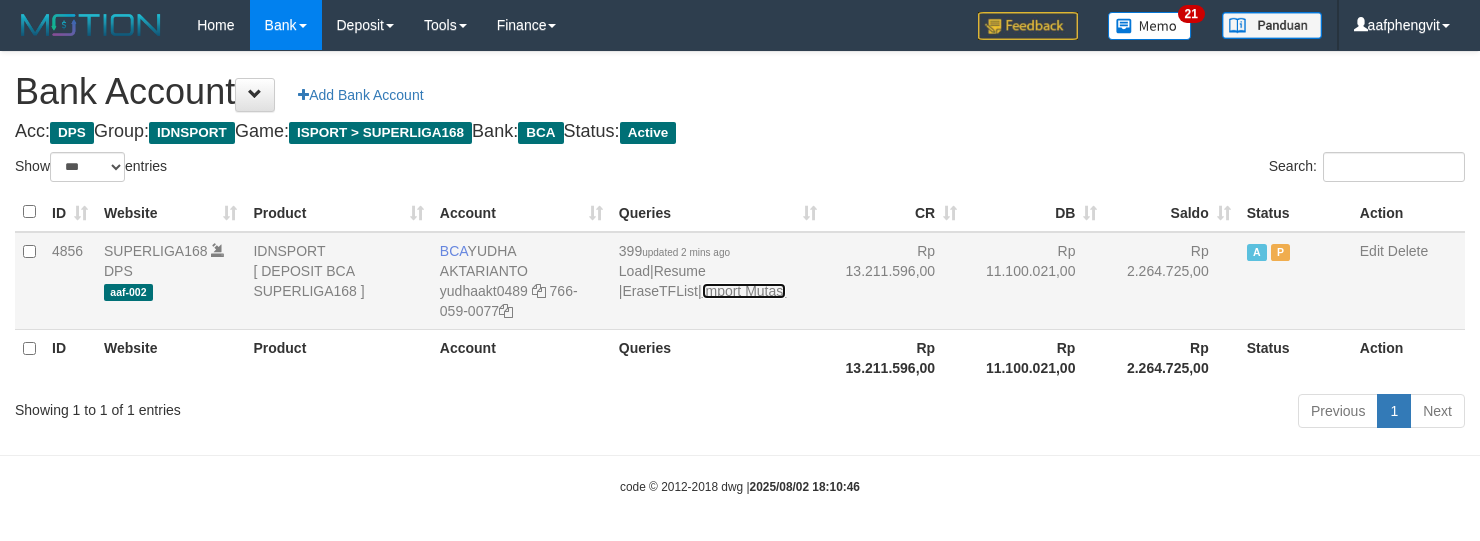 click on "Import Mutasi" at bounding box center (744, 291) 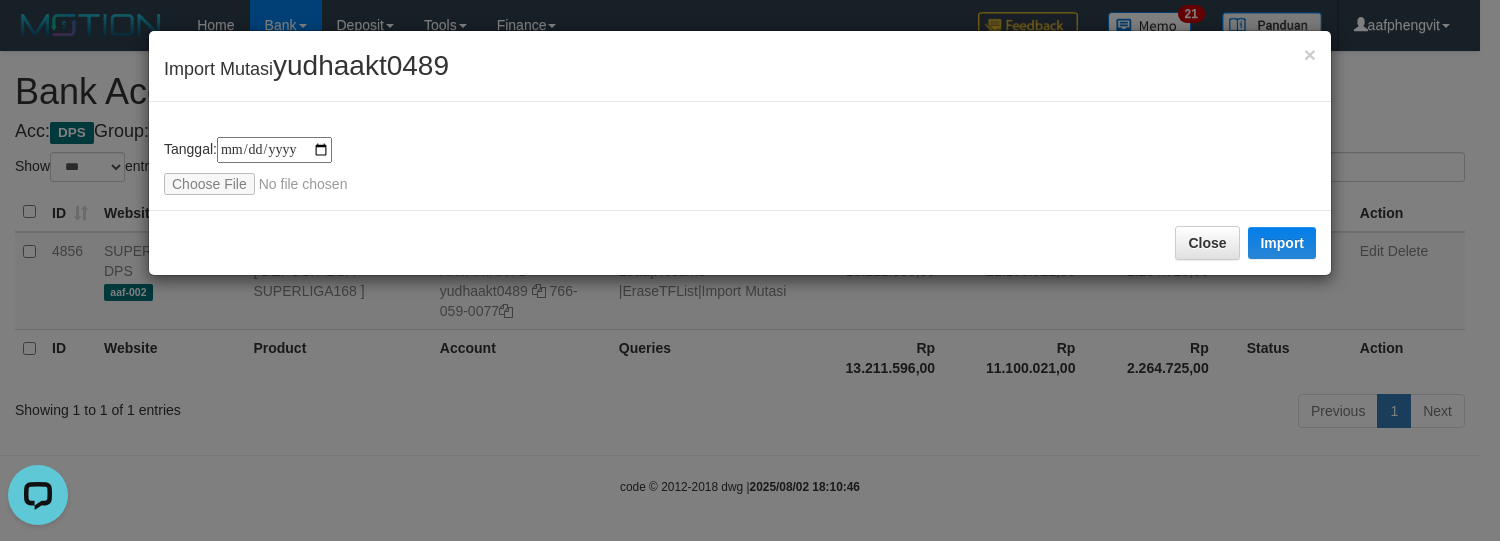 scroll, scrollTop: 0, scrollLeft: 0, axis: both 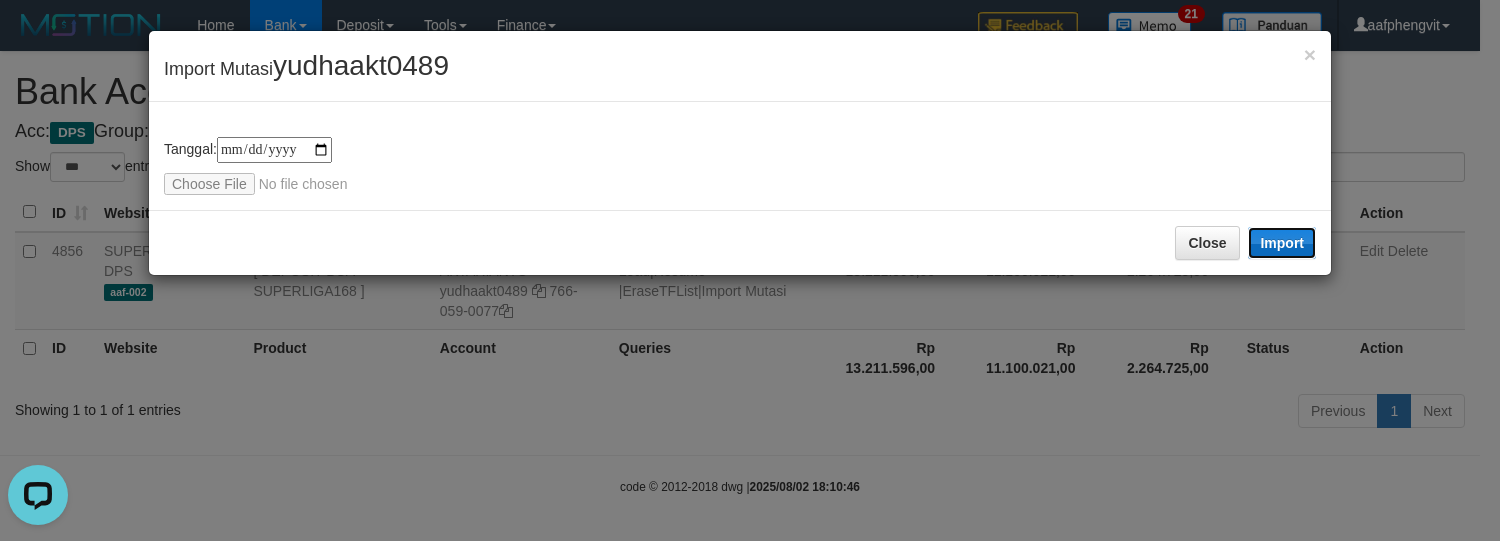 click on "Import" at bounding box center [1282, 243] 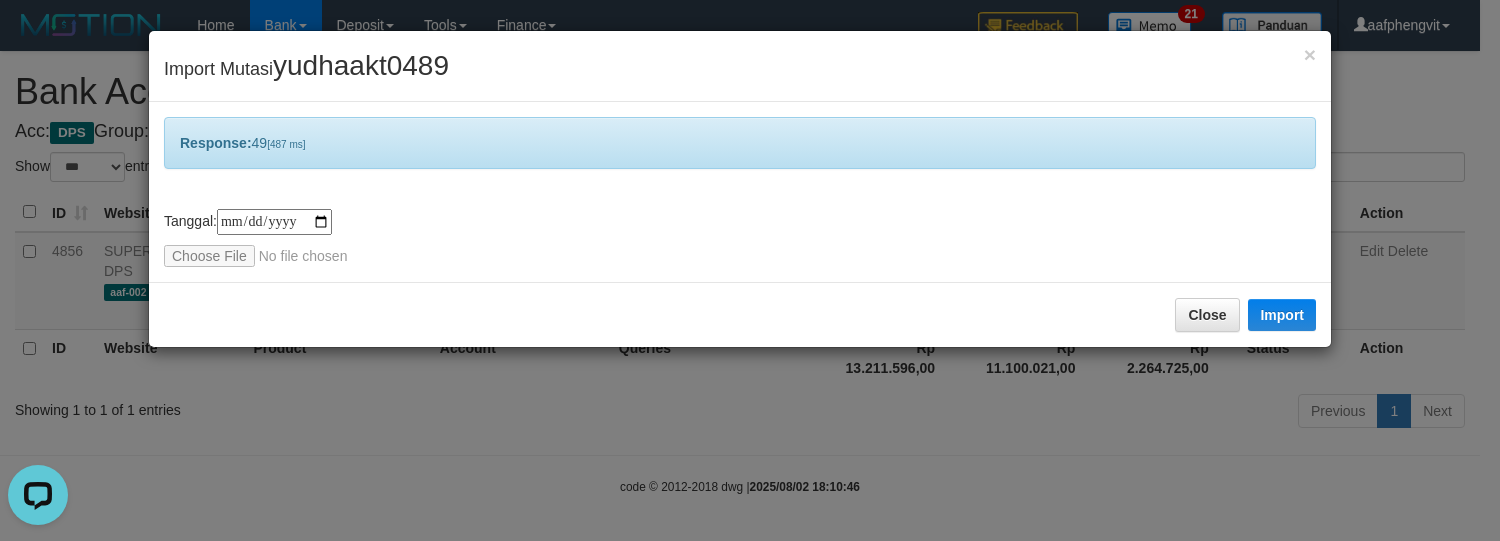 click on "Response:  49  [487 ms]" at bounding box center [740, 143] 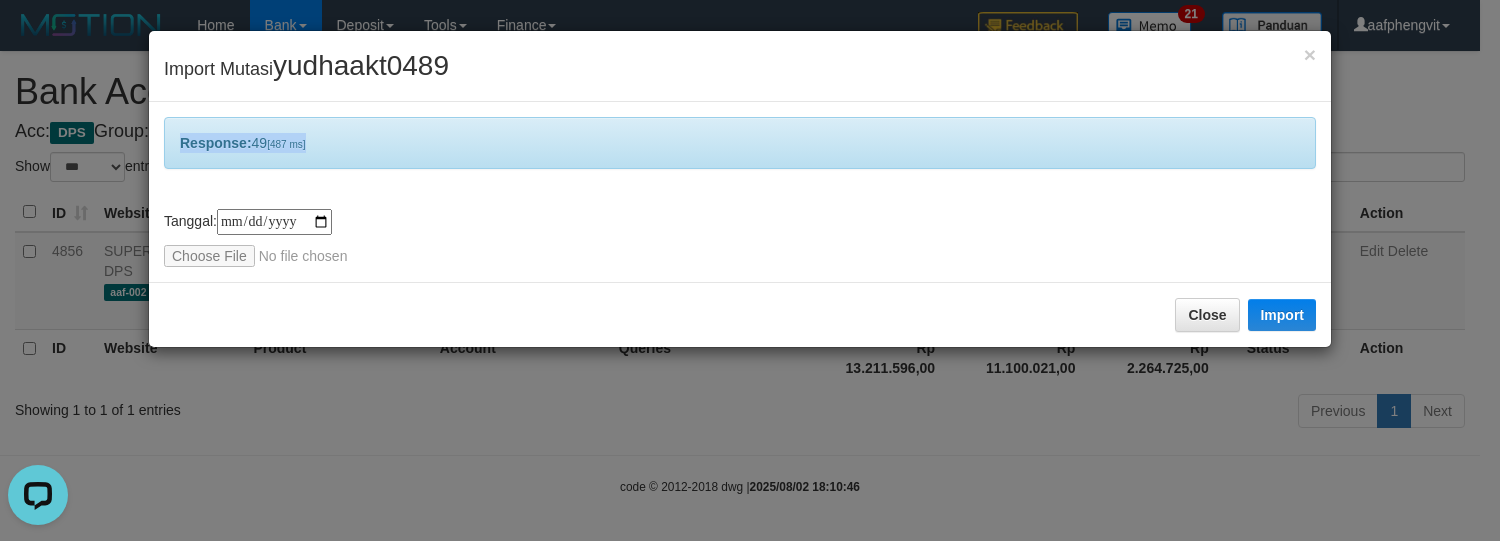 click on "Response:  49  [487 ms]" at bounding box center [740, 143] 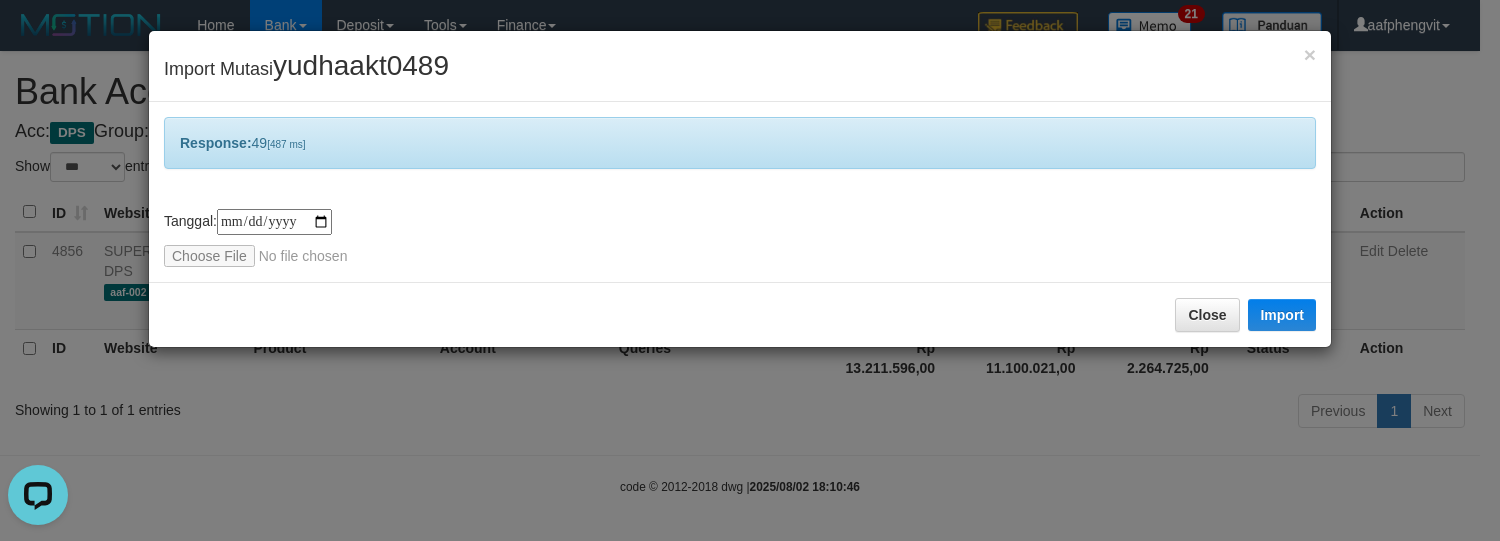 click on "Response:  49  [487 ms]" at bounding box center (740, 143) 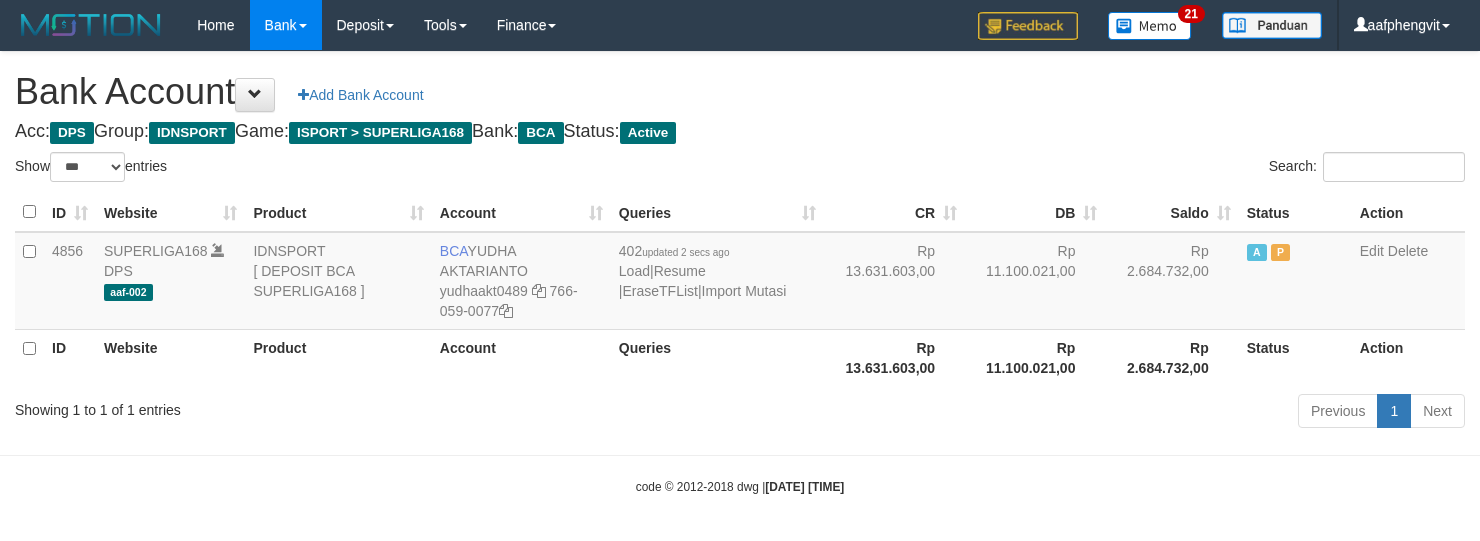 select on "***" 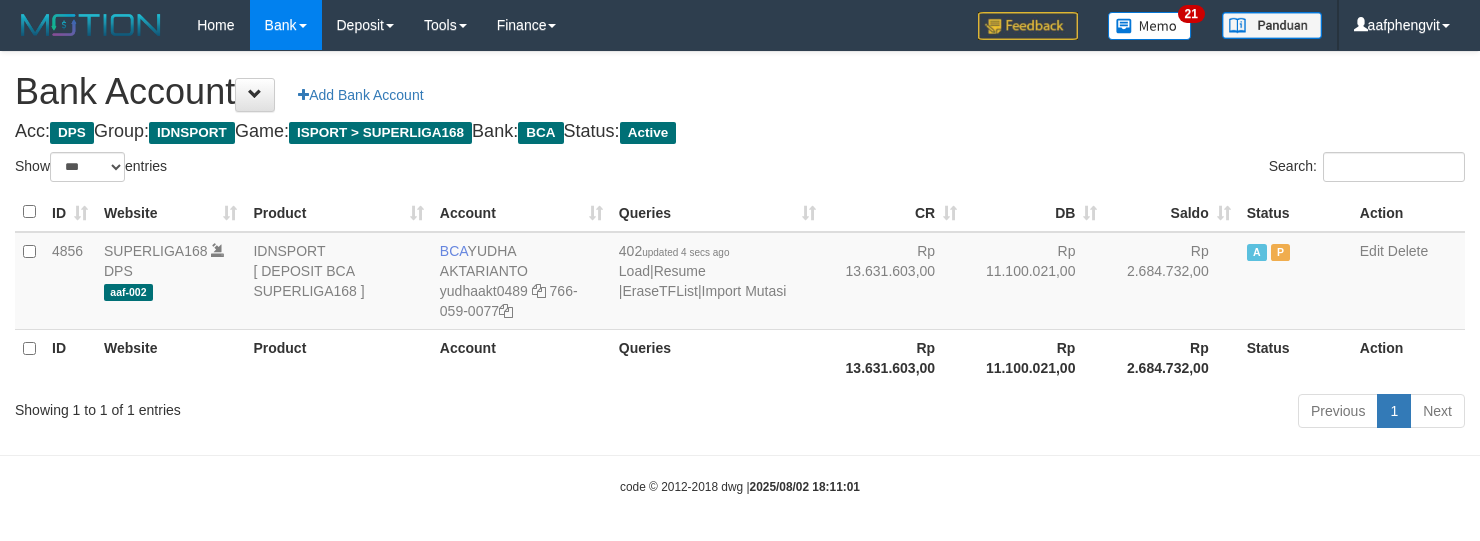 select on "***" 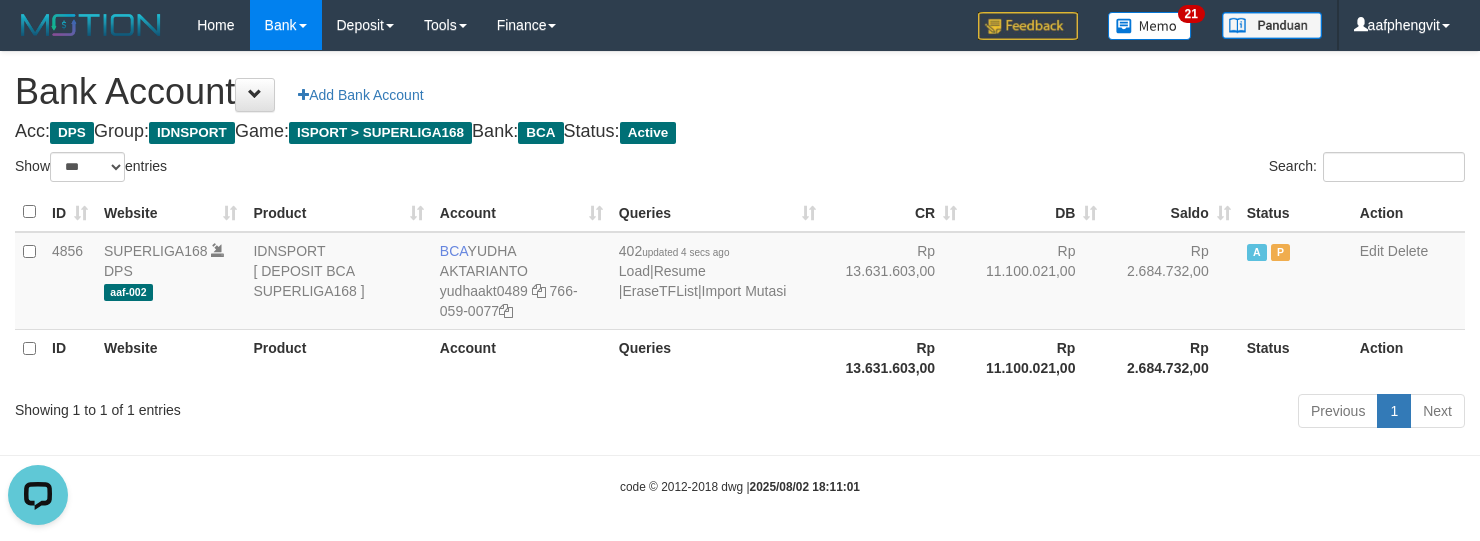 scroll, scrollTop: 0, scrollLeft: 0, axis: both 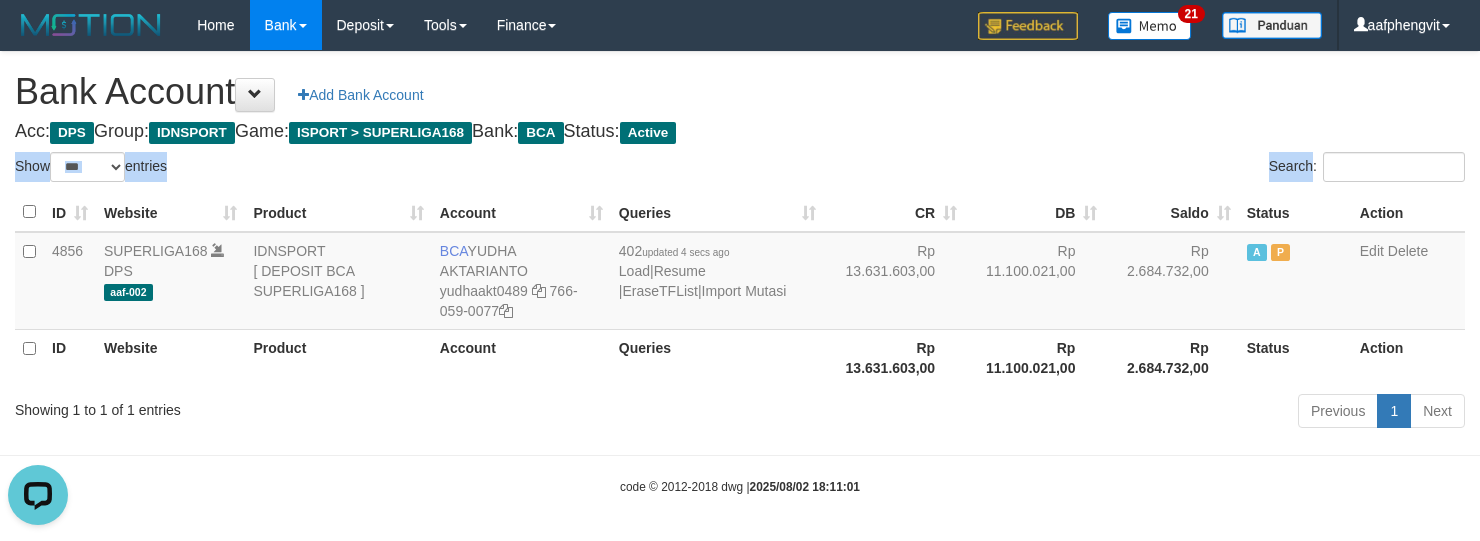 drag, startPoint x: 893, startPoint y: 136, endPoint x: 888, endPoint y: 172, distance: 36.345562 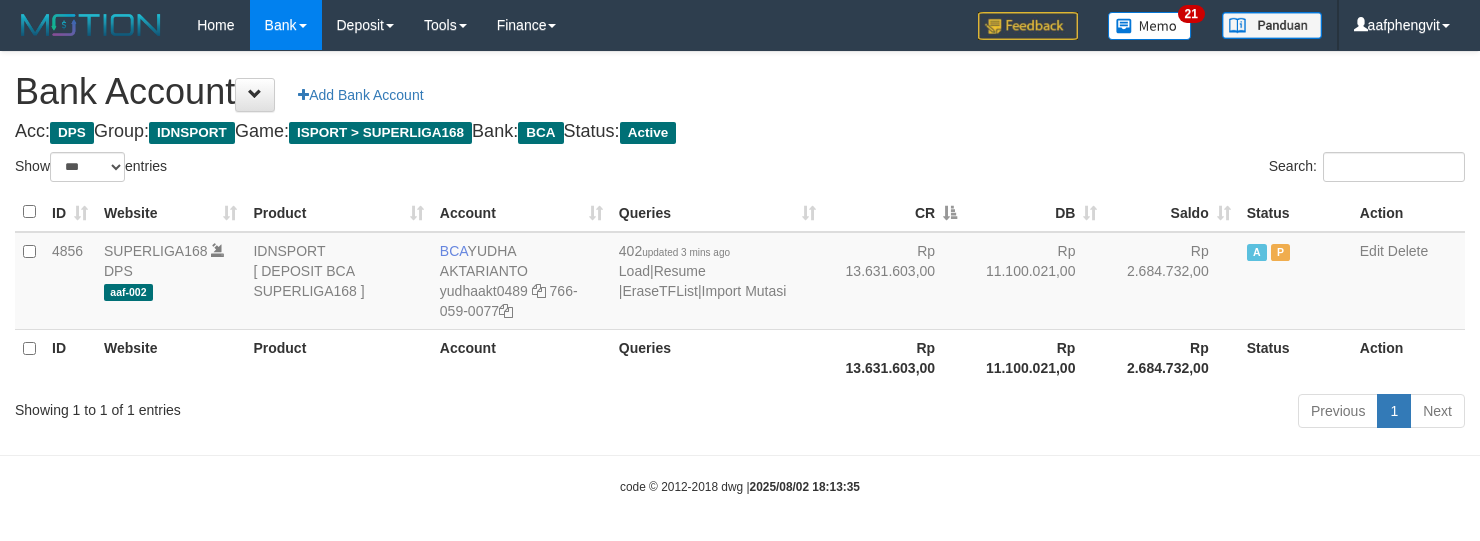 select on "***" 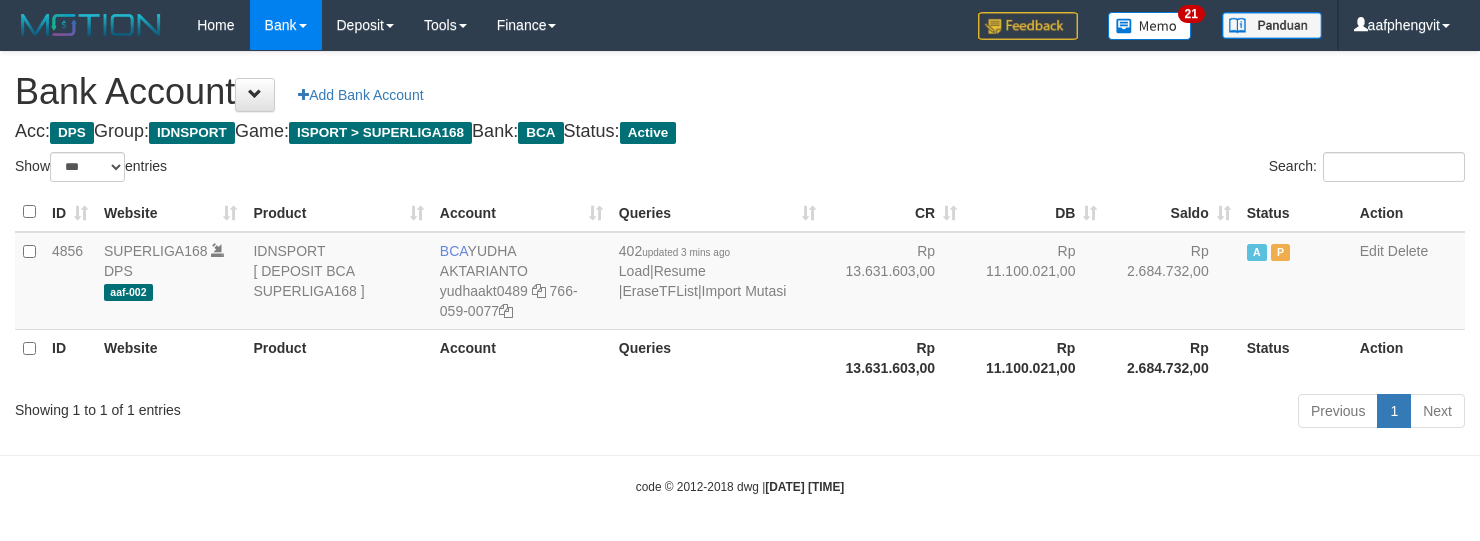 select on "***" 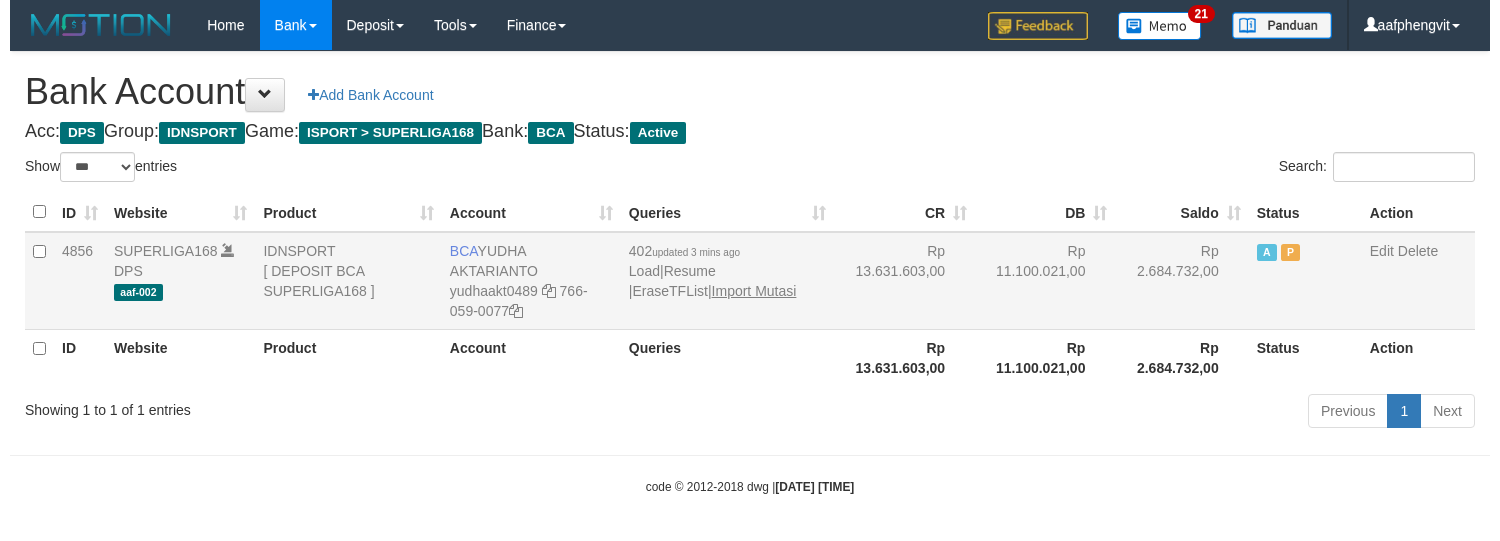 scroll, scrollTop: 0, scrollLeft: 0, axis: both 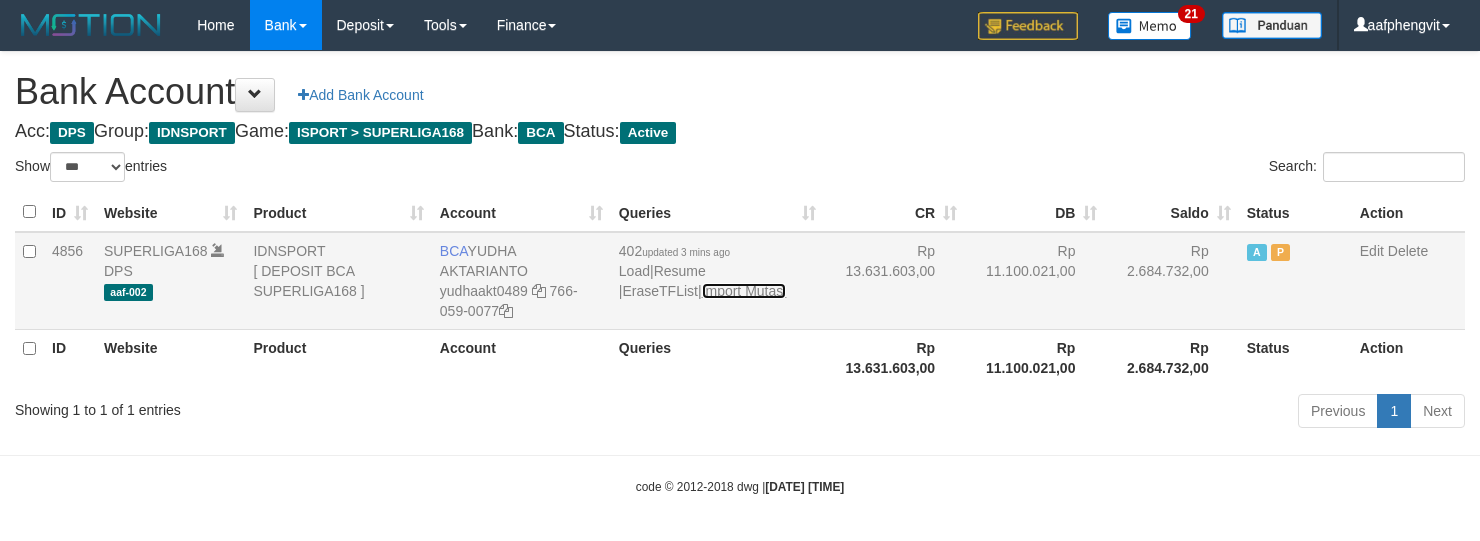 click on "Import Mutasi" at bounding box center (744, 291) 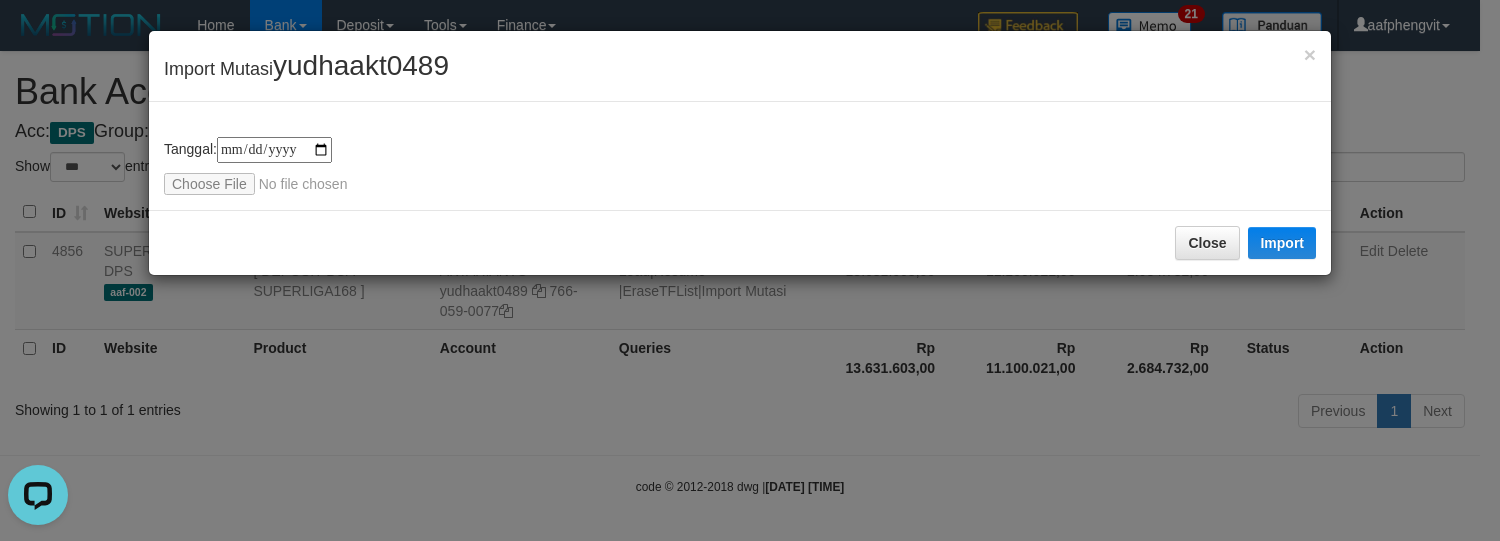 scroll, scrollTop: 0, scrollLeft: 0, axis: both 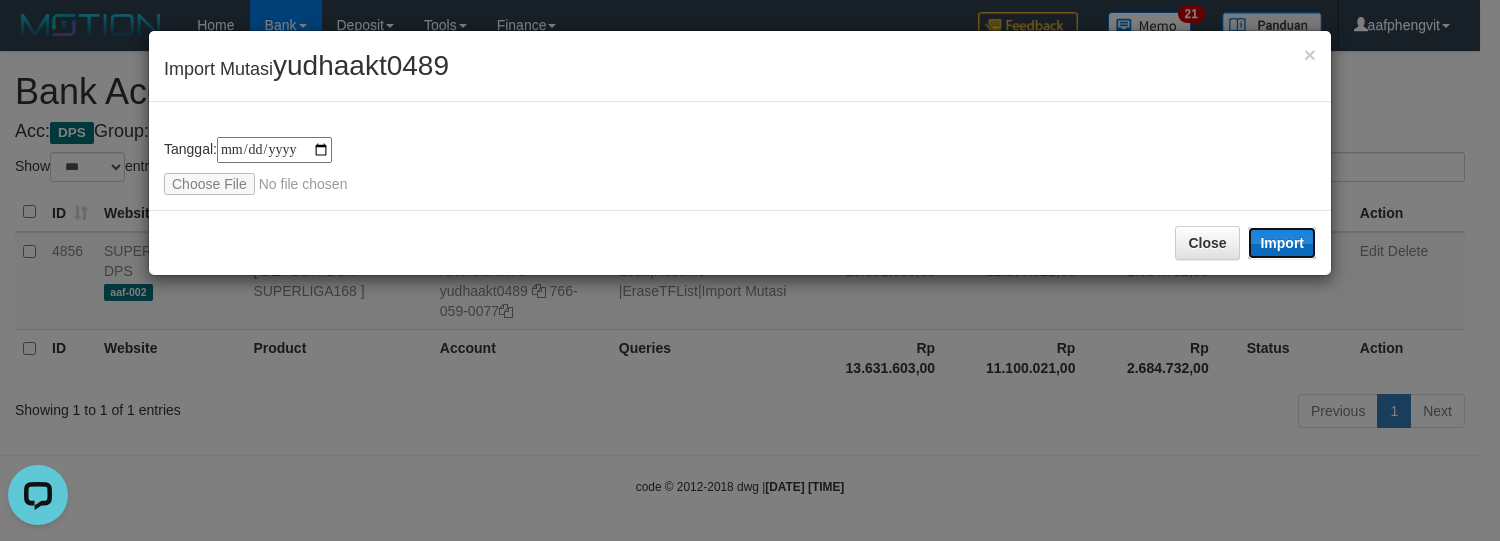 click on "Import" at bounding box center (1282, 243) 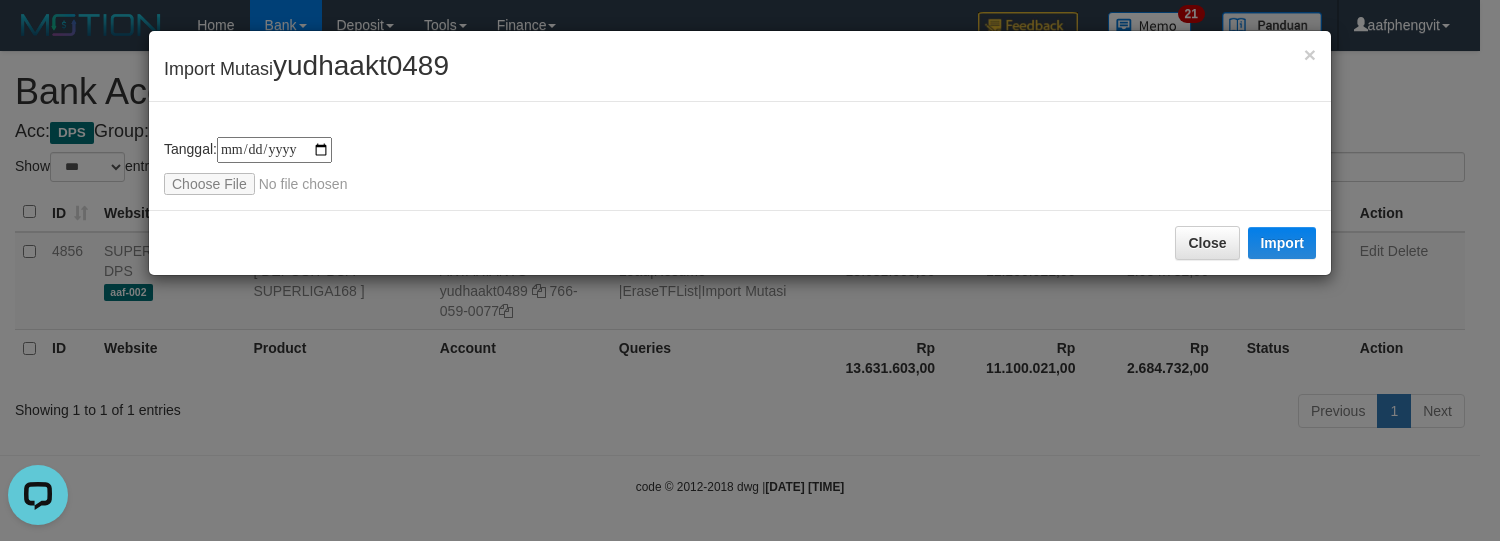 click on "**********" at bounding box center [740, 166] 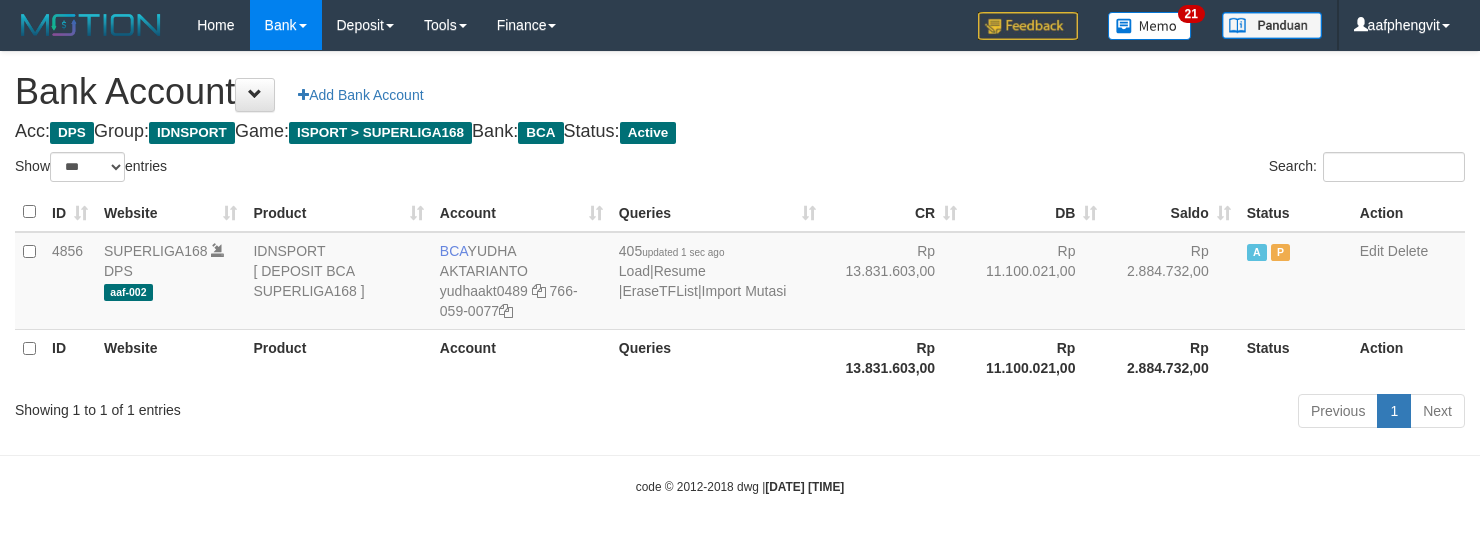 select on "***" 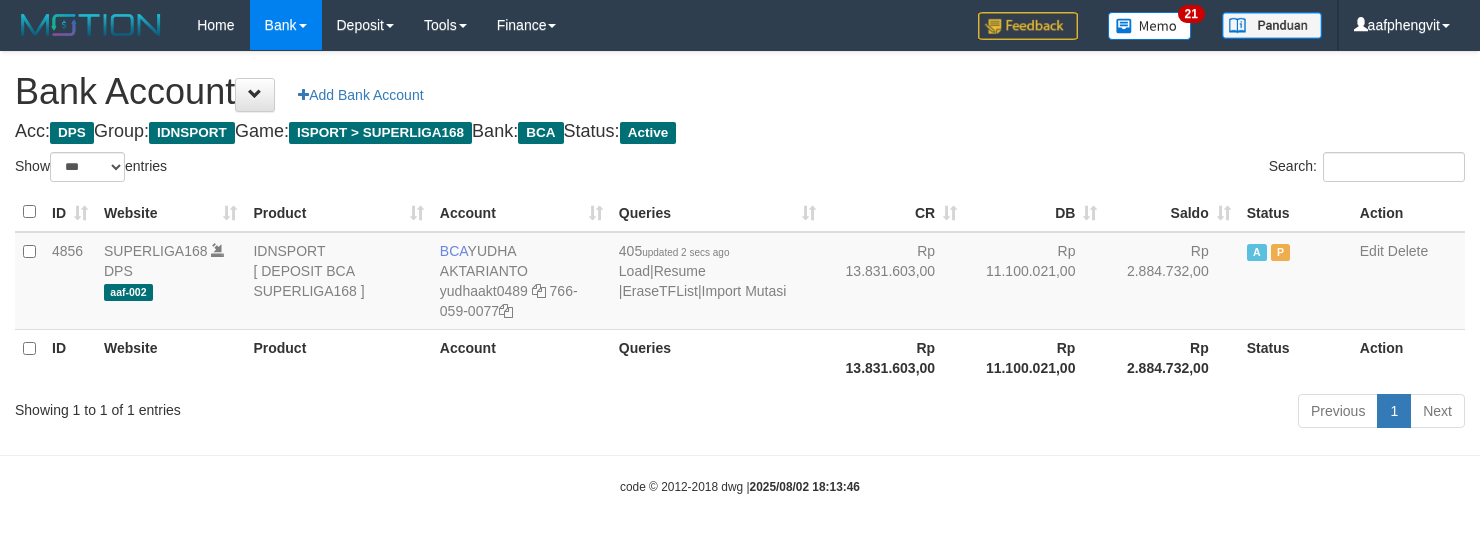 select on "***" 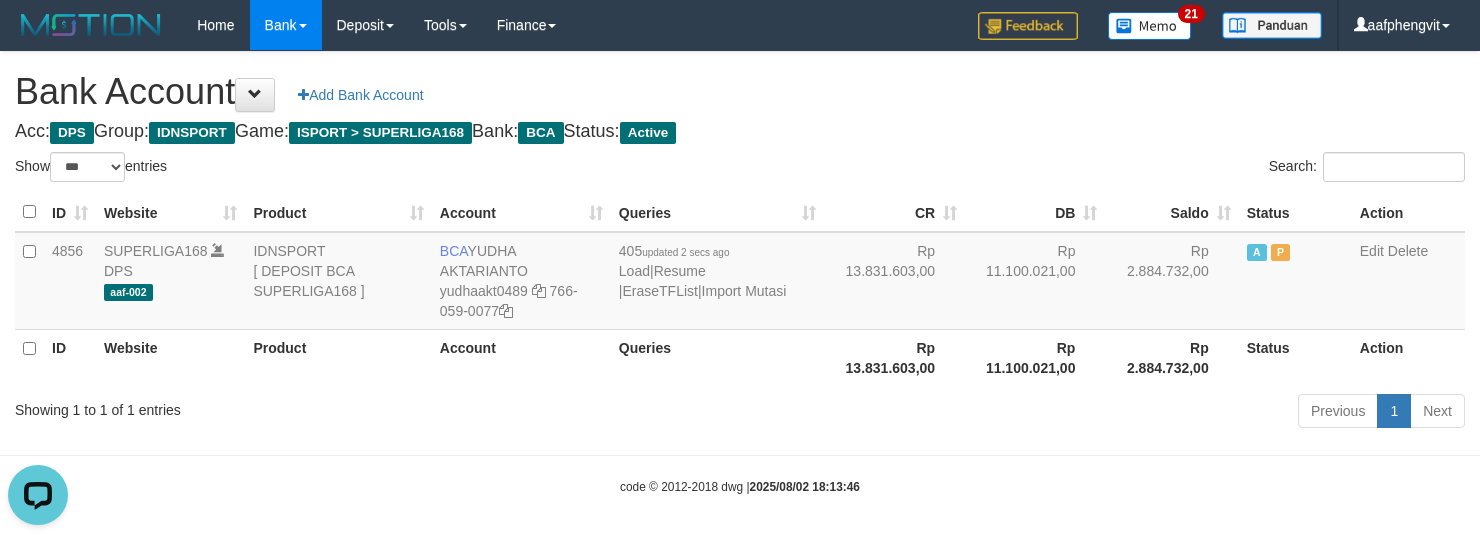 scroll, scrollTop: 0, scrollLeft: 0, axis: both 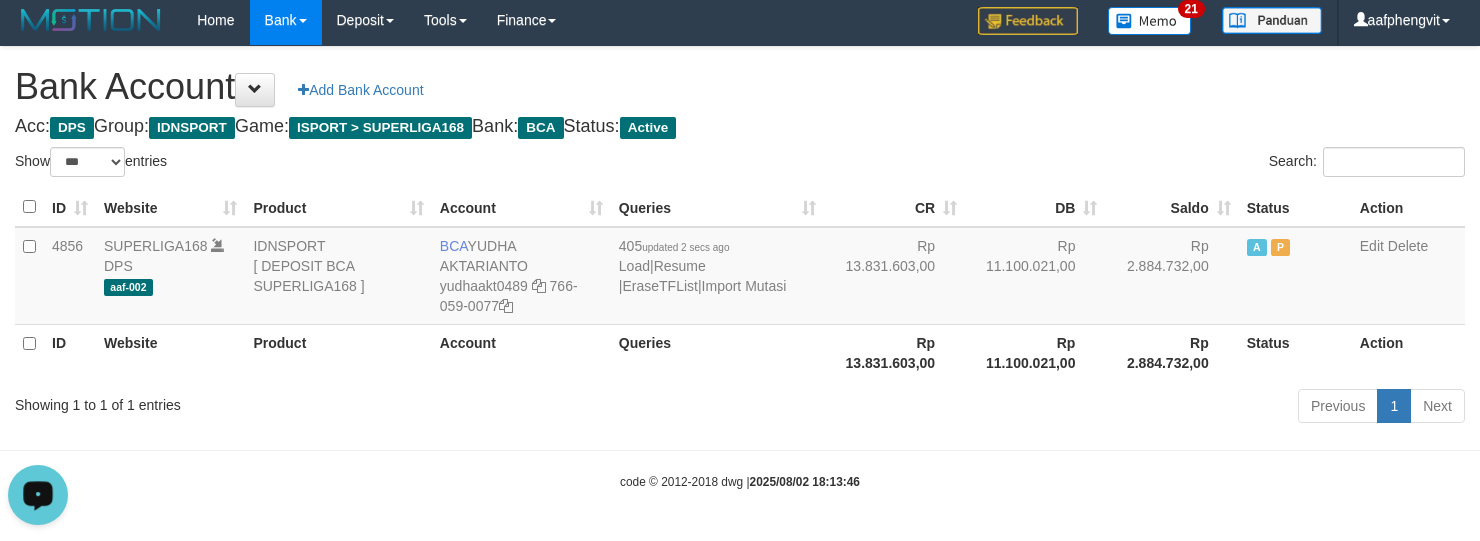click on "Bank Account
Add Bank Account
Acc: 										 DPS
Group:   IDNSPORT    		Game:   ISPORT > SUPERLIGA168    		Bank:   BCA    		Status:  Active
Filter Account Type
*******
***
**
***
DPS
SELECT ALL  SELECT TYPE  - ALL -
DPS
WD
TMP
Filter Product
*******
******
********
********
*******
********
IDNSPORT
SELECT ALL  SELECT GROUP  - ALL -
BETHUB
IDNPOKER
IDNSPORT
IDNTOTO
LOADONLY
Filter Website
*******" at bounding box center [740, 238] 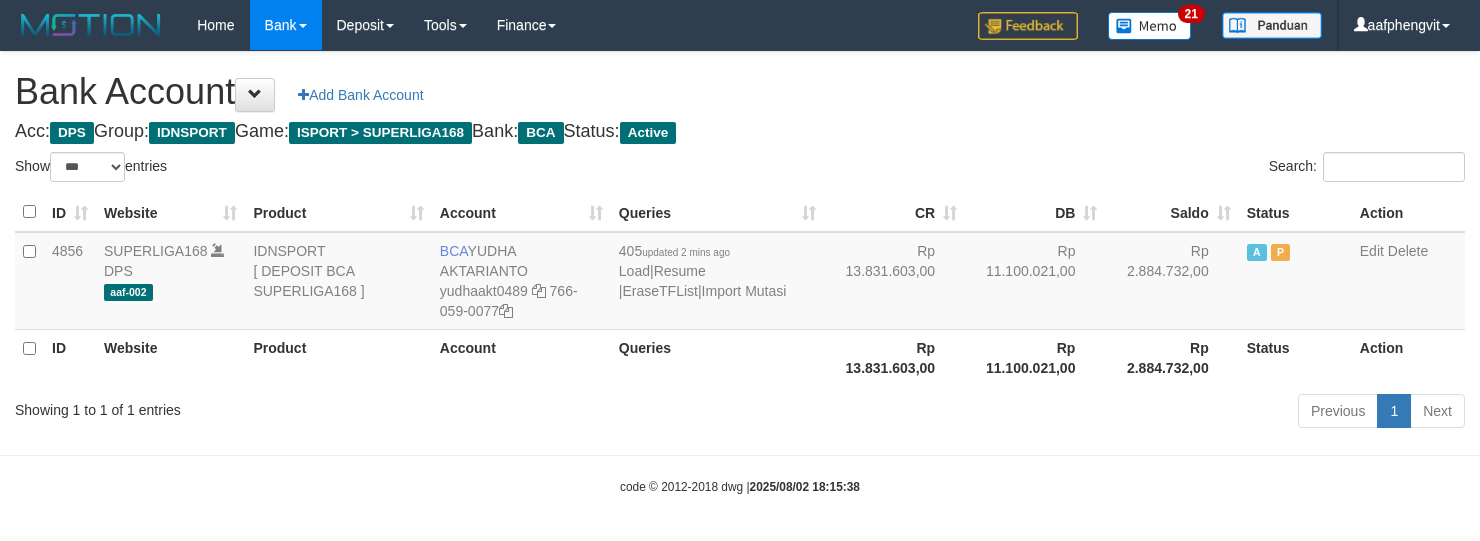 select on "***" 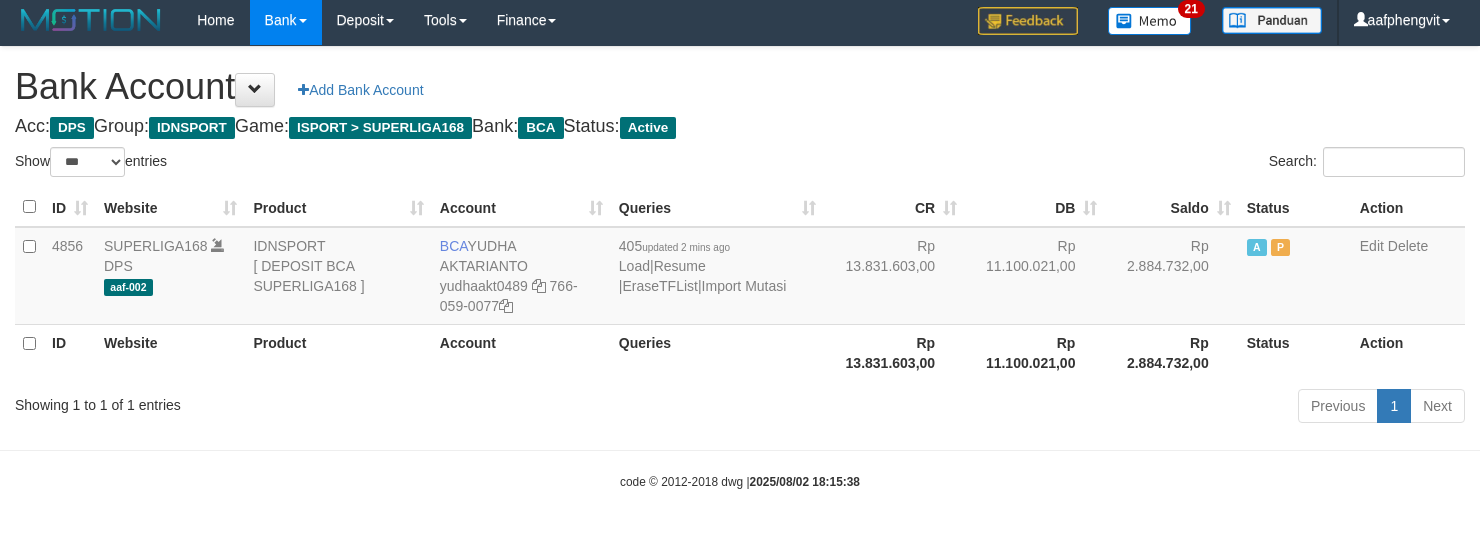click on "Bank Account
Add Bank Account
Acc: 										 DPS
Group:   IDNSPORT    		Game:   ISPORT > SUPERLIGA168    		Bank:   BCA    		Status:  Active
Filter Account Type
*******
***
**
***
DPS
SELECT ALL  SELECT TYPE  - ALL -
DPS
WD
TMP
Filter Product
*******
******
********
********
*******
********
IDNSPORT
SELECT ALL  SELECT GROUP  - ALL -
BETHUB
IDNPOKER
IDNSPORT
IDNTOTO
LOADONLY
Filter Website
*******" at bounding box center [740, 238] 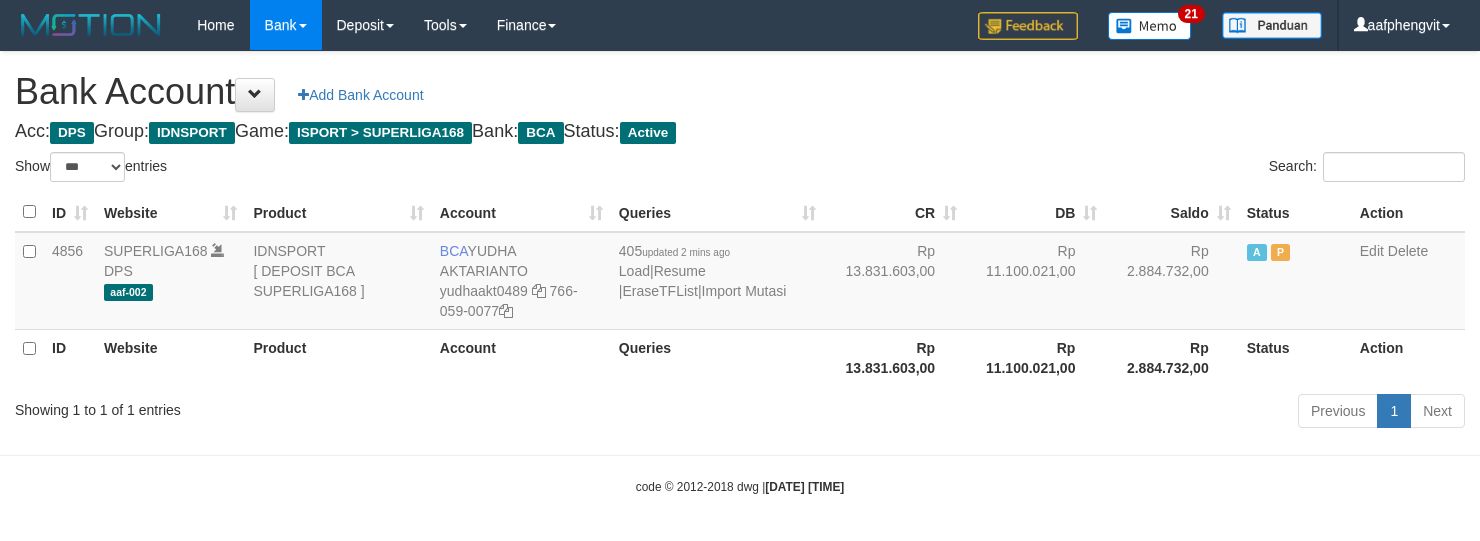 select on "***" 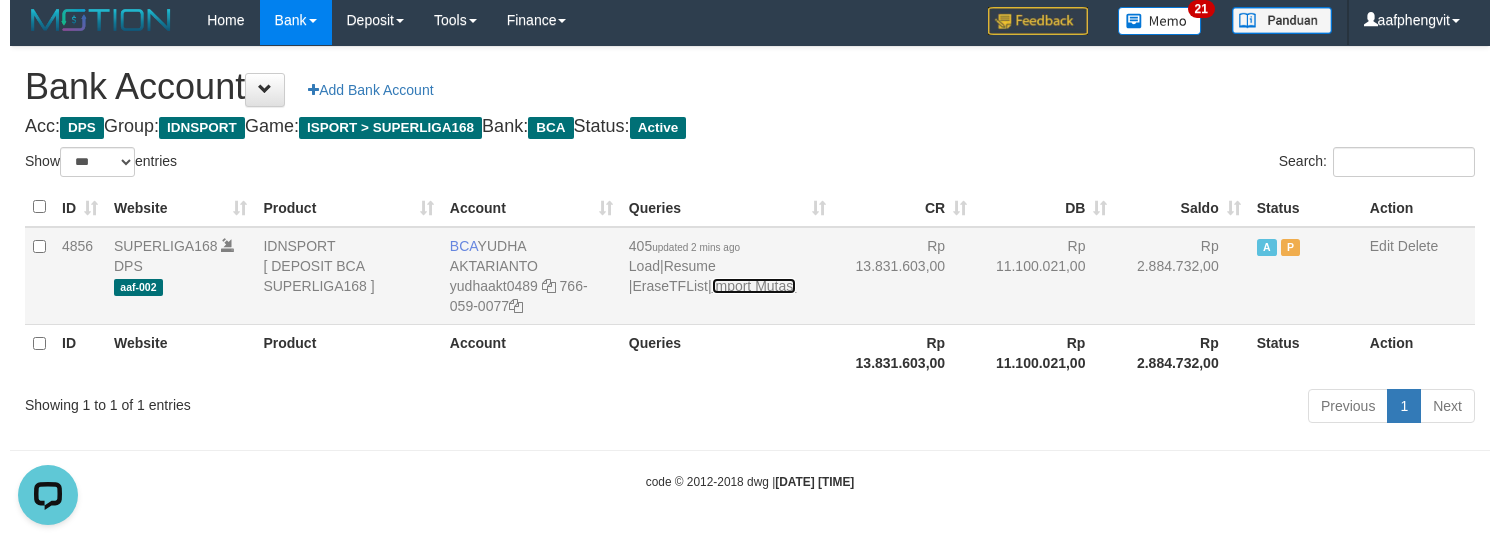 scroll, scrollTop: 0, scrollLeft: 0, axis: both 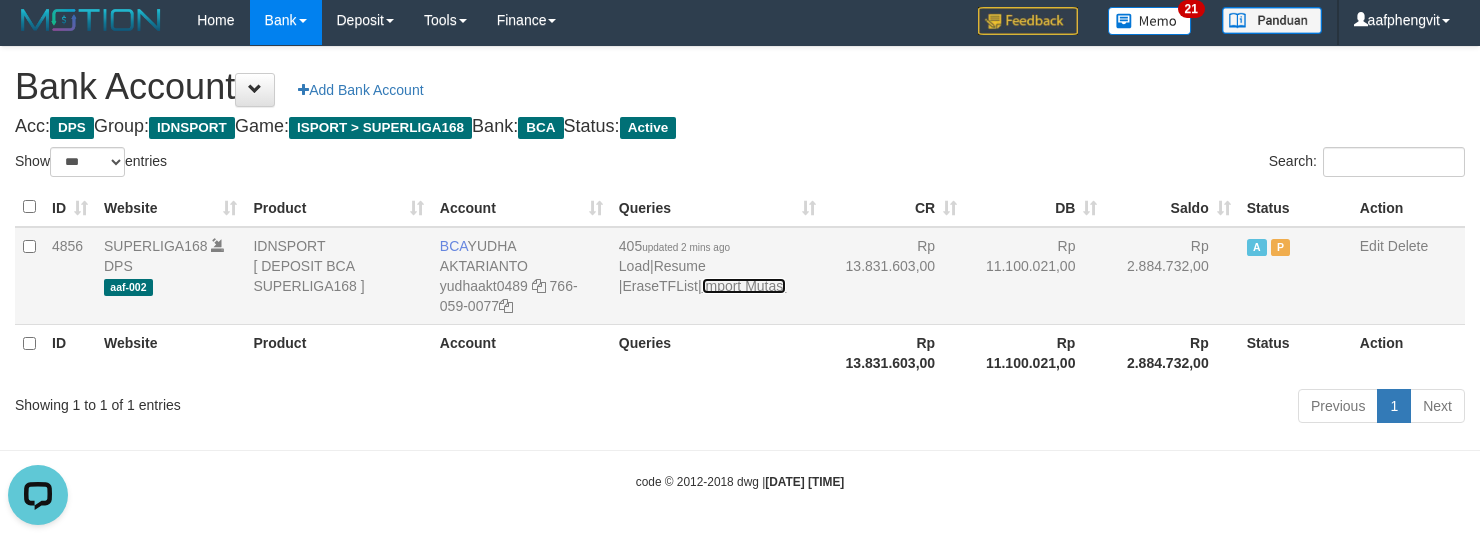 click on "Import Mutasi" at bounding box center [744, 286] 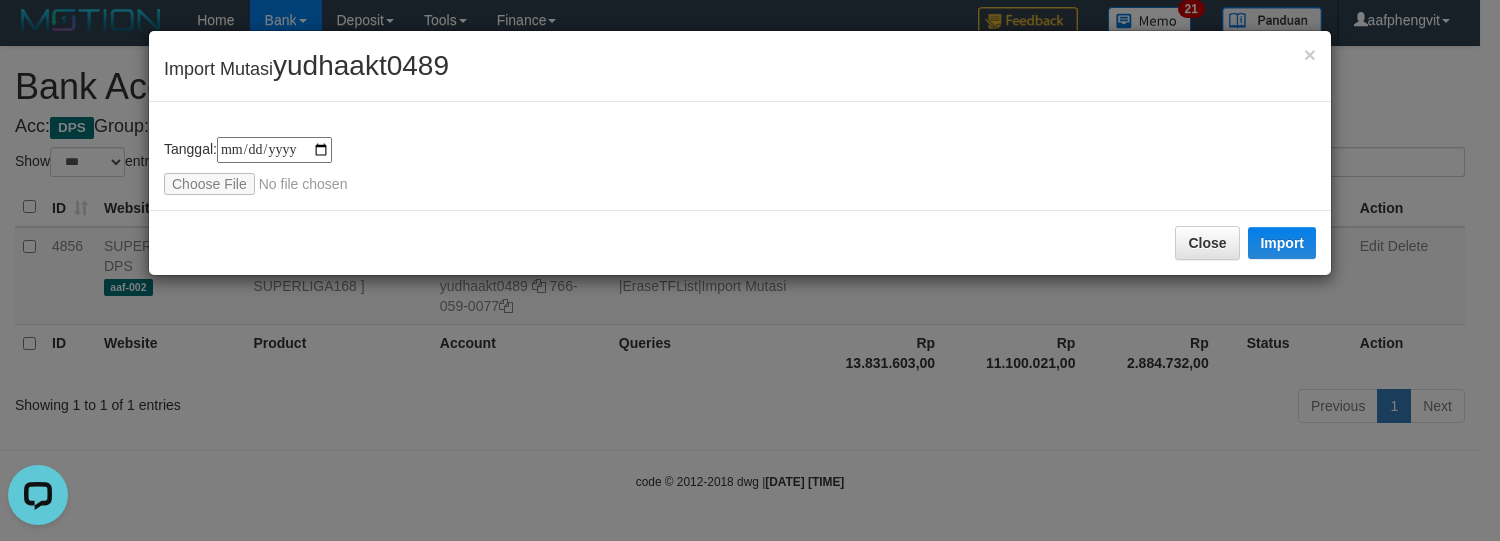 type on "**********" 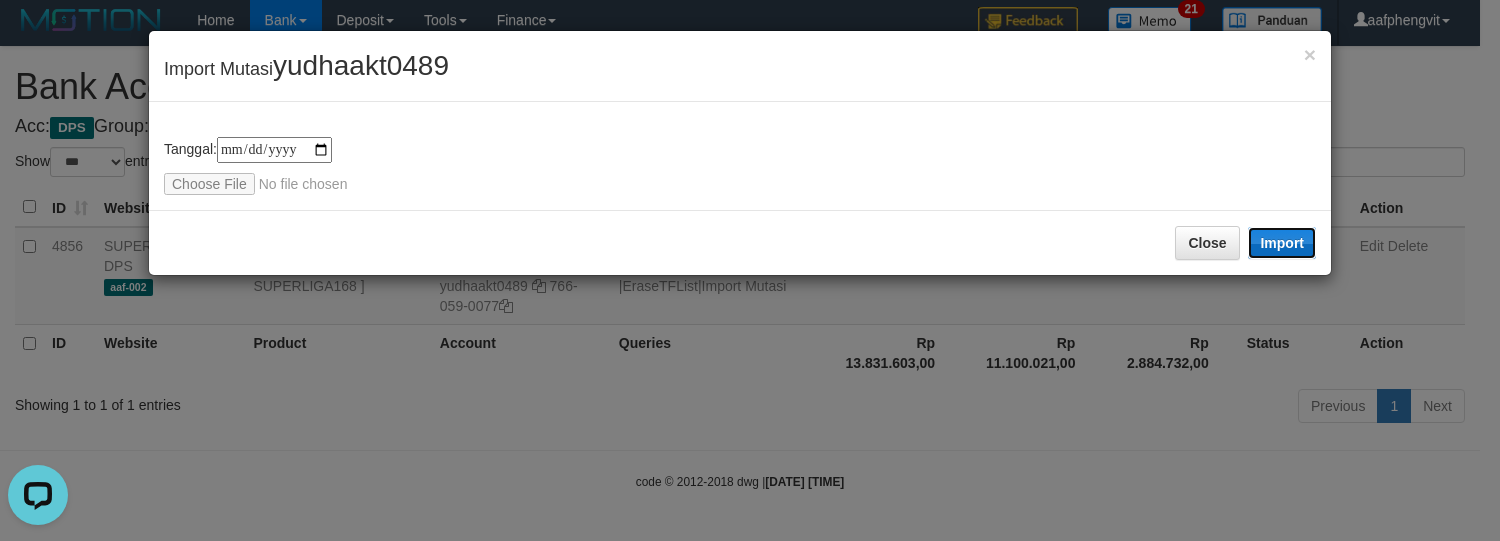 click on "Import" at bounding box center [1282, 243] 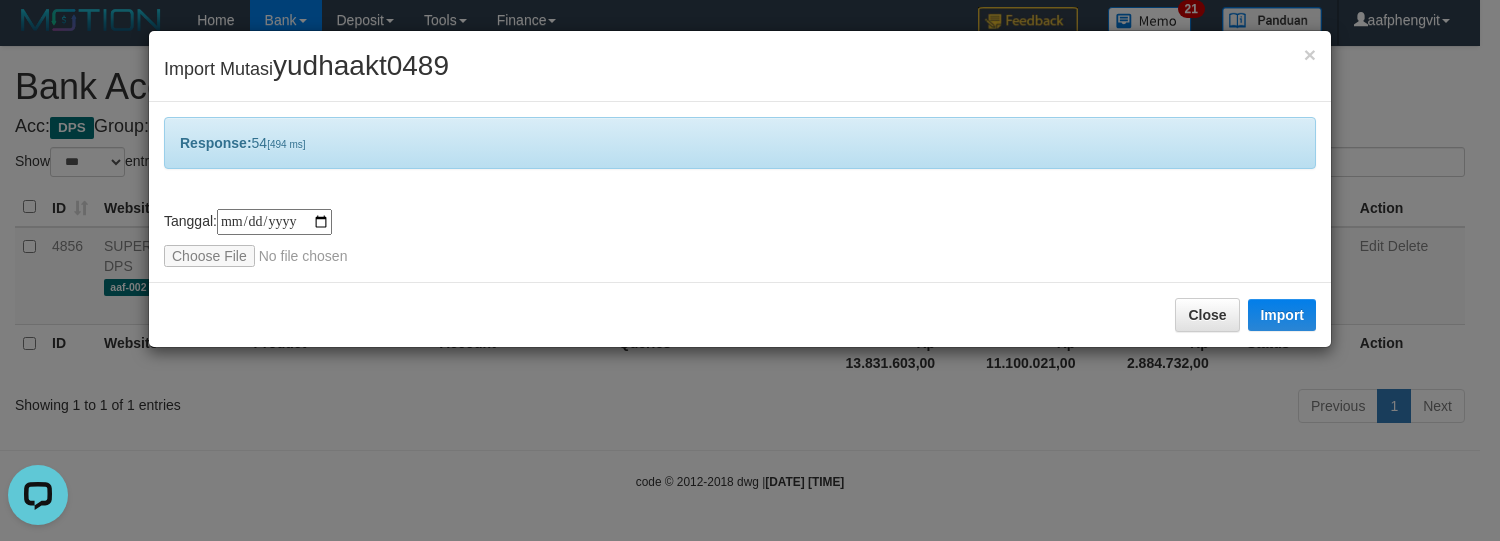drag, startPoint x: 909, startPoint y: 92, endPoint x: 902, endPoint y: 74, distance: 19.313208 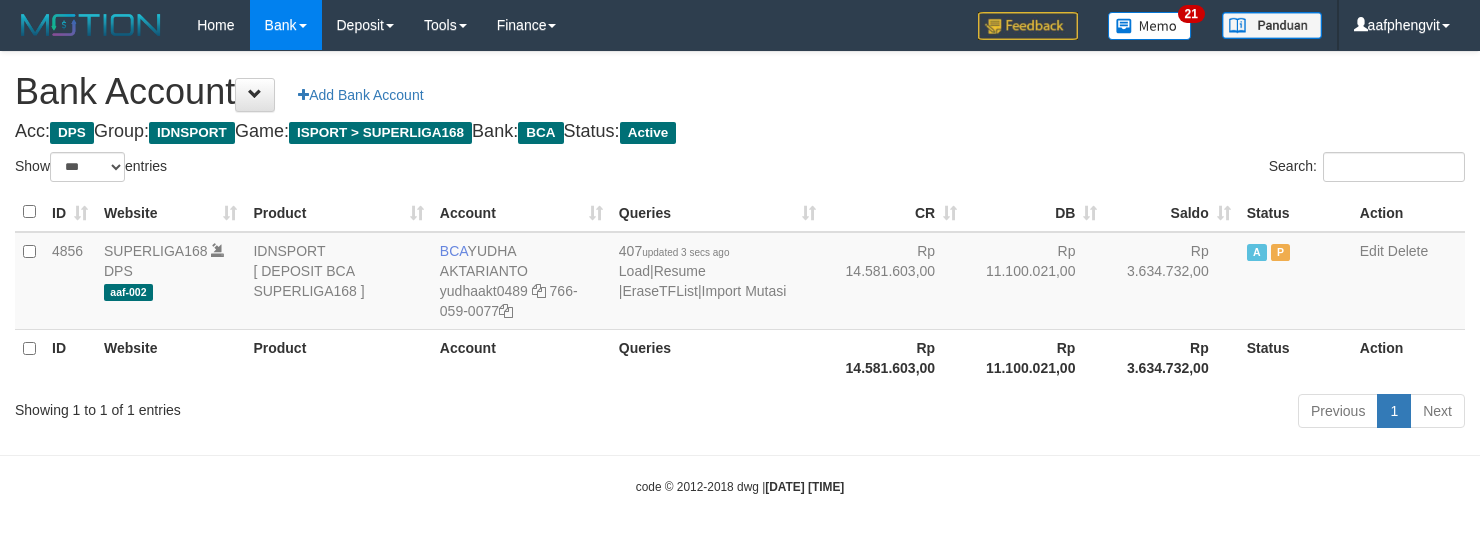 select on "***" 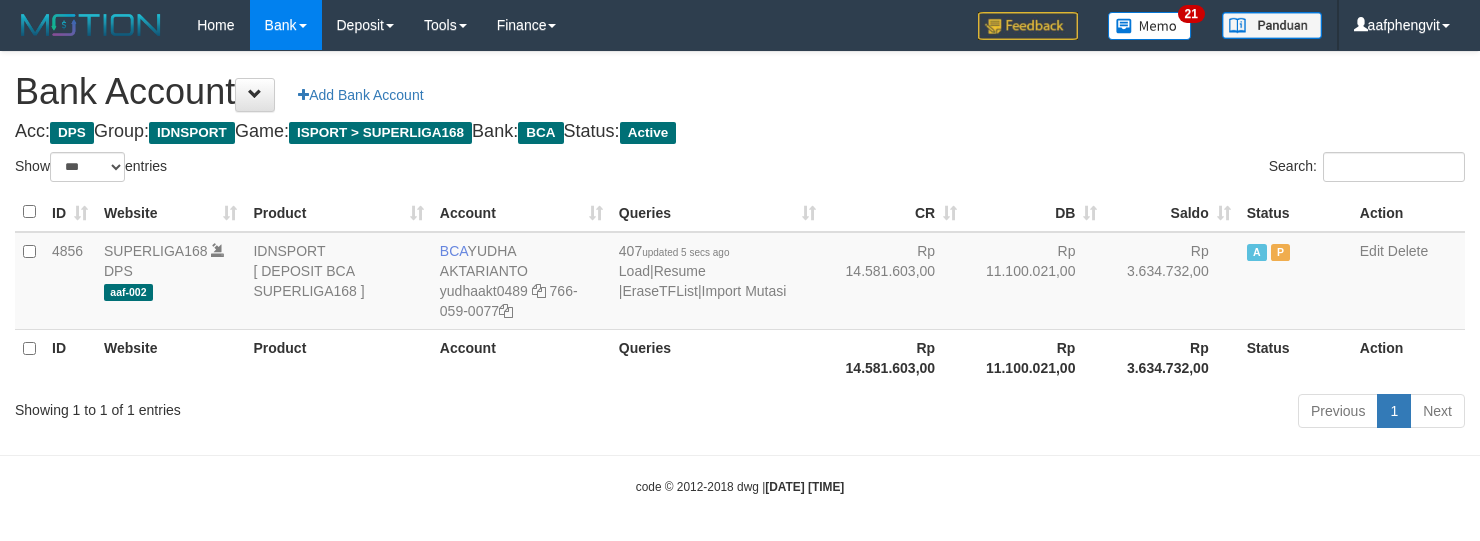 select on "***" 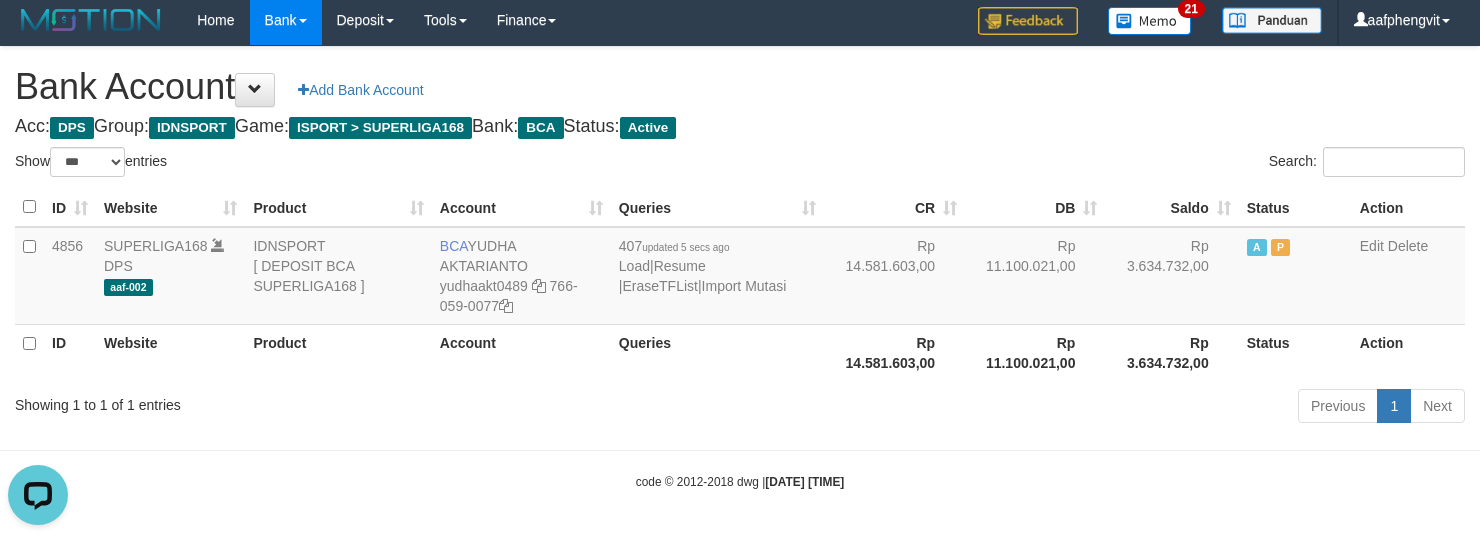 scroll, scrollTop: 0, scrollLeft: 0, axis: both 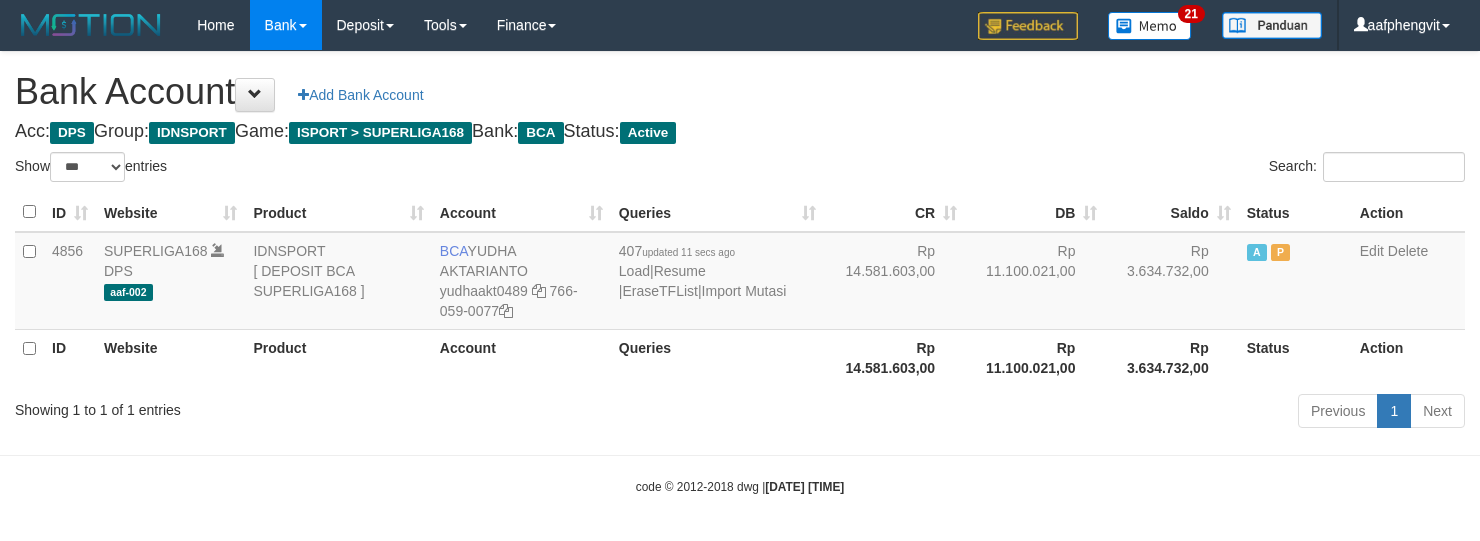 select on "***" 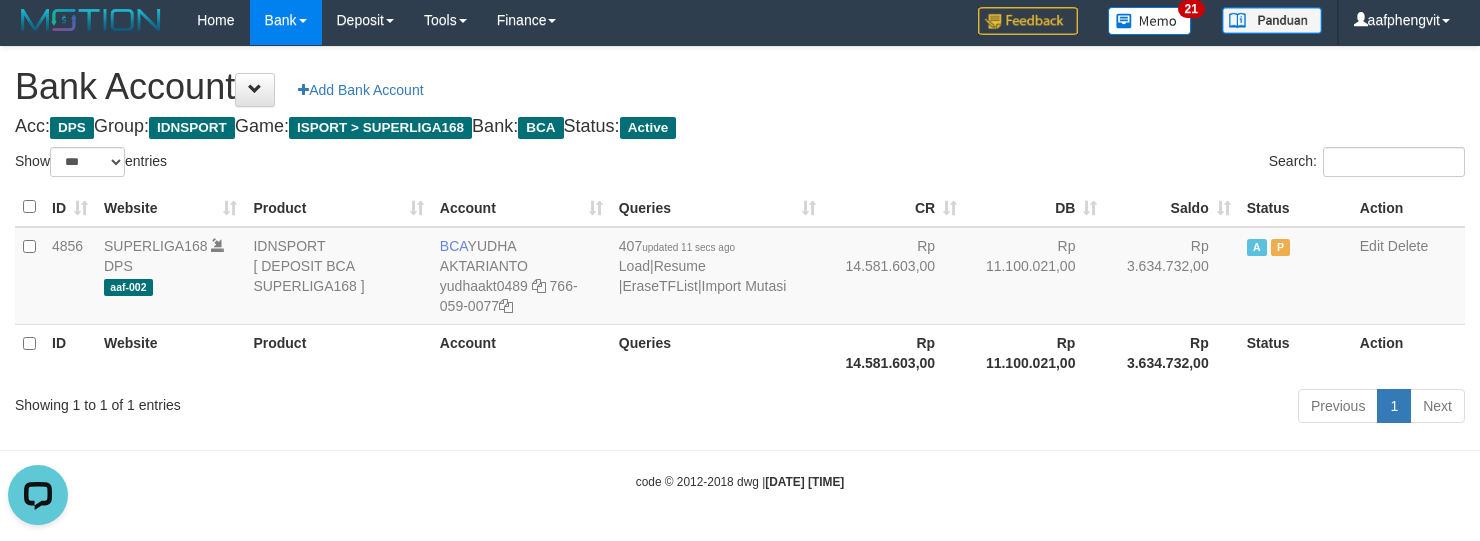 scroll, scrollTop: 0, scrollLeft: 0, axis: both 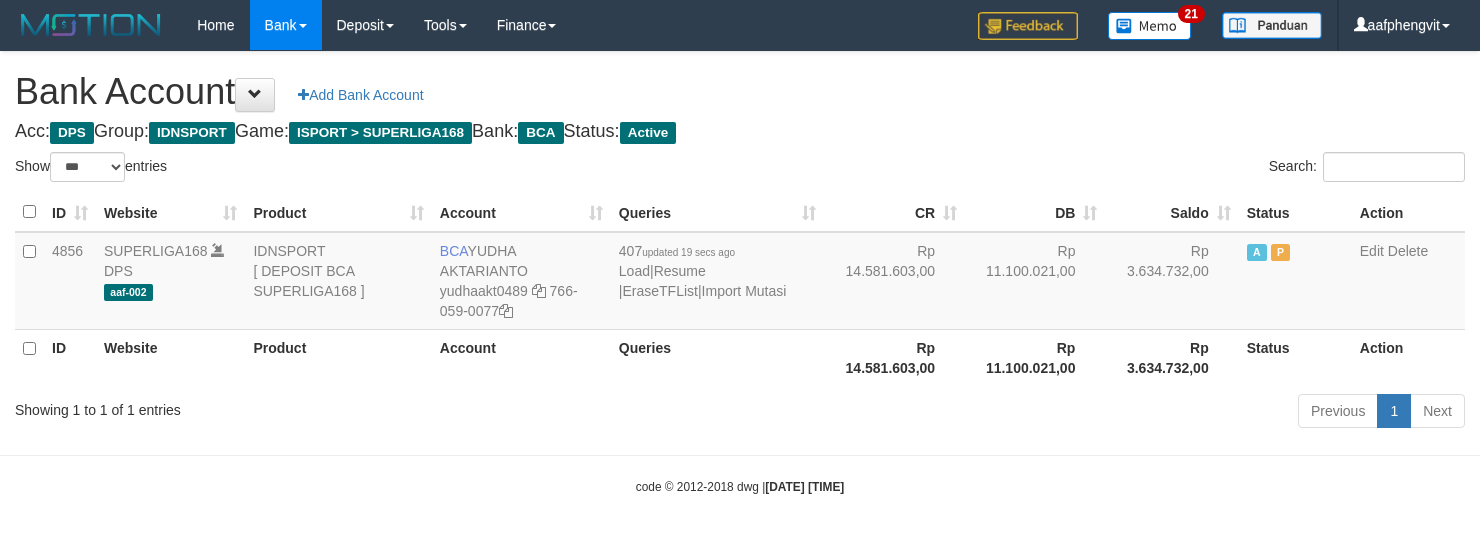 select on "***" 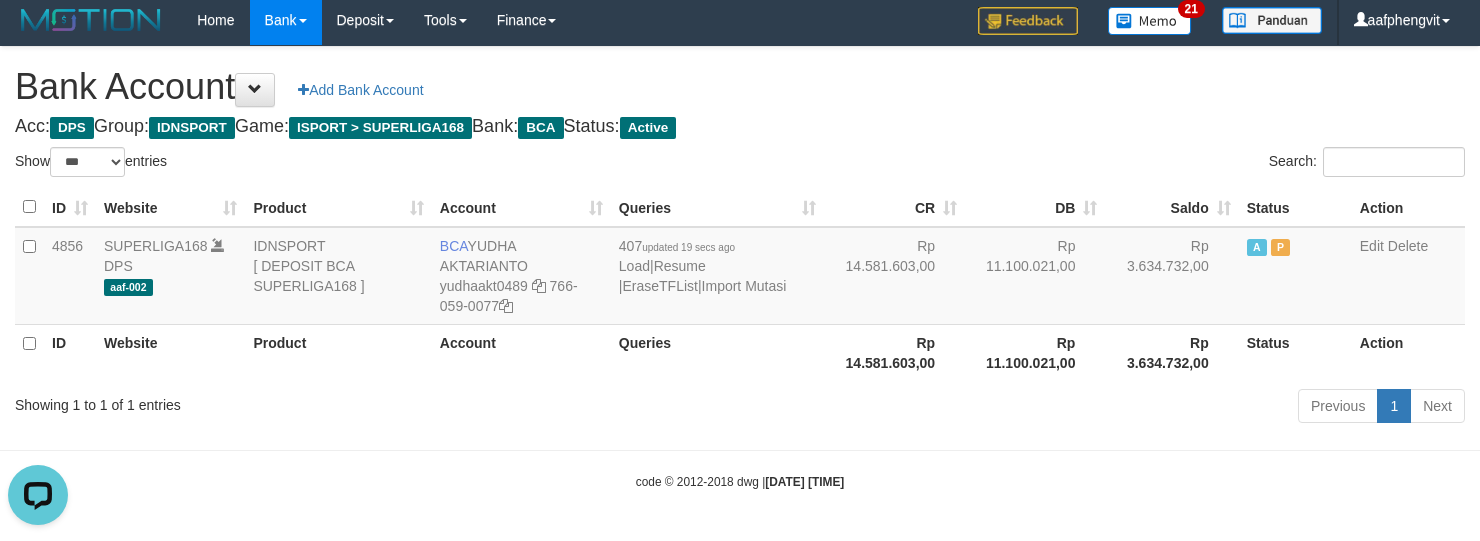 scroll, scrollTop: 0, scrollLeft: 0, axis: both 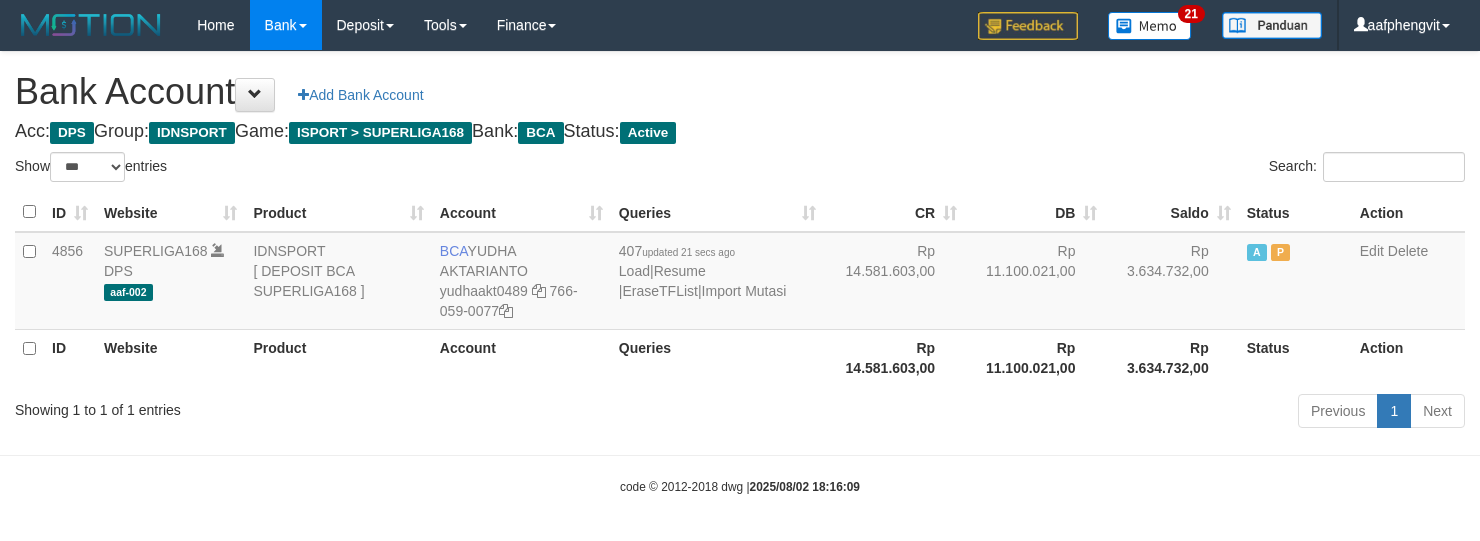 select on "***" 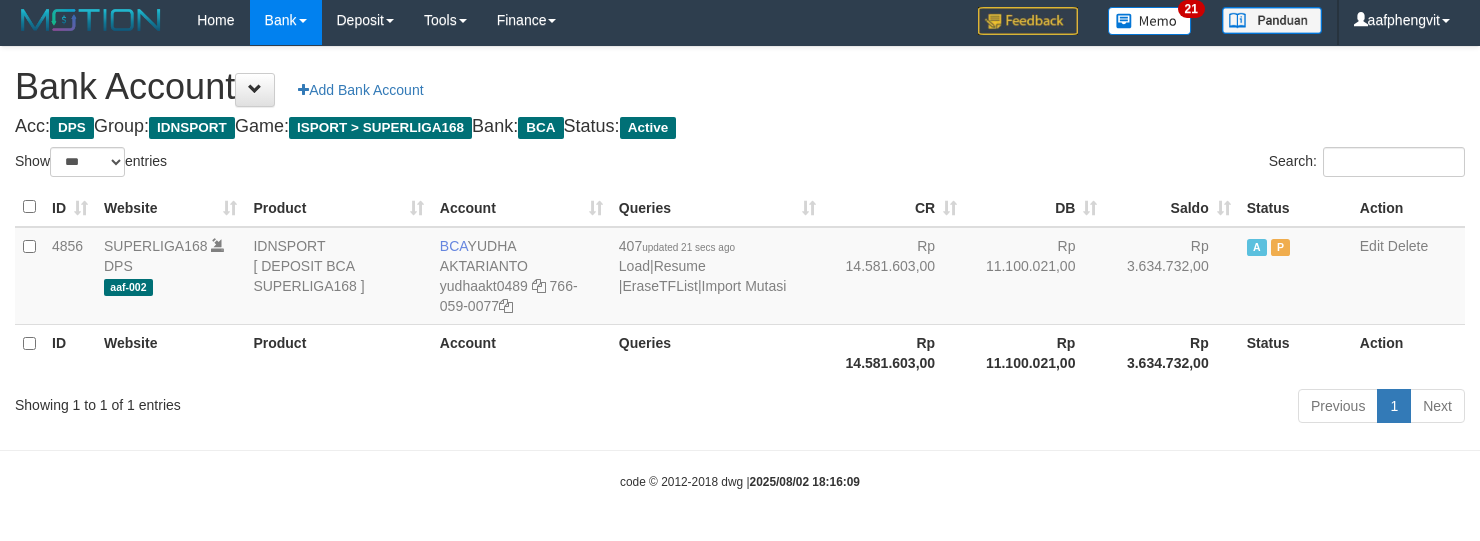 click on "Acc: 										 DPS
Group:   IDNSPORT    		Game:   ISPORT > SUPERLIGA168    		Bank:   BCA    		Status:  Active" at bounding box center [740, 127] 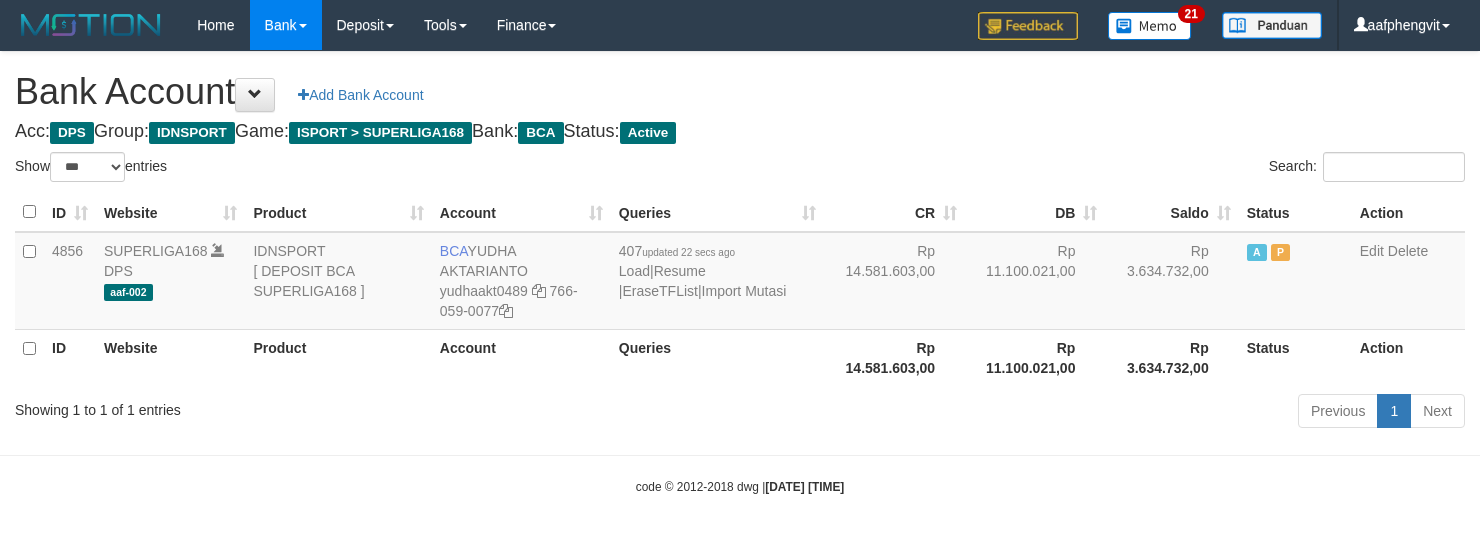 select on "***" 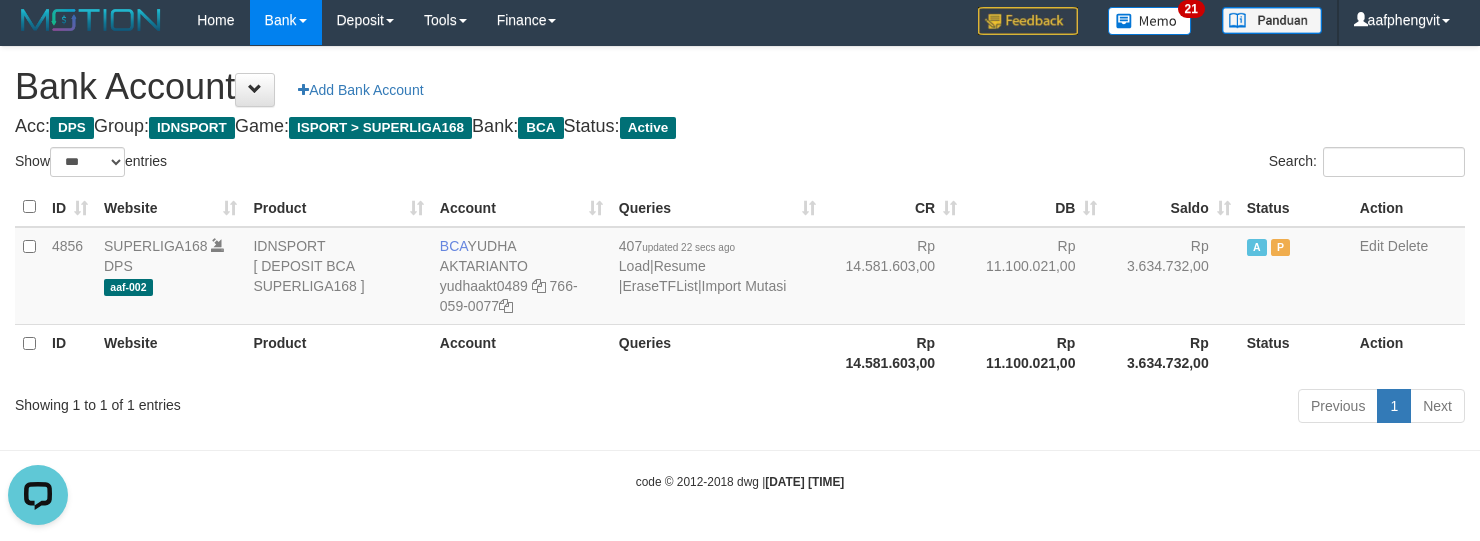 scroll, scrollTop: 0, scrollLeft: 0, axis: both 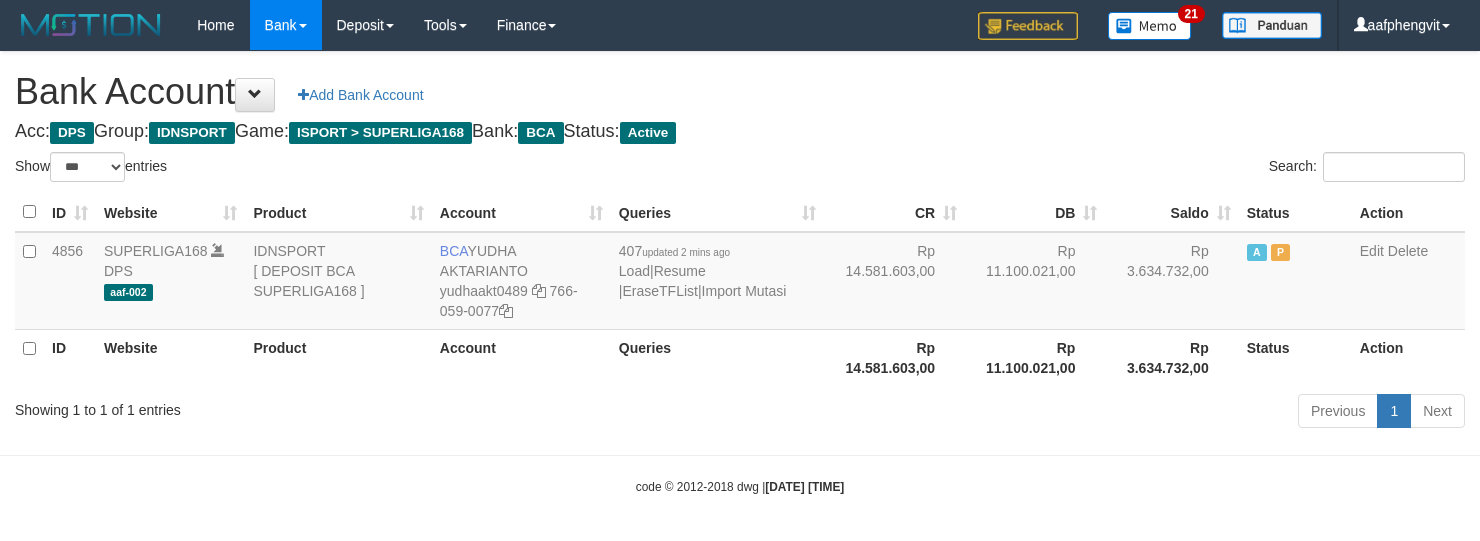 select on "***" 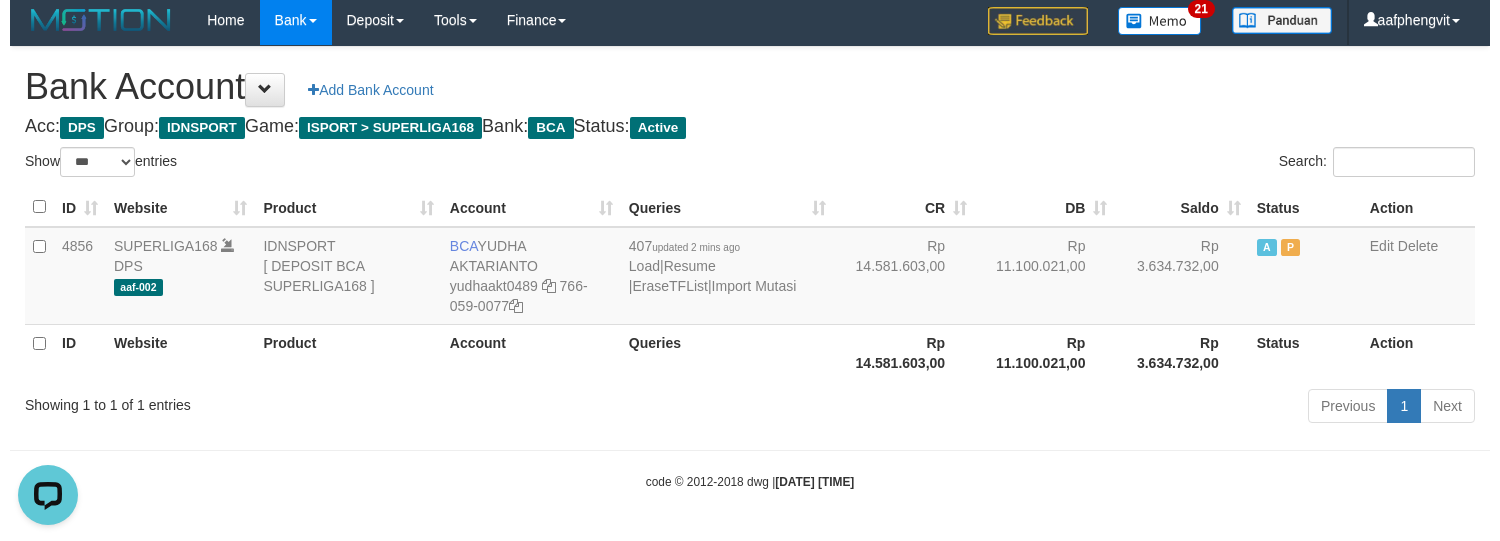 scroll, scrollTop: 0, scrollLeft: 0, axis: both 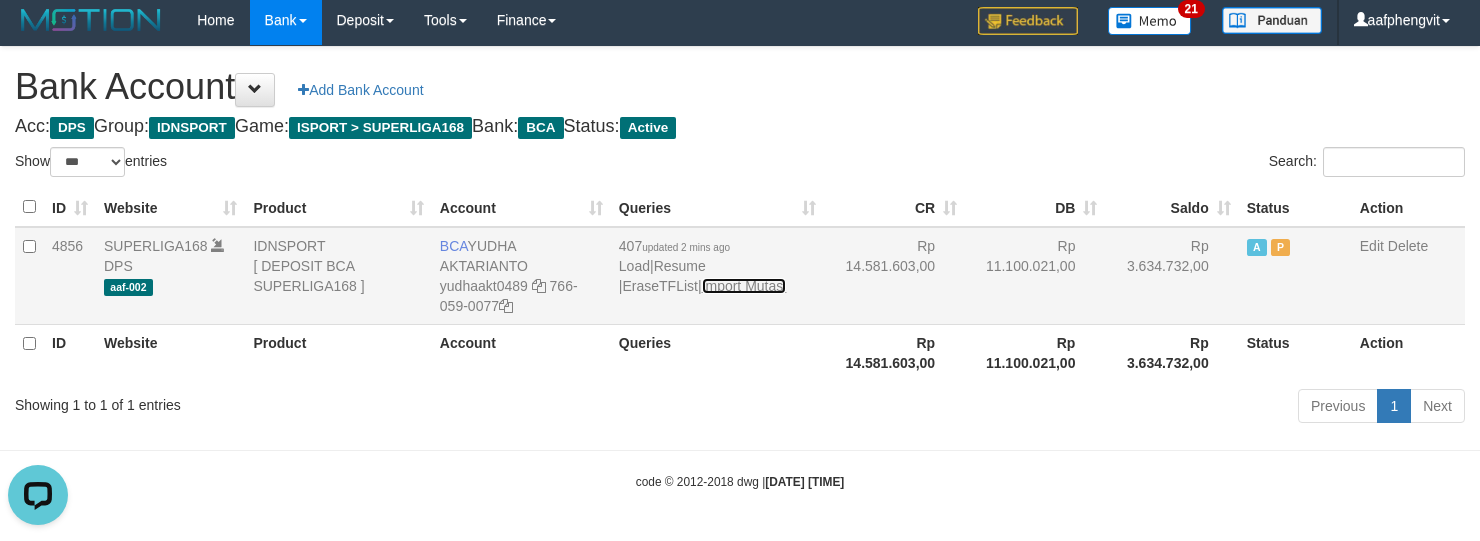 click on "Import Mutasi" at bounding box center [744, 286] 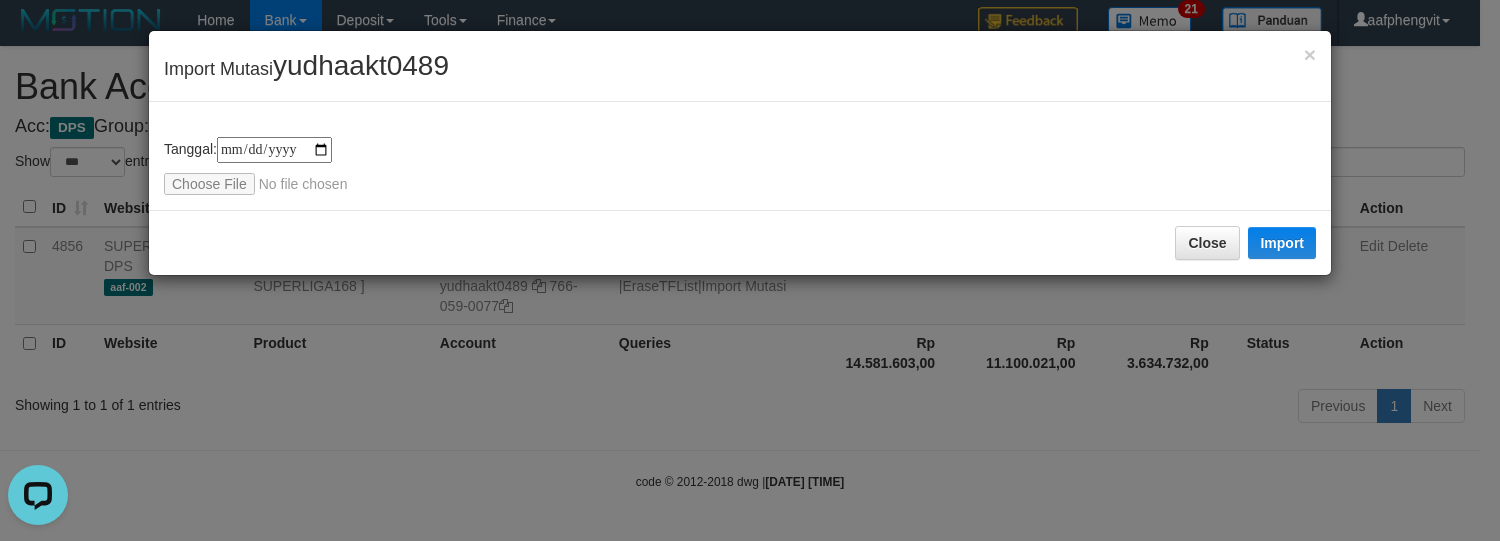 type on "**********" 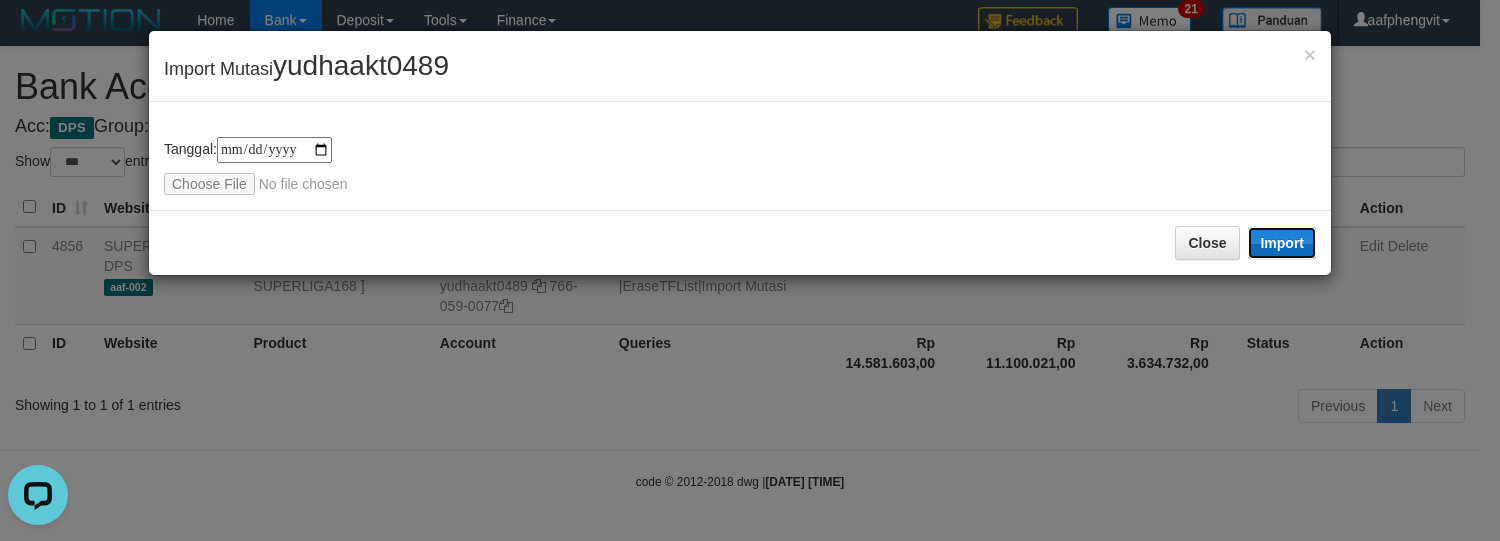 click on "Import" at bounding box center (1282, 243) 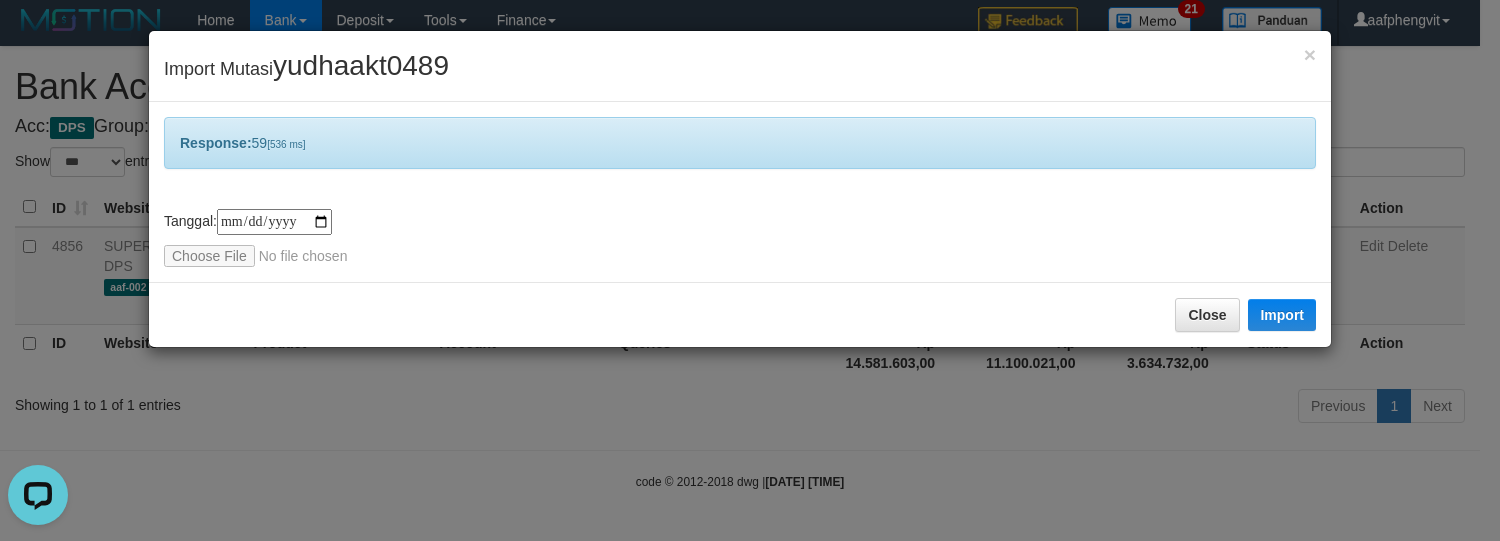 drag, startPoint x: 704, startPoint y: 272, endPoint x: 704, endPoint y: 257, distance: 15 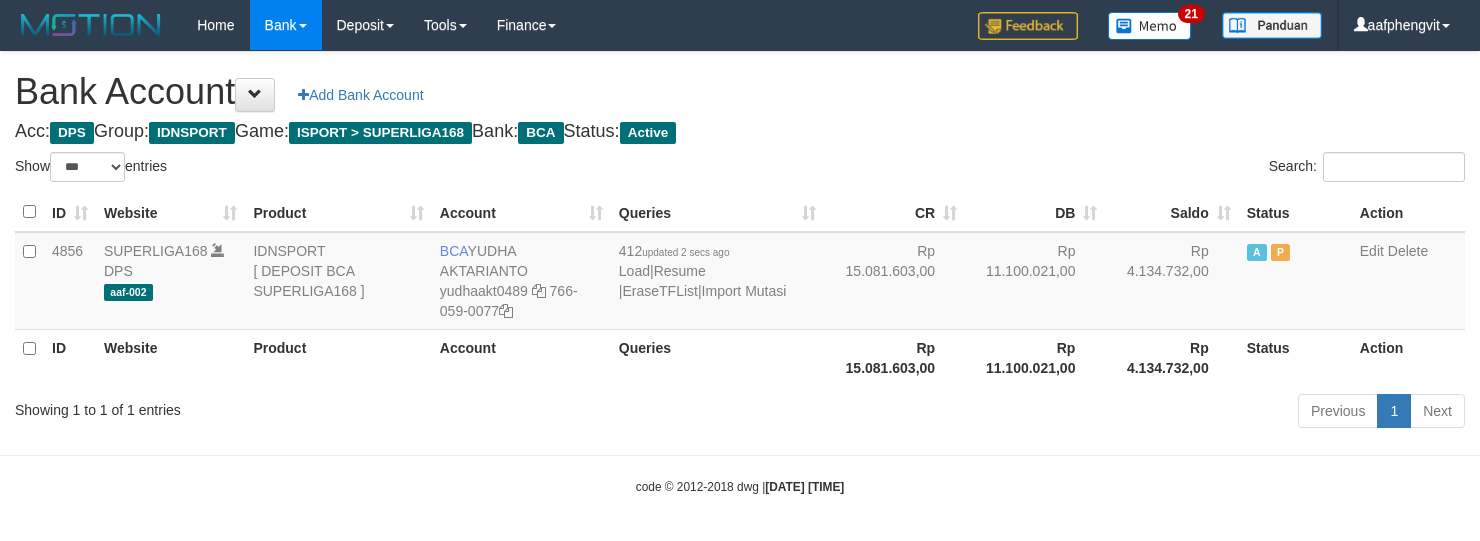 select on "***" 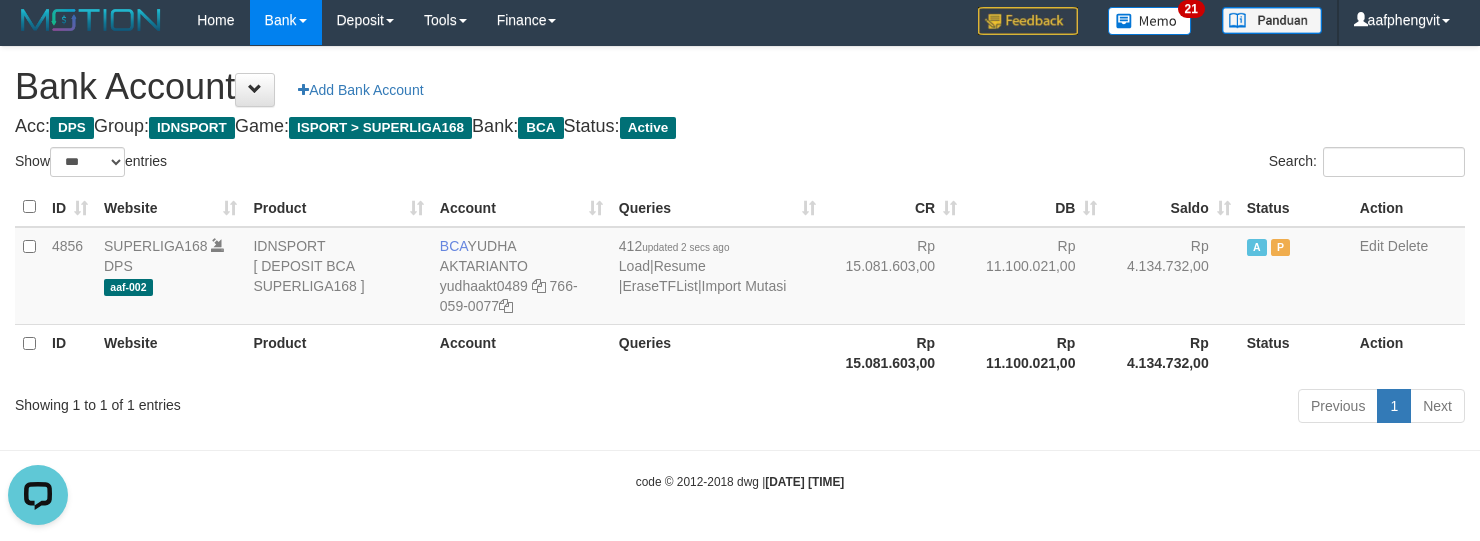scroll, scrollTop: 0, scrollLeft: 0, axis: both 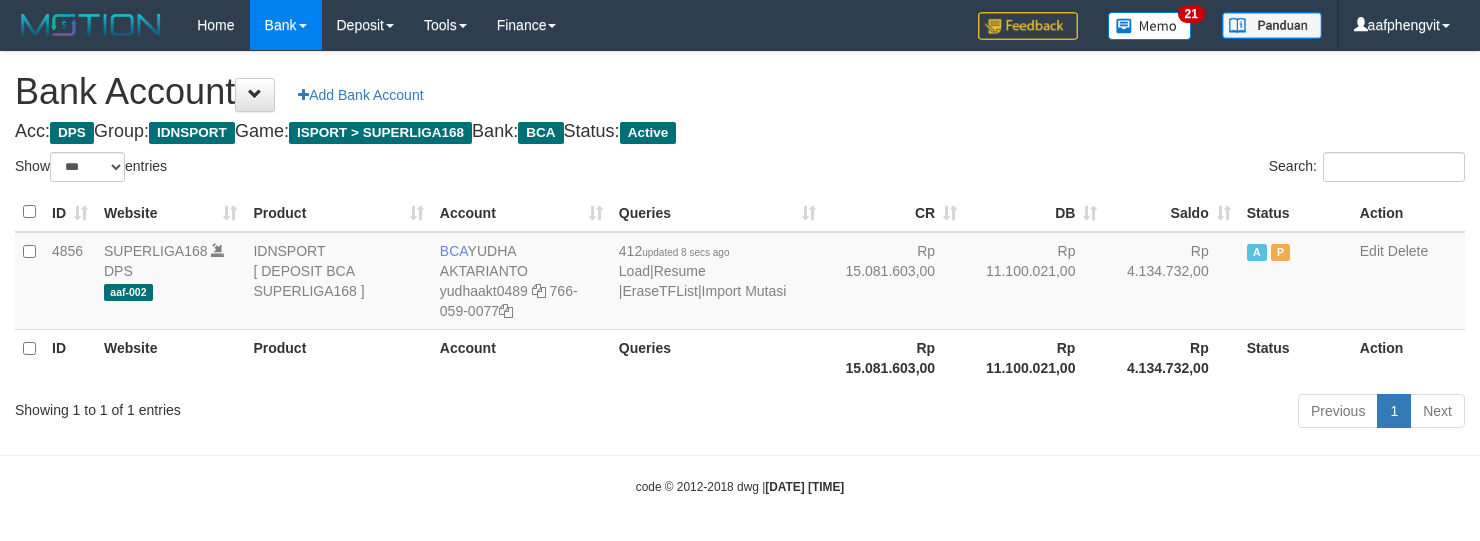 select on "***" 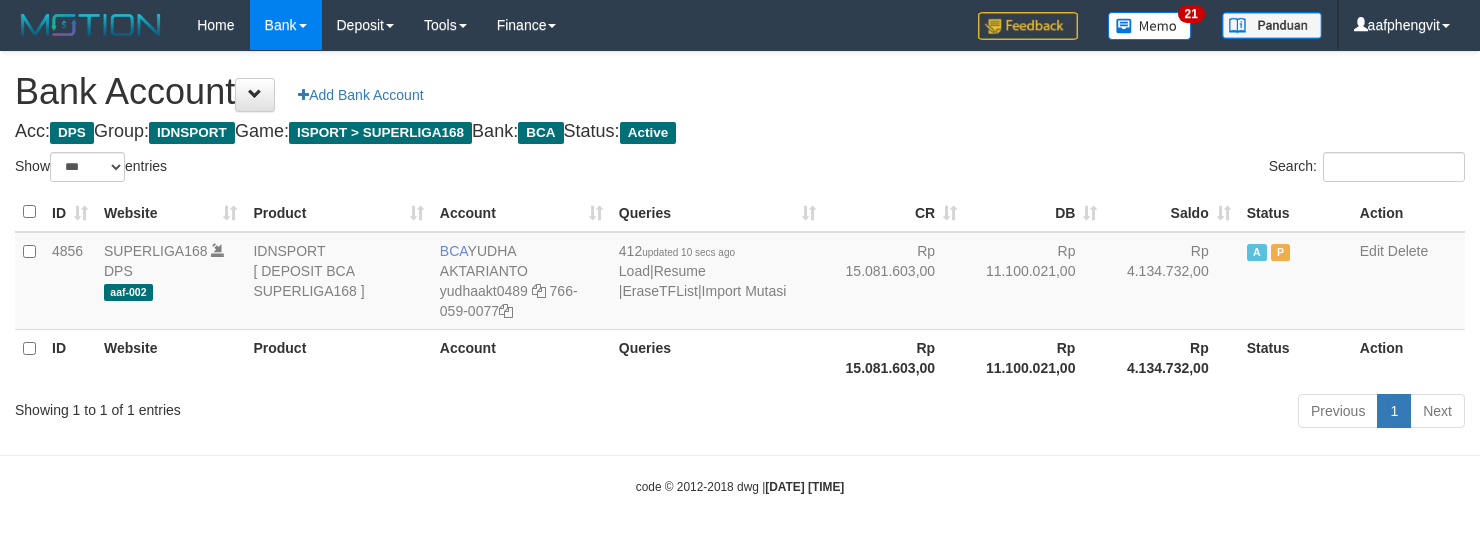 select on "***" 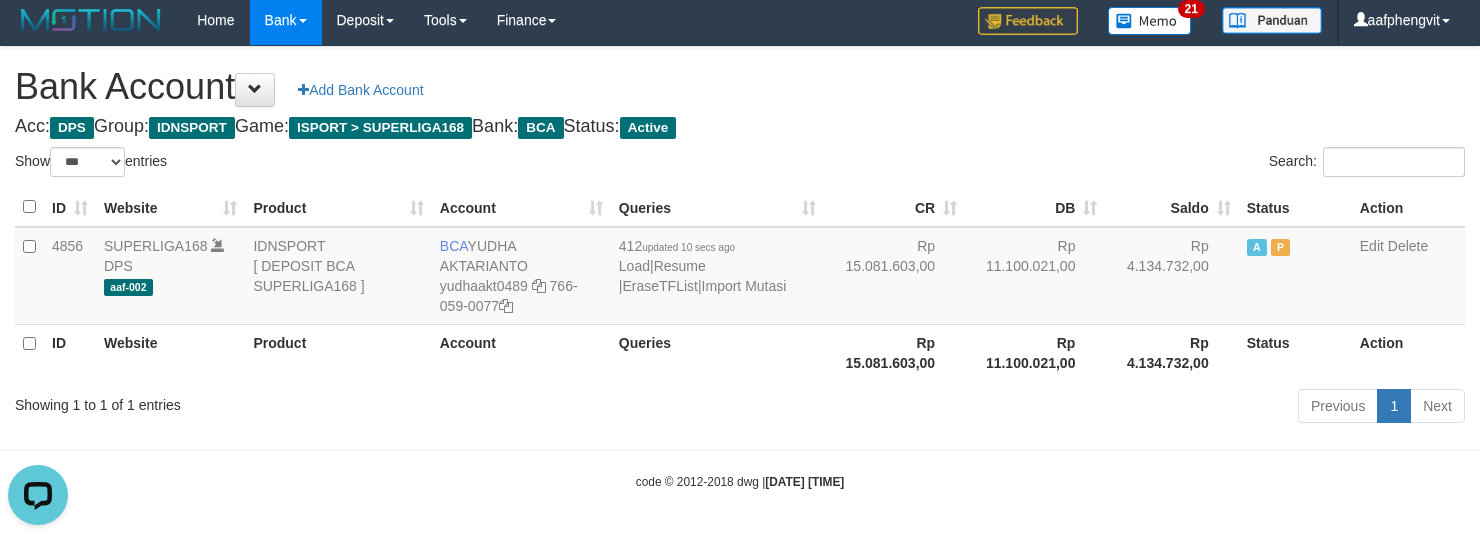 scroll, scrollTop: 0, scrollLeft: 0, axis: both 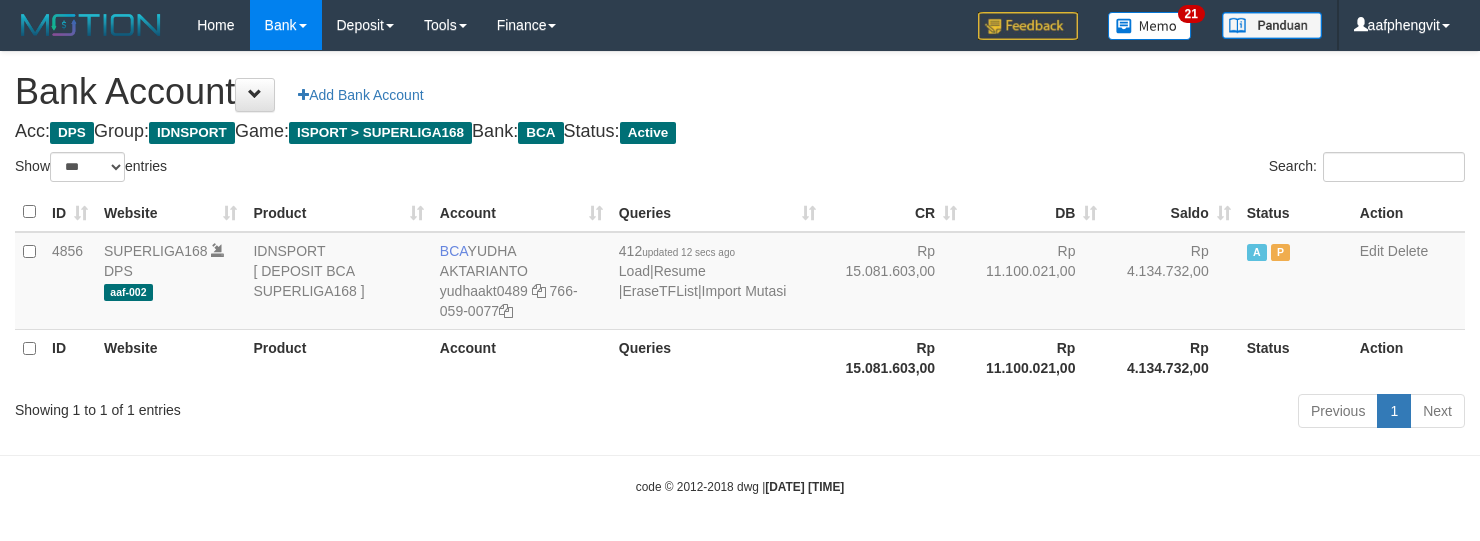select on "***" 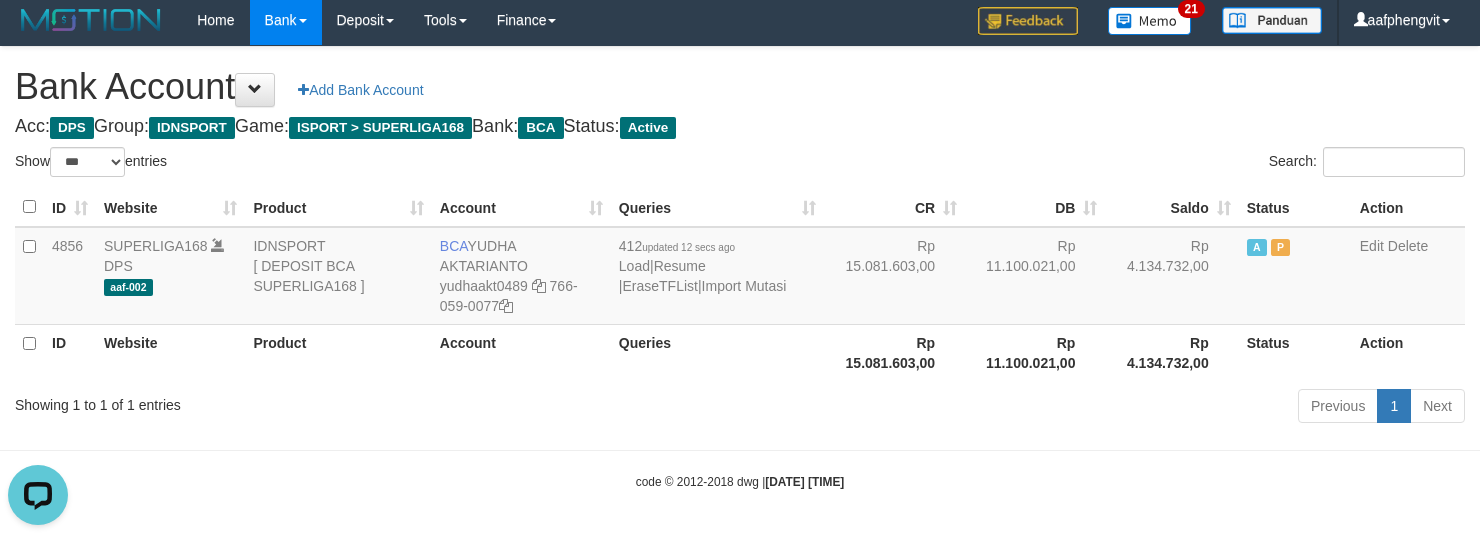 scroll, scrollTop: 0, scrollLeft: 0, axis: both 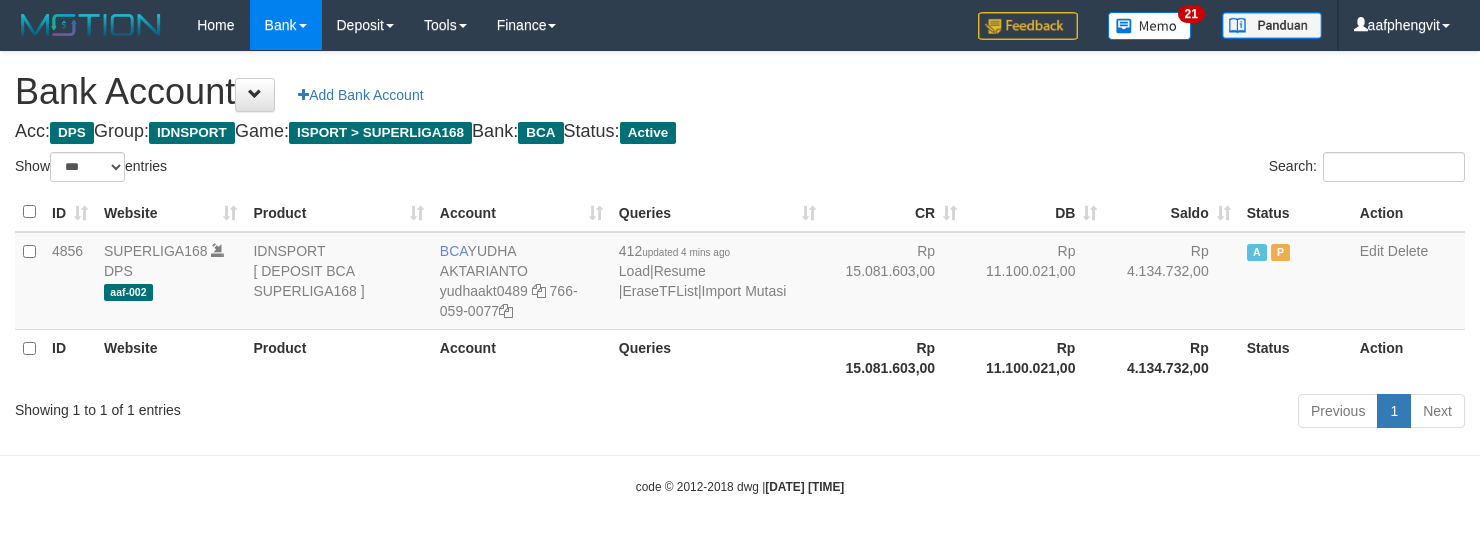 select on "***" 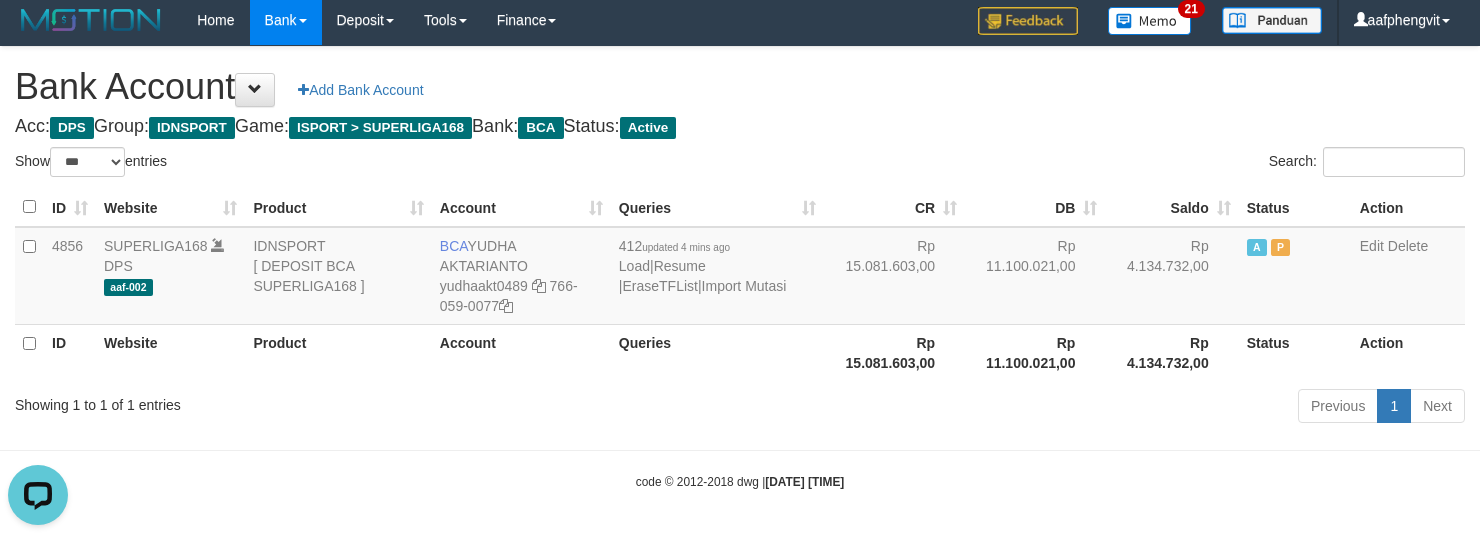 scroll, scrollTop: 0, scrollLeft: 0, axis: both 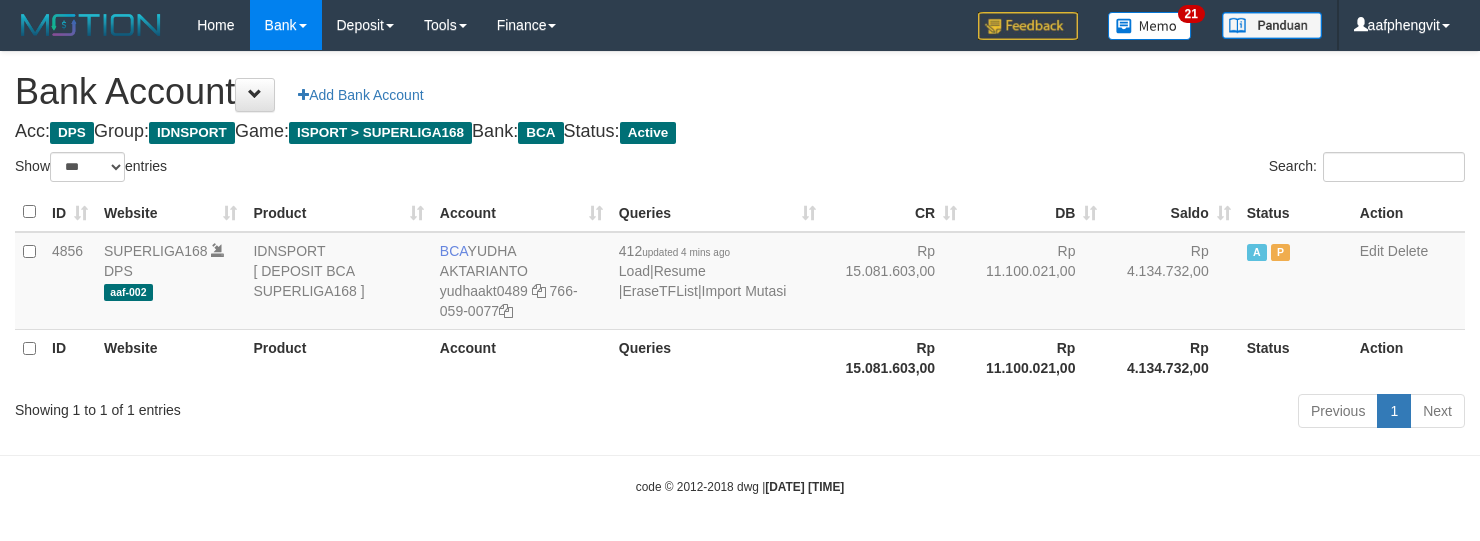 select on "***" 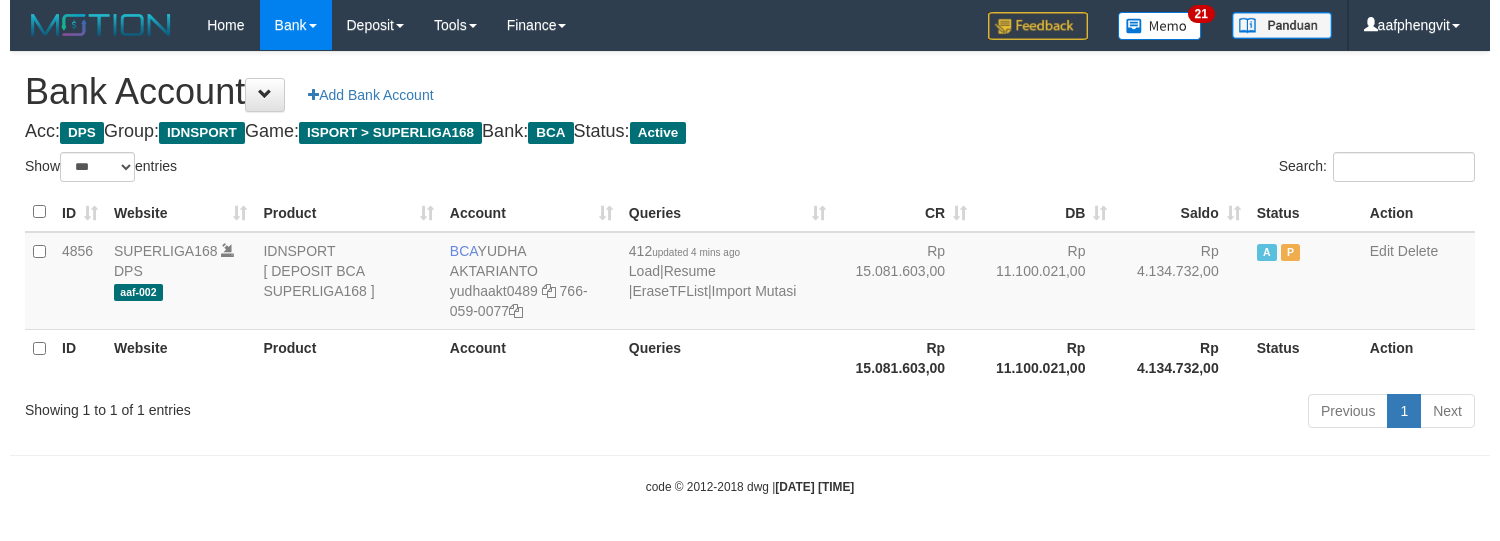 scroll, scrollTop: 6, scrollLeft: 0, axis: vertical 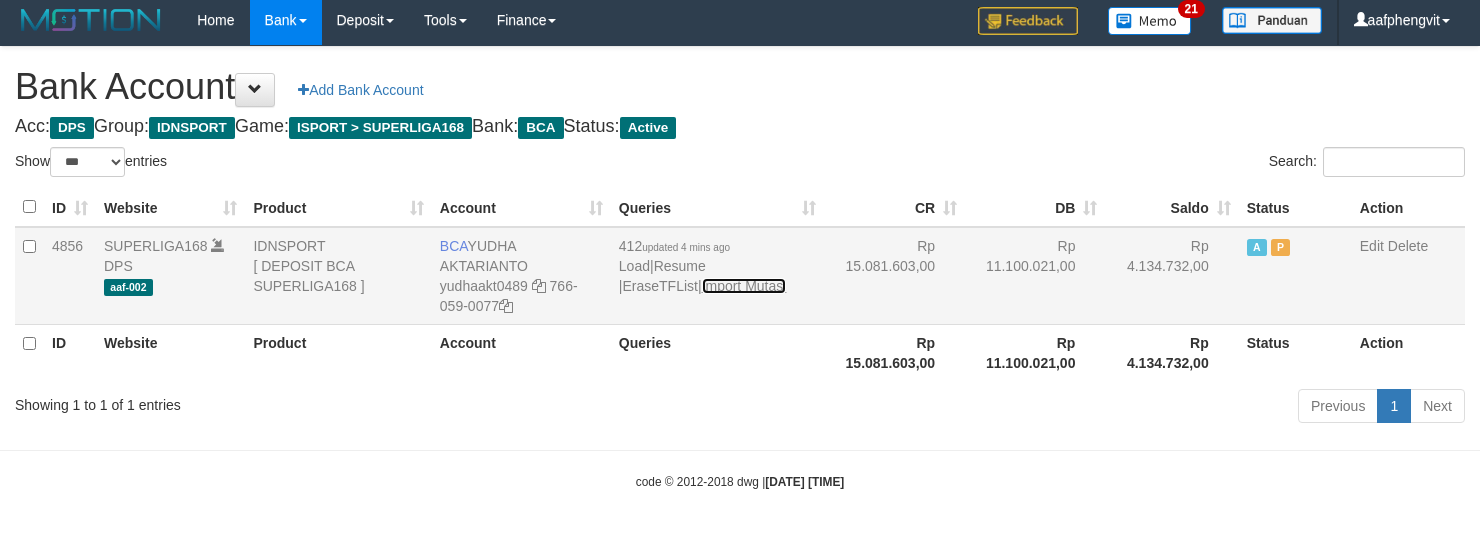 click on "Import Mutasi" at bounding box center [744, 286] 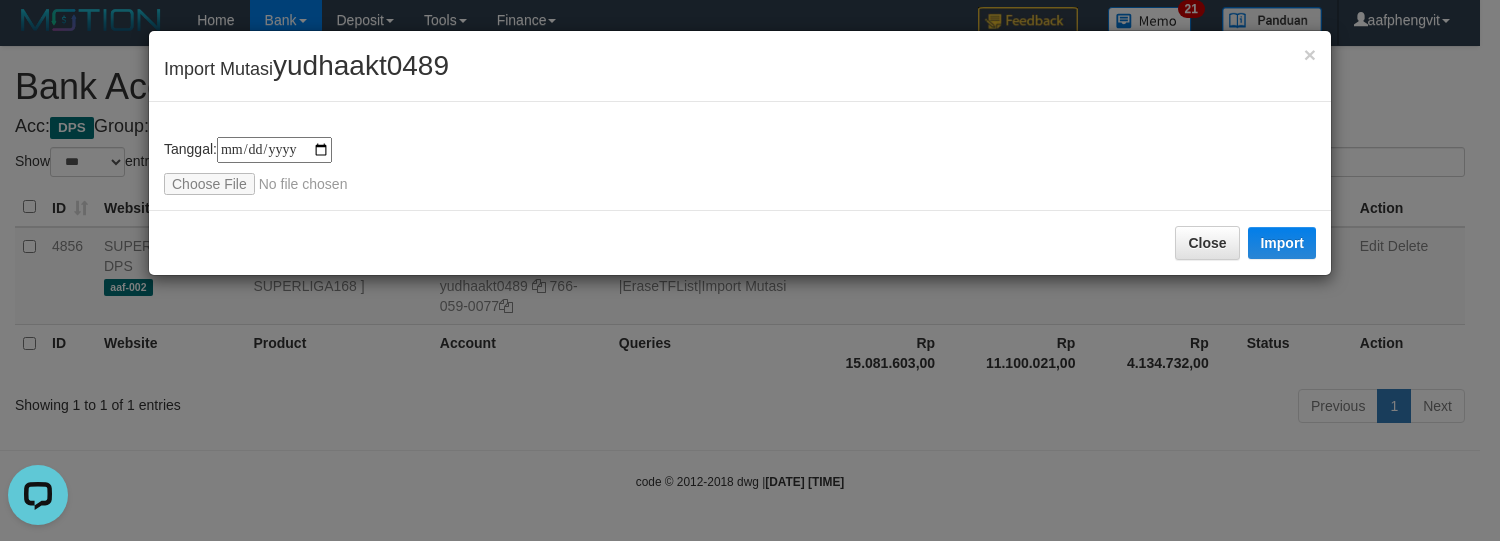scroll, scrollTop: 0, scrollLeft: 0, axis: both 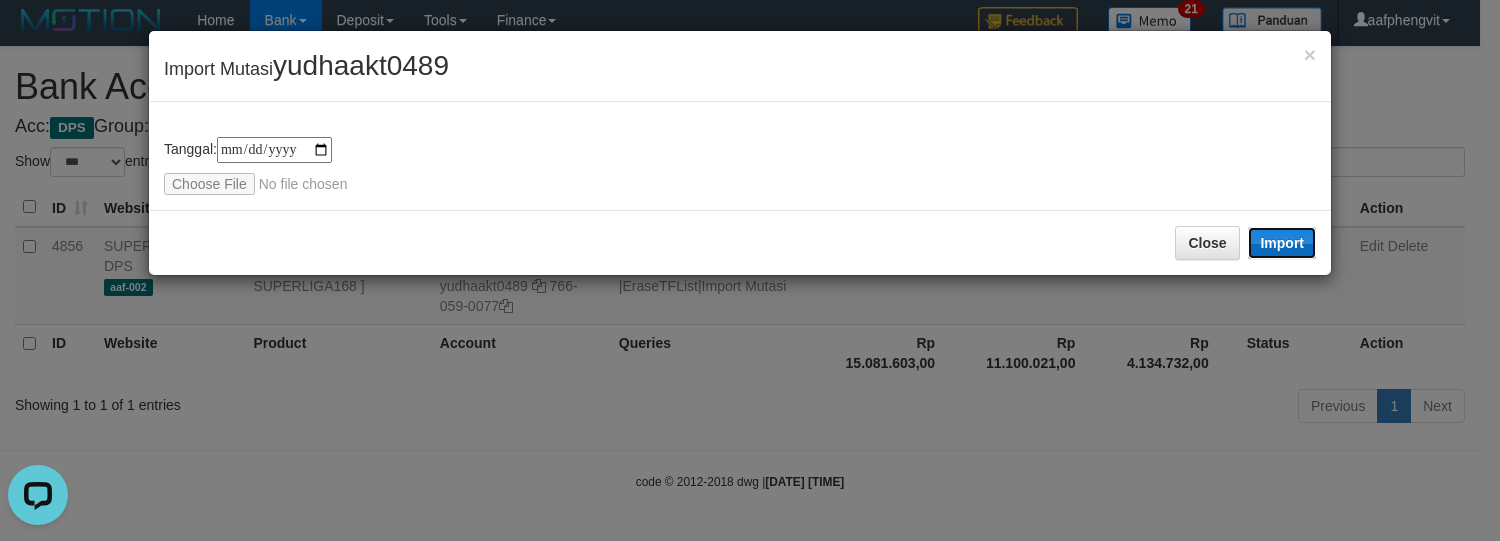 click on "Import" at bounding box center [1282, 243] 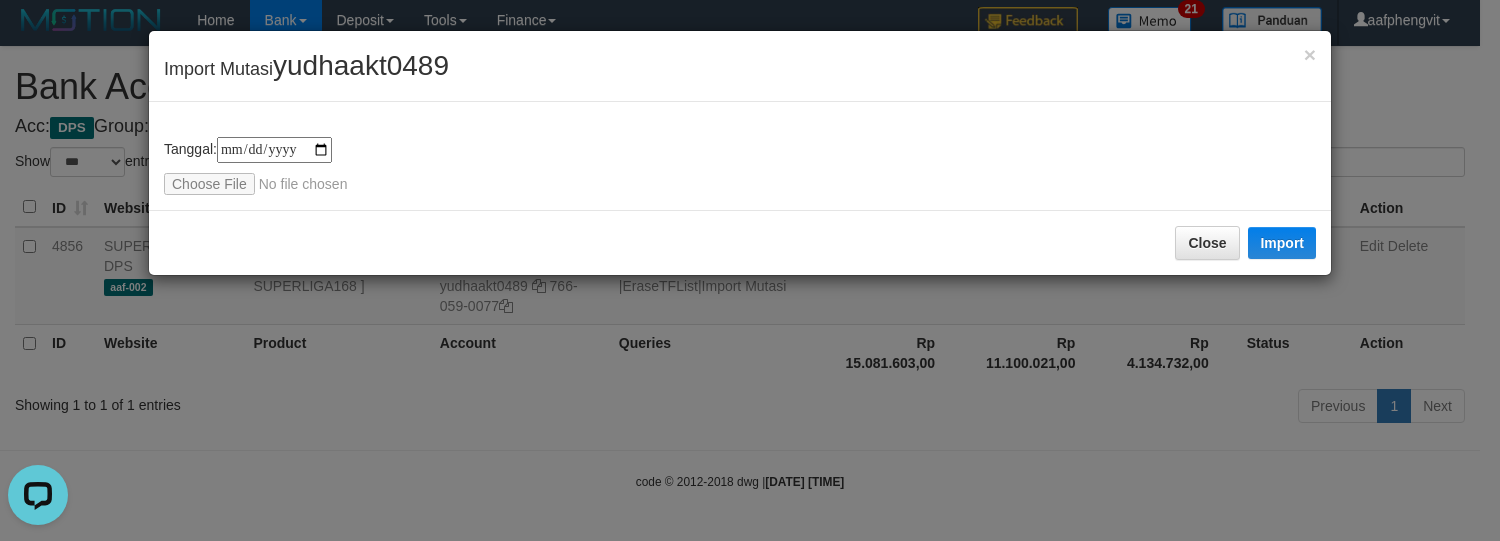 click on "Toggle navigation
Home
Bank
Account List
Load
By Website
Group
[ISPORT]													SUPERLIGA168
By Load Group (DPS)" at bounding box center [750, 268] 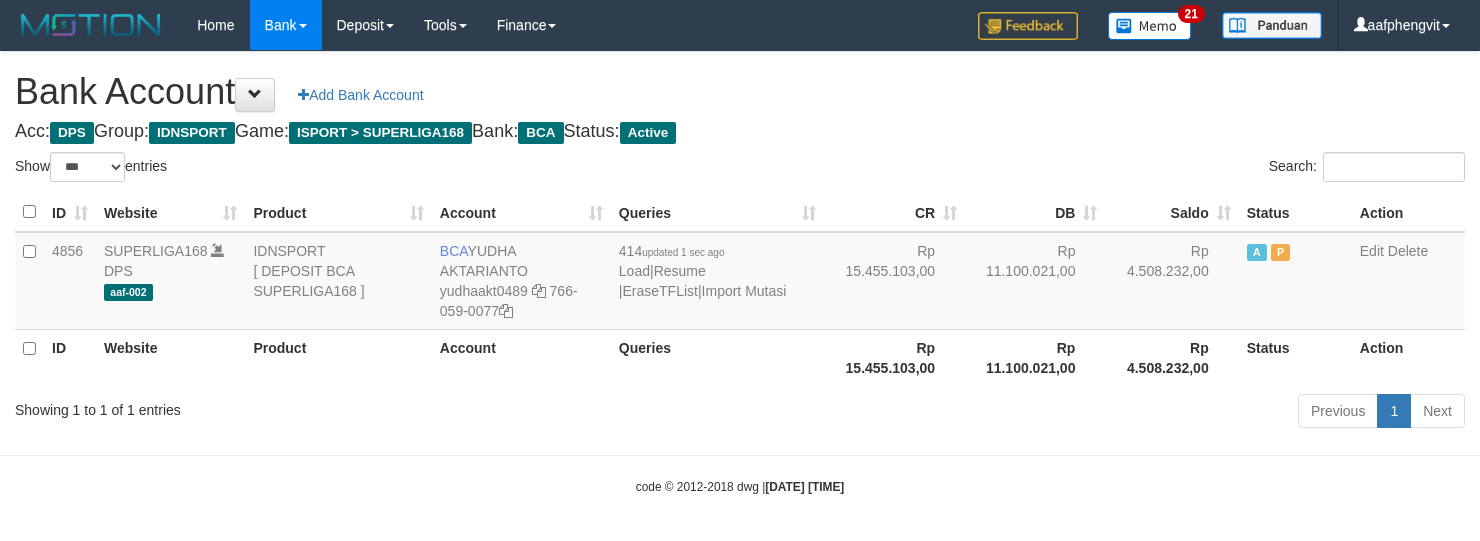 select on "***" 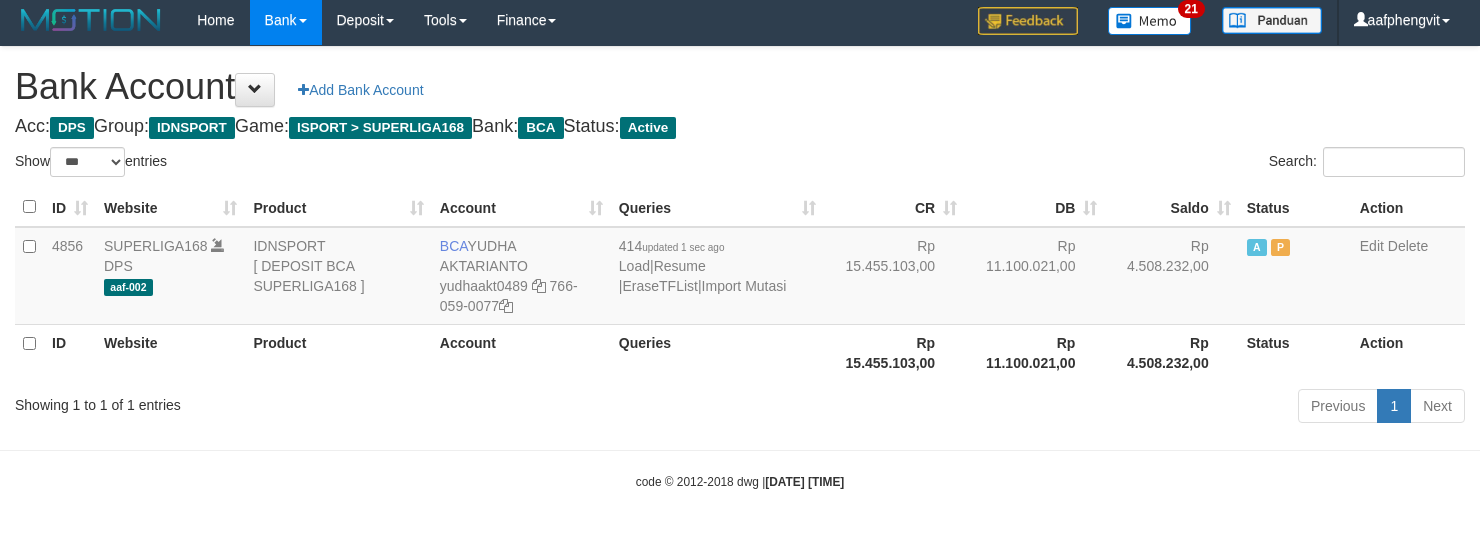 click on "Search:" at bounding box center [1110, 164] 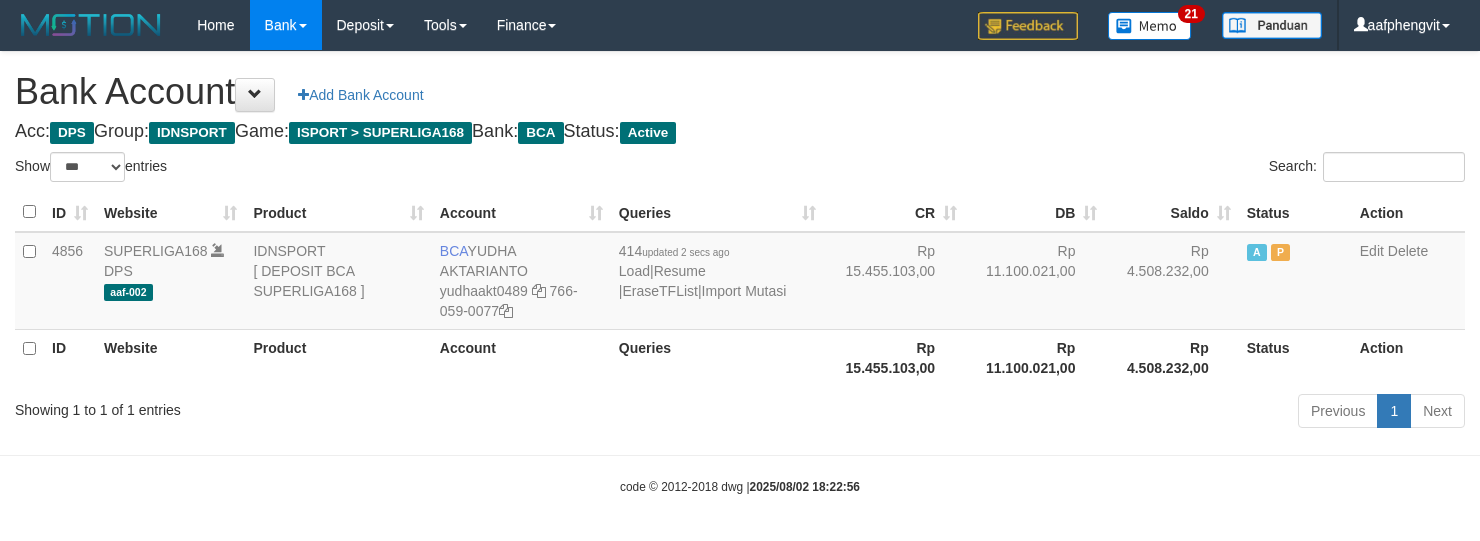 select on "***" 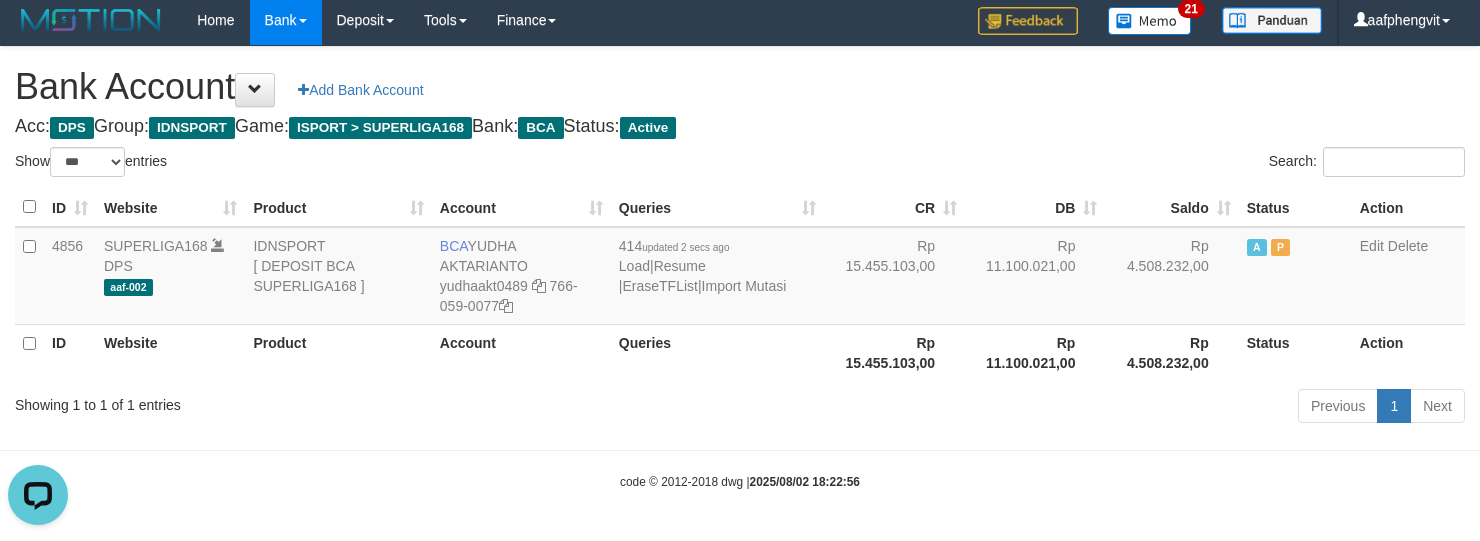 scroll, scrollTop: 0, scrollLeft: 0, axis: both 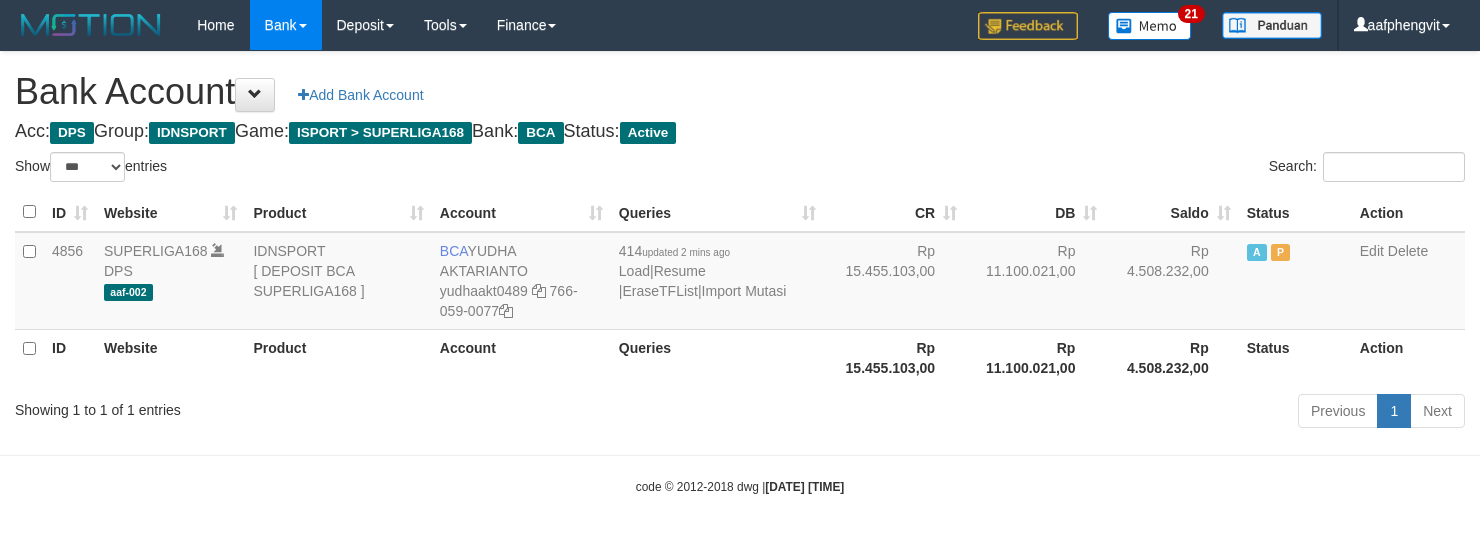 select on "***" 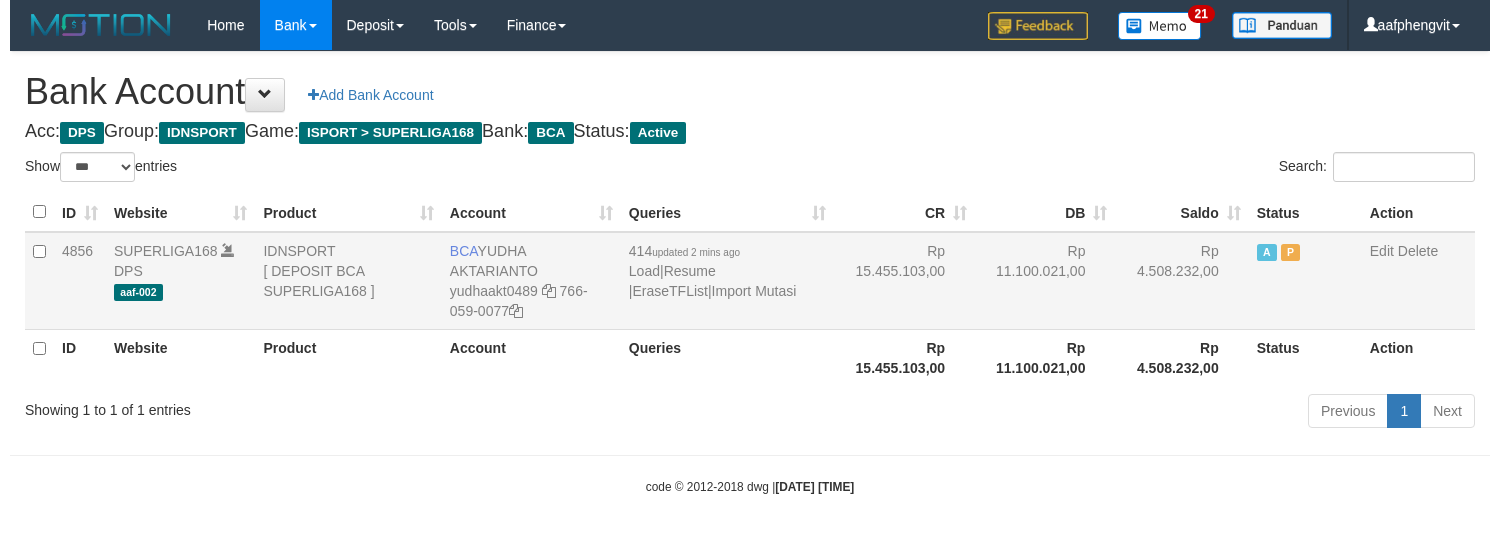 scroll, scrollTop: 6, scrollLeft: 0, axis: vertical 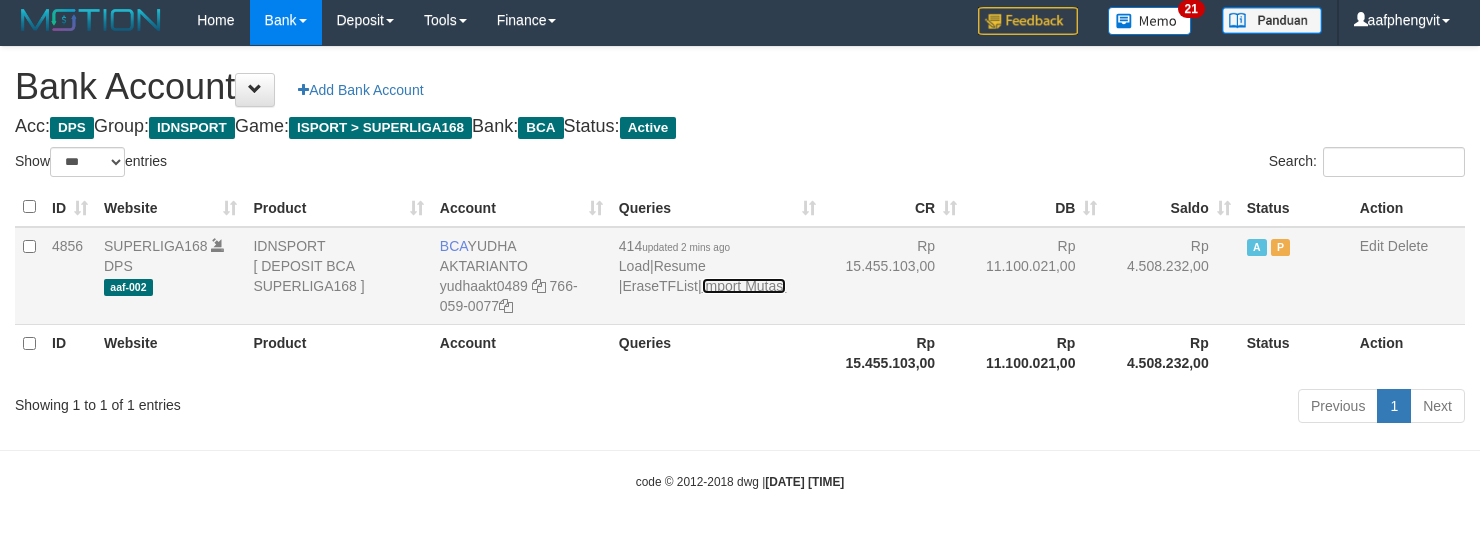 click on "Import Mutasi" at bounding box center [744, 286] 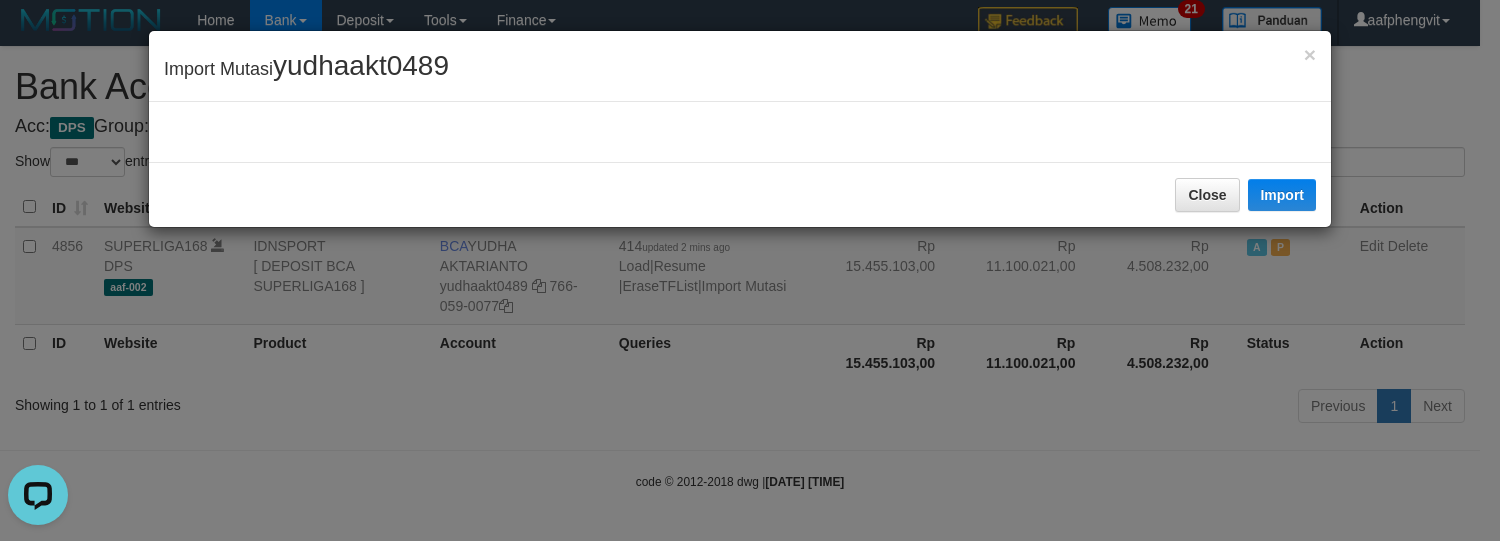 scroll, scrollTop: 0, scrollLeft: 0, axis: both 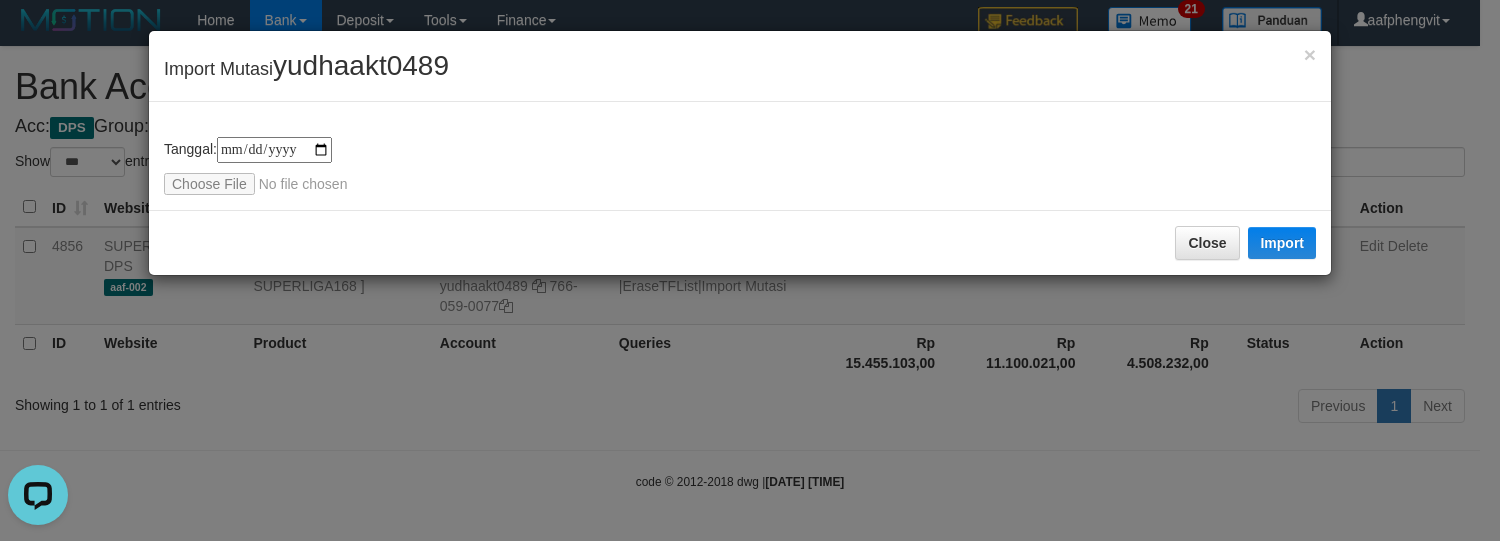 type on "**********" 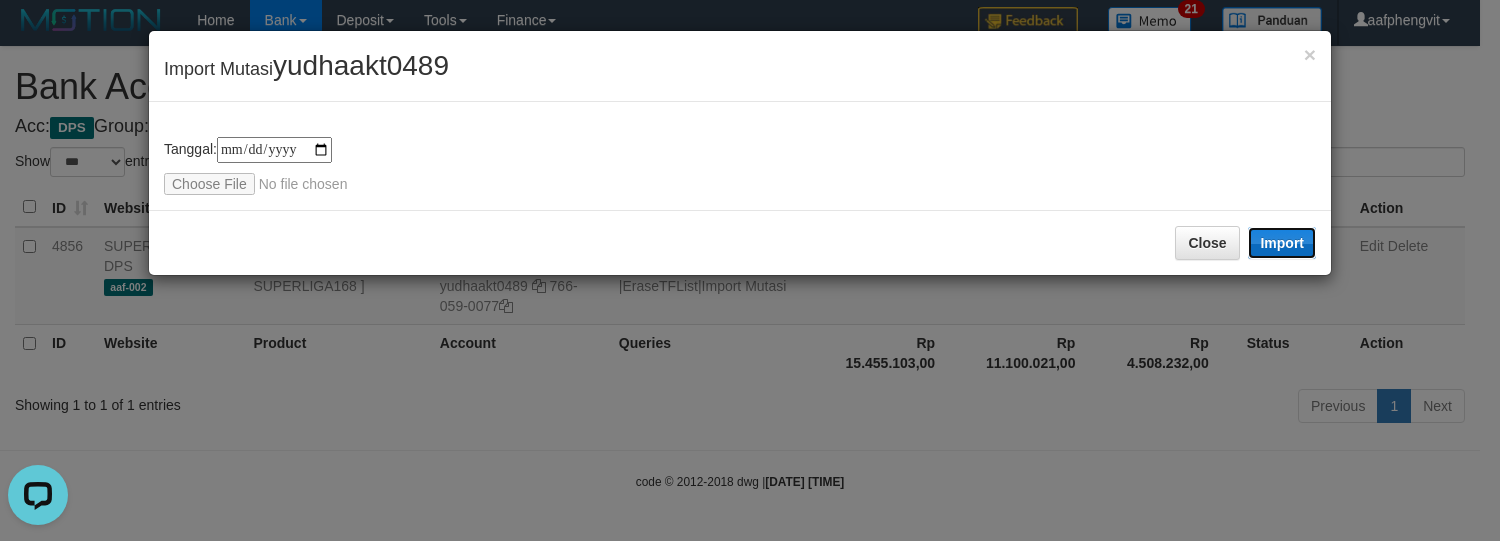 click on "Import" at bounding box center (1282, 243) 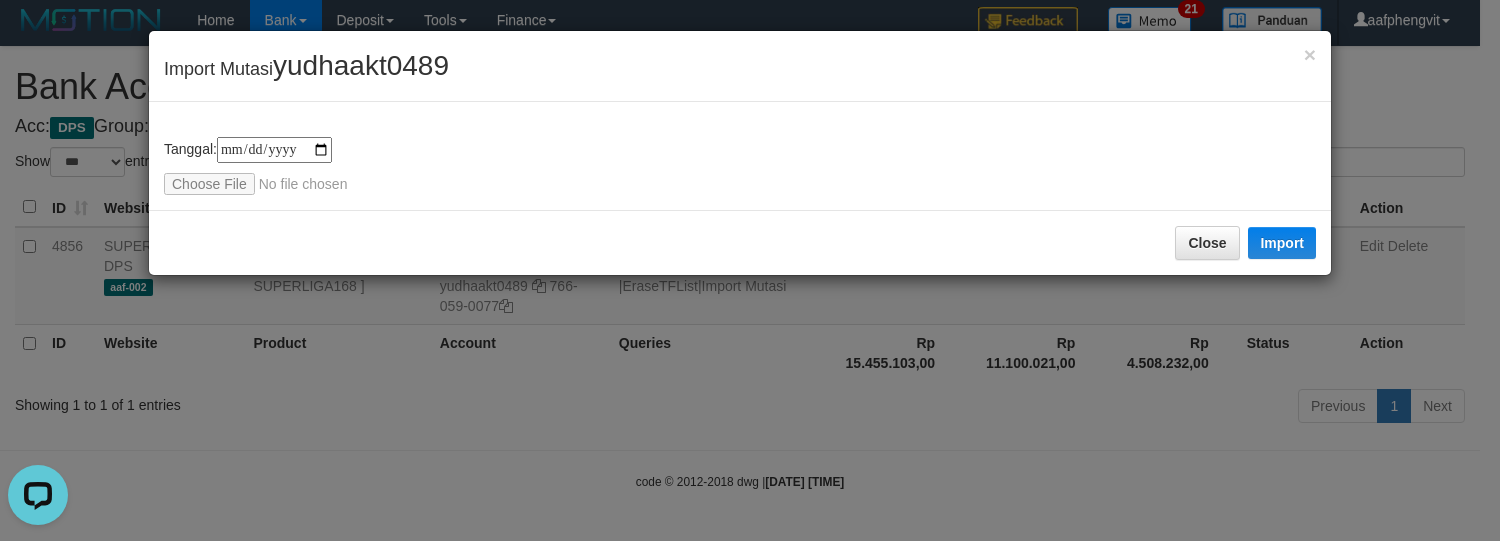 click on "**********" at bounding box center [740, 156] 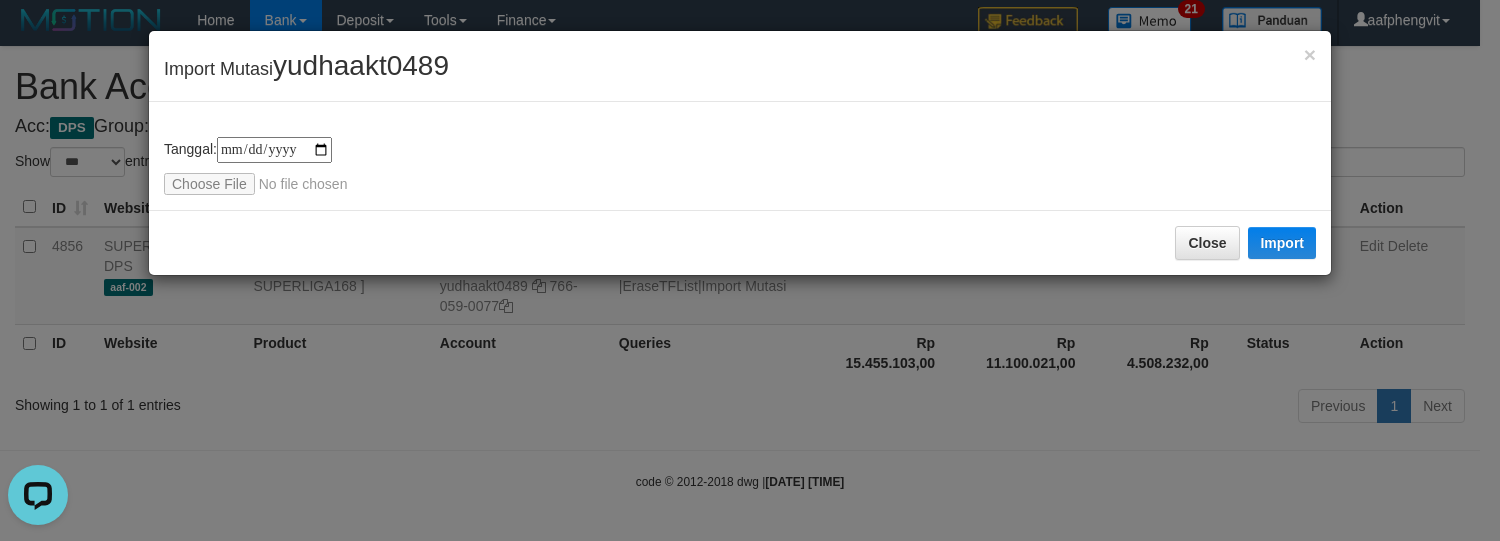click on "**********" at bounding box center (740, 166) 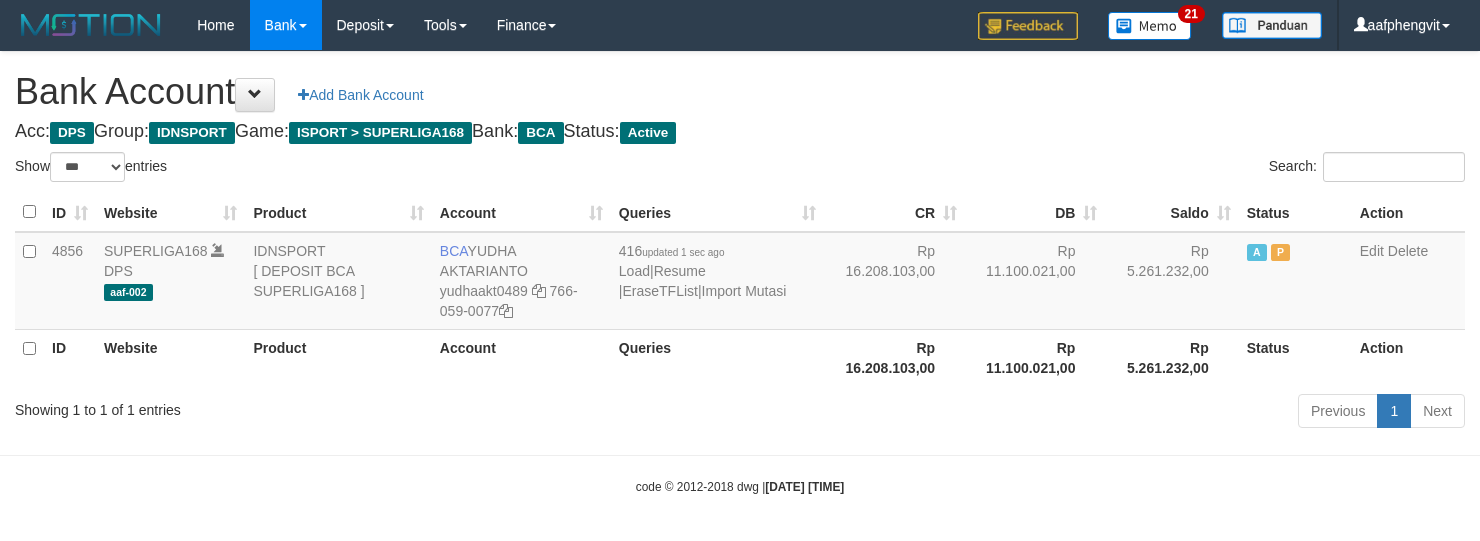 select on "***" 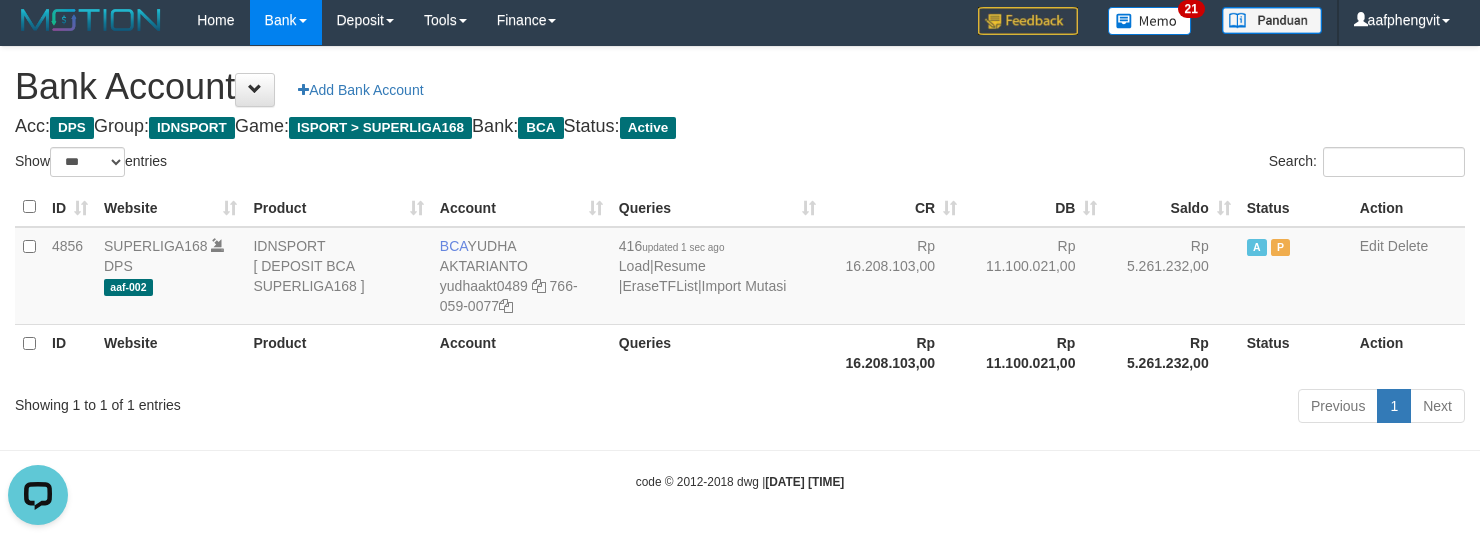 scroll, scrollTop: 0, scrollLeft: 0, axis: both 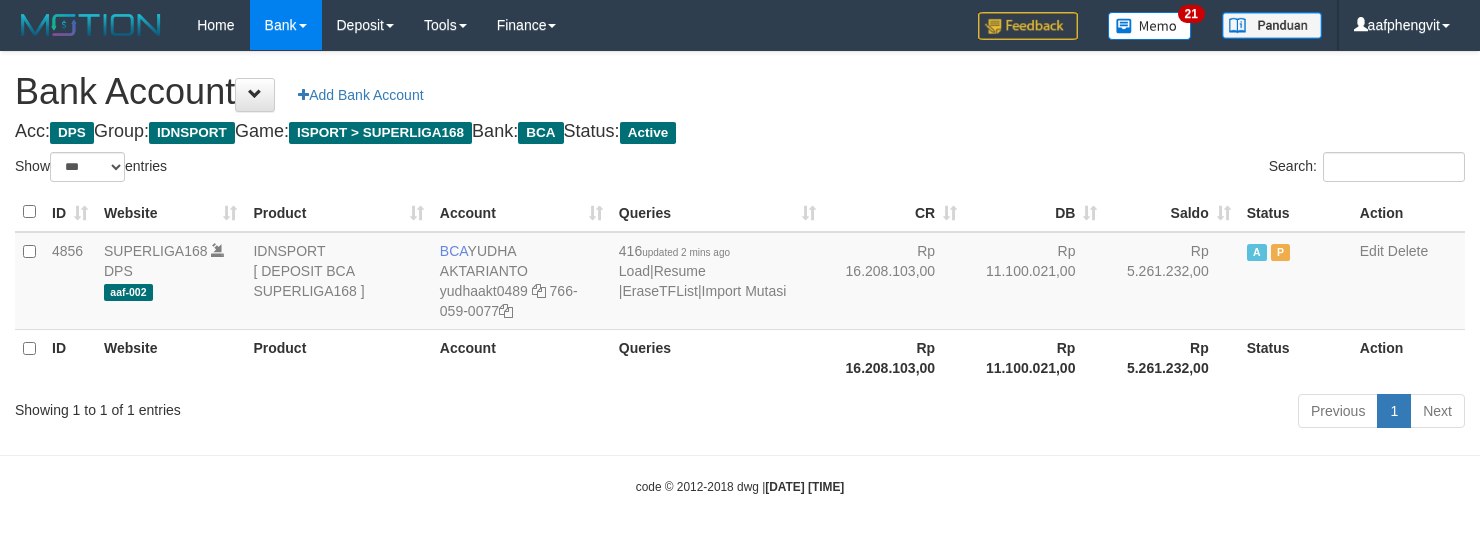 select on "***" 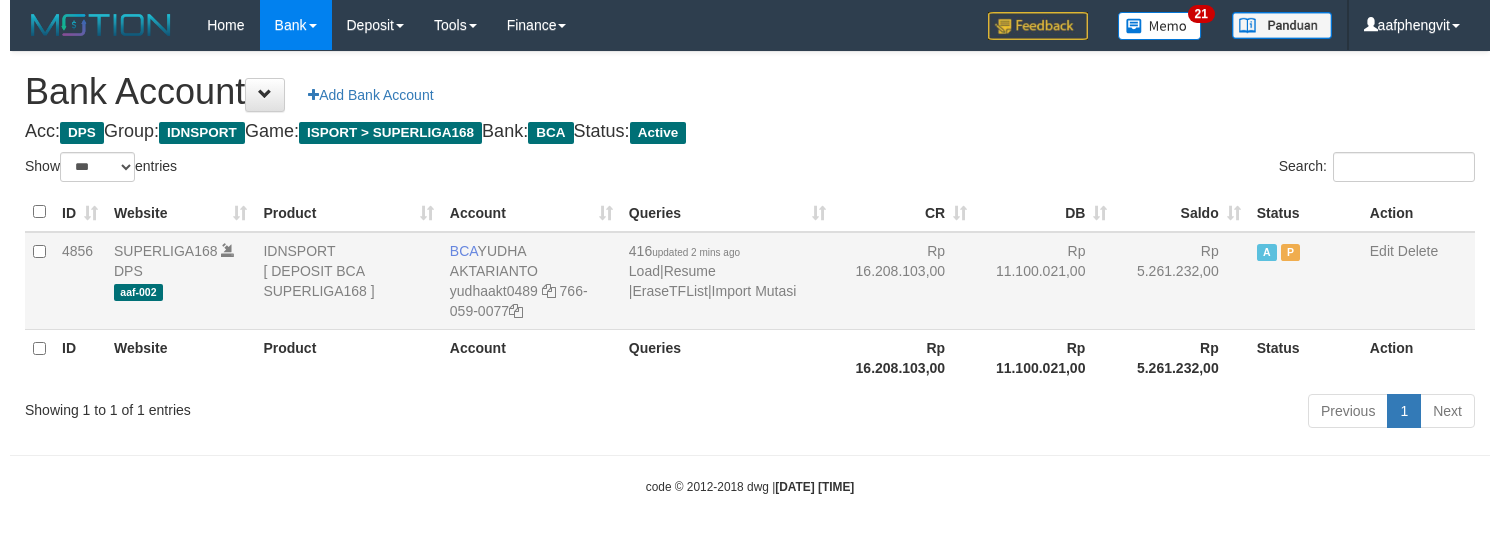 scroll, scrollTop: 6, scrollLeft: 0, axis: vertical 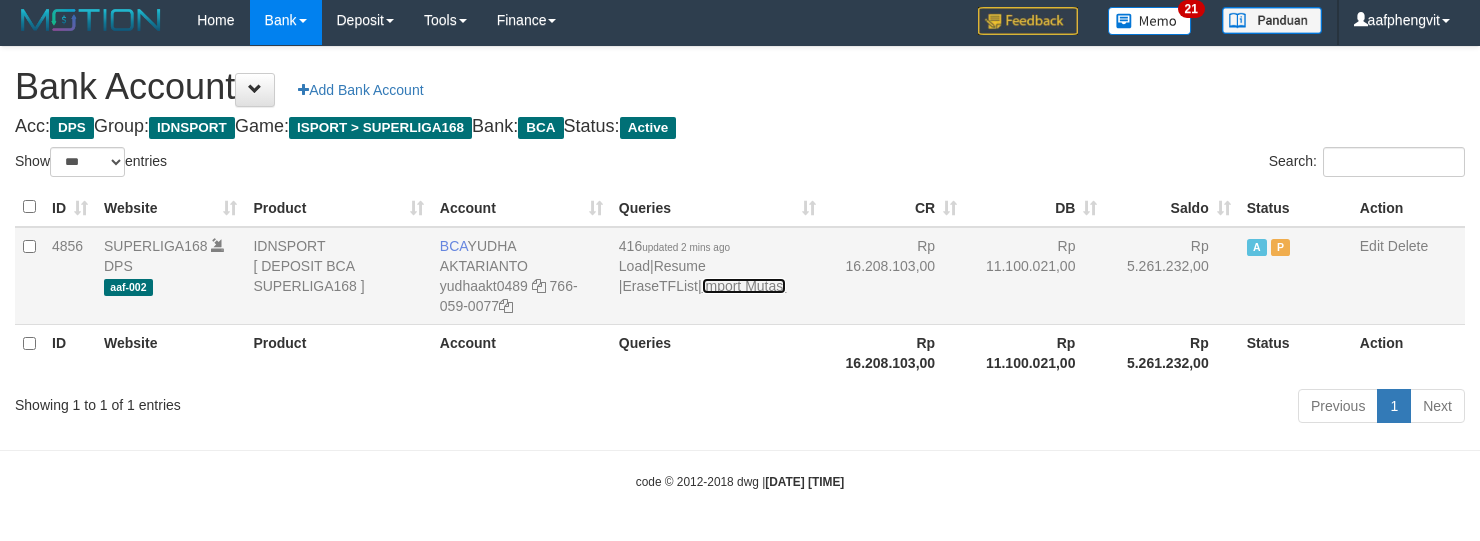 click on "Import Mutasi" at bounding box center (744, 286) 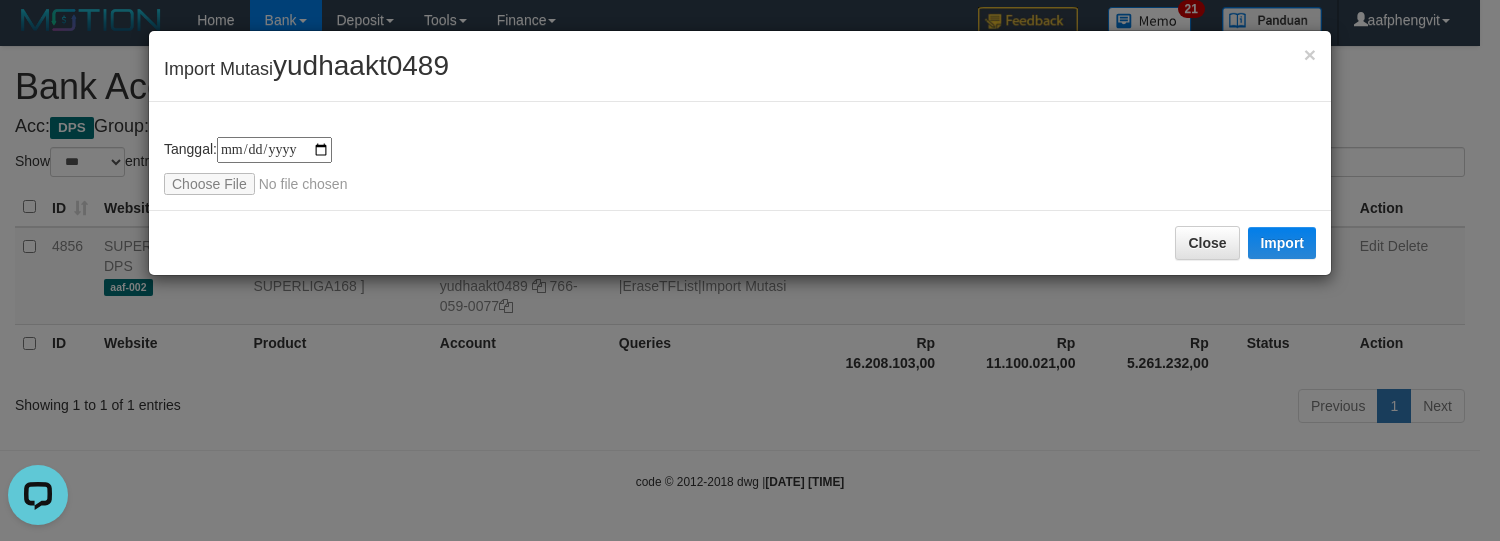 scroll, scrollTop: 0, scrollLeft: 0, axis: both 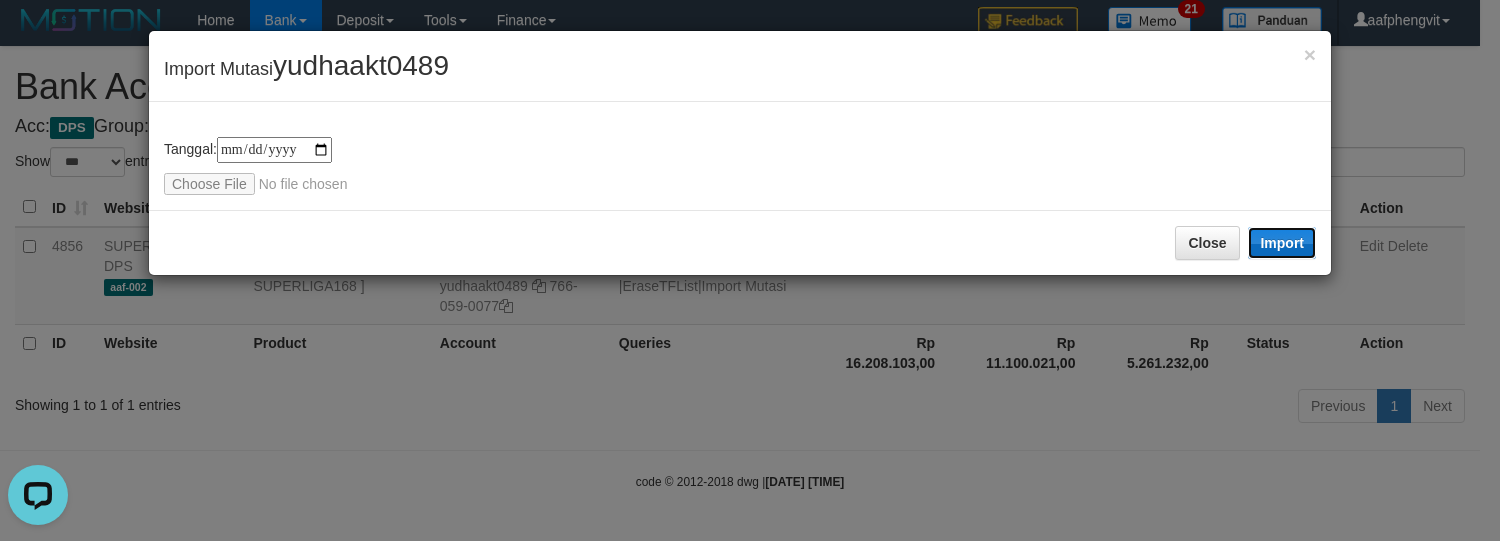 click on "Import" at bounding box center (1282, 243) 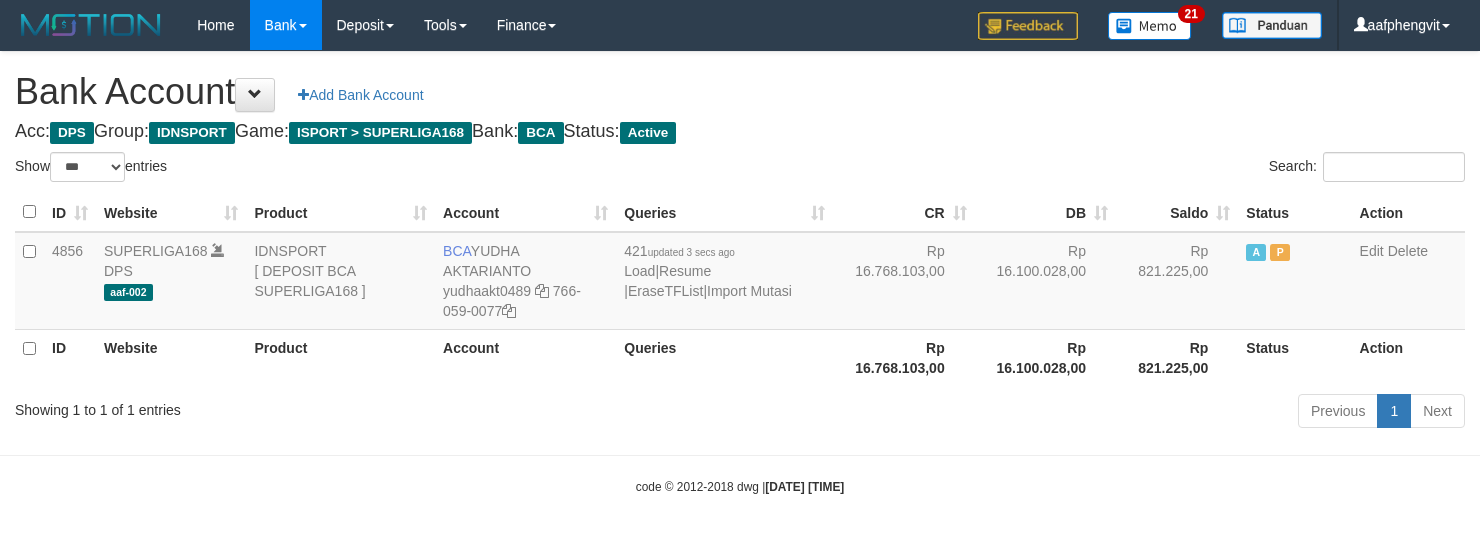 select on "***" 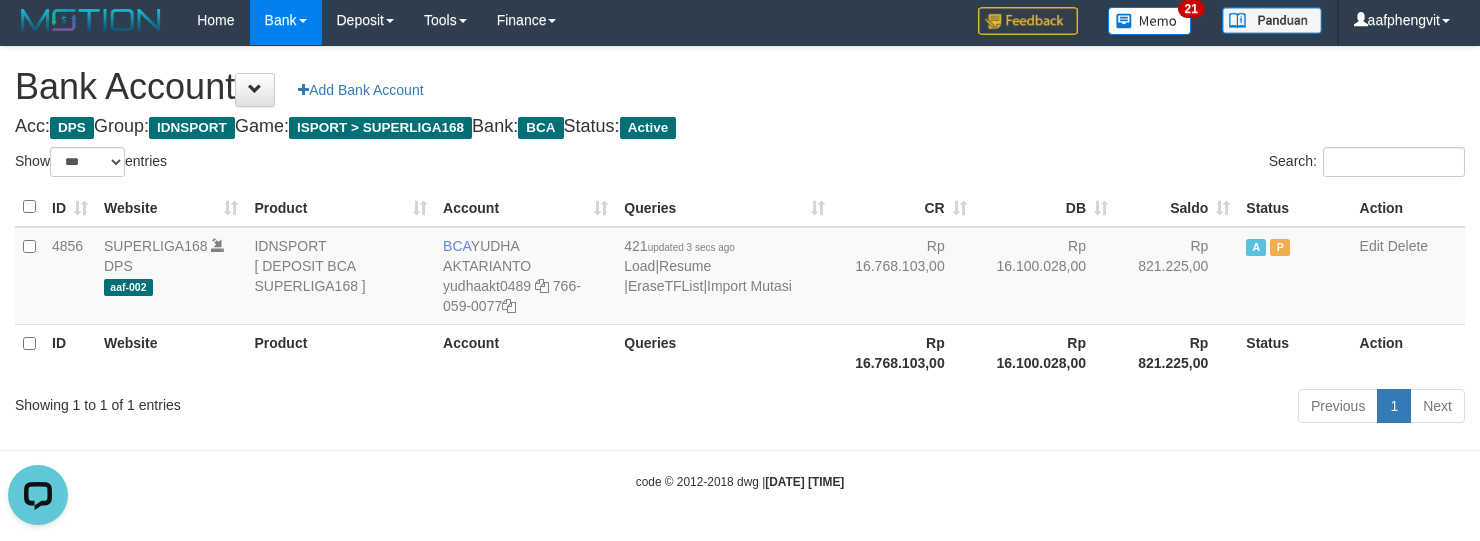 scroll, scrollTop: 0, scrollLeft: 0, axis: both 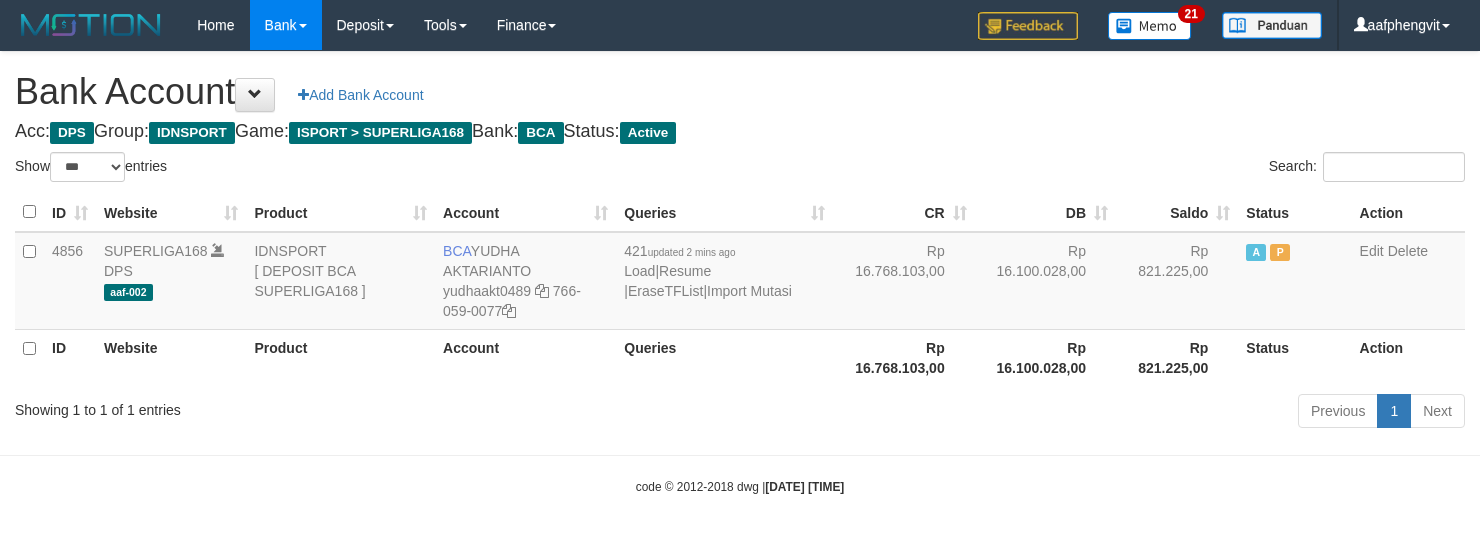select on "***" 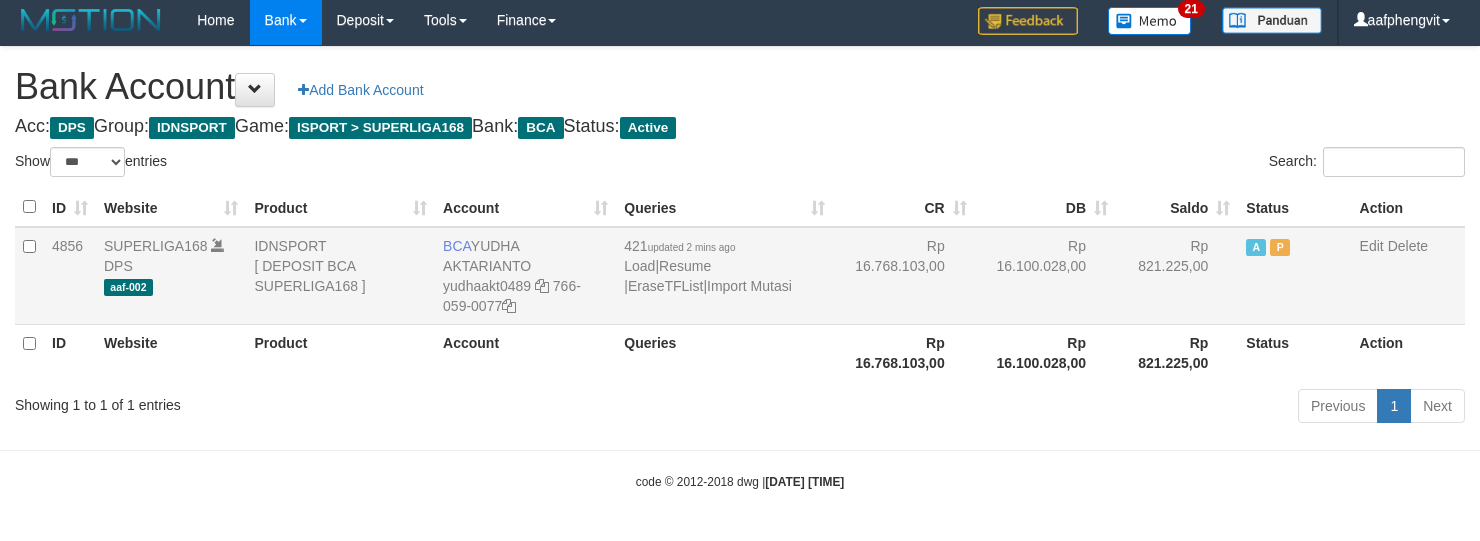 click on "421  updated 2 mins ago
Load
|
Resume
|
EraseTFList
|
Import Mutasi" at bounding box center (724, 276) 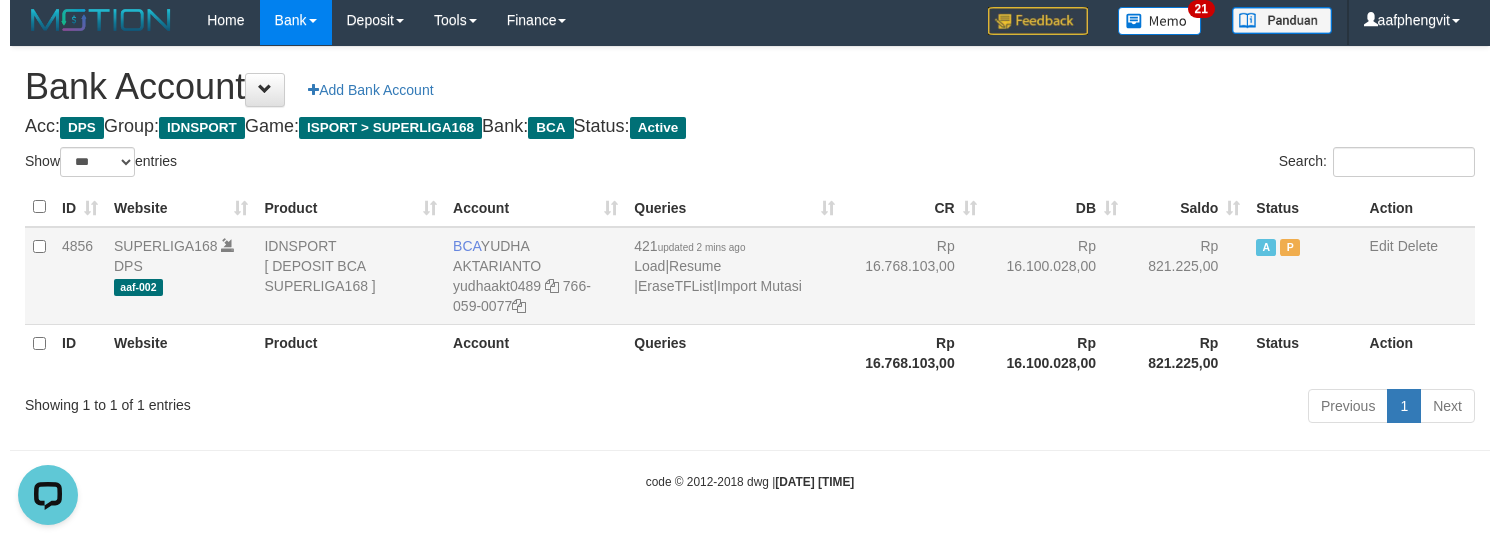 scroll, scrollTop: 0, scrollLeft: 0, axis: both 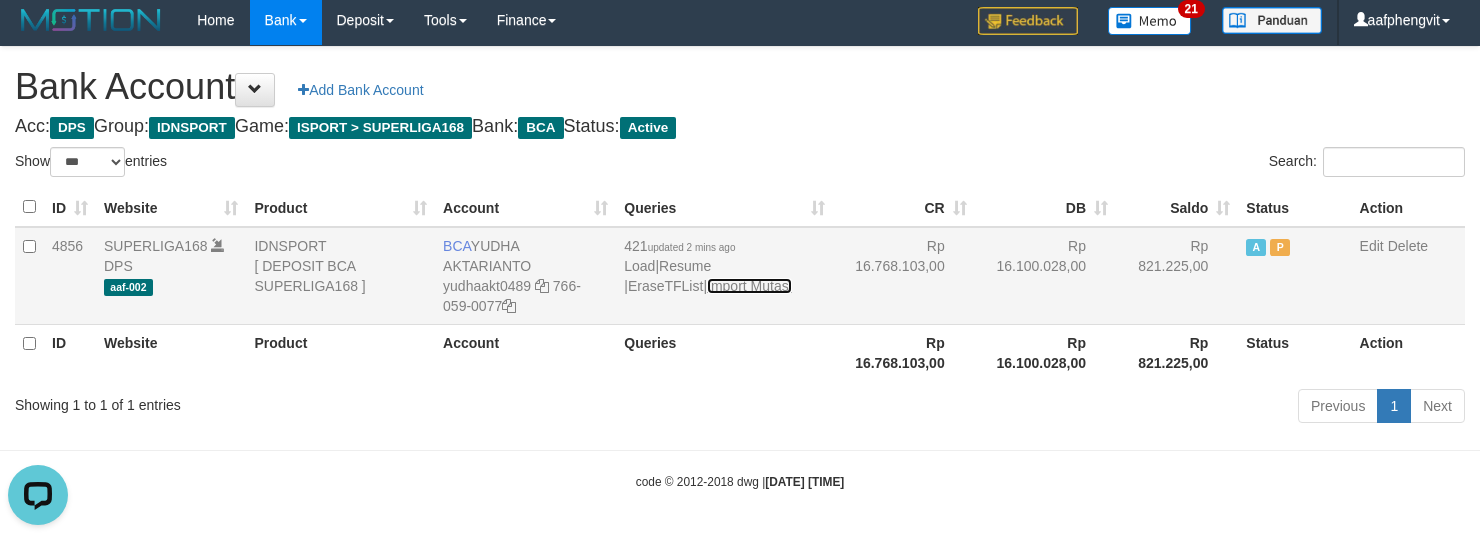 click on "Import Mutasi" at bounding box center [749, 286] 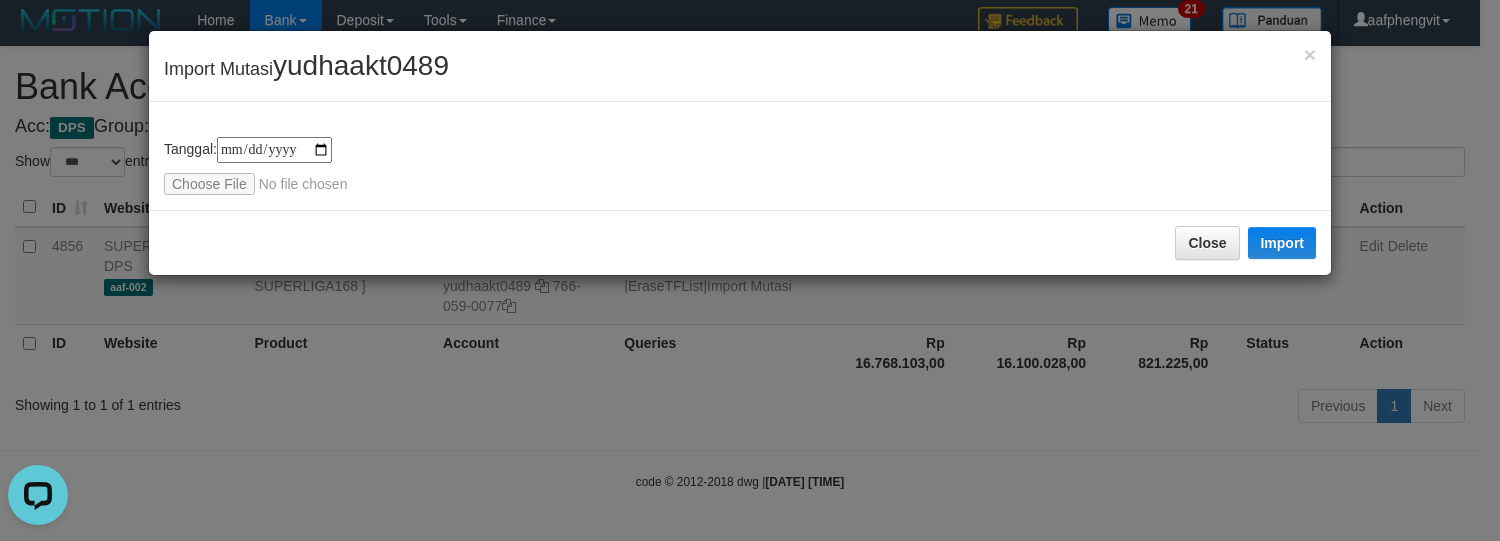 type on "**********" 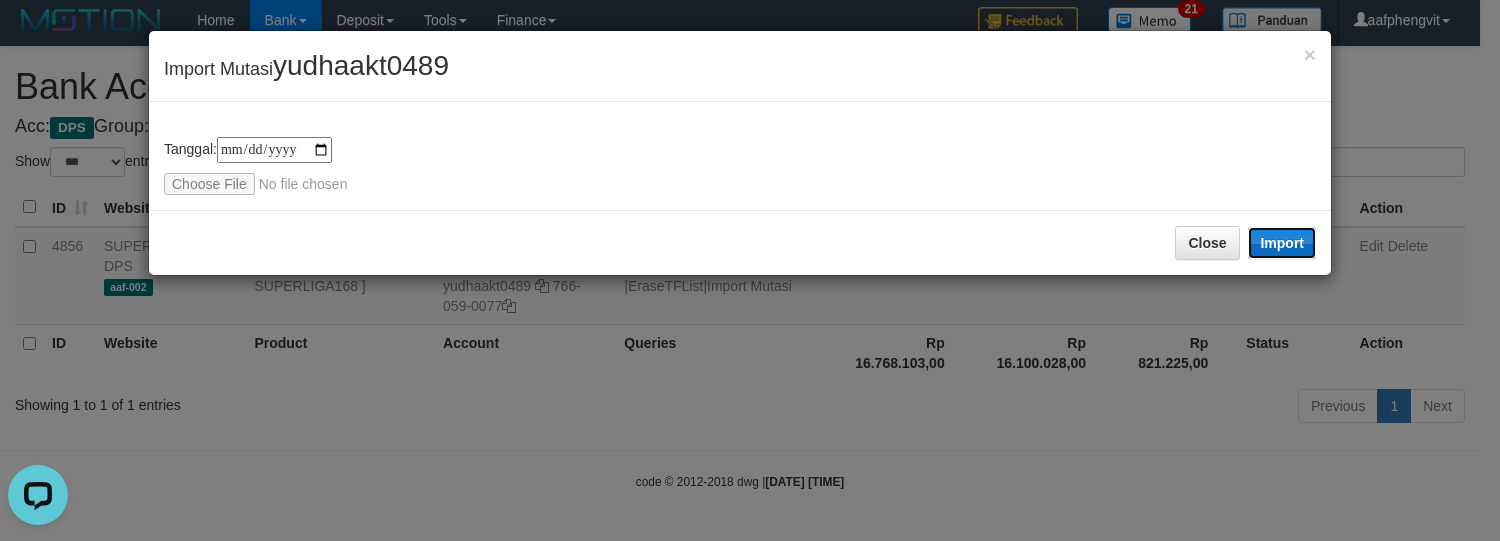 click on "Import" at bounding box center [1282, 243] 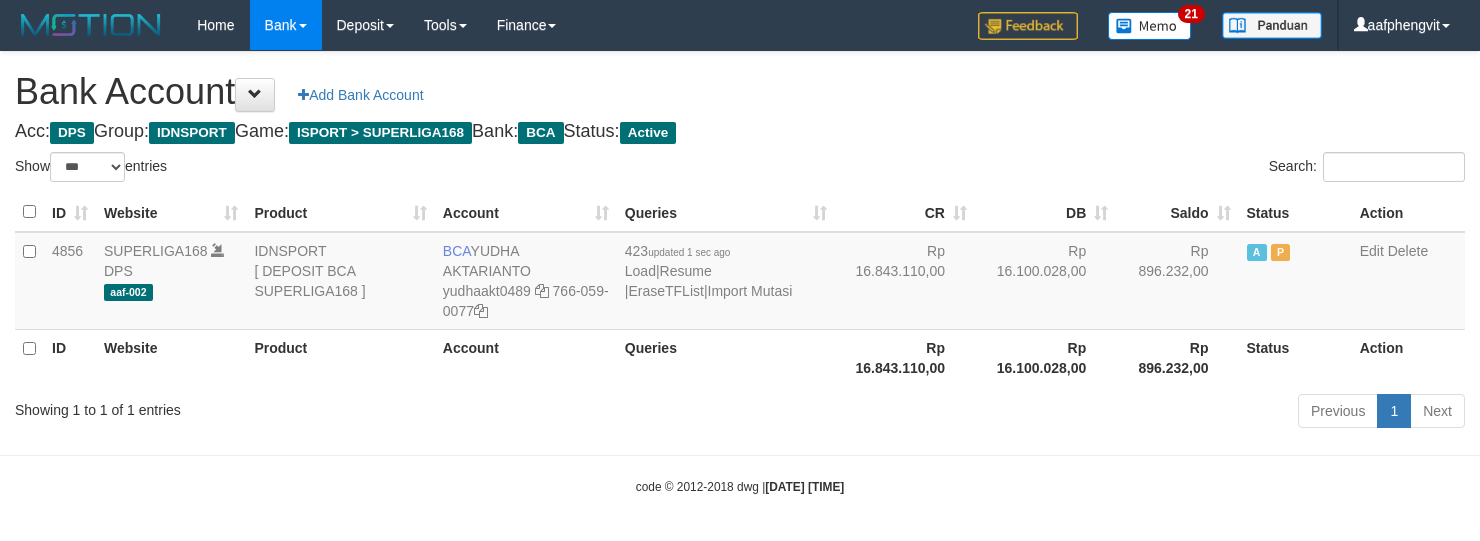 select on "***" 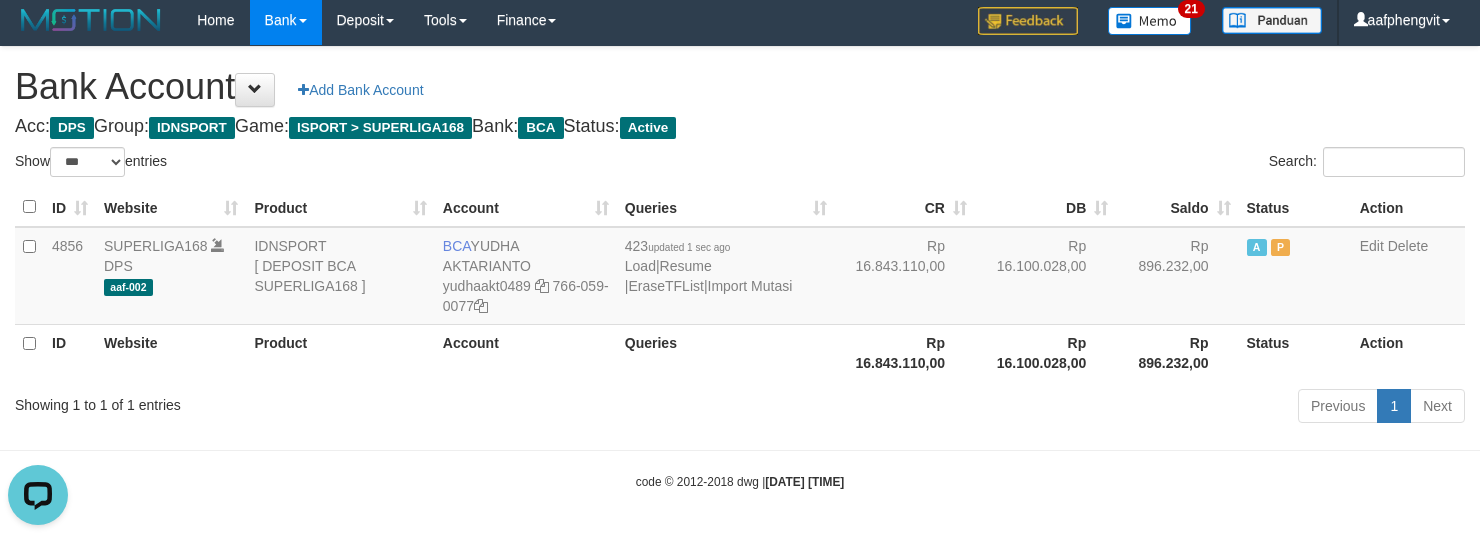 scroll, scrollTop: 0, scrollLeft: 0, axis: both 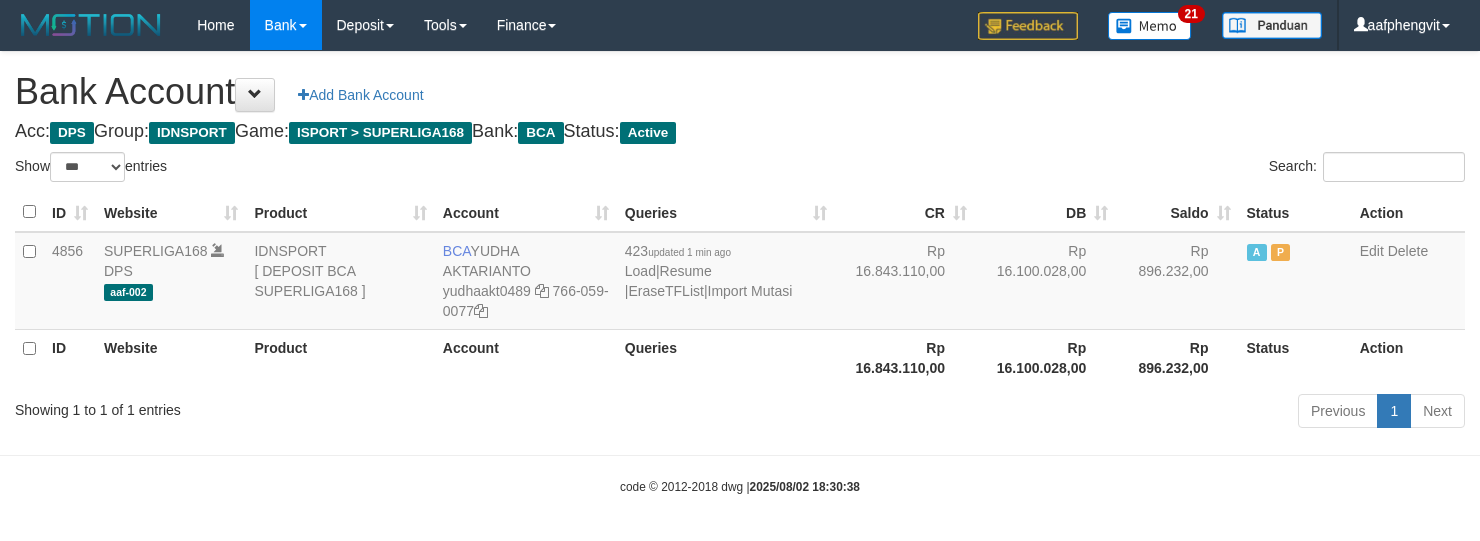 select on "***" 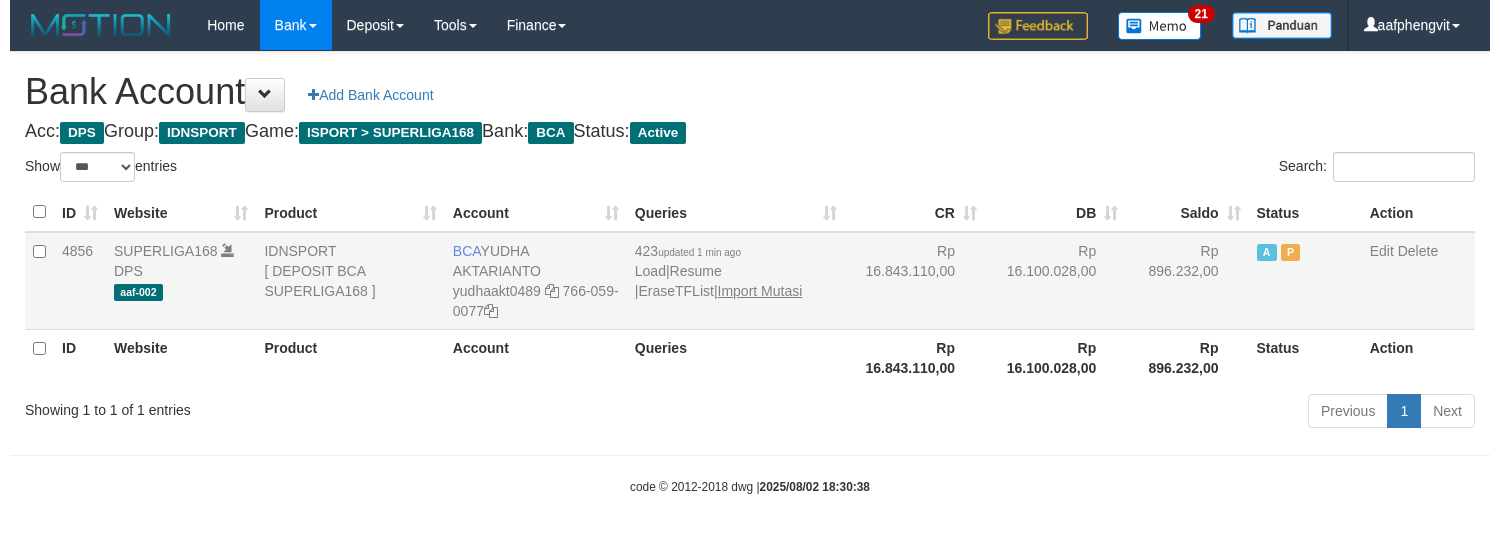scroll, scrollTop: 6, scrollLeft: 0, axis: vertical 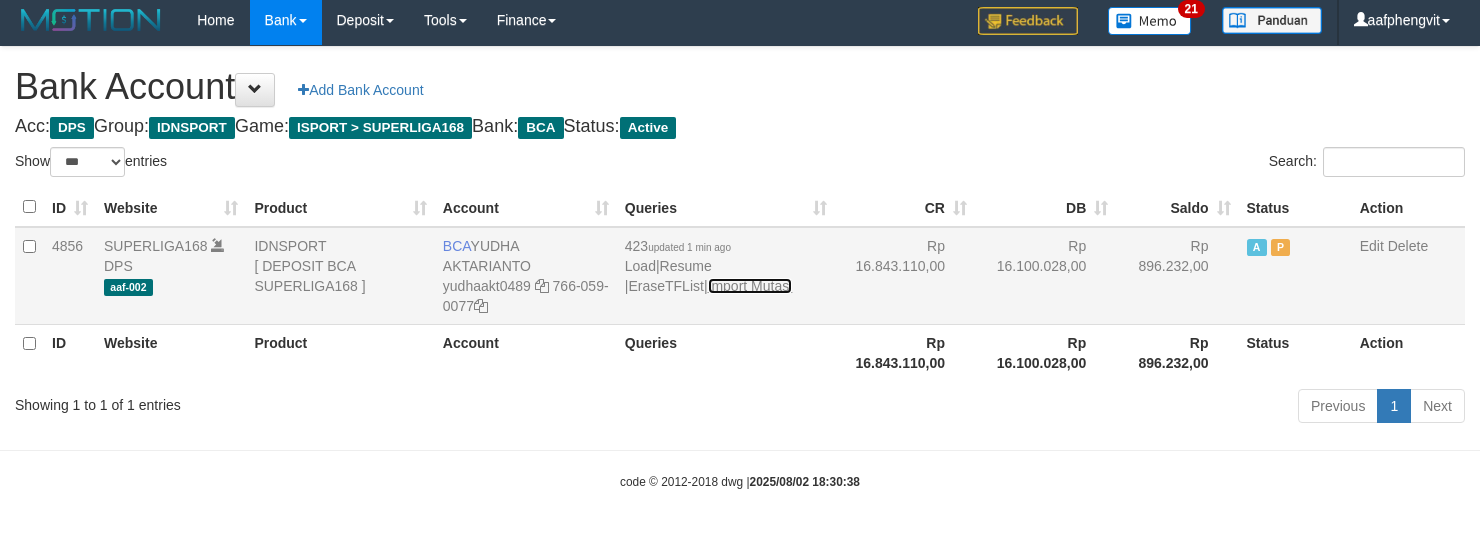 click on "Import Mutasi" at bounding box center [750, 286] 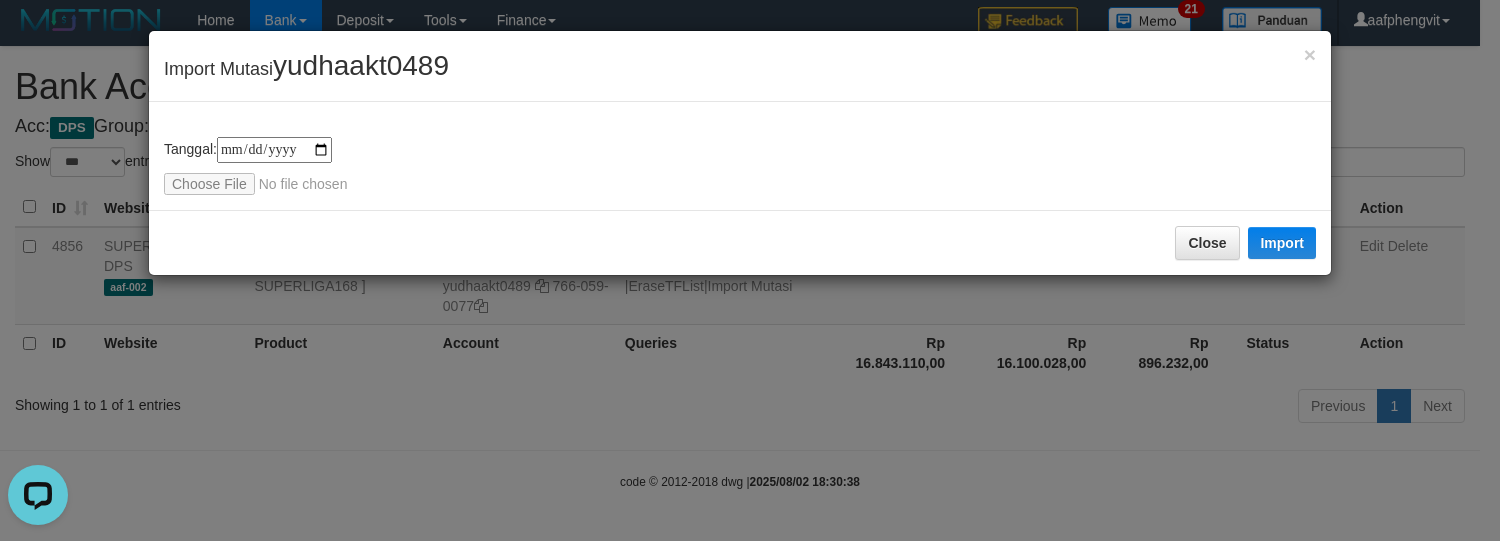 scroll, scrollTop: 0, scrollLeft: 0, axis: both 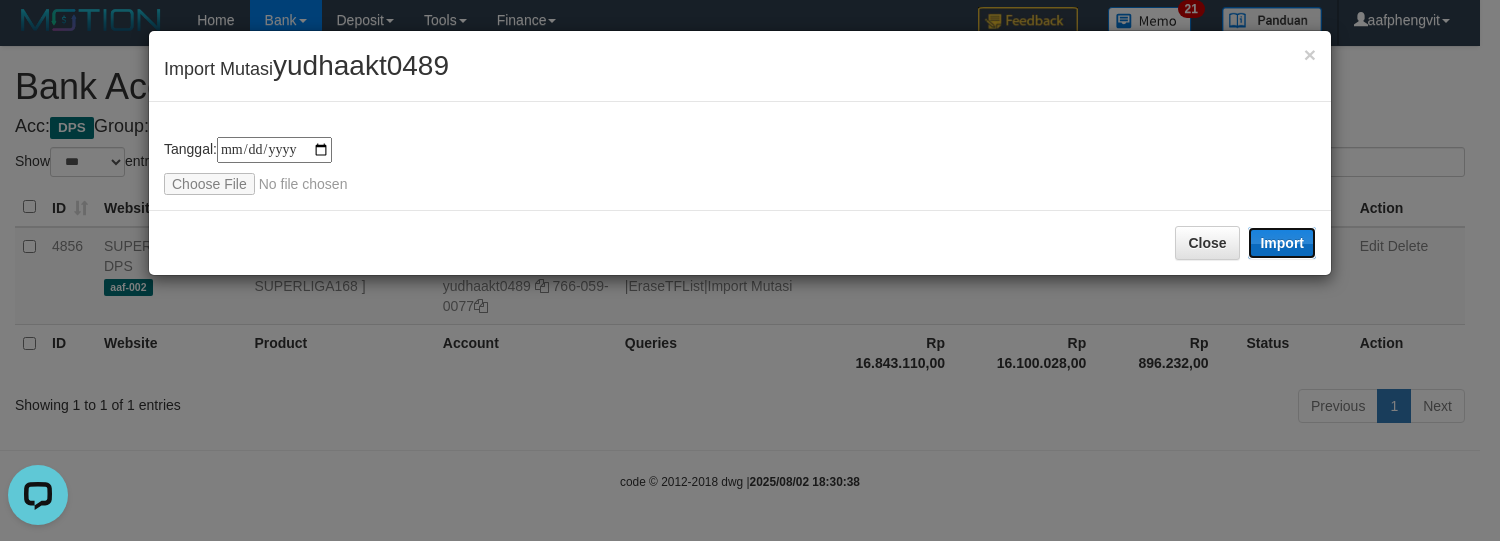 click on "Import" at bounding box center (1282, 243) 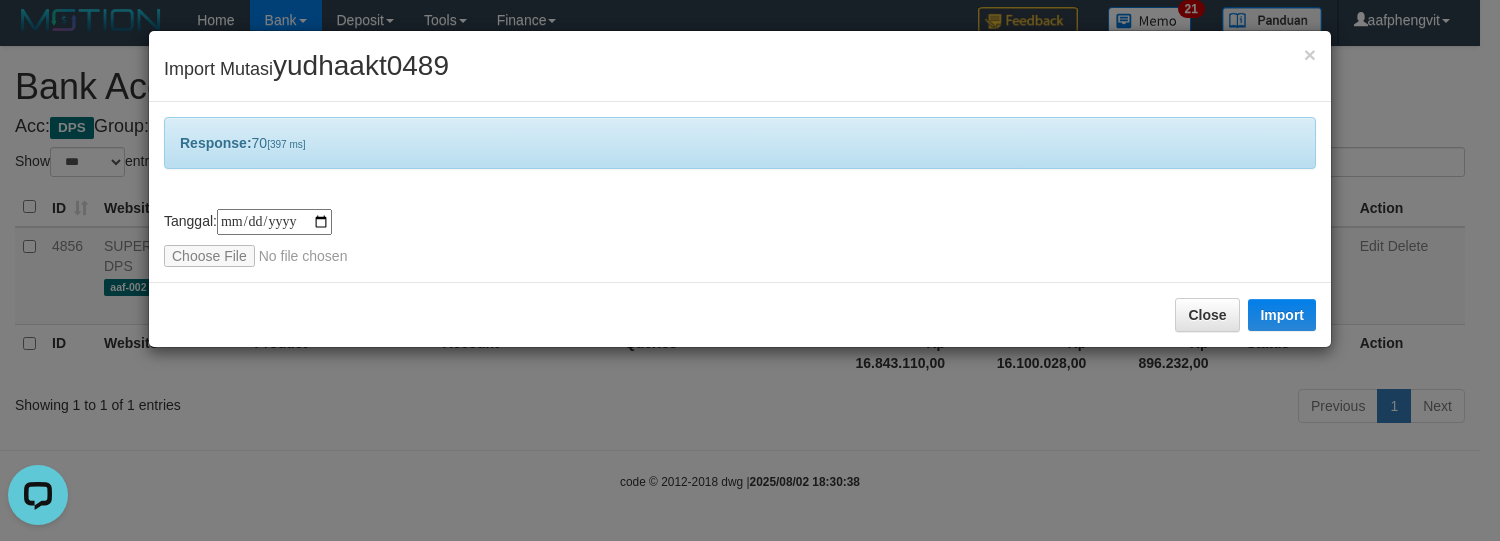click on "×
Import Mutasi  yudhaakt0489" at bounding box center [740, 66] 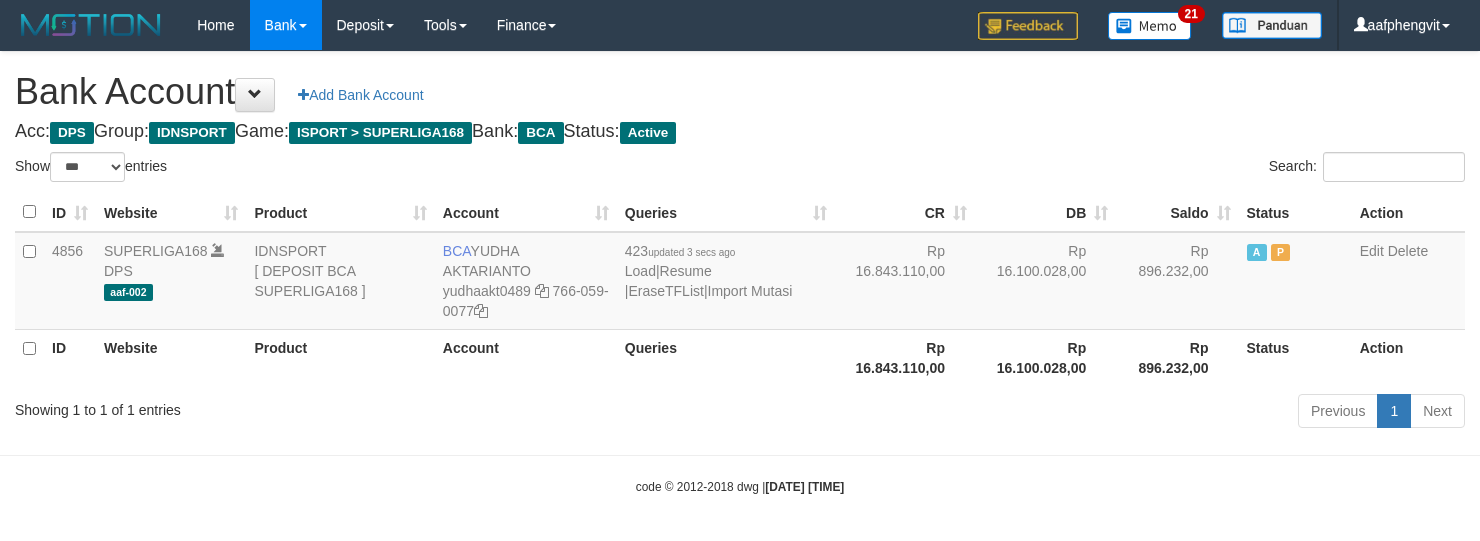 select on "***" 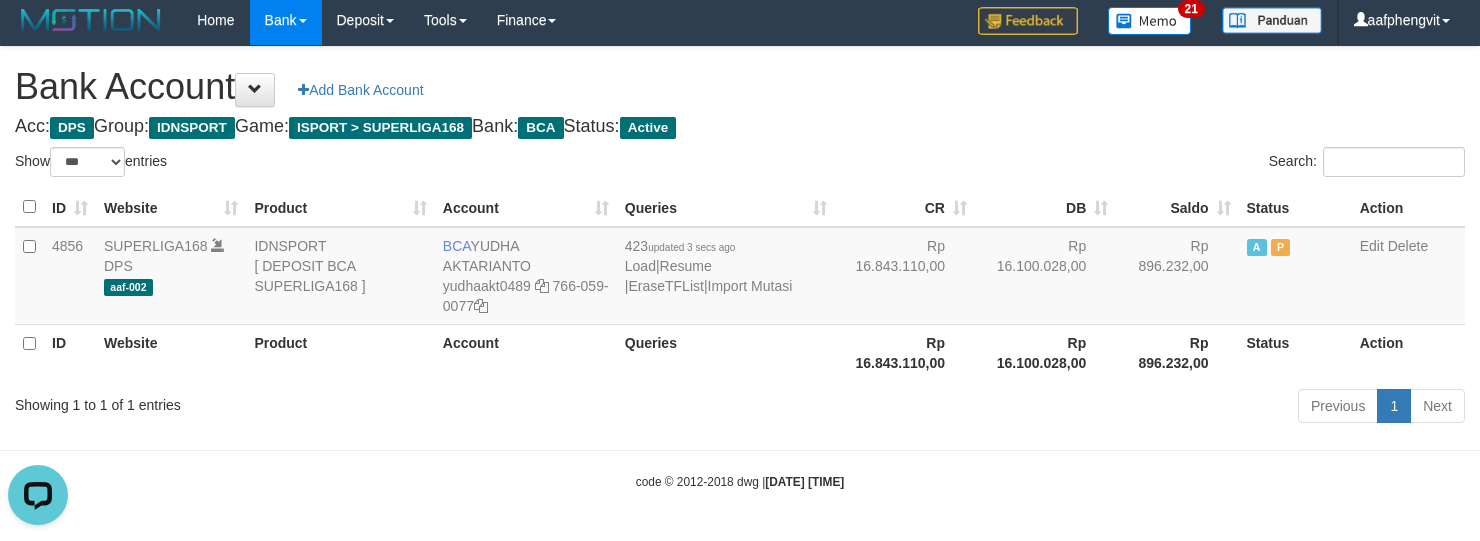 scroll, scrollTop: 0, scrollLeft: 0, axis: both 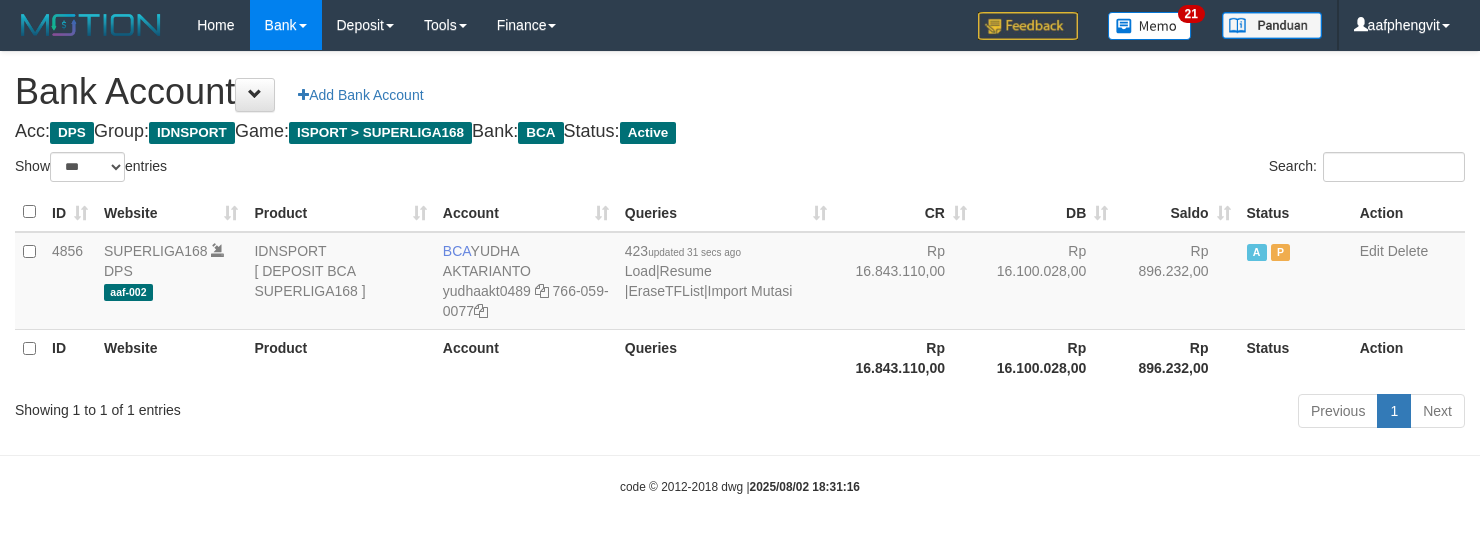 select on "***" 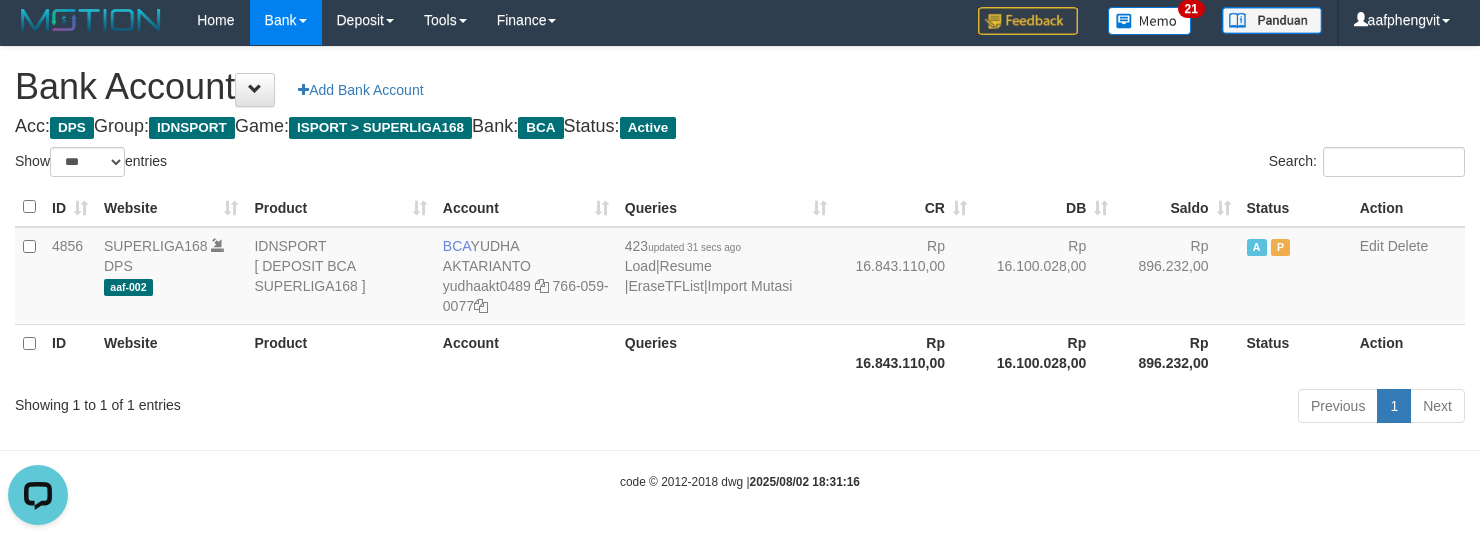 scroll, scrollTop: 0, scrollLeft: 0, axis: both 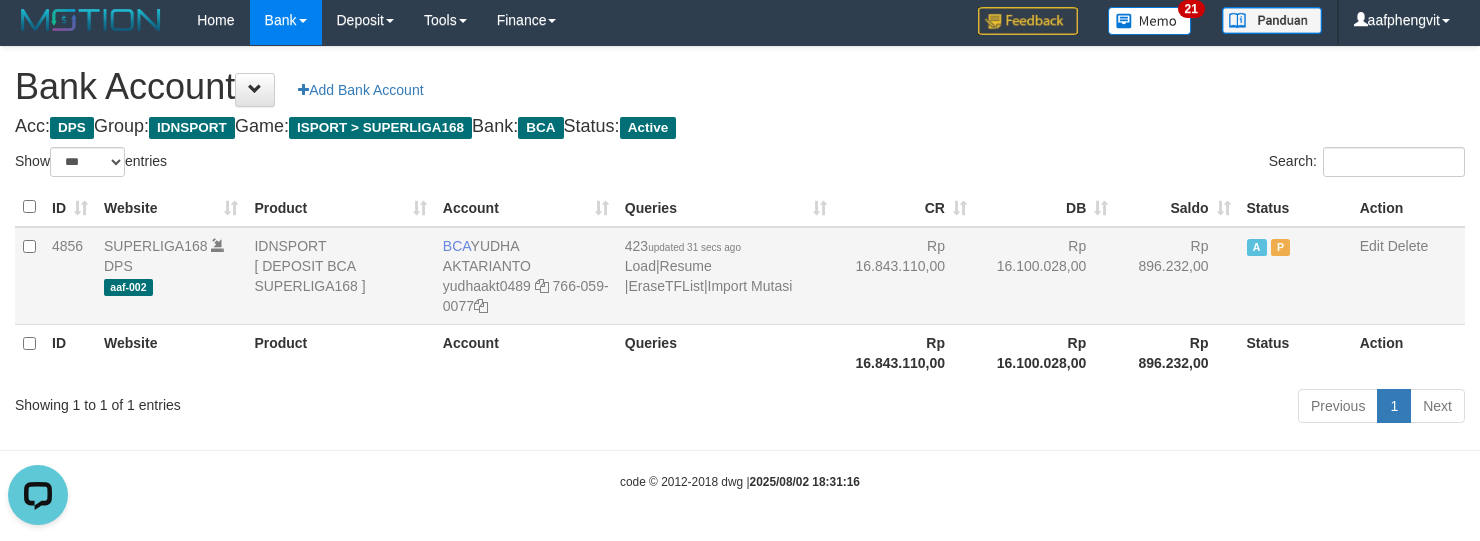 drag, startPoint x: 678, startPoint y: 301, endPoint x: 646, endPoint y: 312, distance: 33.83785 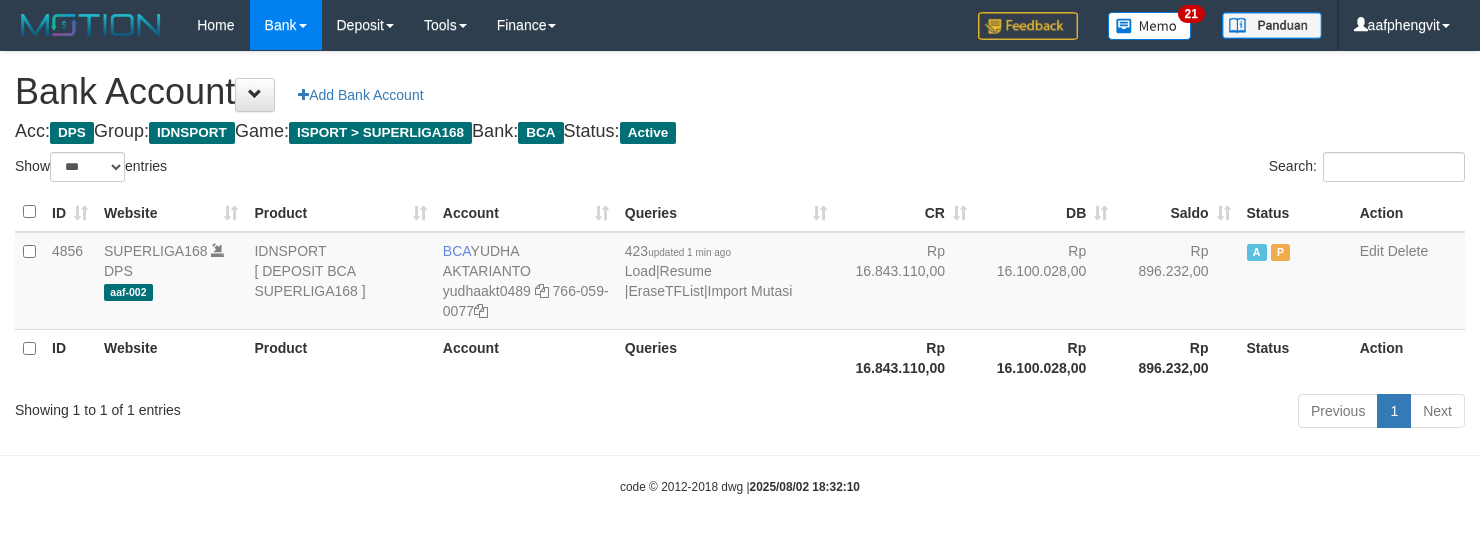 select on "***" 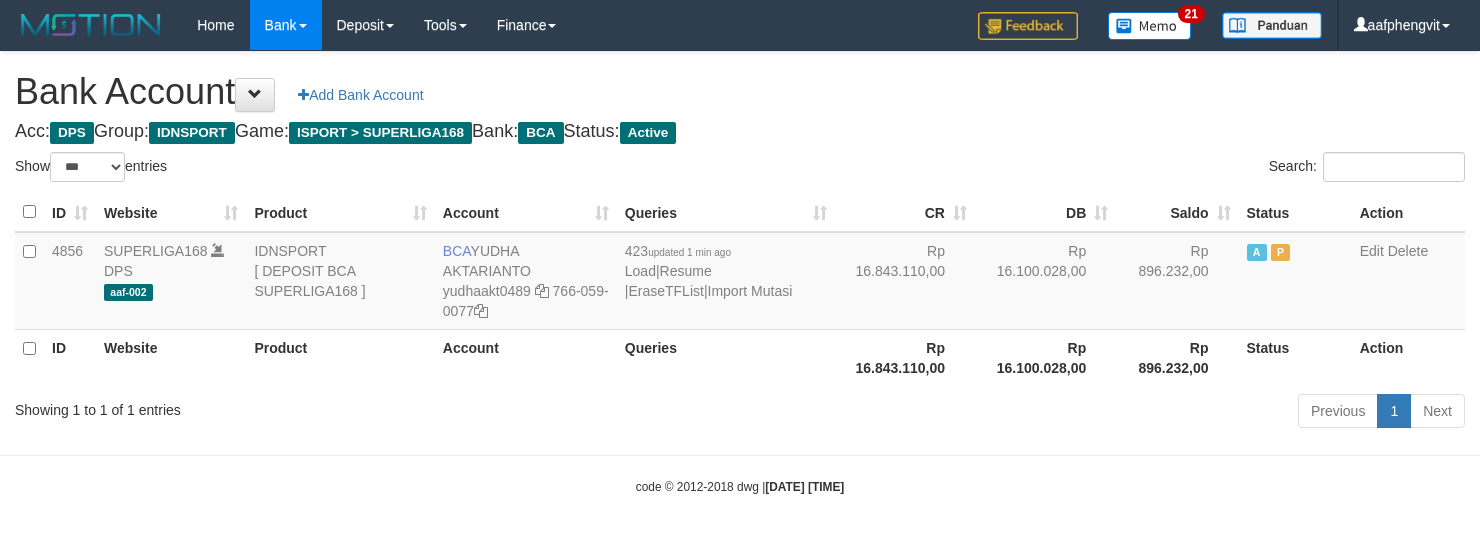 select on "***" 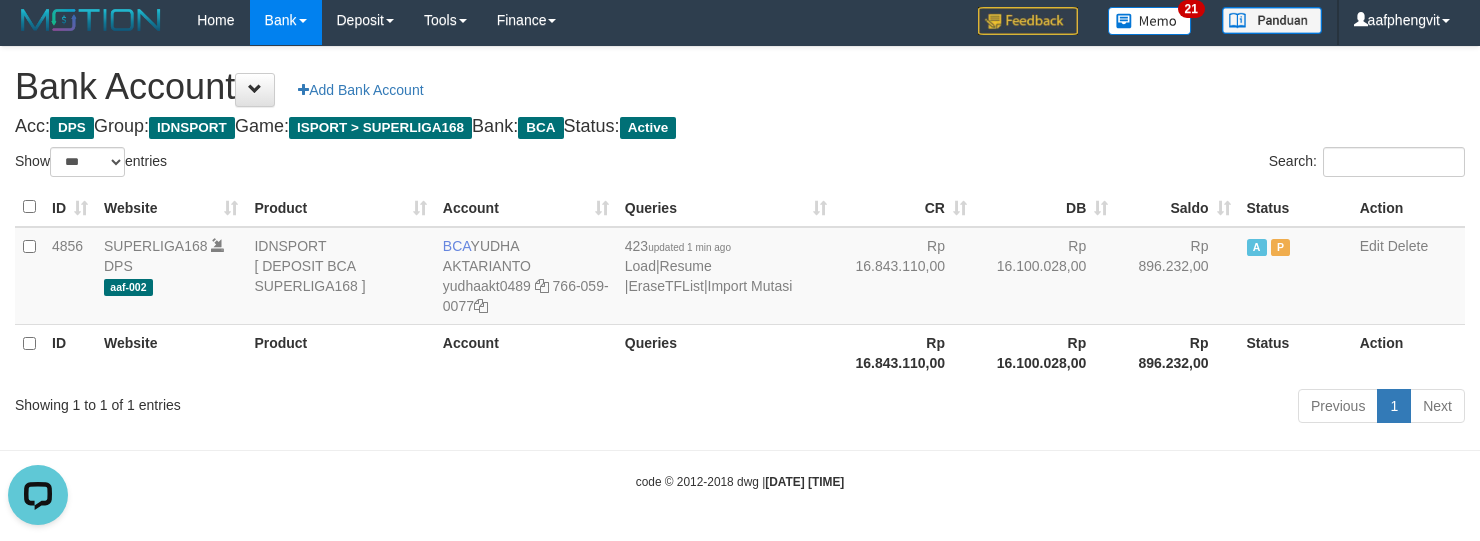 scroll, scrollTop: 0, scrollLeft: 0, axis: both 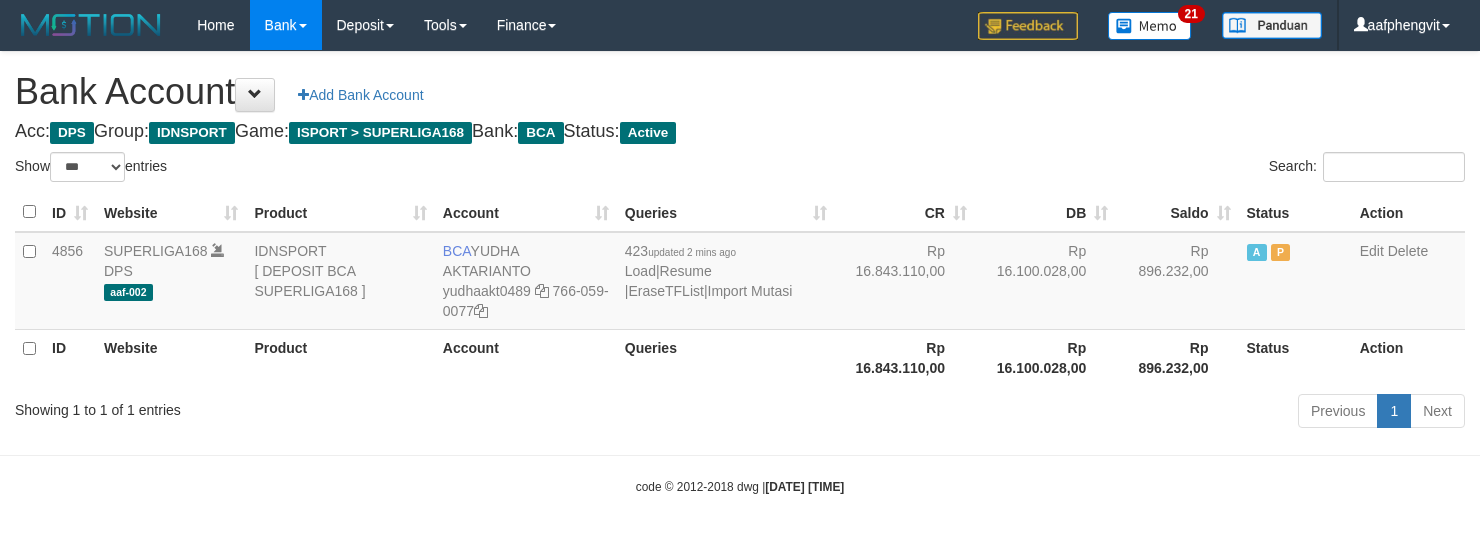 select on "***" 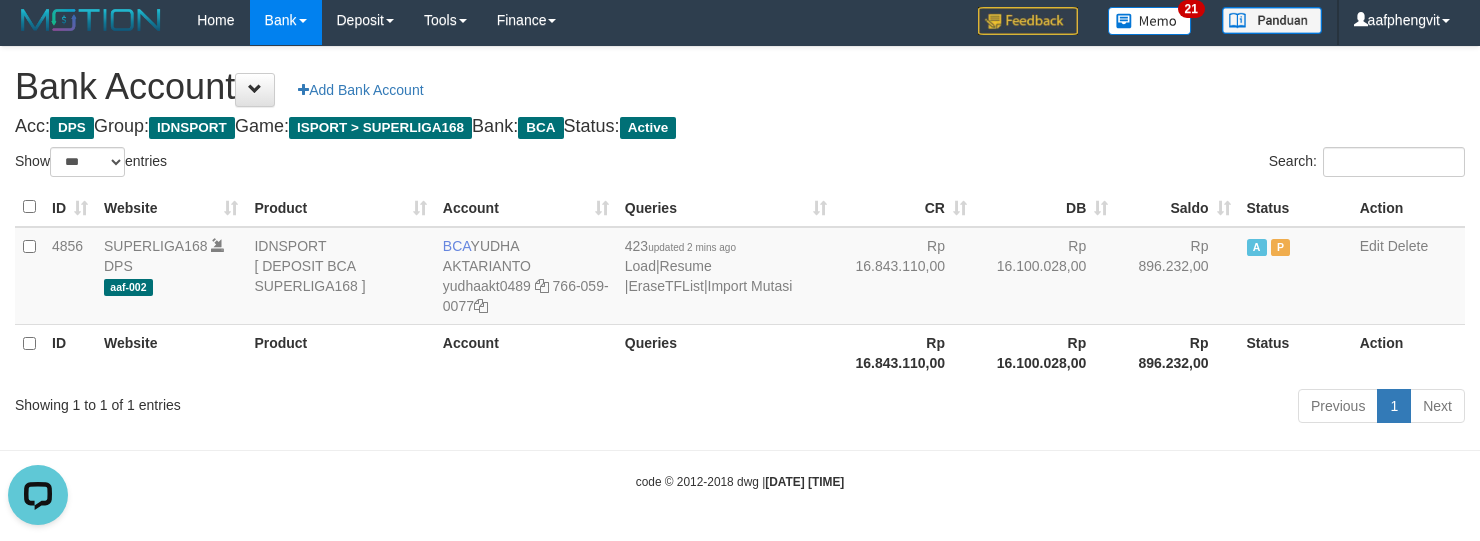 scroll, scrollTop: 0, scrollLeft: 0, axis: both 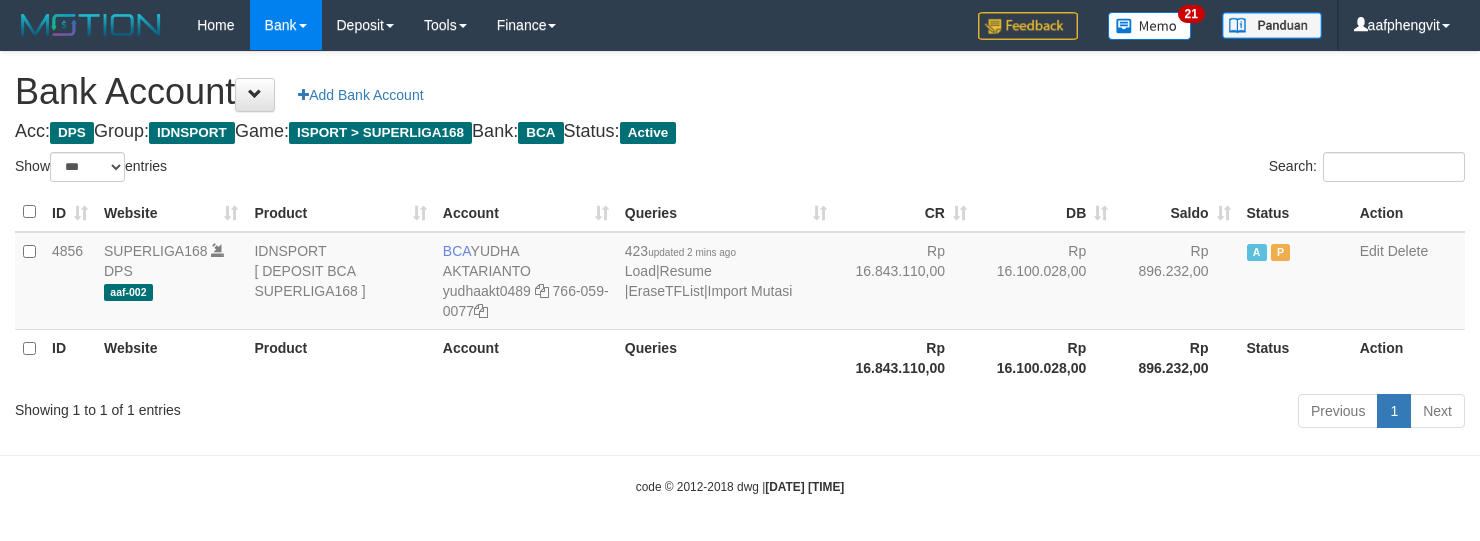 select on "***" 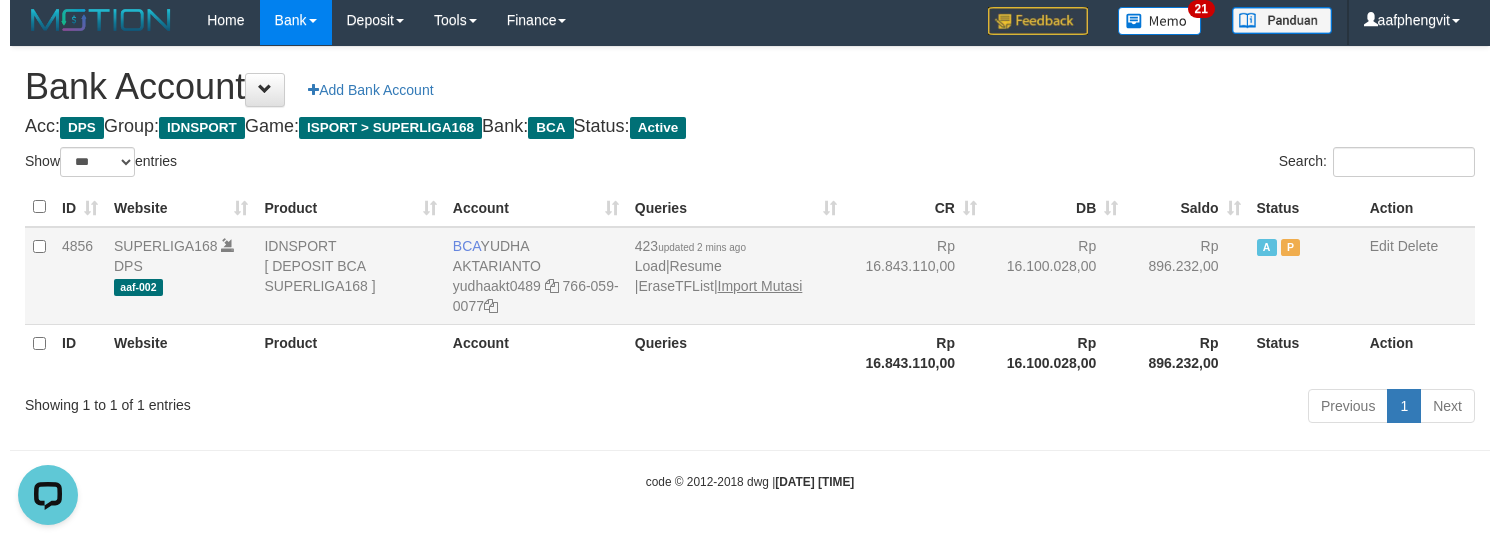 scroll, scrollTop: 0, scrollLeft: 0, axis: both 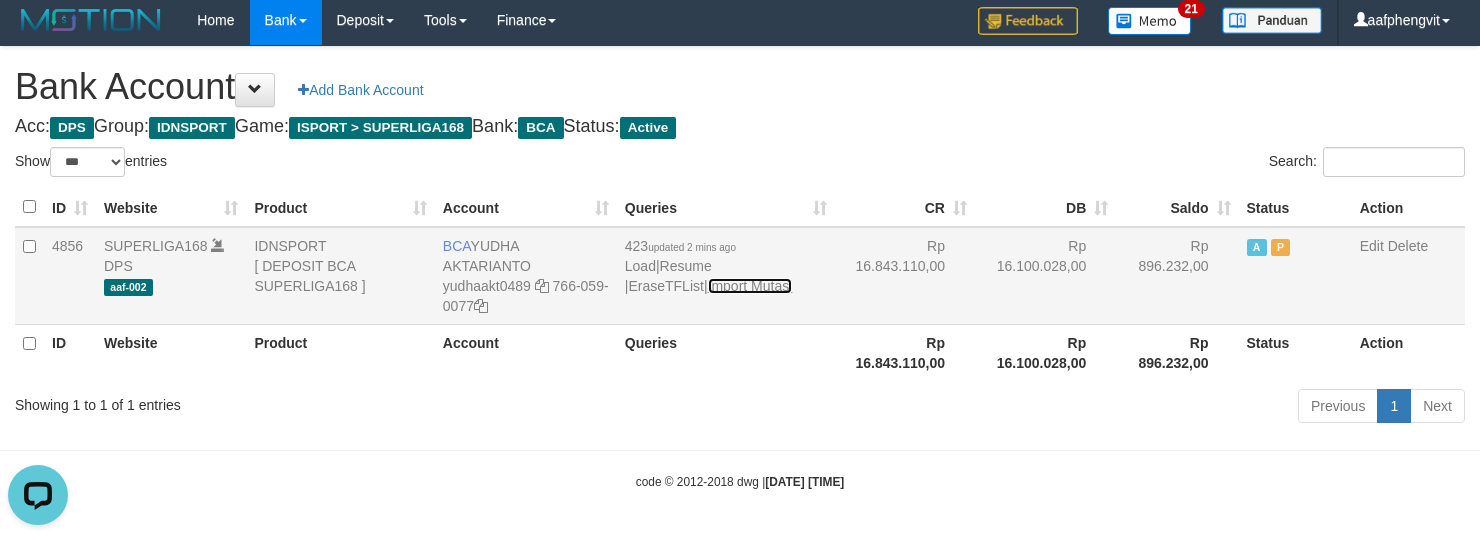 click on "Import Mutasi" at bounding box center (750, 286) 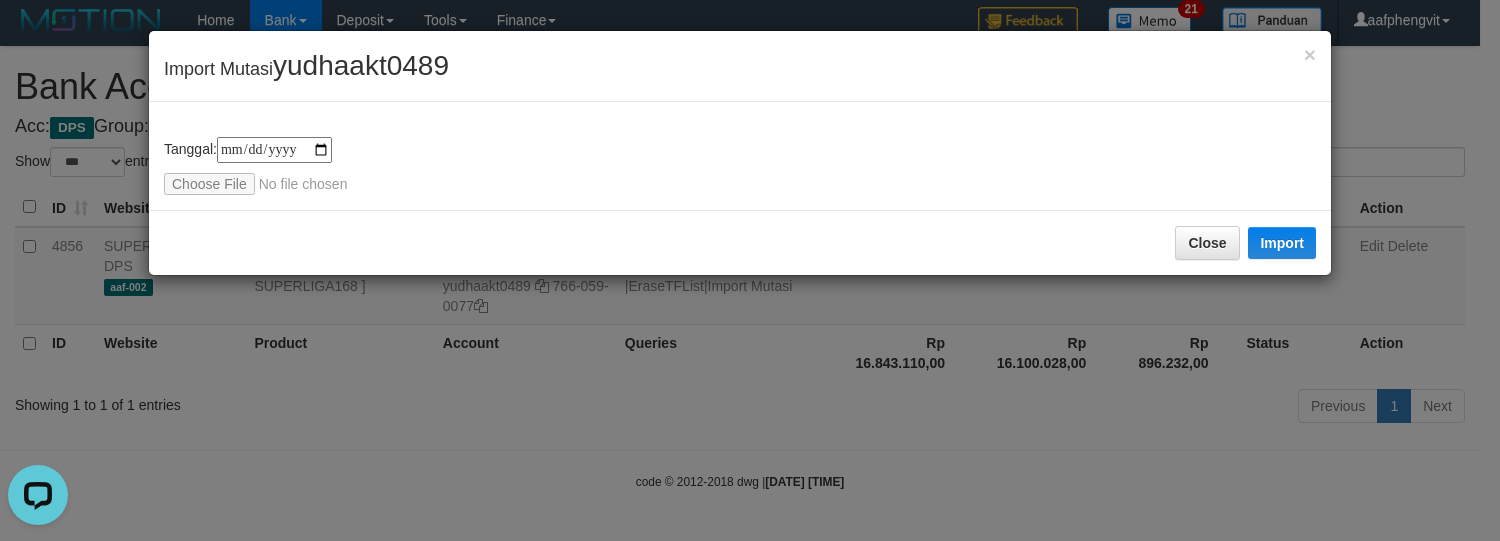 type on "**********" 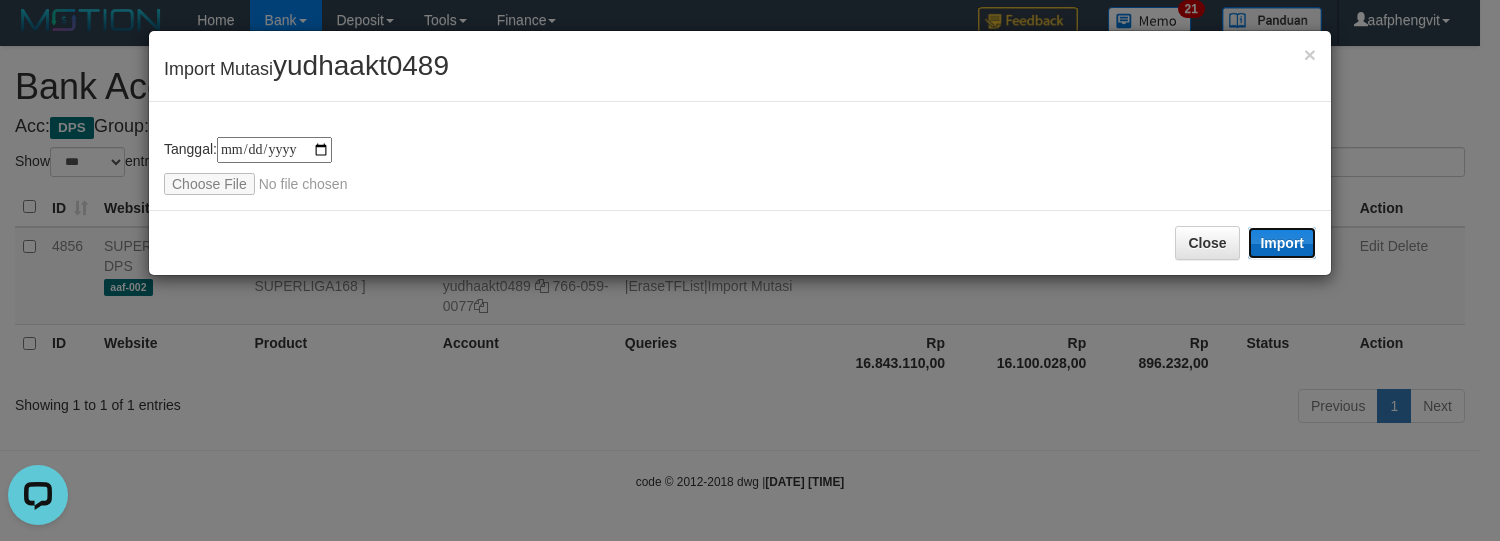 click on "Import" at bounding box center [1282, 243] 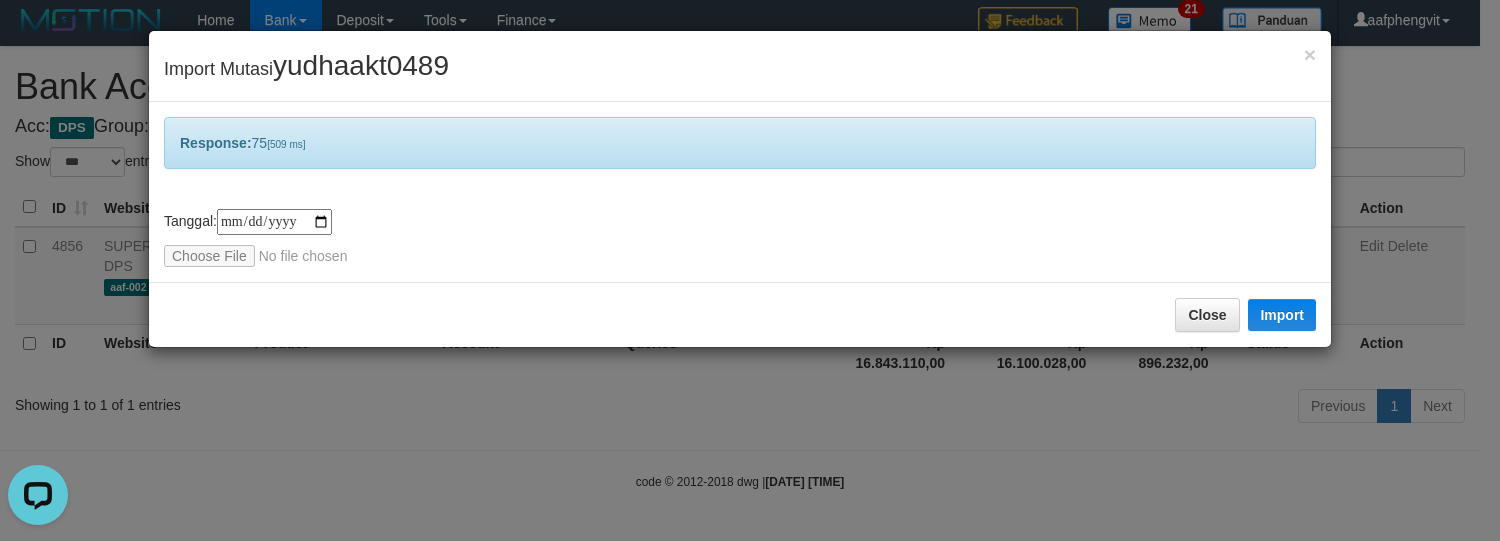 drag, startPoint x: 696, startPoint y: 250, endPoint x: 661, endPoint y: 169, distance: 88.23831 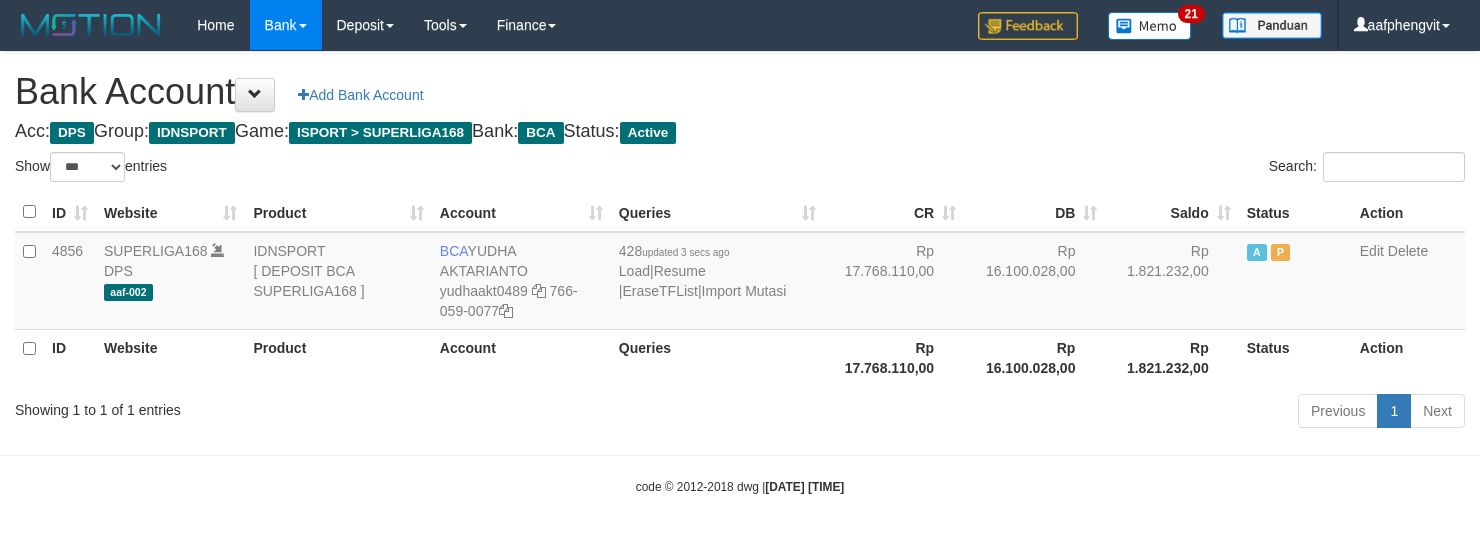 select on "***" 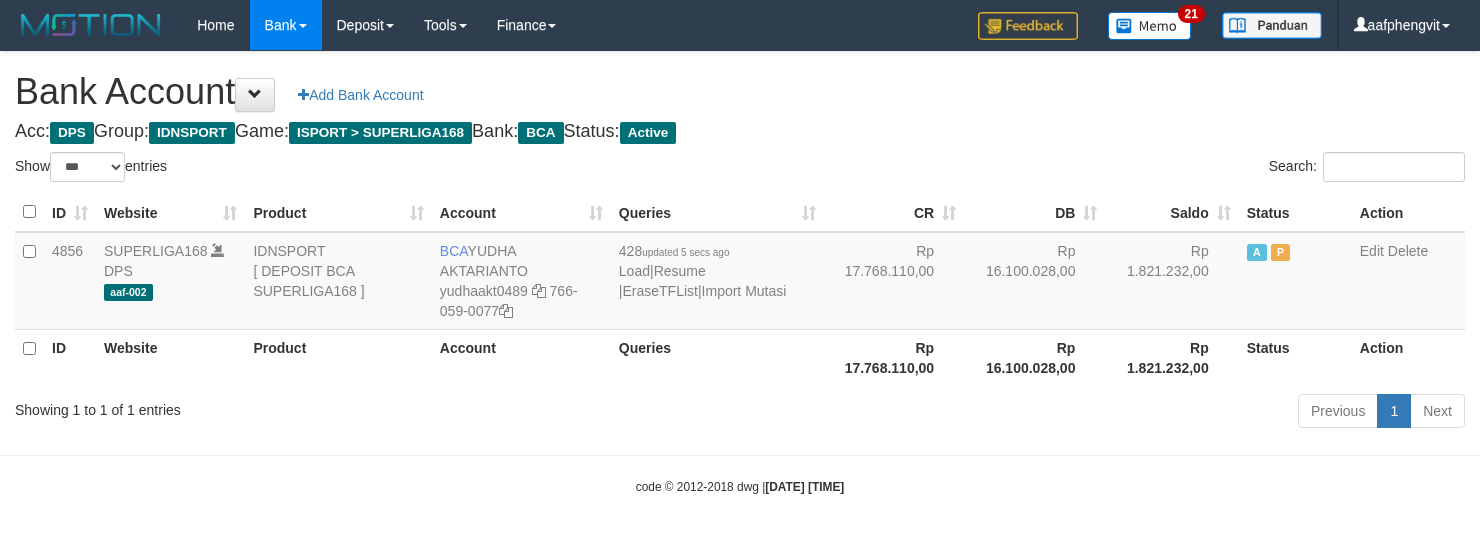 select on "***" 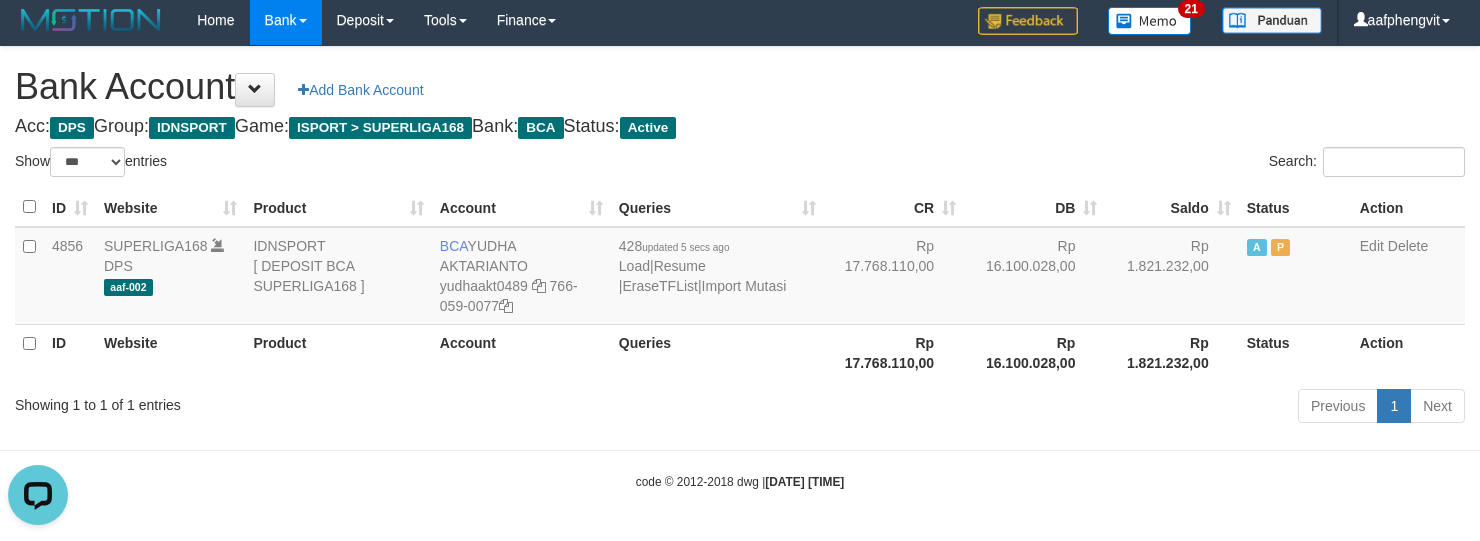 scroll, scrollTop: 0, scrollLeft: 0, axis: both 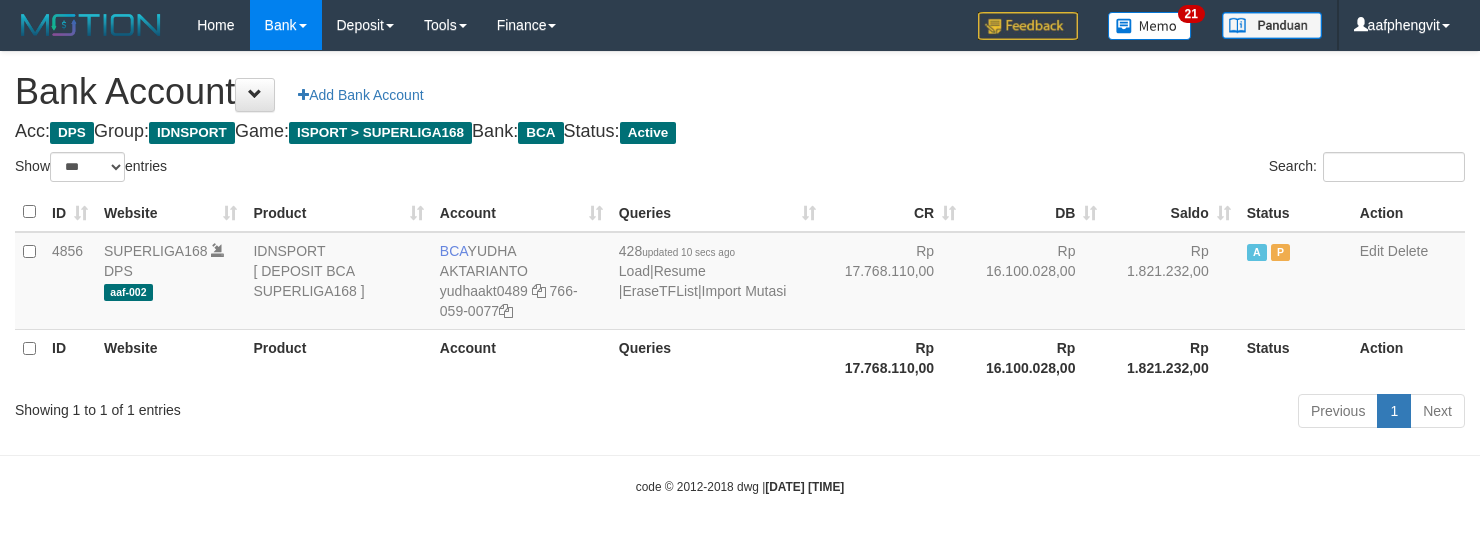select on "***" 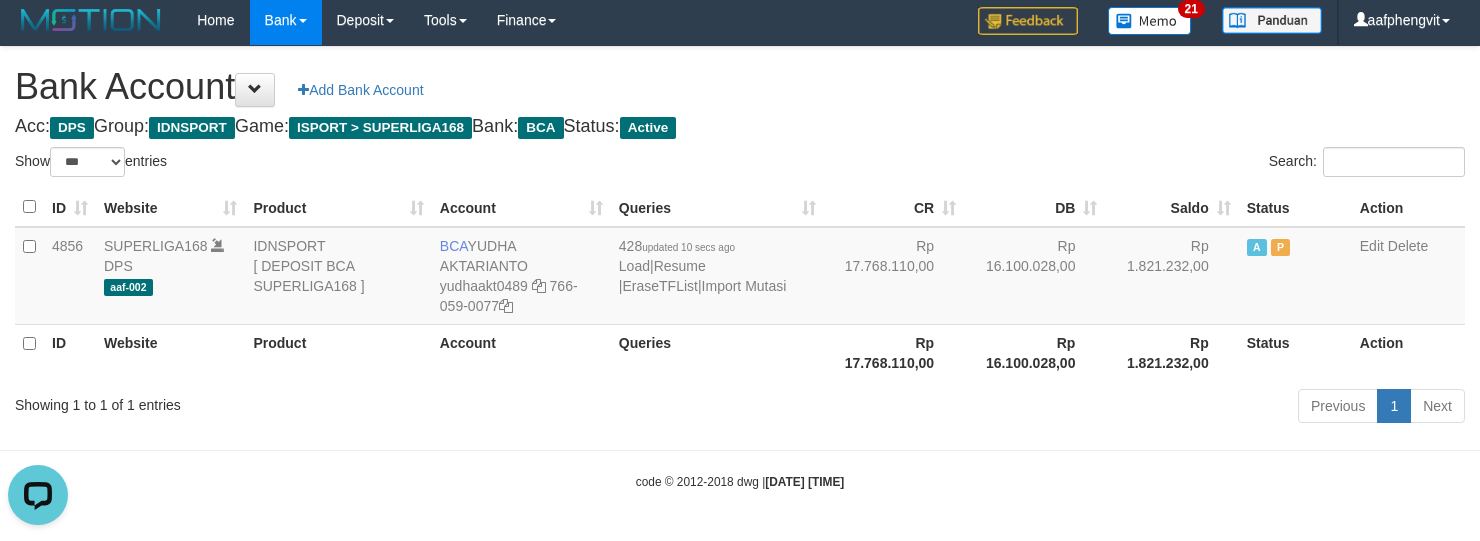 scroll, scrollTop: 0, scrollLeft: 0, axis: both 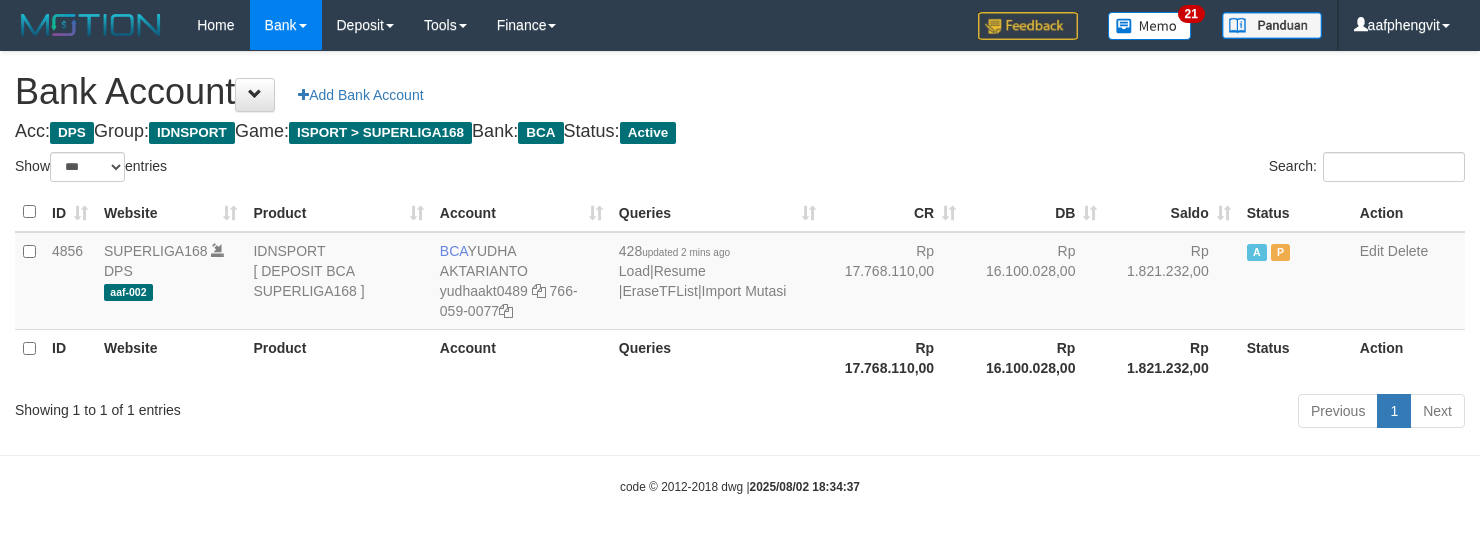 select on "***" 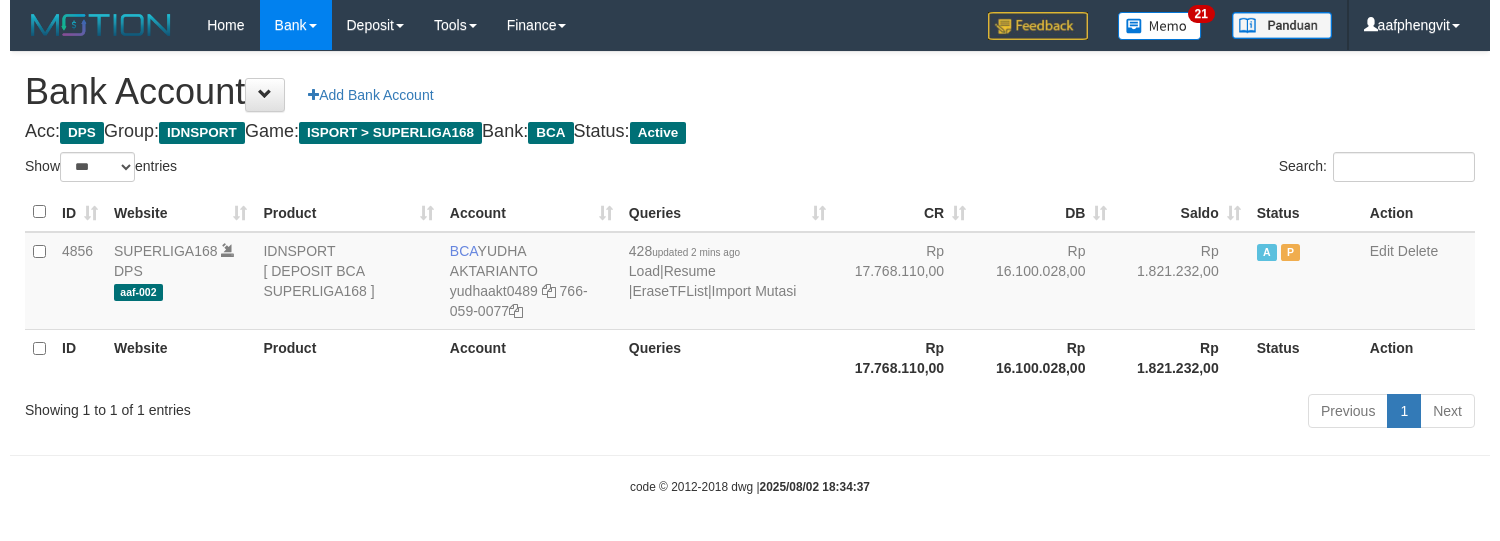 scroll, scrollTop: 6, scrollLeft: 0, axis: vertical 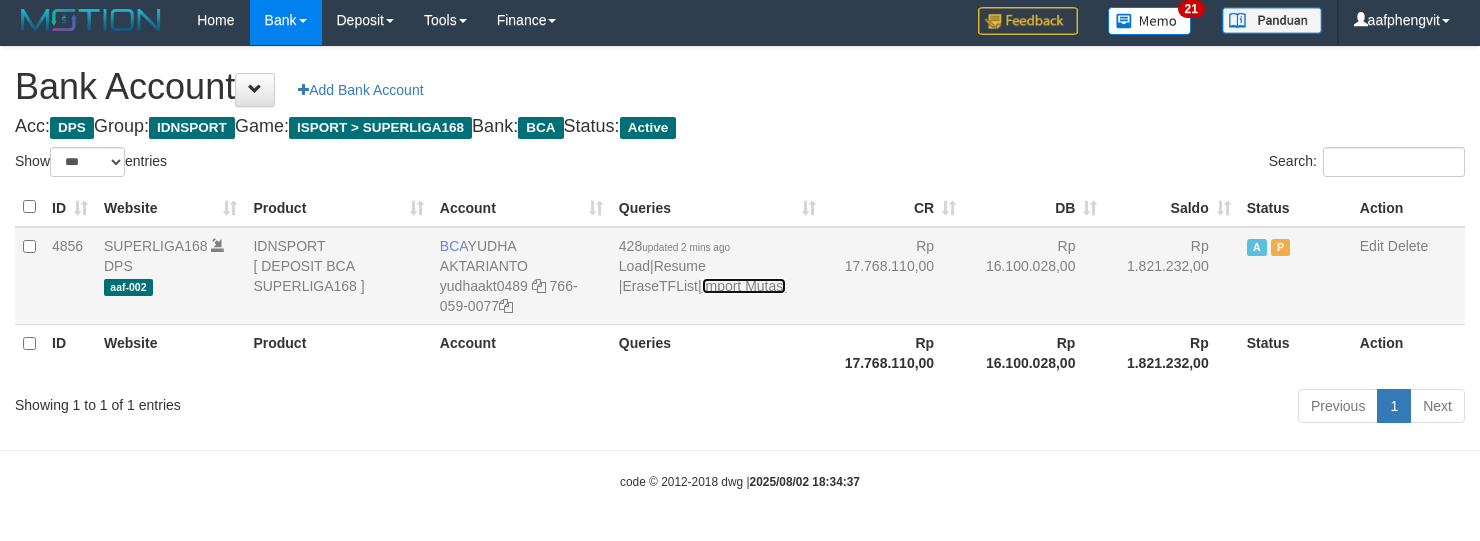 click on "Import Mutasi" at bounding box center [744, 286] 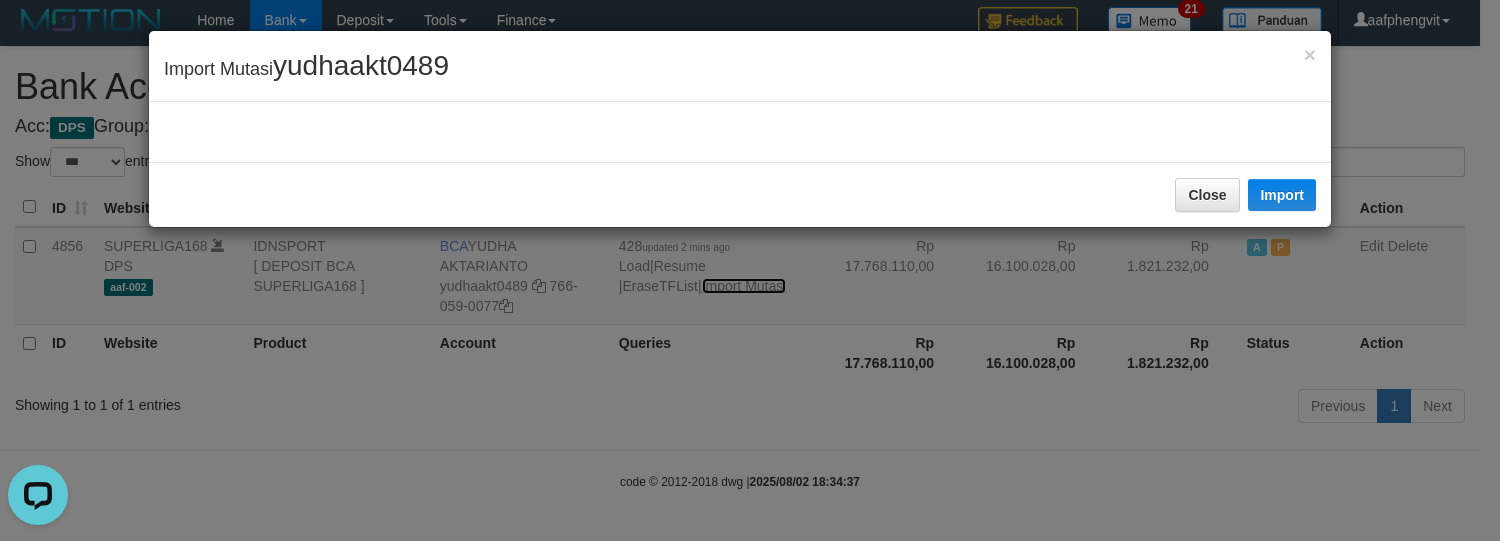 scroll, scrollTop: 0, scrollLeft: 0, axis: both 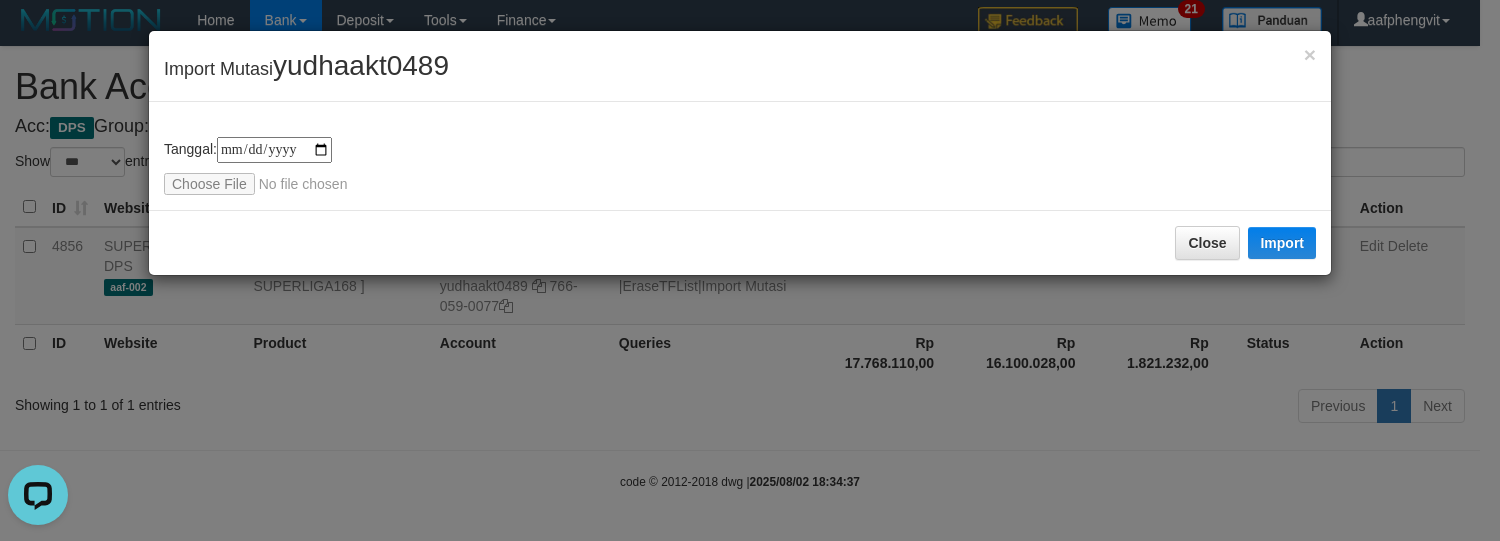 type on "**********" 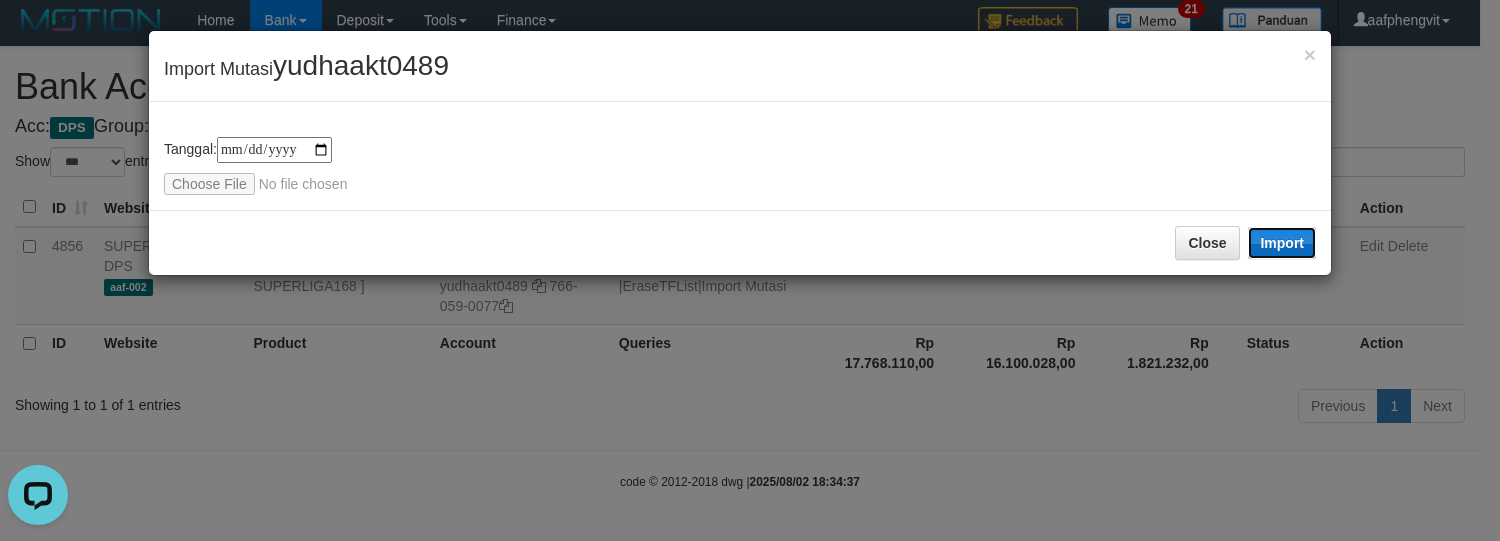click on "Import" at bounding box center [1282, 243] 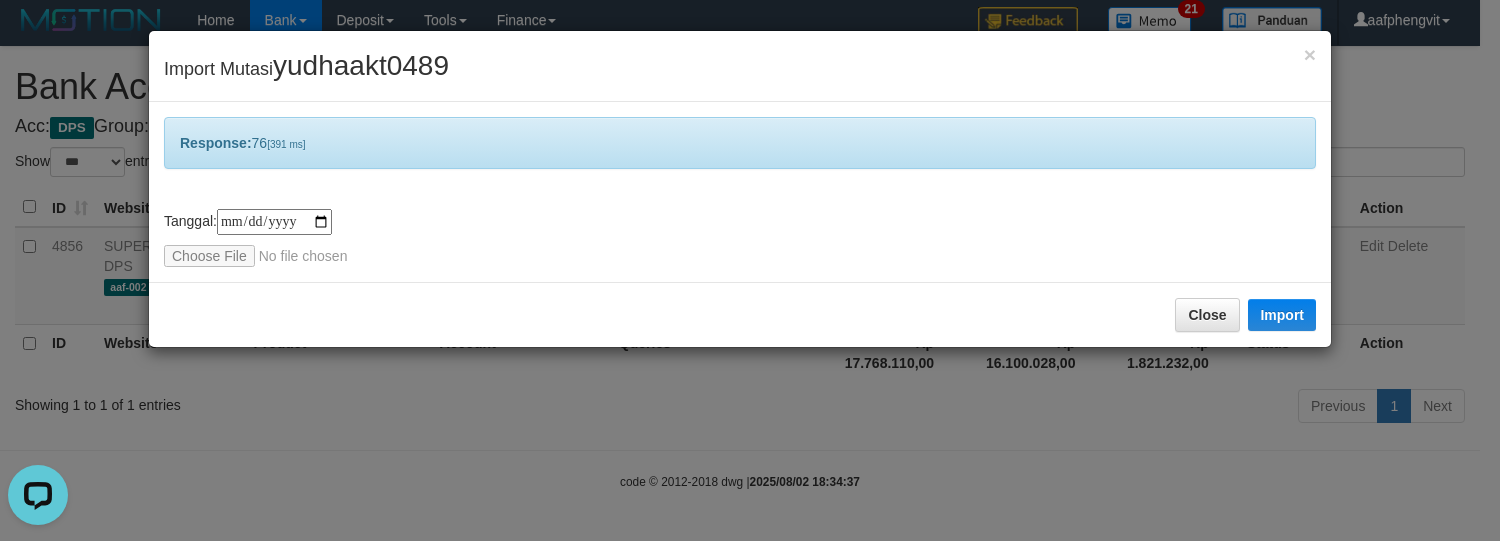 click on "**********" at bounding box center (740, 192) 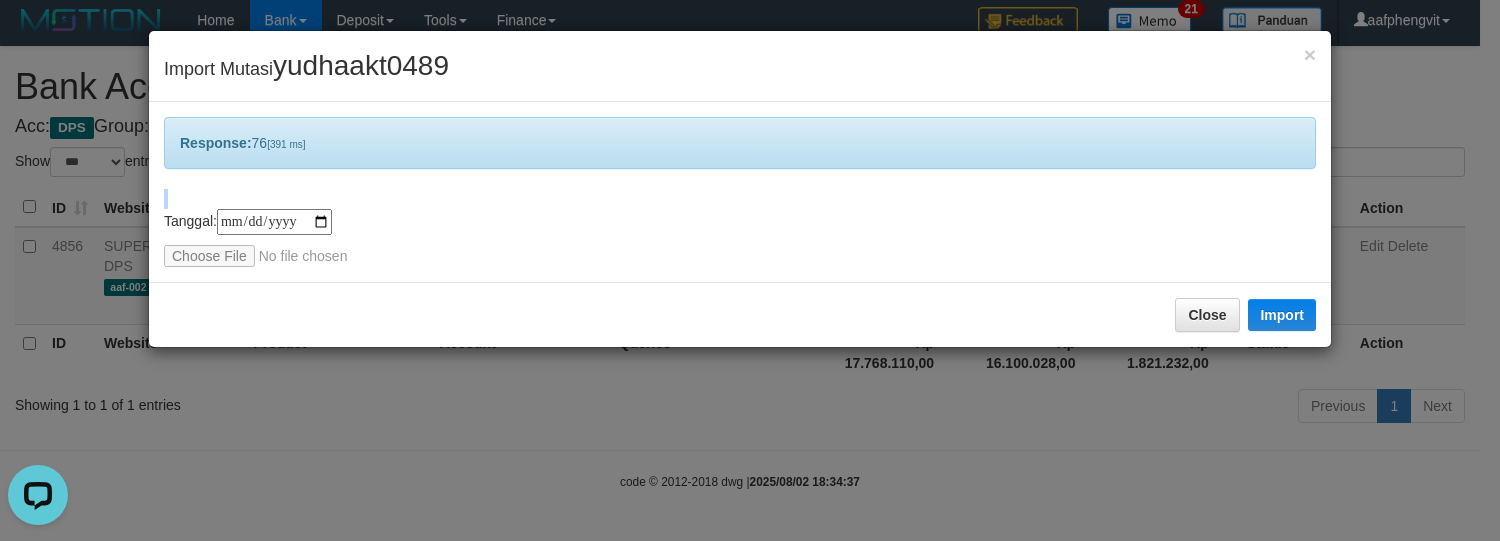 click on "**********" at bounding box center [740, 192] 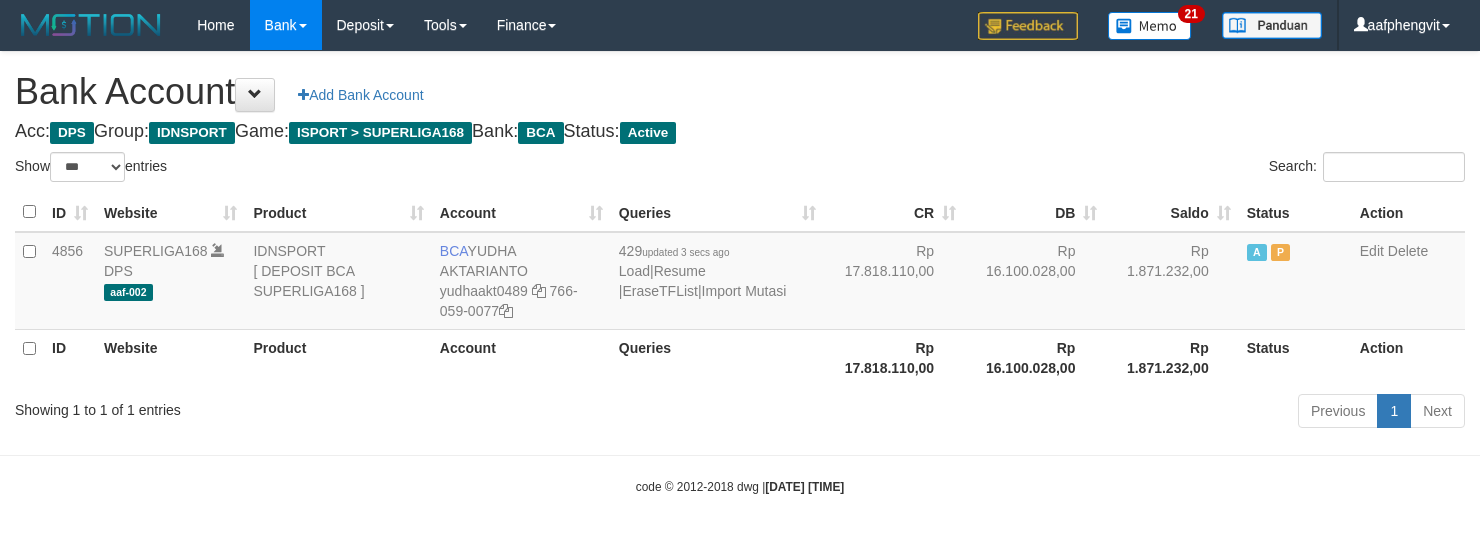 select on "***" 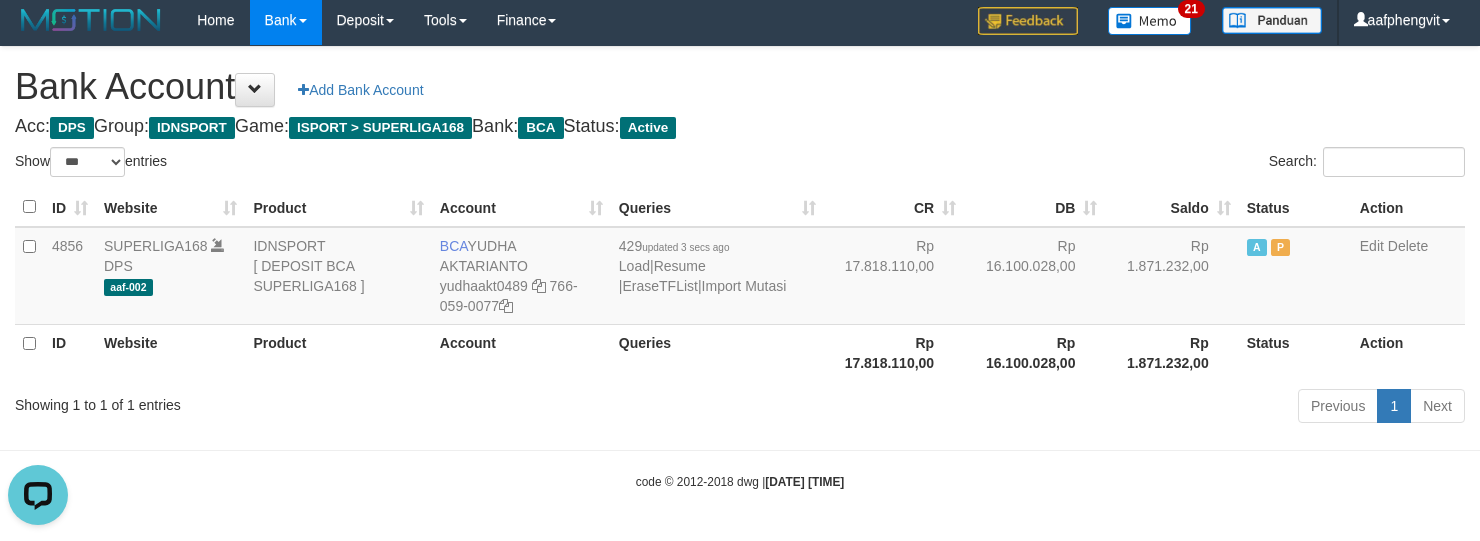 scroll, scrollTop: 0, scrollLeft: 0, axis: both 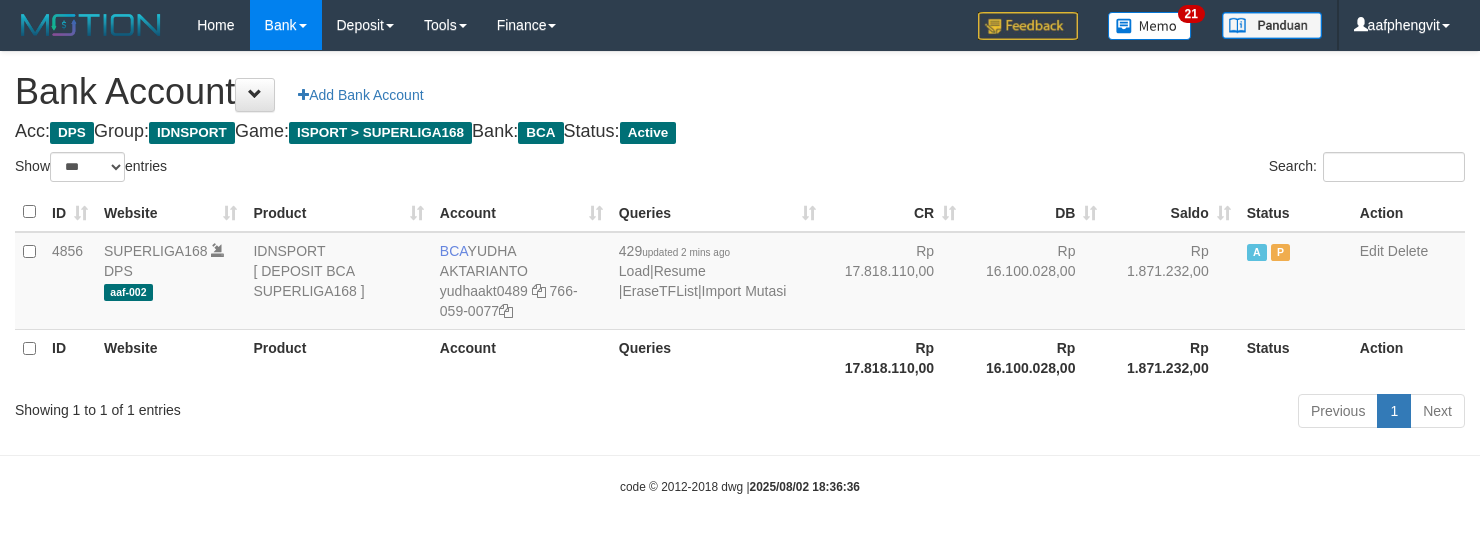 select on "***" 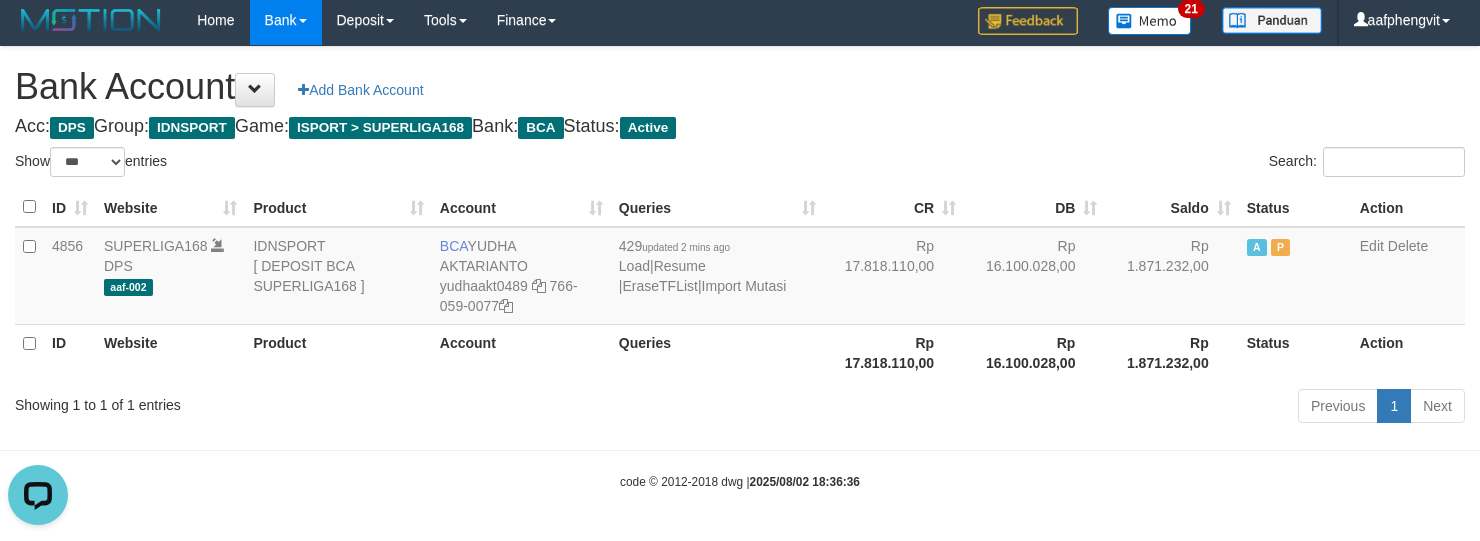 scroll, scrollTop: 0, scrollLeft: 0, axis: both 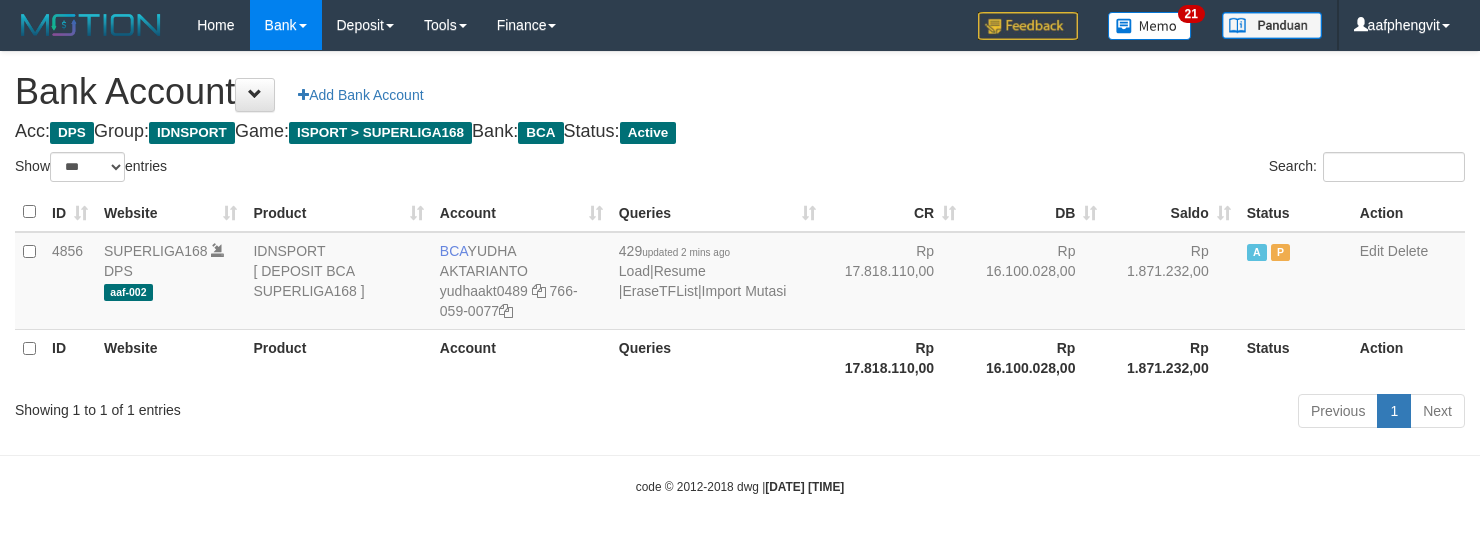 select on "***" 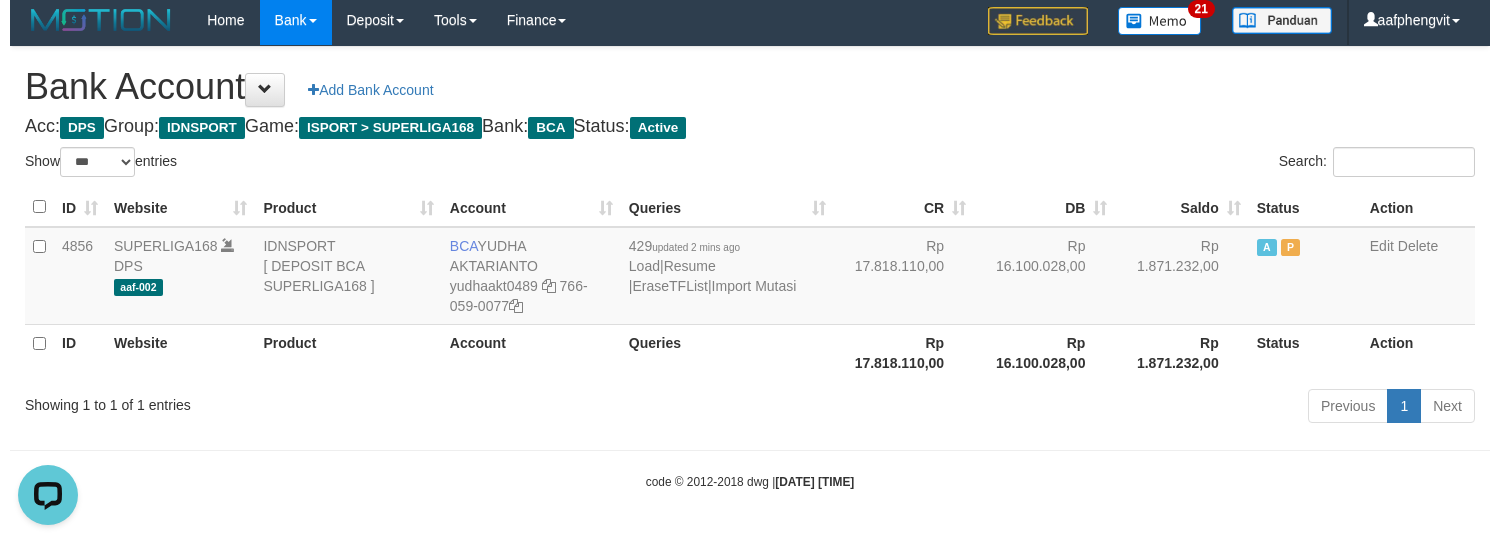 scroll, scrollTop: 0, scrollLeft: 0, axis: both 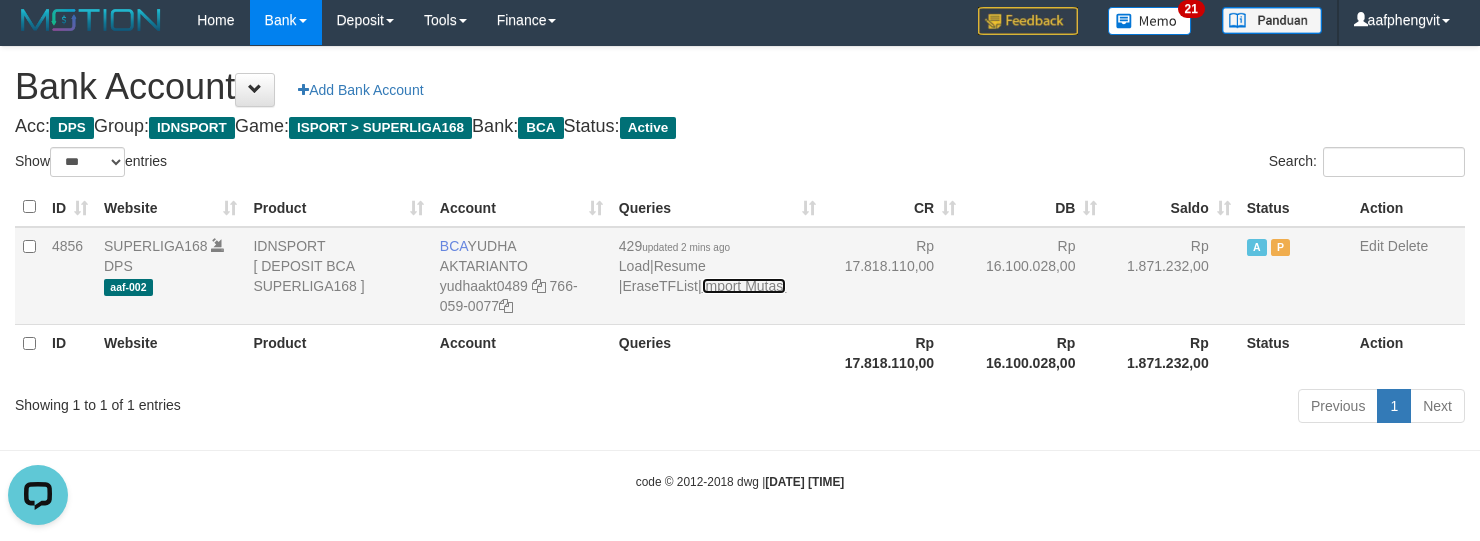 click on "Import Mutasi" at bounding box center [744, 286] 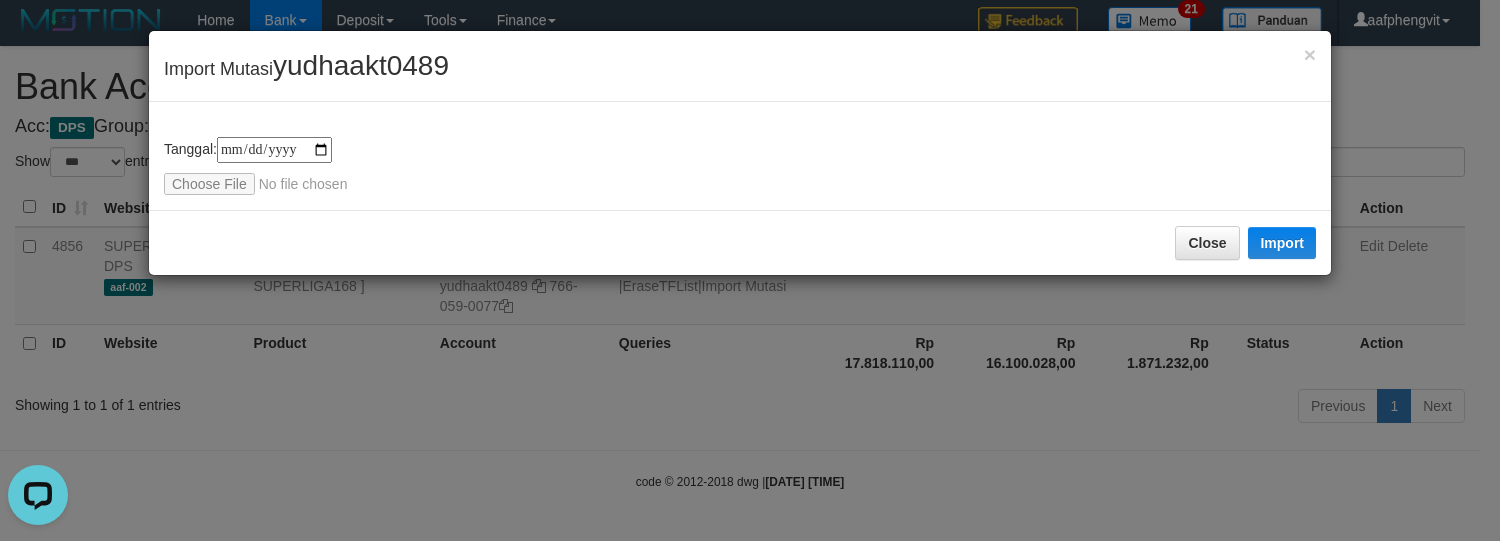 type on "**********" 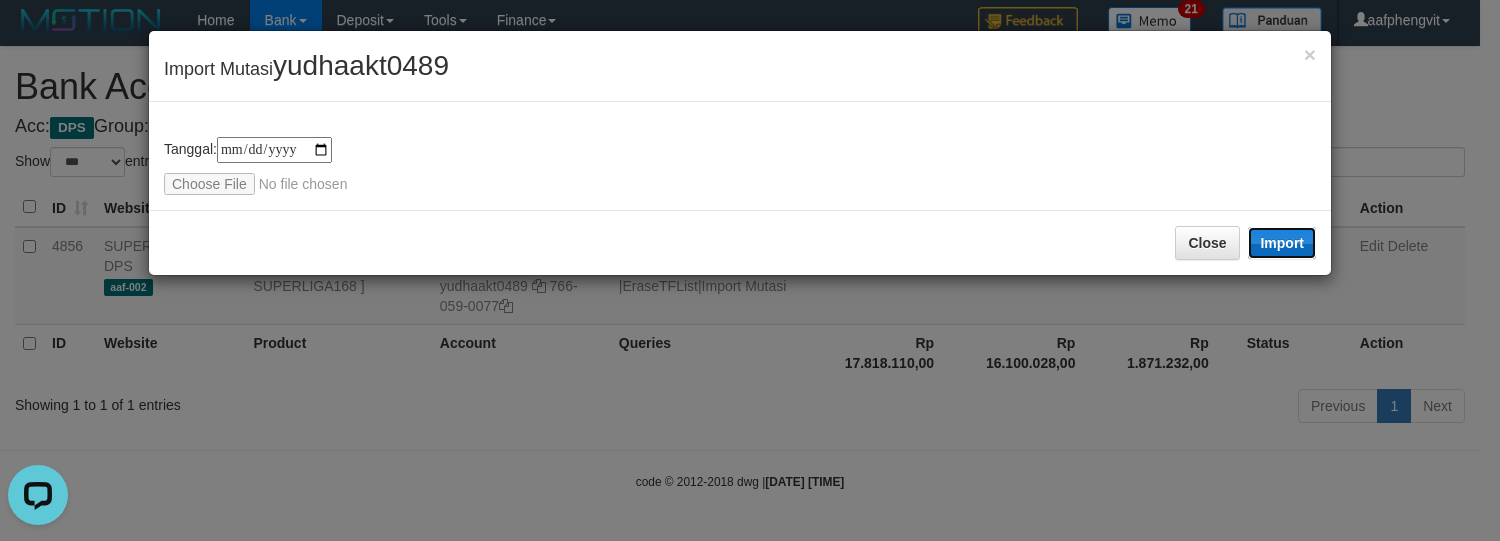 click on "Import" at bounding box center [1282, 243] 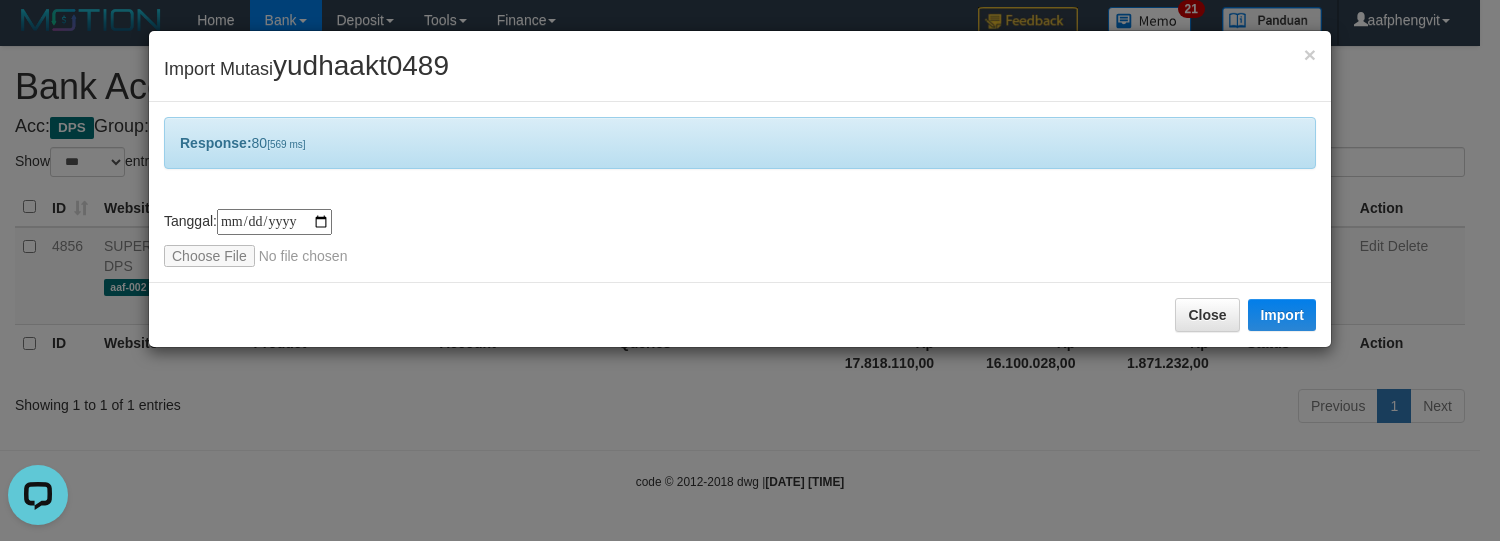 click on "**********" at bounding box center (740, 192) 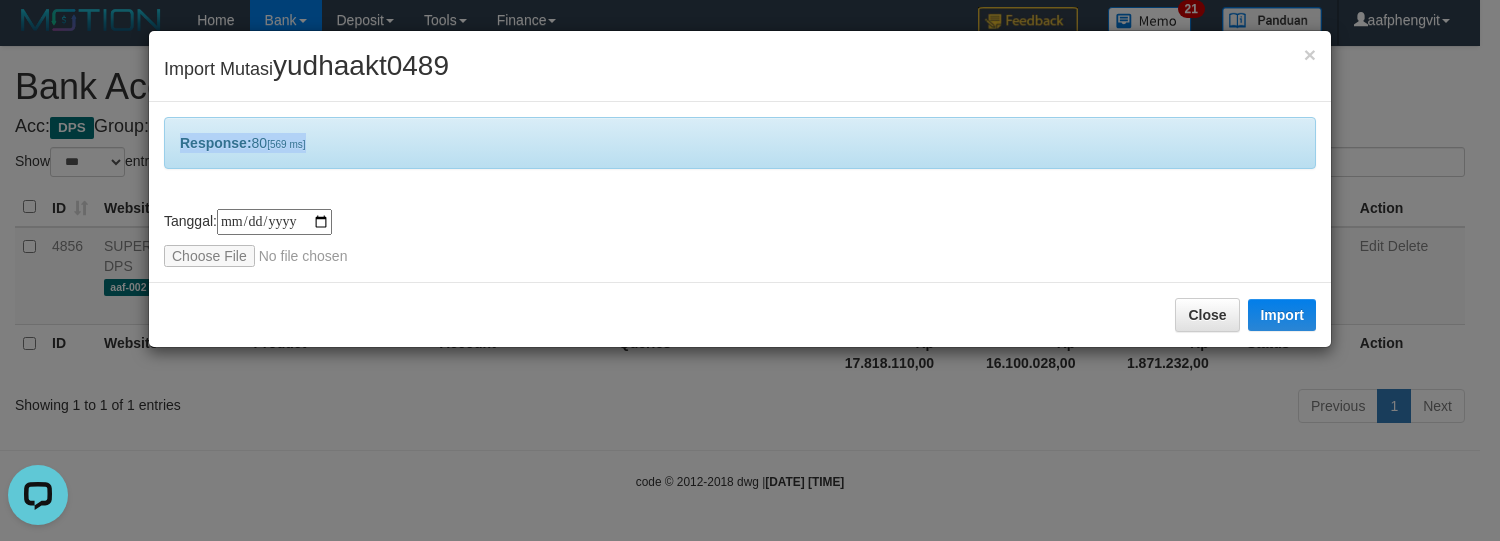 click on "**********" at bounding box center (740, 192) 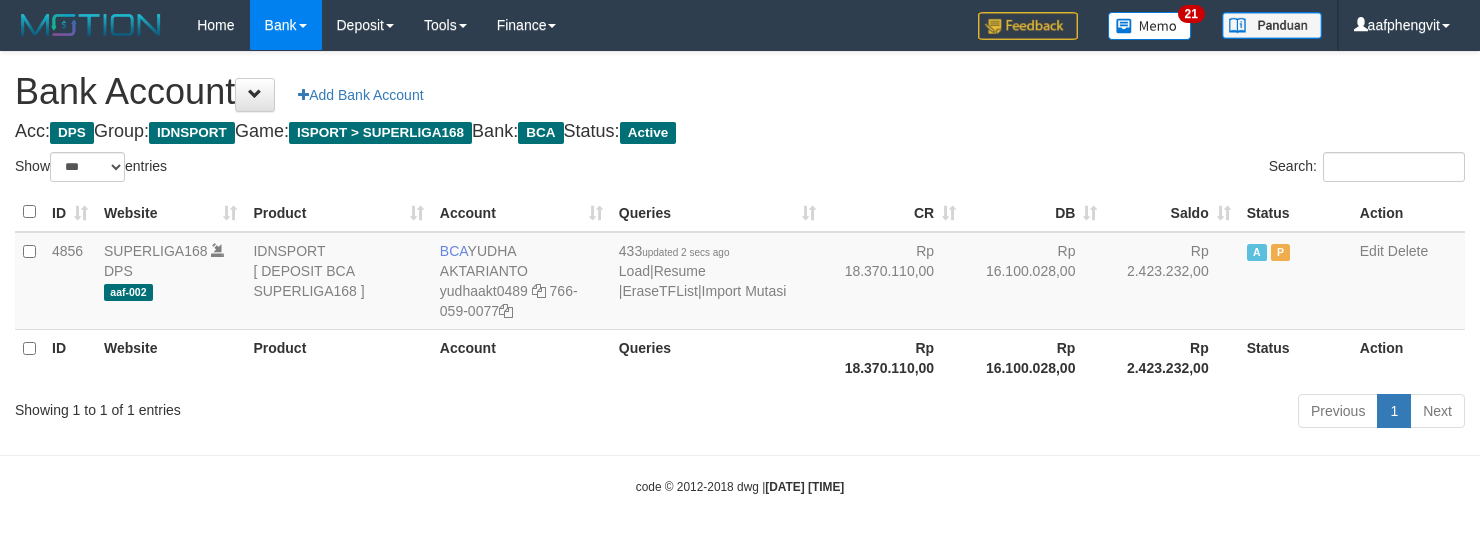 select on "***" 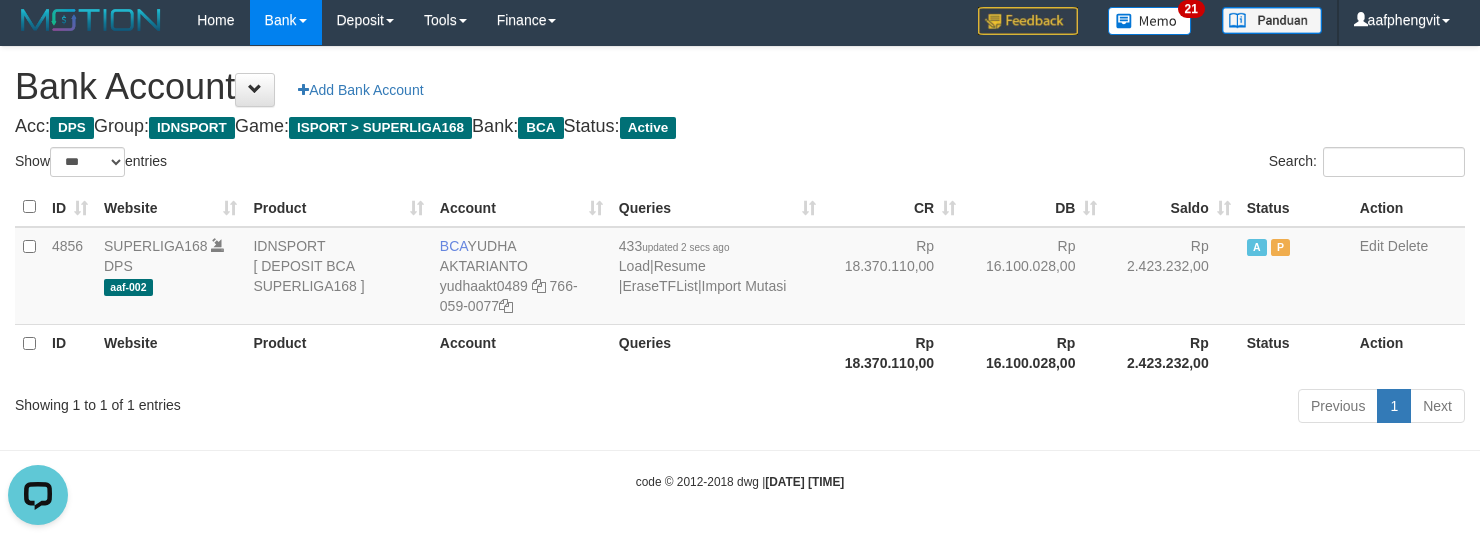 scroll, scrollTop: 0, scrollLeft: 0, axis: both 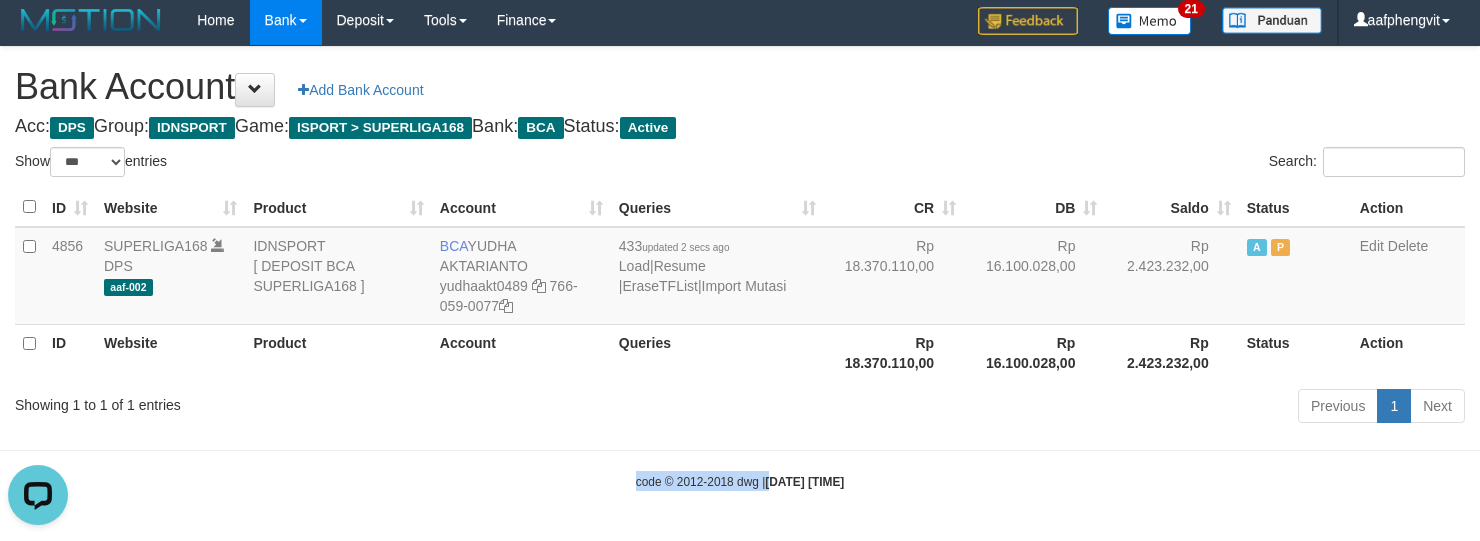 drag, startPoint x: 754, startPoint y: 462, endPoint x: 781, endPoint y: 430, distance: 41.868843 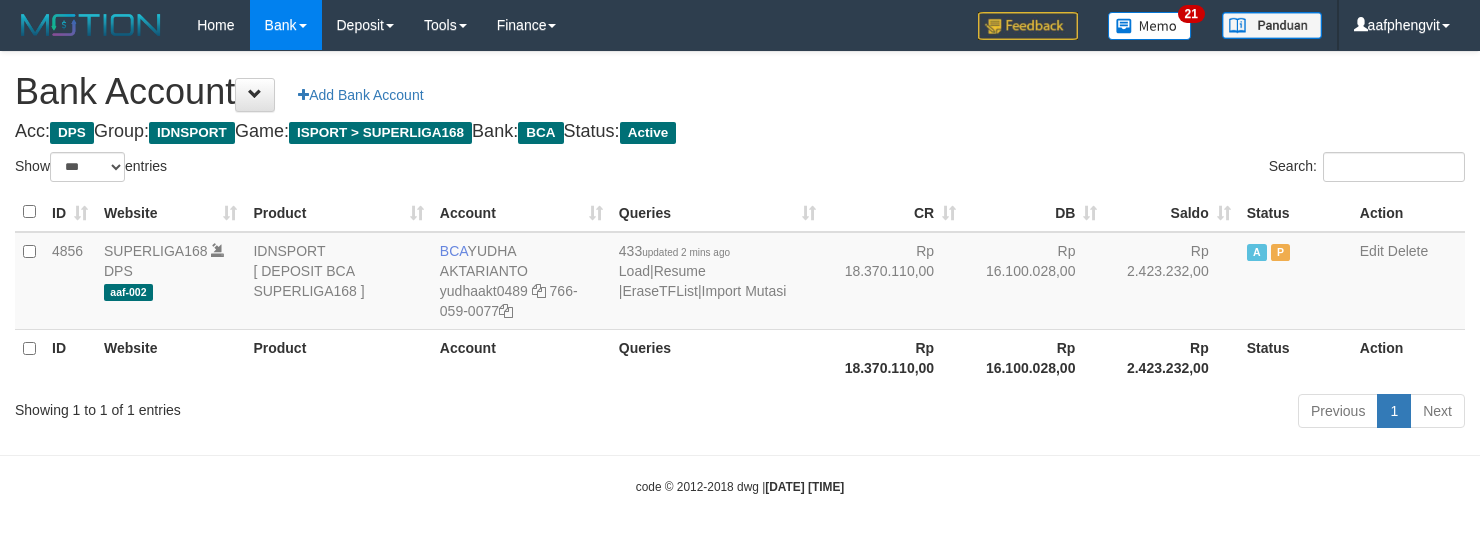 select on "***" 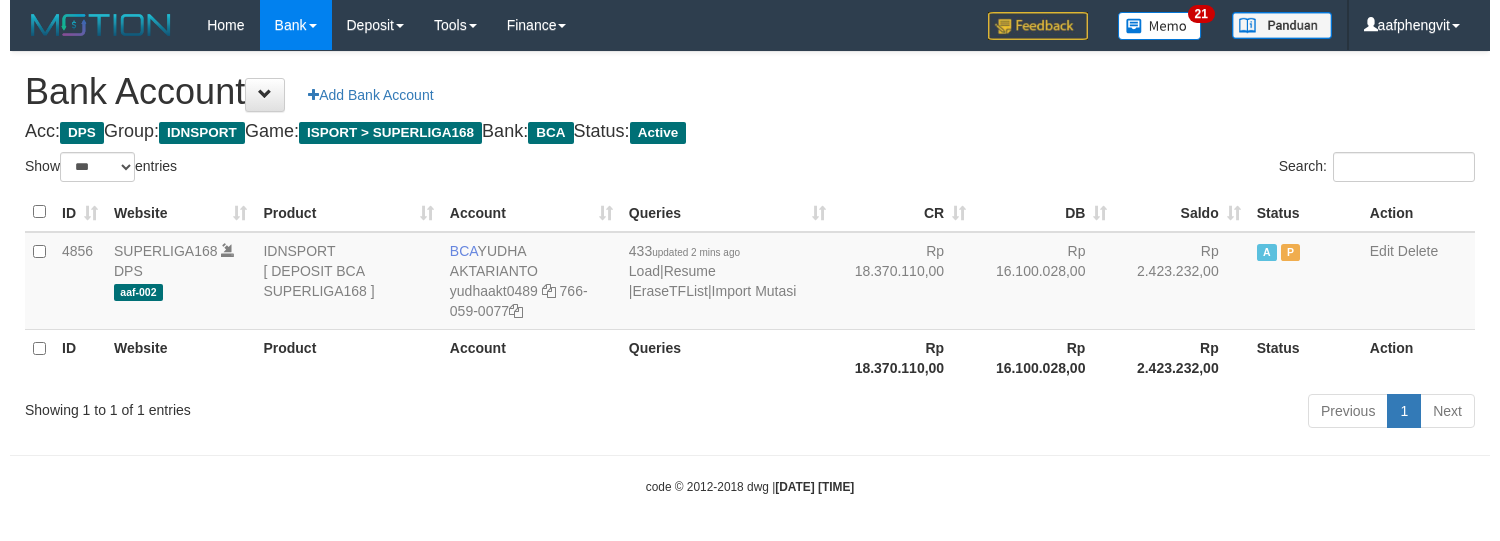 scroll, scrollTop: 6, scrollLeft: 0, axis: vertical 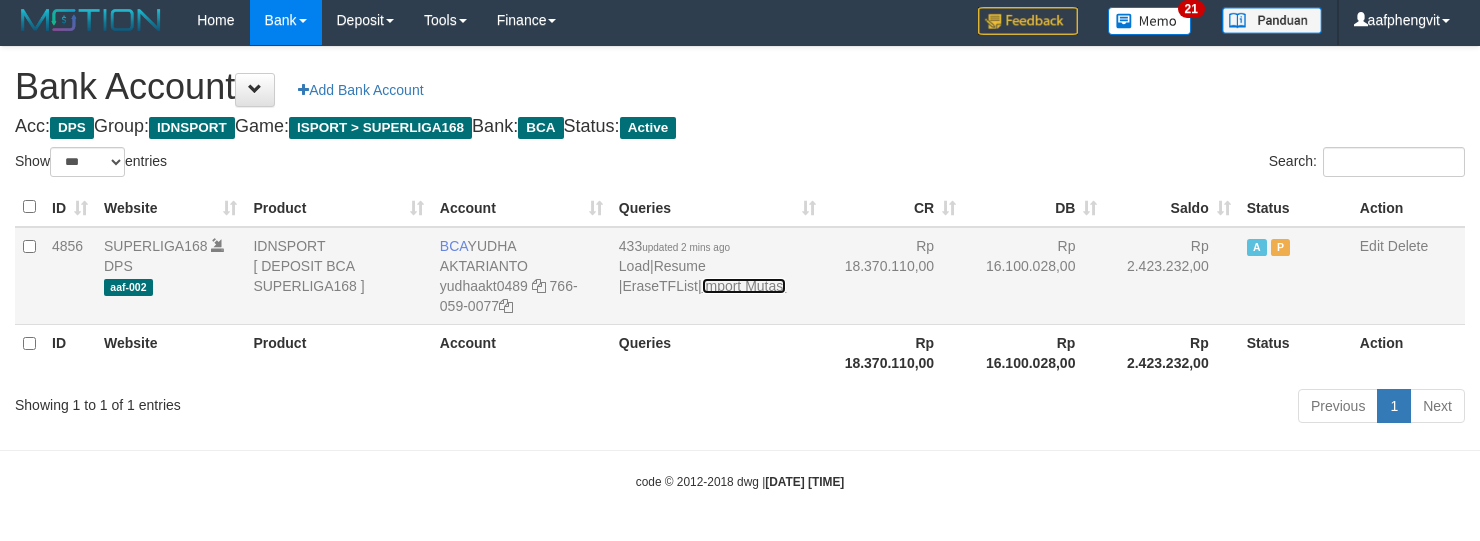 click on "Import Mutasi" at bounding box center [744, 286] 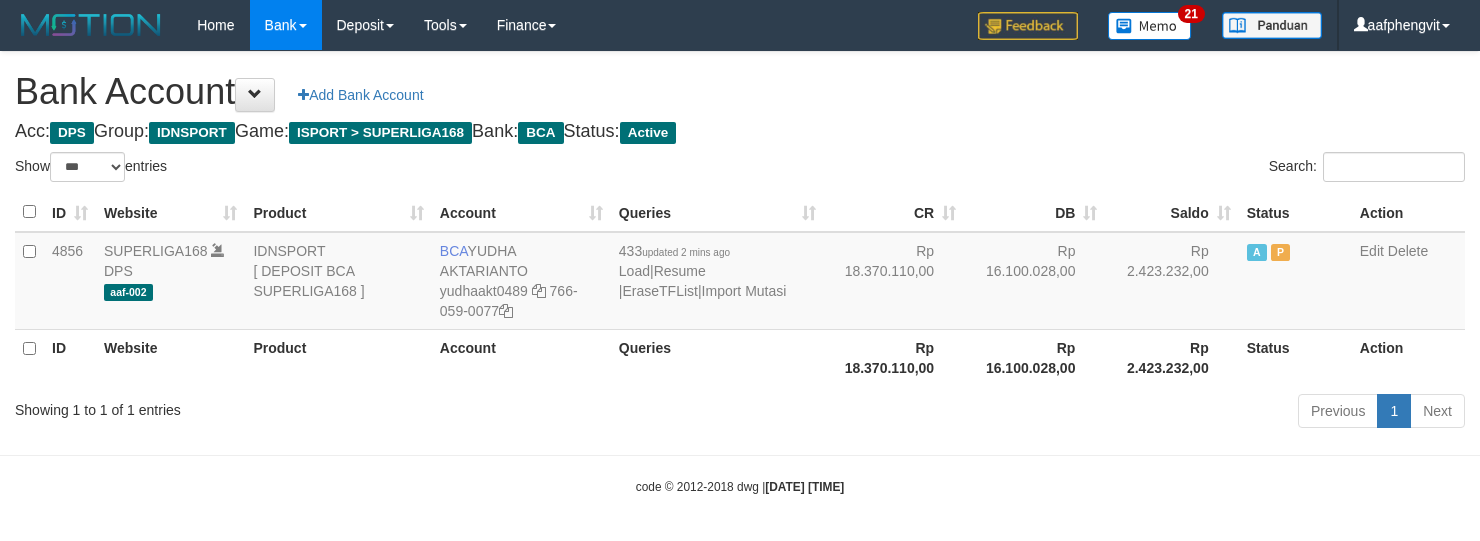 select on "***" 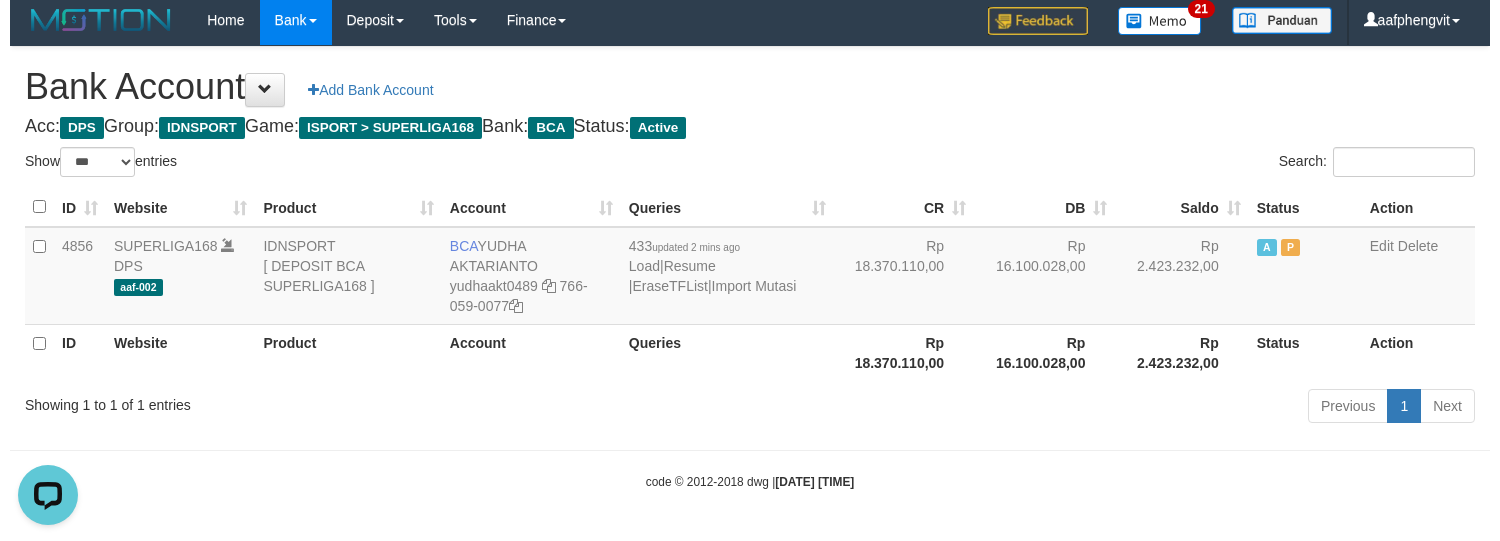 scroll, scrollTop: 0, scrollLeft: 0, axis: both 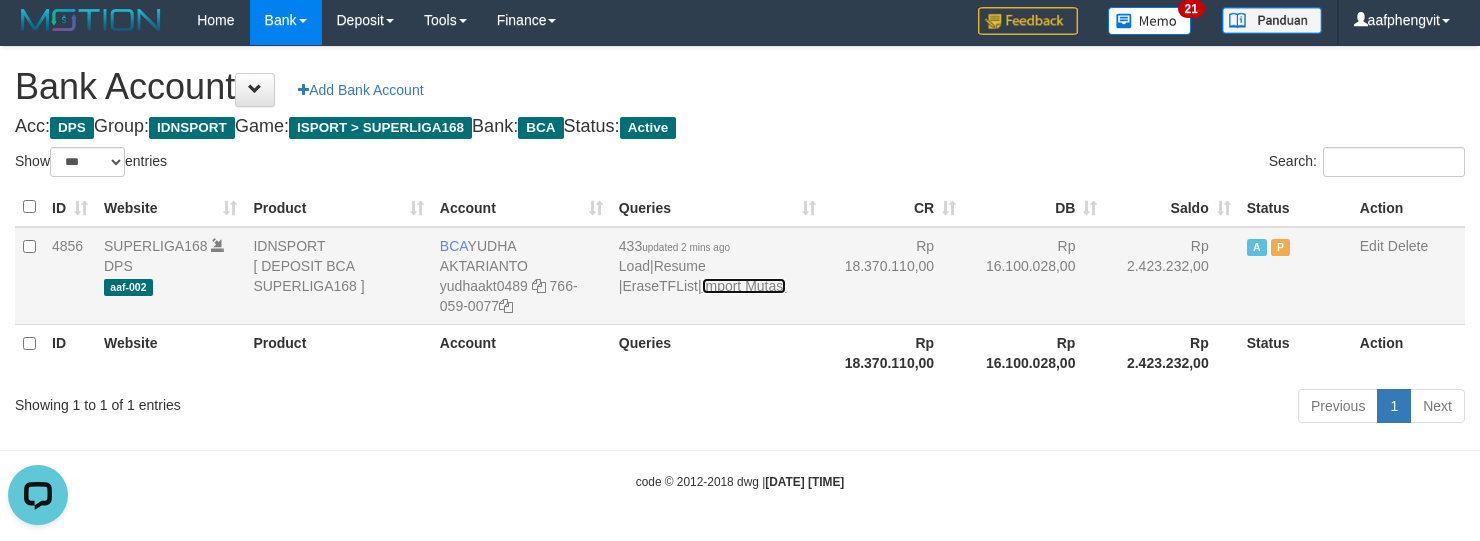 click on "Import Mutasi" at bounding box center (744, 286) 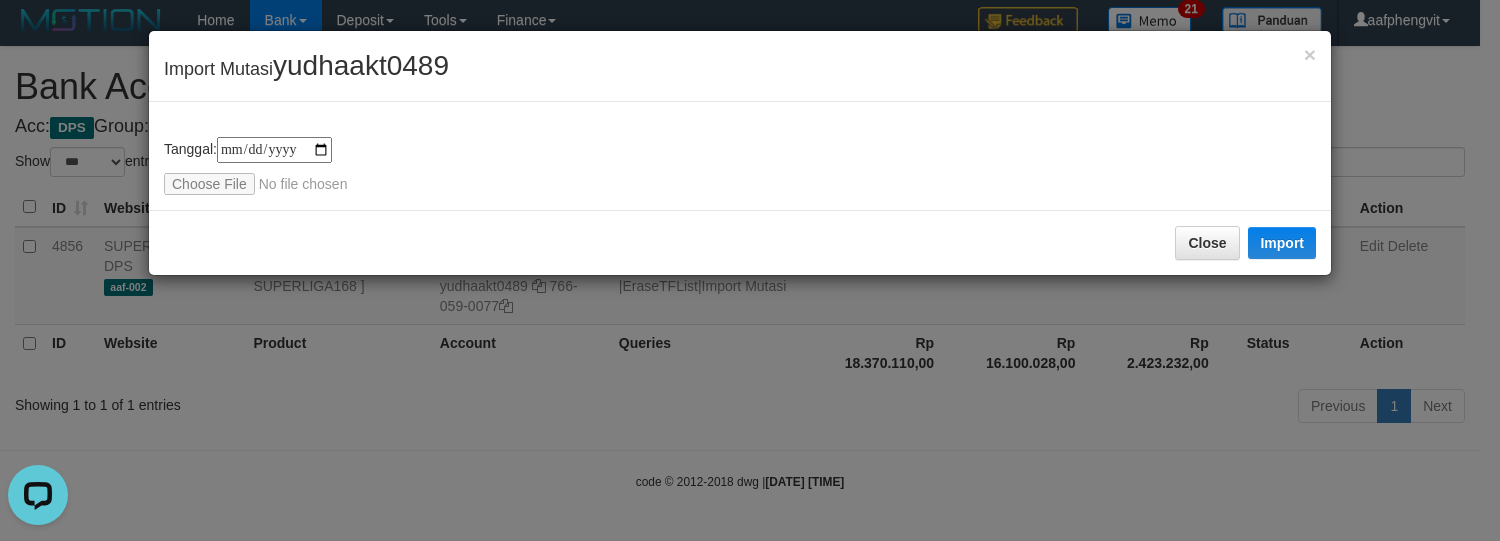 type on "**********" 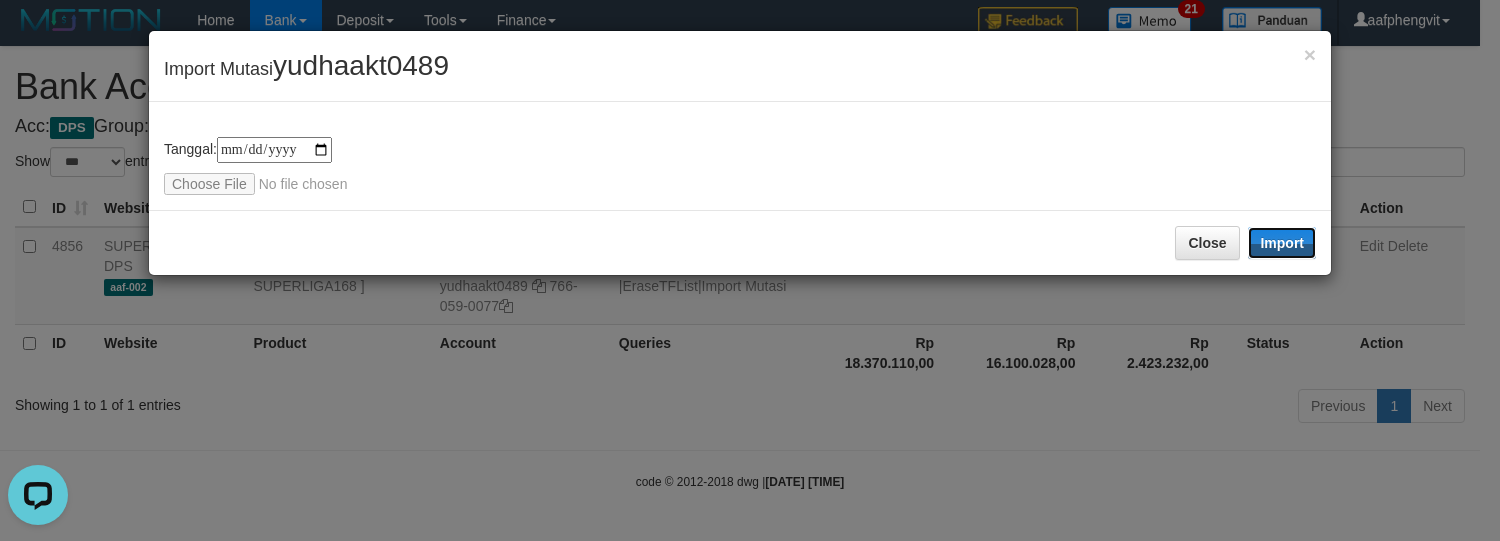 drag, startPoint x: 1258, startPoint y: 257, endPoint x: 888, endPoint y: 1, distance: 449.9289 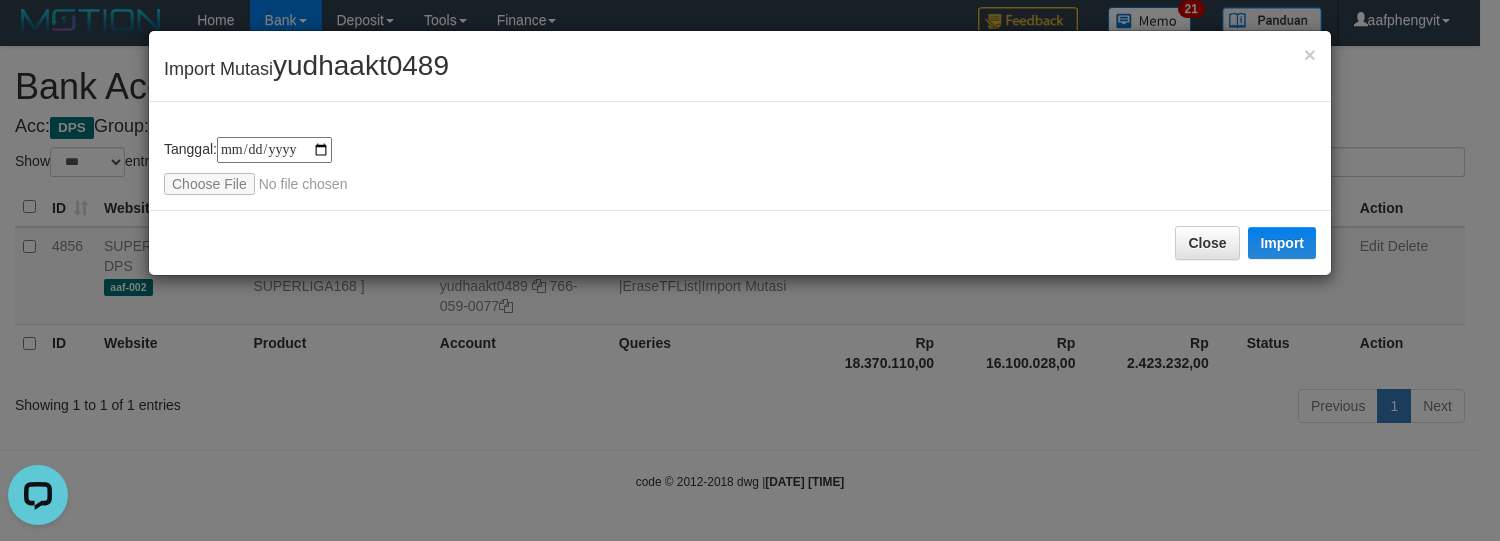 click on "**********" at bounding box center [740, 166] 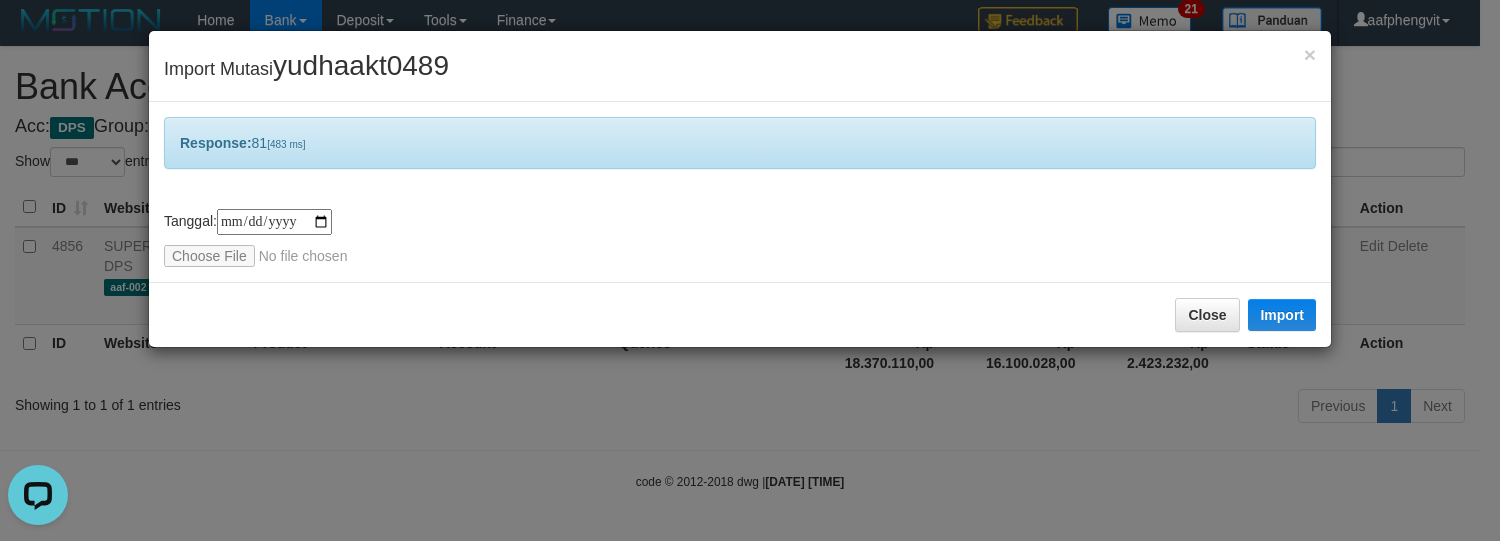 drag, startPoint x: 686, startPoint y: 202, endPoint x: 693, endPoint y: 140, distance: 62.39391 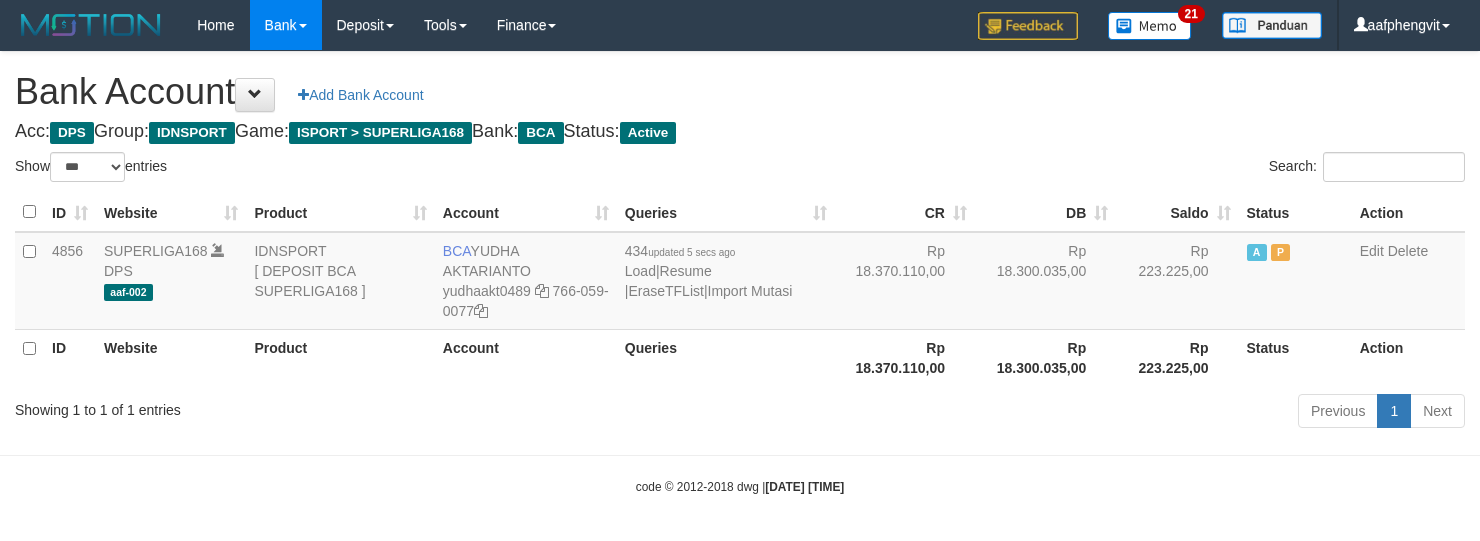 select on "***" 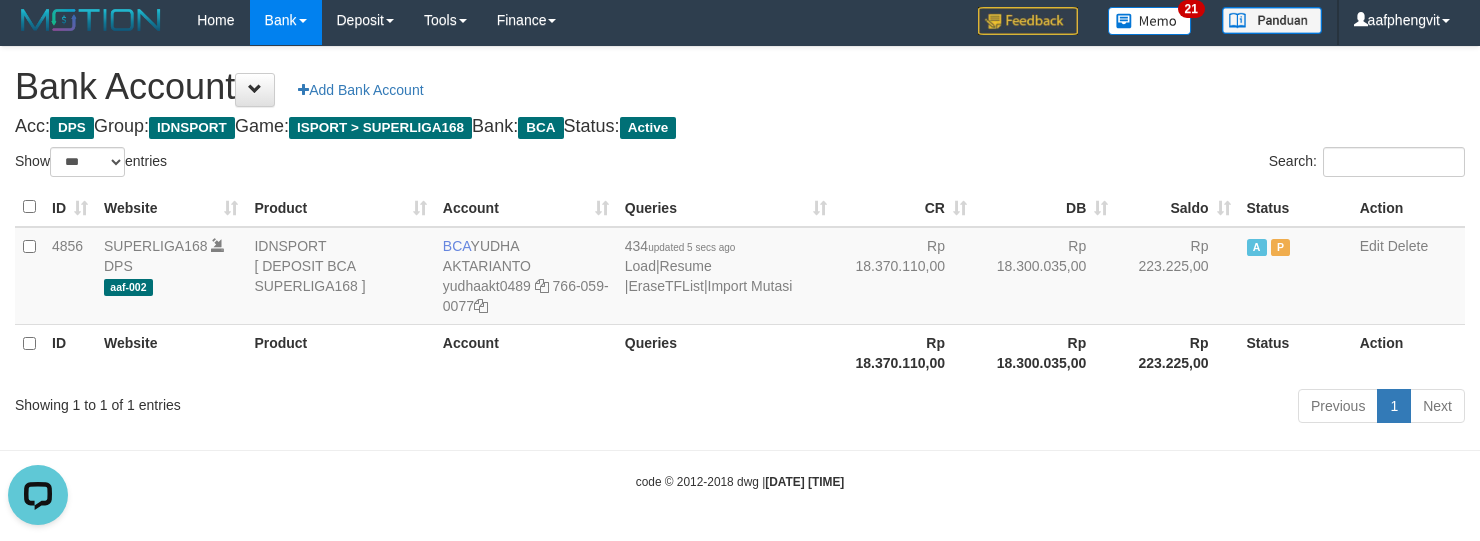 scroll, scrollTop: 0, scrollLeft: 0, axis: both 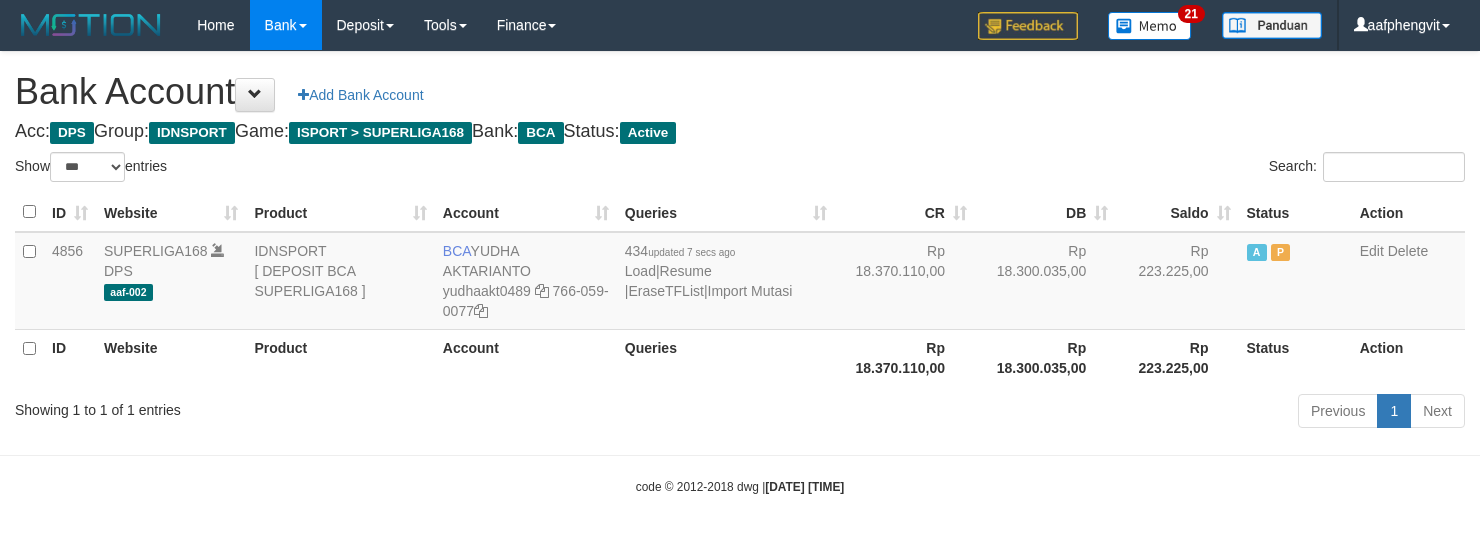 select on "***" 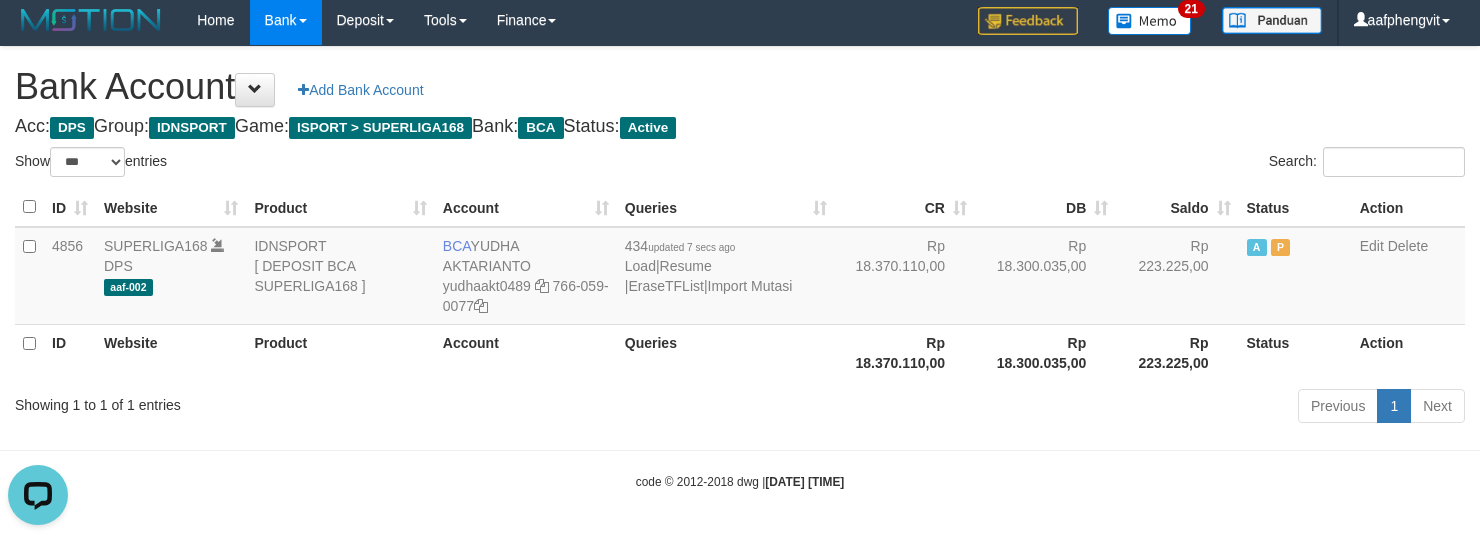 scroll, scrollTop: 0, scrollLeft: 0, axis: both 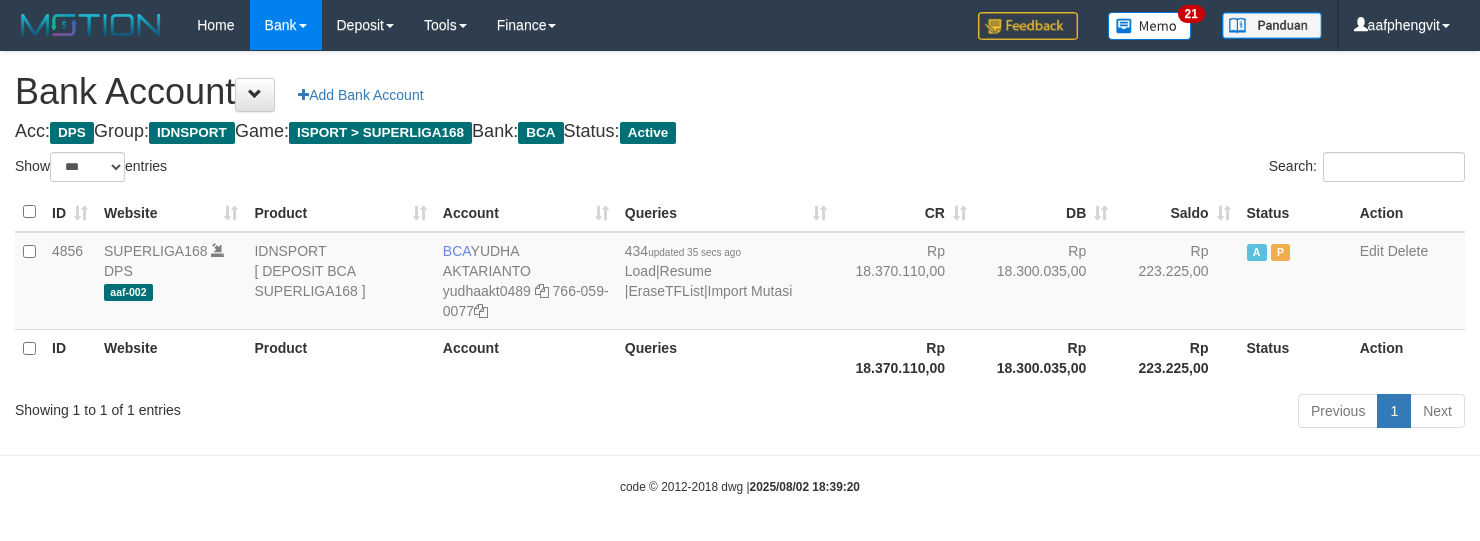 select on "***" 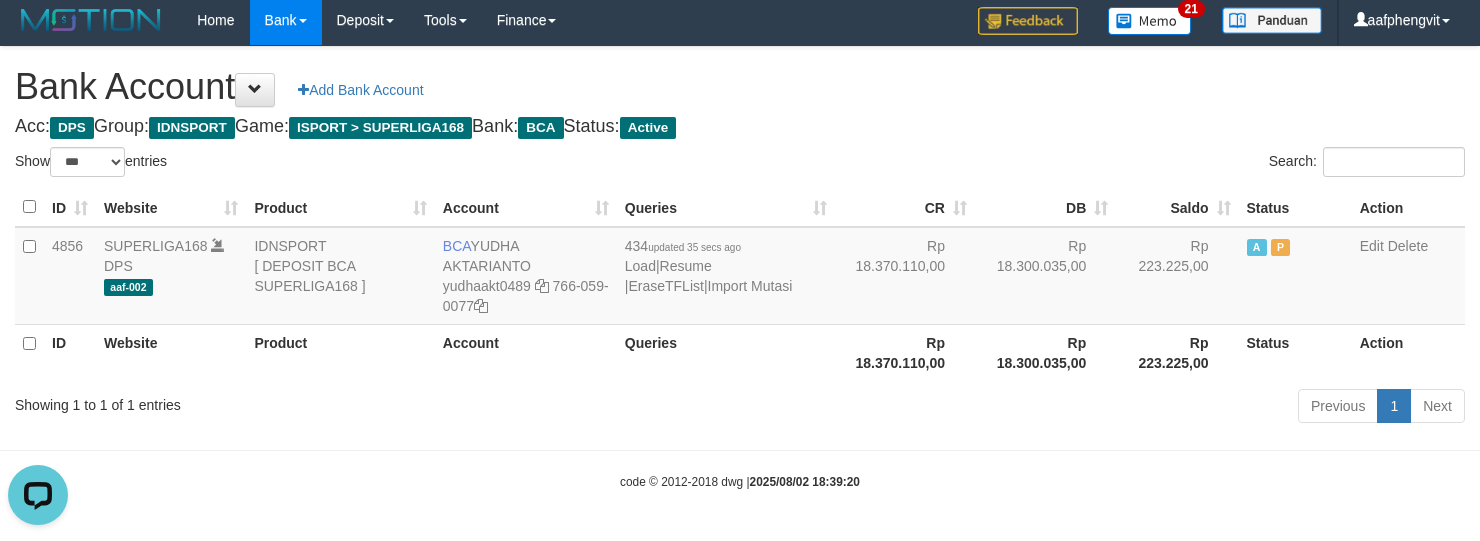 scroll, scrollTop: 0, scrollLeft: 0, axis: both 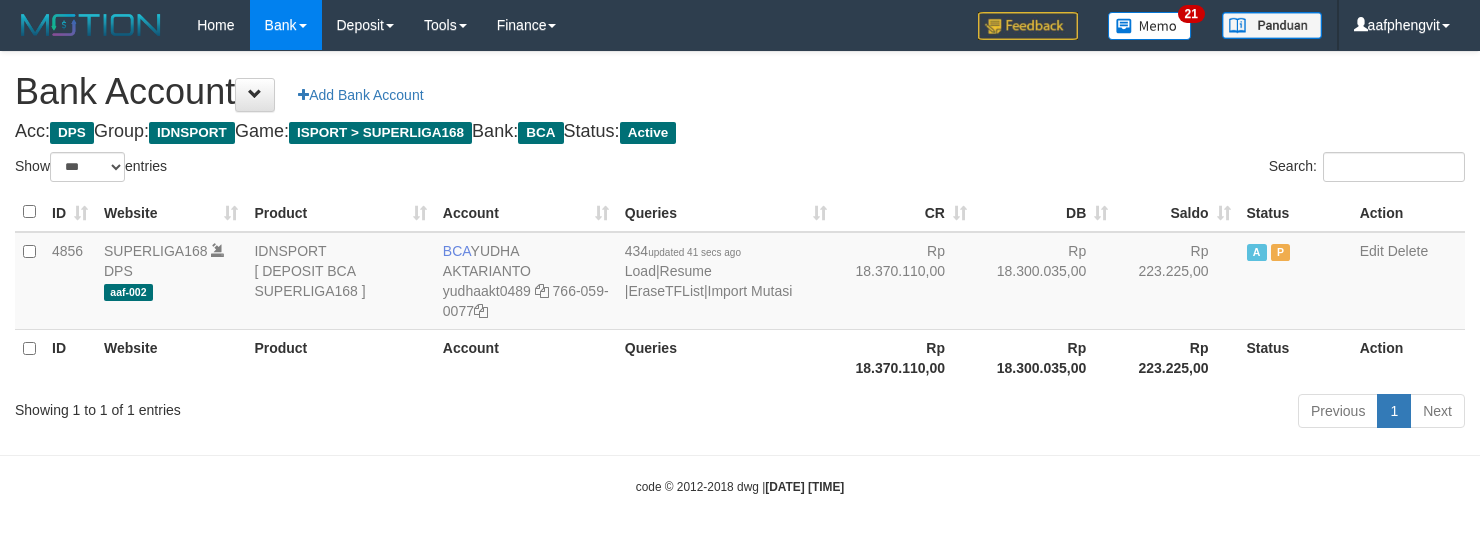 select on "***" 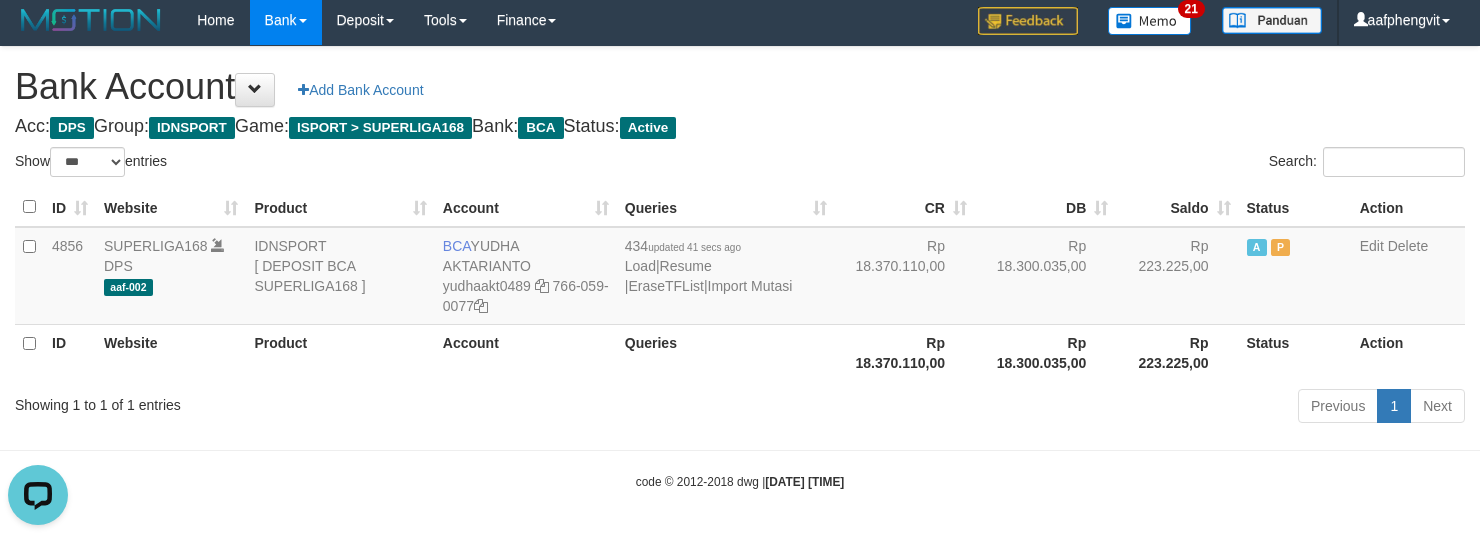 scroll, scrollTop: 0, scrollLeft: 0, axis: both 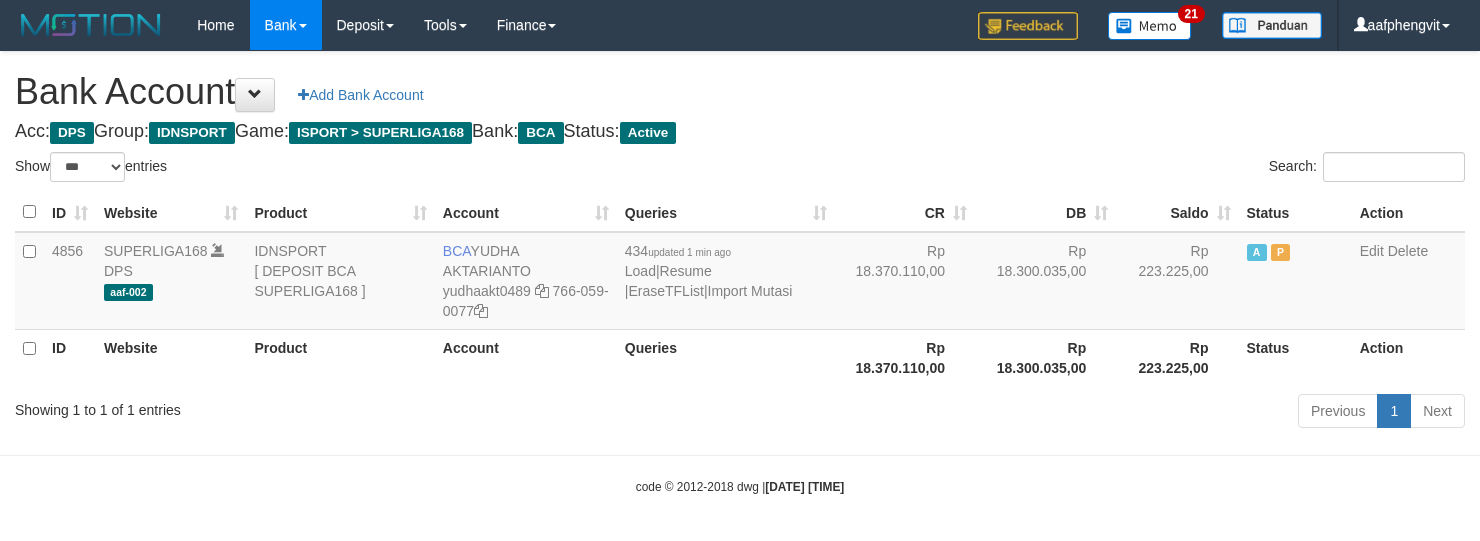 select on "***" 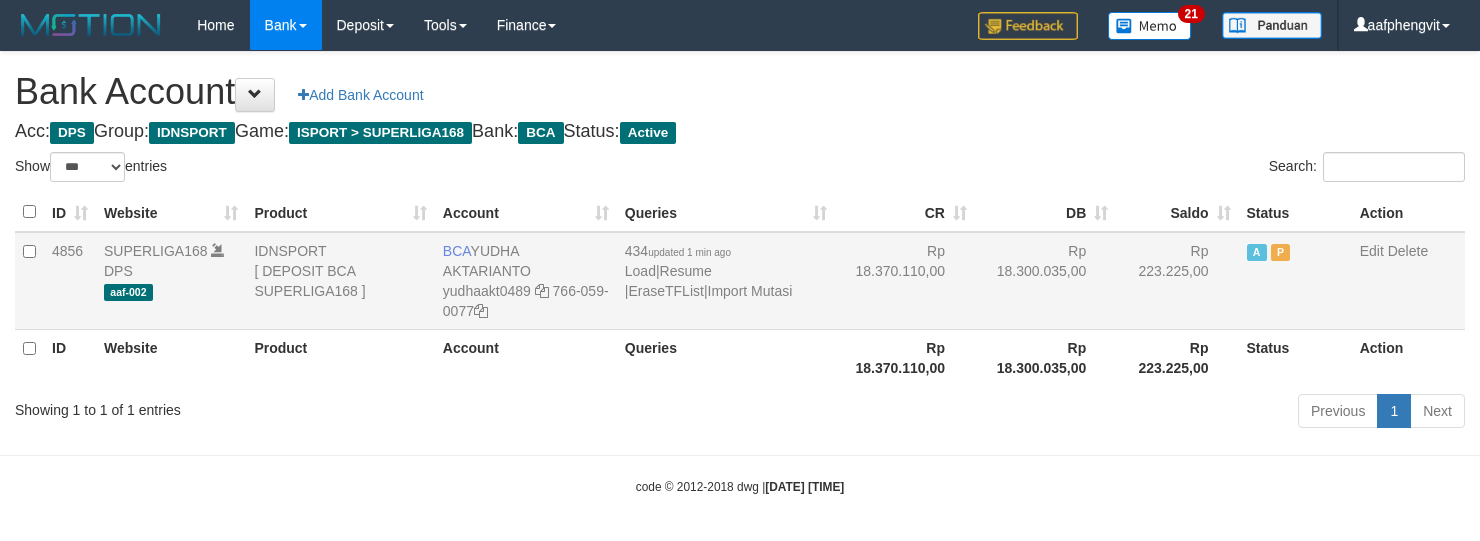 scroll, scrollTop: 6, scrollLeft: 0, axis: vertical 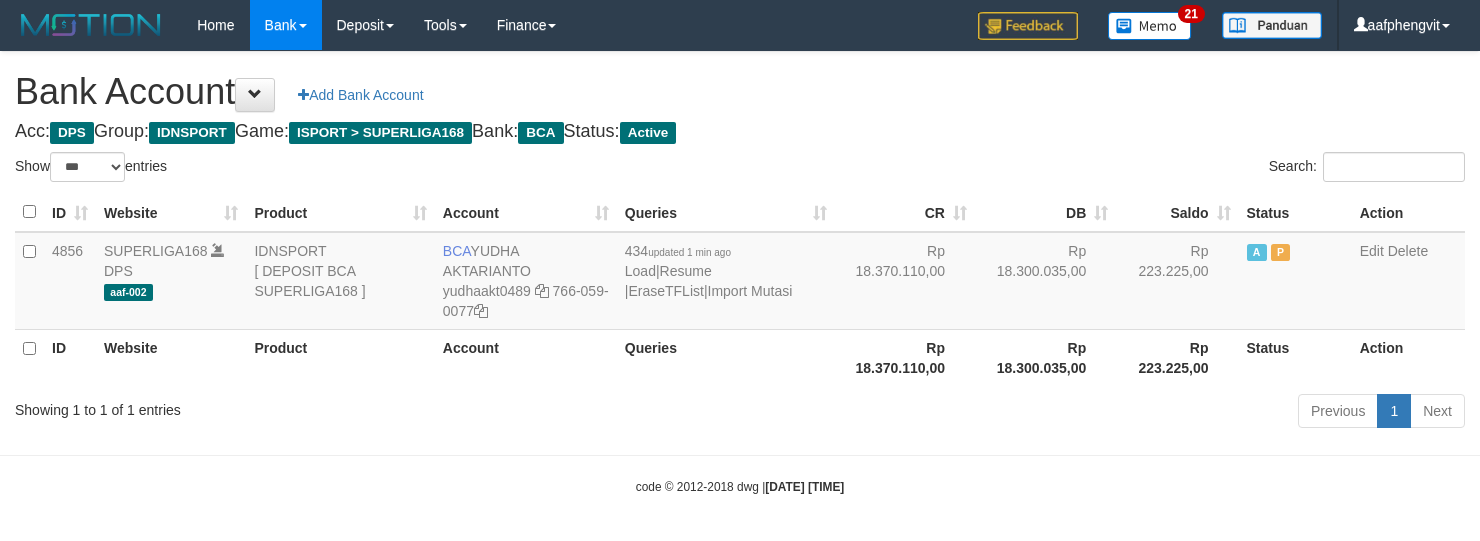 select on "***" 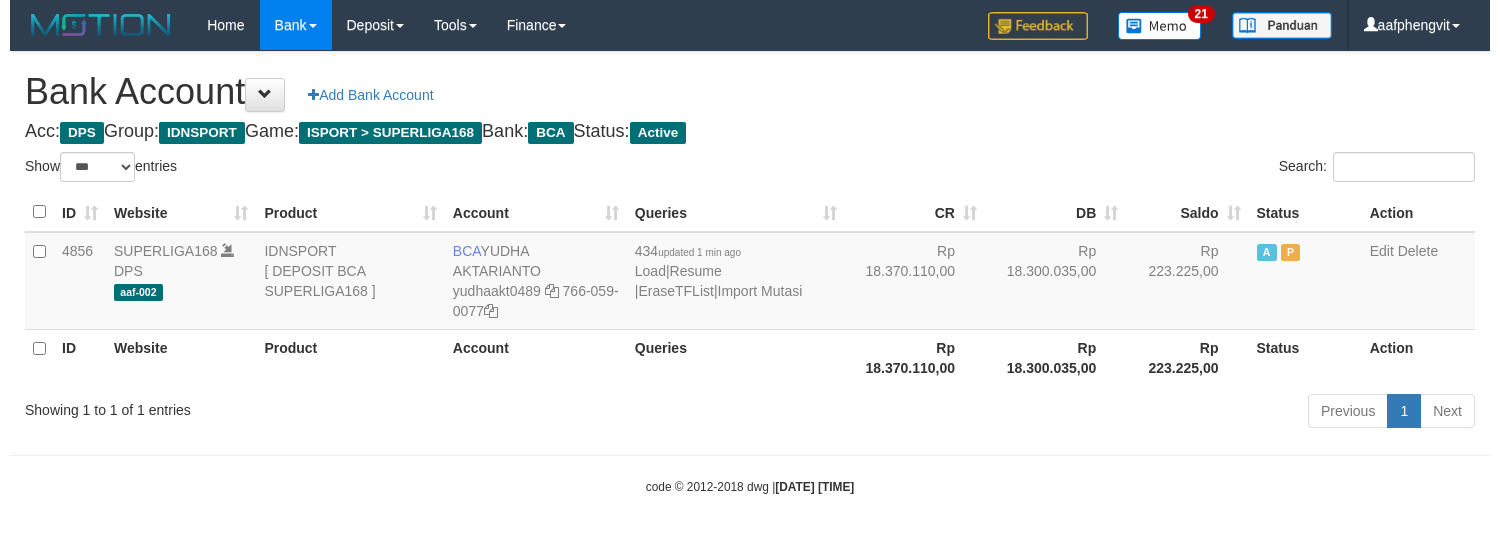 scroll, scrollTop: 6, scrollLeft: 0, axis: vertical 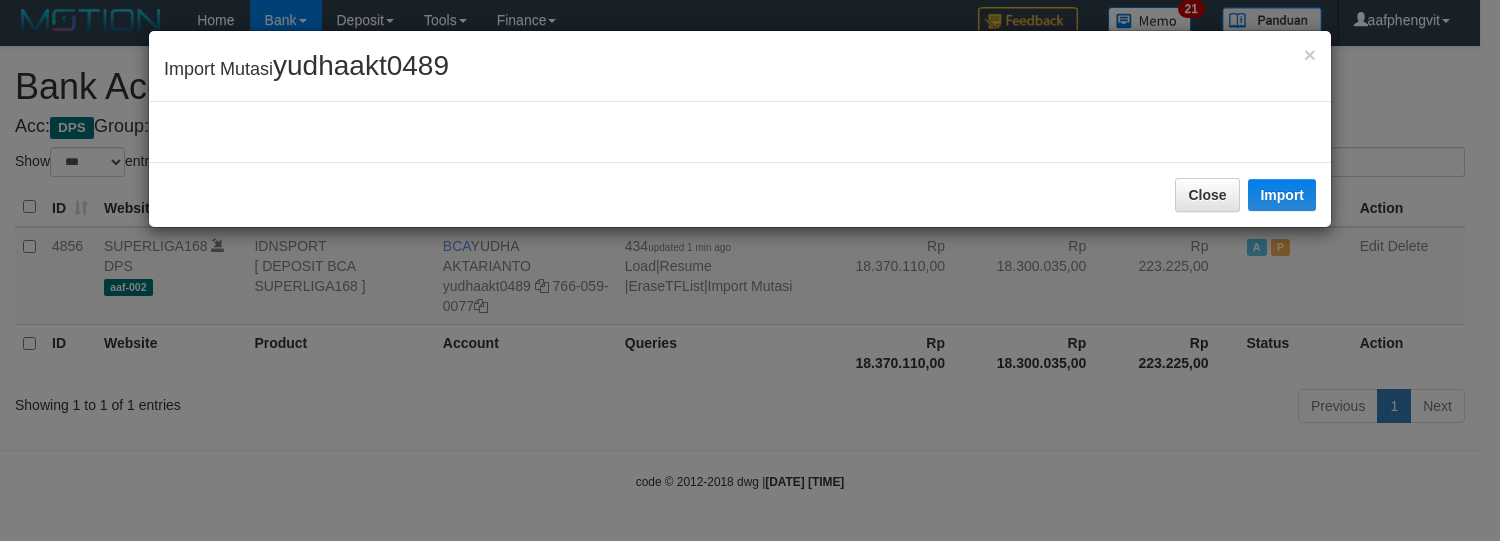 drag, startPoint x: 657, startPoint y: 345, endPoint x: 536, endPoint y: 298, distance: 129.80756 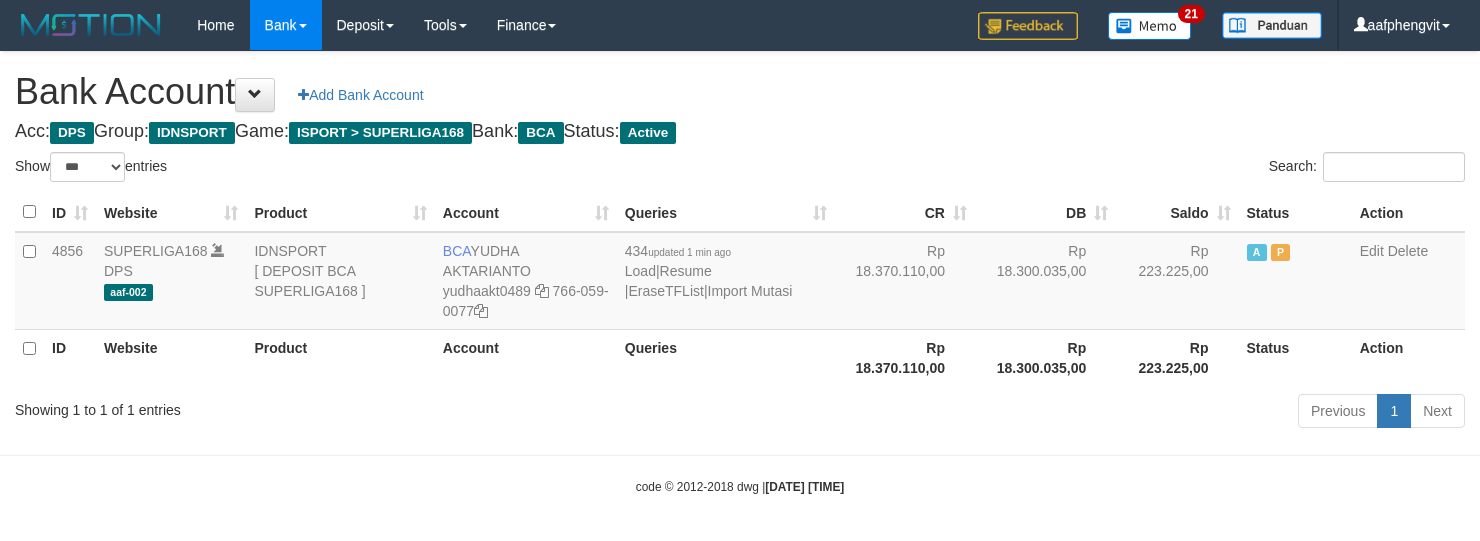 select on "***" 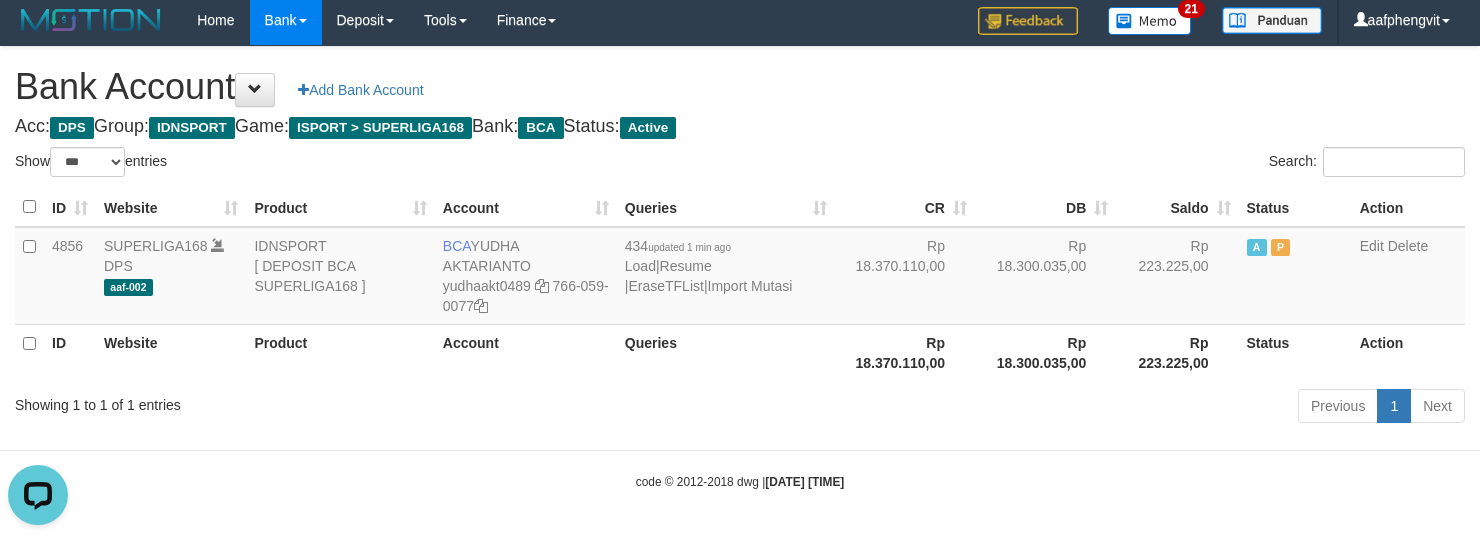 scroll, scrollTop: 0, scrollLeft: 0, axis: both 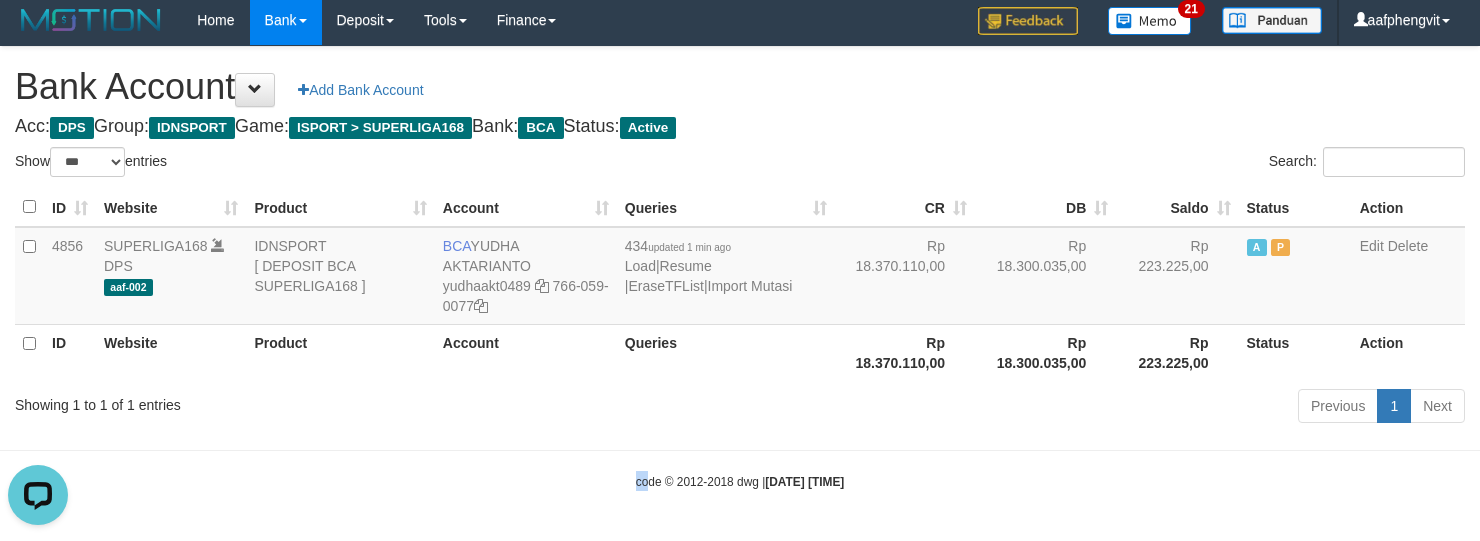 click on "code © [YEAR]-[YEAR] dwg |  [DATE] [TIME]" at bounding box center [740, 481] 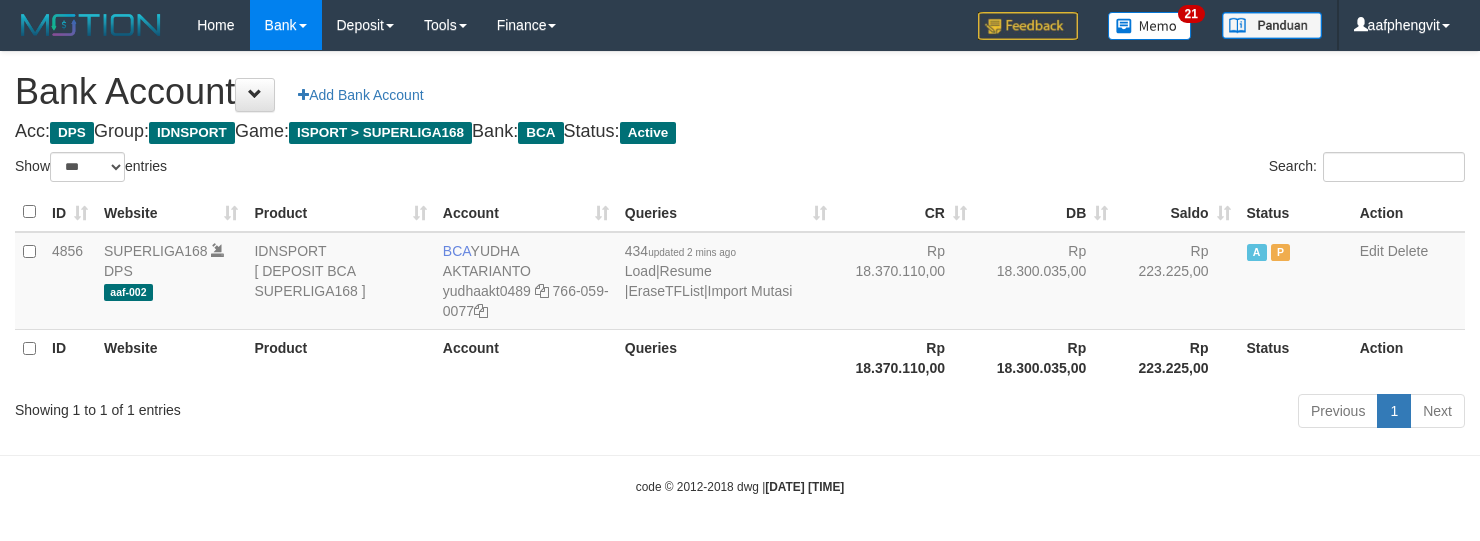 select on "***" 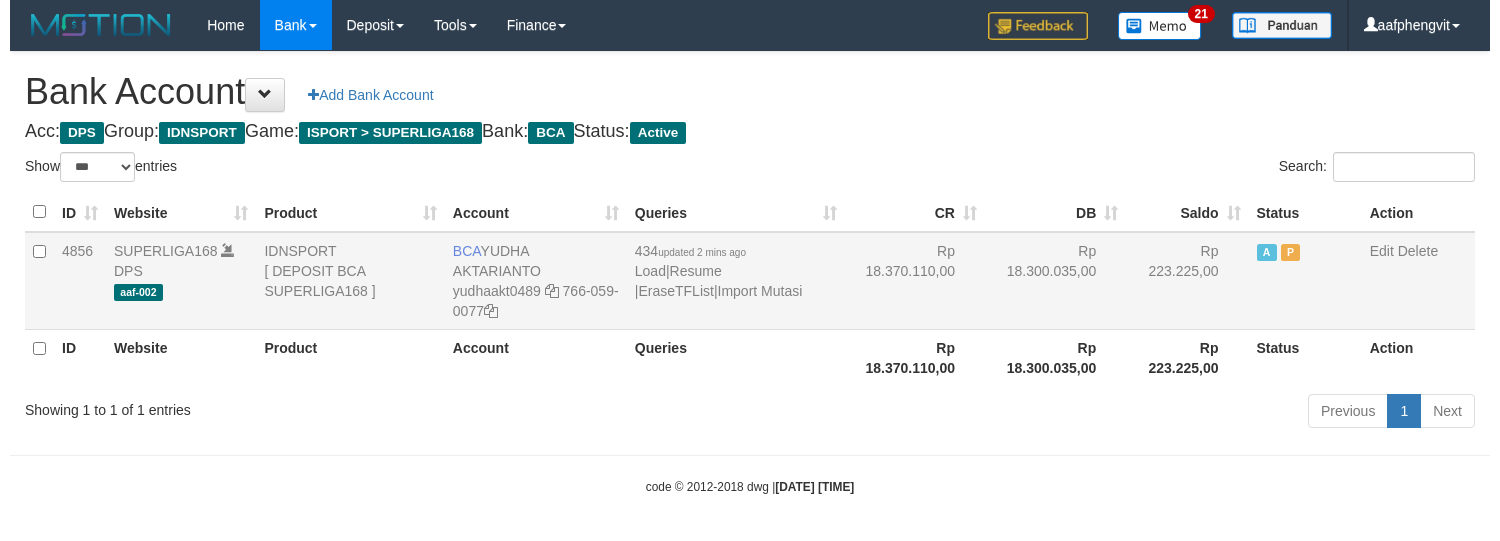 scroll, scrollTop: 6, scrollLeft: 0, axis: vertical 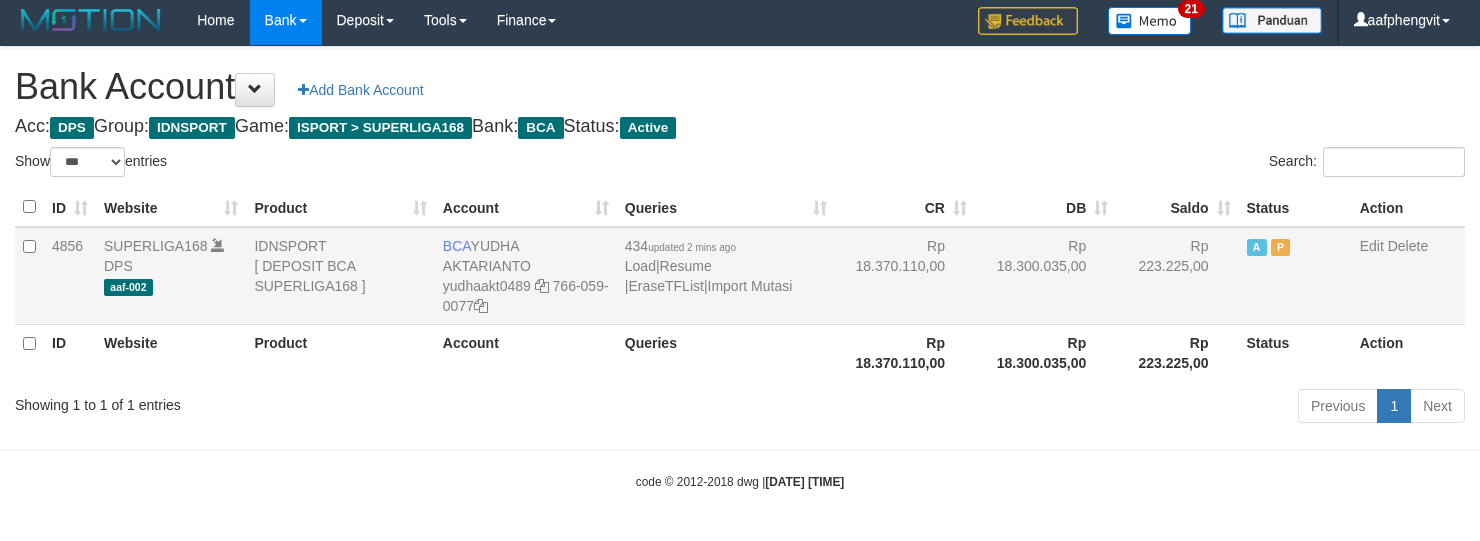 click on "434  updated 2 mins ago
Load
|
Resume
|
EraseTFList
|
Import Mutasi" at bounding box center (726, 276) 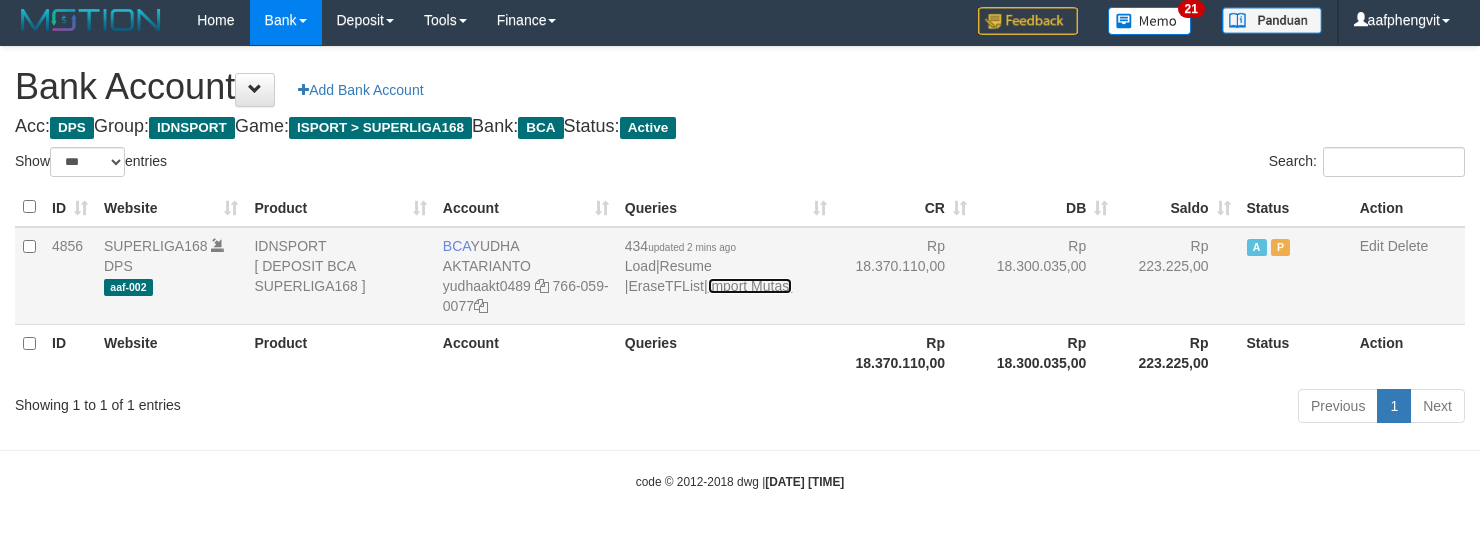 click on "Import Mutasi" at bounding box center [750, 286] 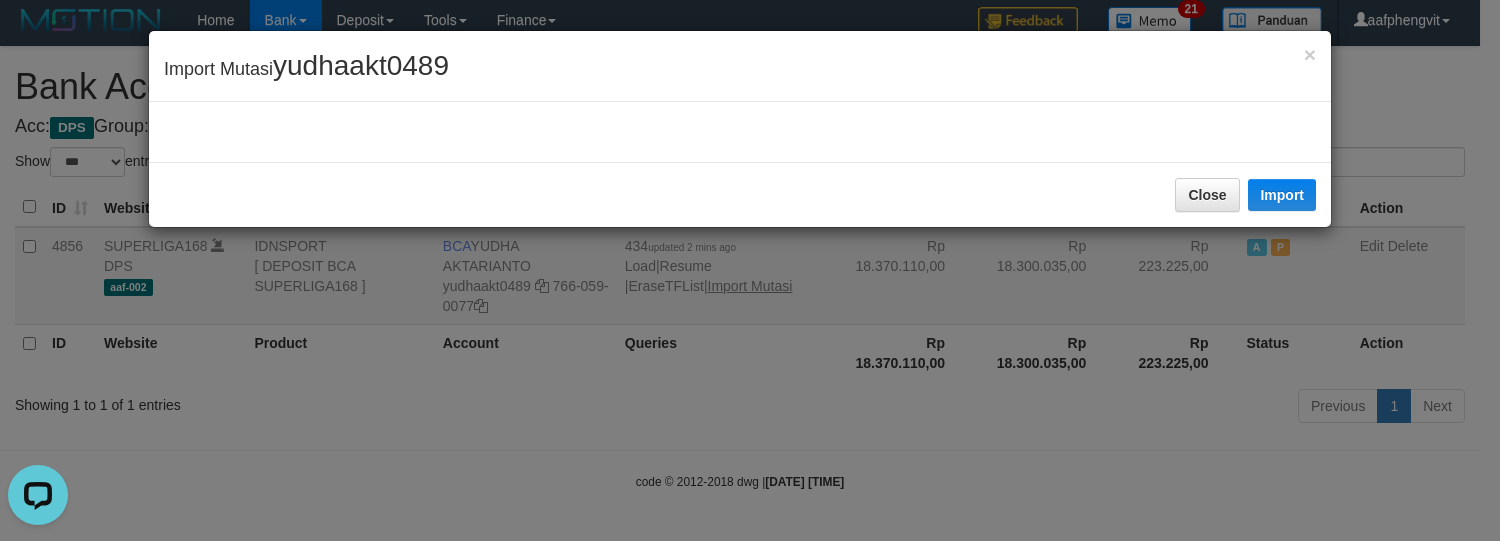 scroll, scrollTop: 0, scrollLeft: 0, axis: both 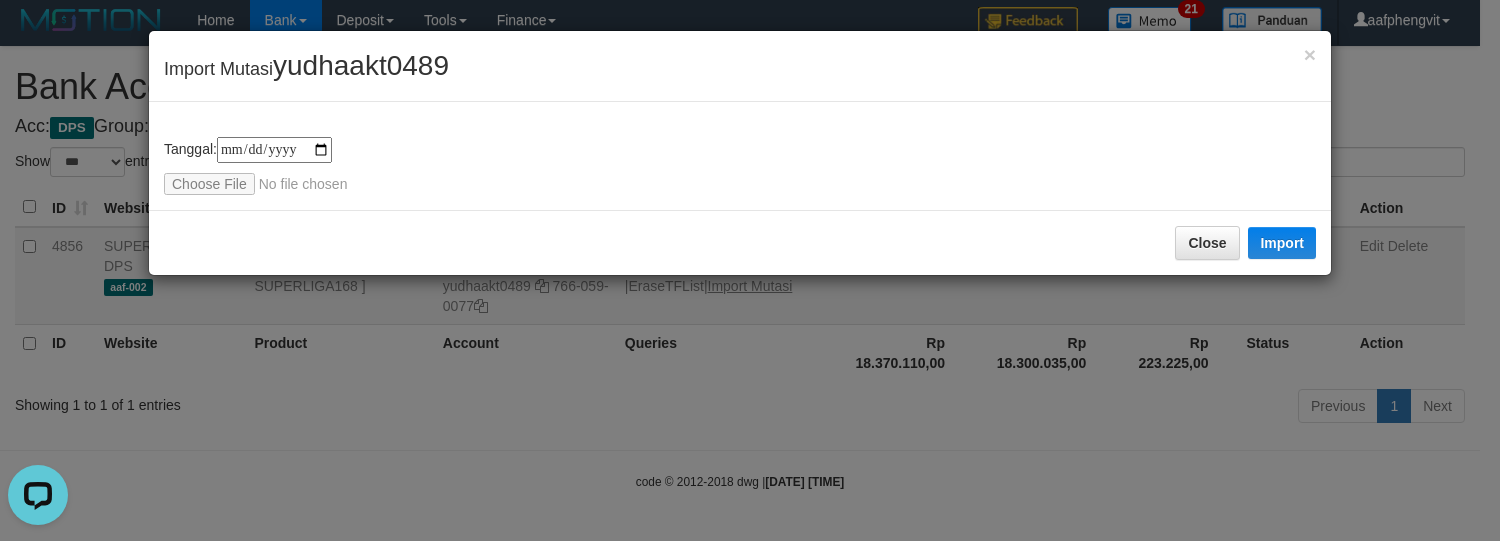 type on "**********" 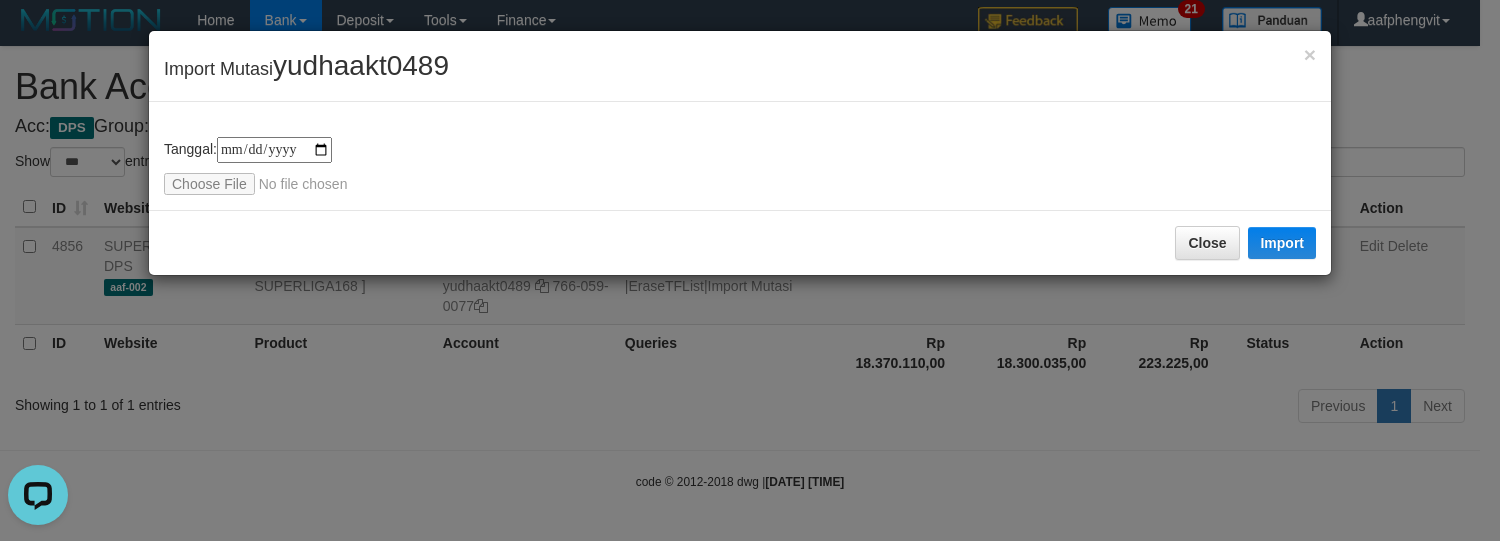 click on "Close
Import" at bounding box center (740, 242) 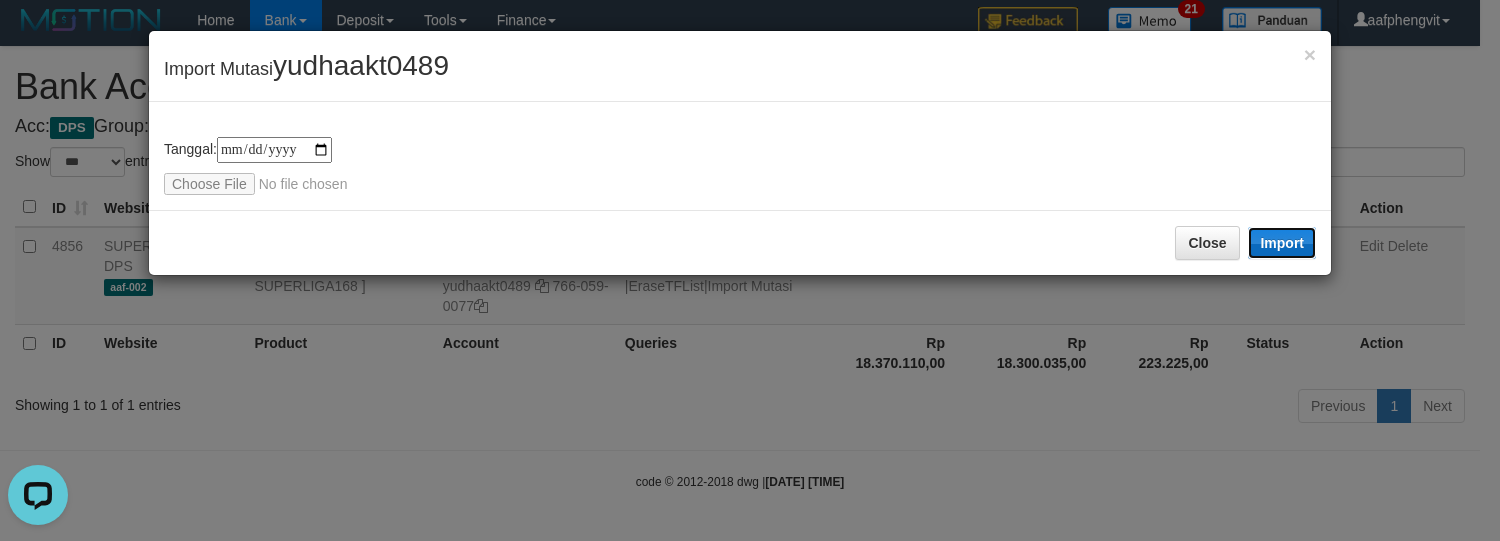 click on "Import" at bounding box center [1282, 243] 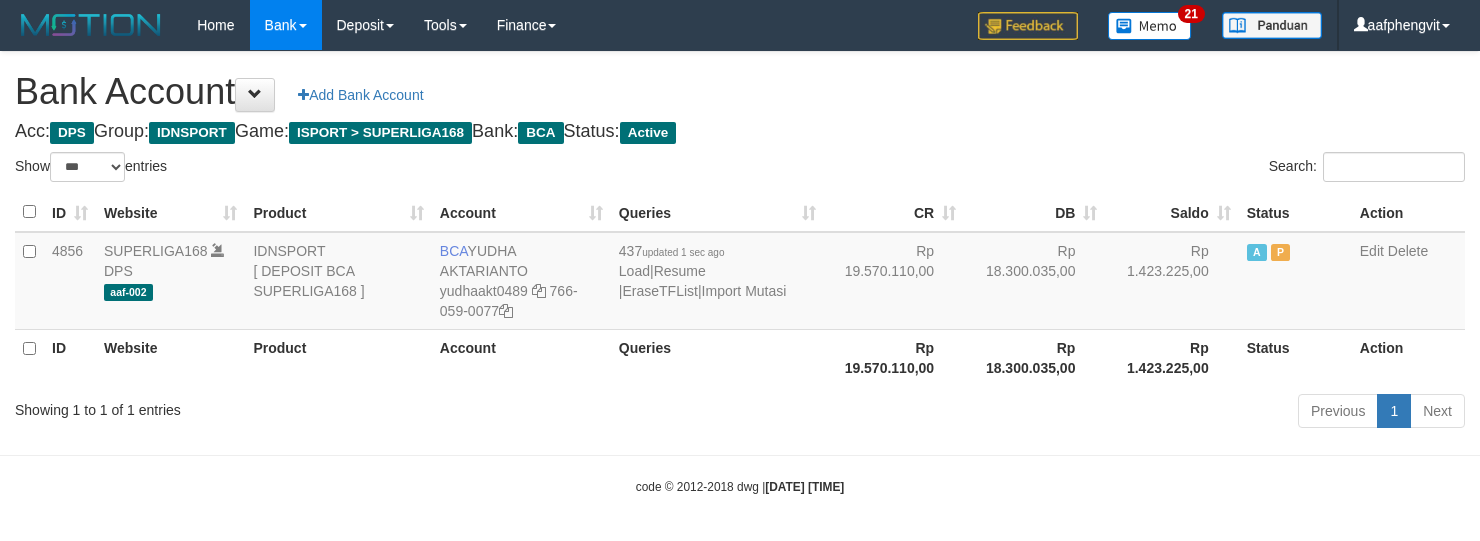 select on "***" 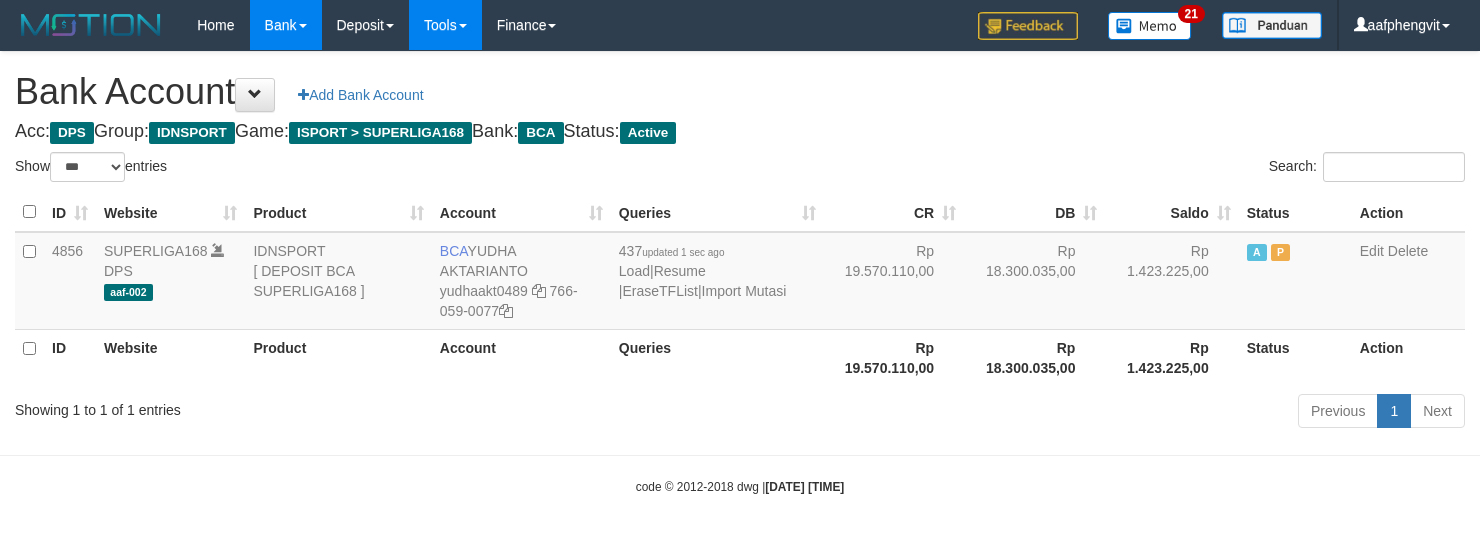 click on "Bank Account
Add Bank Account" at bounding box center [740, 92] 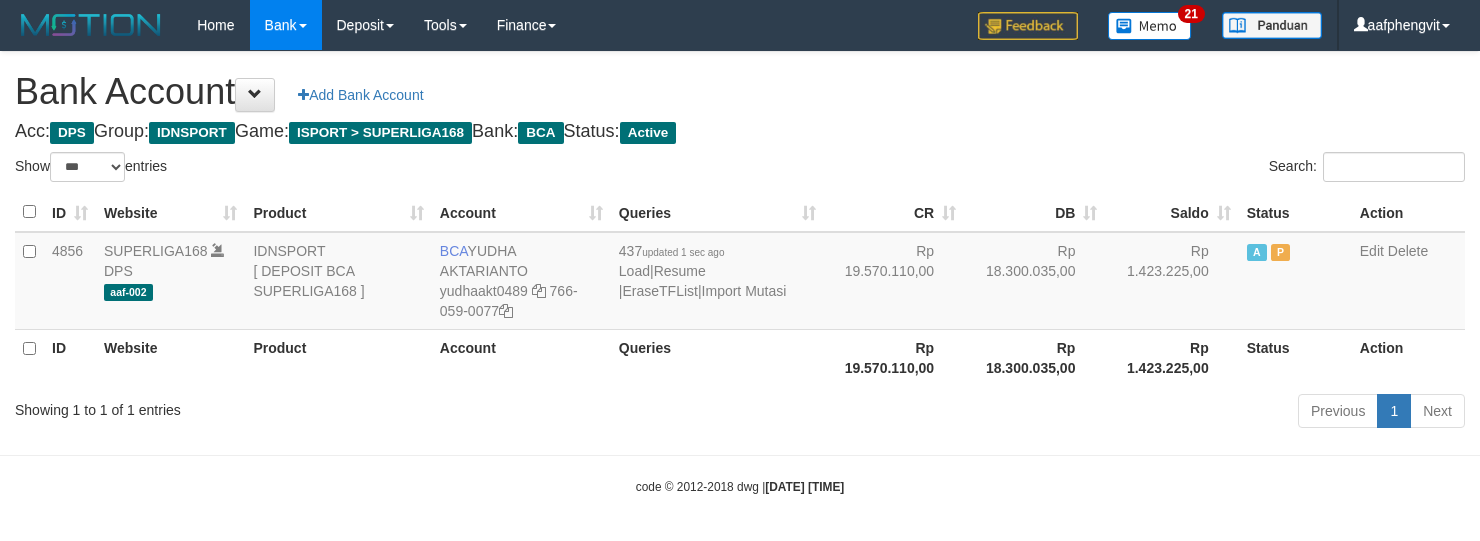 select on "***" 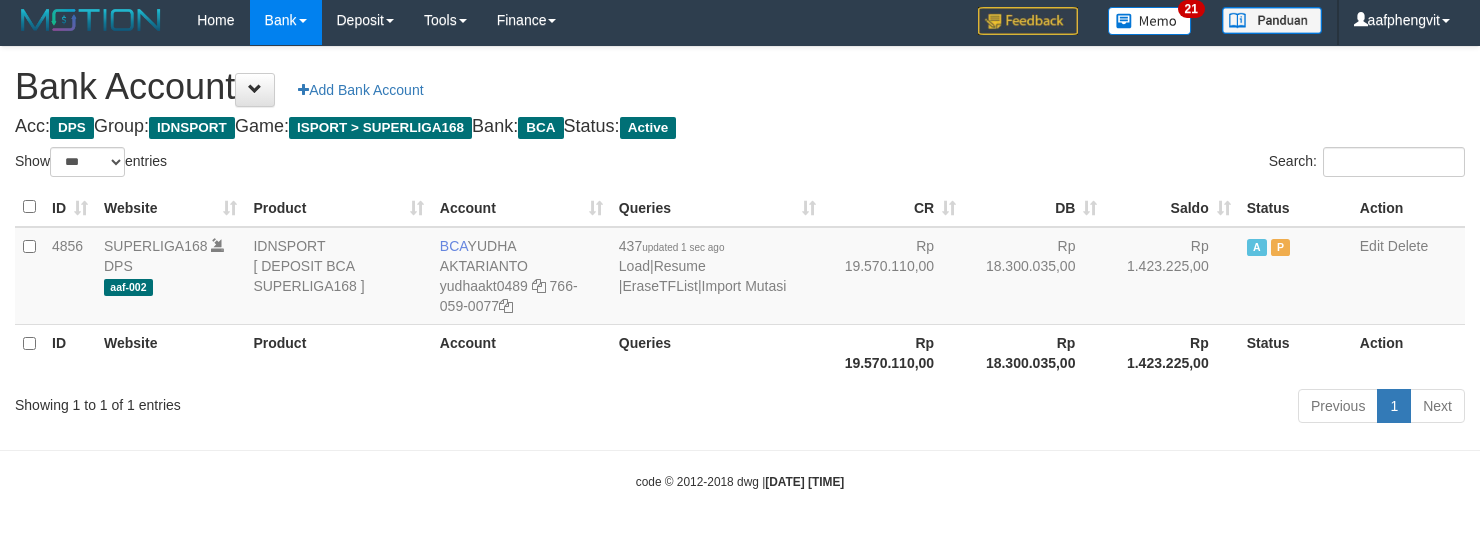 click on "Previous 1 Next" at bounding box center [1048, 408] 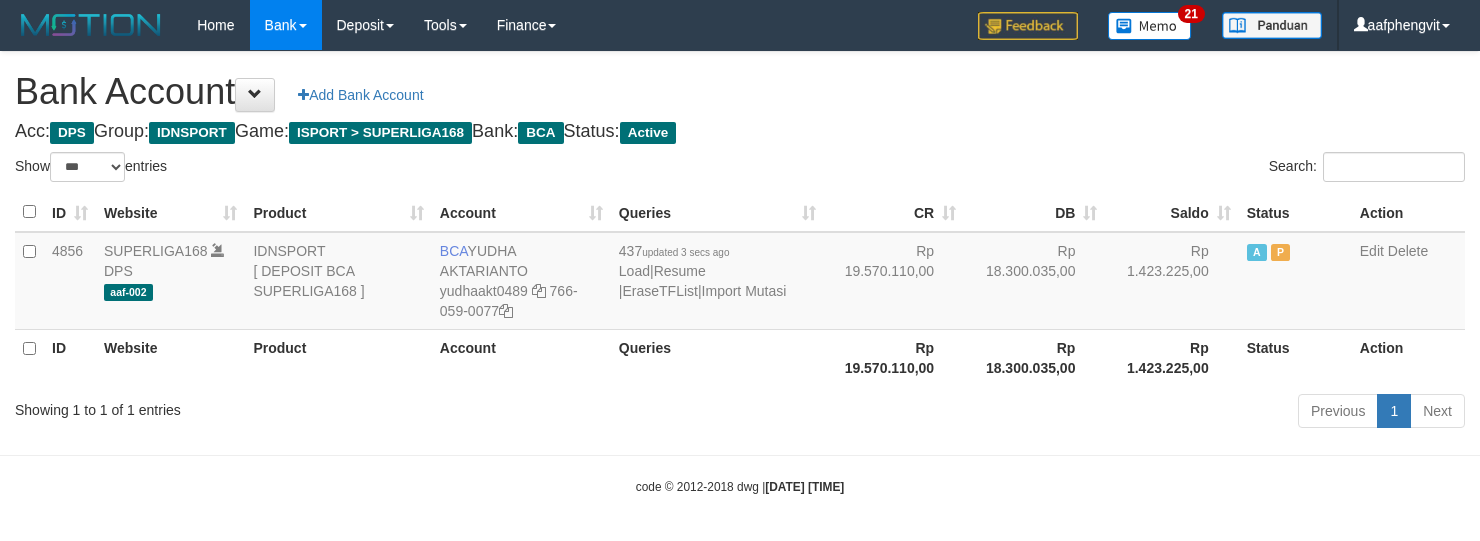 select on "***" 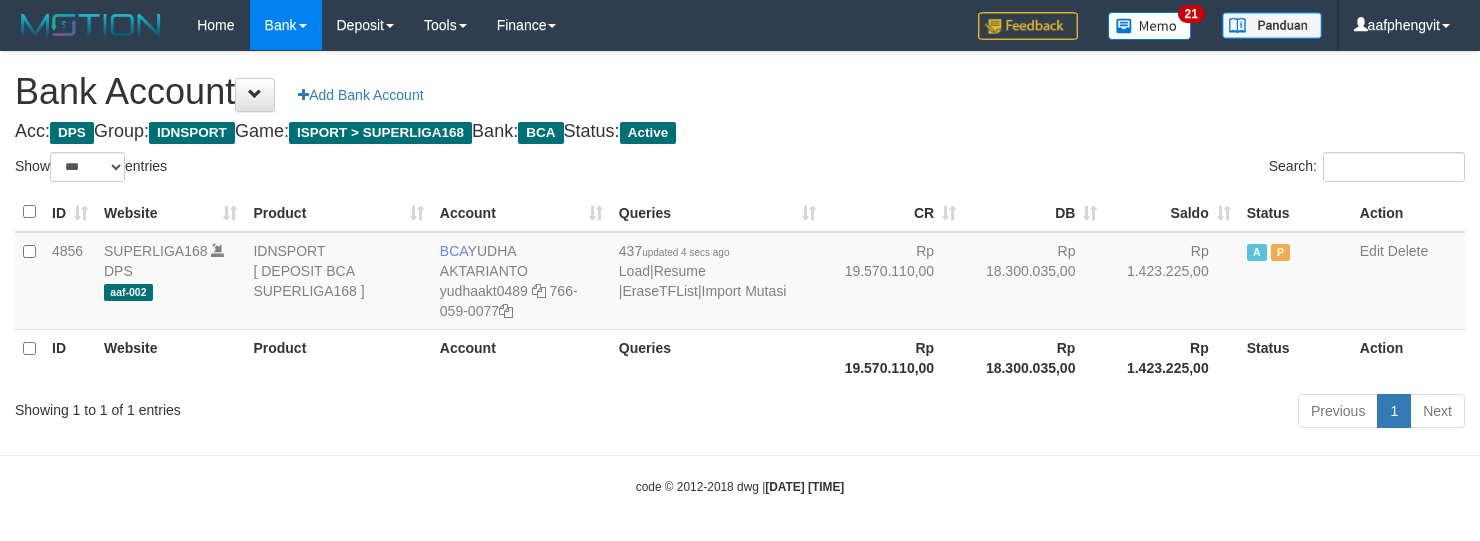 select on "***" 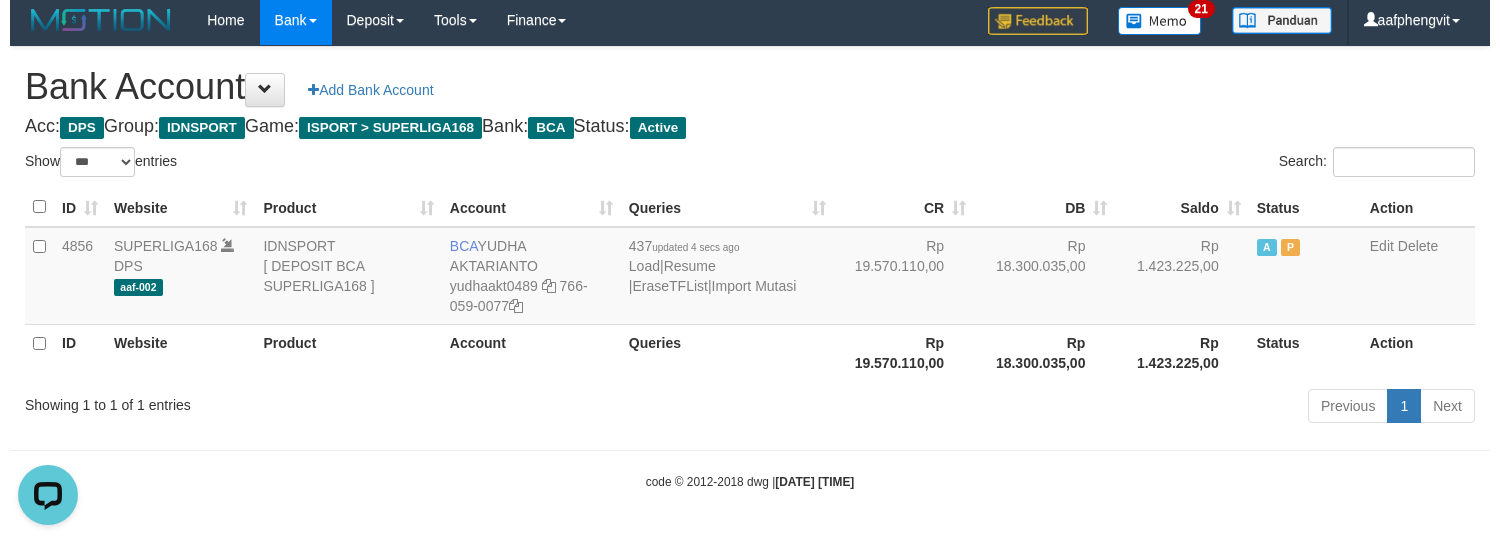 scroll, scrollTop: 0, scrollLeft: 0, axis: both 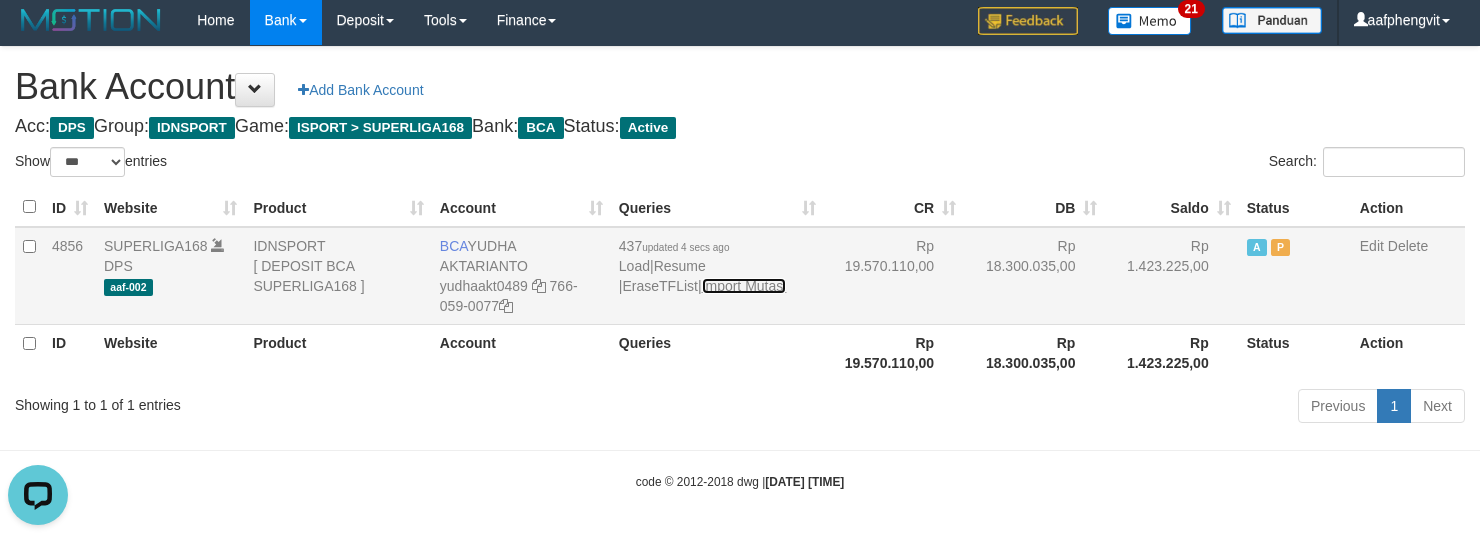 click on "Import Mutasi" at bounding box center [744, 286] 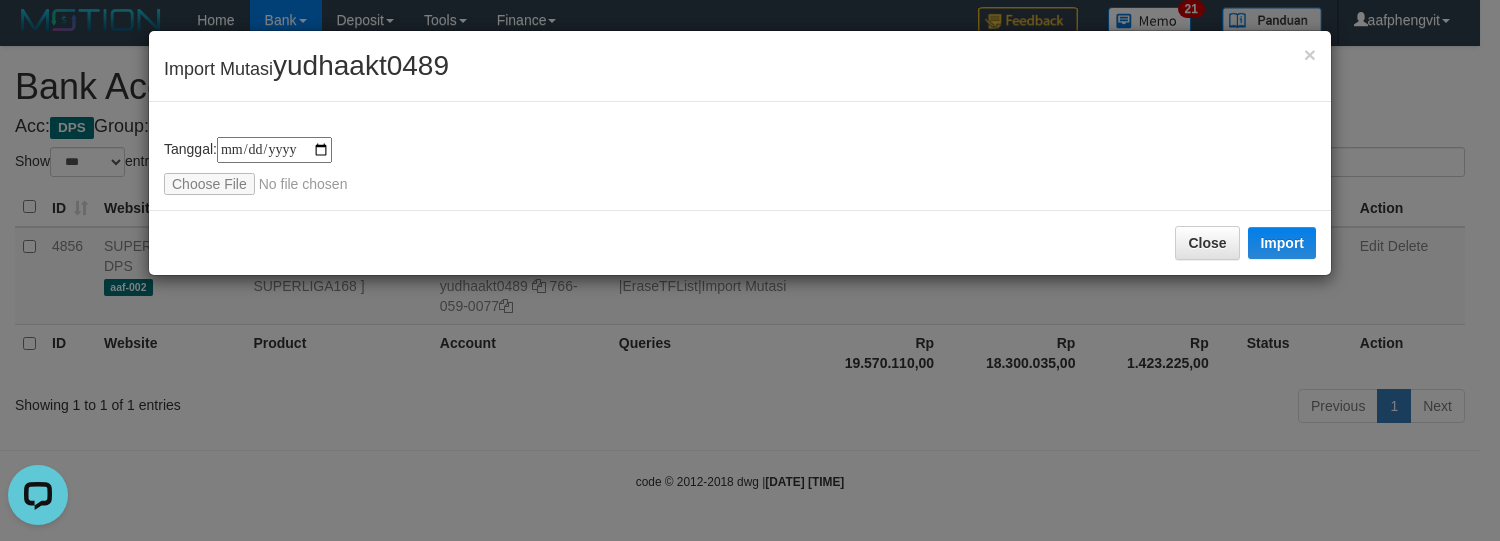 type on "**********" 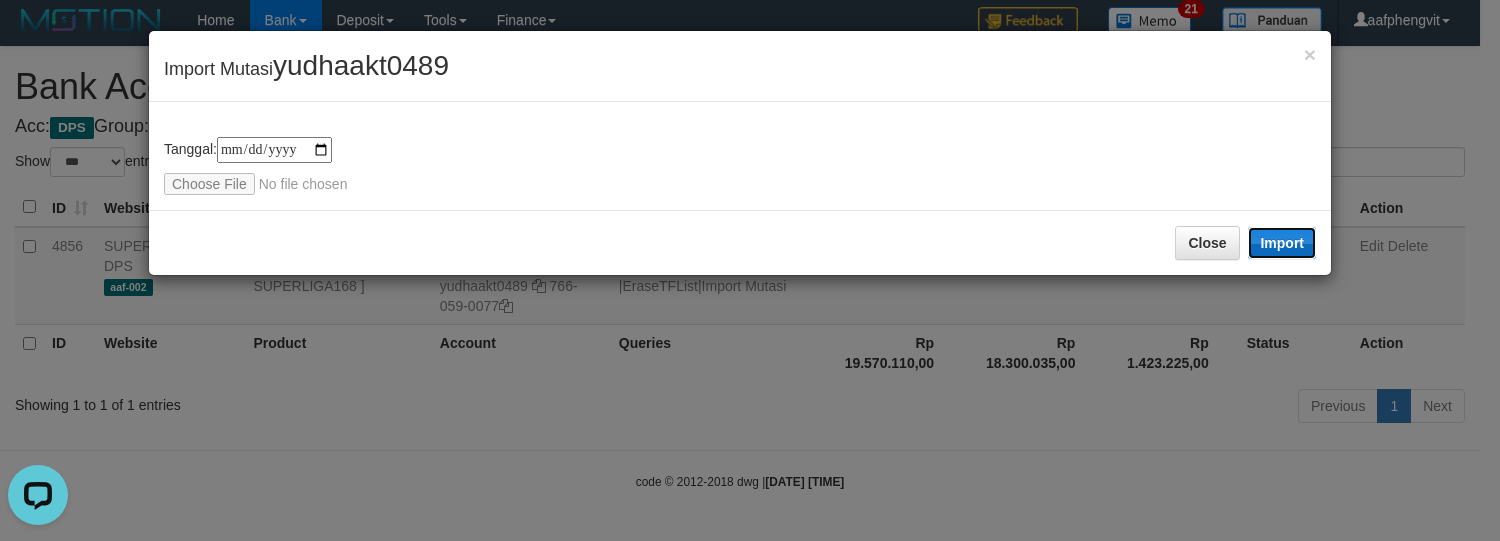 click on "Import" at bounding box center [1282, 243] 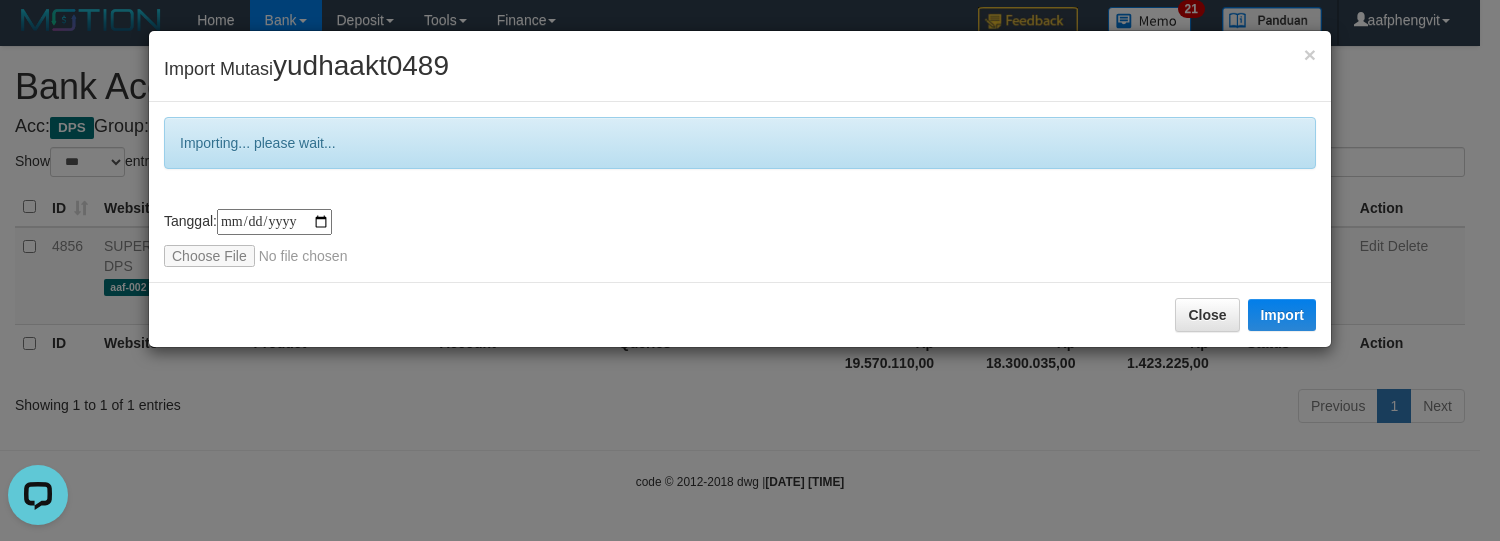 click on "**********" at bounding box center (740, 192) 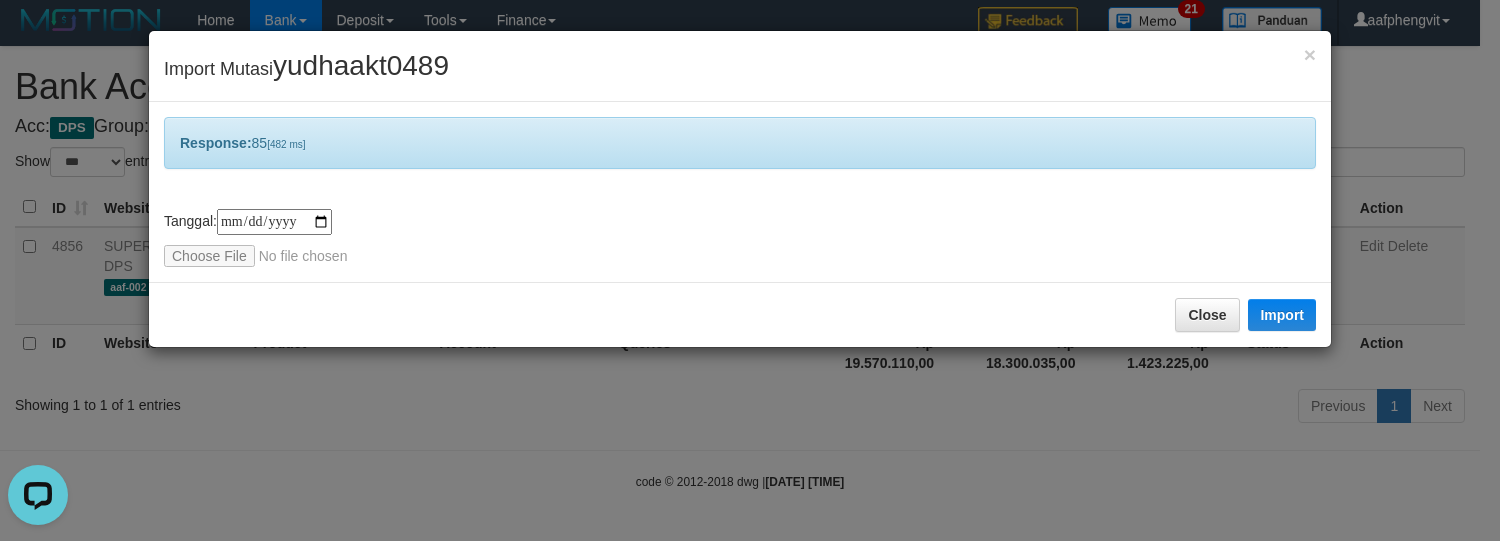 drag, startPoint x: 850, startPoint y: 161, endPoint x: 573, endPoint y: 168, distance: 277.08844 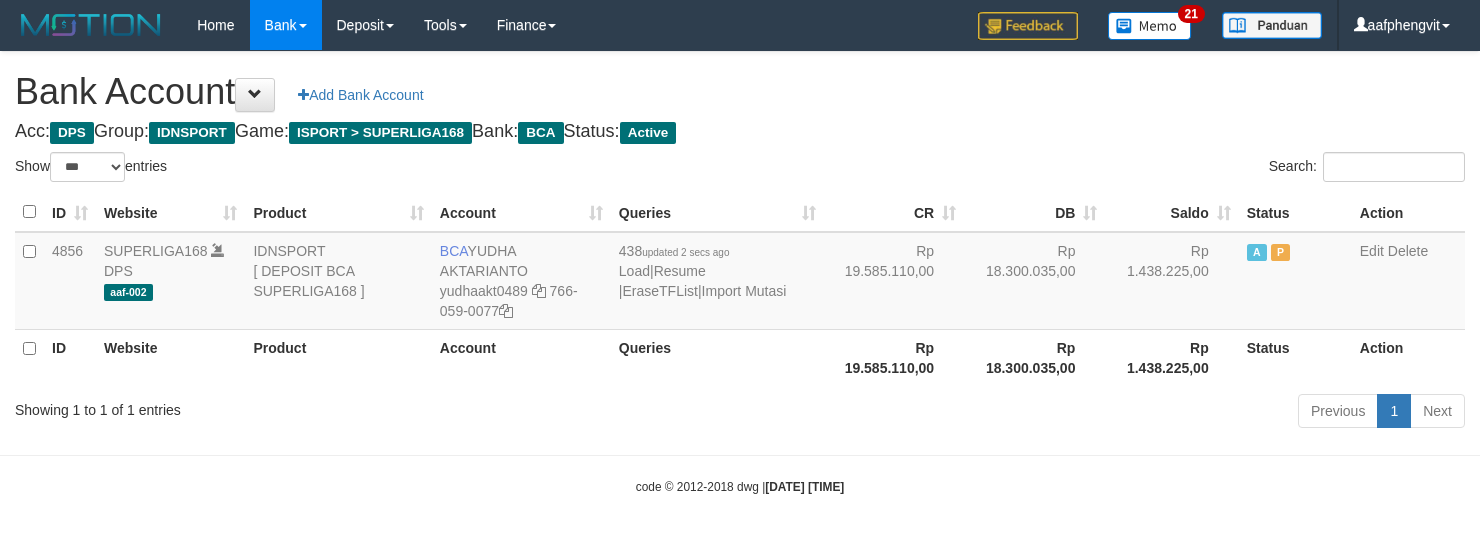 select on "***" 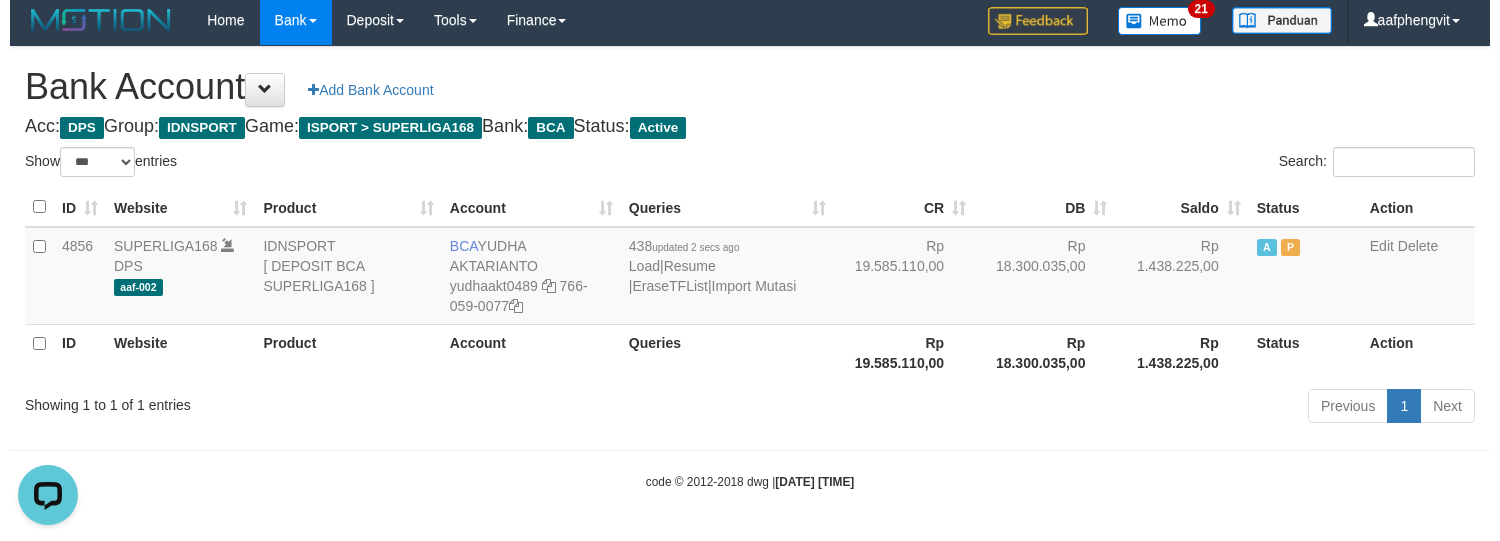 scroll, scrollTop: 0, scrollLeft: 0, axis: both 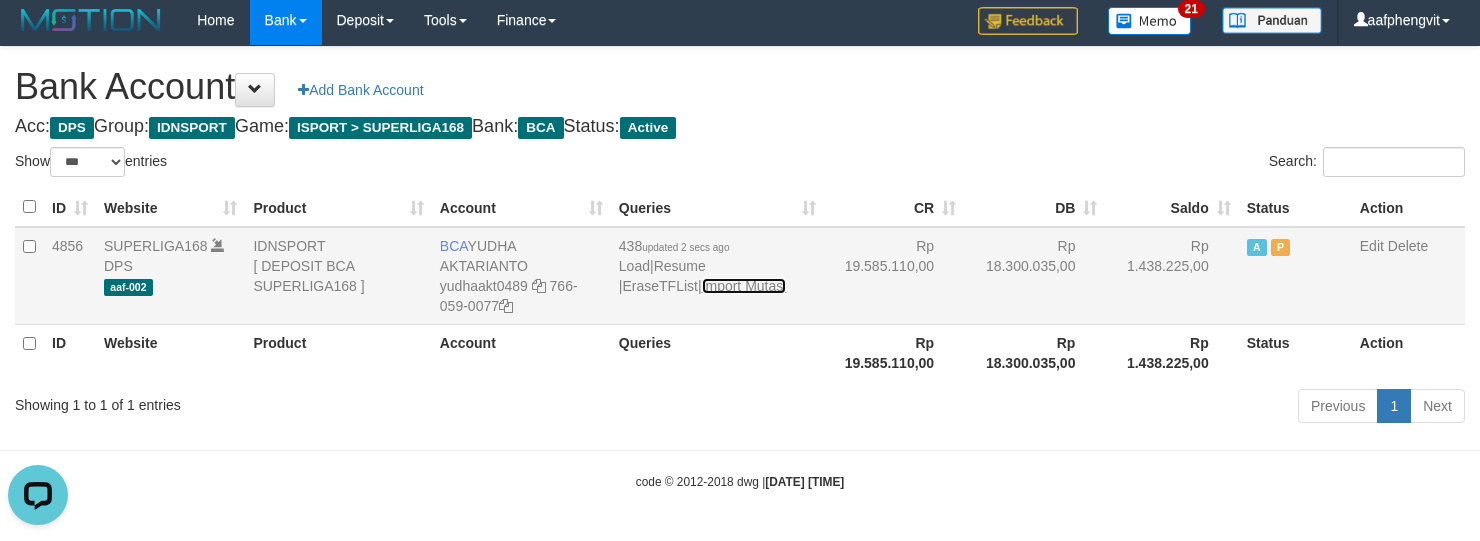 click on "Import Mutasi" at bounding box center [744, 286] 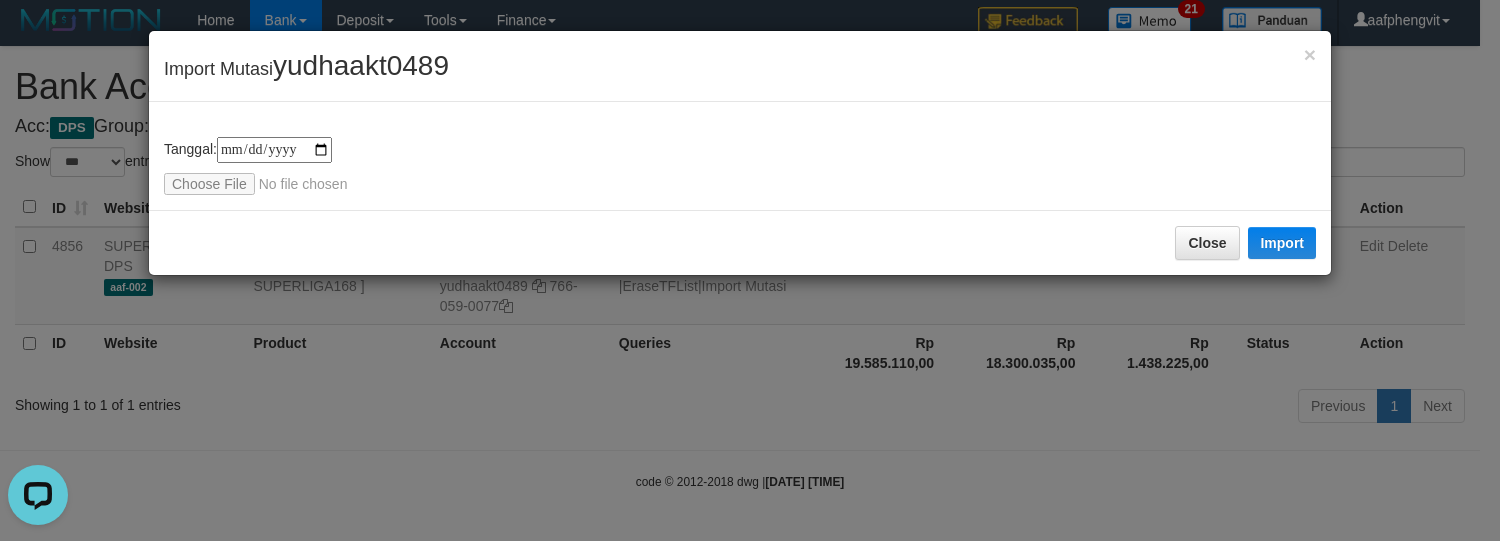 type on "**********" 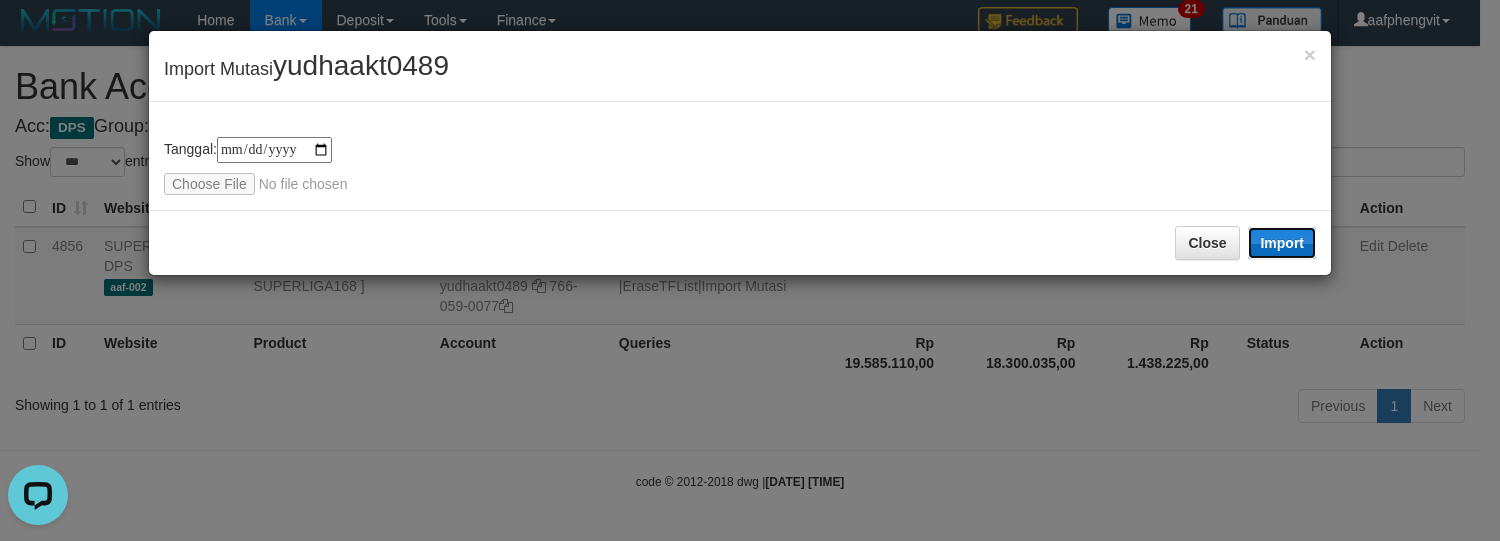 click on "Import" at bounding box center [1282, 243] 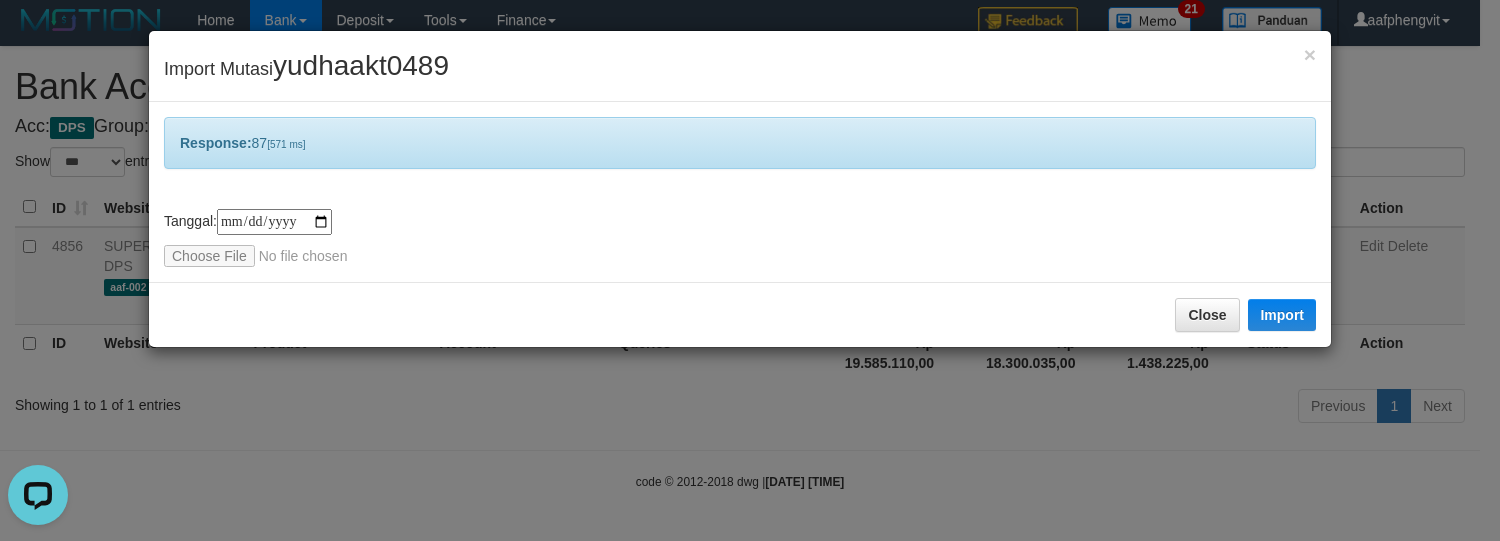 drag, startPoint x: 616, startPoint y: 190, endPoint x: 605, endPoint y: 165, distance: 27.313 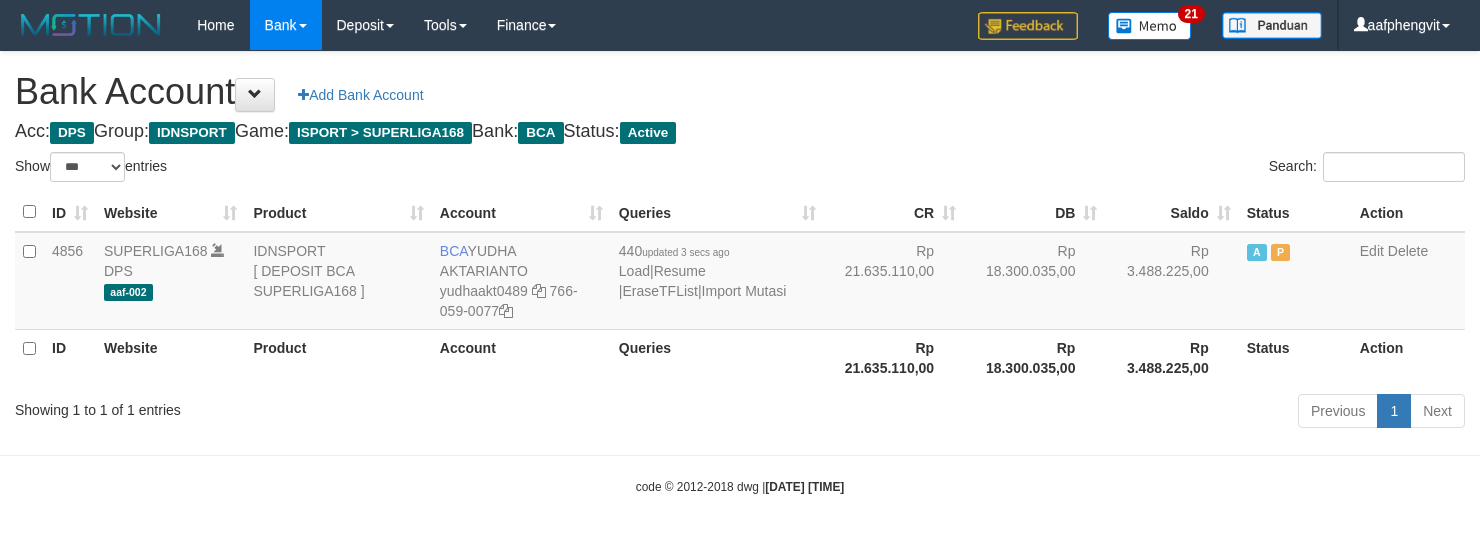 select on "***" 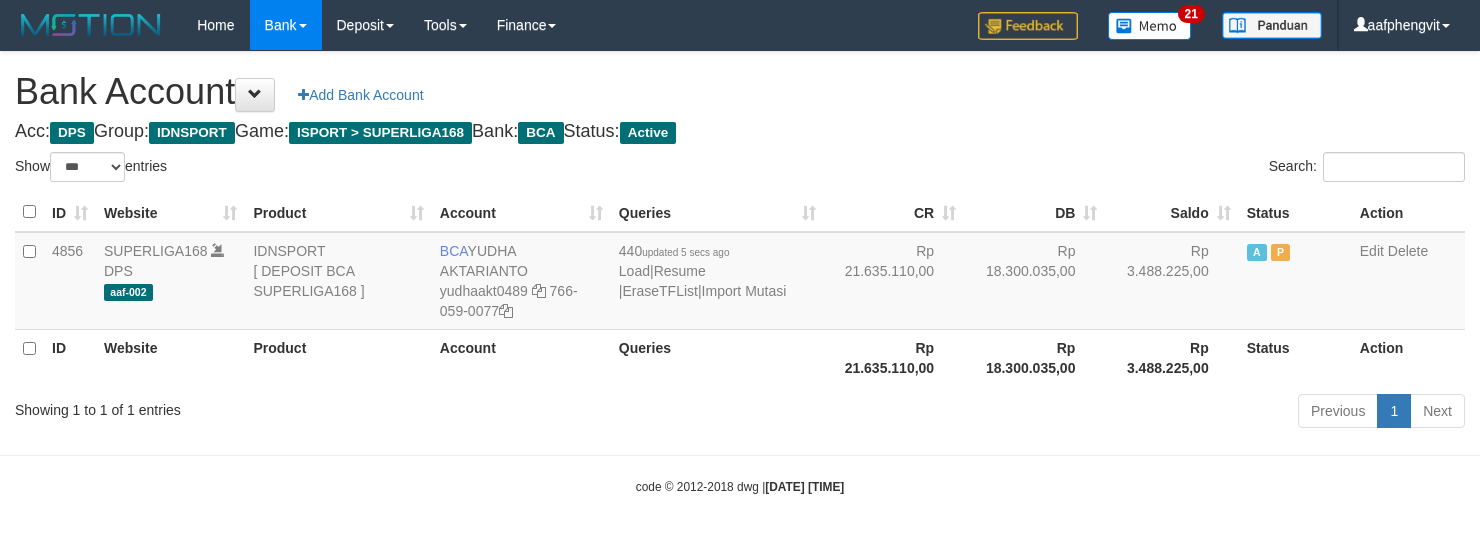 select on "***" 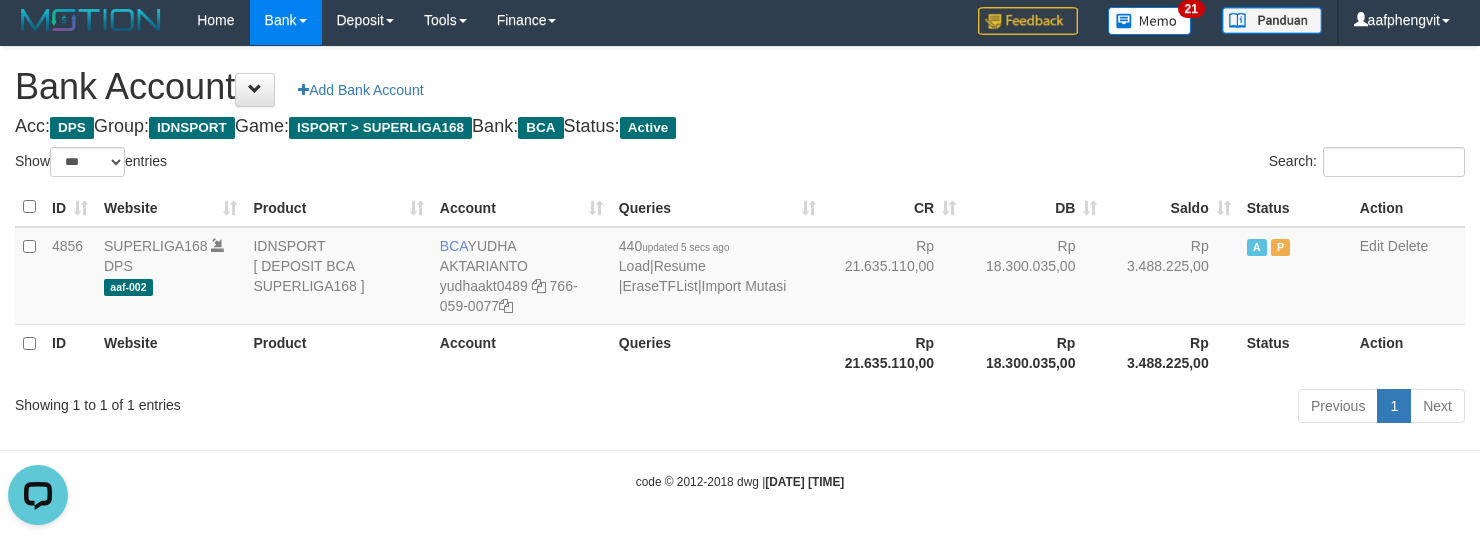 scroll, scrollTop: 0, scrollLeft: 0, axis: both 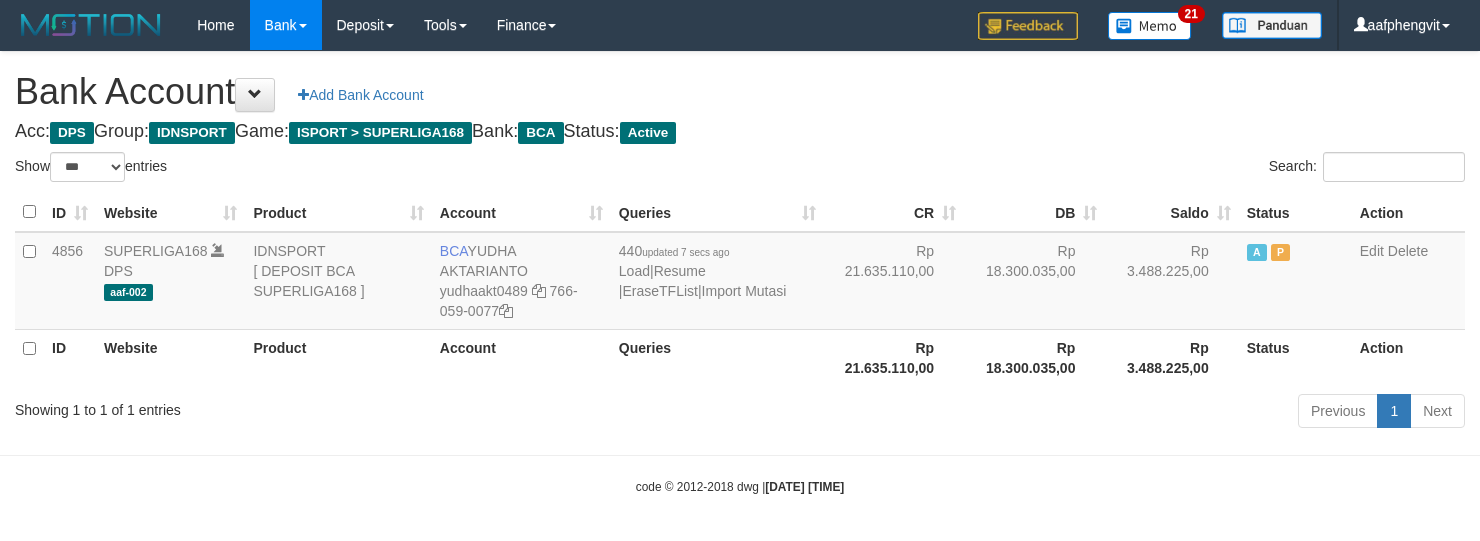 select on "***" 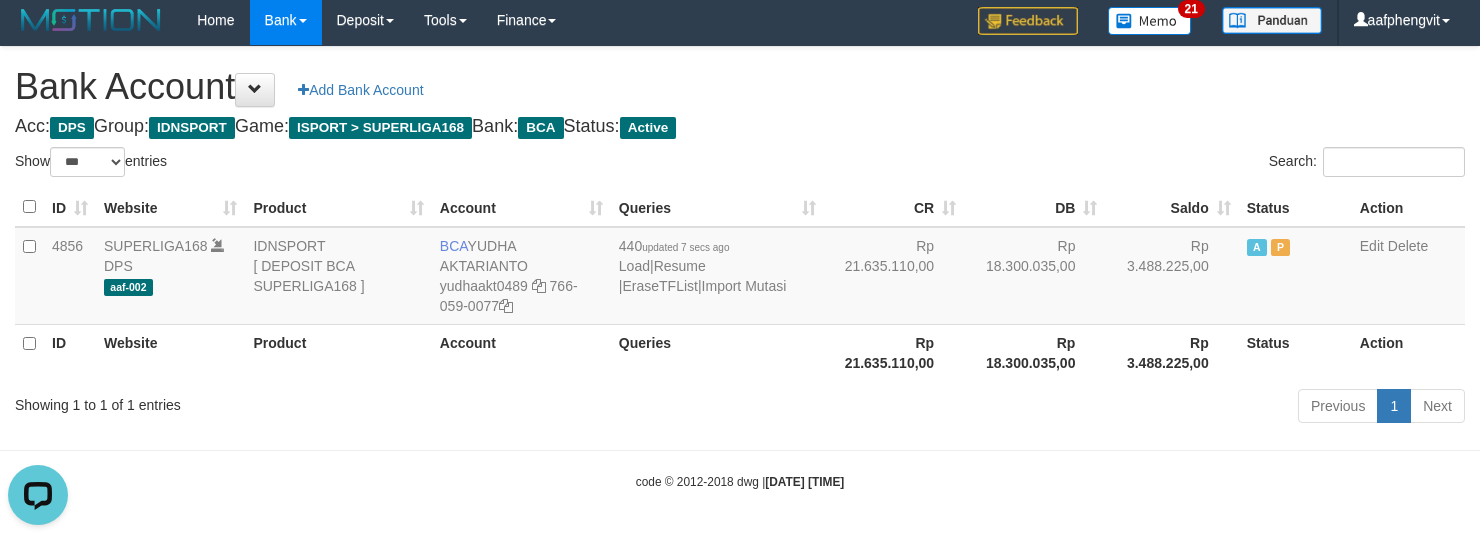 scroll, scrollTop: 0, scrollLeft: 0, axis: both 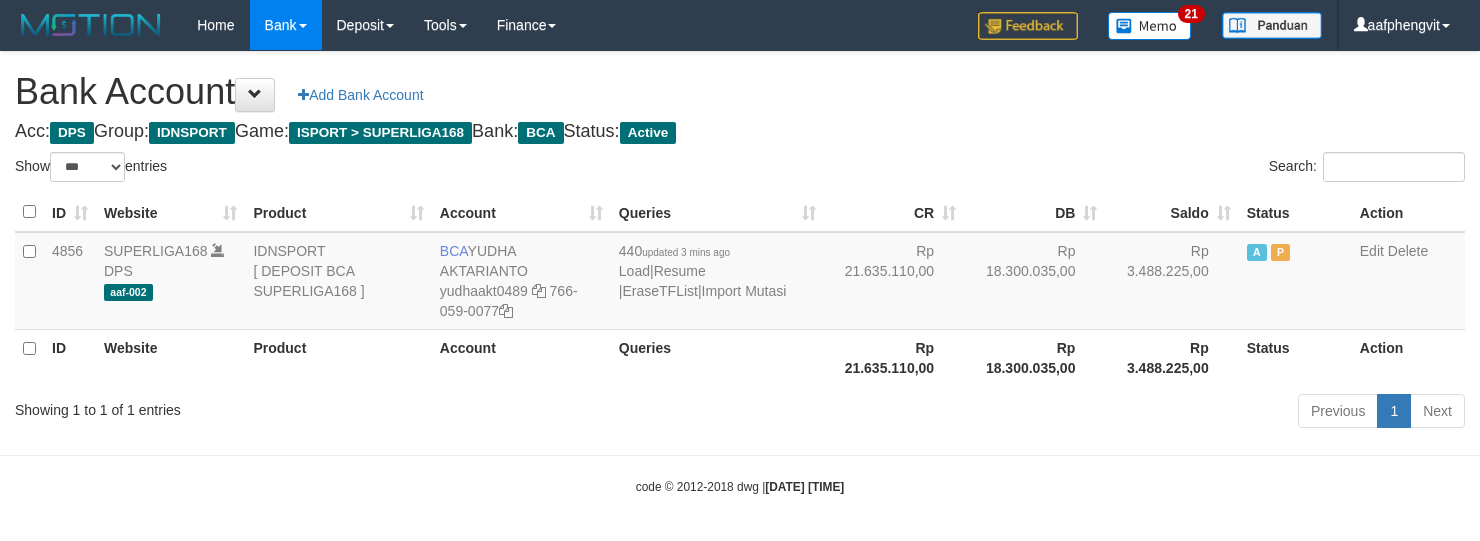 select on "***" 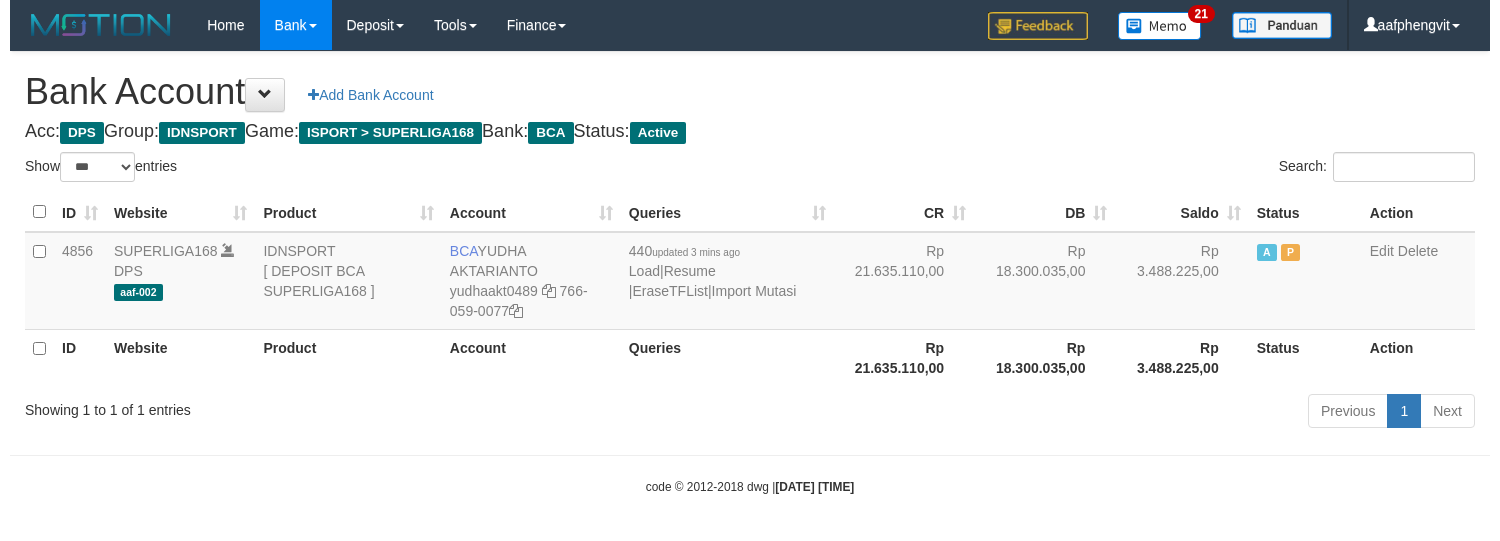 scroll, scrollTop: 6, scrollLeft: 0, axis: vertical 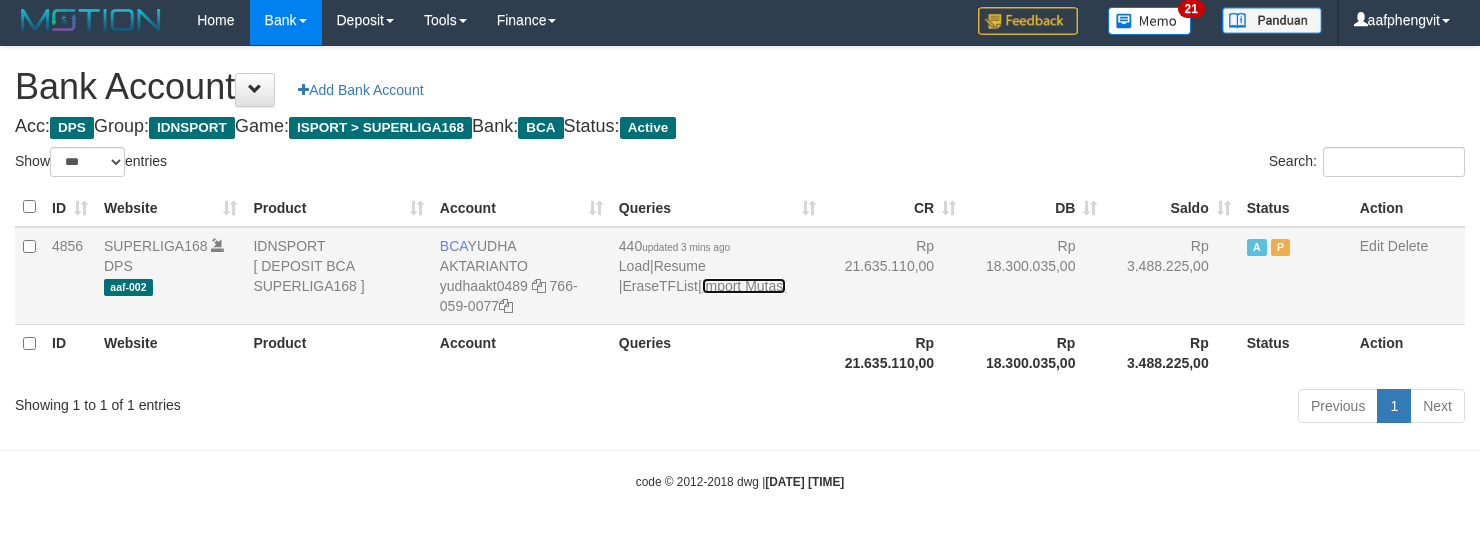 click on "Import Mutasi" at bounding box center [744, 286] 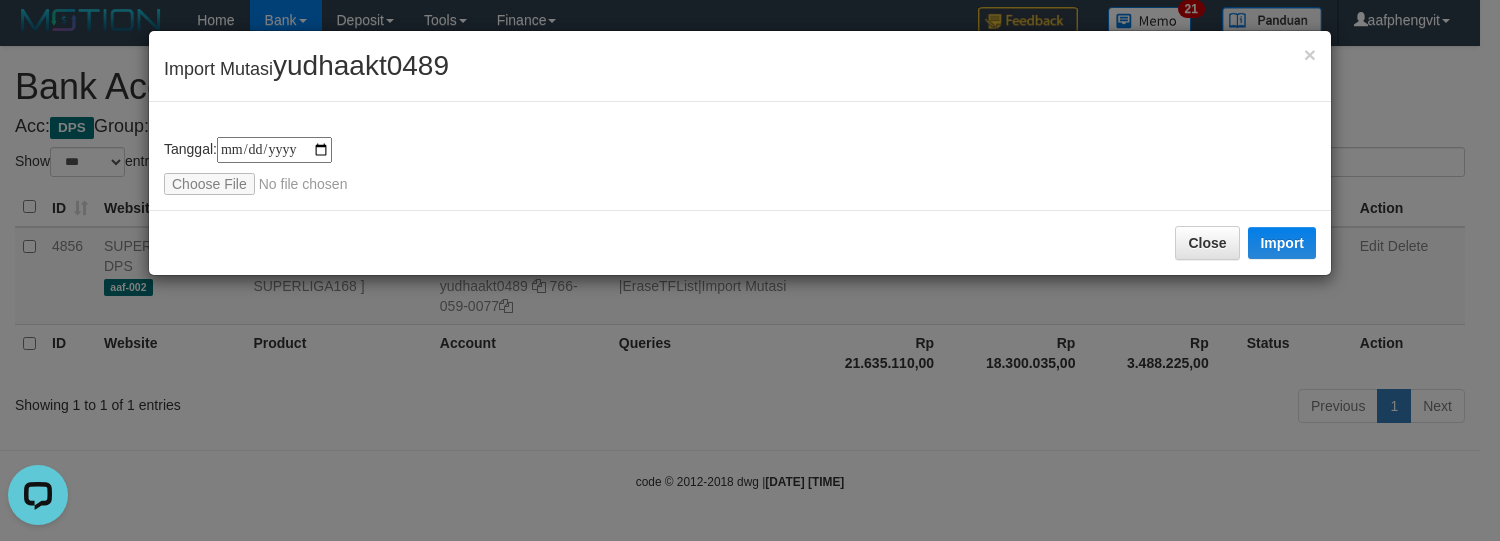 scroll, scrollTop: 0, scrollLeft: 0, axis: both 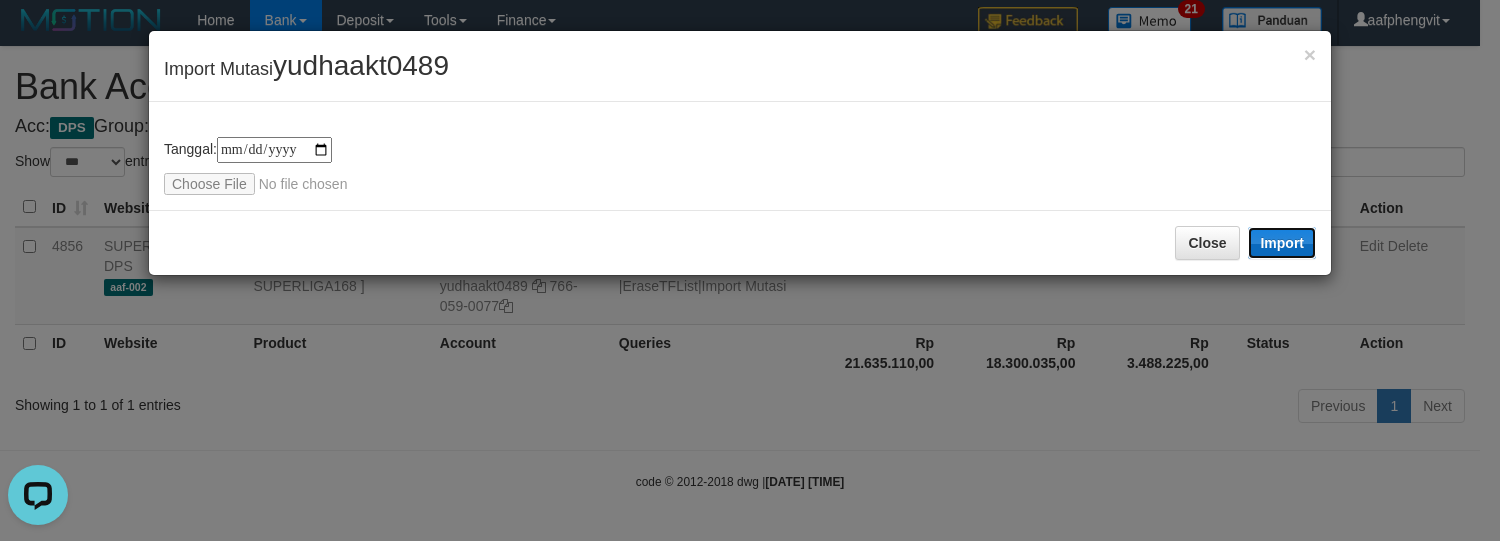 click on "Import" at bounding box center (1282, 243) 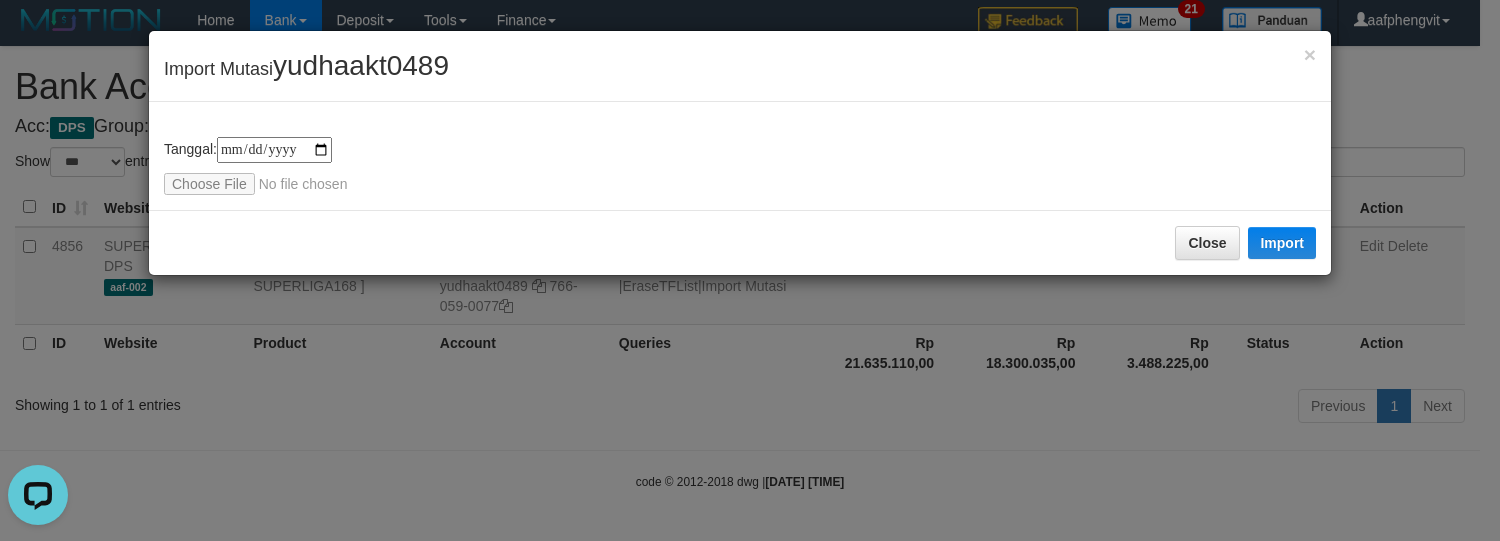 click on "**********" at bounding box center (740, 156) 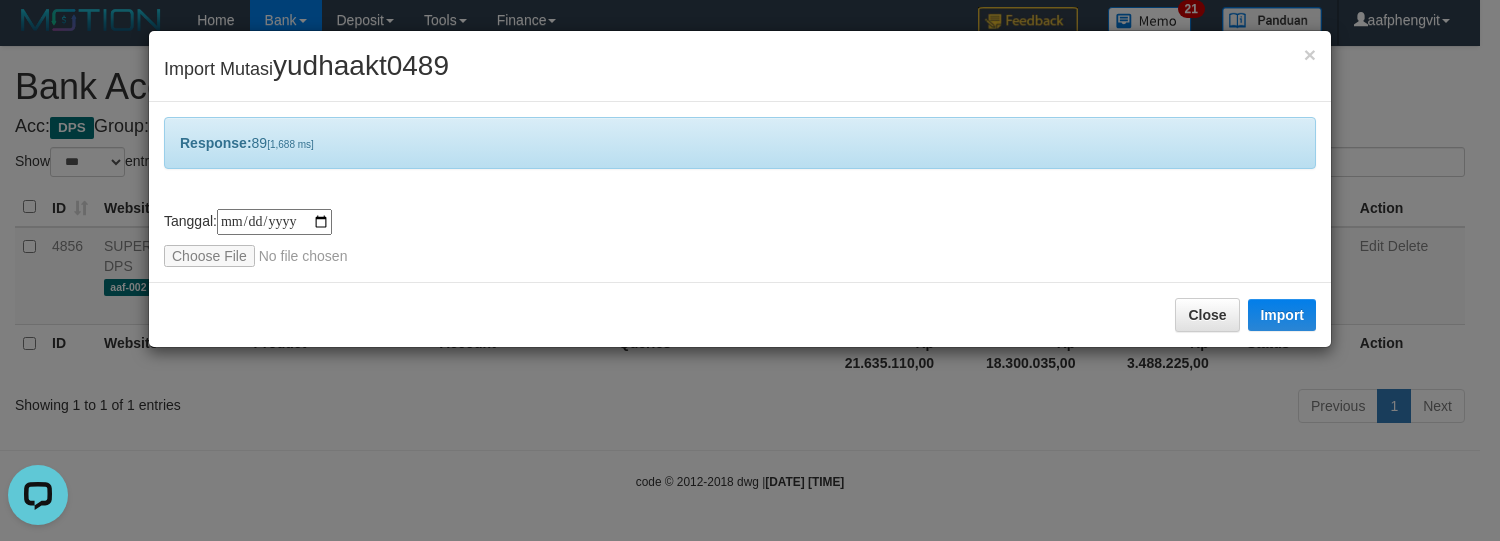click on "**********" at bounding box center (740, 238) 